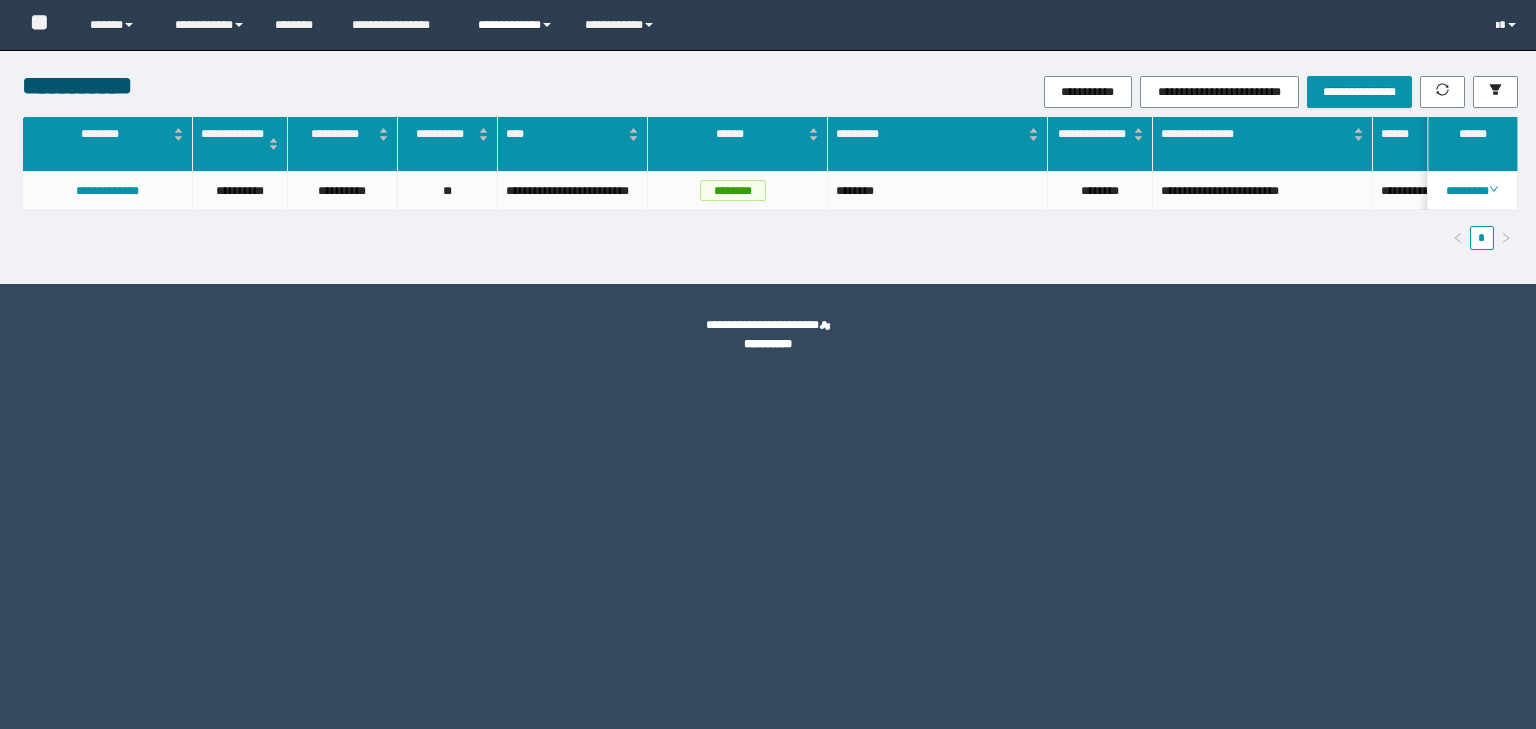 scroll, scrollTop: 0, scrollLeft: 0, axis: both 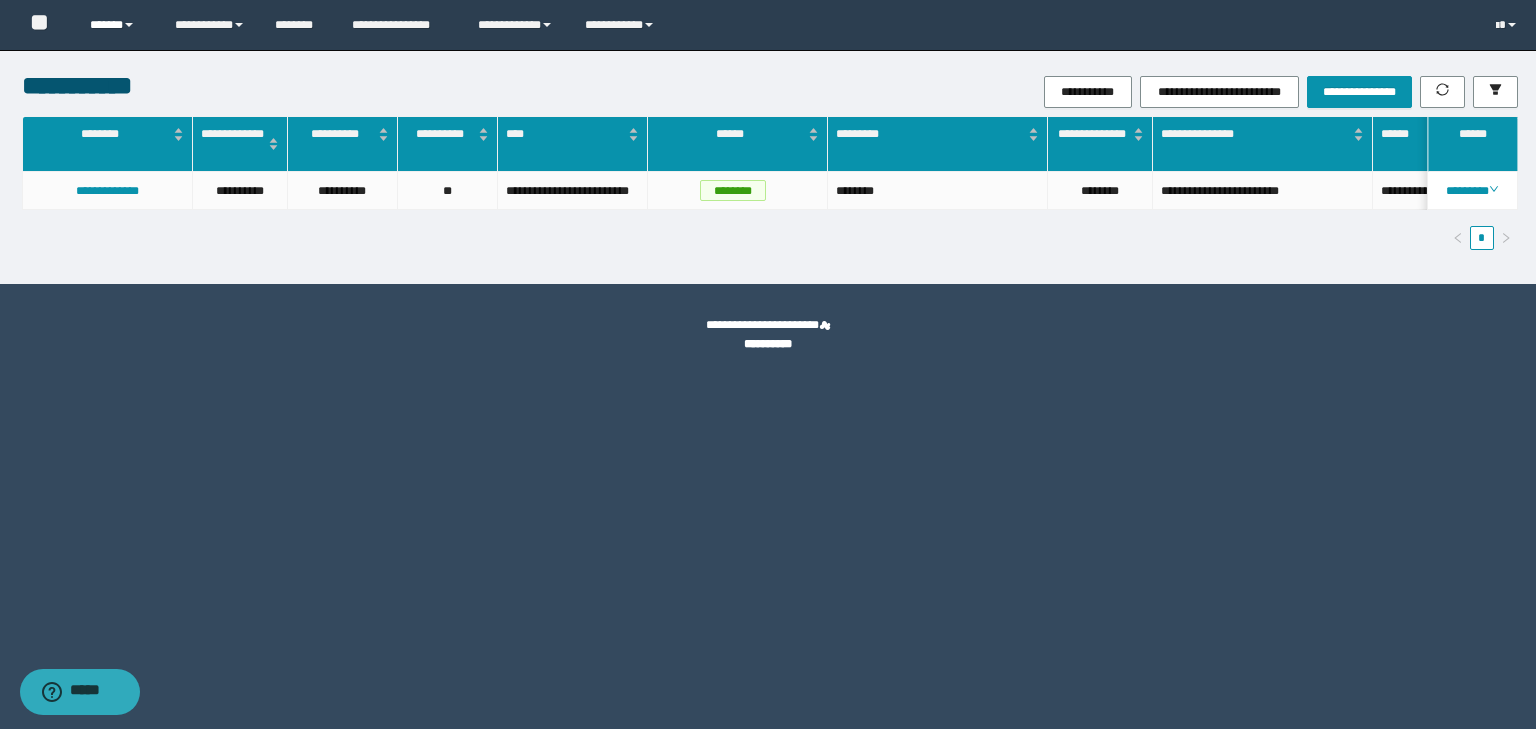 click on "******" at bounding box center [117, 25] 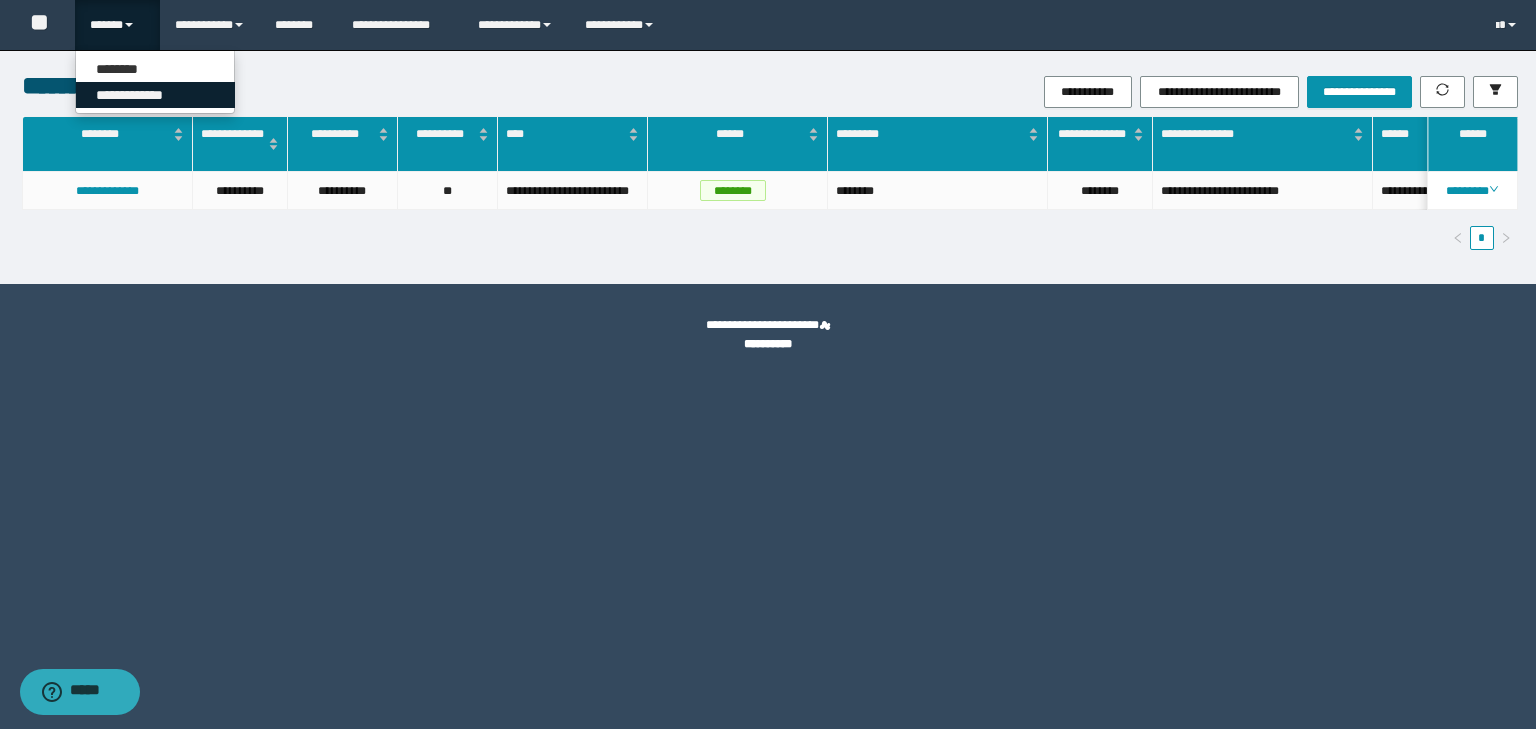click on "**********" at bounding box center (155, 95) 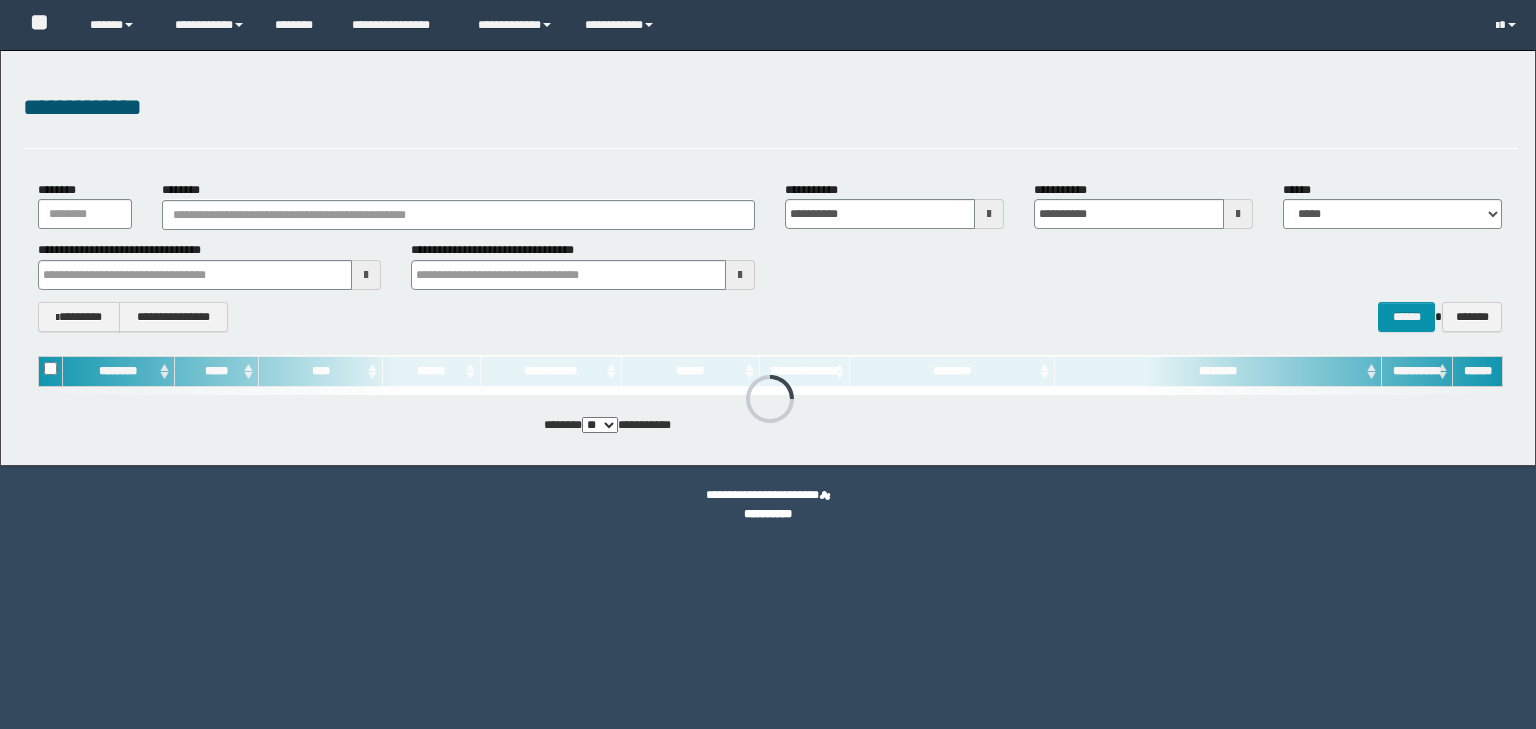 scroll, scrollTop: 0, scrollLeft: 0, axis: both 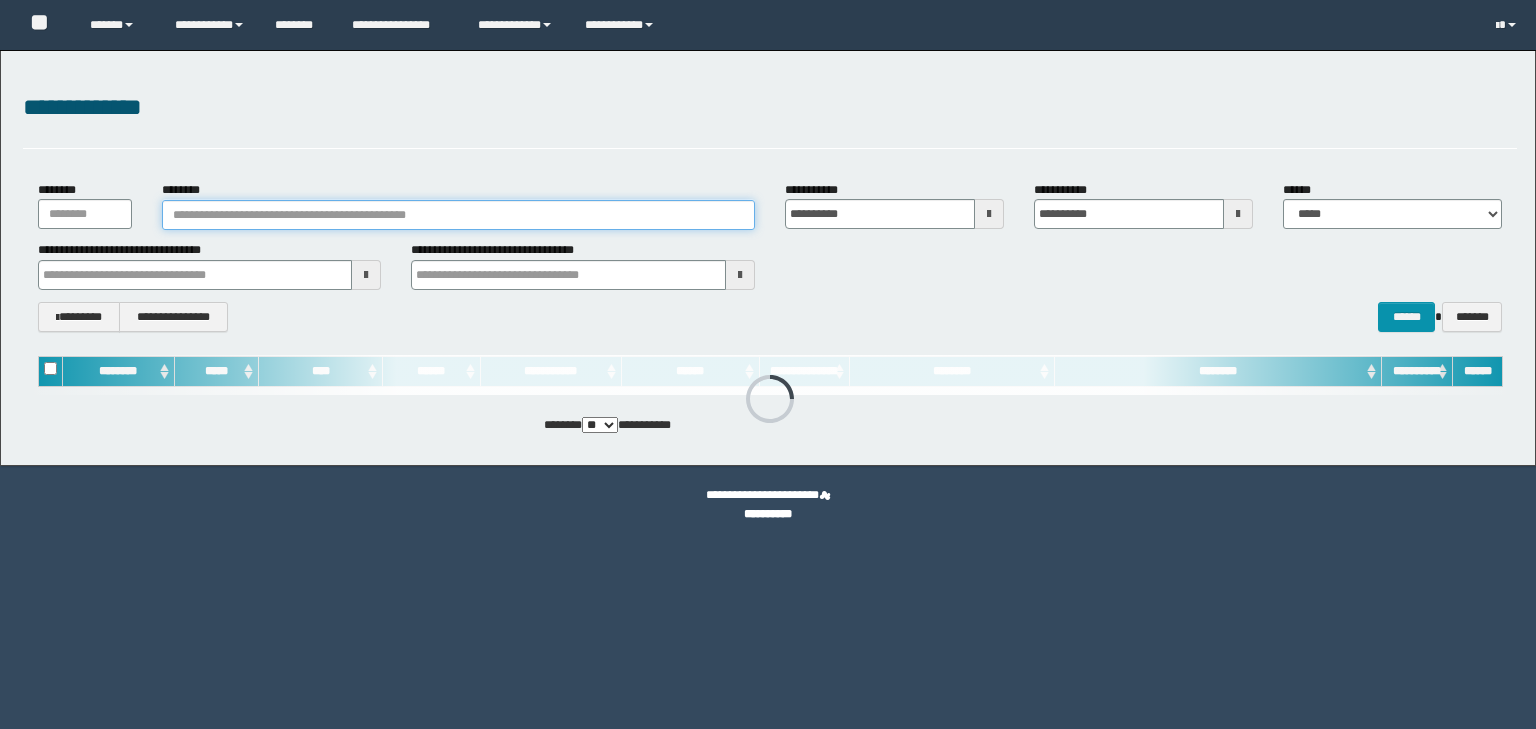 click on "********" at bounding box center (458, 215) 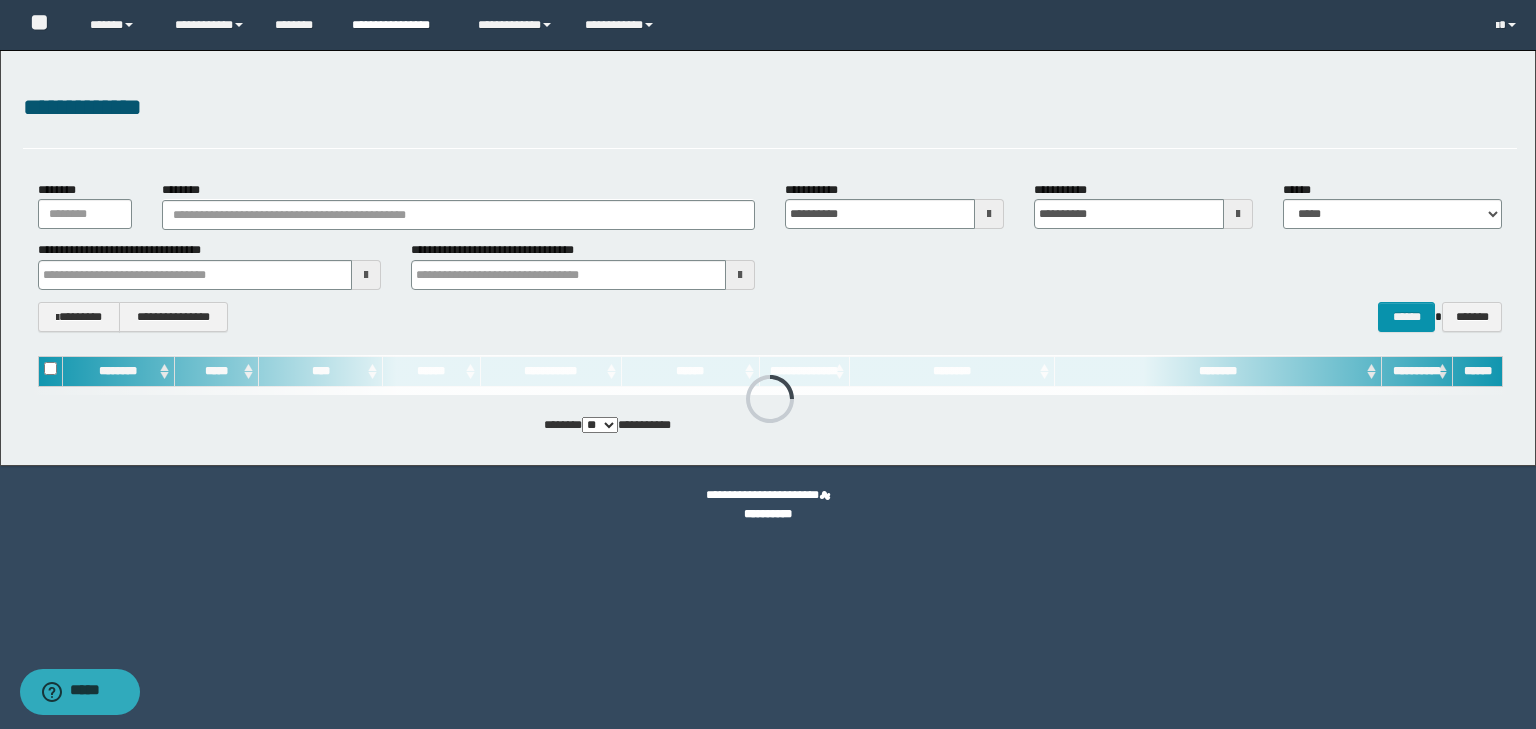 click on "**********" at bounding box center (400, 25) 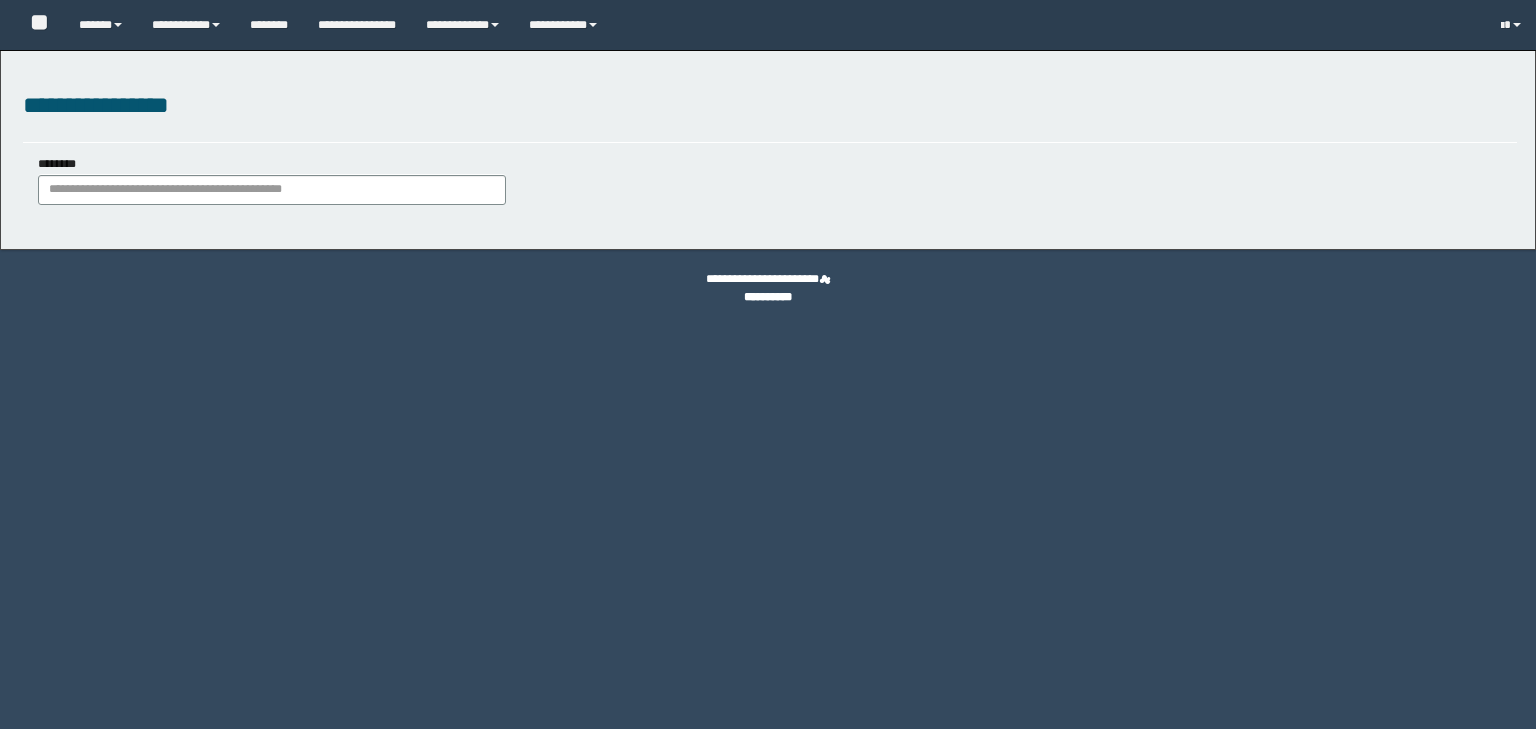 scroll, scrollTop: 0, scrollLeft: 0, axis: both 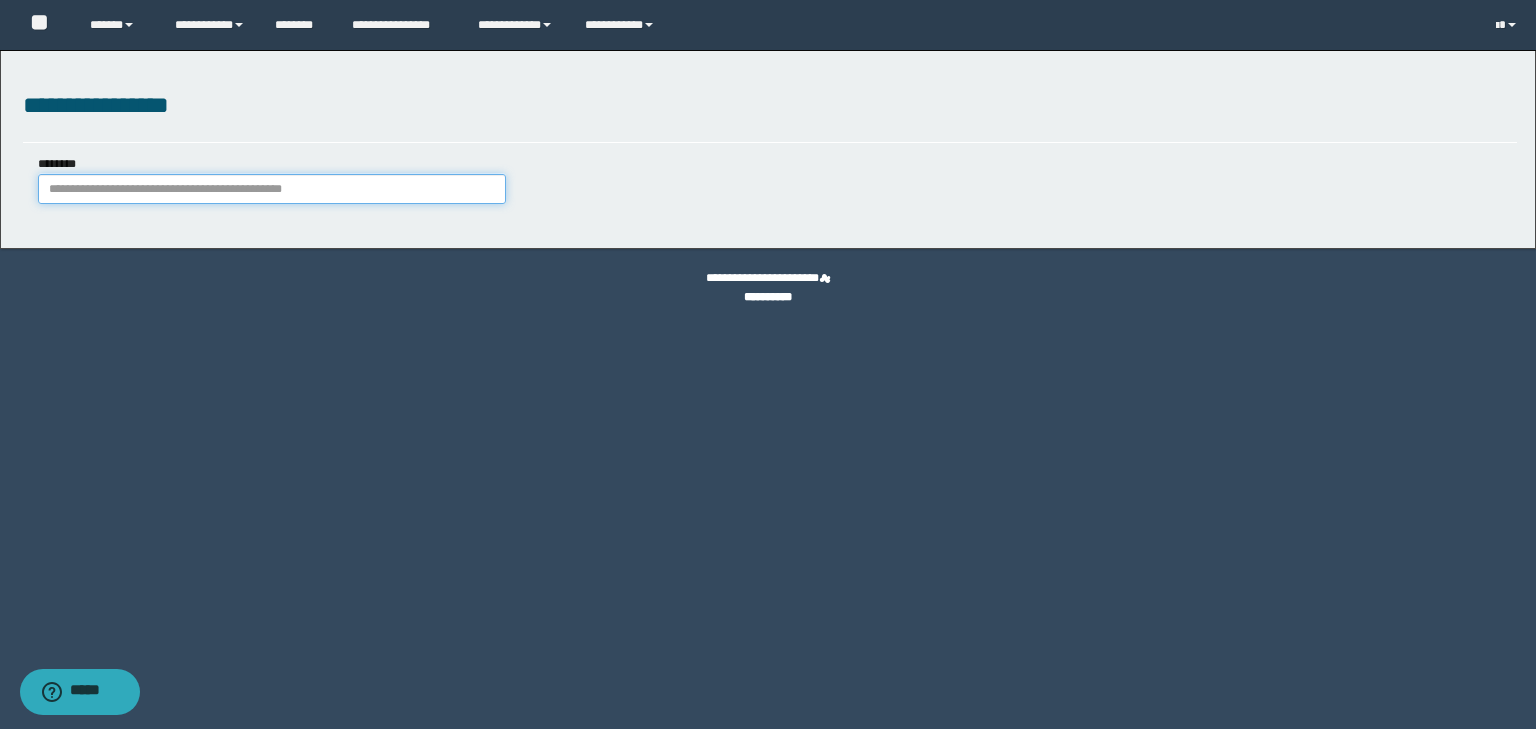 click on "********" at bounding box center [272, 189] 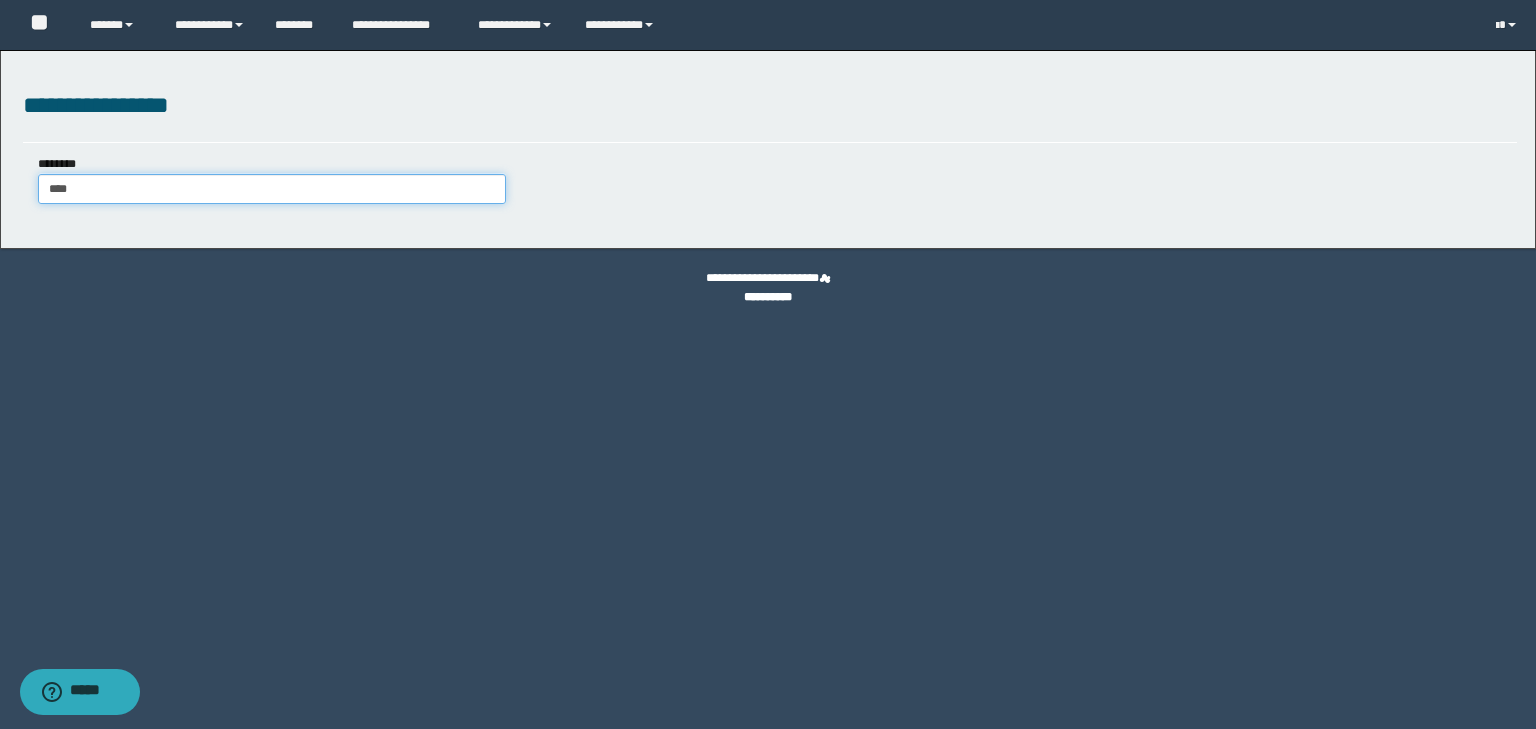 type on "*****" 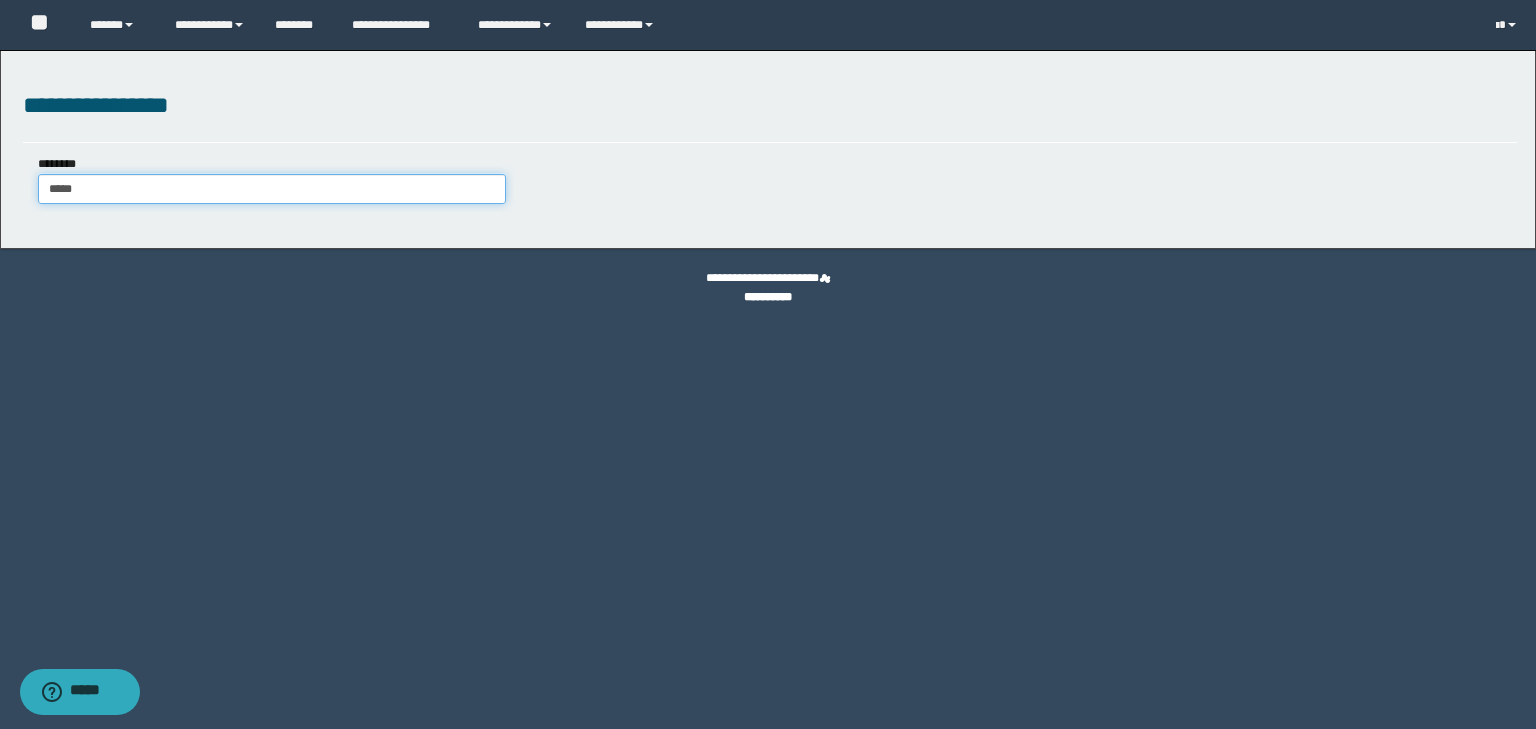 type on "*****" 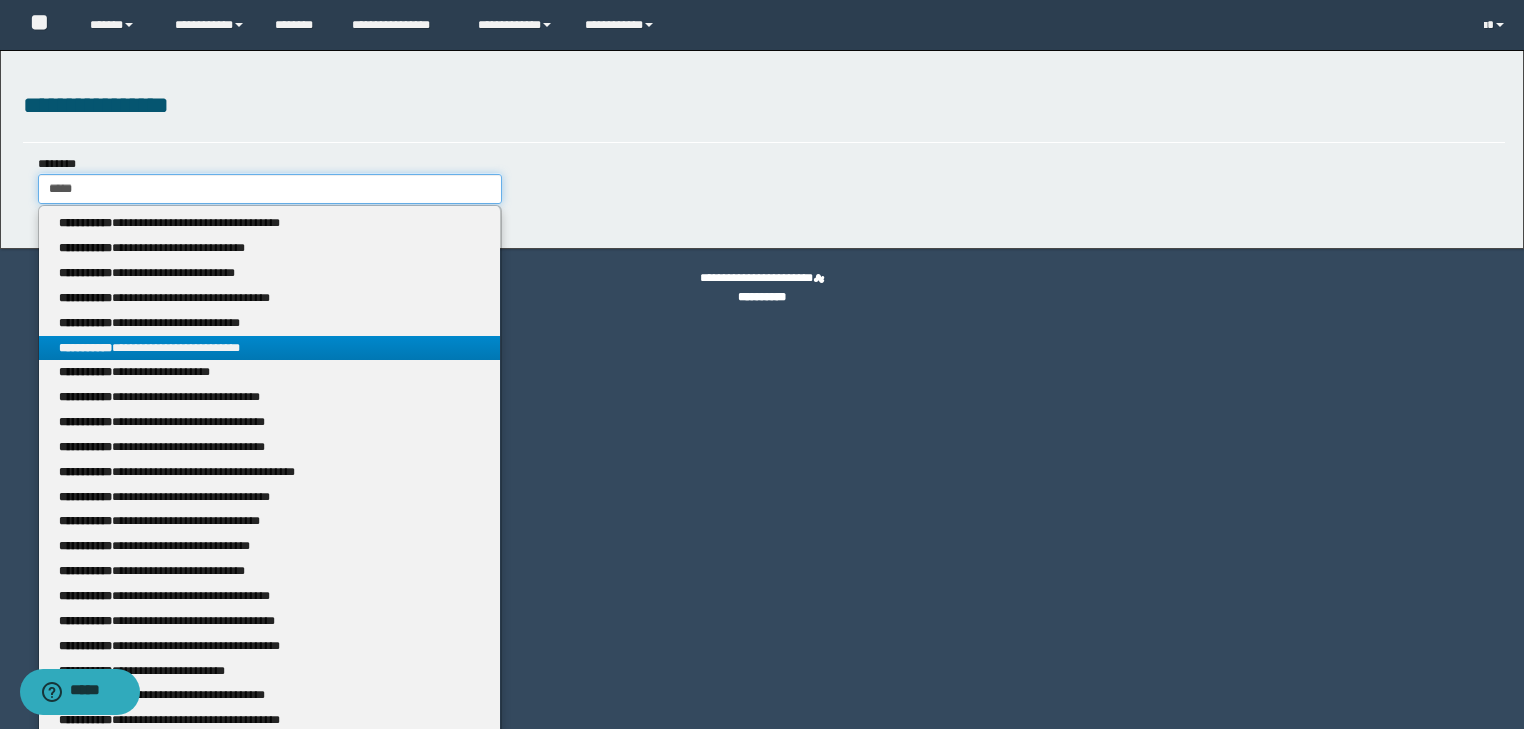 type 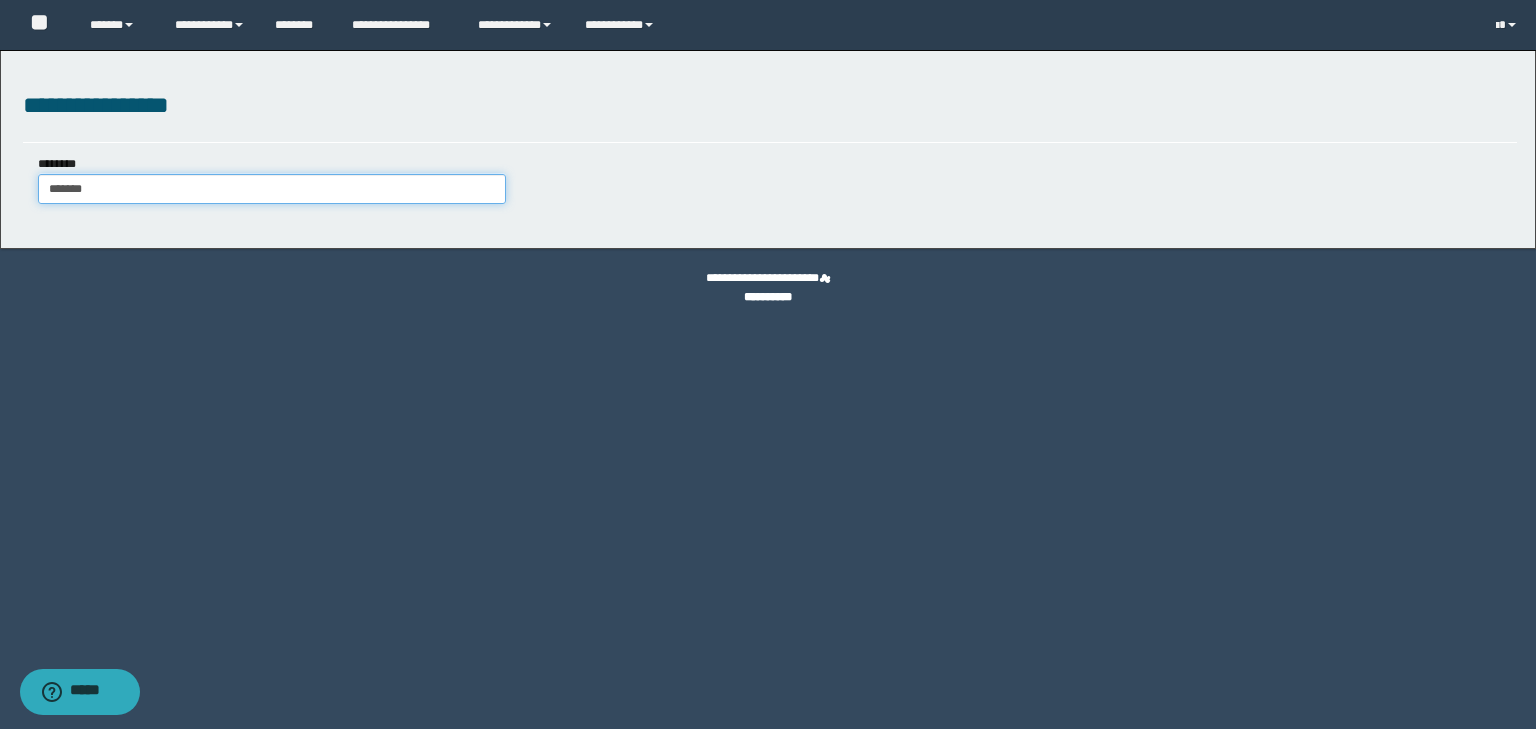 type on "********" 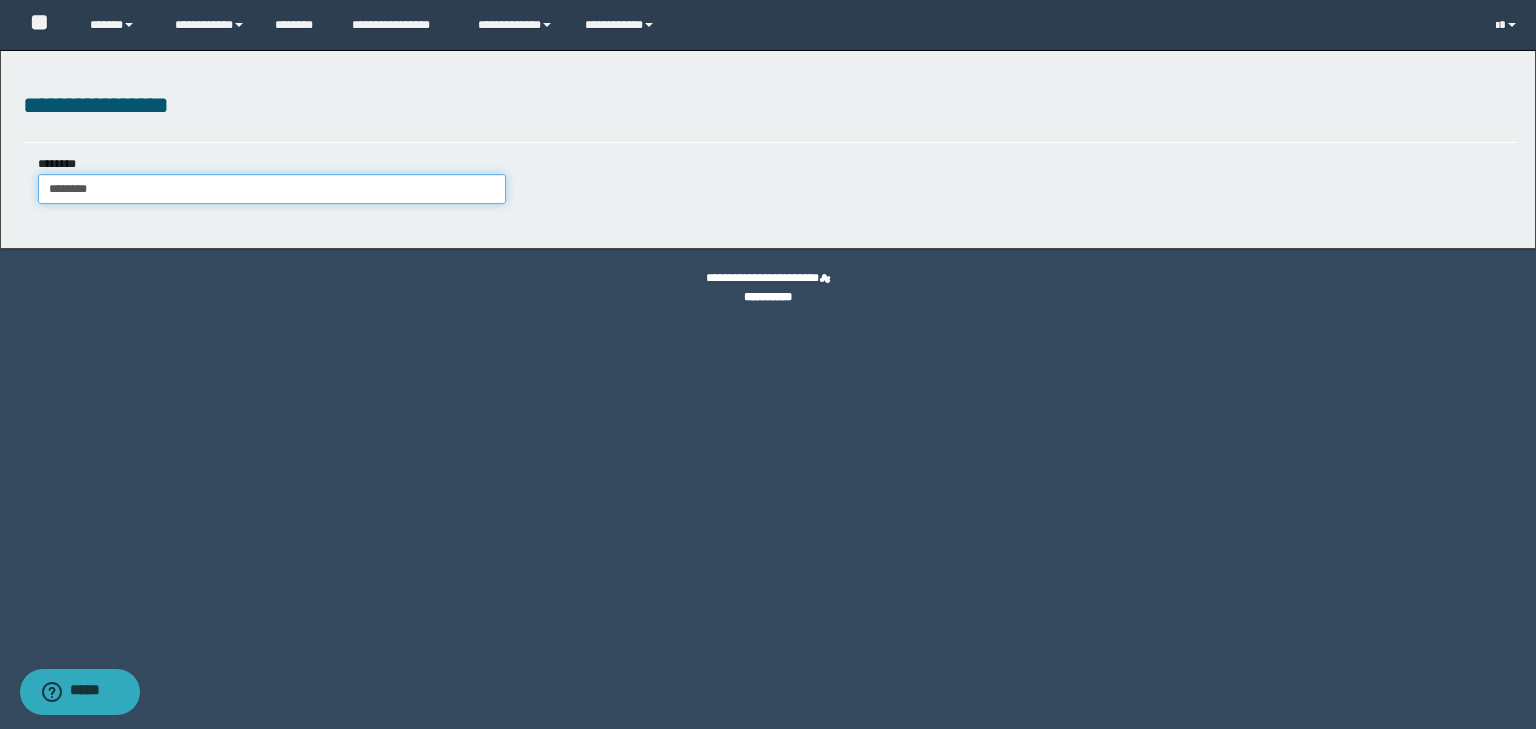 type on "********" 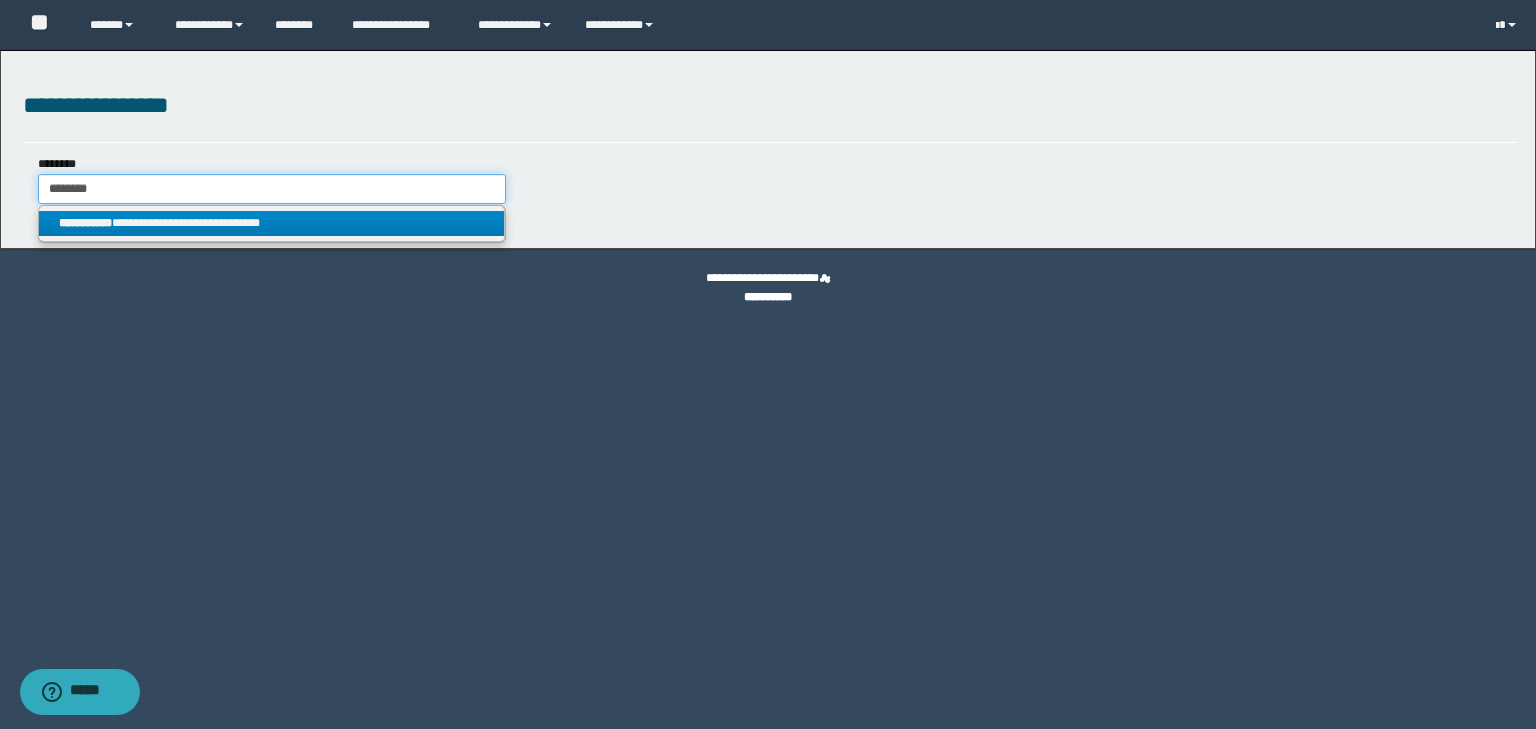 type on "********" 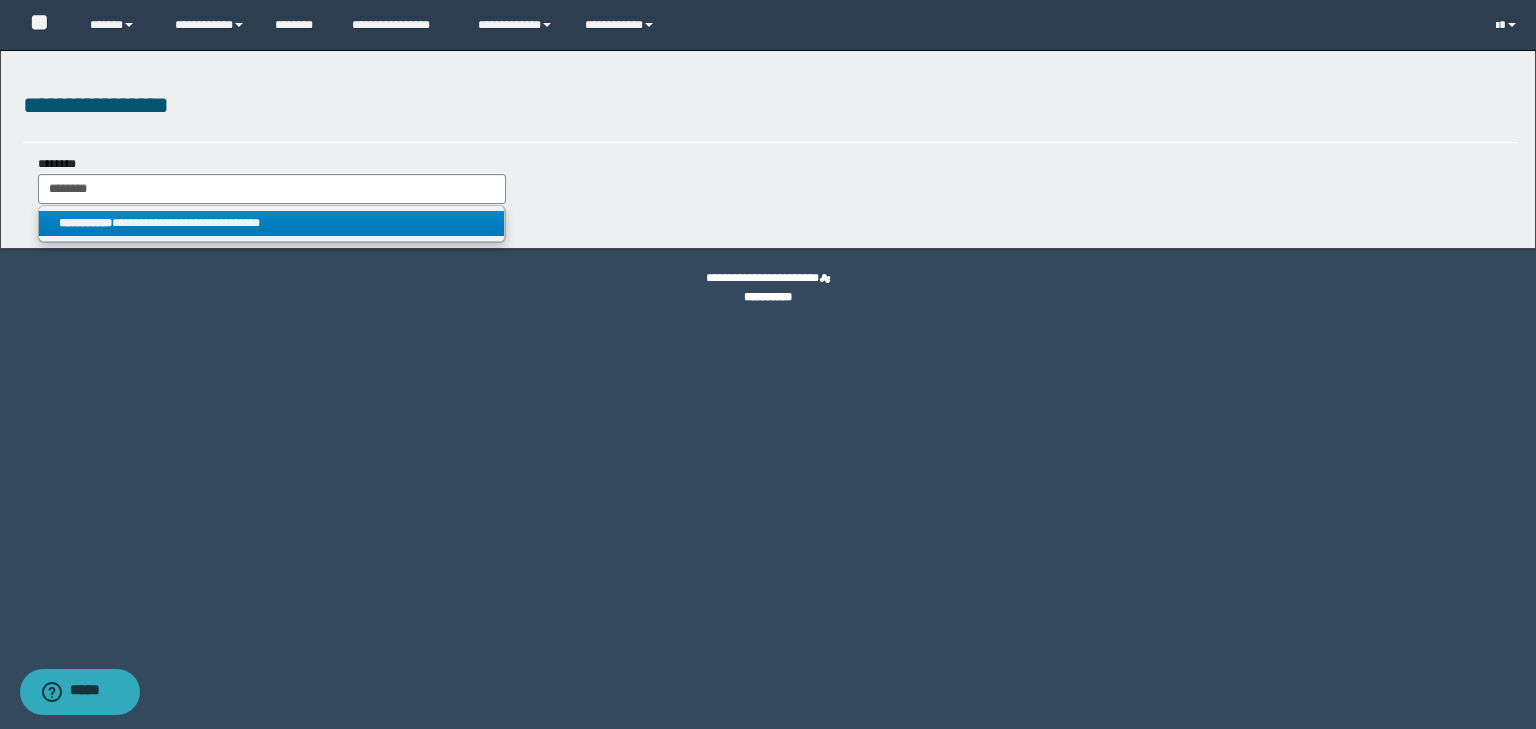 click on "**********" at bounding box center (272, 223) 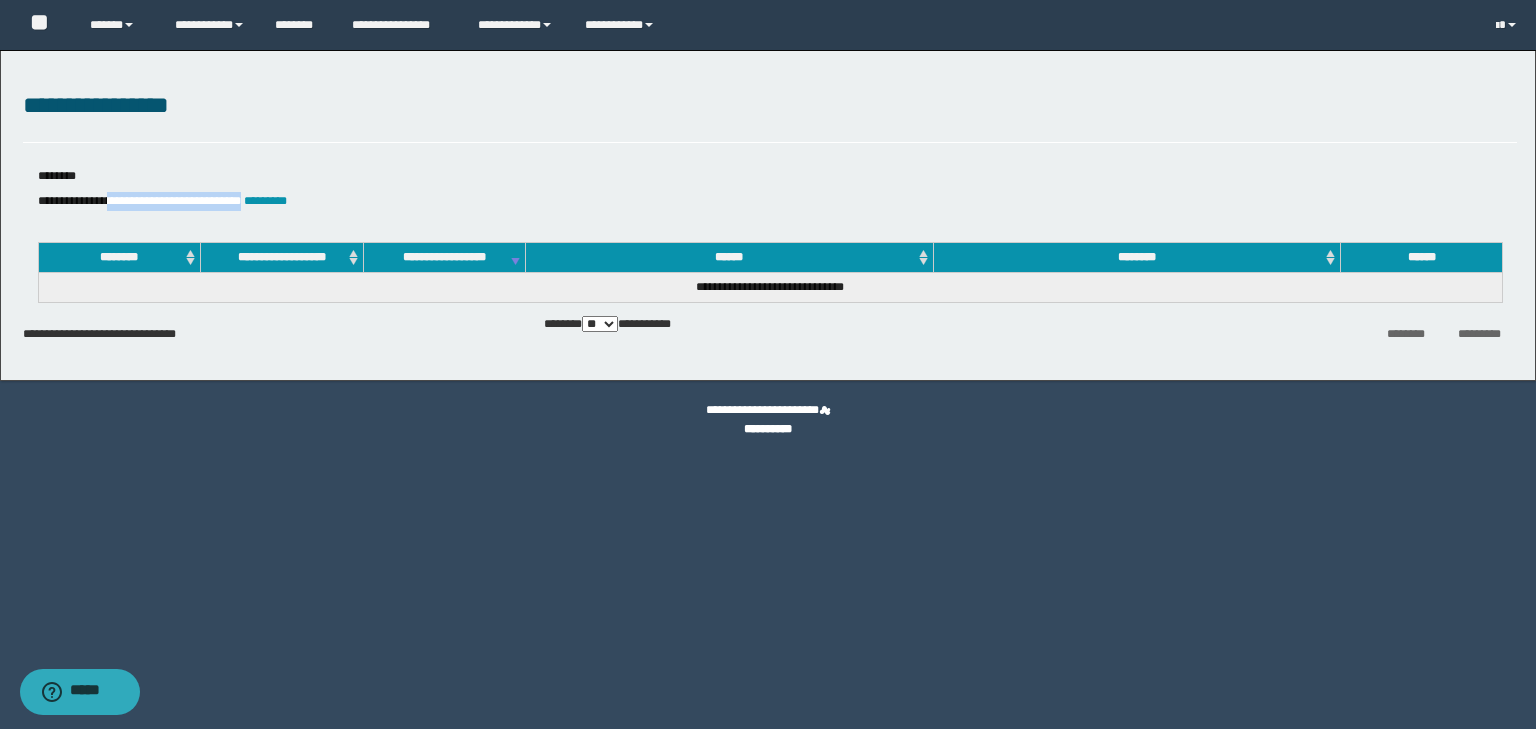 drag, startPoint x: 120, startPoint y: 200, endPoint x: 268, endPoint y: 199, distance: 148.00337 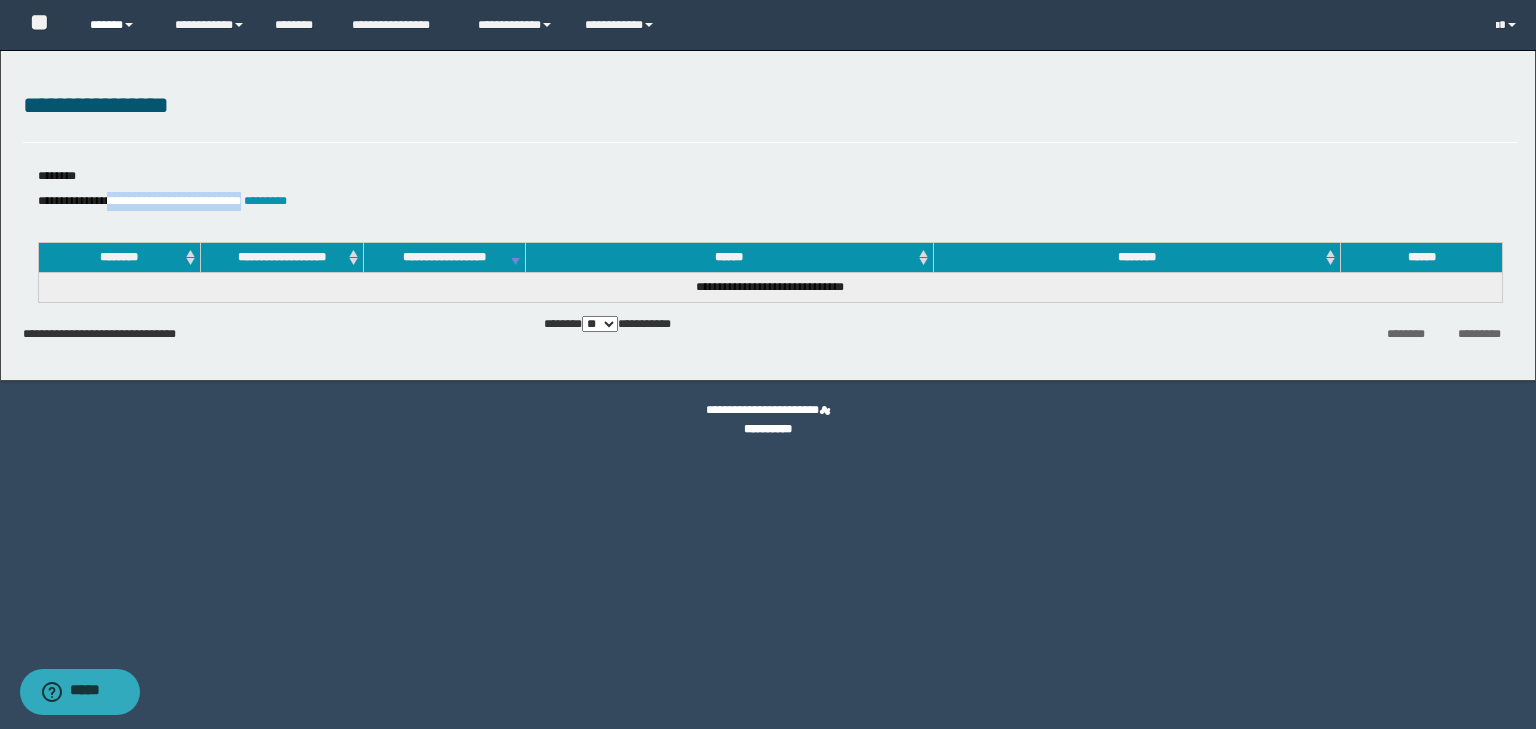 click on "******" at bounding box center (117, 25) 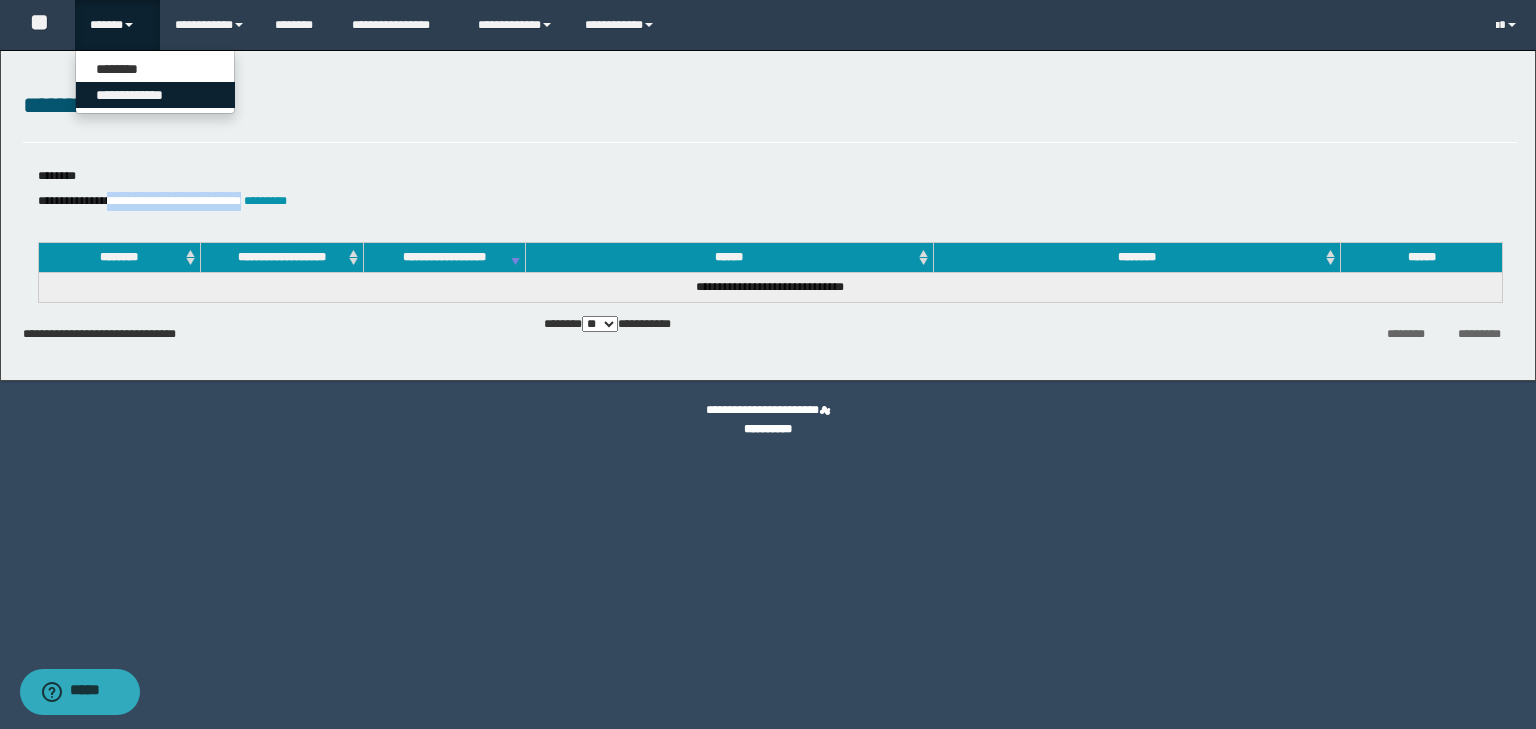 click on "**********" at bounding box center (155, 95) 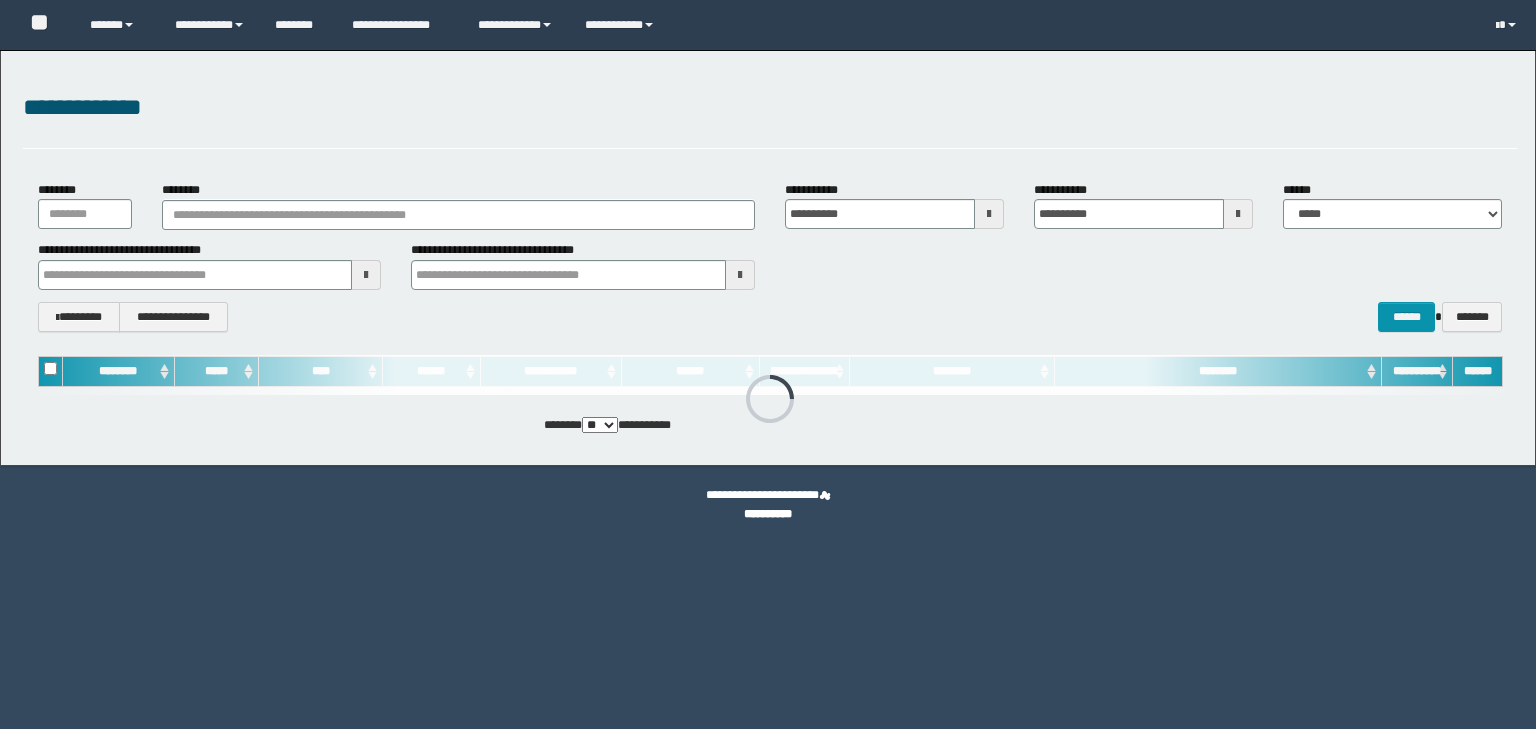 scroll, scrollTop: 0, scrollLeft: 0, axis: both 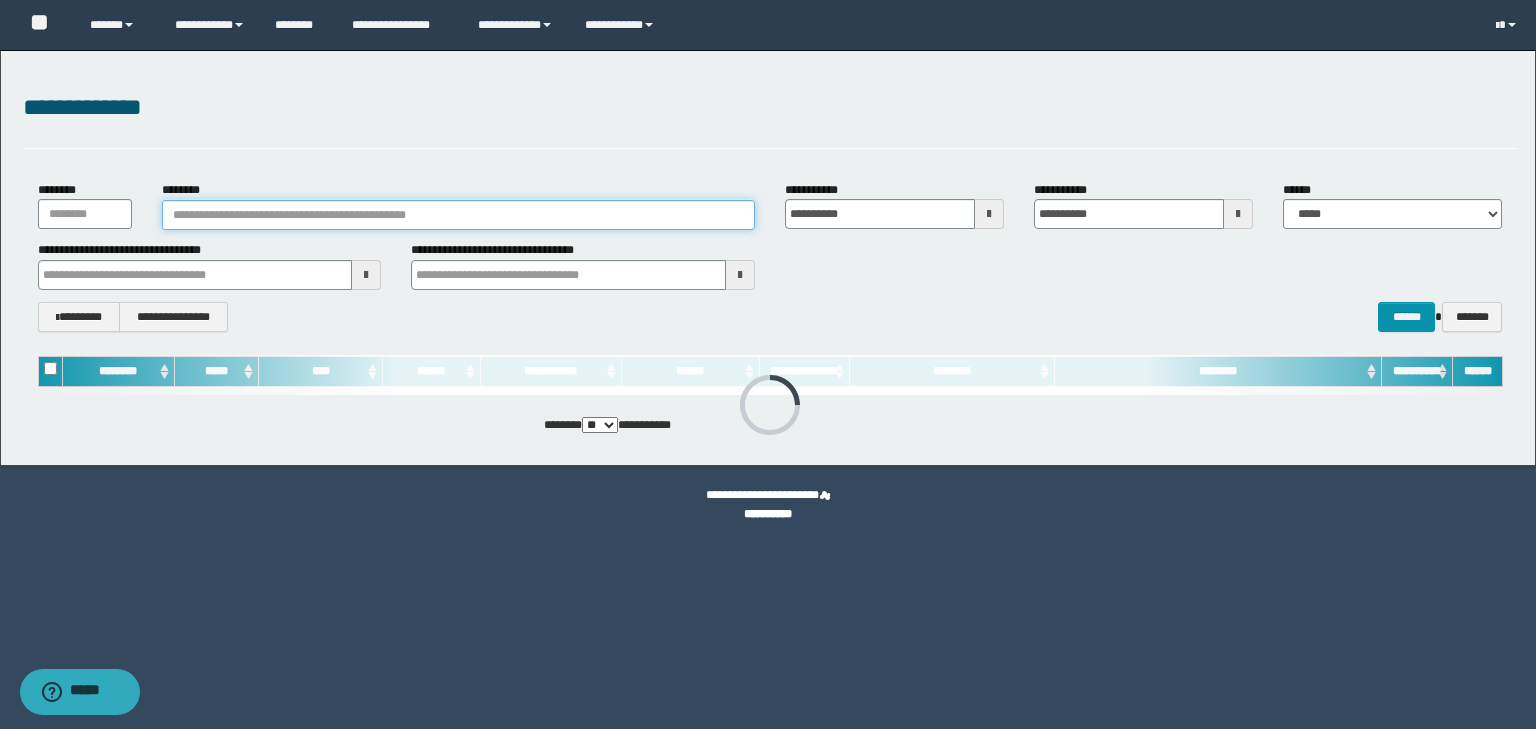 click on "********" at bounding box center [458, 215] 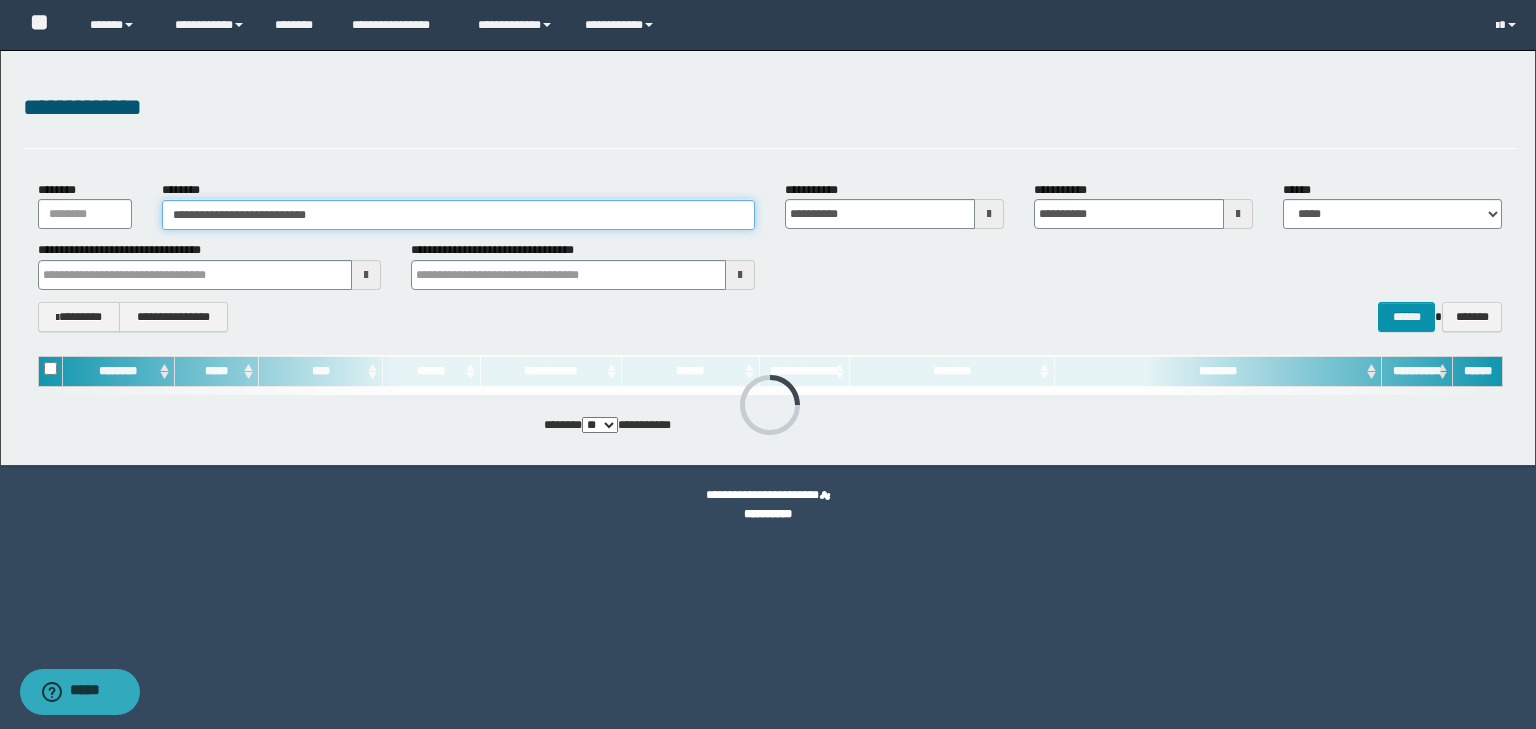 type on "**********" 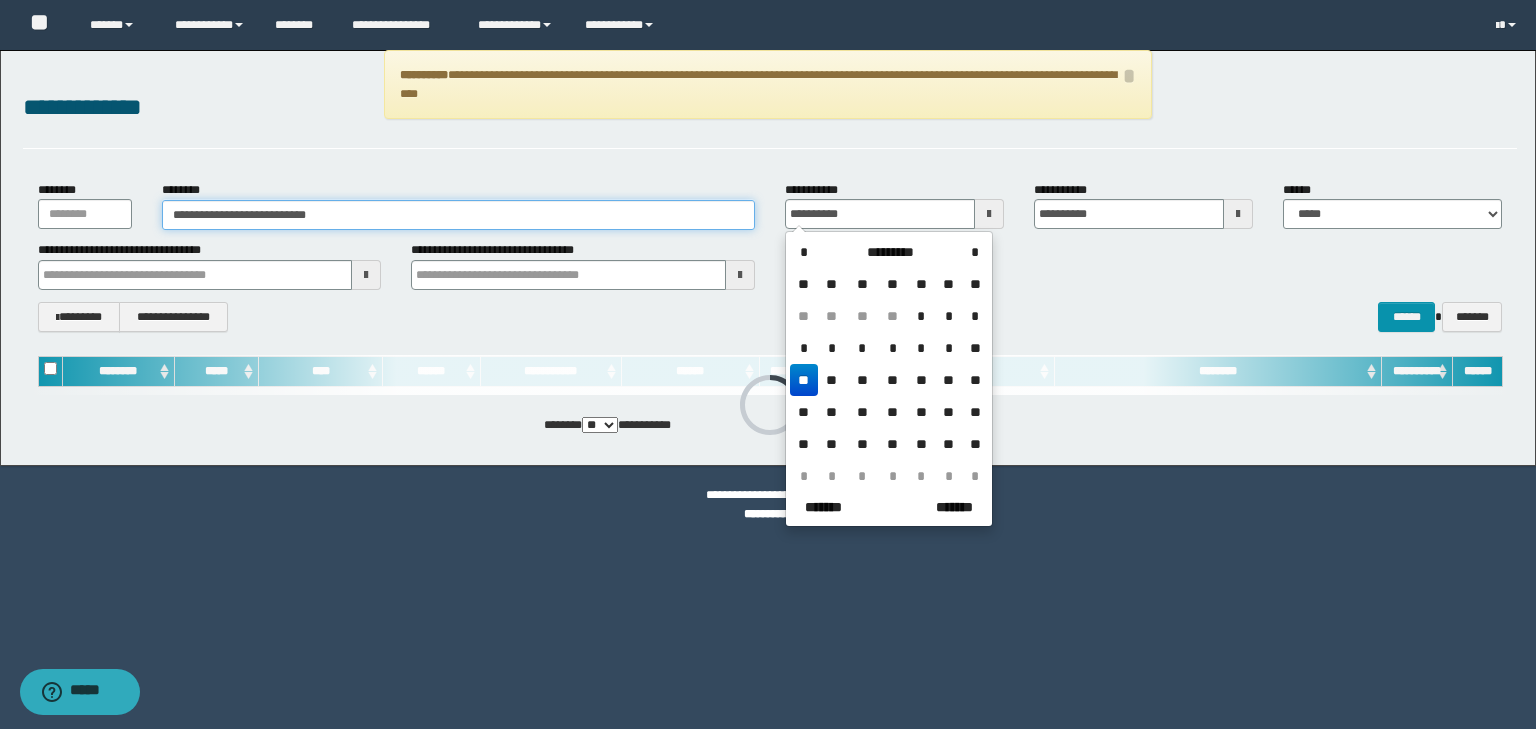 type on "**********" 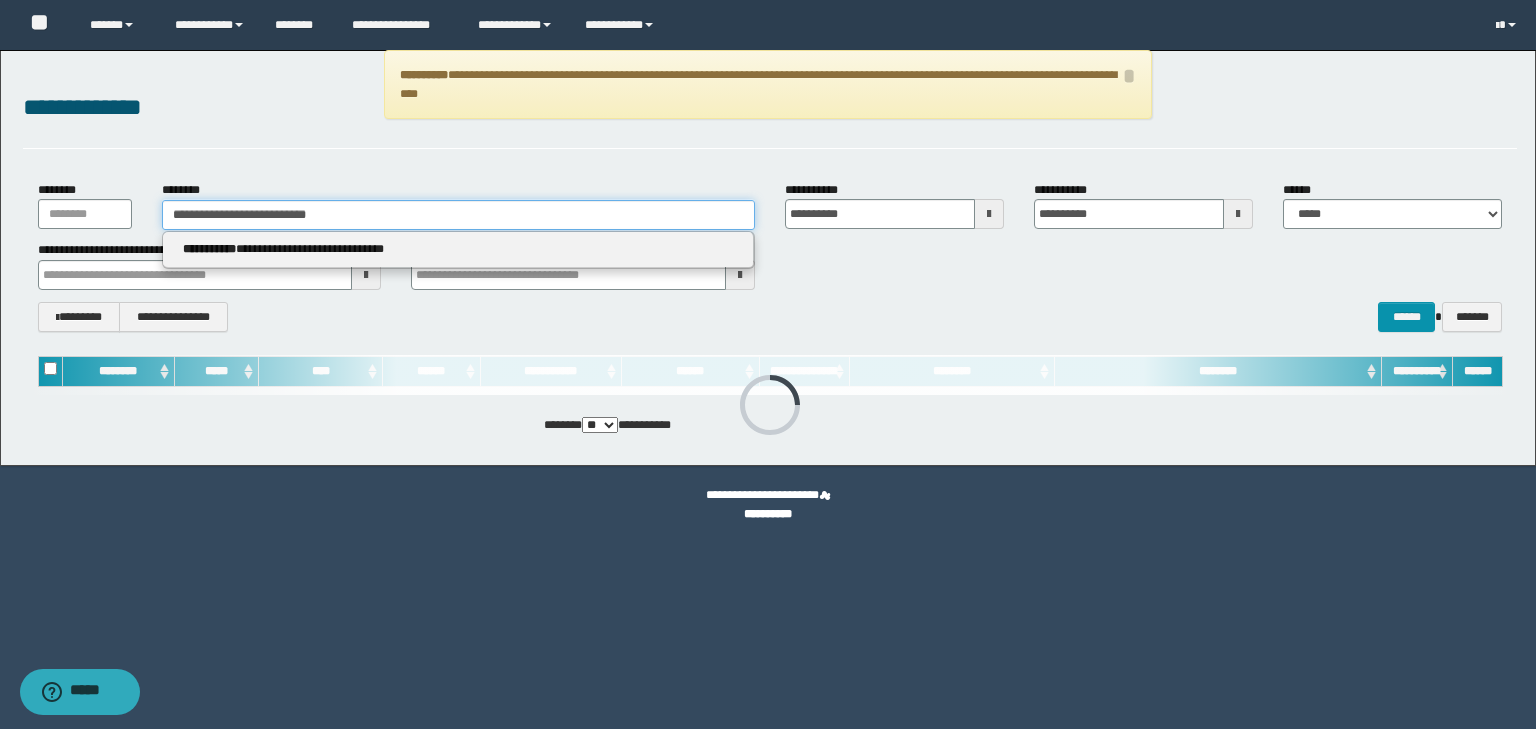 click on "**********" at bounding box center (458, 215) 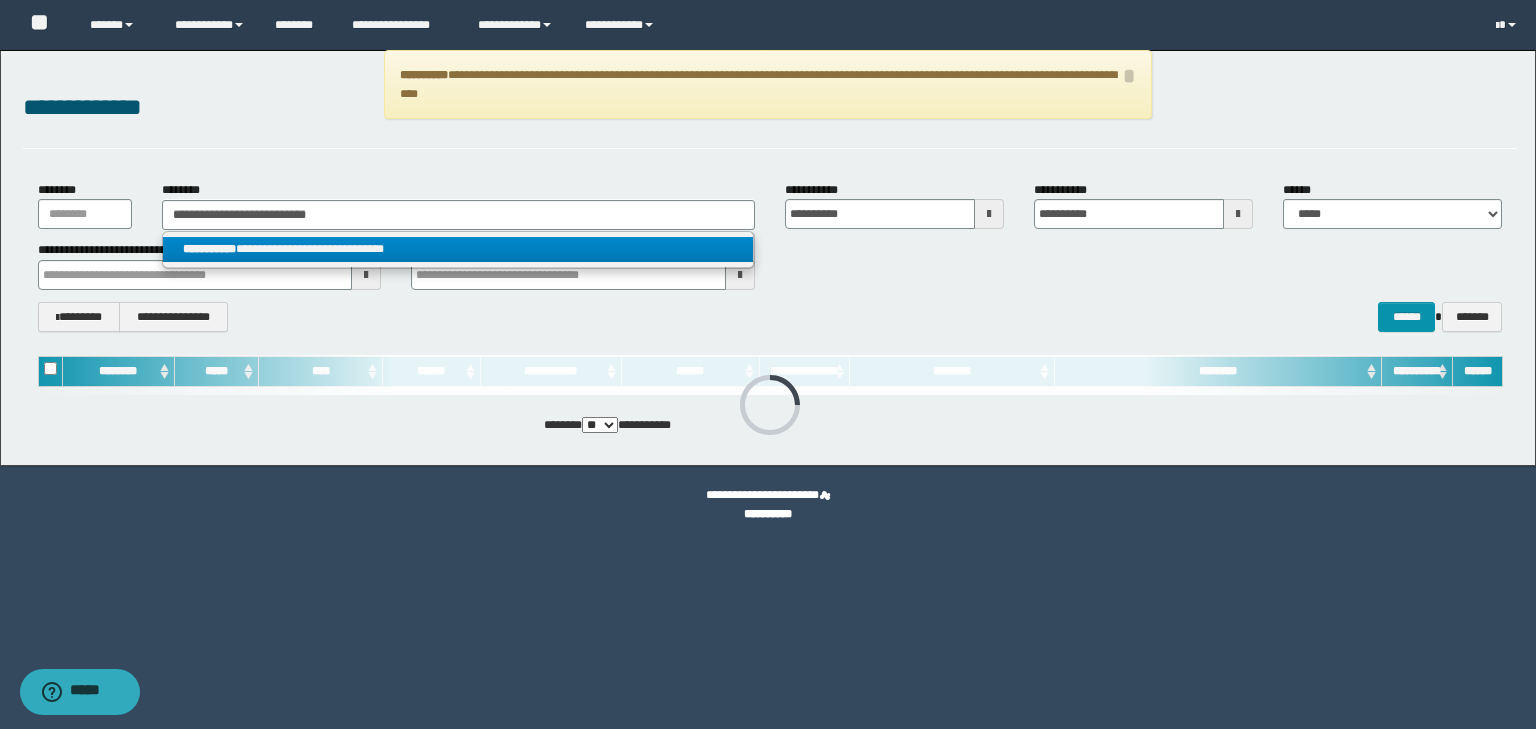 click on "**********" at bounding box center [458, 249] 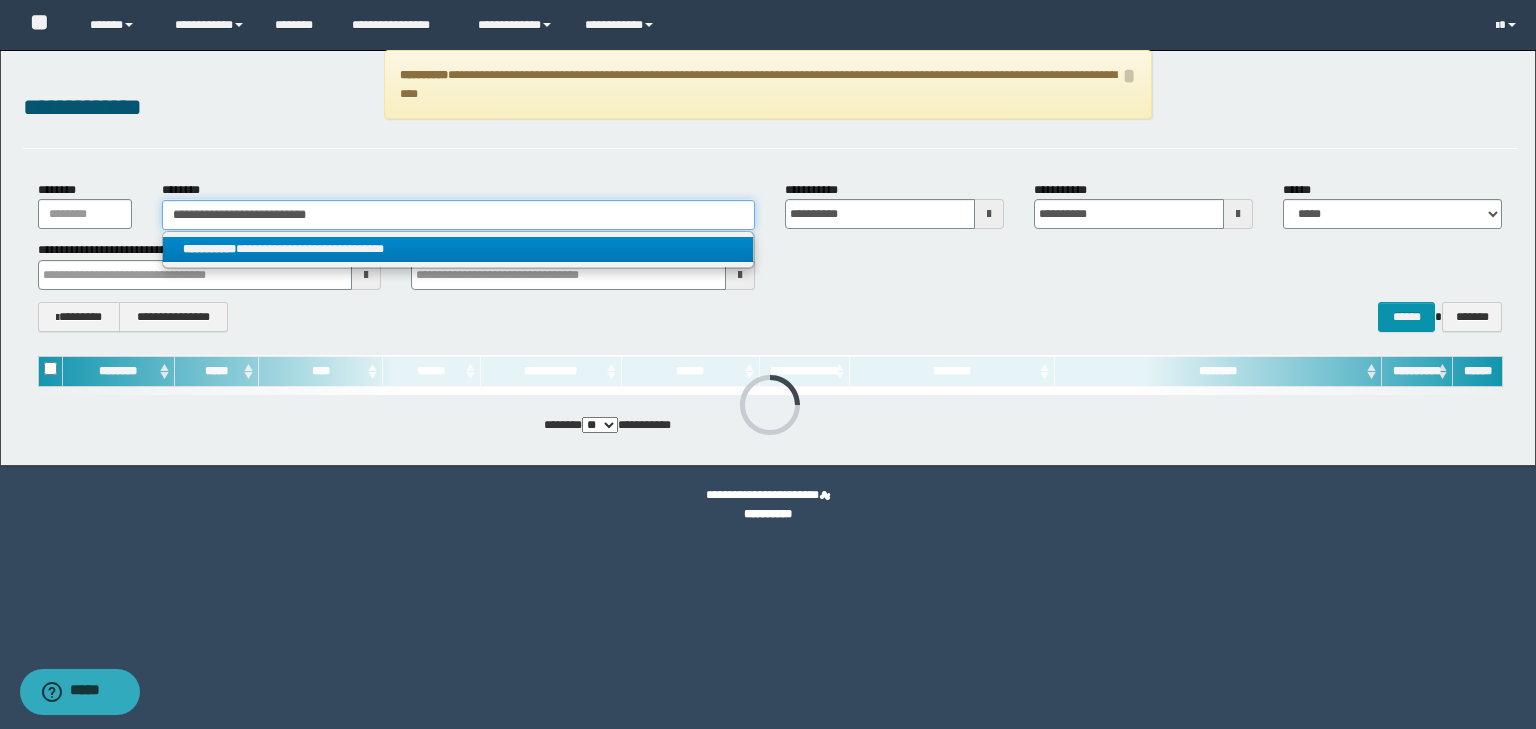 type 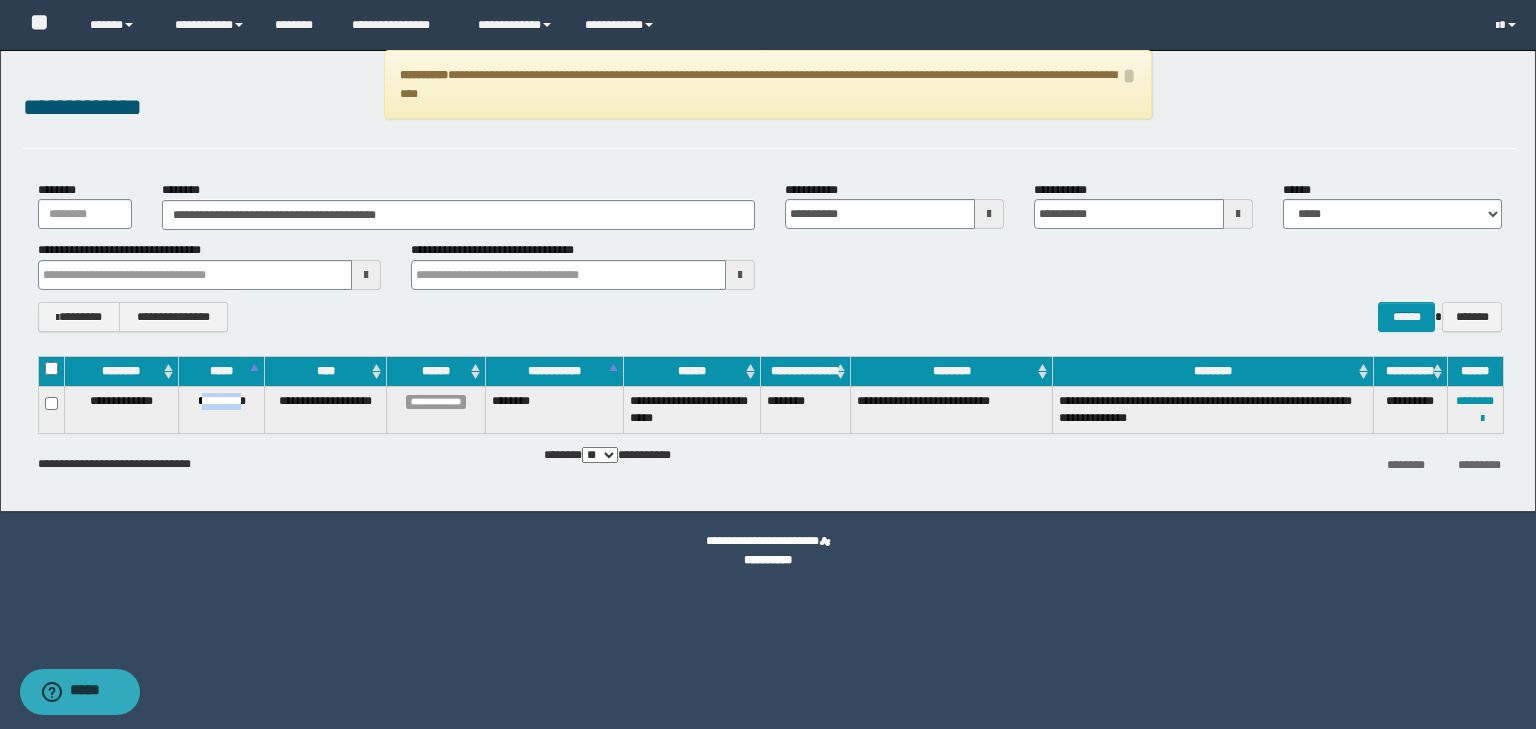 drag, startPoint x: 199, startPoint y: 407, endPoint x: 266, endPoint y: 407, distance: 67 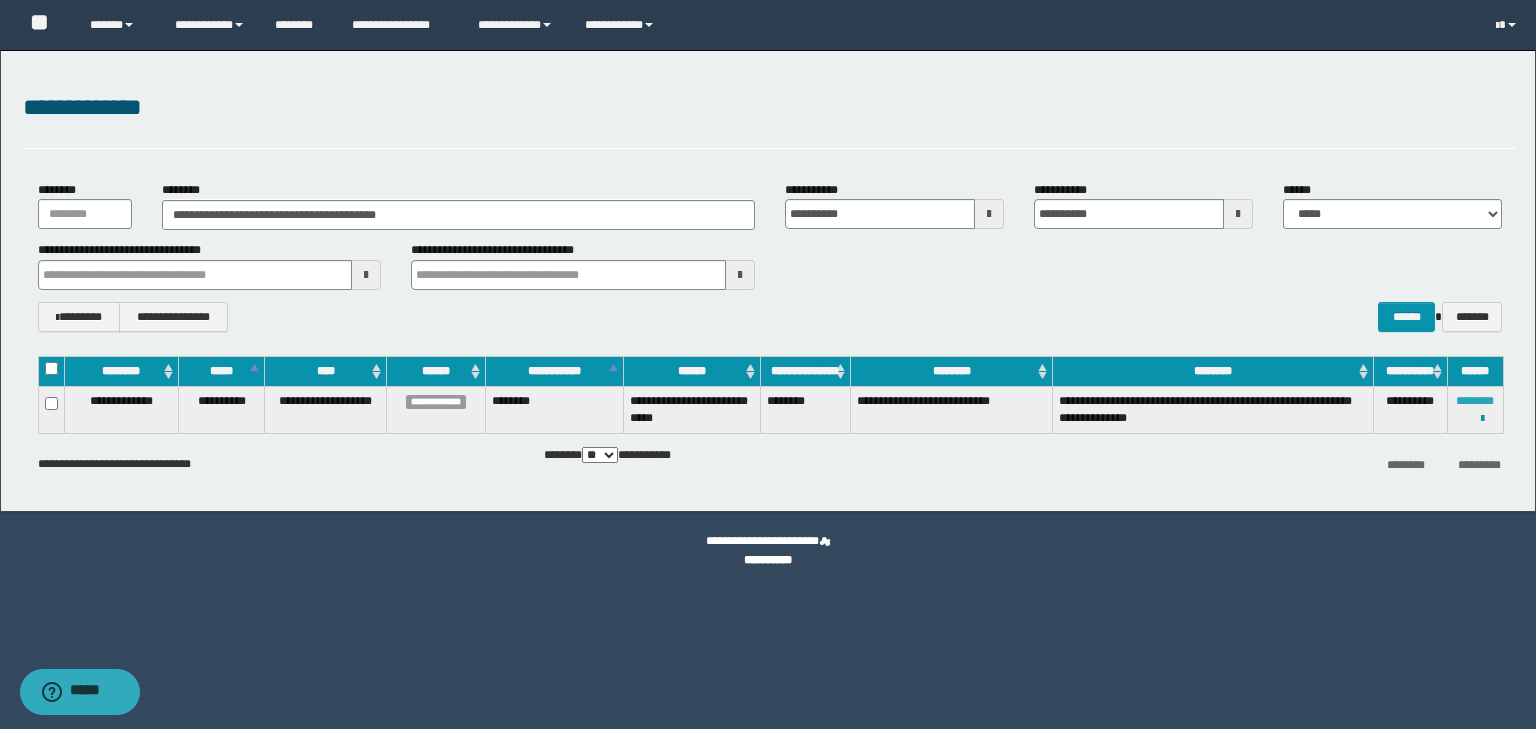 click on "********" at bounding box center (1475, 401) 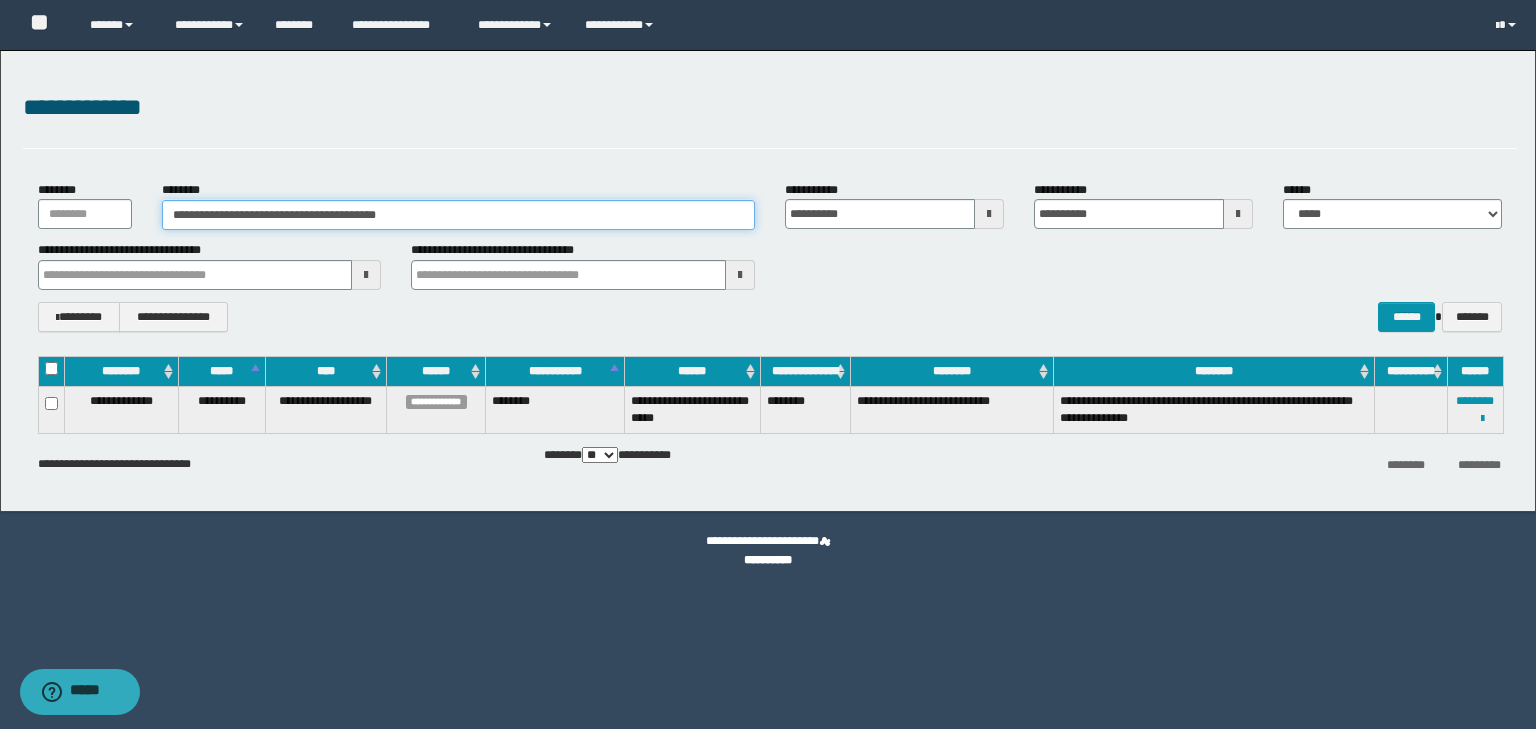 drag, startPoint x: 425, startPoint y: 212, endPoint x: 0, endPoint y: 240, distance: 425.92136 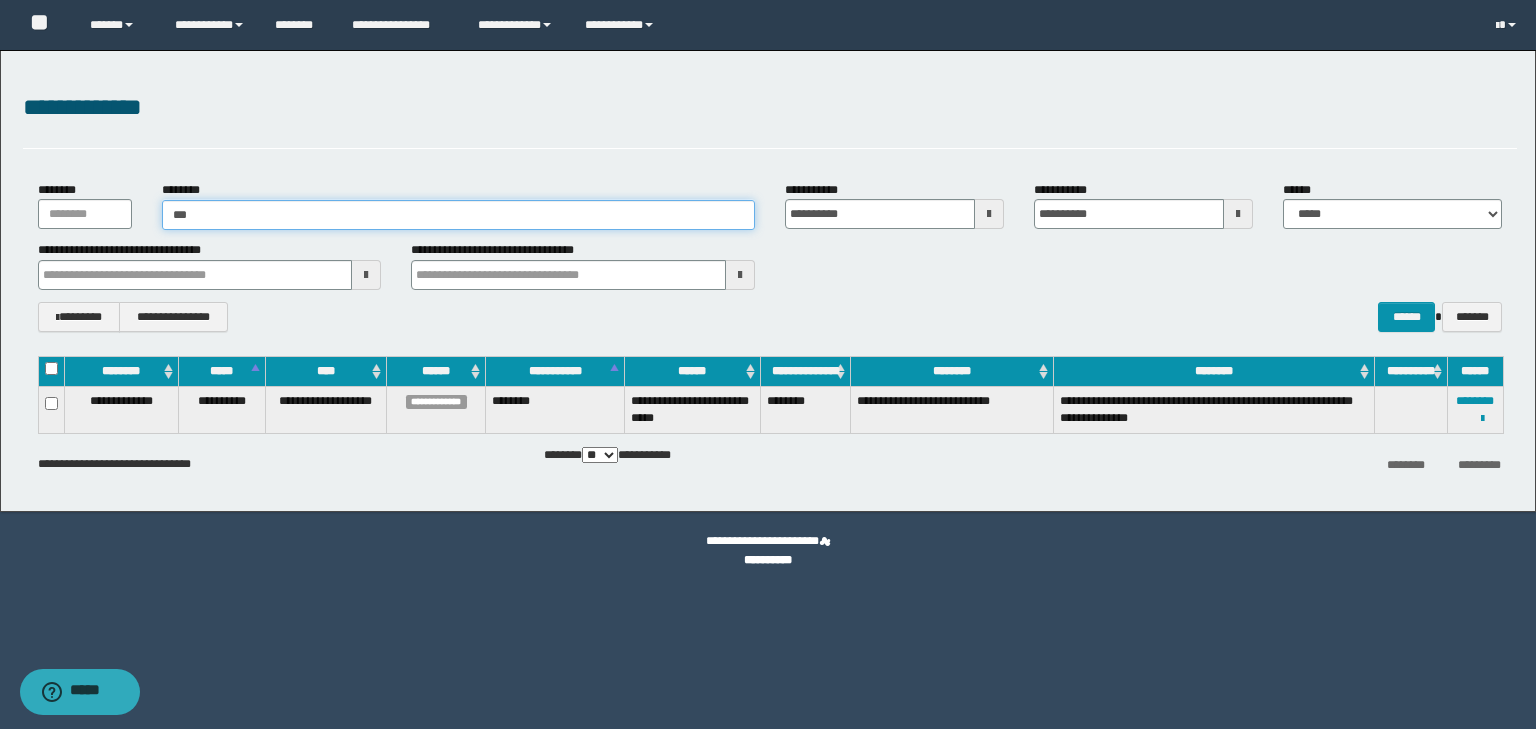 type on "****" 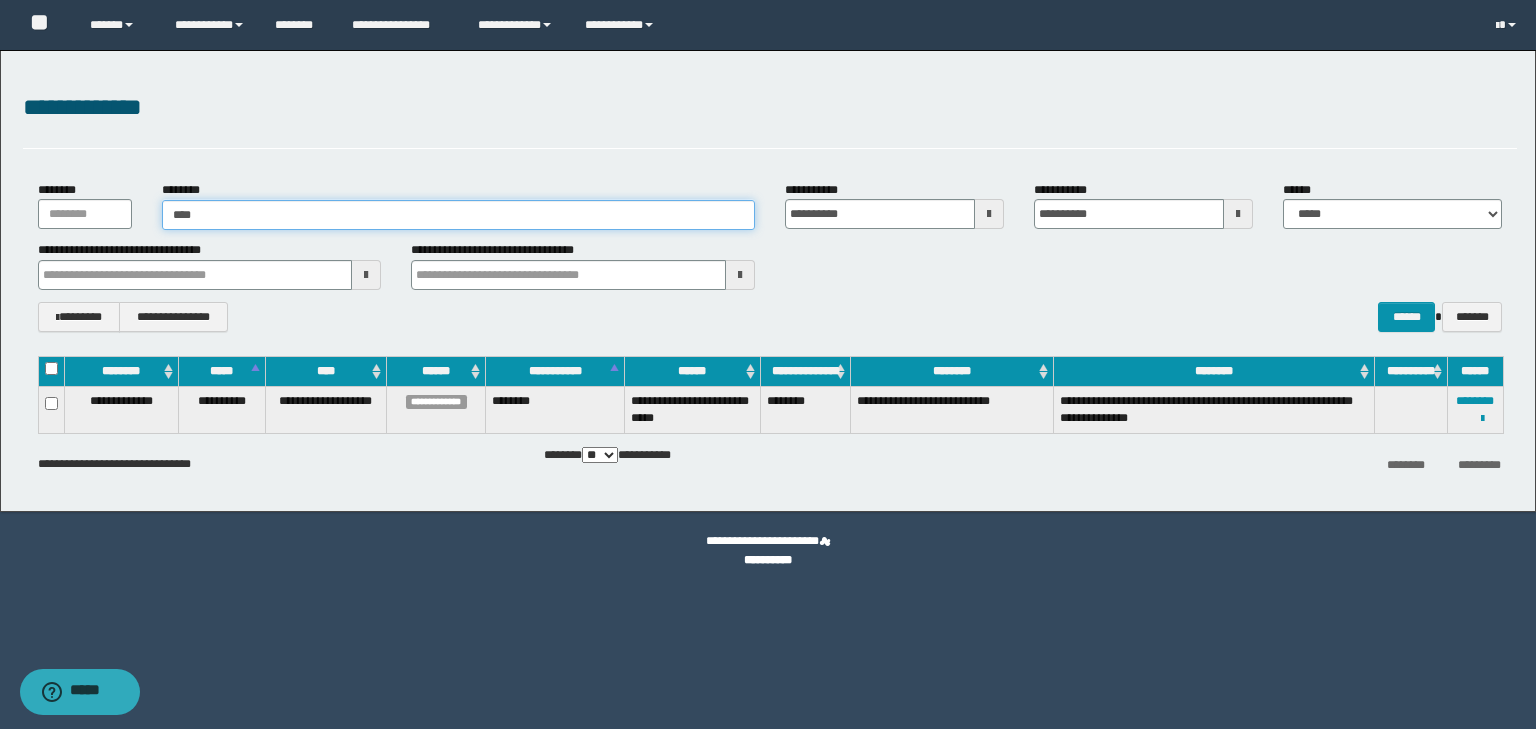 type on "****" 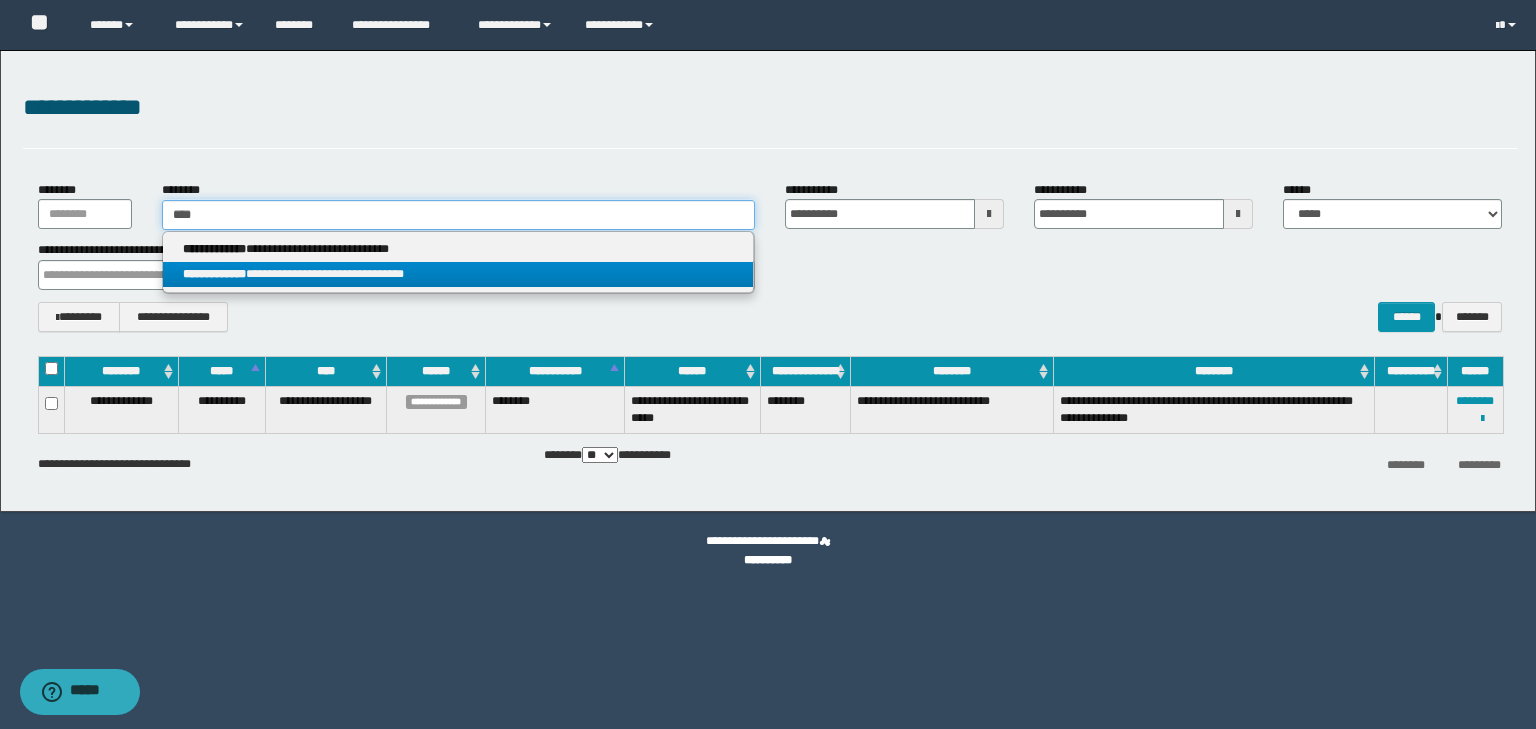 type on "****" 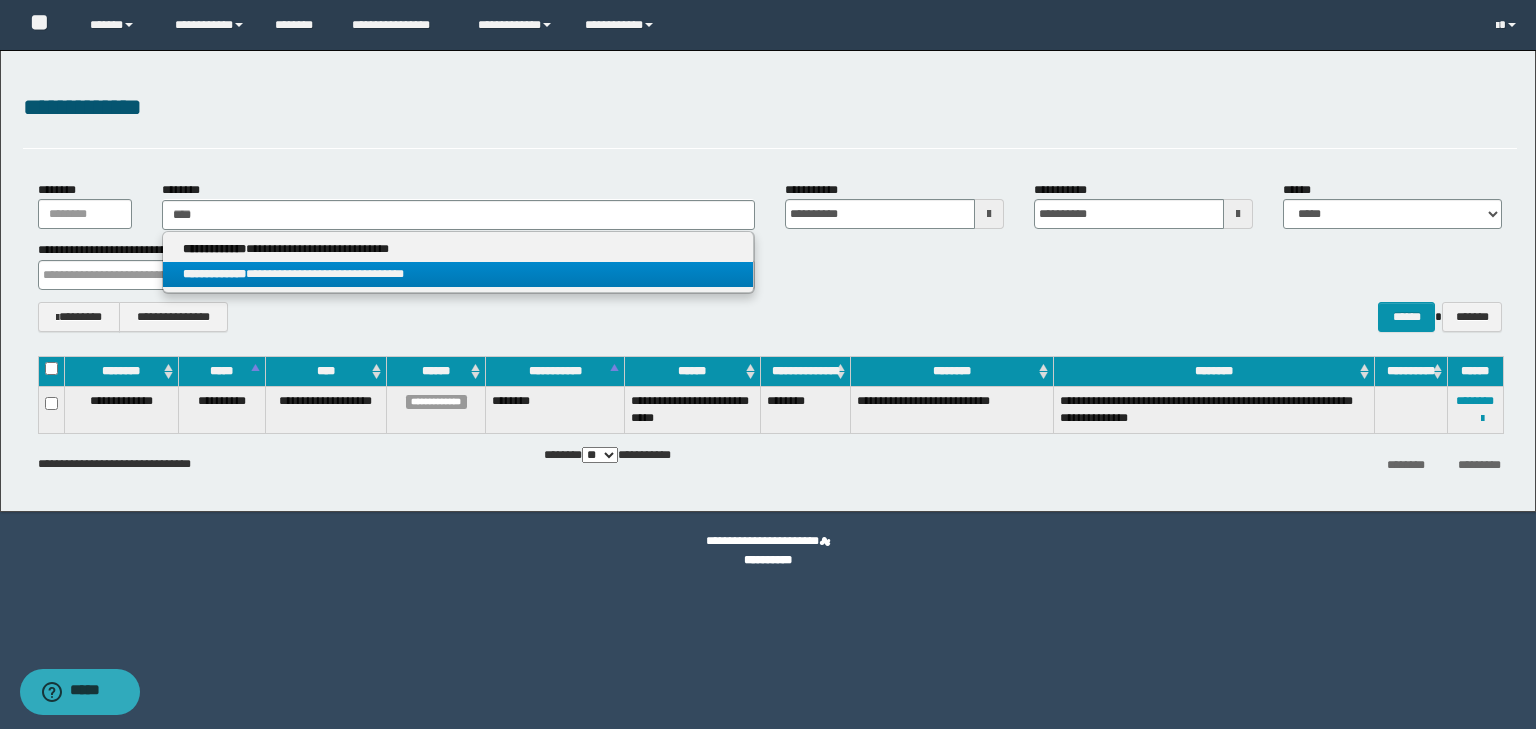 click on "**********" at bounding box center (458, 274) 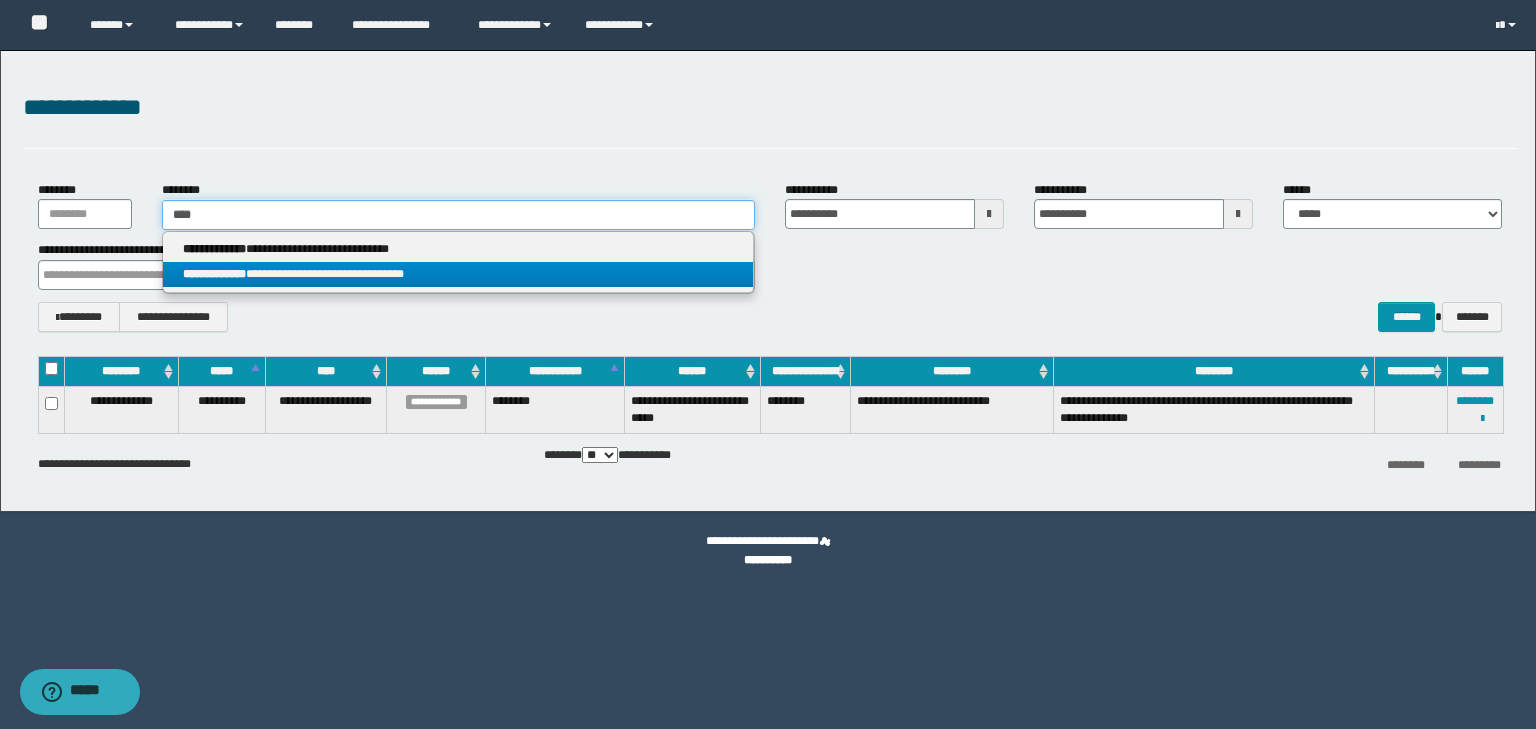type 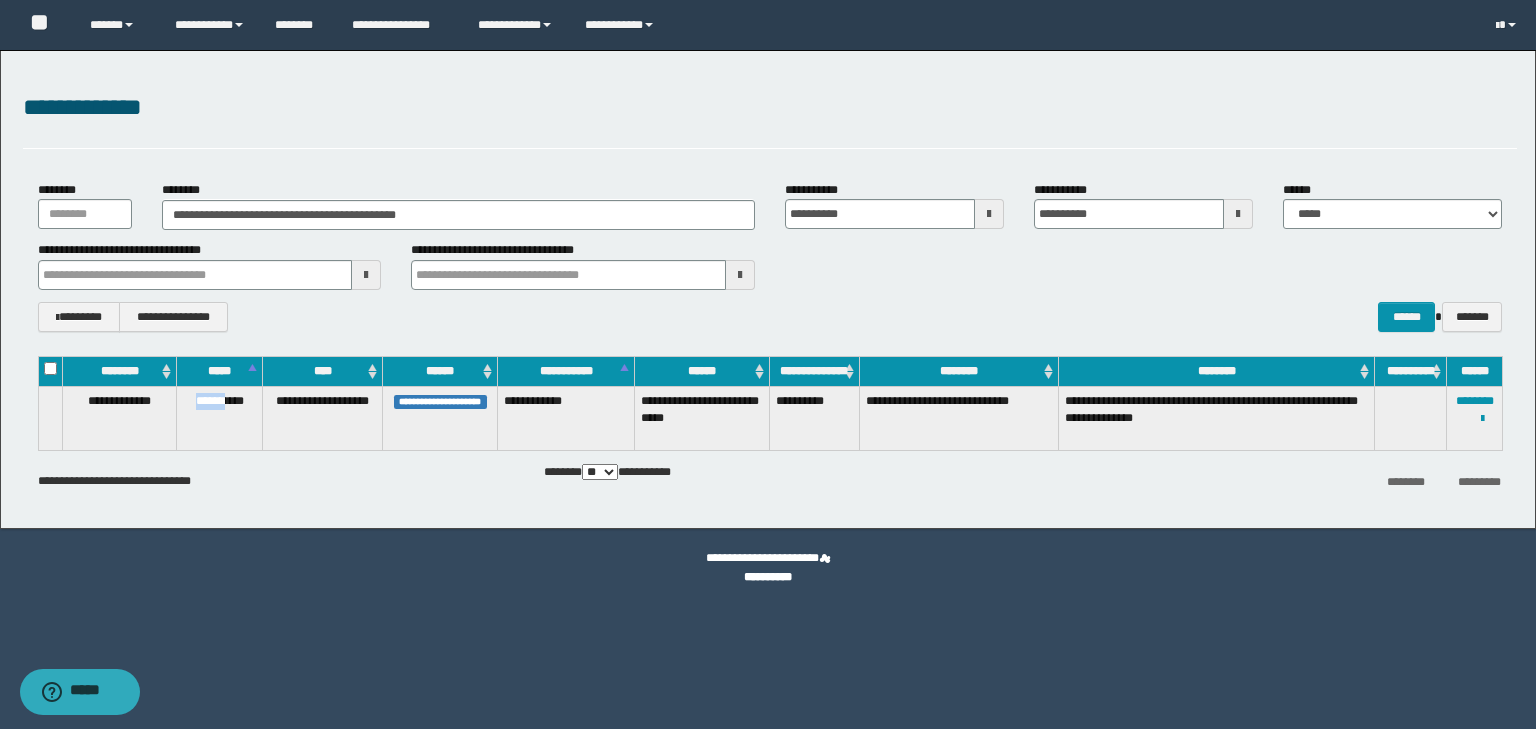 drag, startPoint x: 191, startPoint y: 417, endPoint x: 224, endPoint y: 419, distance: 33.06055 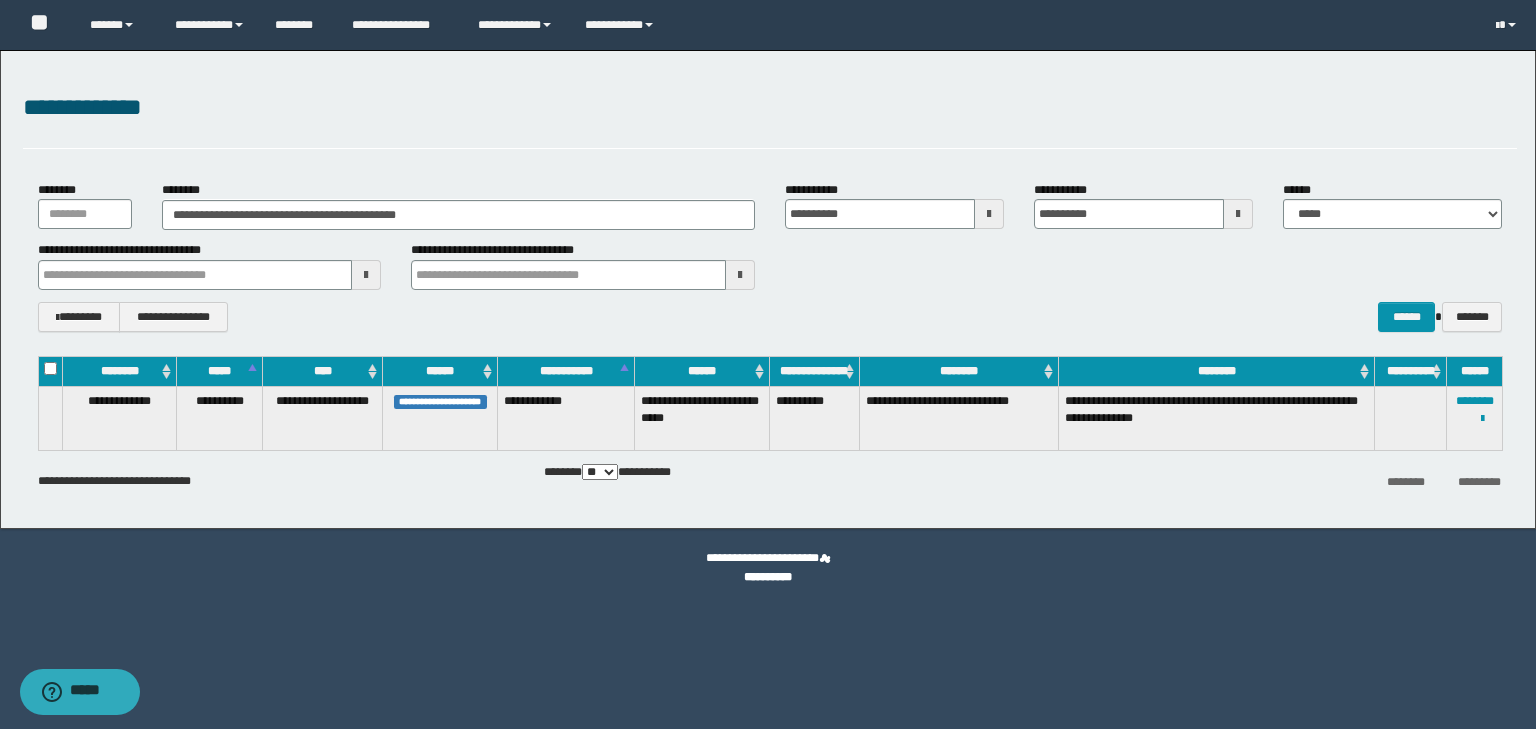 click on "**********" at bounding box center [770, 119] 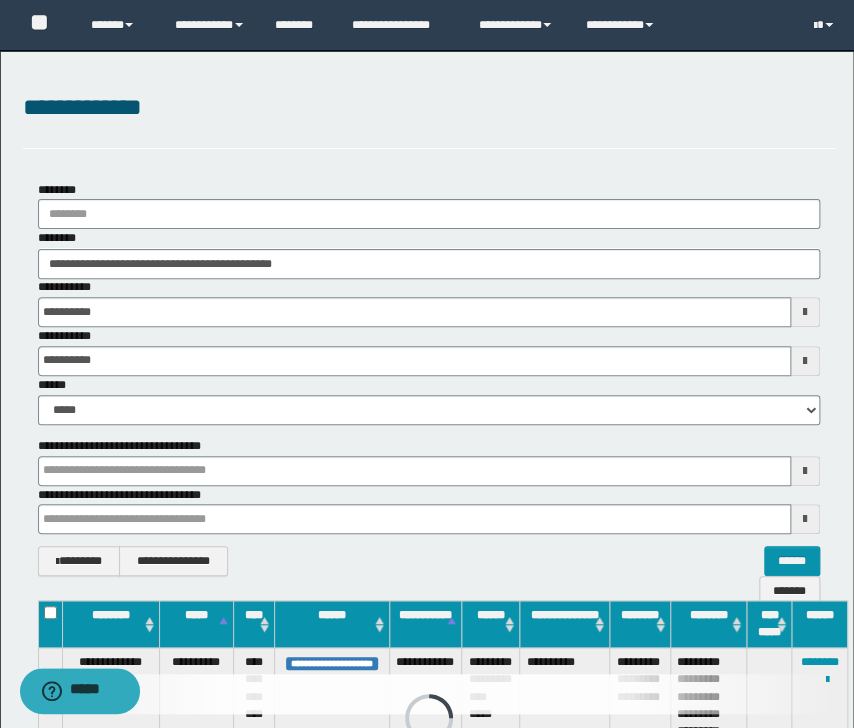 click on "**********" at bounding box center [427, 464] 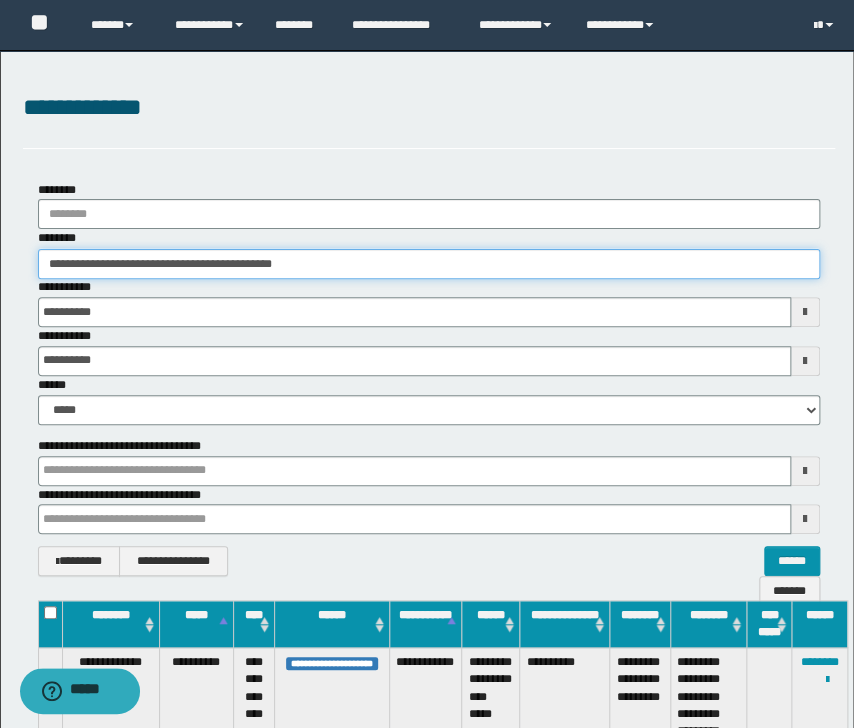 drag, startPoint x: 332, startPoint y: 259, endPoint x: -371, endPoint y: 295, distance: 703.92114 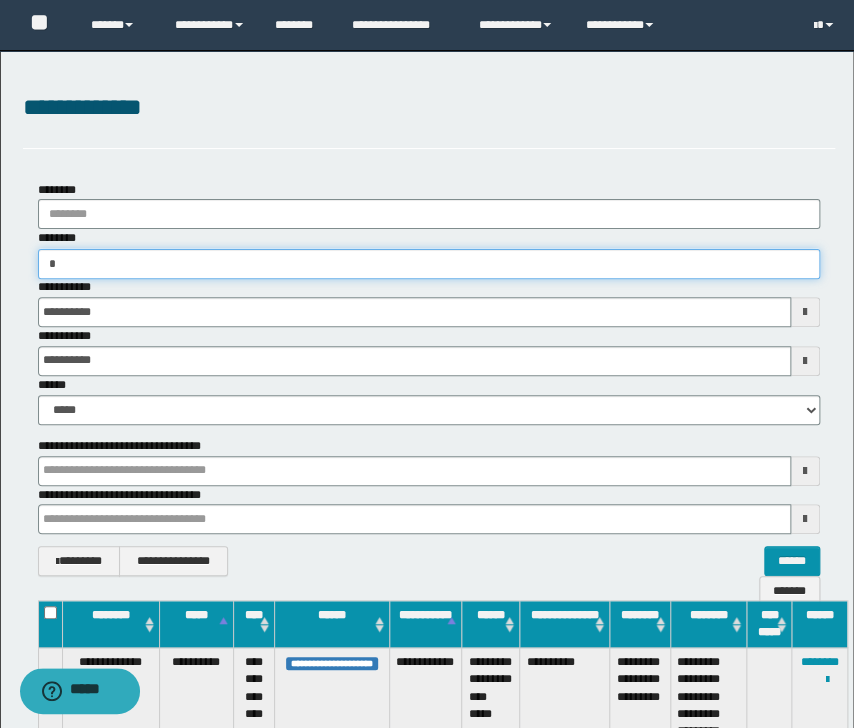 type on "**" 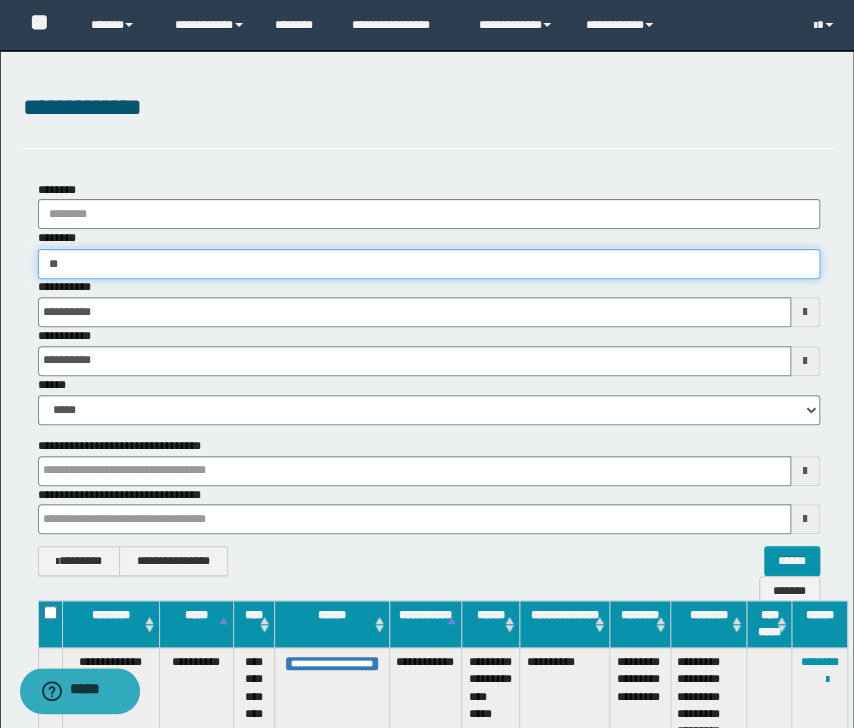 type on "**" 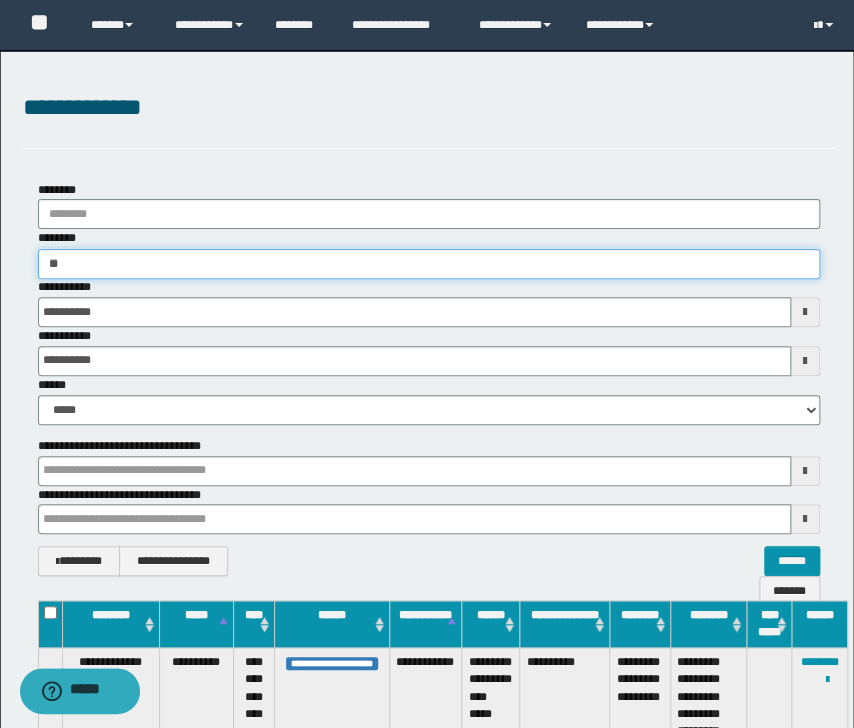 type 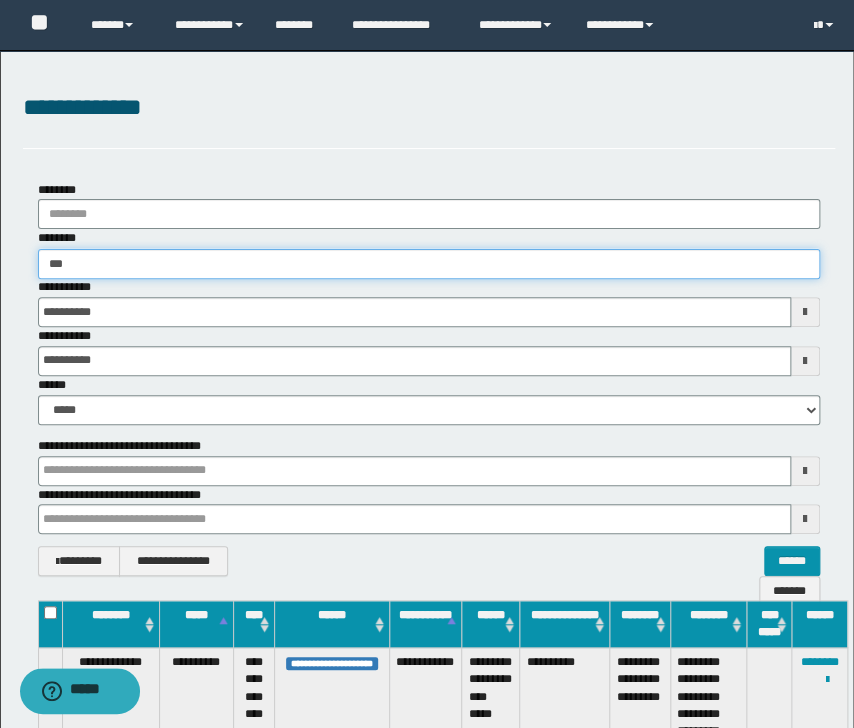 type on "****" 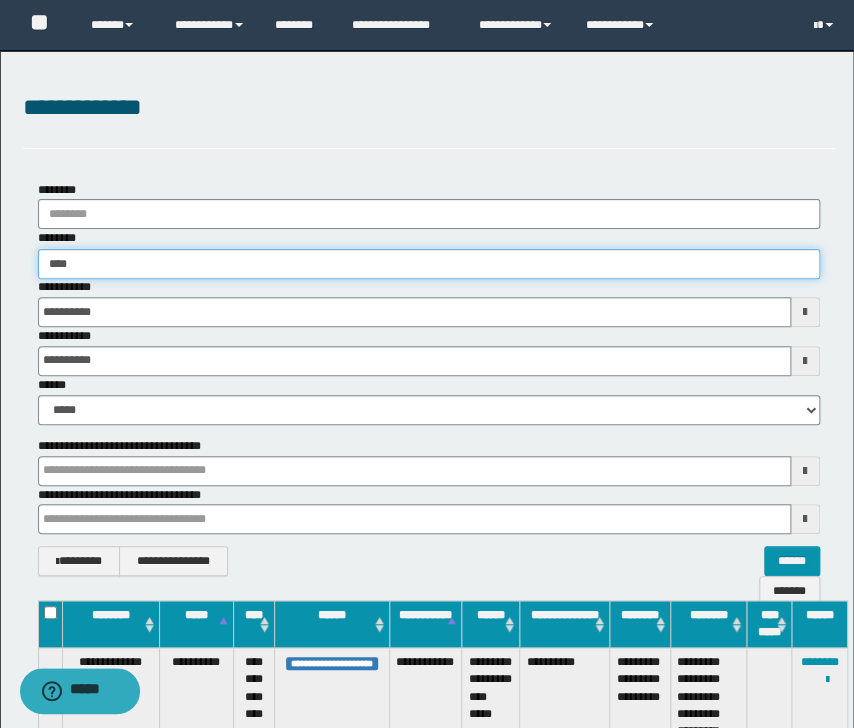 type on "****" 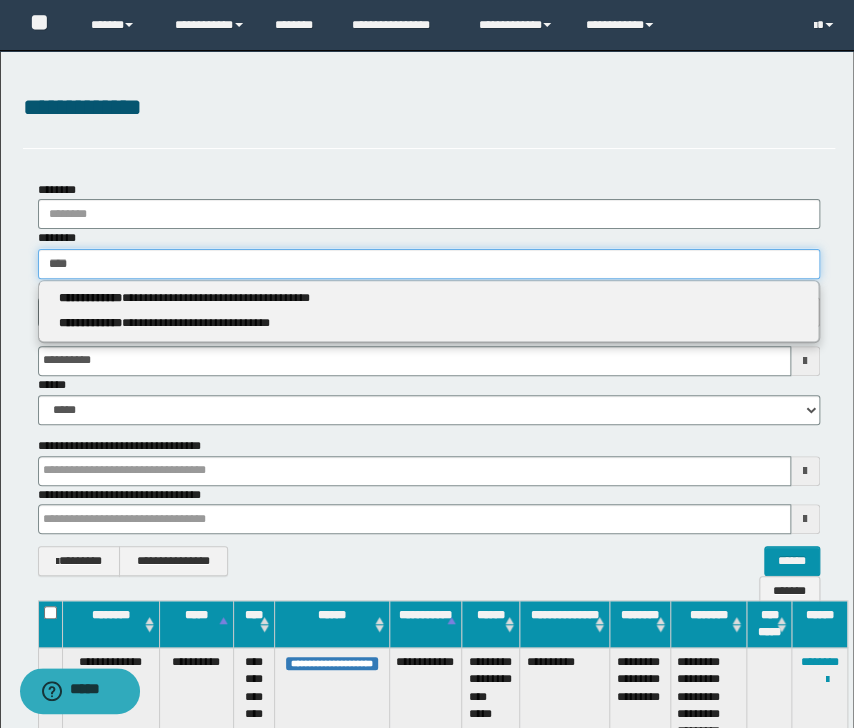 type 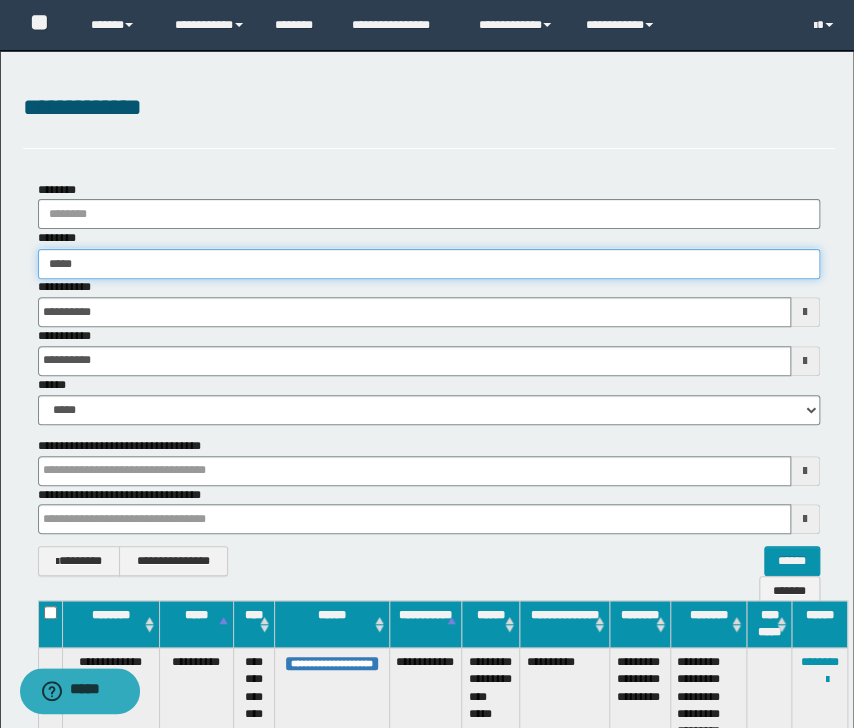 type on "*****" 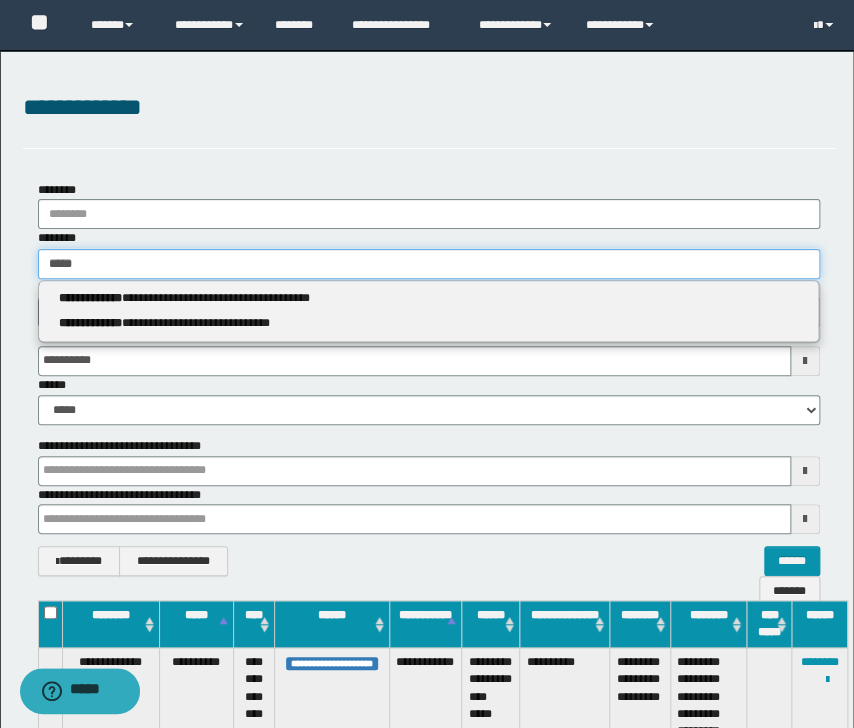 type 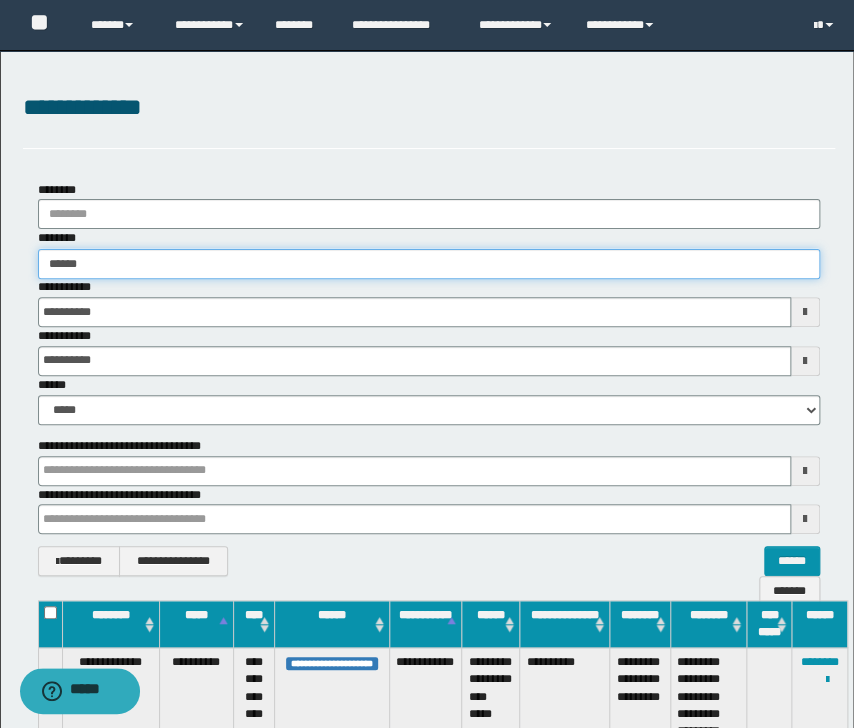 type on "*******" 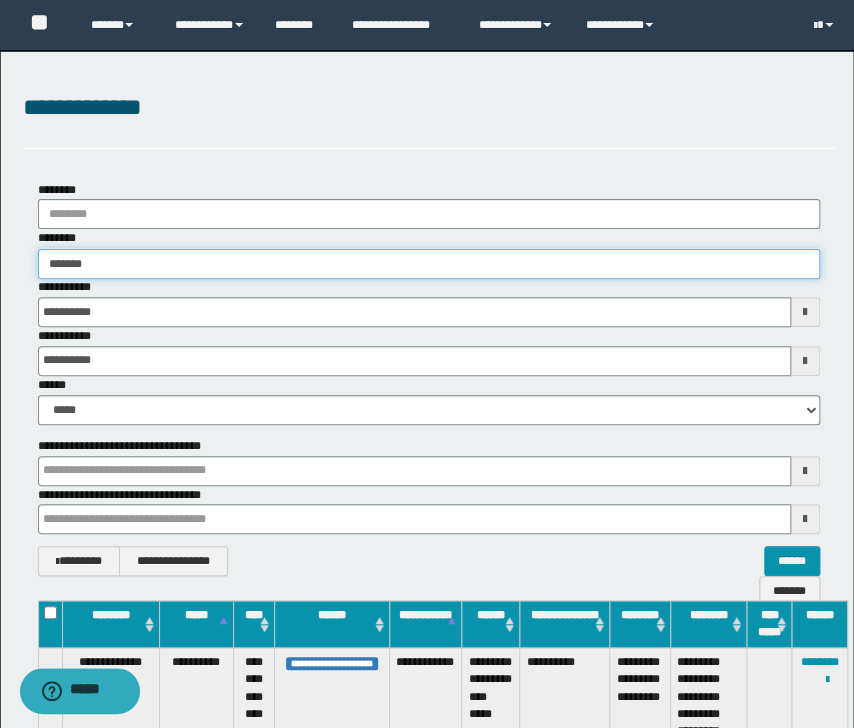 type on "*******" 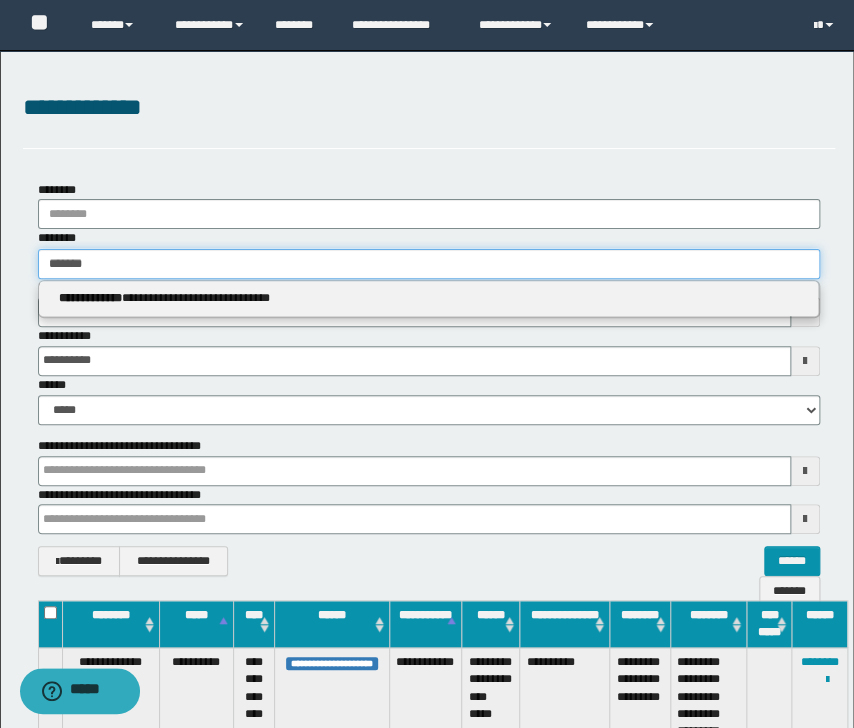 type 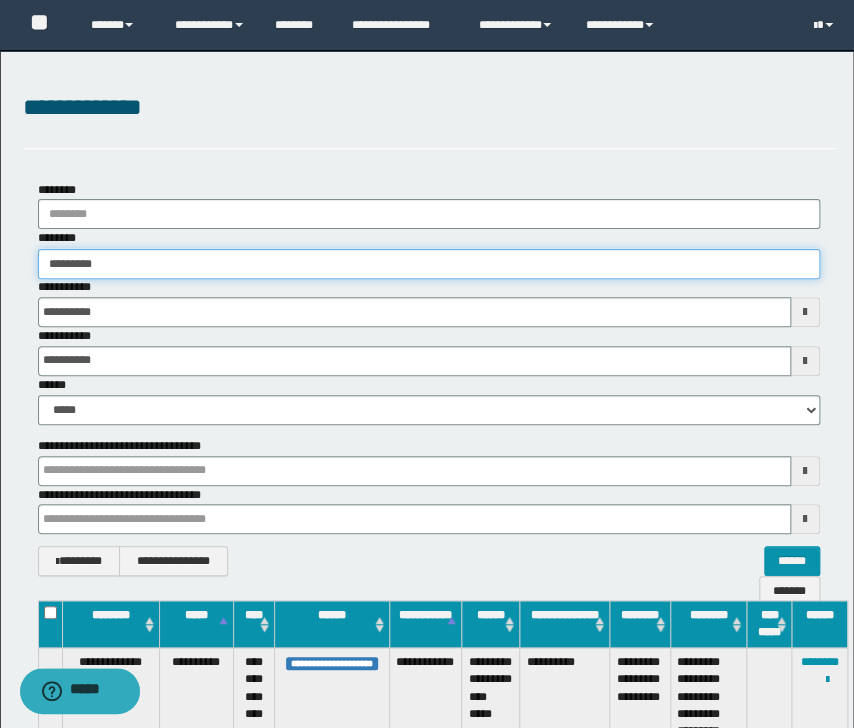 type on "**********" 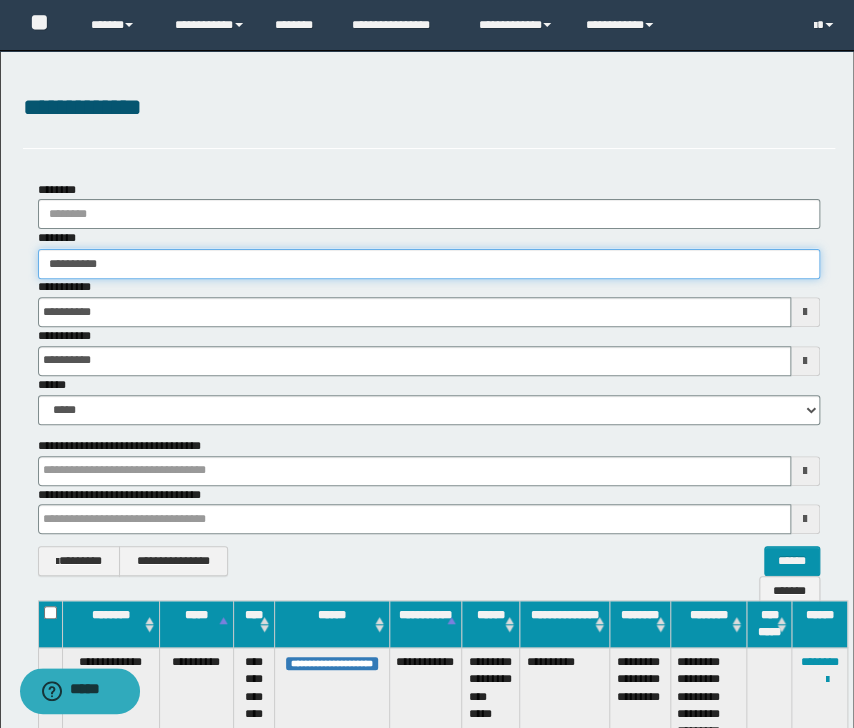 type on "**********" 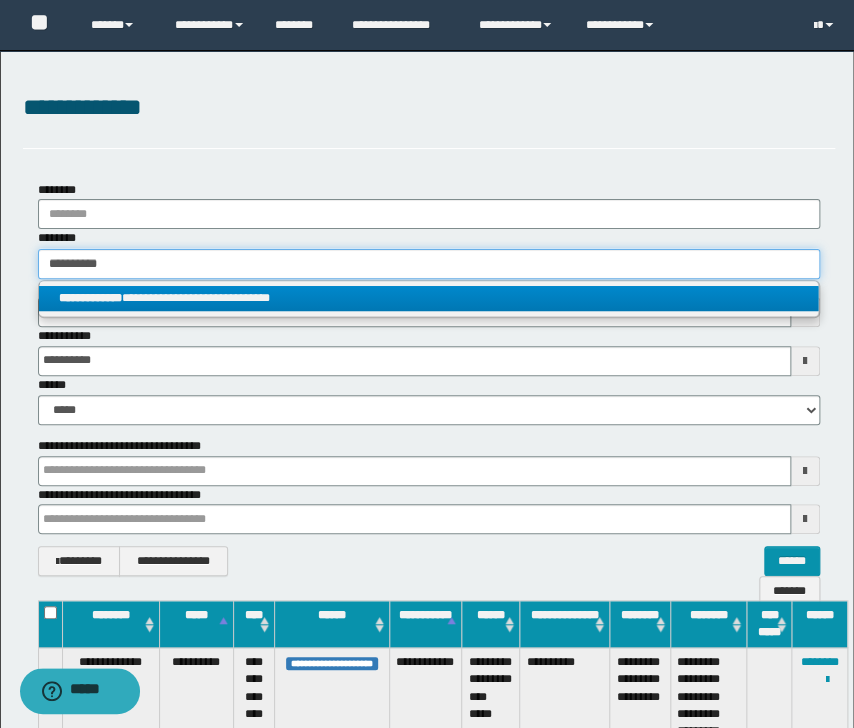 type on "**********" 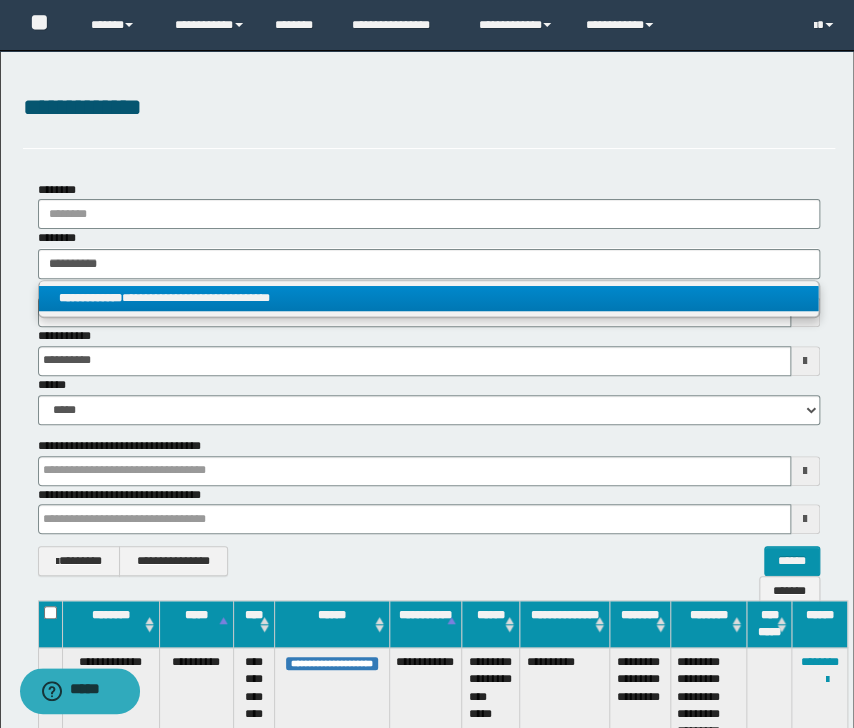 click on "**********" at bounding box center (429, 298) 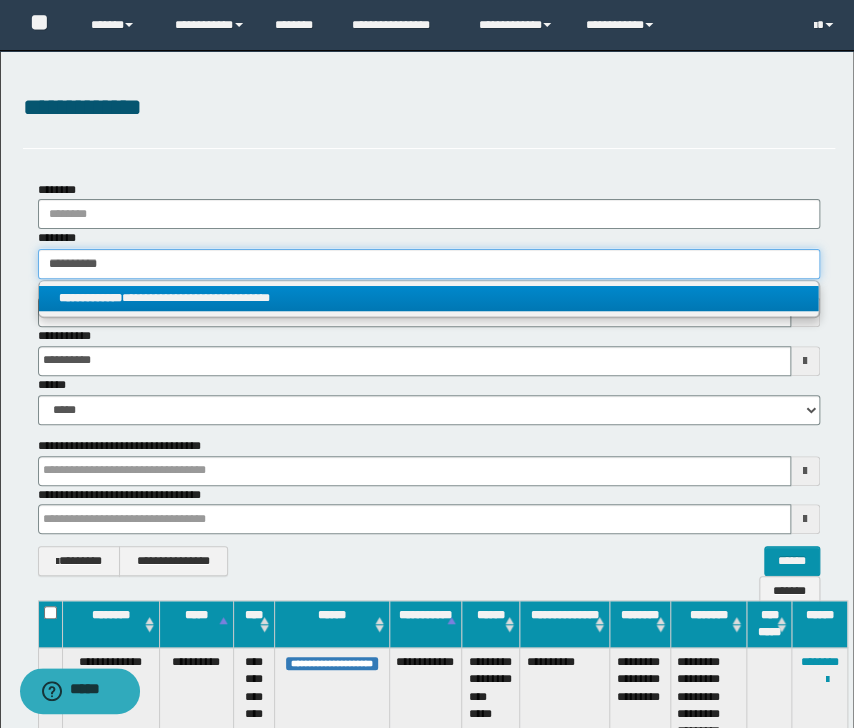 type 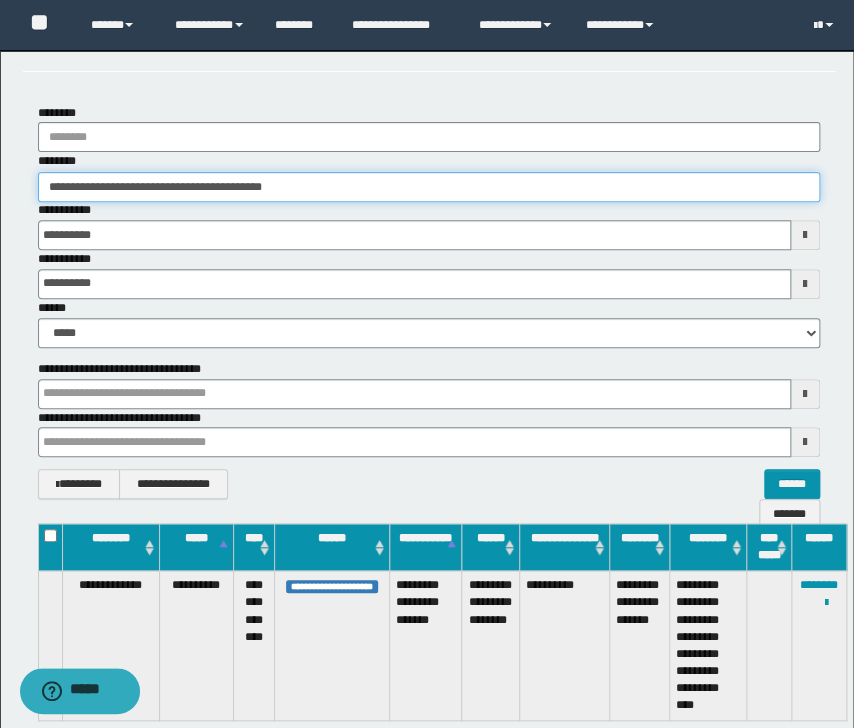 scroll, scrollTop: 133, scrollLeft: 0, axis: vertical 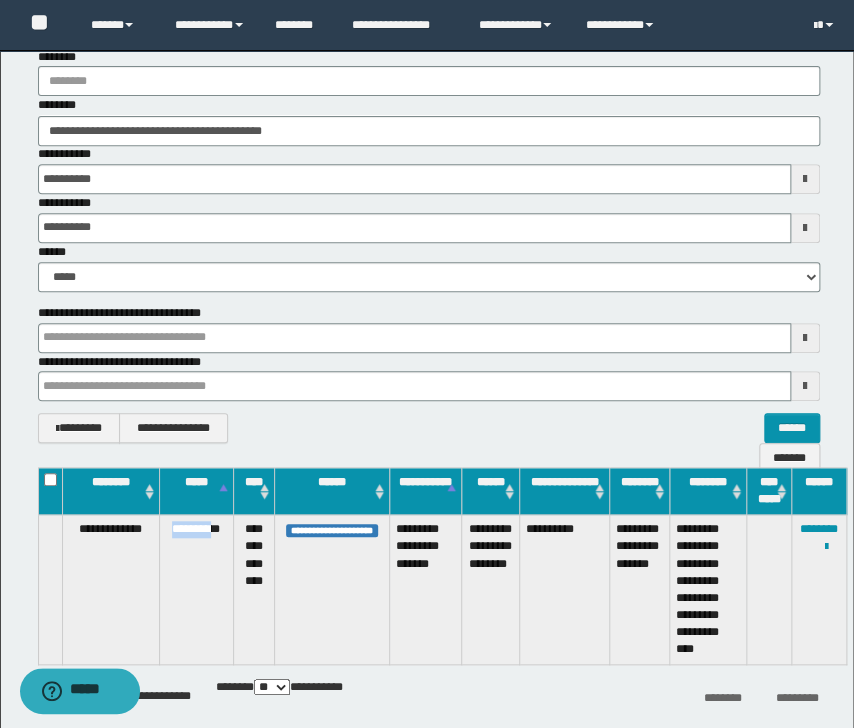 drag, startPoint x: 161, startPoint y: 529, endPoint x: 212, endPoint y: 528, distance: 51.009804 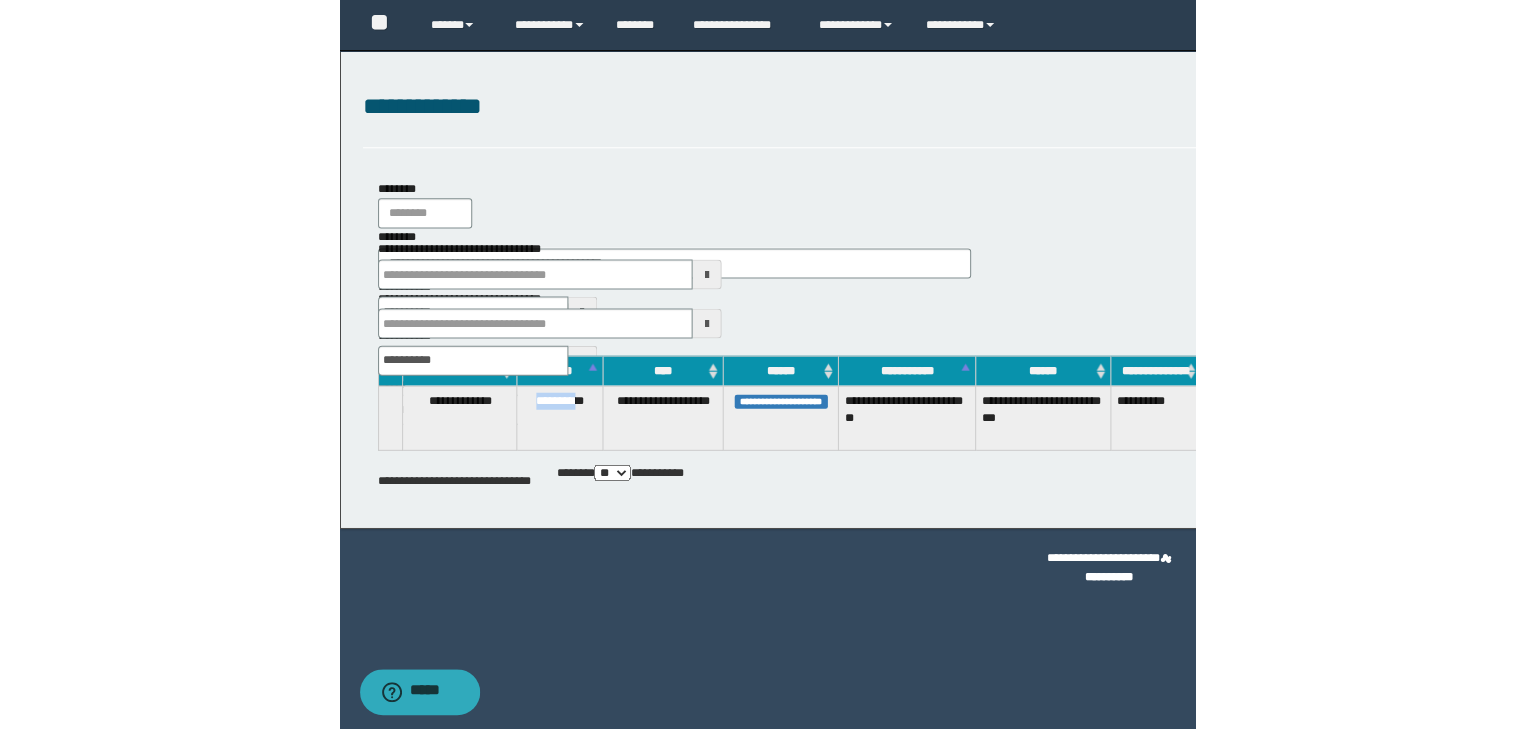 scroll, scrollTop: 0, scrollLeft: 0, axis: both 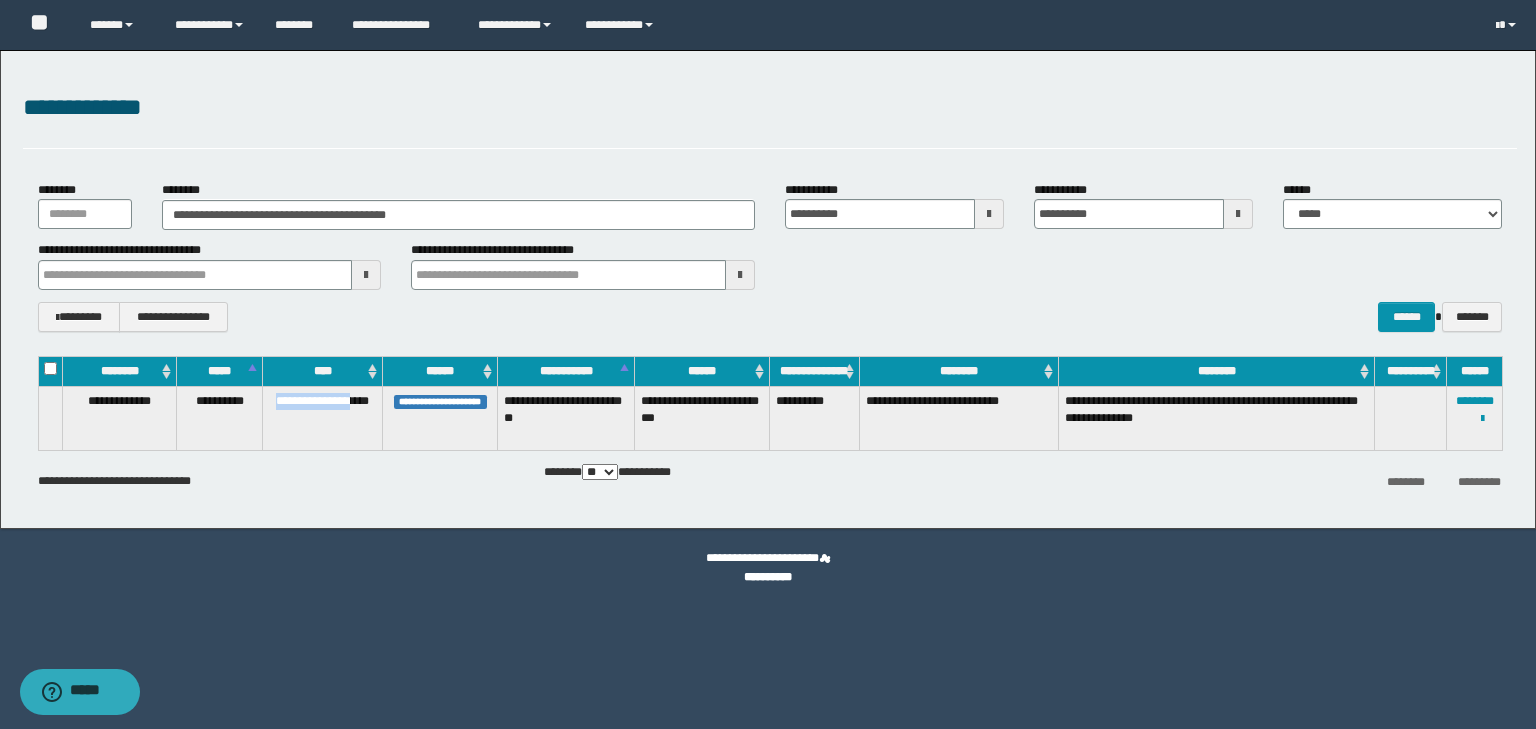 drag, startPoint x: 278, startPoint y: 422, endPoint x: 358, endPoint y: 420, distance: 80.024994 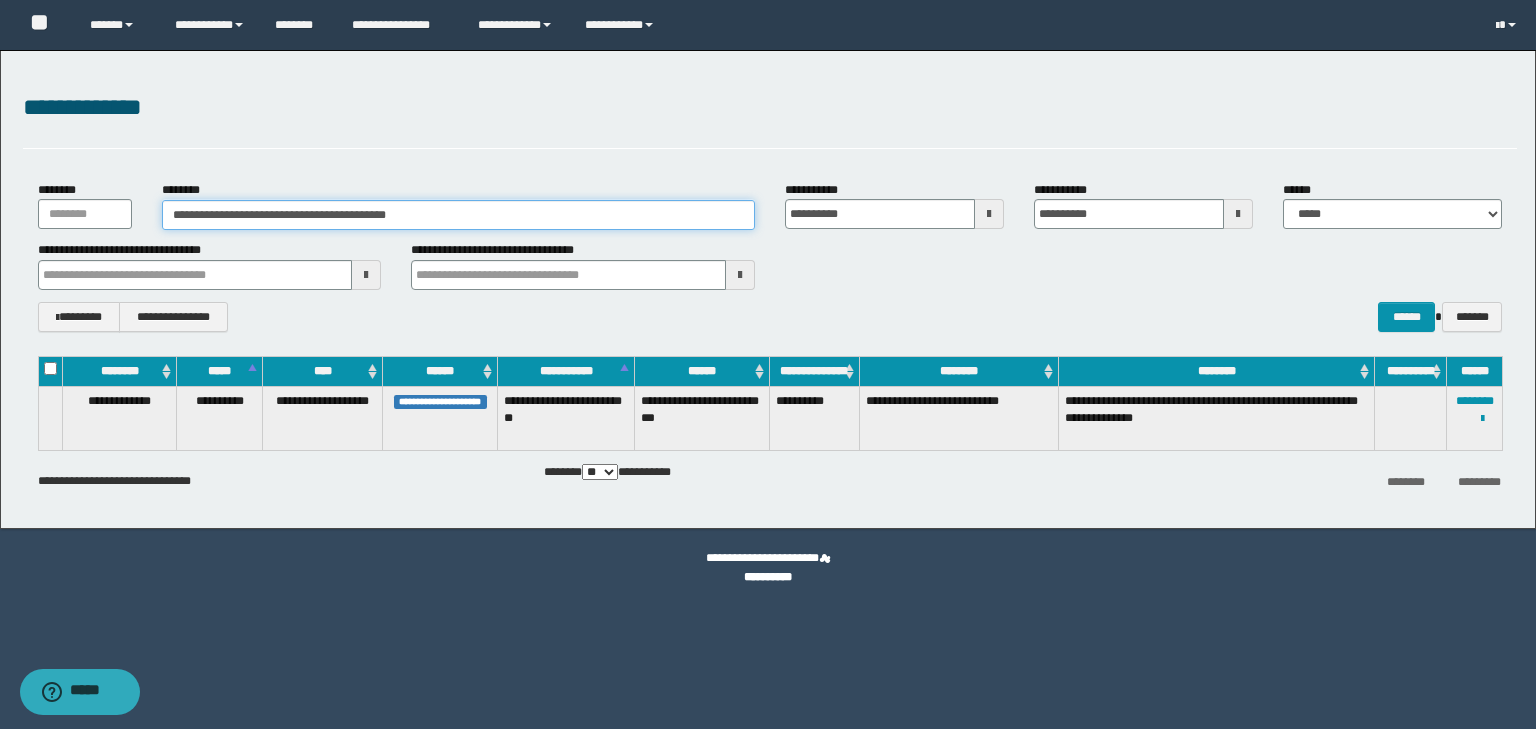 click on "**********" at bounding box center (458, 215) 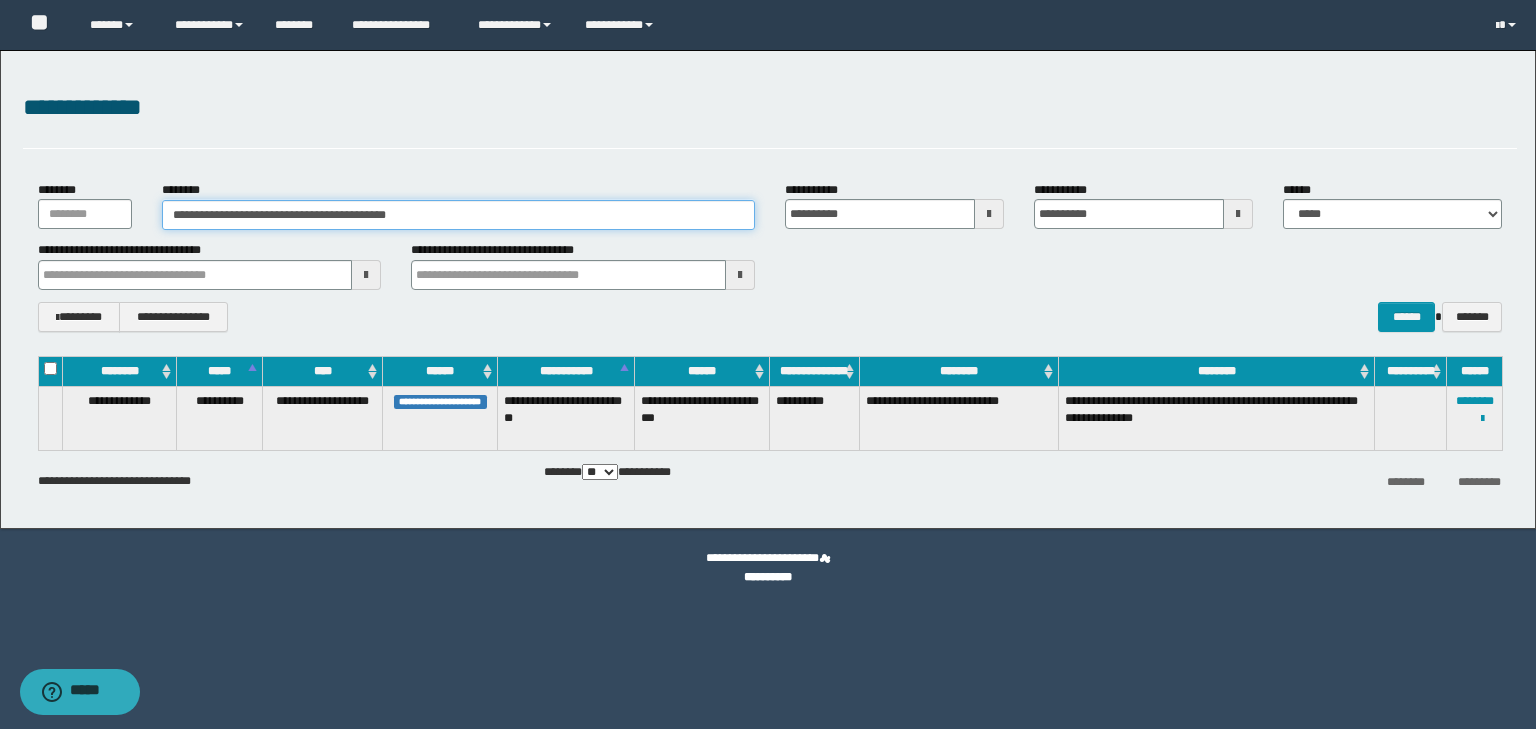 drag, startPoint x: 477, startPoint y: 221, endPoint x: 0, endPoint y: 228, distance: 477.05136 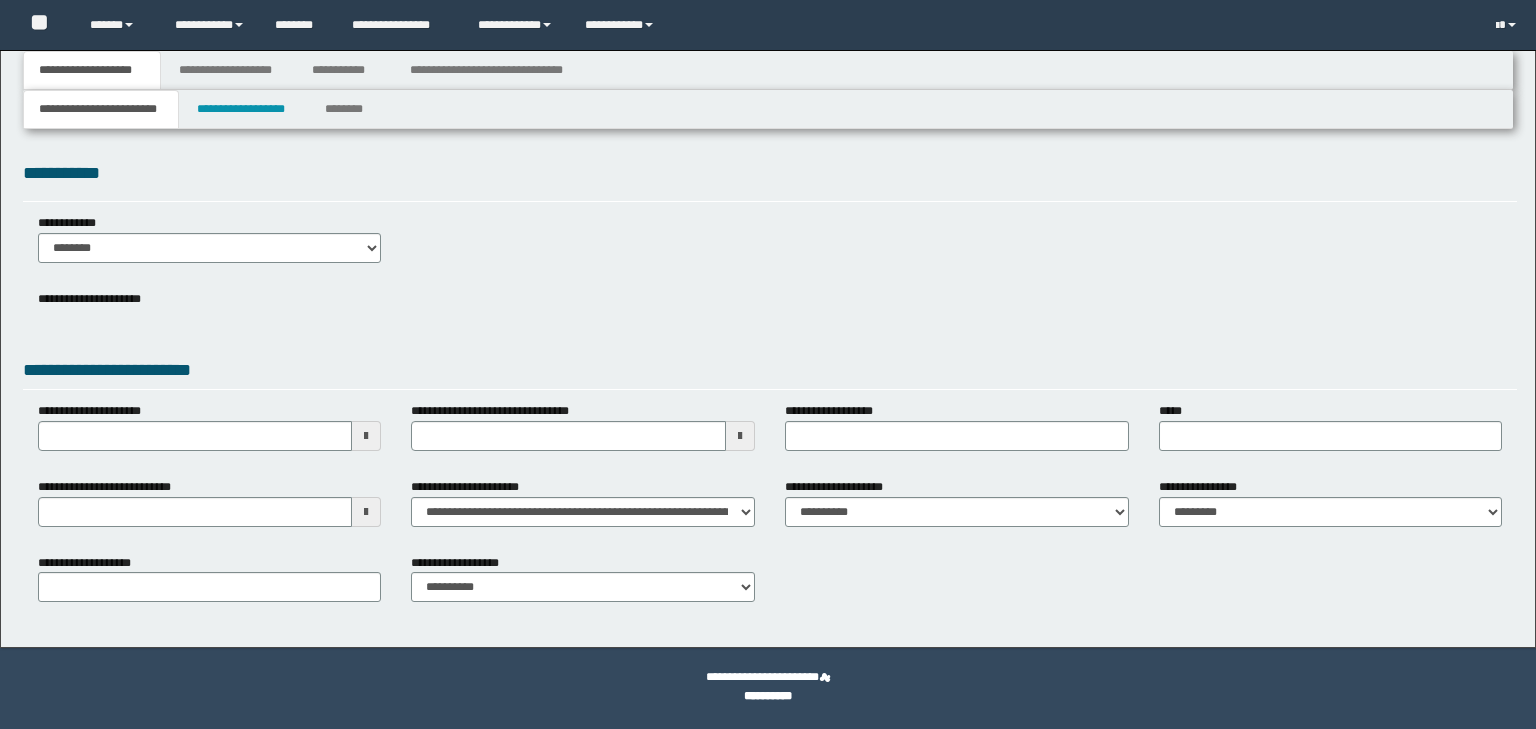 scroll, scrollTop: 0, scrollLeft: 0, axis: both 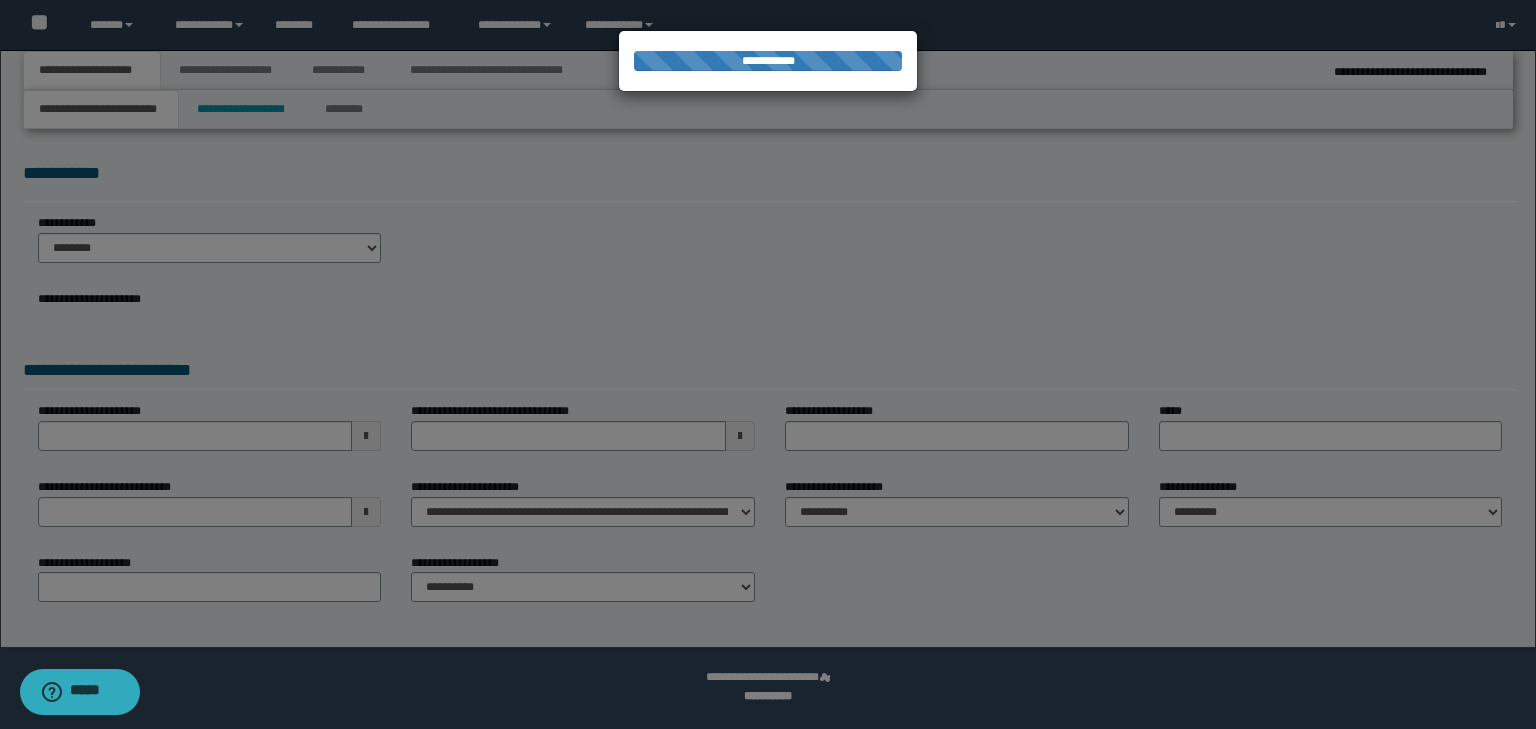 type on "**********" 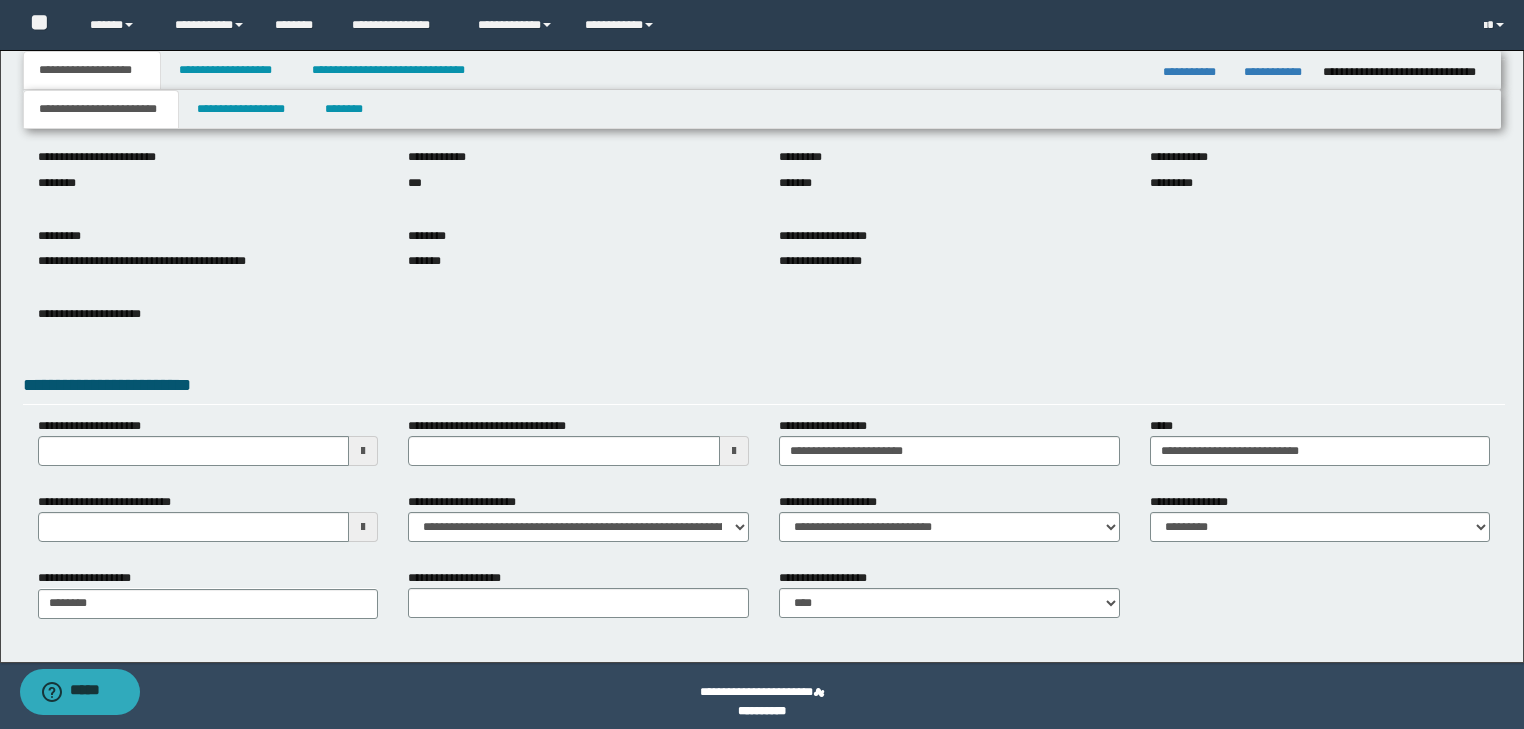 scroll, scrollTop: 154, scrollLeft: 0, axis: vertical 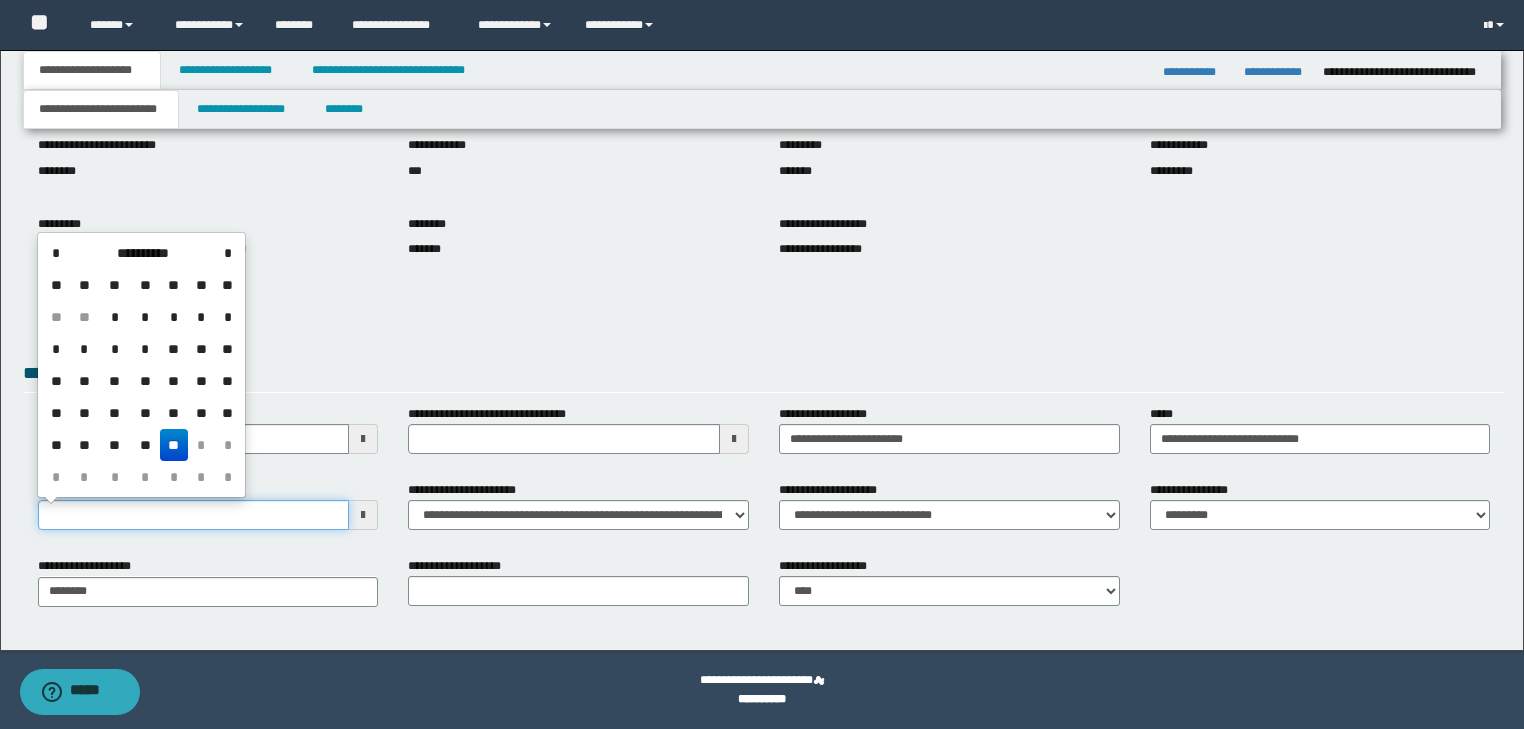 drag, startPoint x: 99, startPoint y: 526, endPoint x: 0, endPoint y: 528, distance: 99.0202 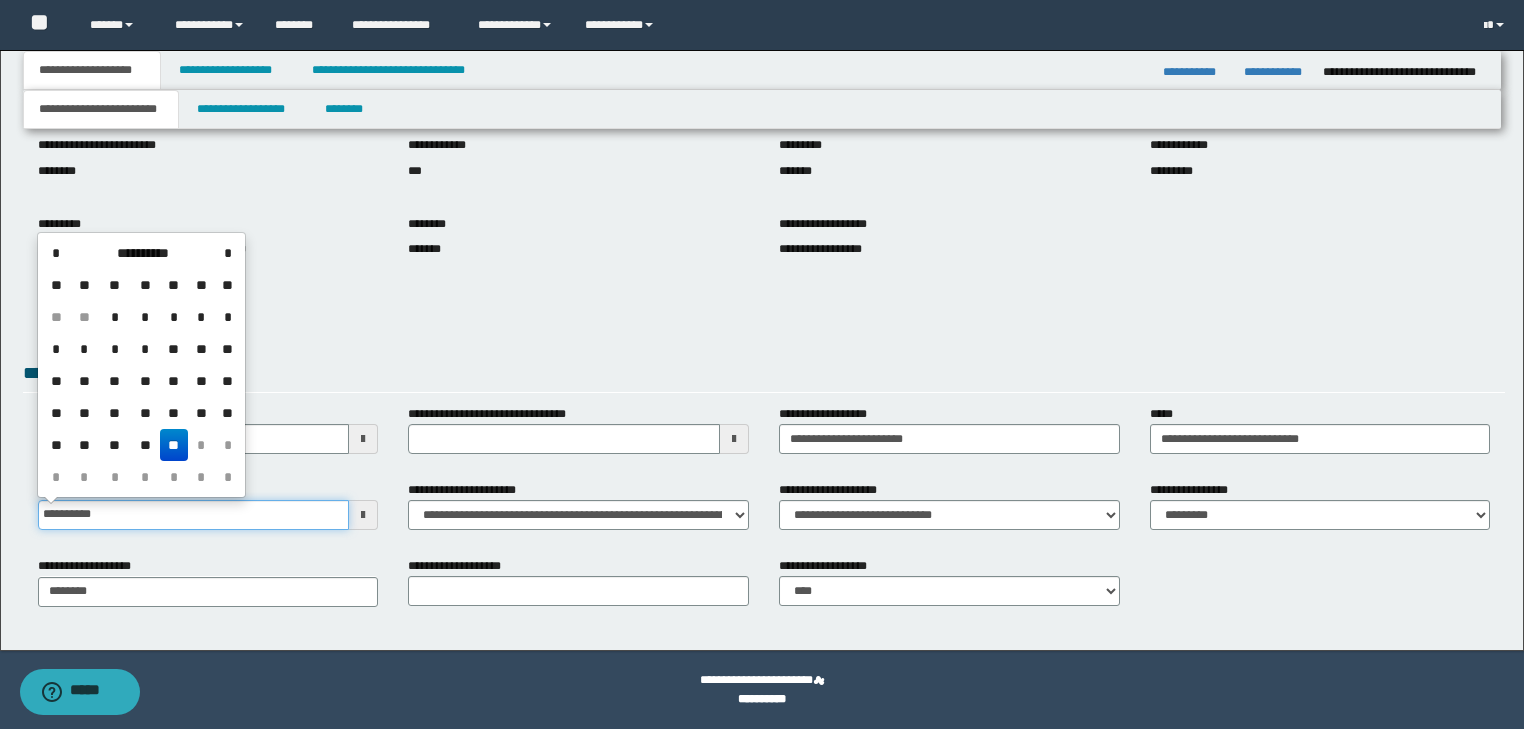 type 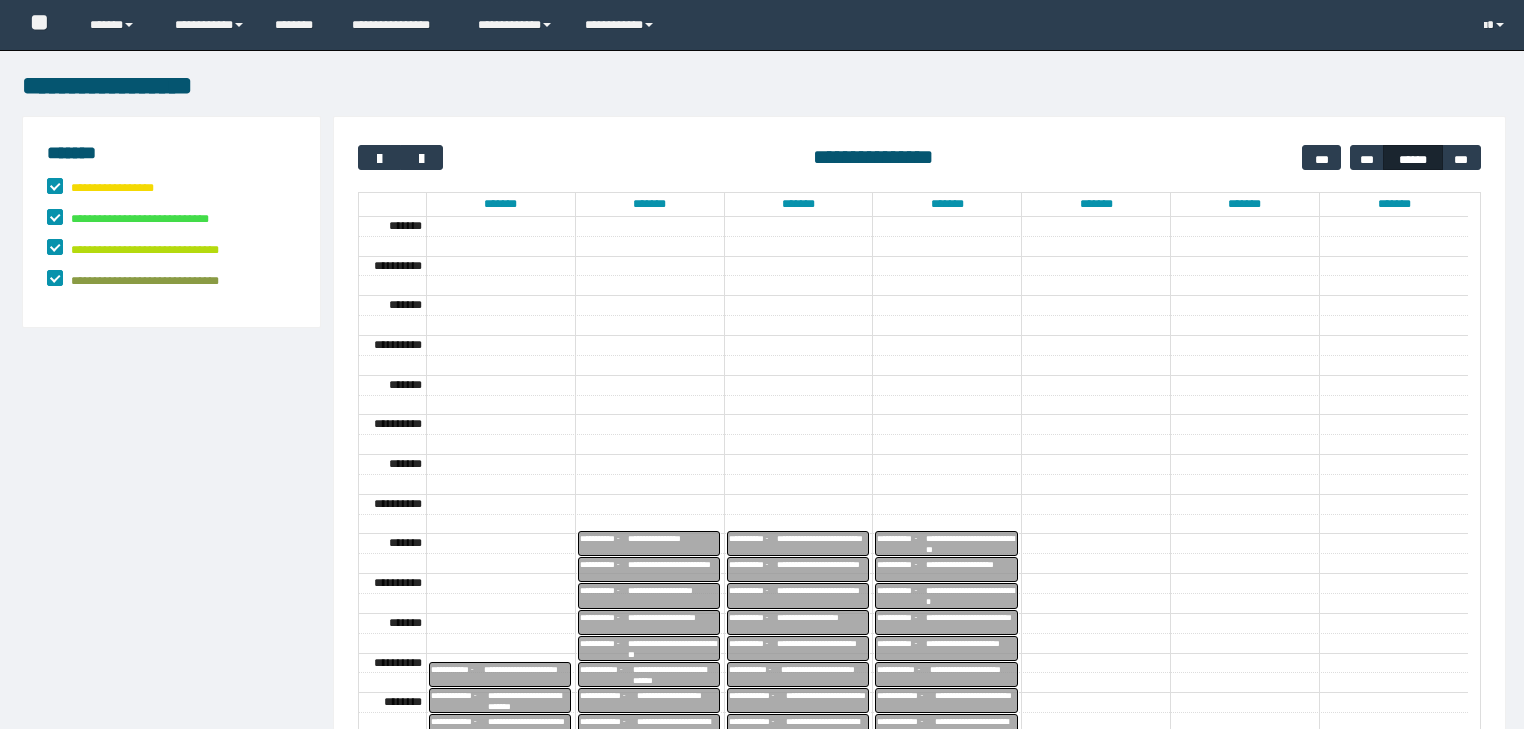 scroll, scrollTop: 266, scrollLeft: 0, axis: vertical 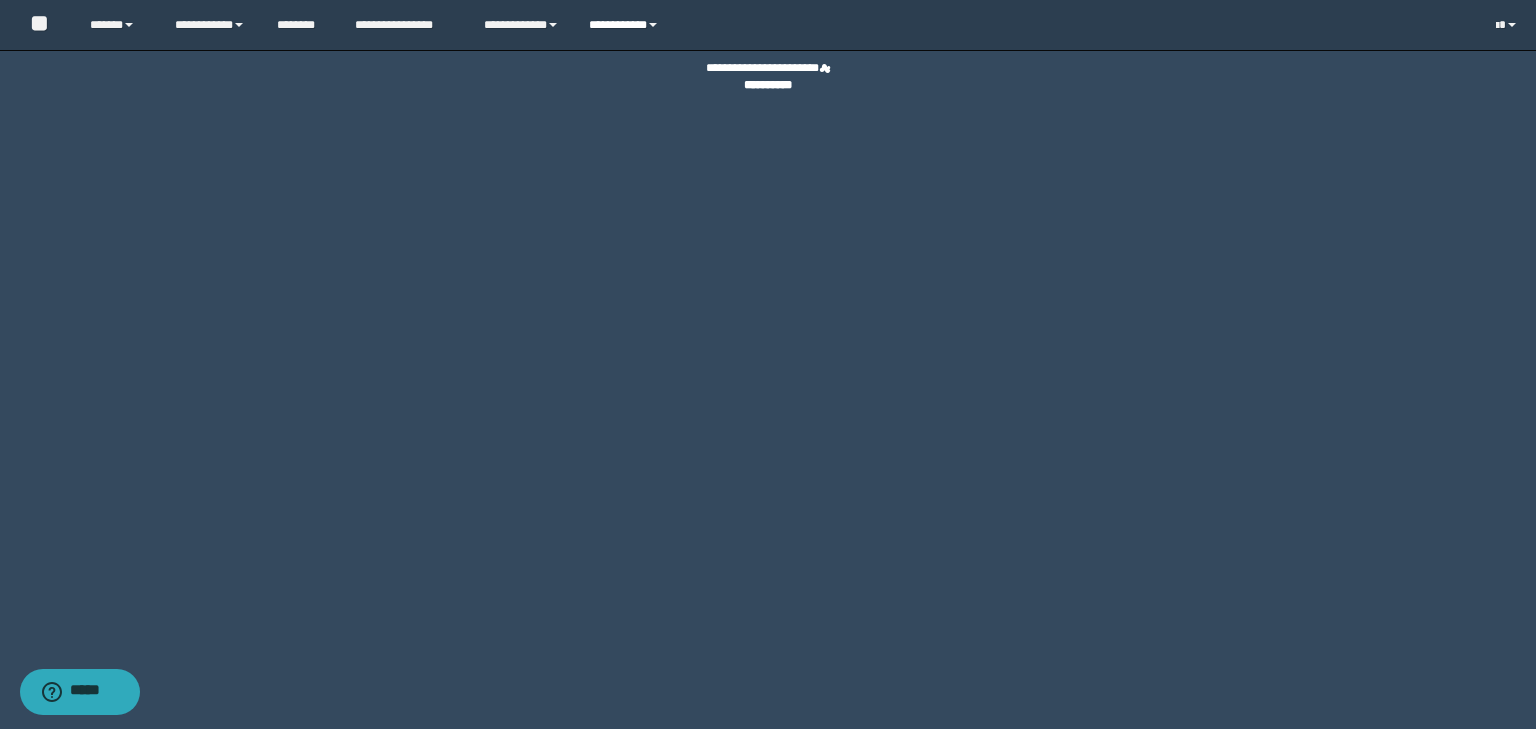 click on "**********" at bounding box center [626, 25] 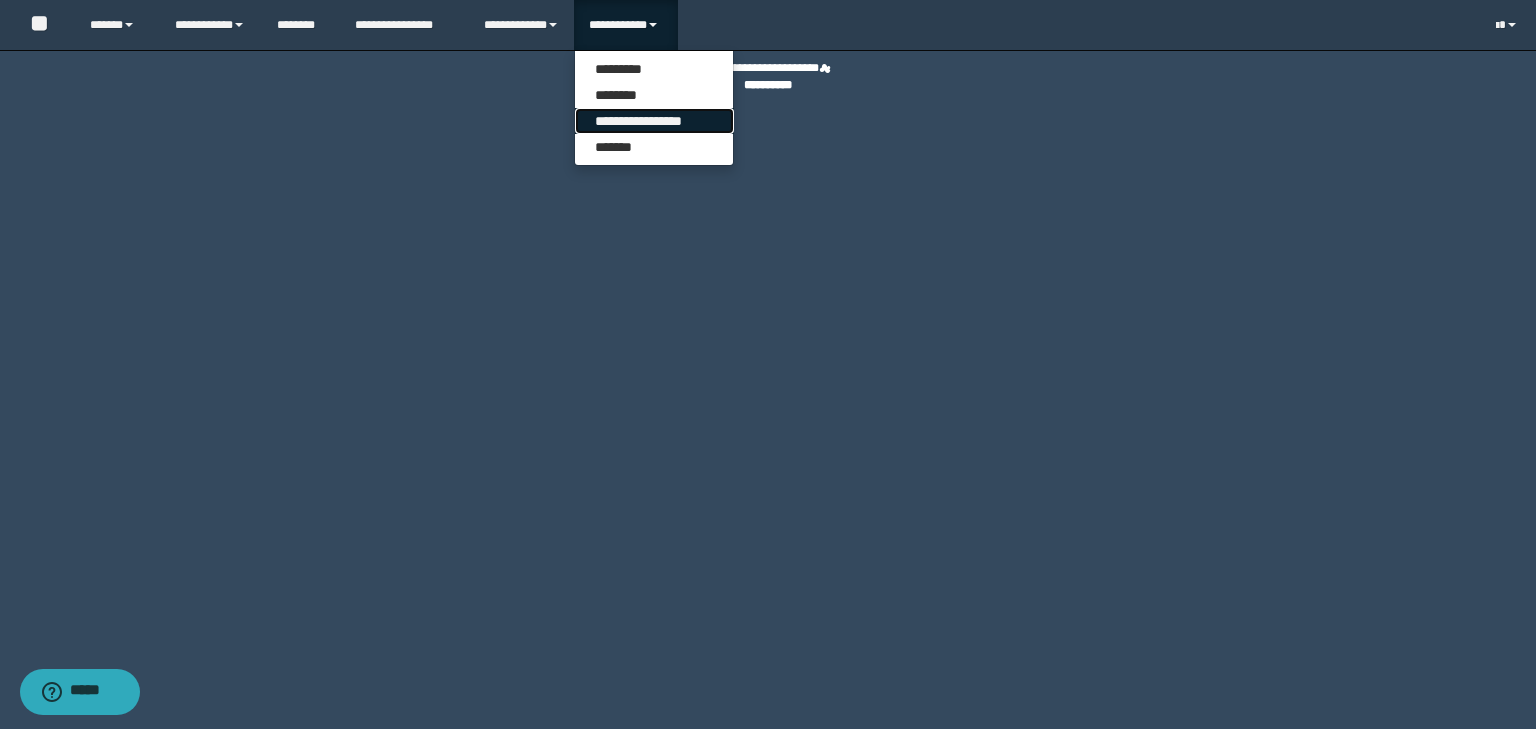 click on "**********" at bounding box center (654, 121) 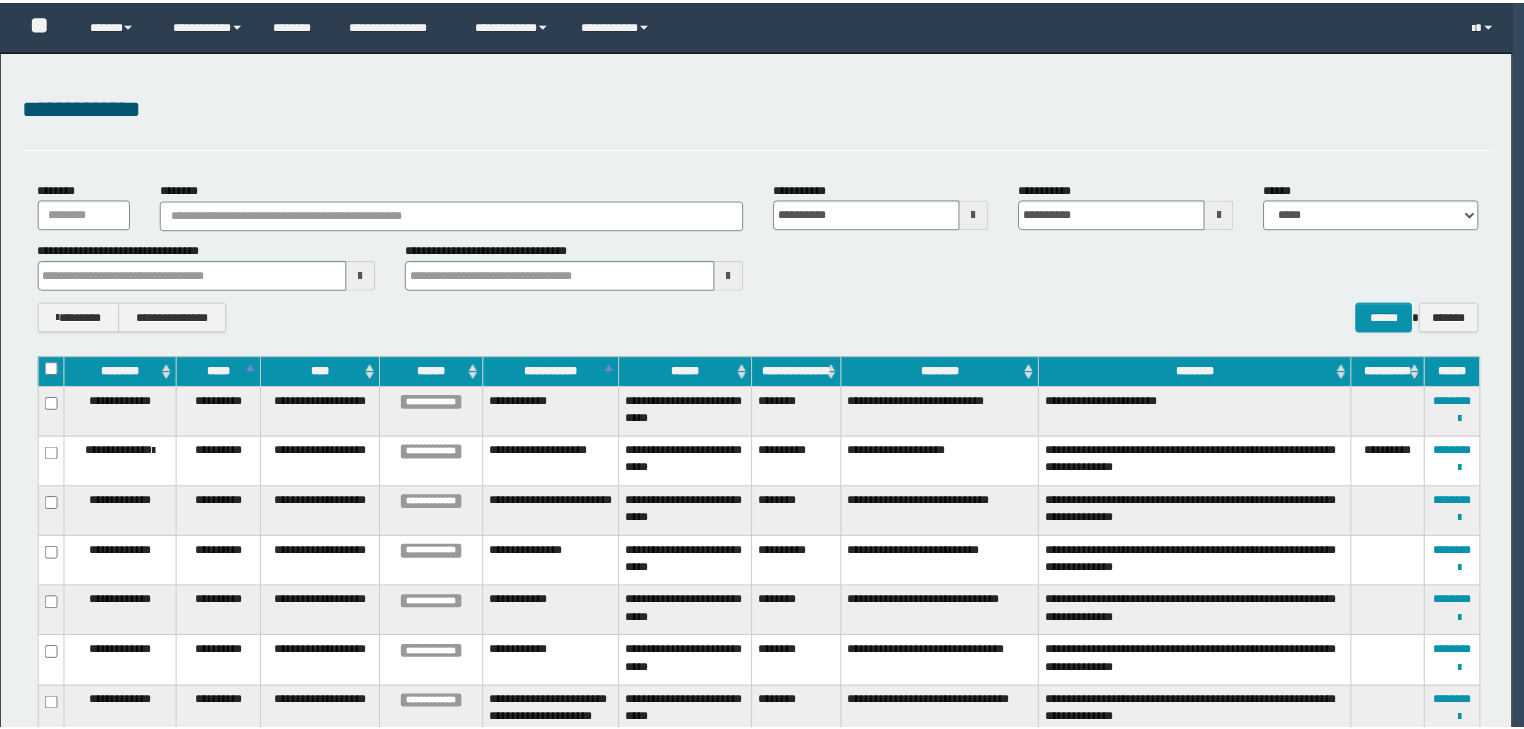 scroll, scrollTop: 0, scrollLeft: 0, axis: both 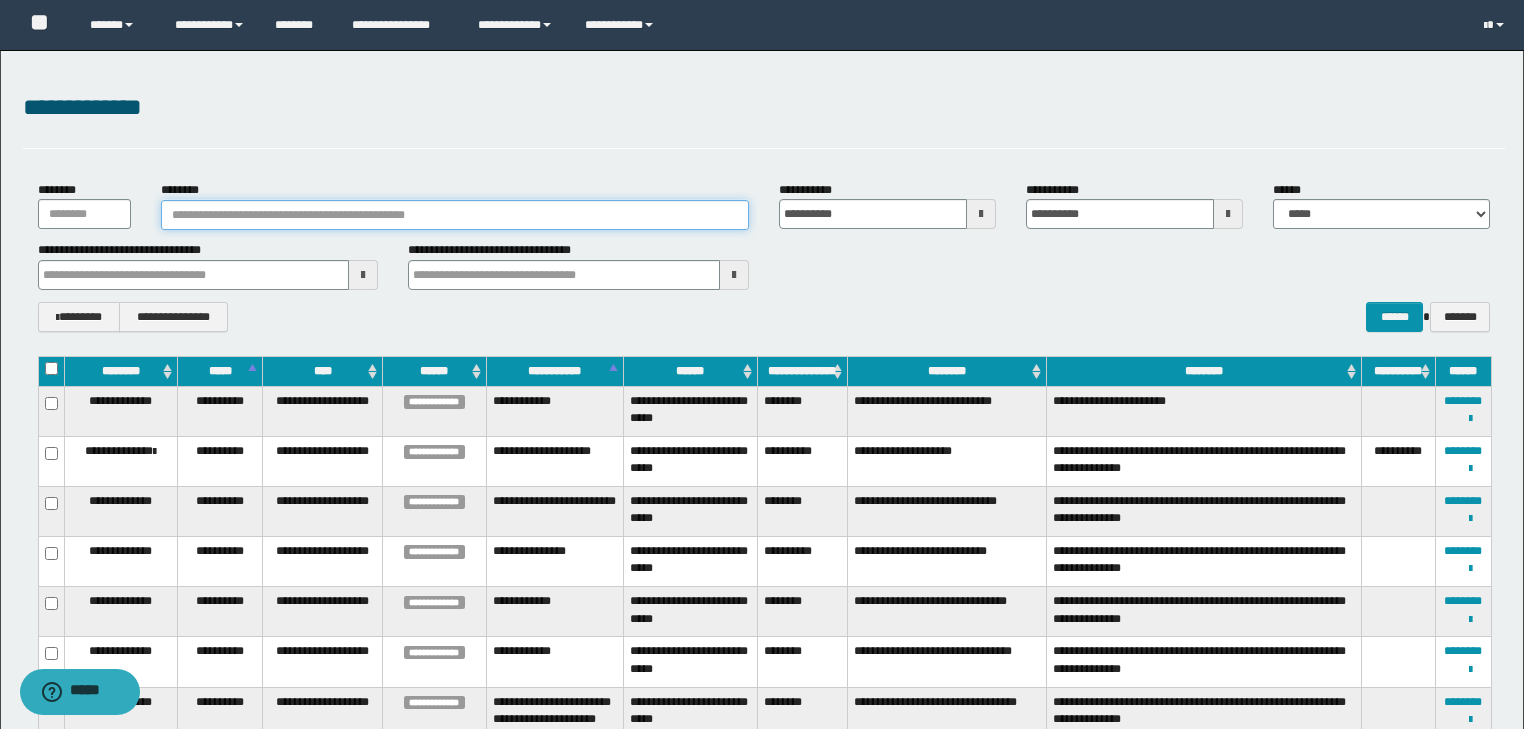 click on "********" at bounding box center (455, 215) 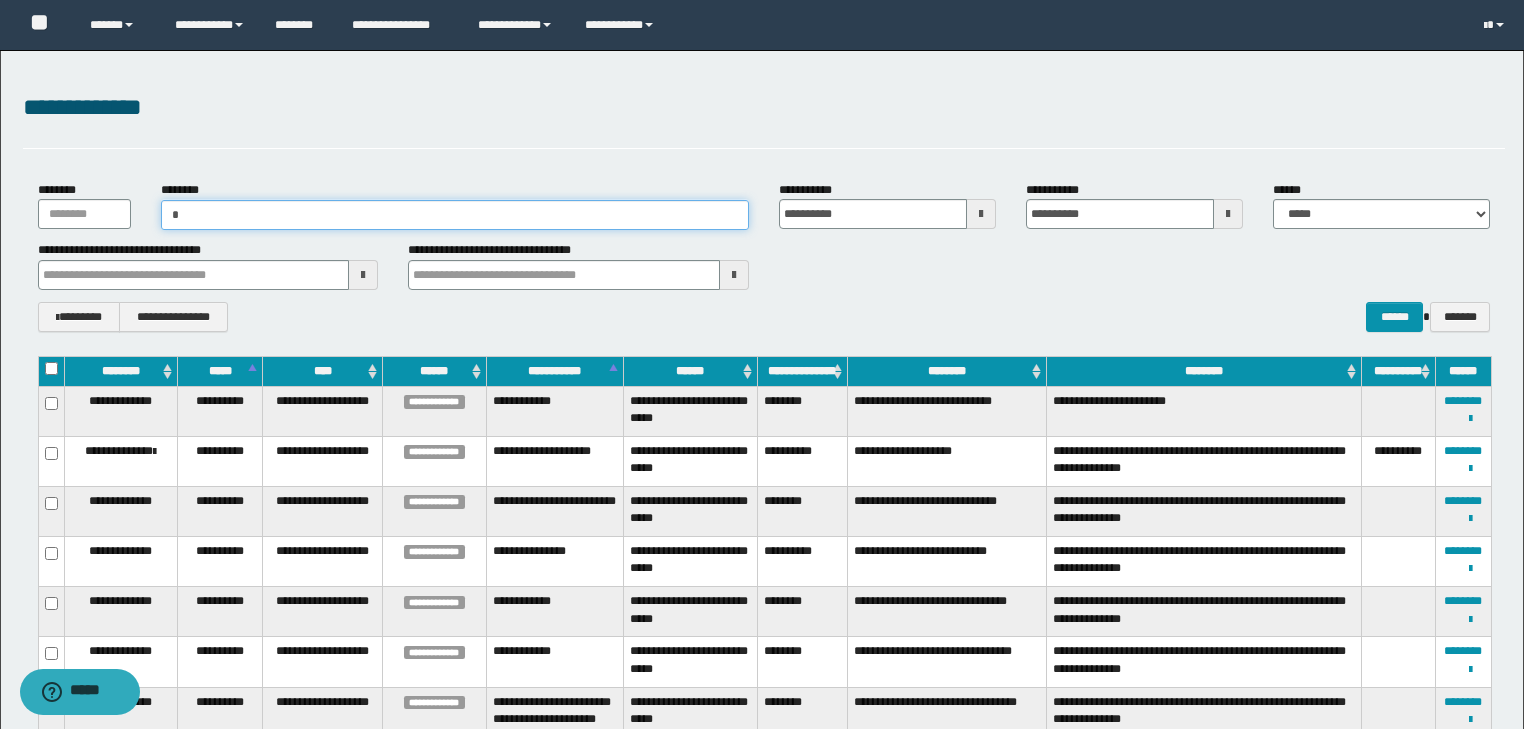 type on "**" 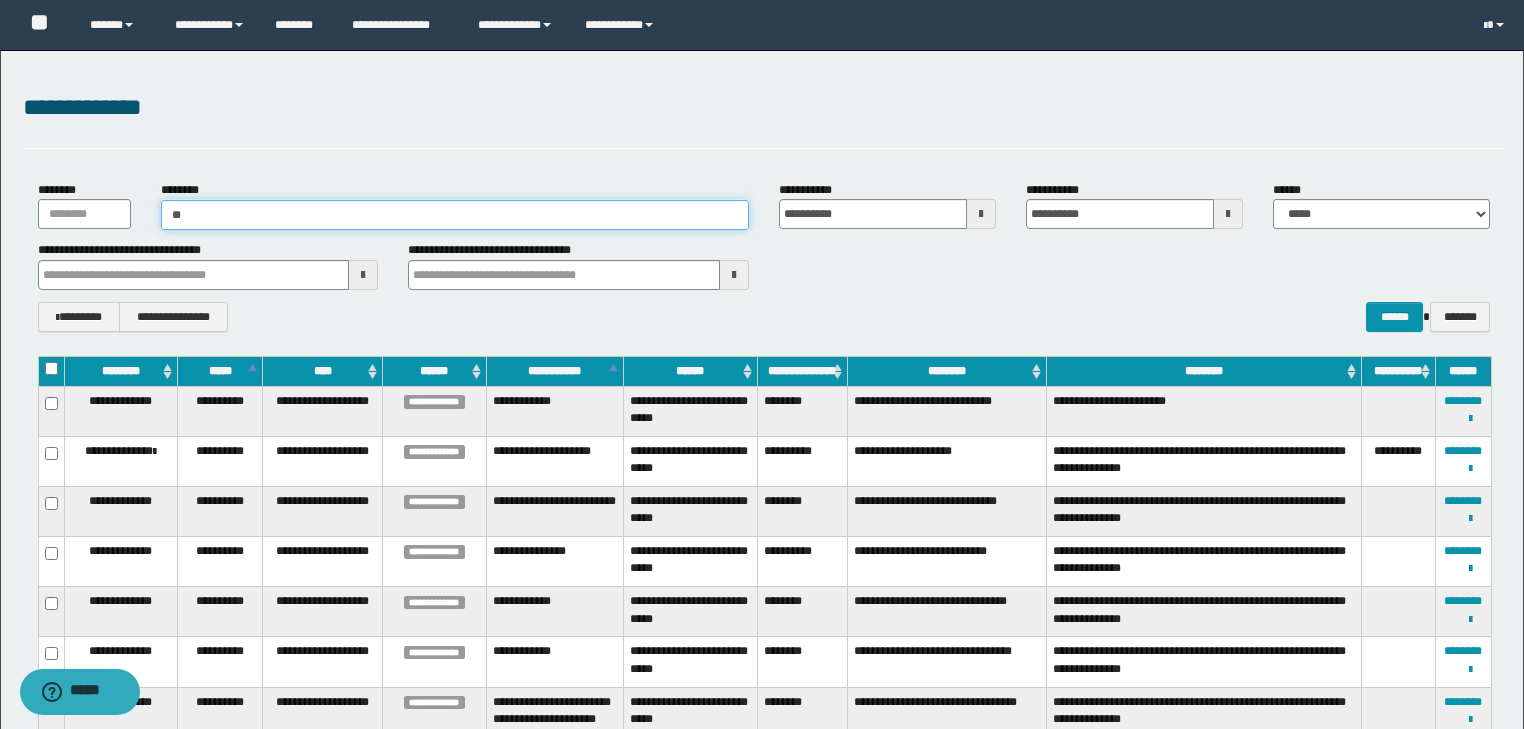 type on "**" 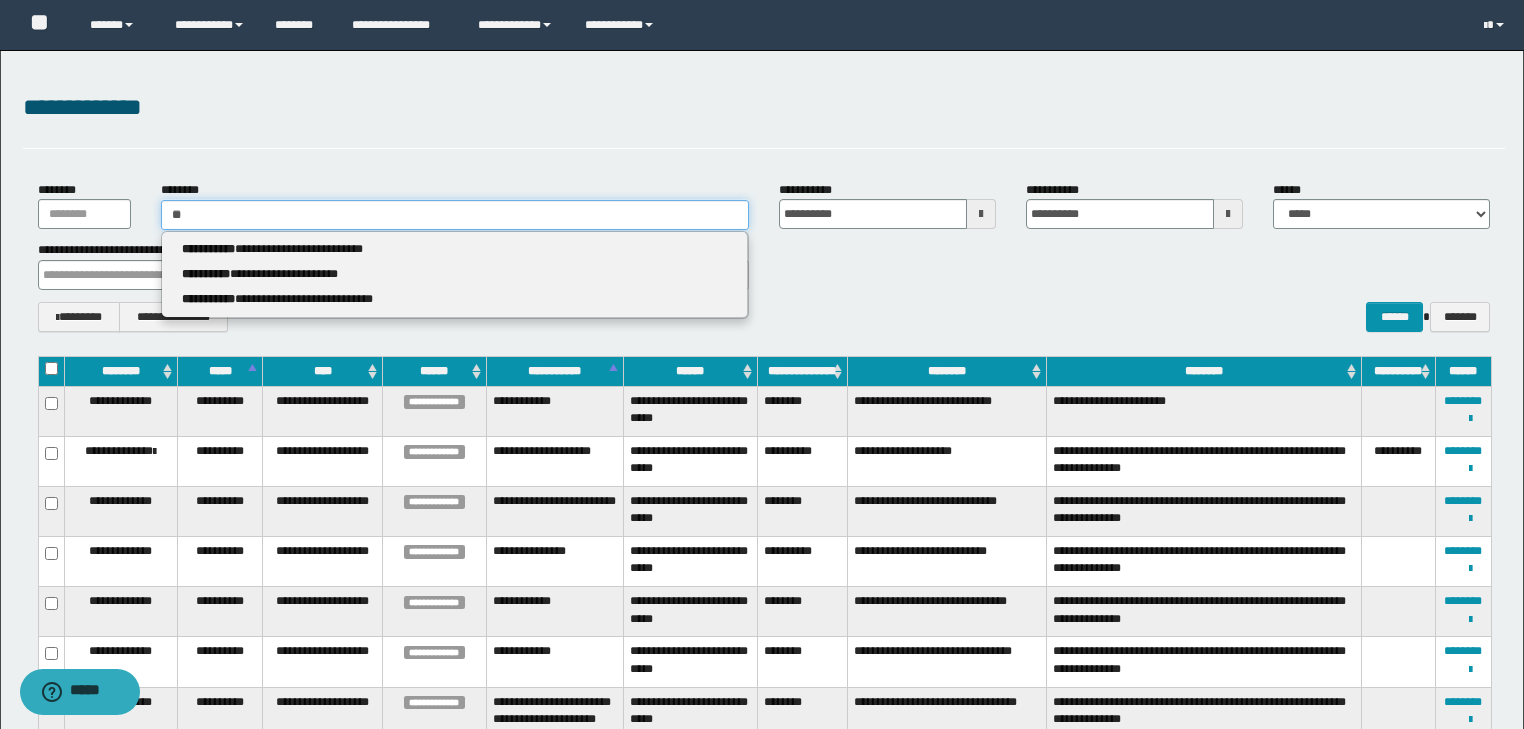 type 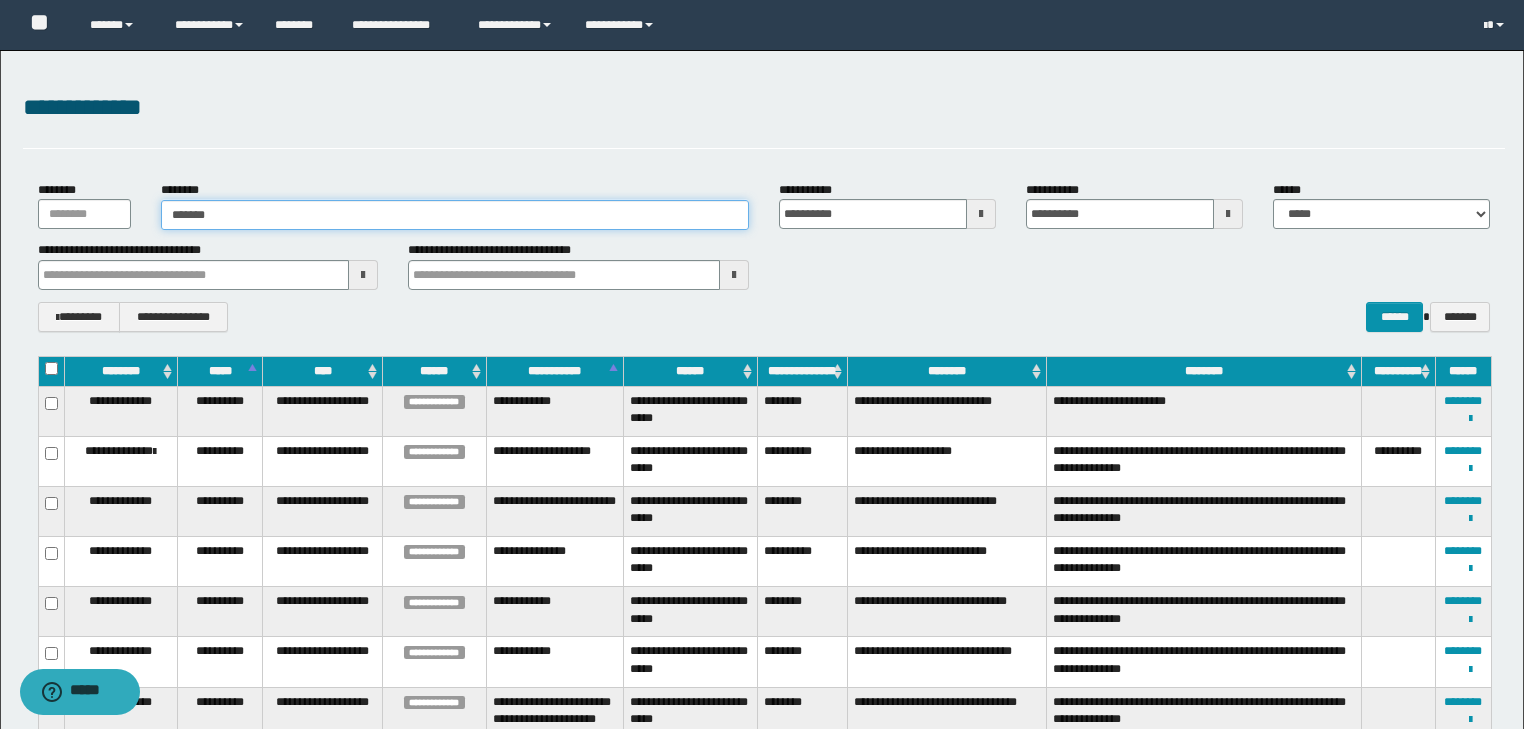 type on "********" 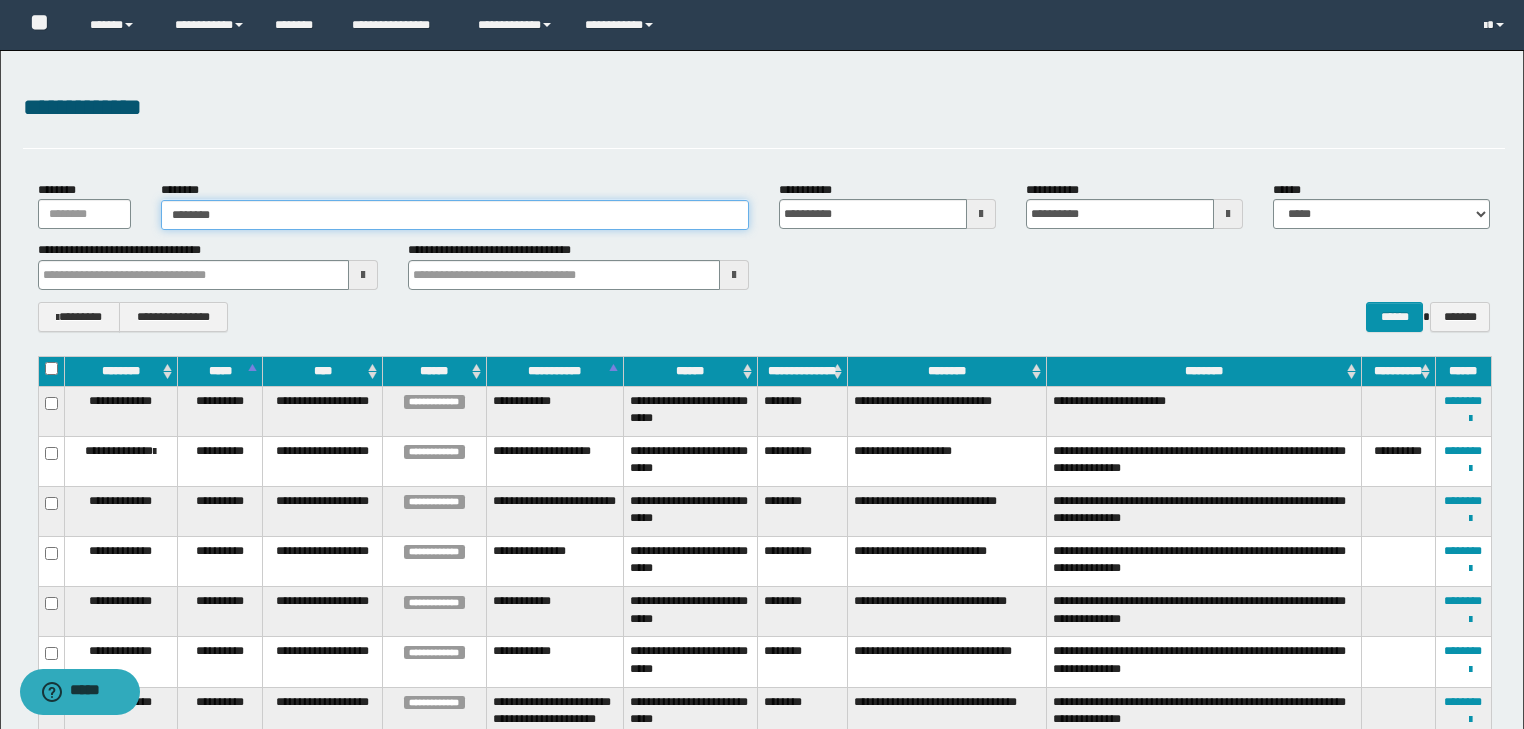 type on "********" 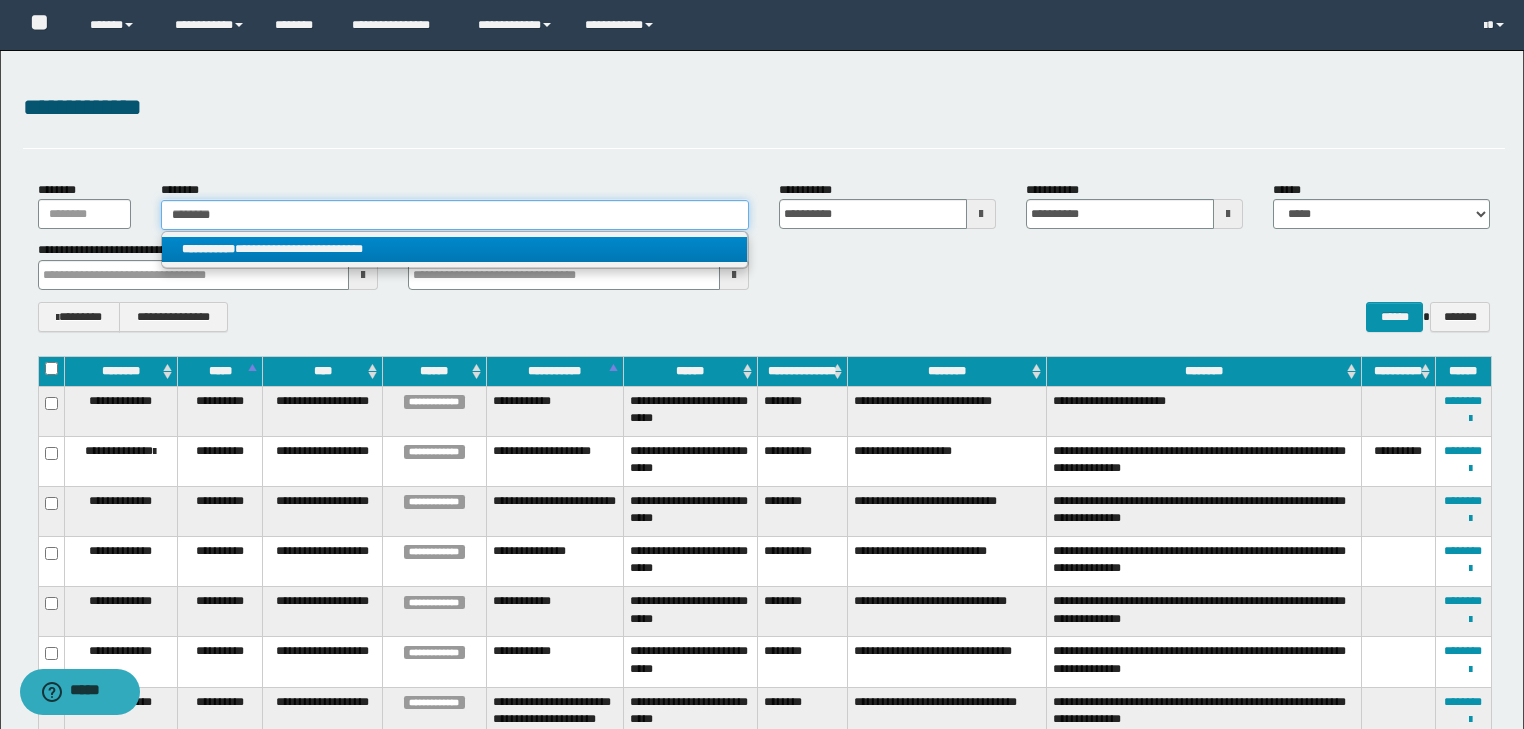 type on "********" 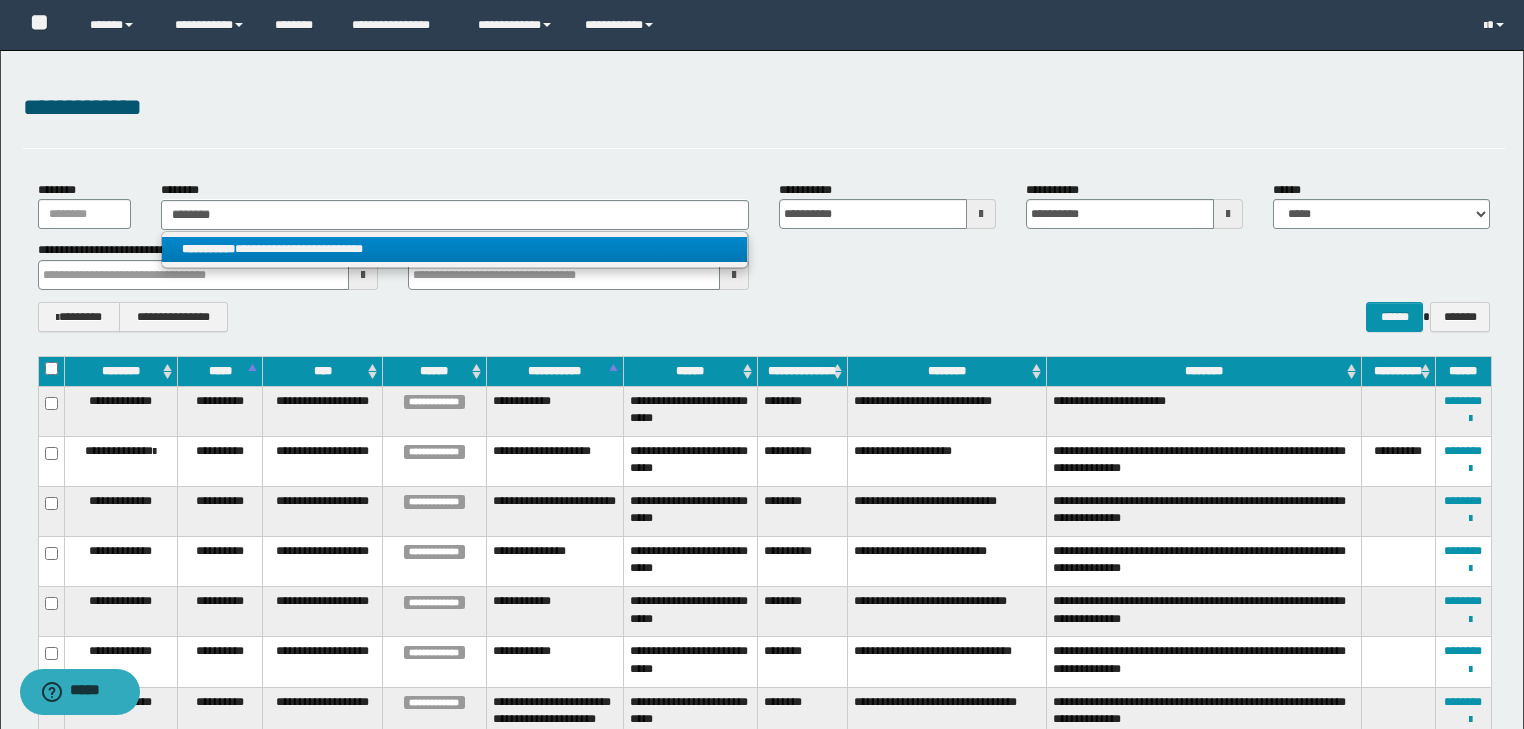 click on "**********" at bounding box center (454, 249) 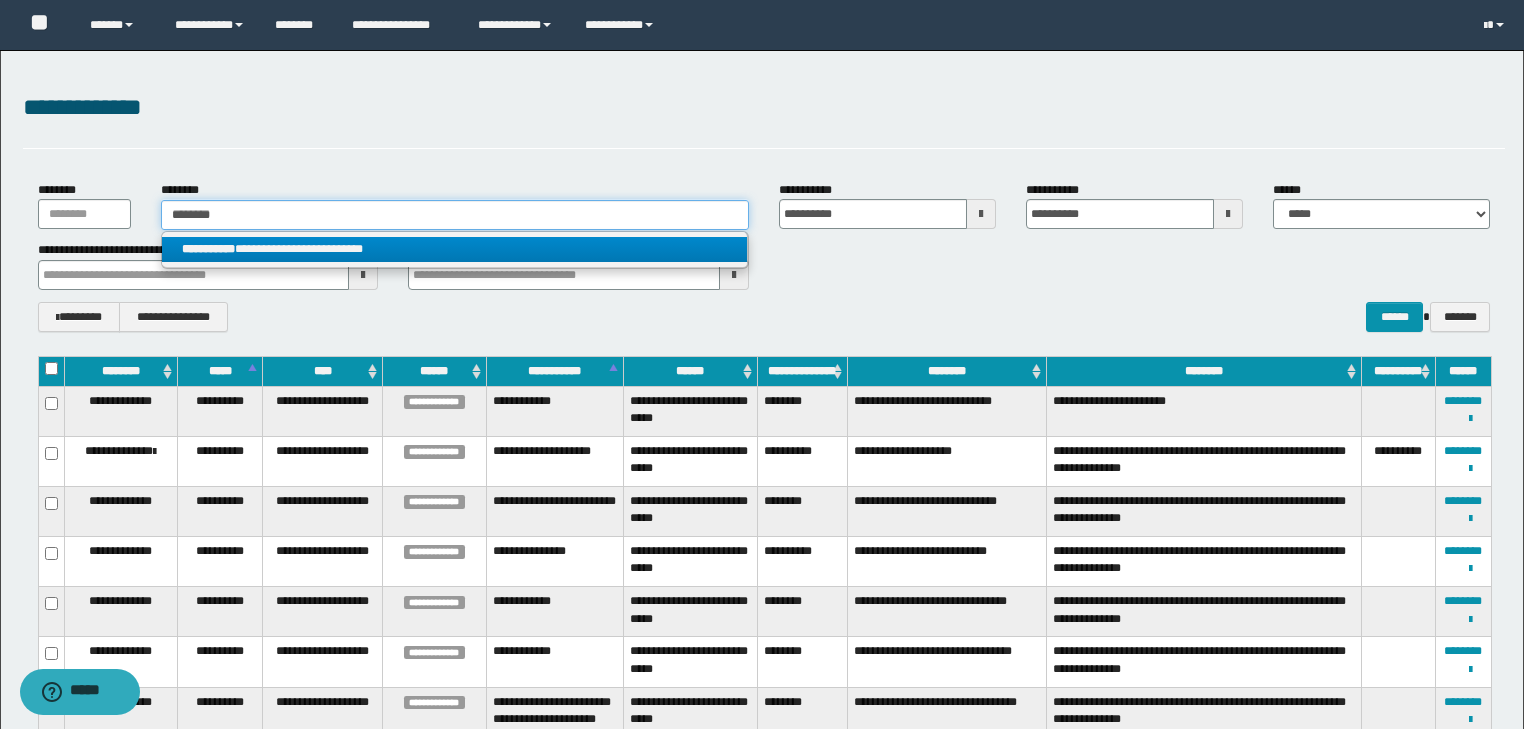 type 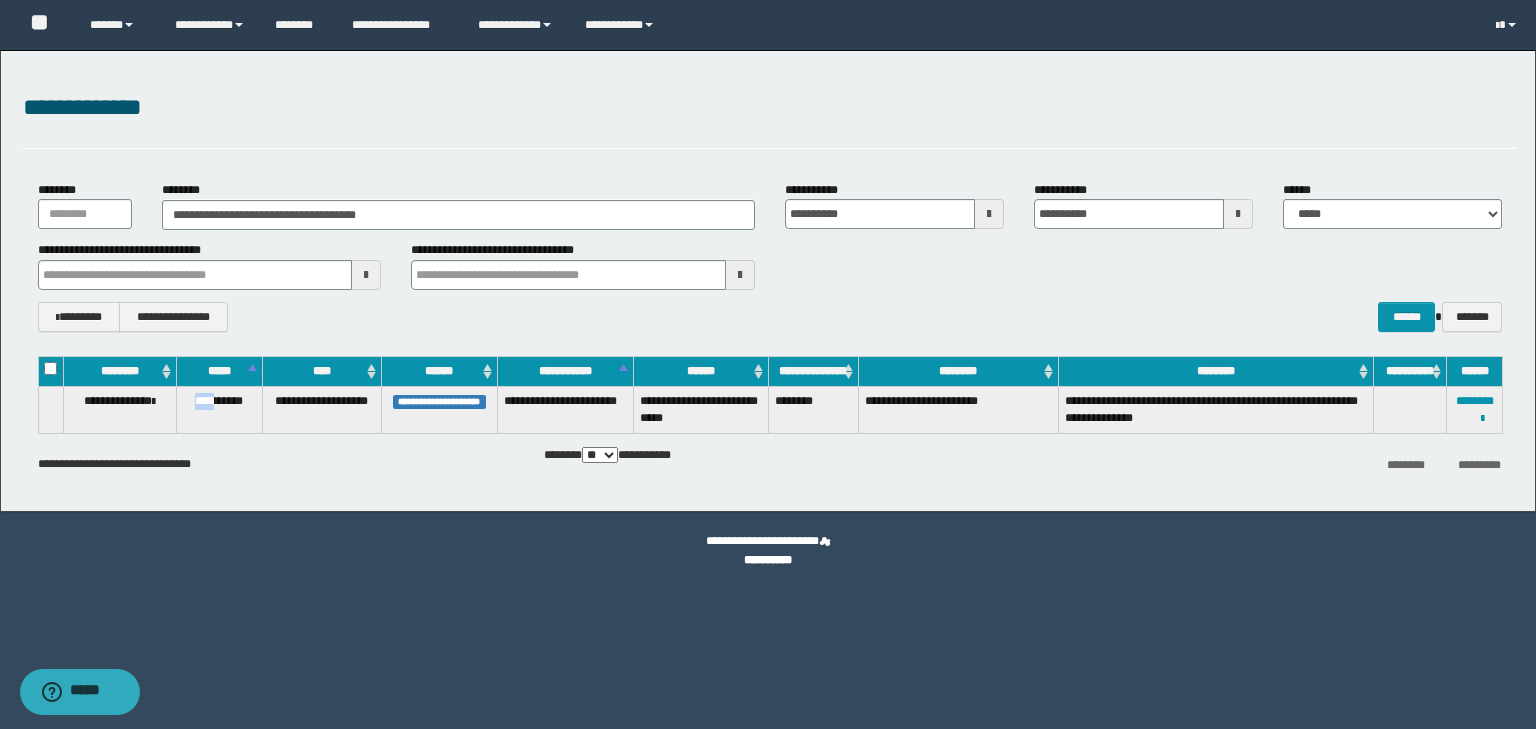 drag, startPoint x: 184, startPoint y: 404, endPoint x: 216, endPoint y: 404, distance: 32 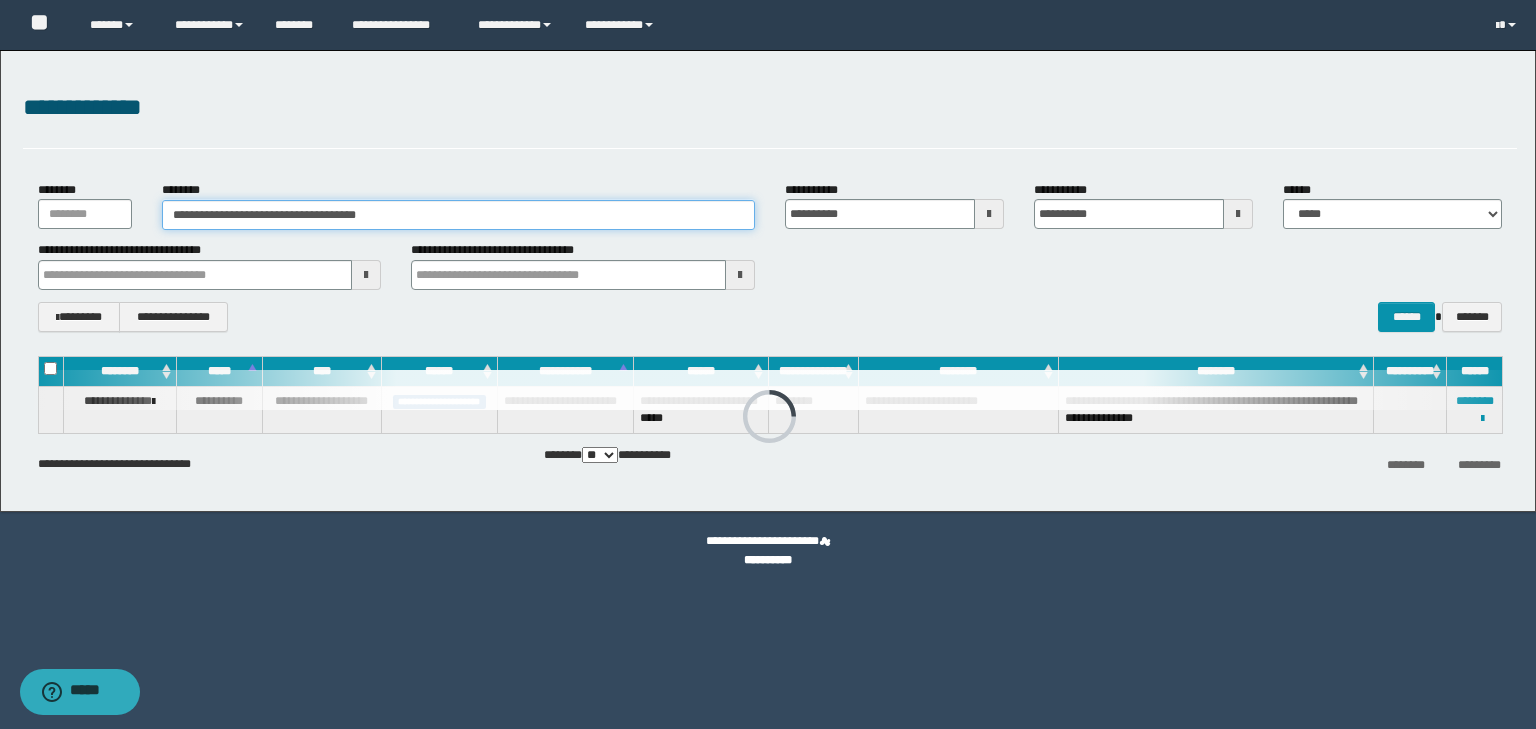 drag, startPoint x: 423, startPoint y: 219, endPoint x: 111, endPoint y: 180, distance: 314.42804 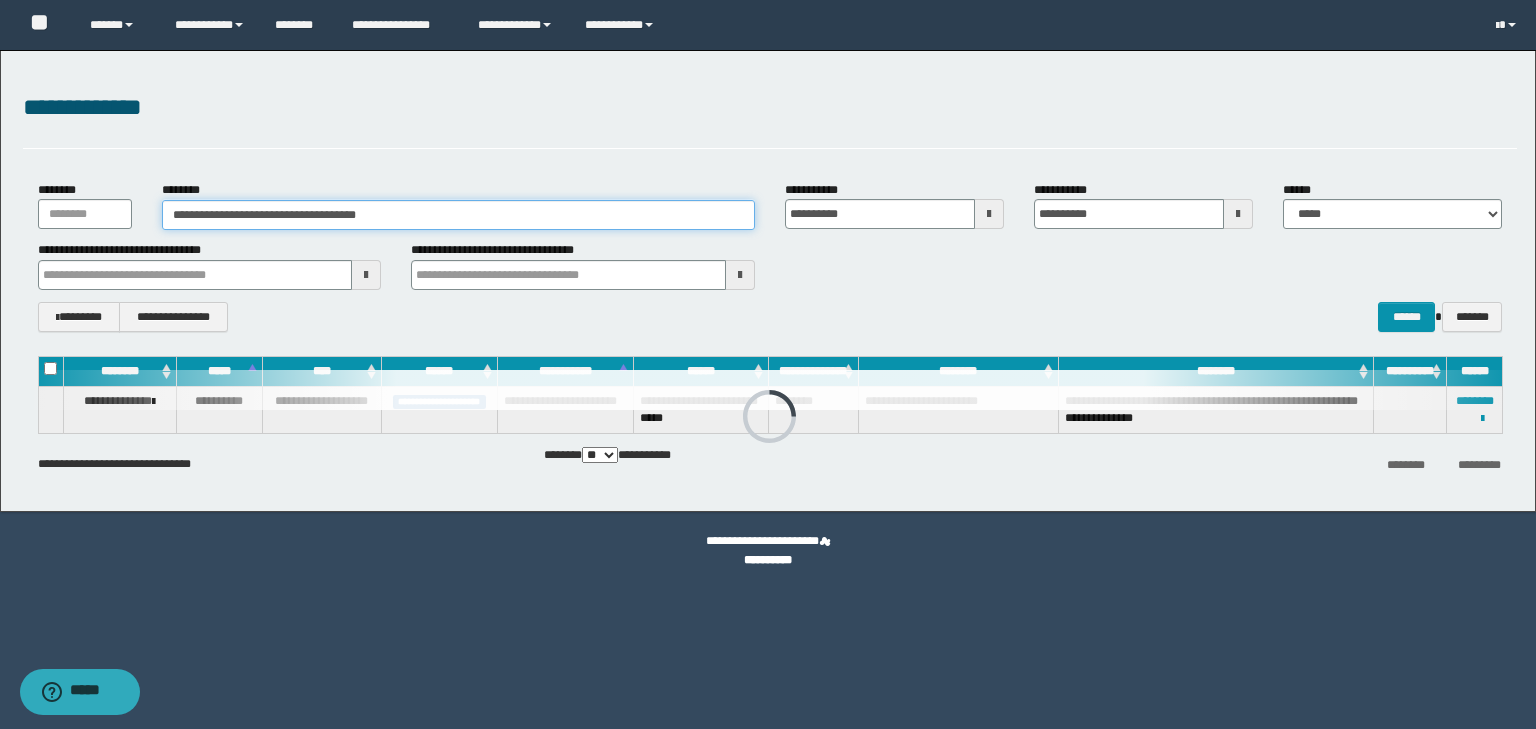 click on "**********" at bounding box center (770, 205) 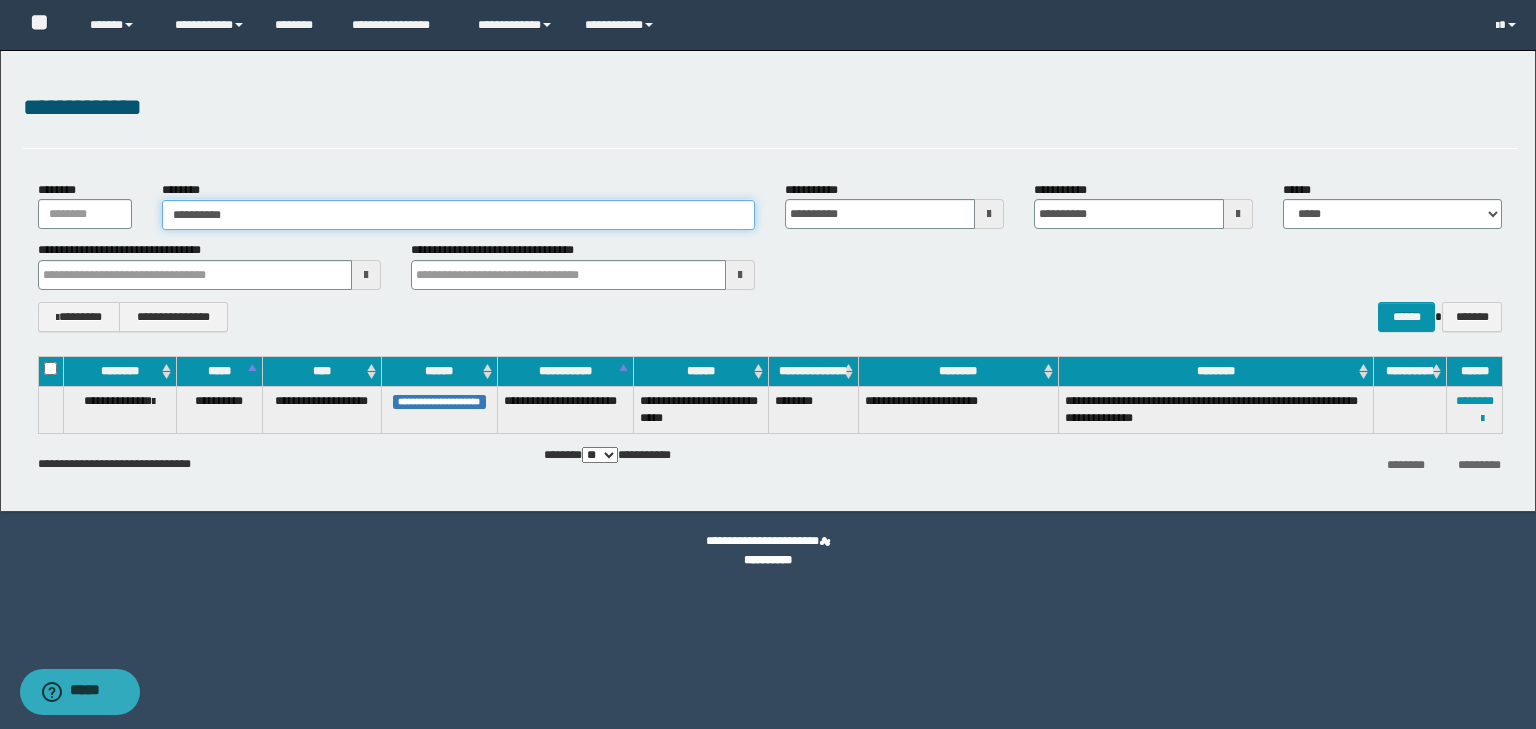 type on "**********" 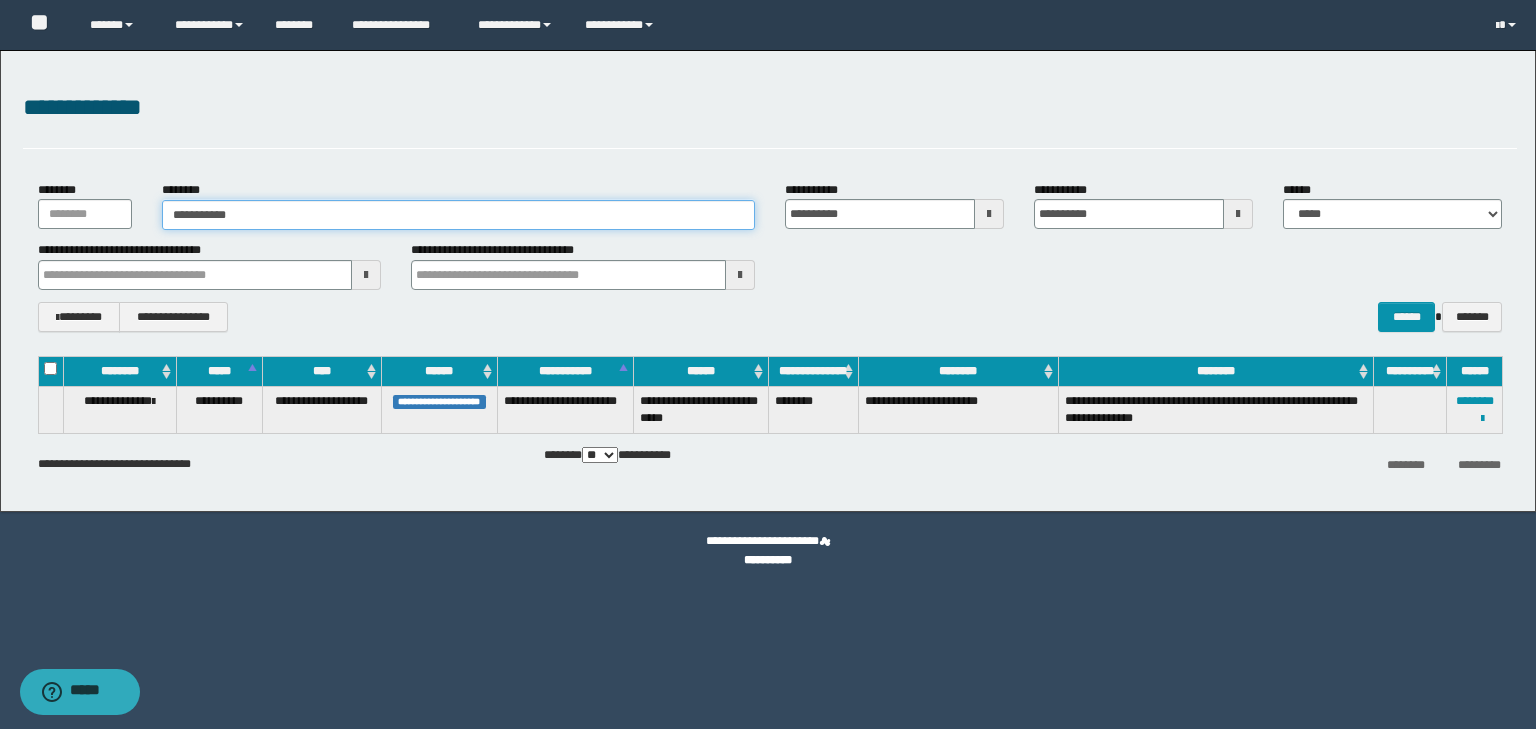 type on "**********" 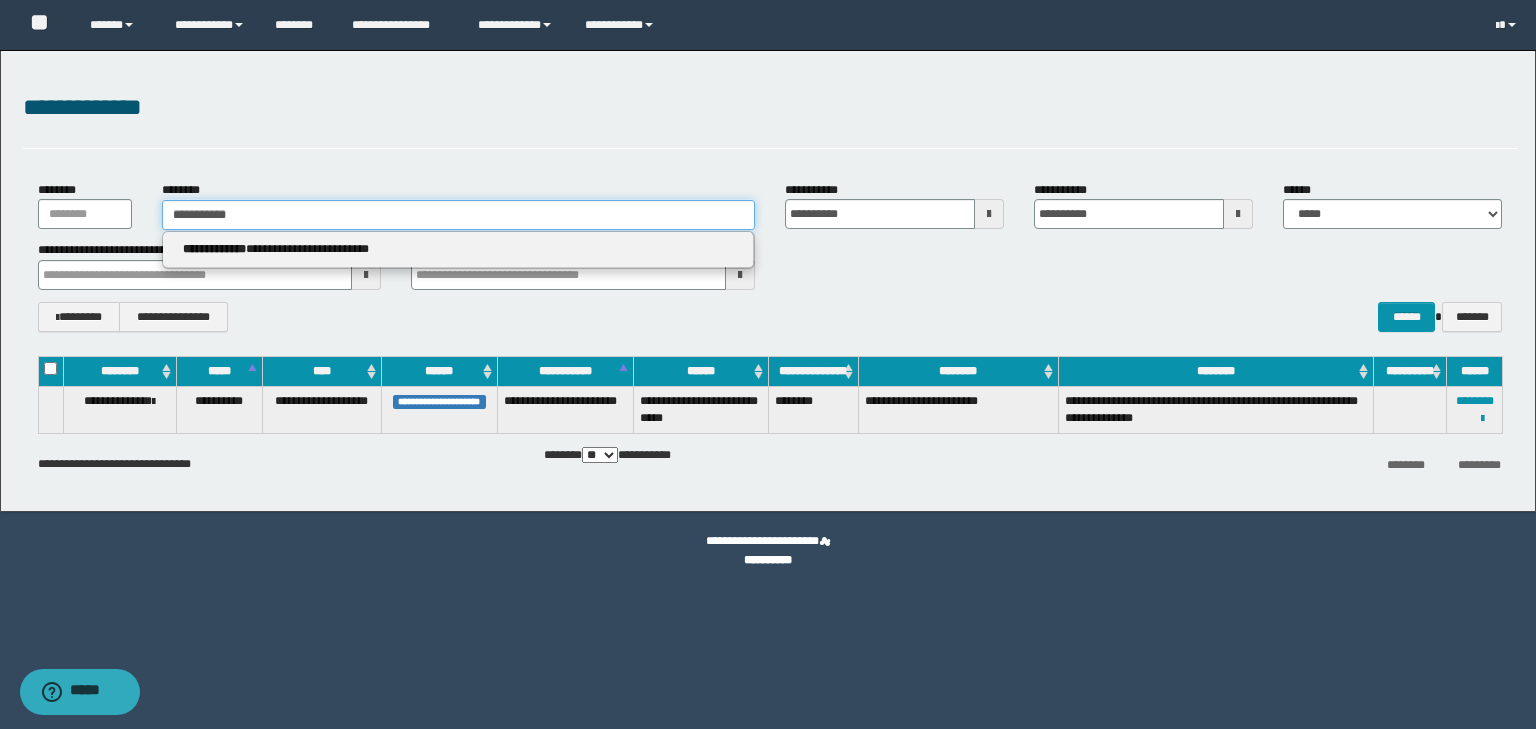 type 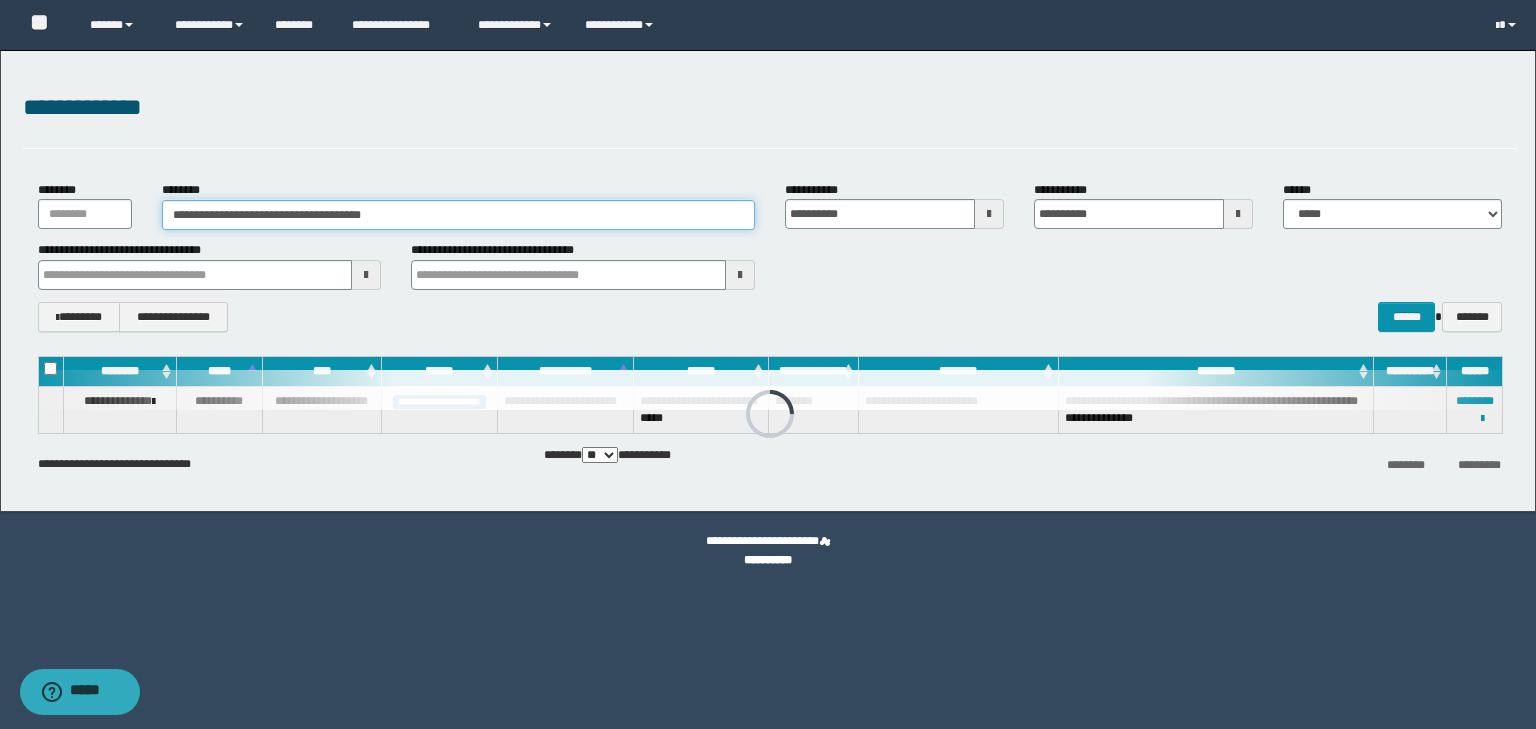 type on "**********" 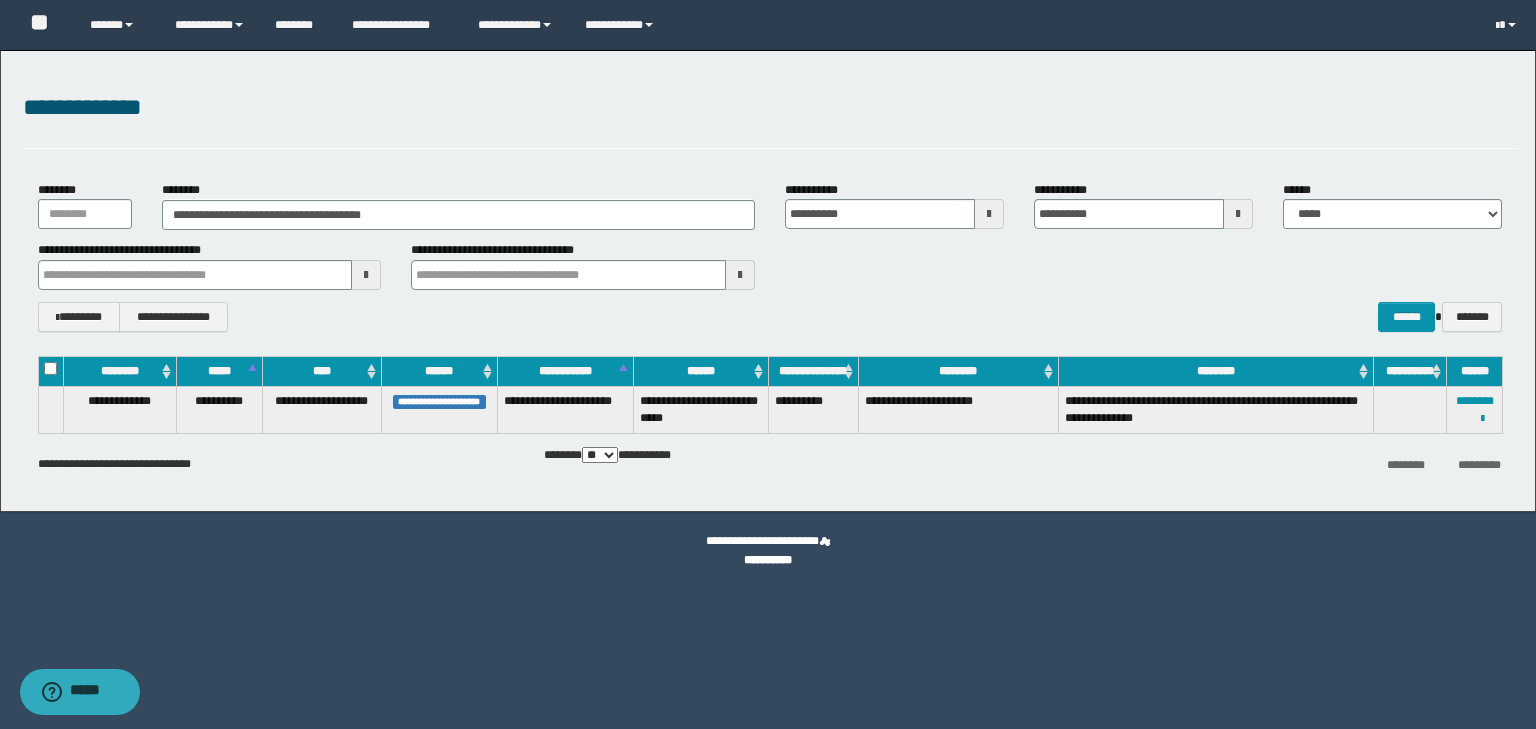 click on "**********" at bounding box center [770, 463] 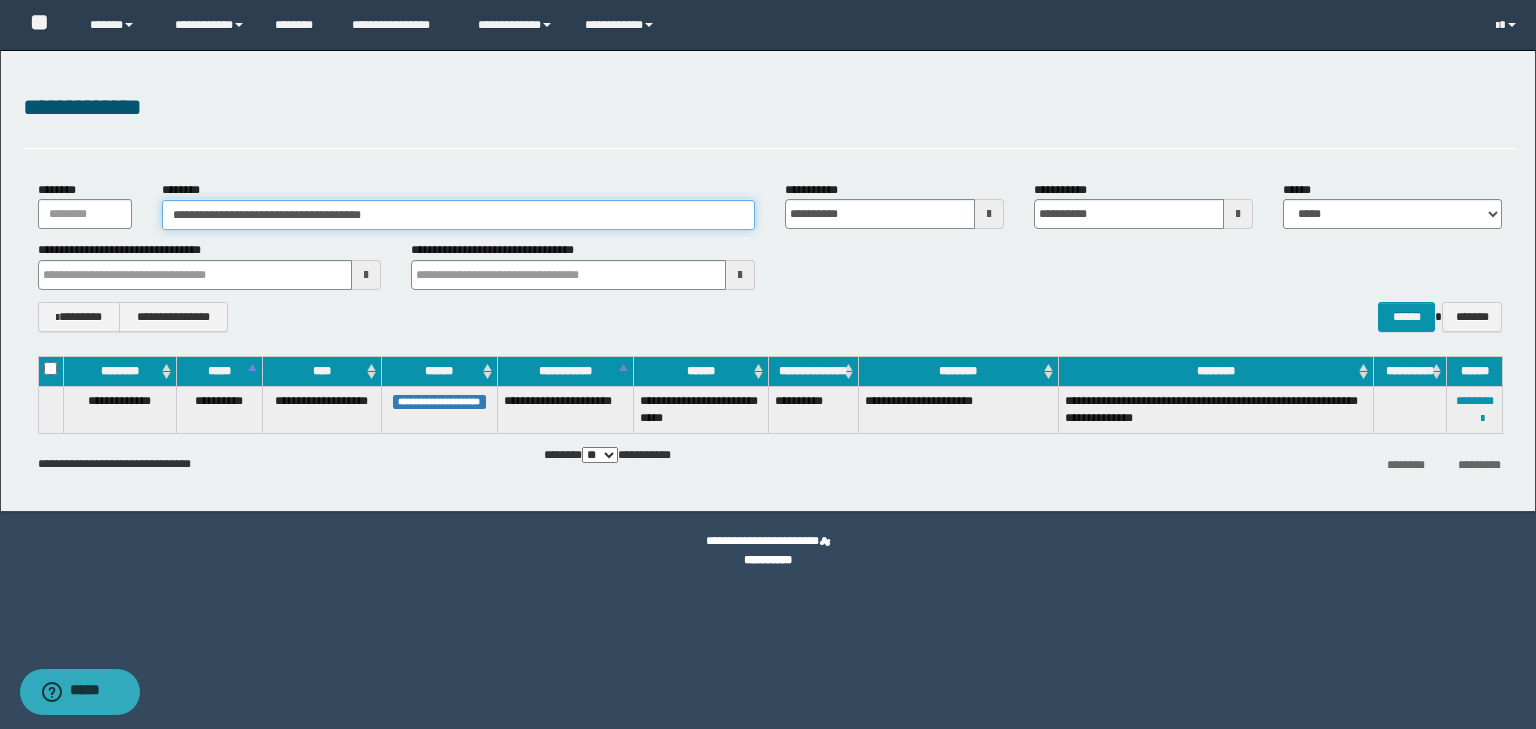 drag, startPoint x: 169, startPoint y: 217, endPoint x: 252, endPoint y: 218, distance: 83.00603 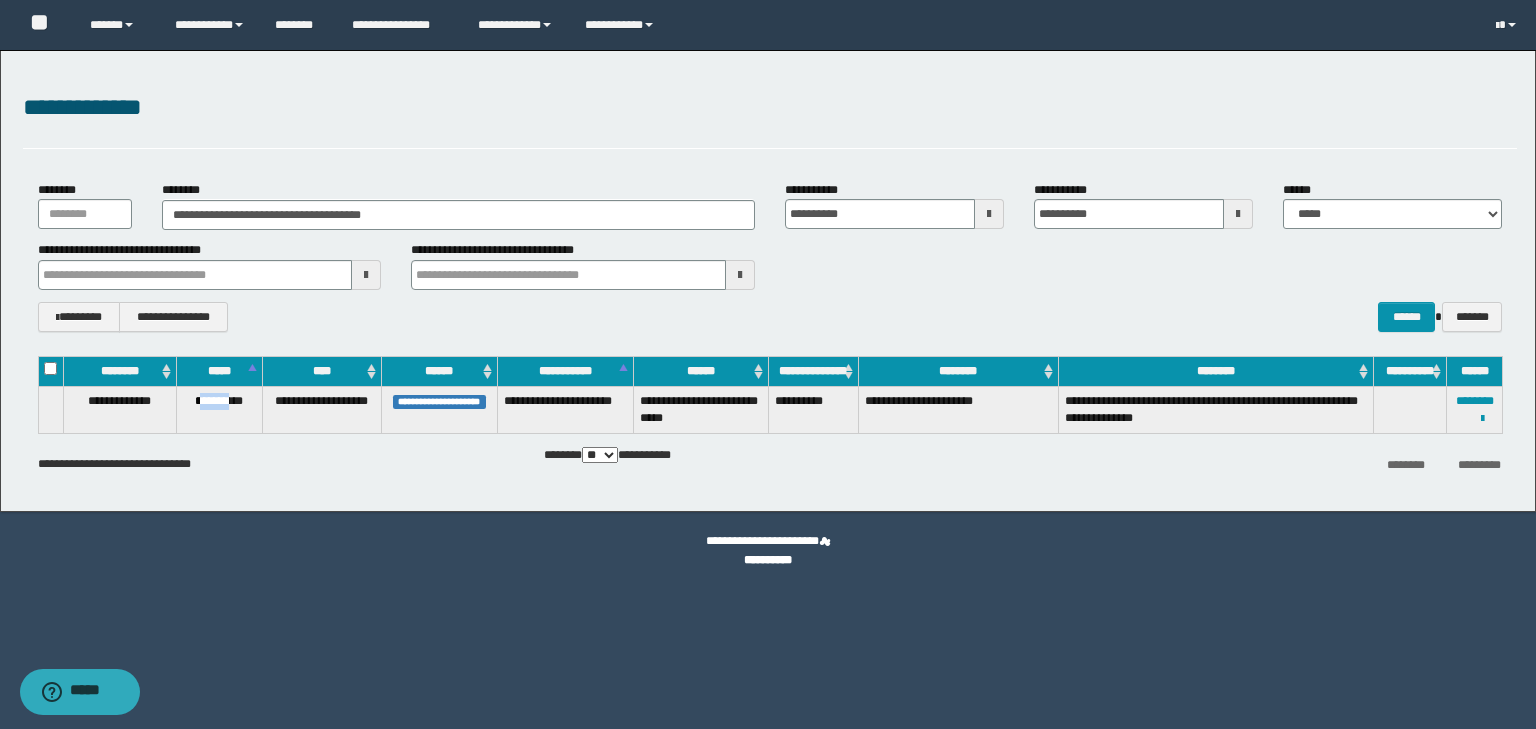 drag, startPoint x: 192, startPoint y: 391, endPoint x: 232, endPoint y: 393, distance: 40.04997 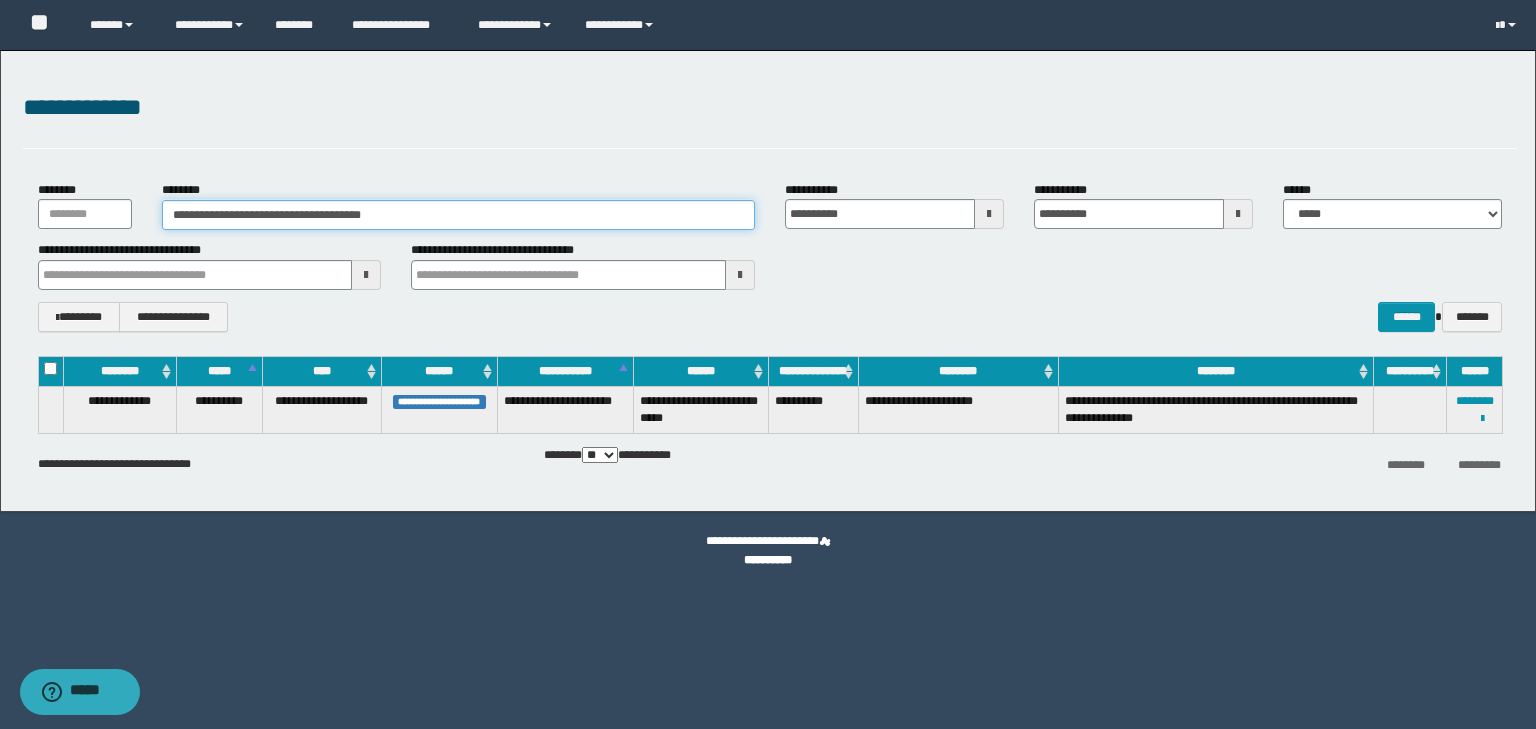 click on "**********" at bounding box center [458, 215] 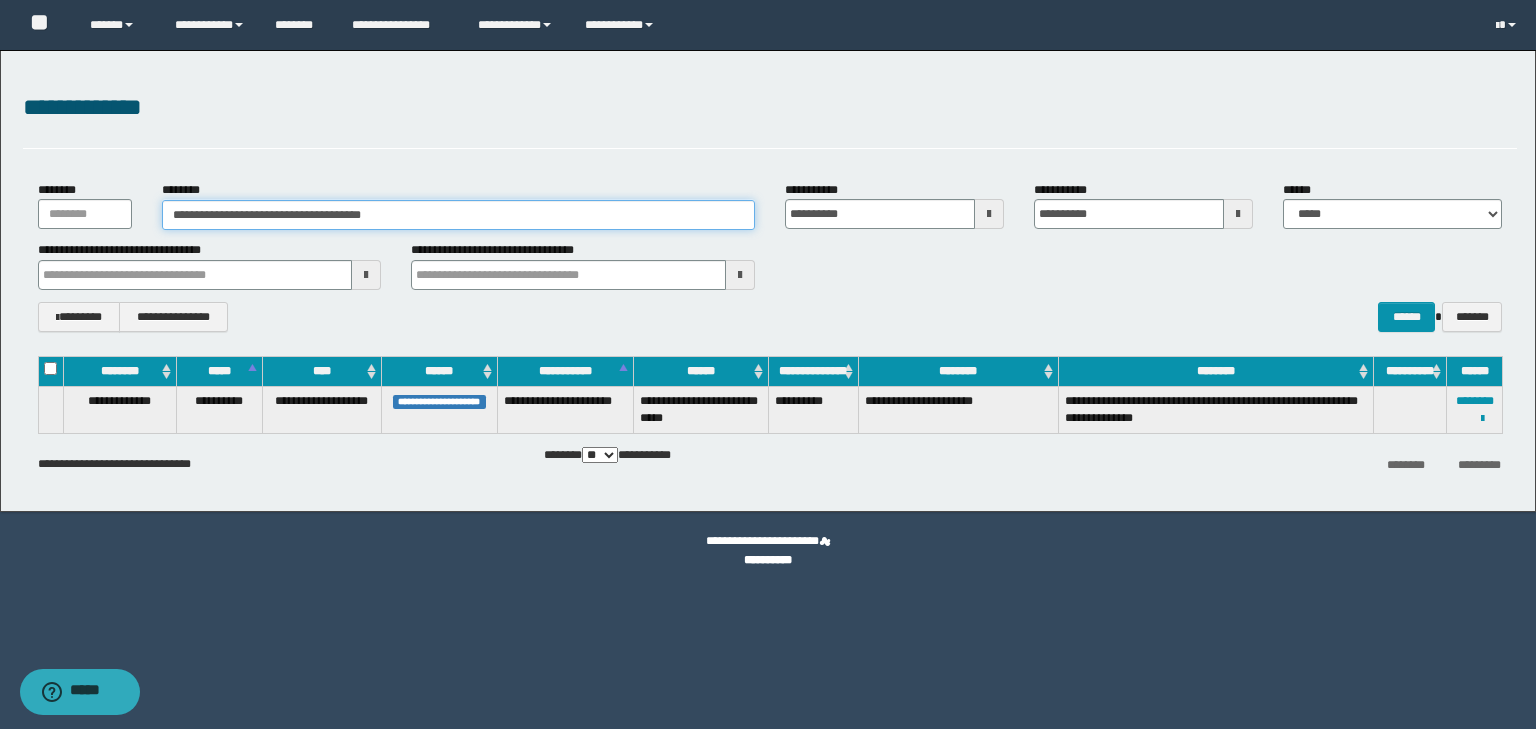 drag, startPoint x: 429, startPoint y: 206, endPoint x: 78, endPoint y: 231, distance: 351.8892 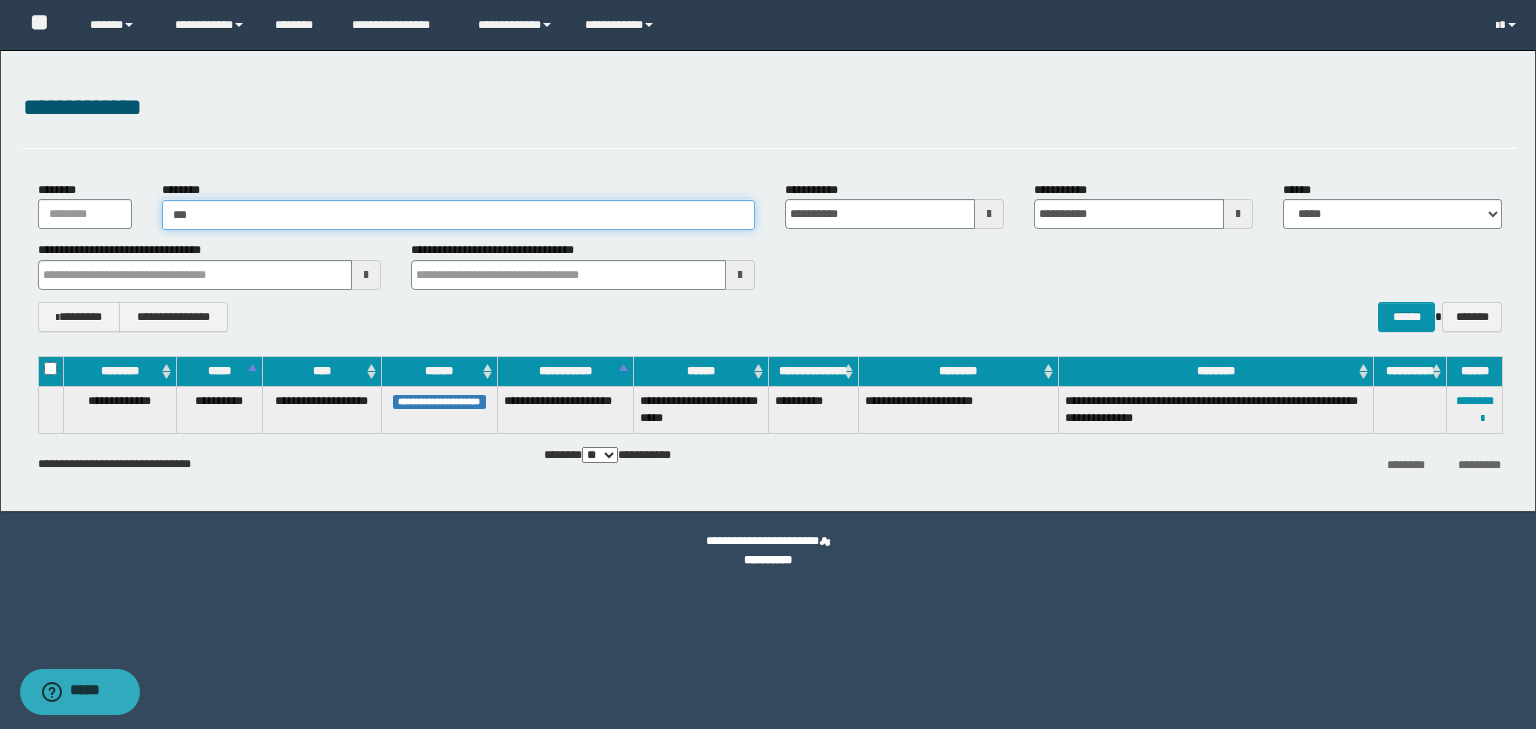 type on "****" 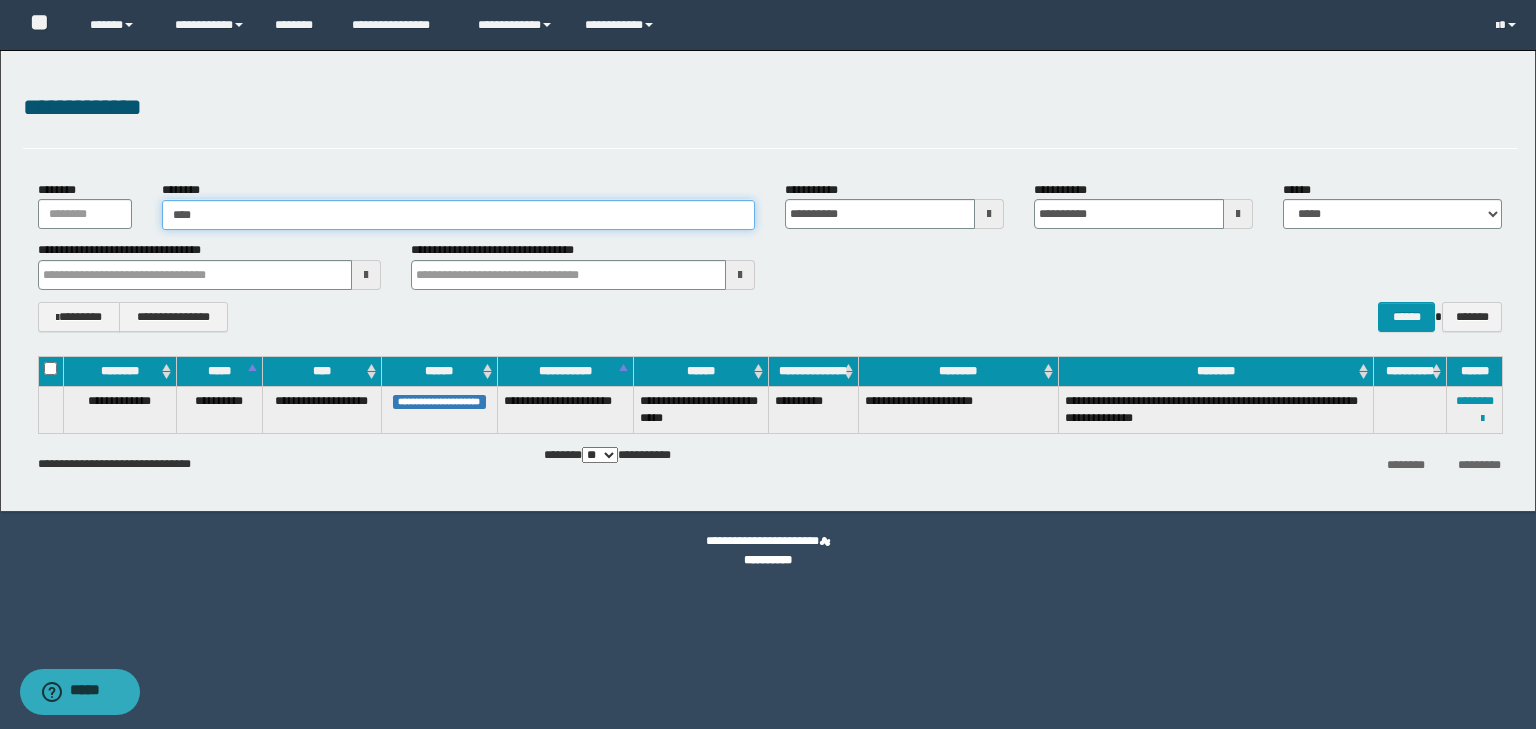 type on "****" 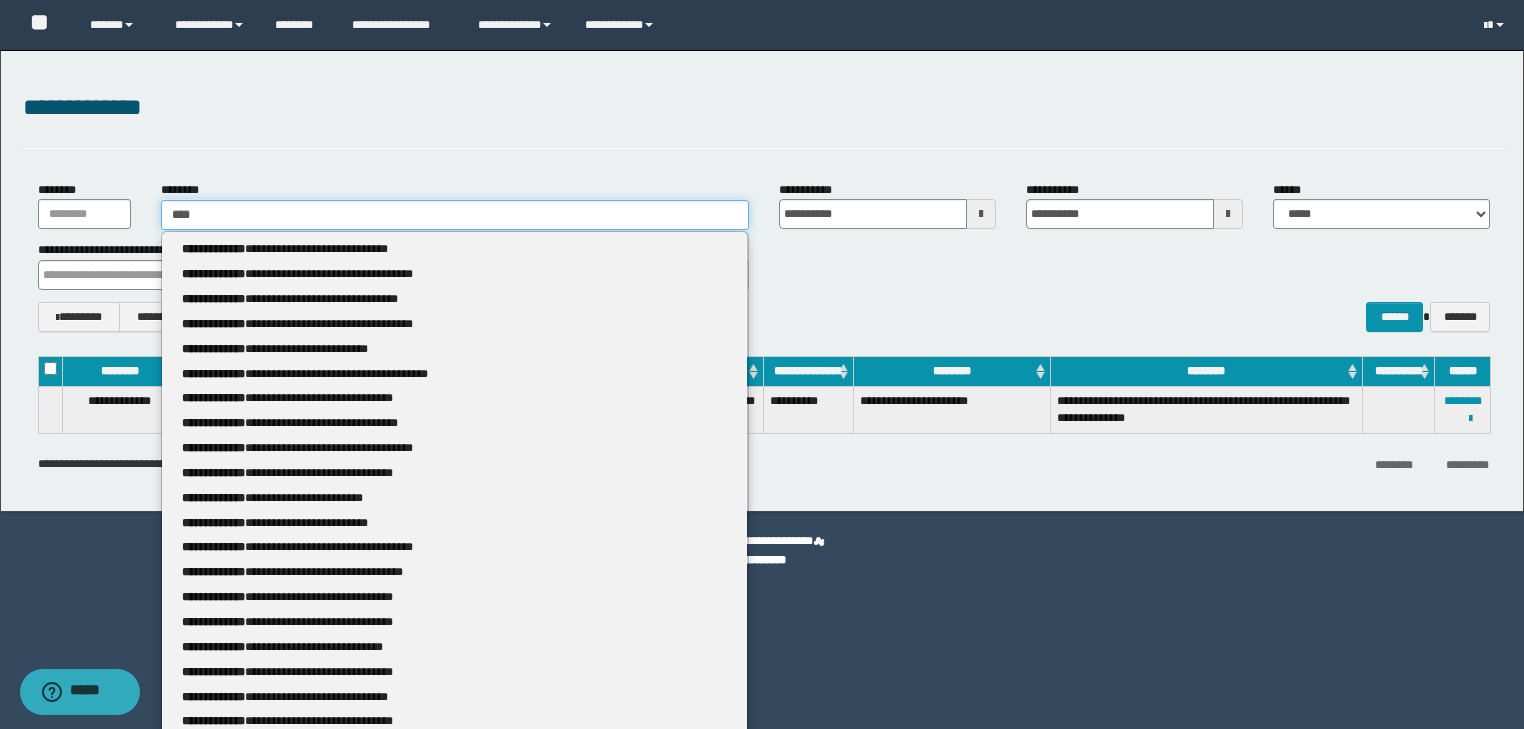 type 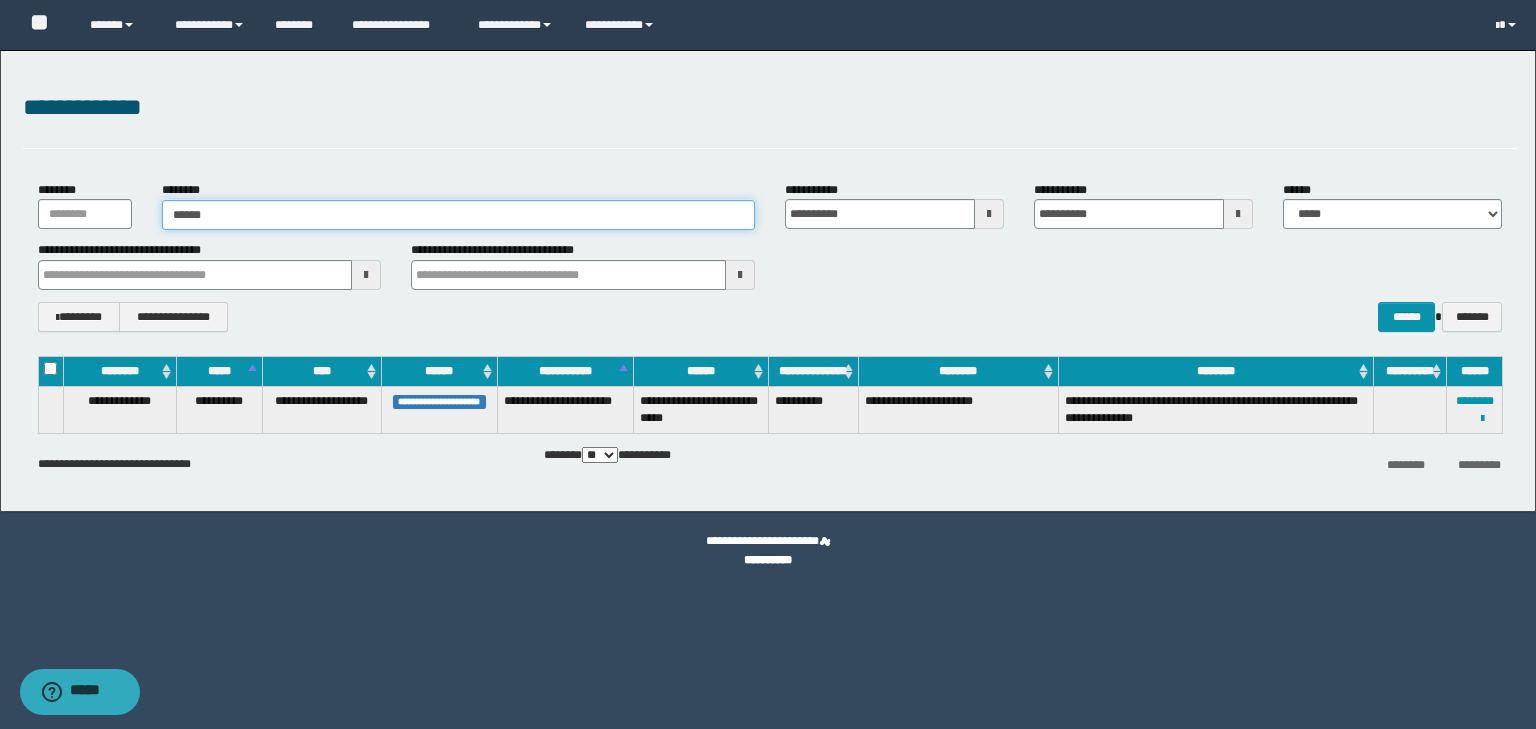 type on "*******" 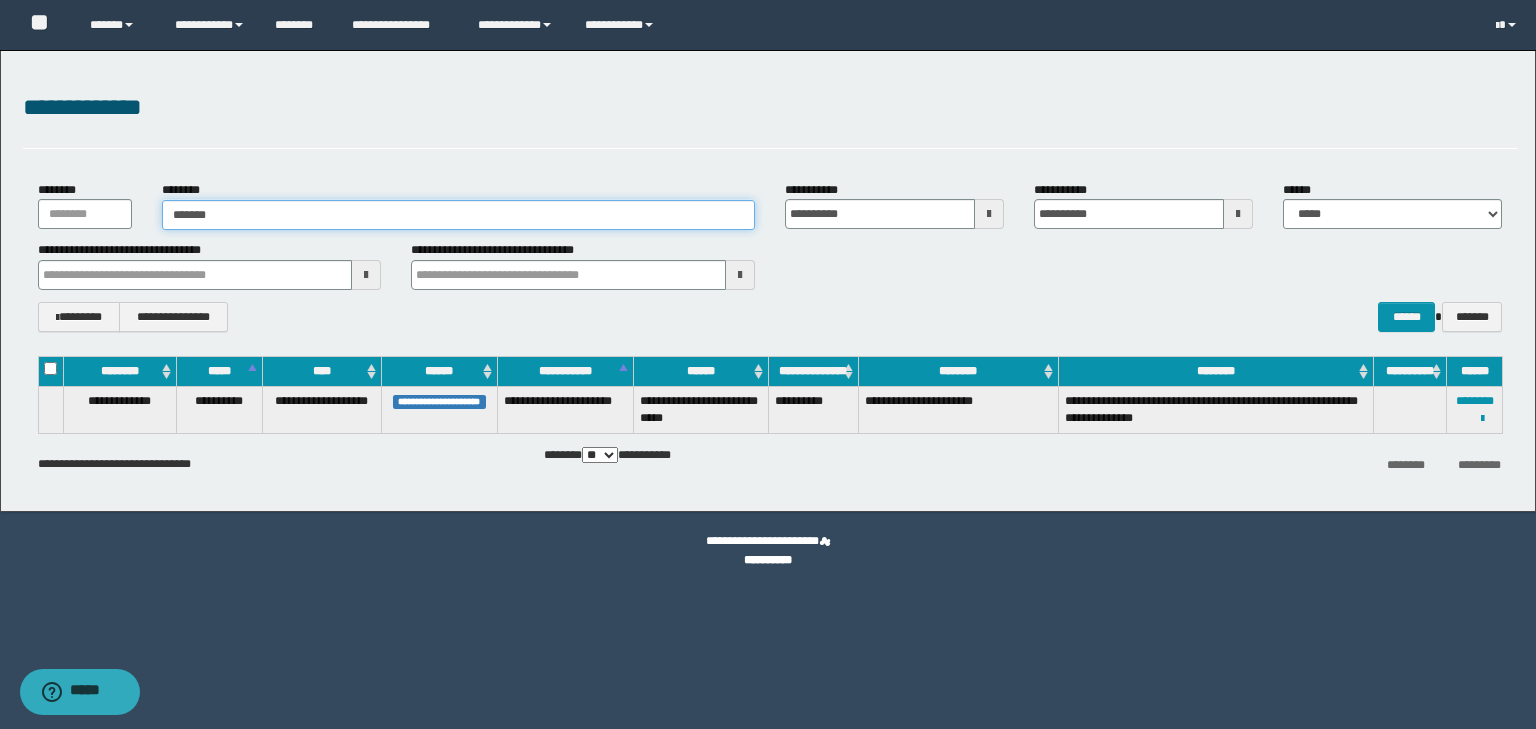 type on "*******" 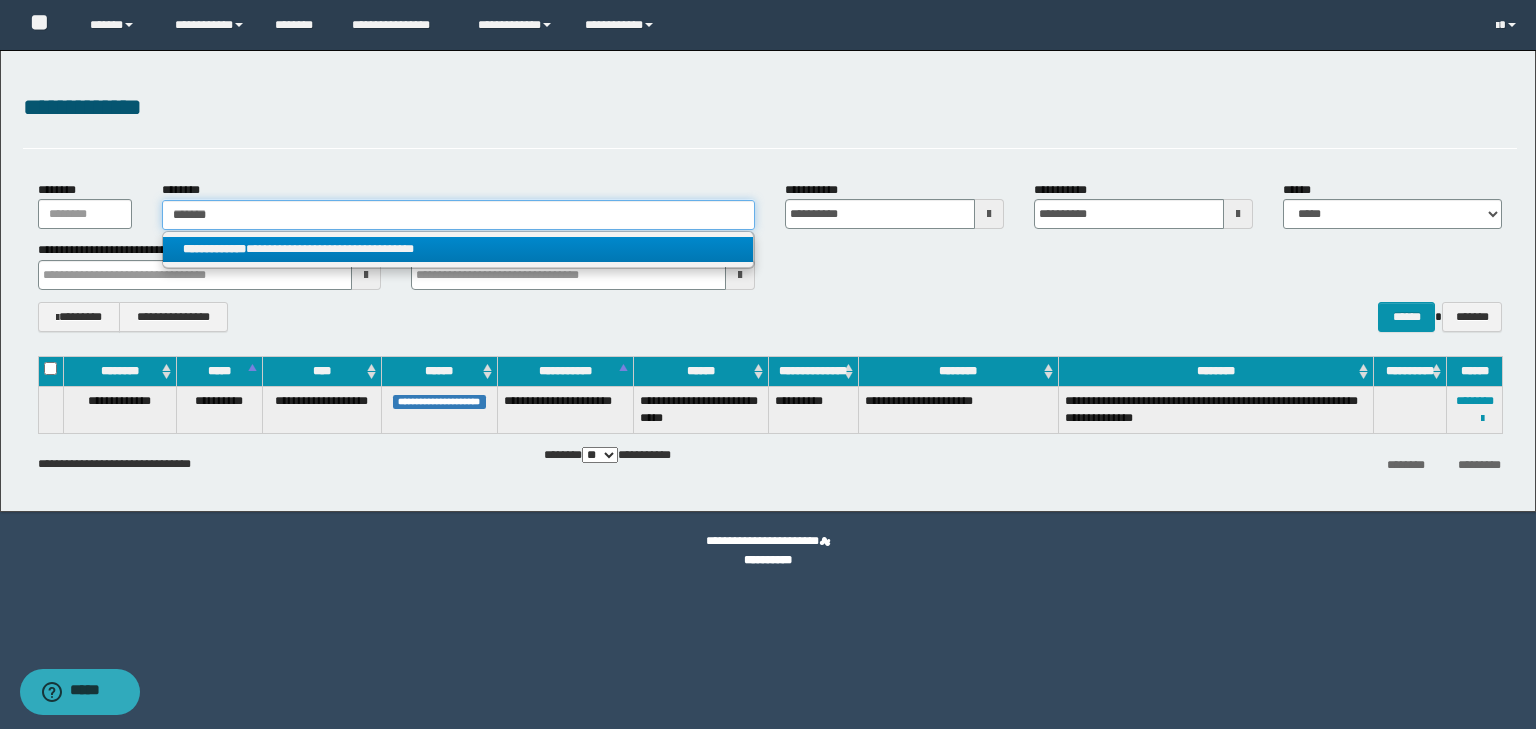 type on "*******" 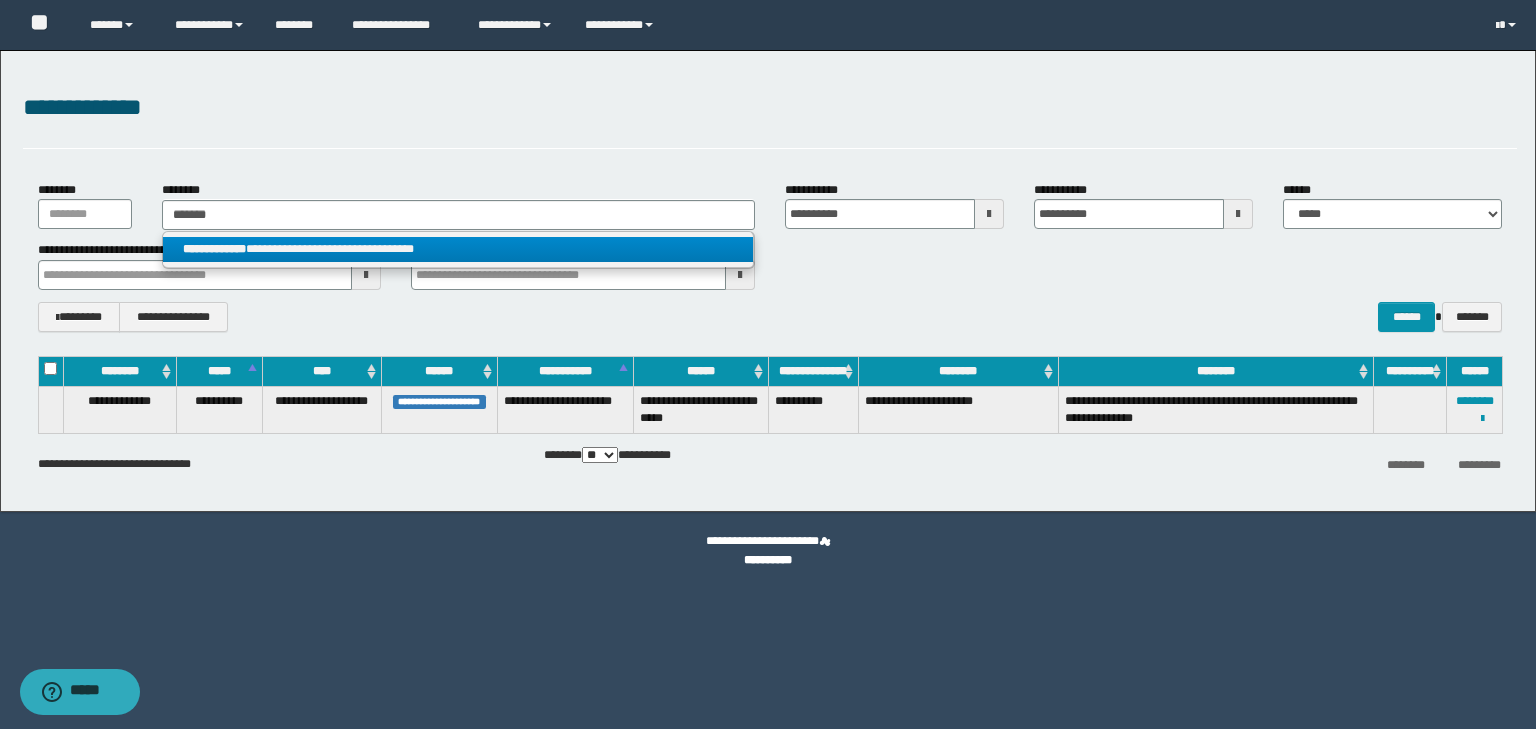 click on "**********" at bounding box center (458, 249) 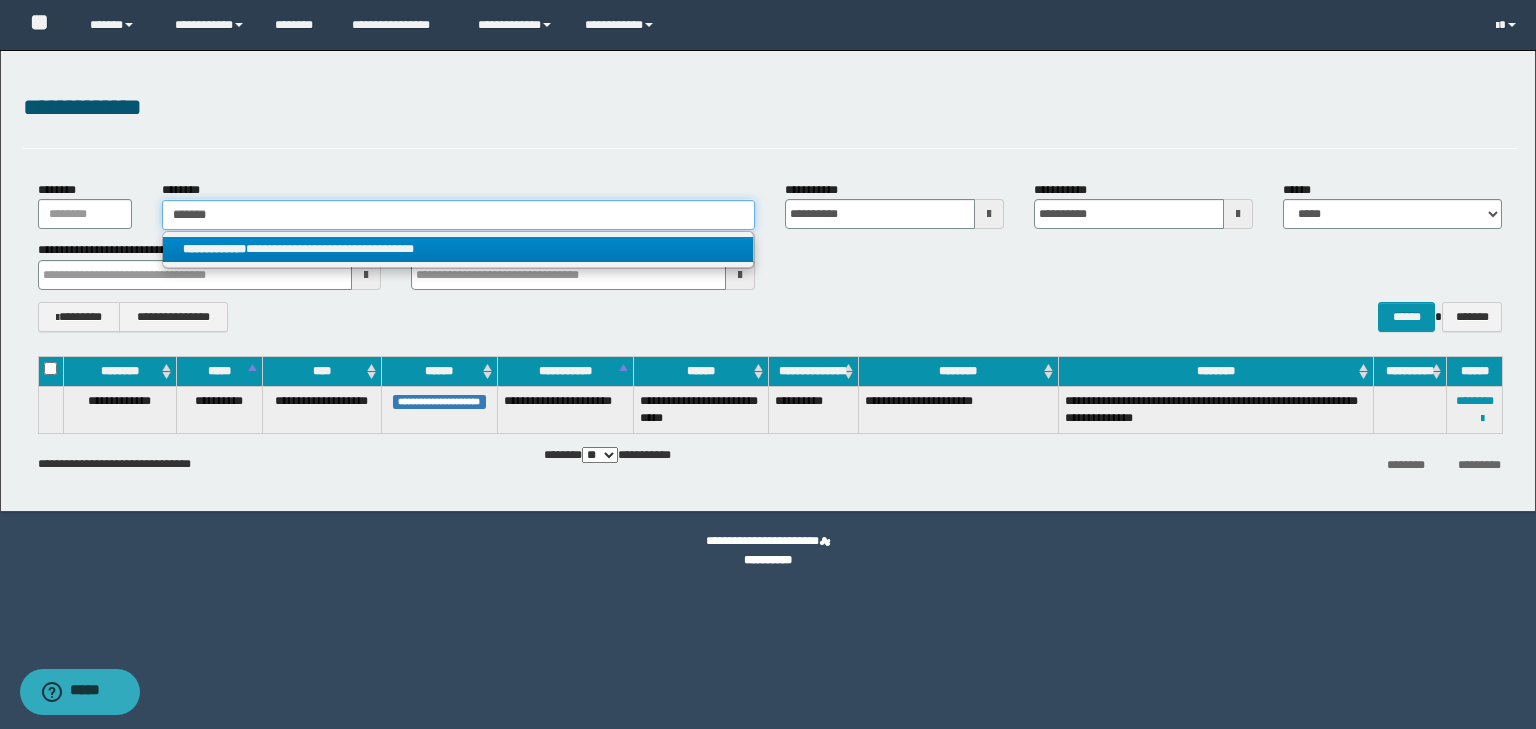 type 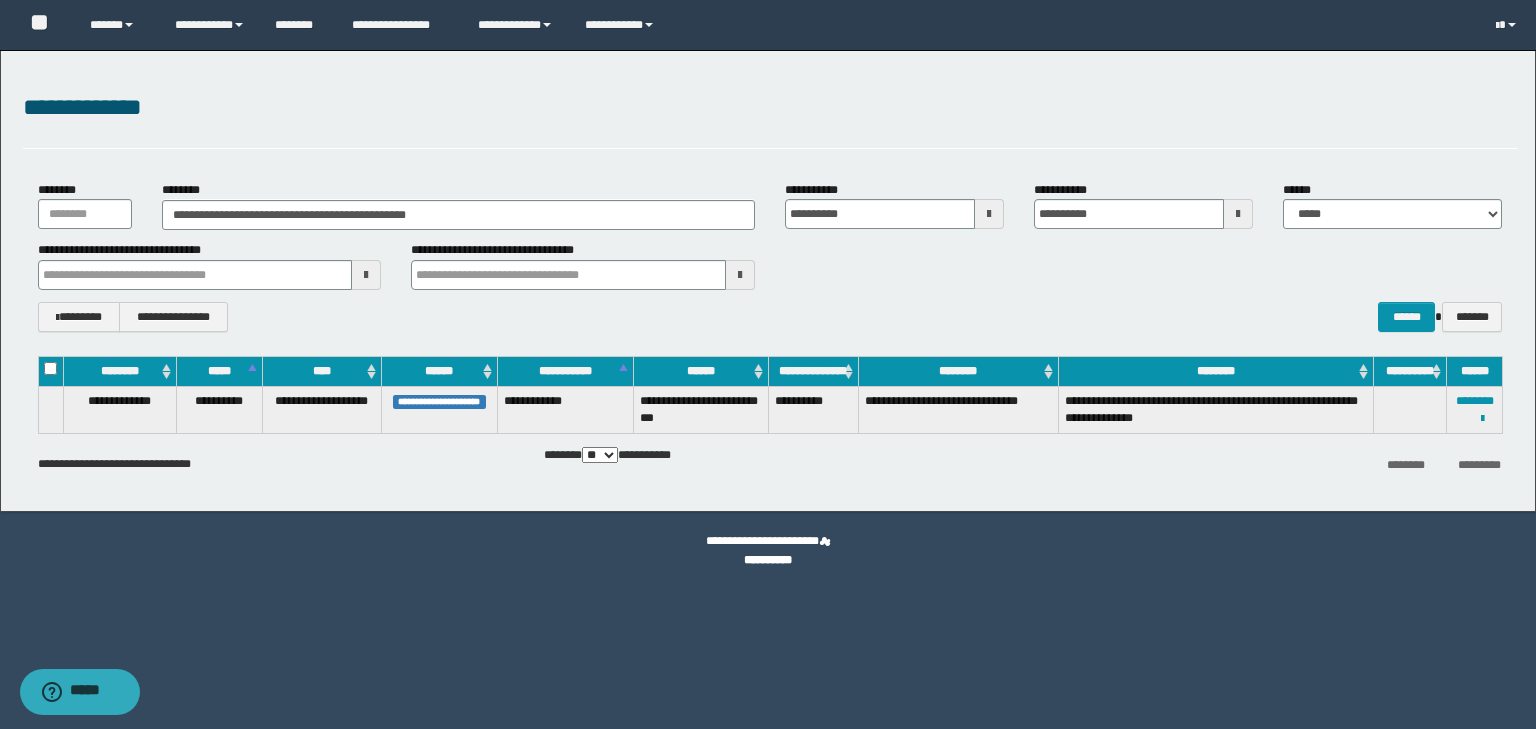 drag, startPoint x: 183, startPoint y: 401, endPoint x: 204, endPoint y: 400, distance: 21.023796 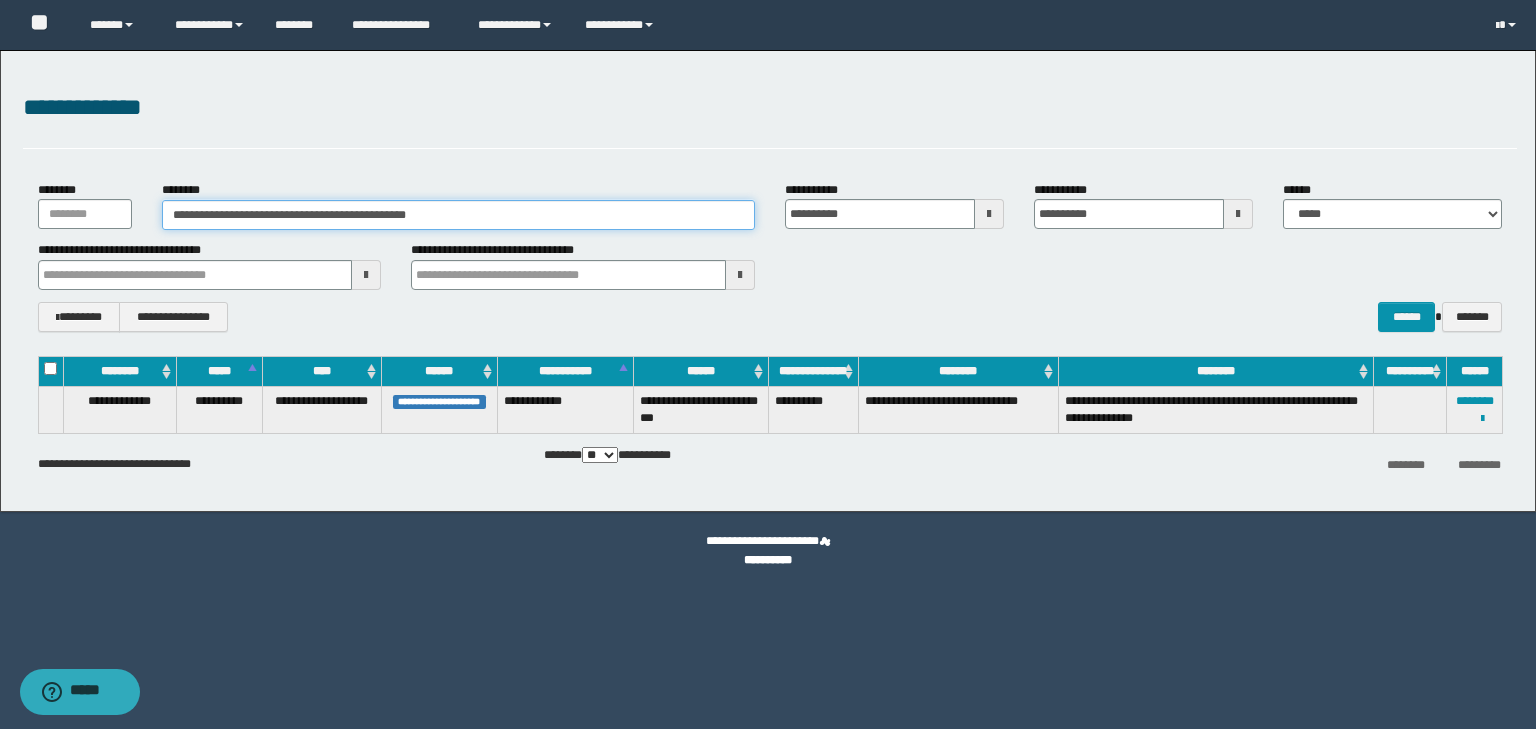 drag, startPoint x: 447, startPoint y: 213, endPoint x: 4, endPoint y: 207, distance: 443.04062 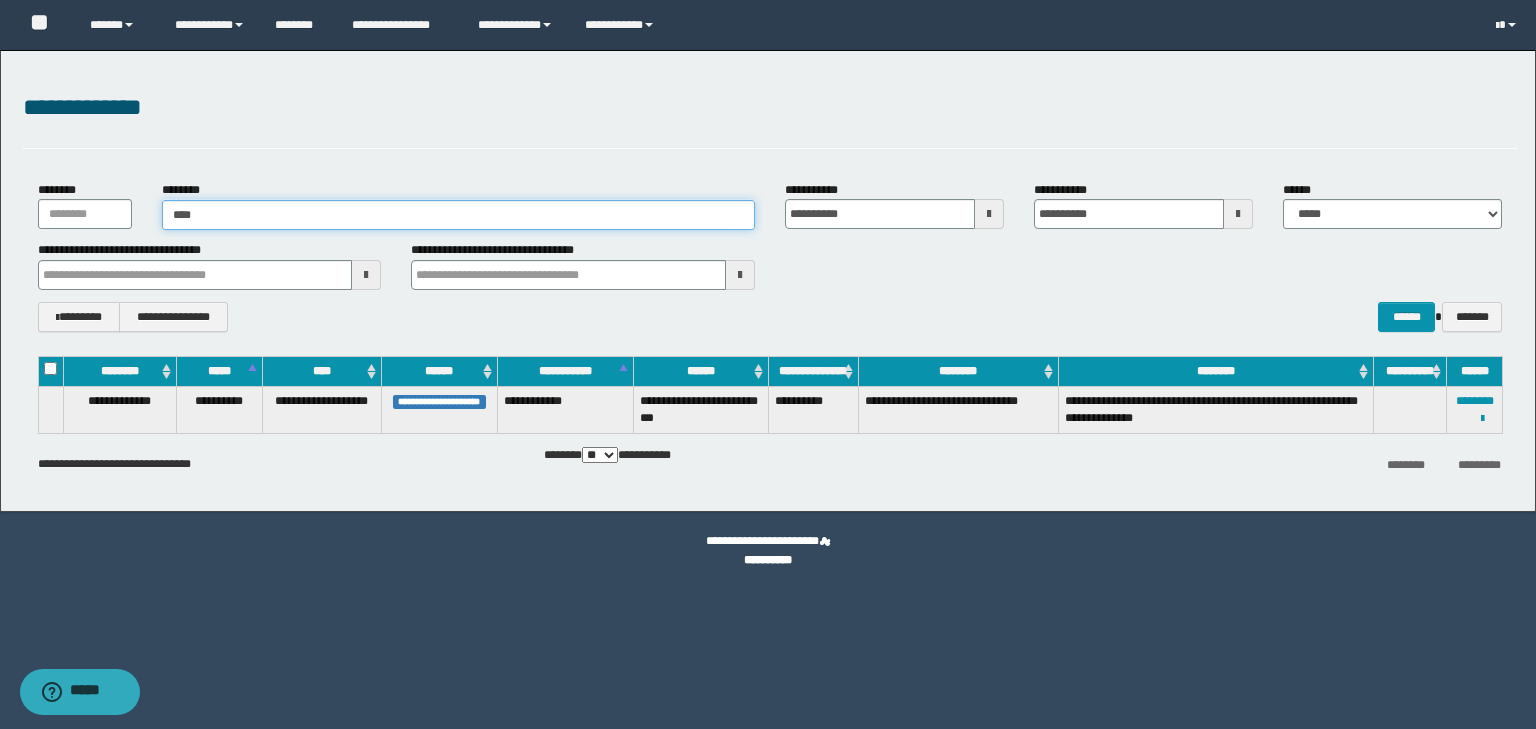 type on "****" 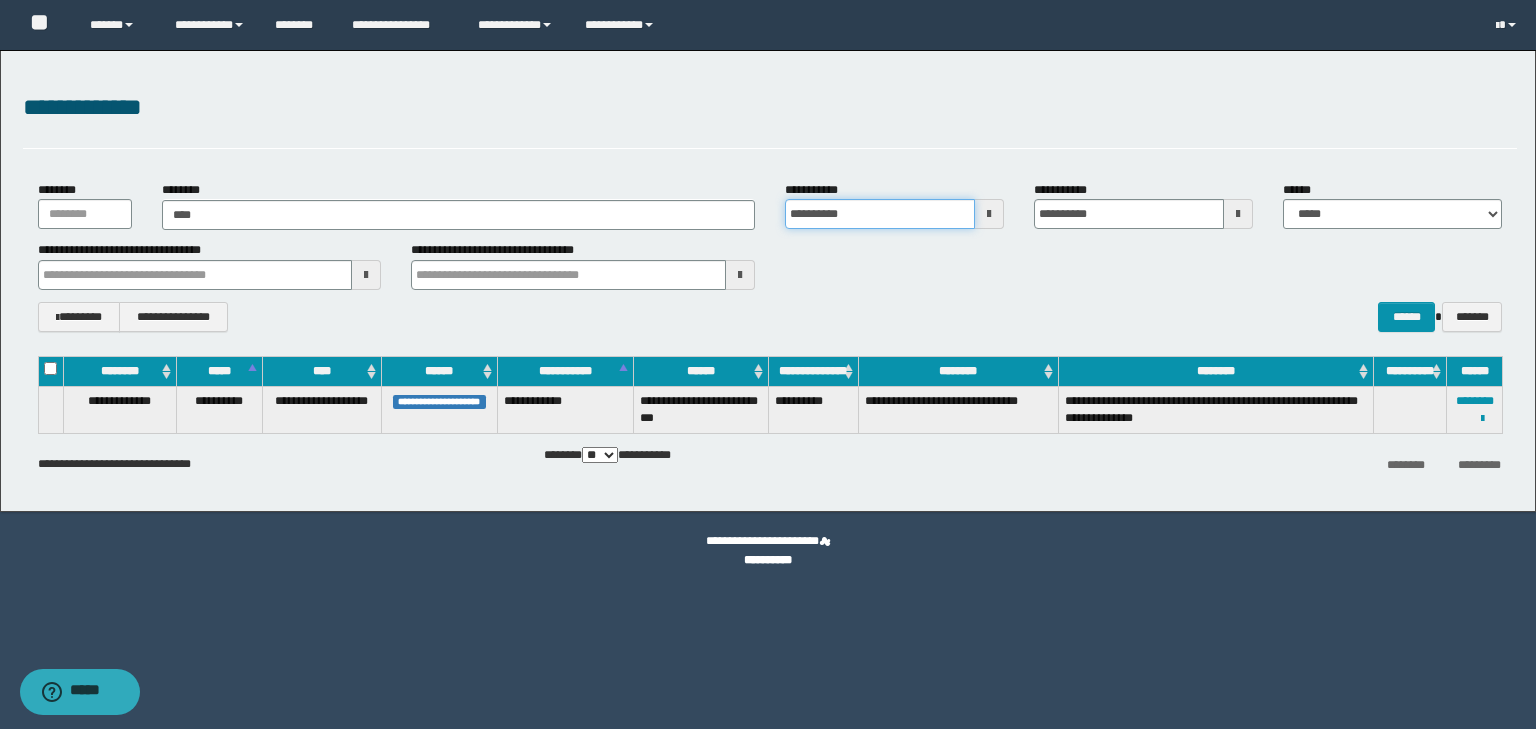 type 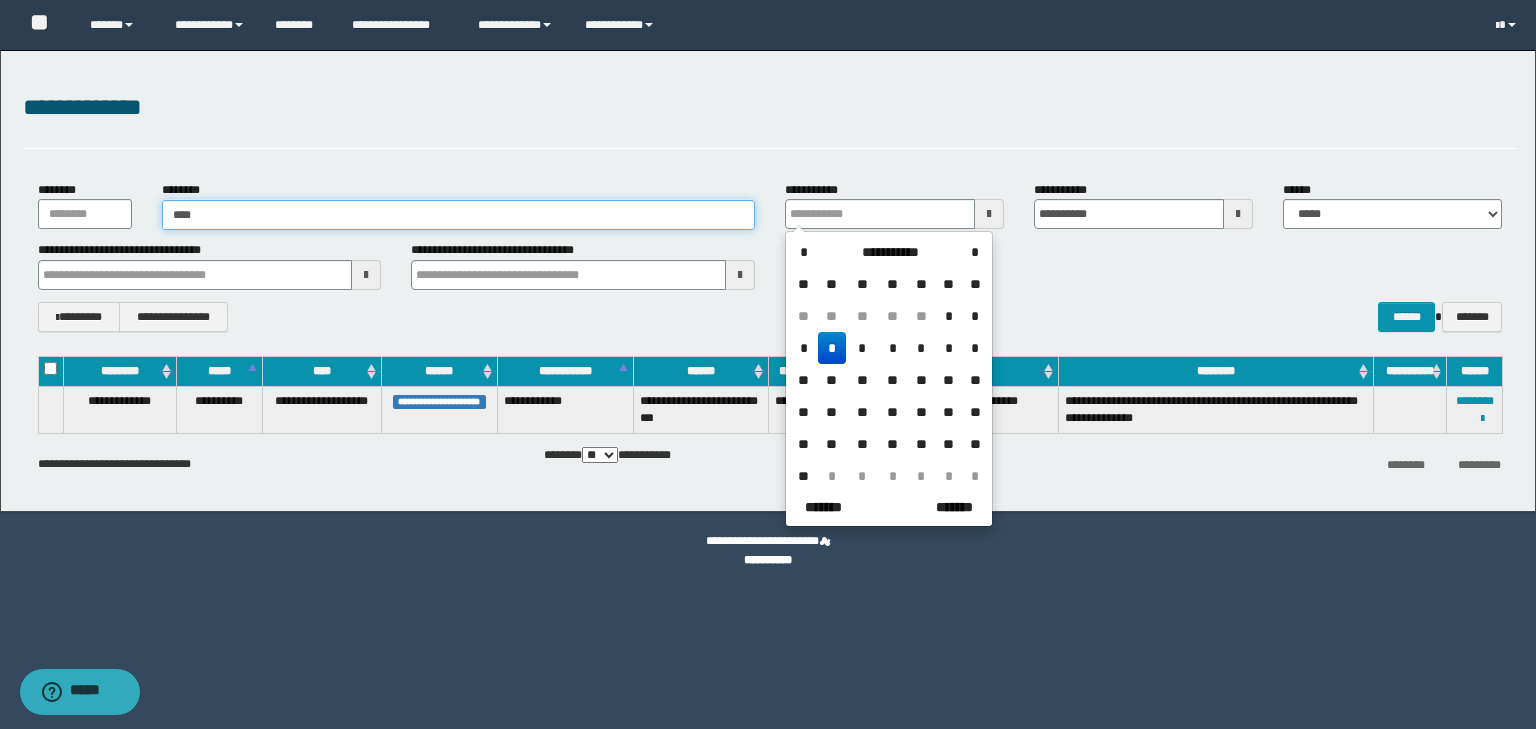 click on "****" at bounding box center (458, 215) 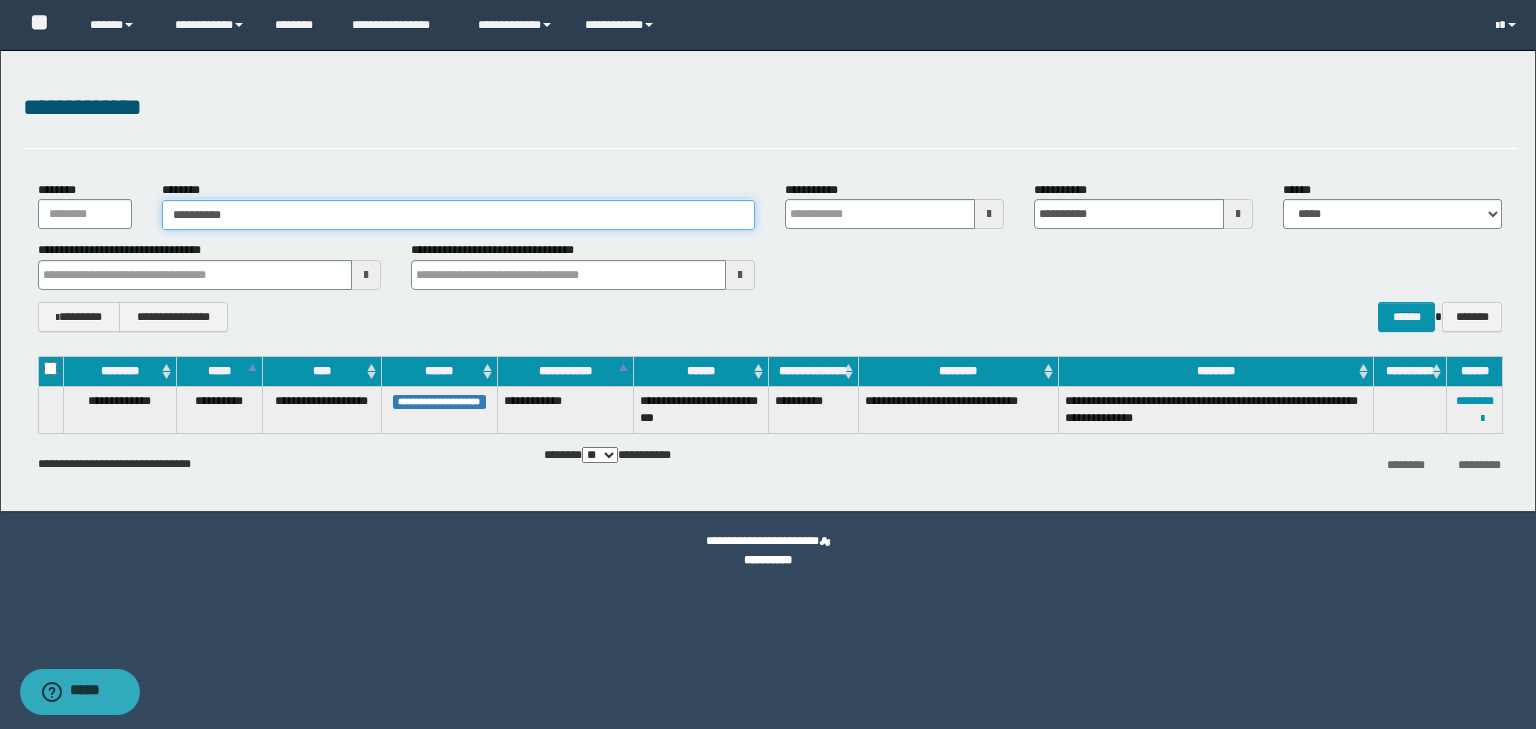type on "**********" 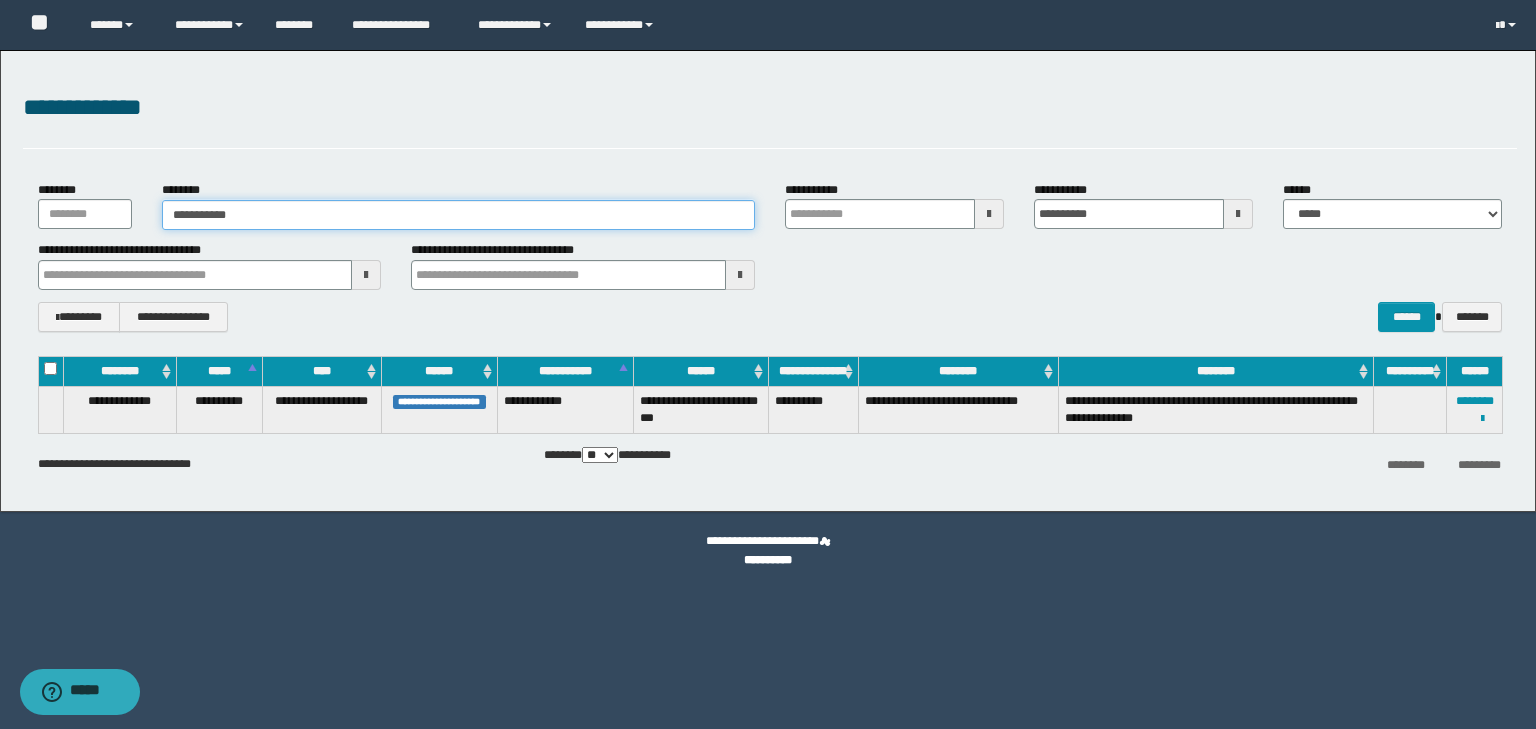 type on "**********" 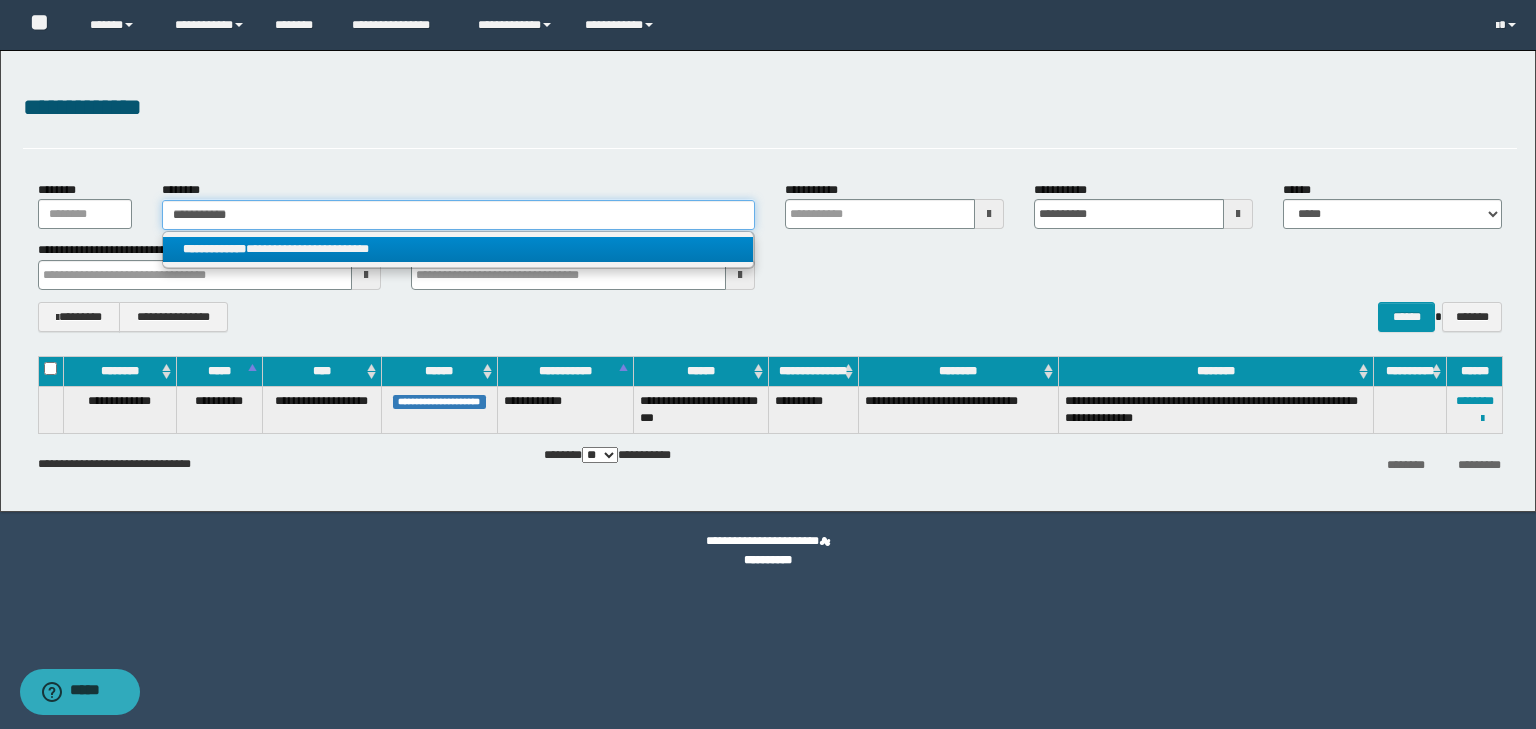 type on "**********" 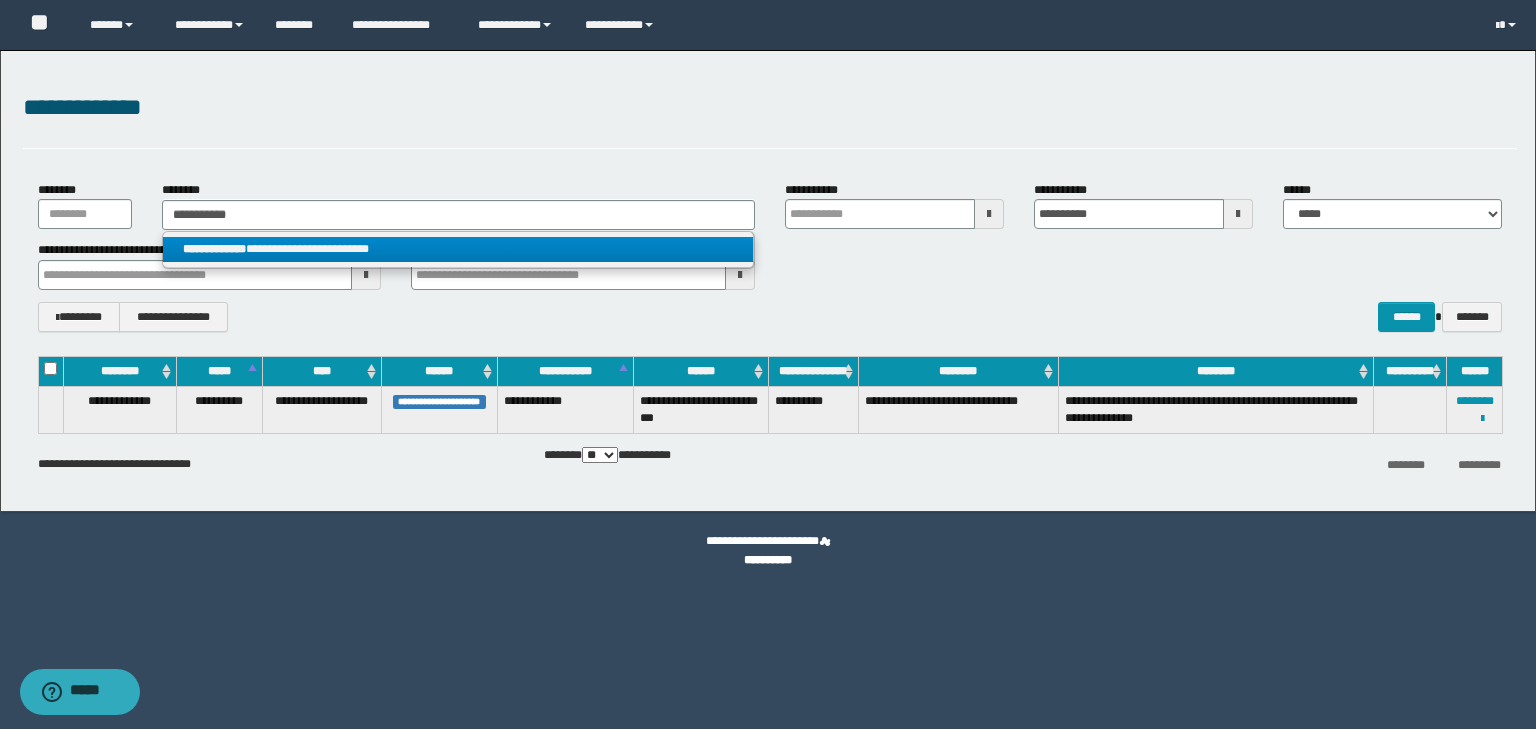 click on "**********" at bounding box center [458, 249] 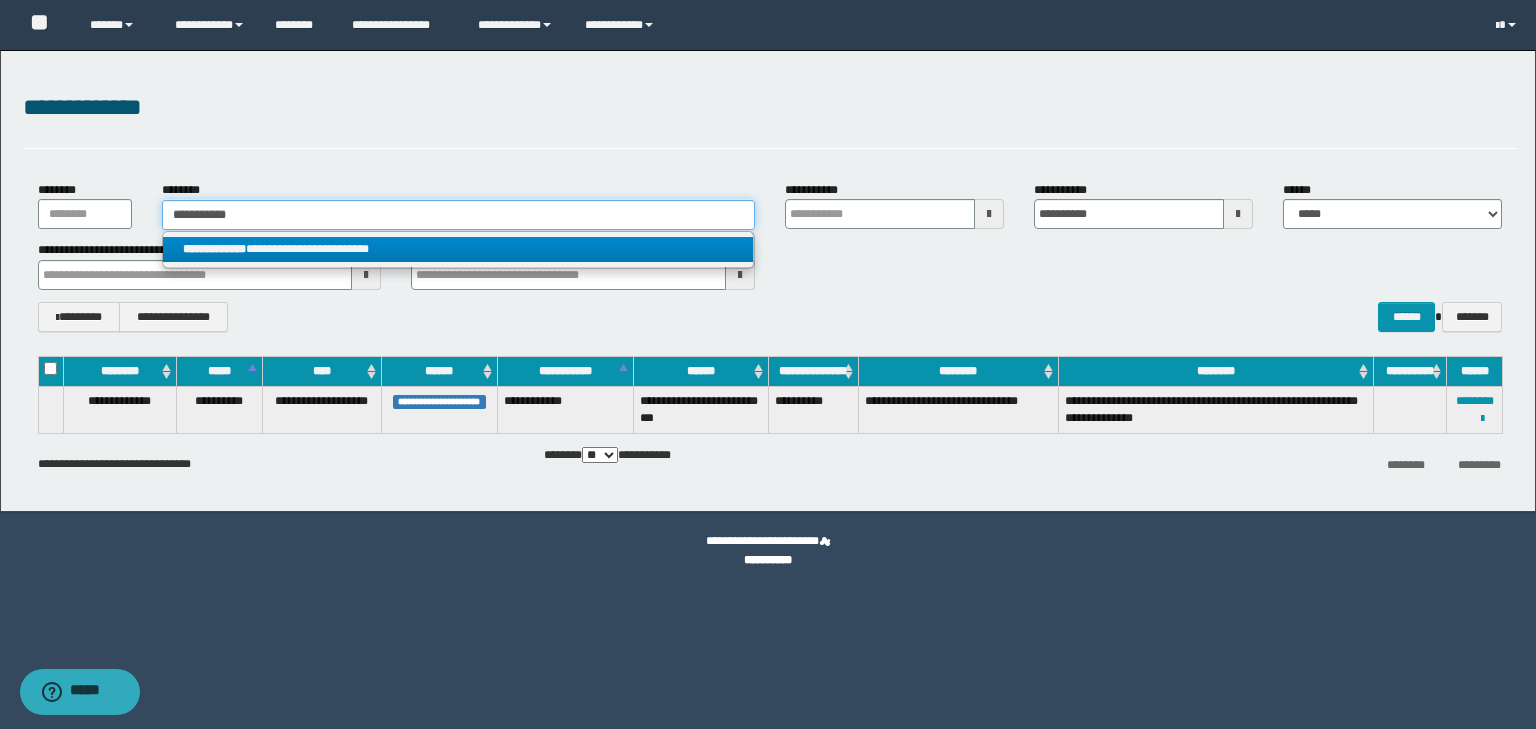 type 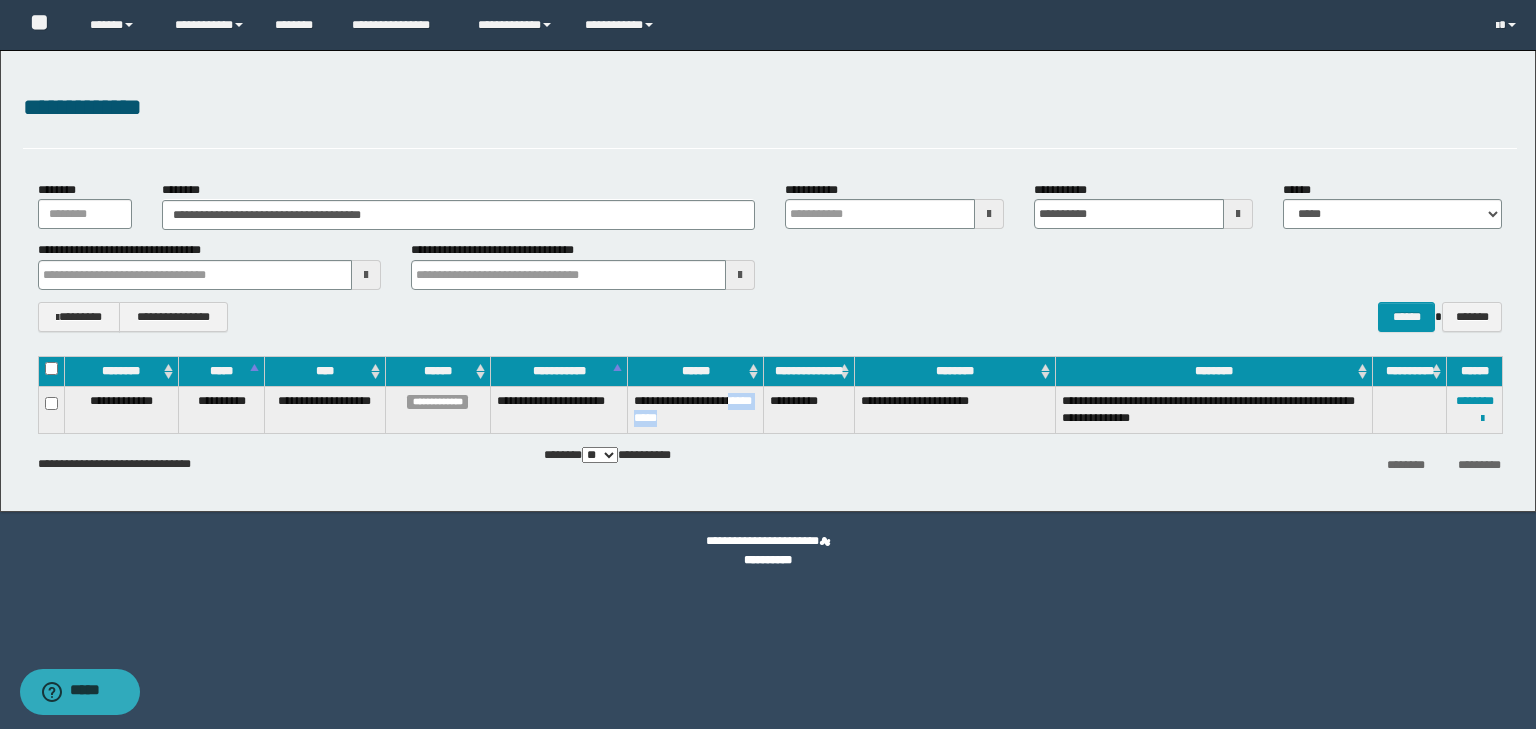 drag, startPoint x: 649, startPoint y: 410, endPoint x: 718, endPoint y: 416, distance: 69.260376 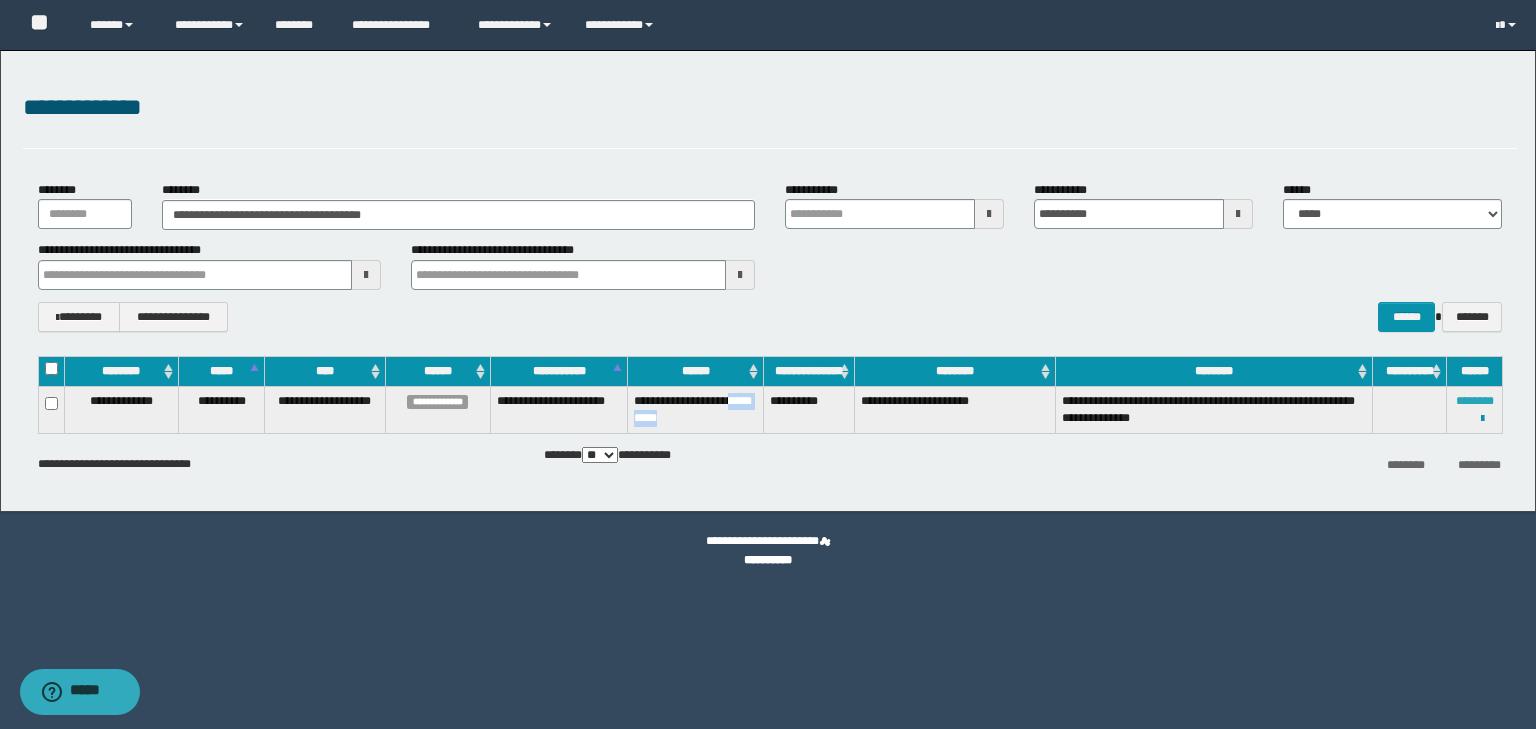 click on "********" at bounding box center (1475, 401) 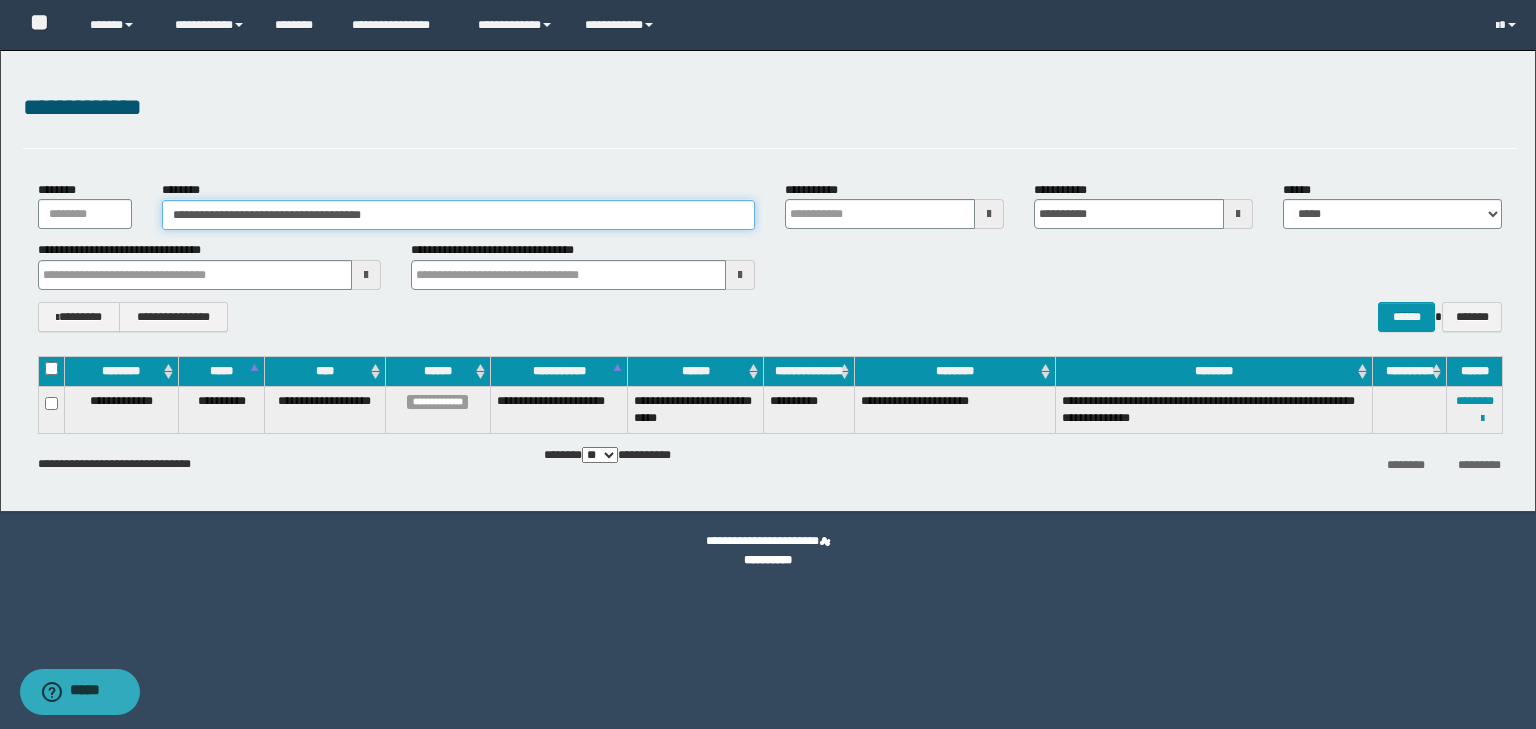 drag, startPoint x: 423, startPoint y: 215, endPoint x: 0, endPoint y: 192, distance: 423.62485 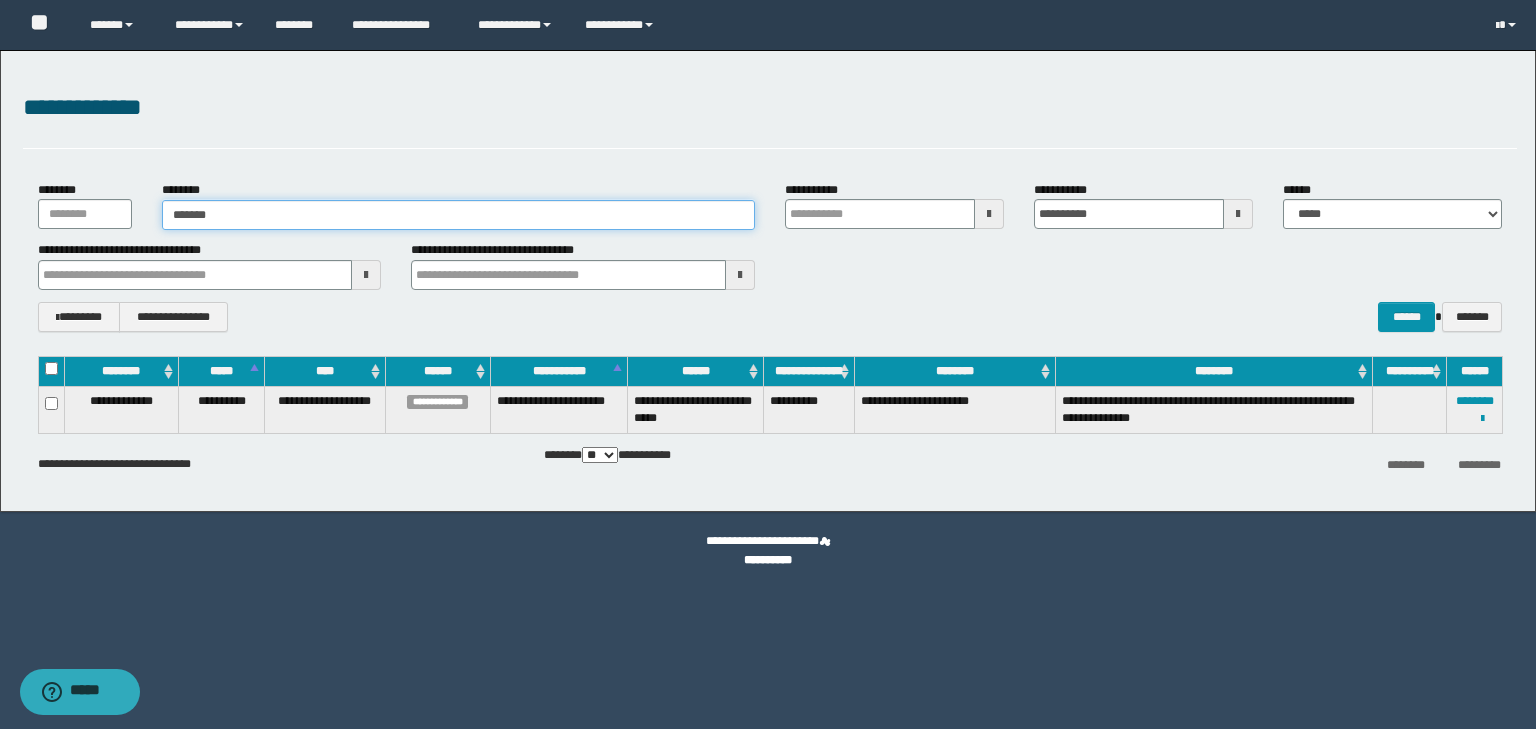 type on "********" 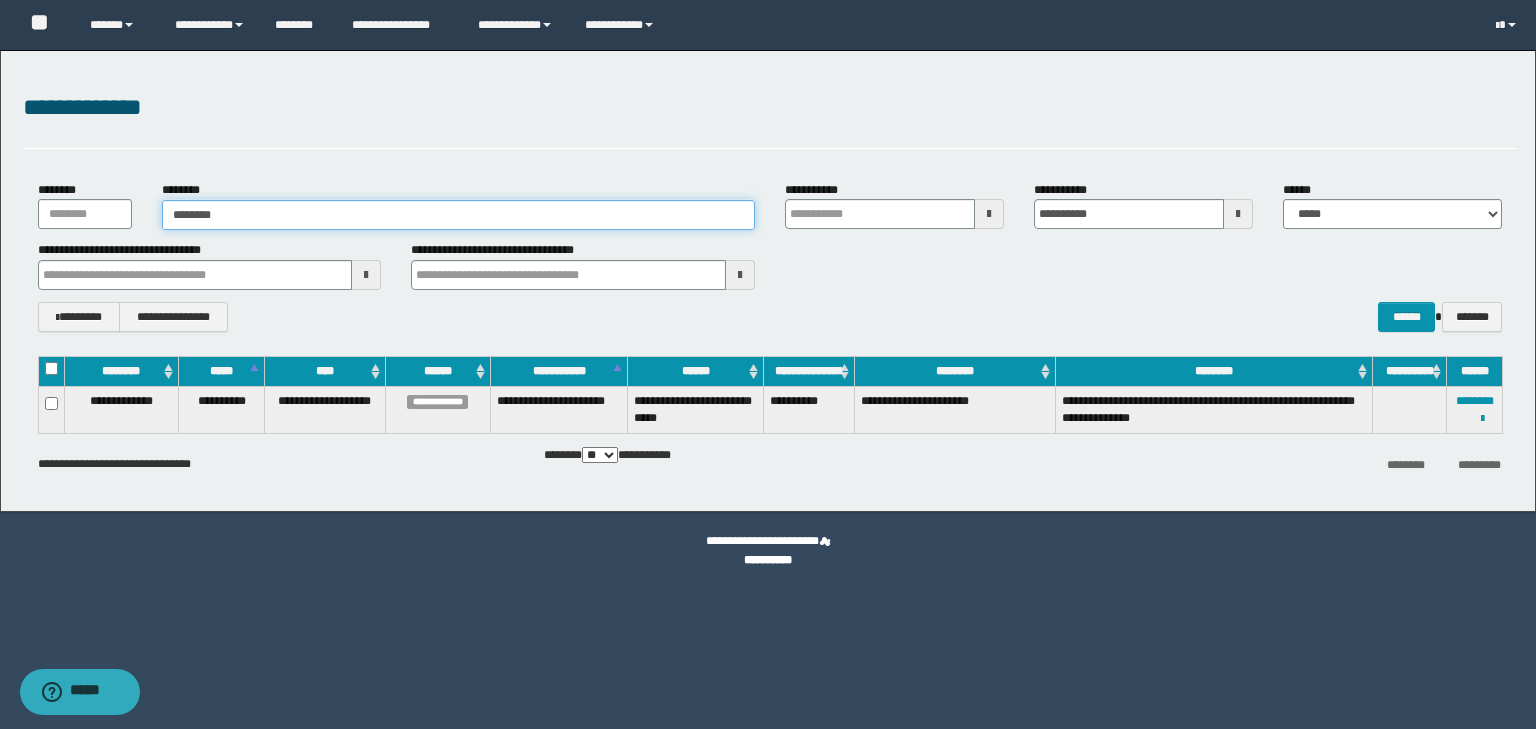 type on "********" 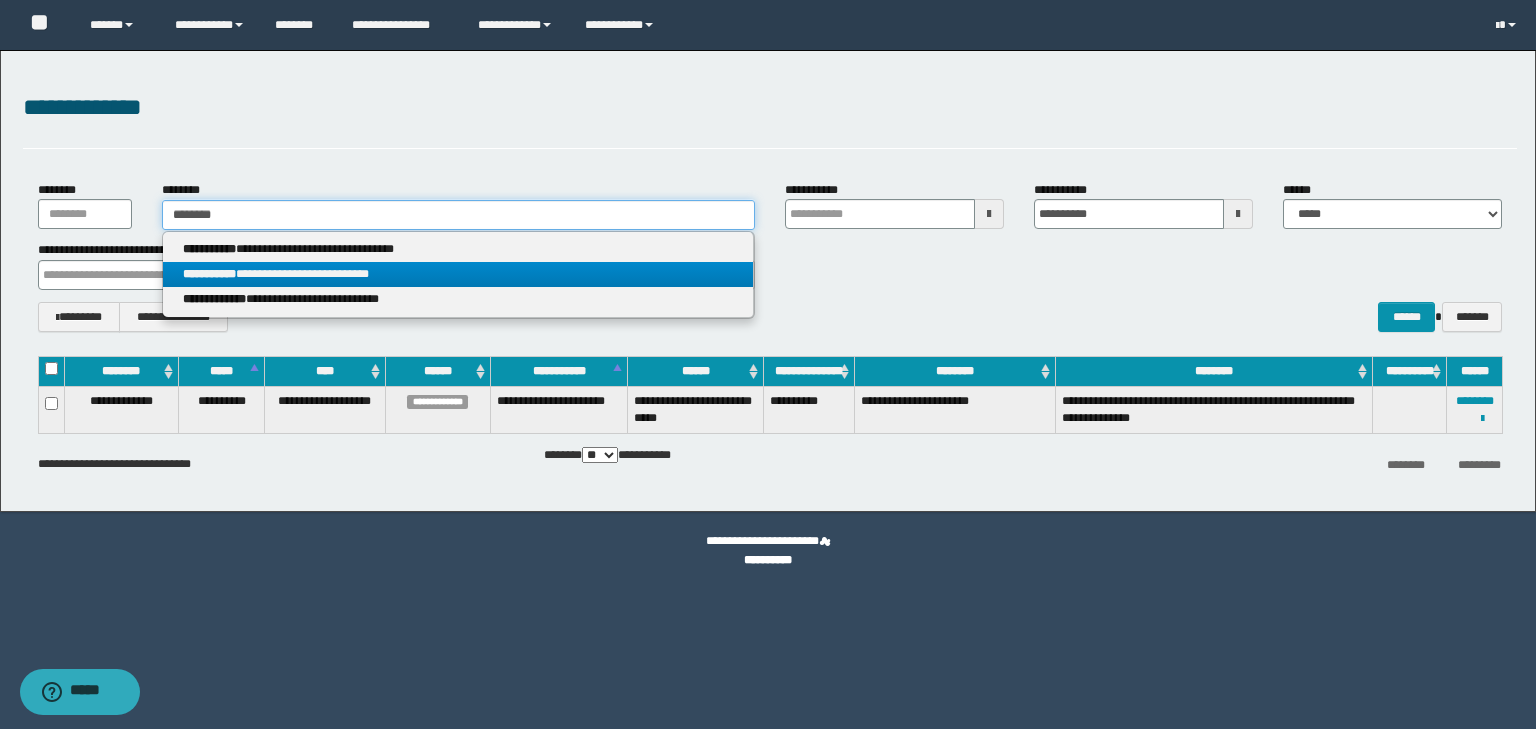 type on "********" 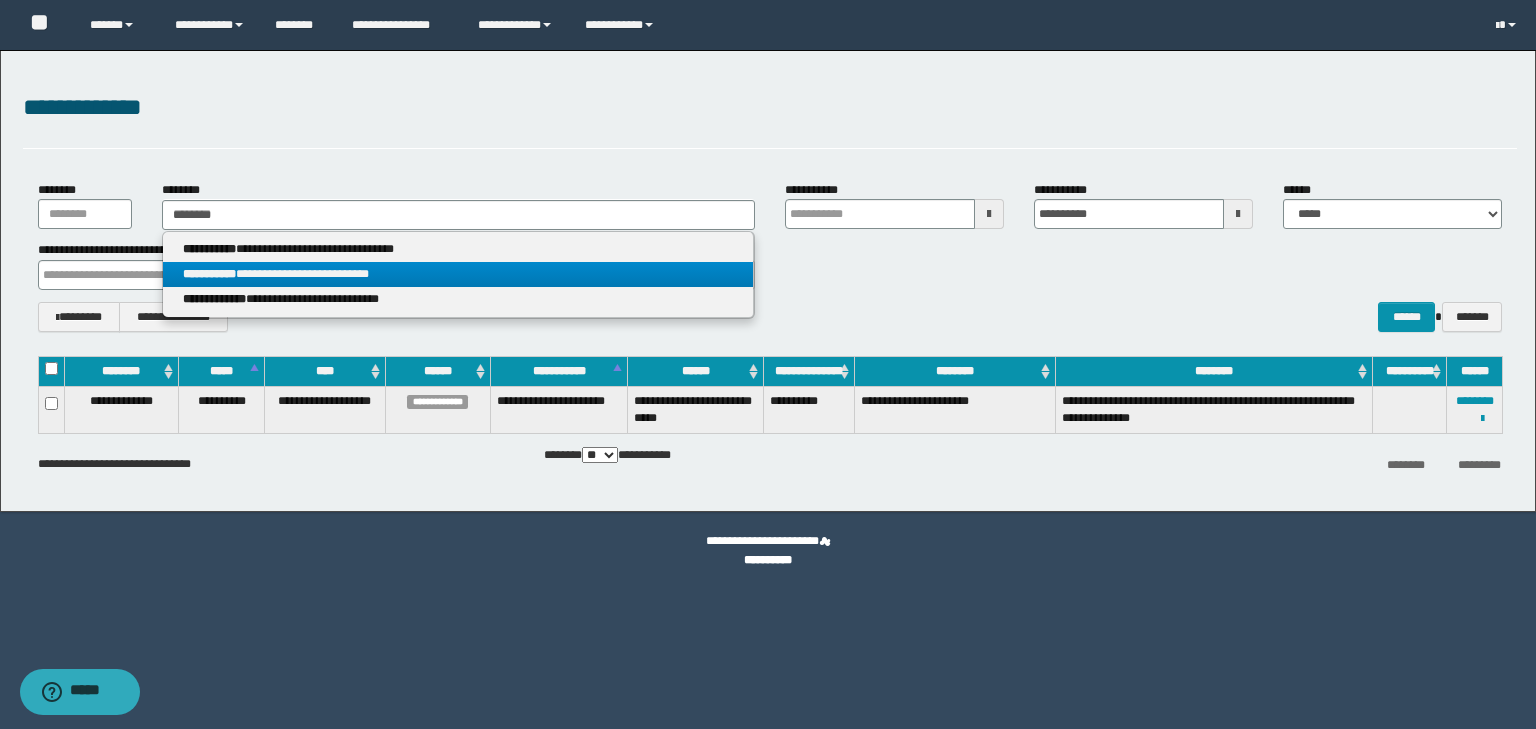 click on "**********" at bounding box center (458, 274) 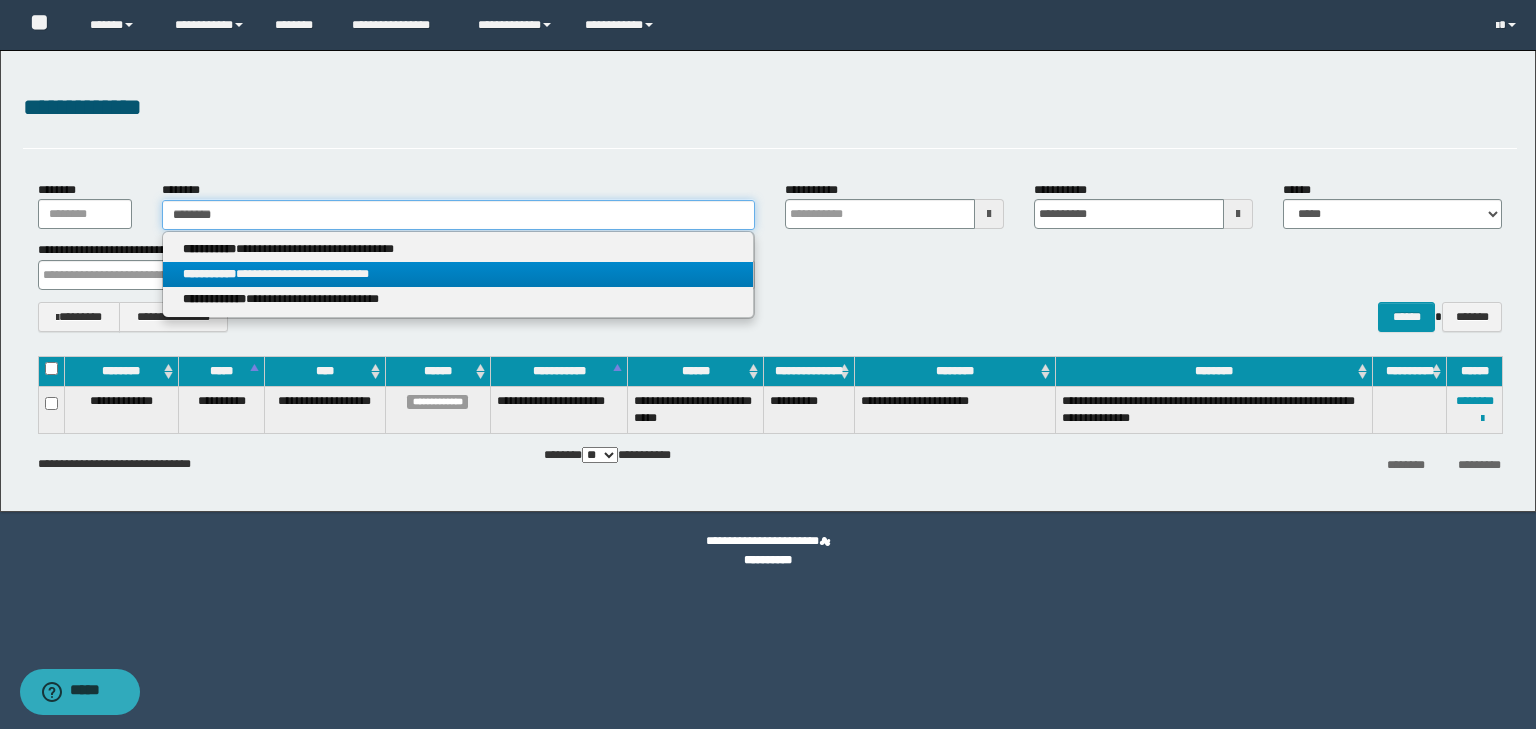 type 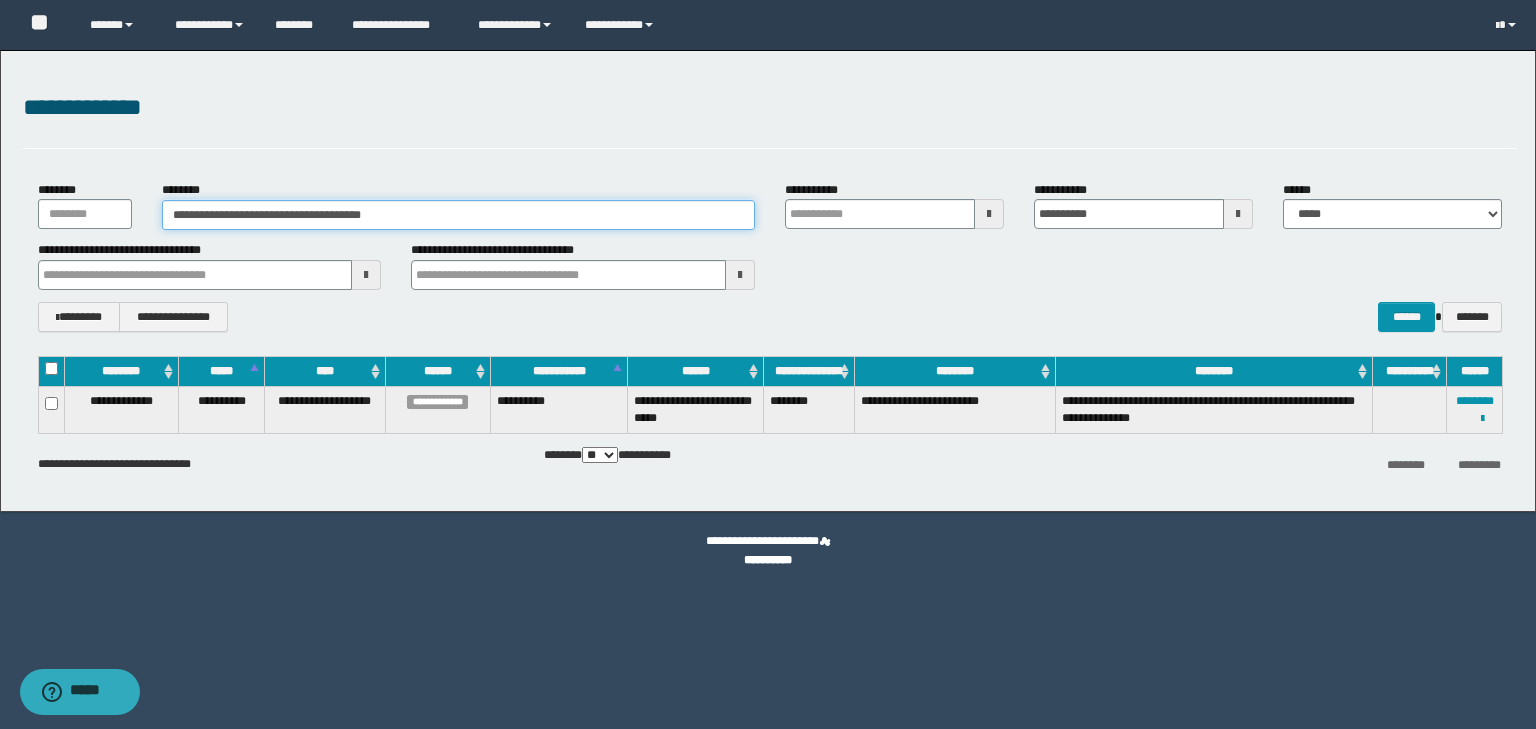 drag, startPoint x: 408, startPoint y: 216, endPoint x: 77, endPoint y: 222, distance: 331.05438 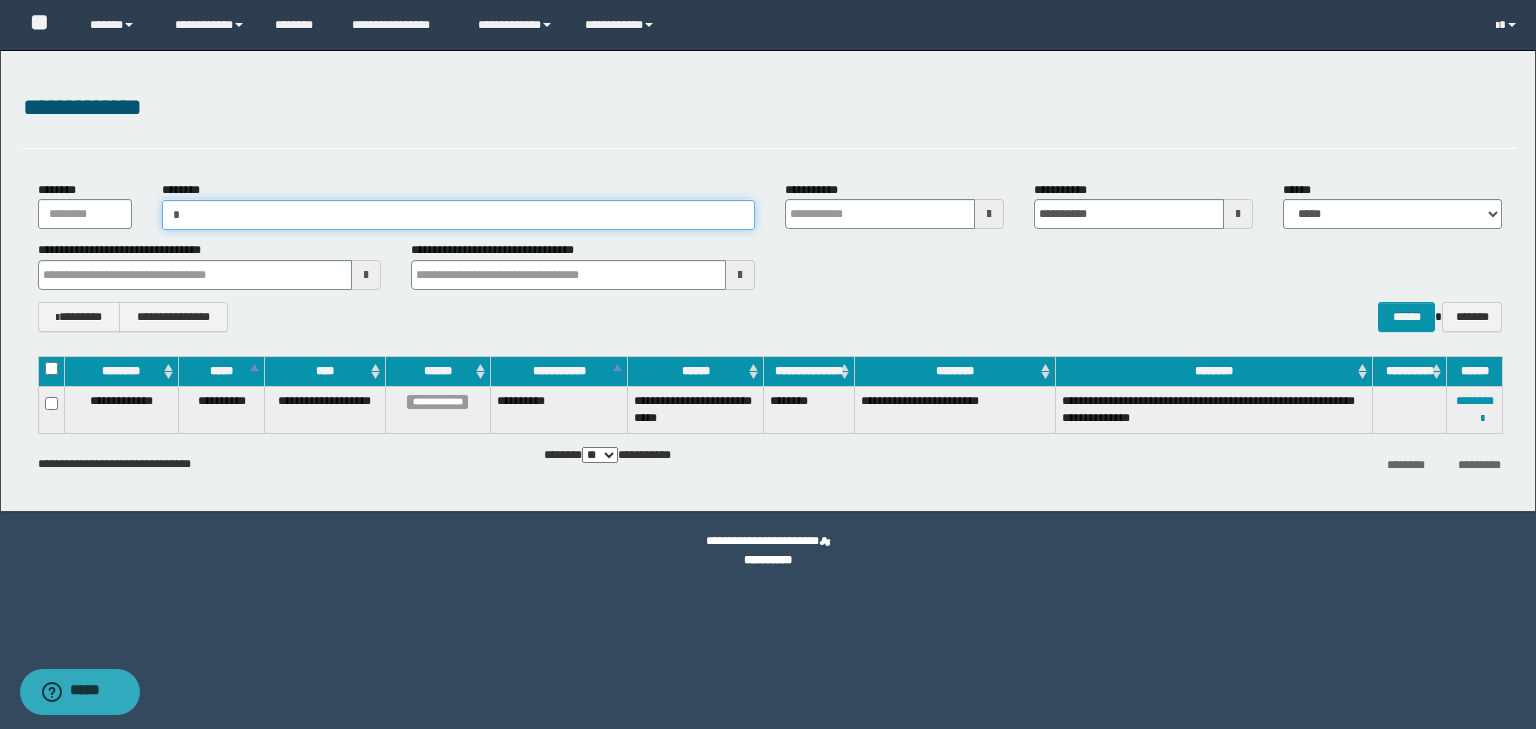 type on "**" 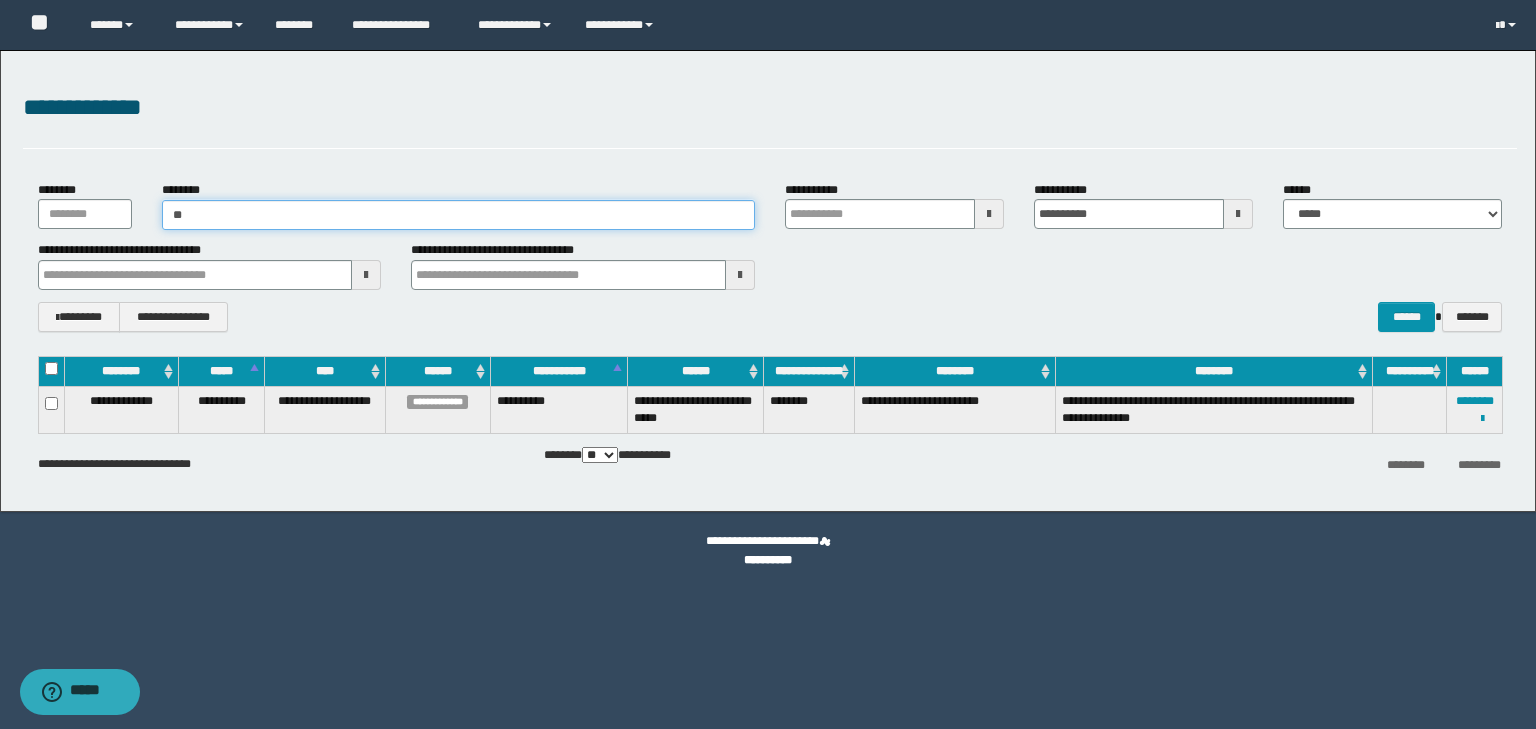 type on "**" 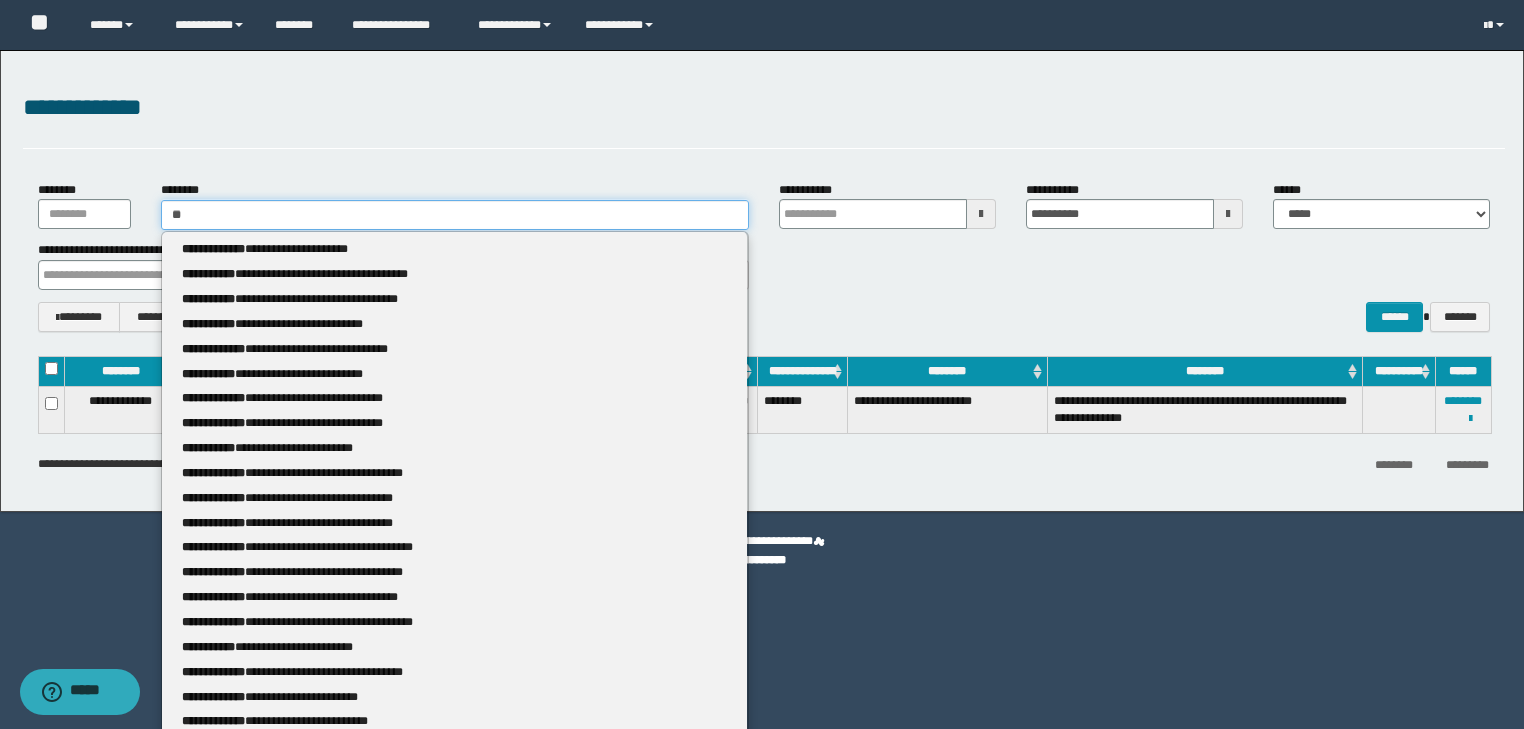 type 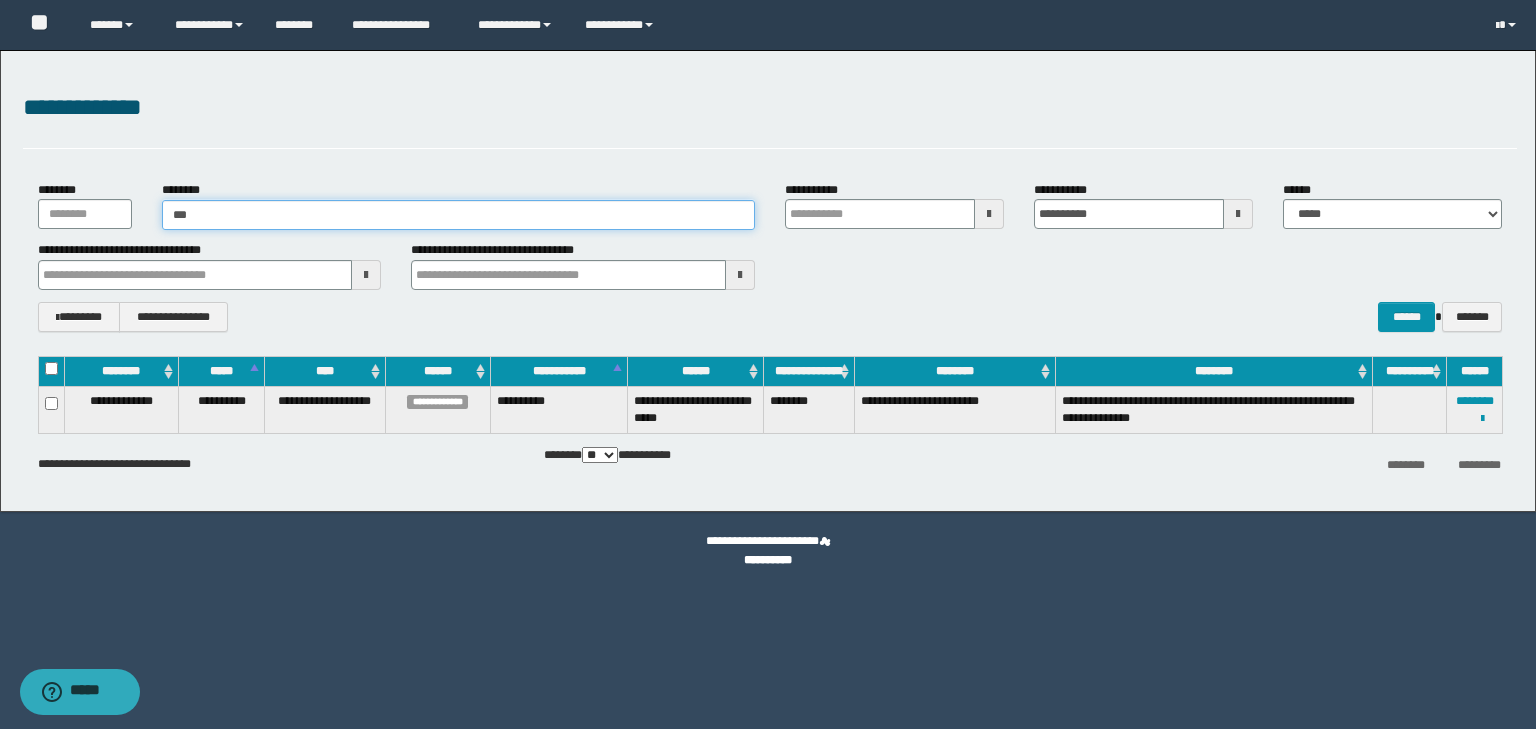 type on "***" 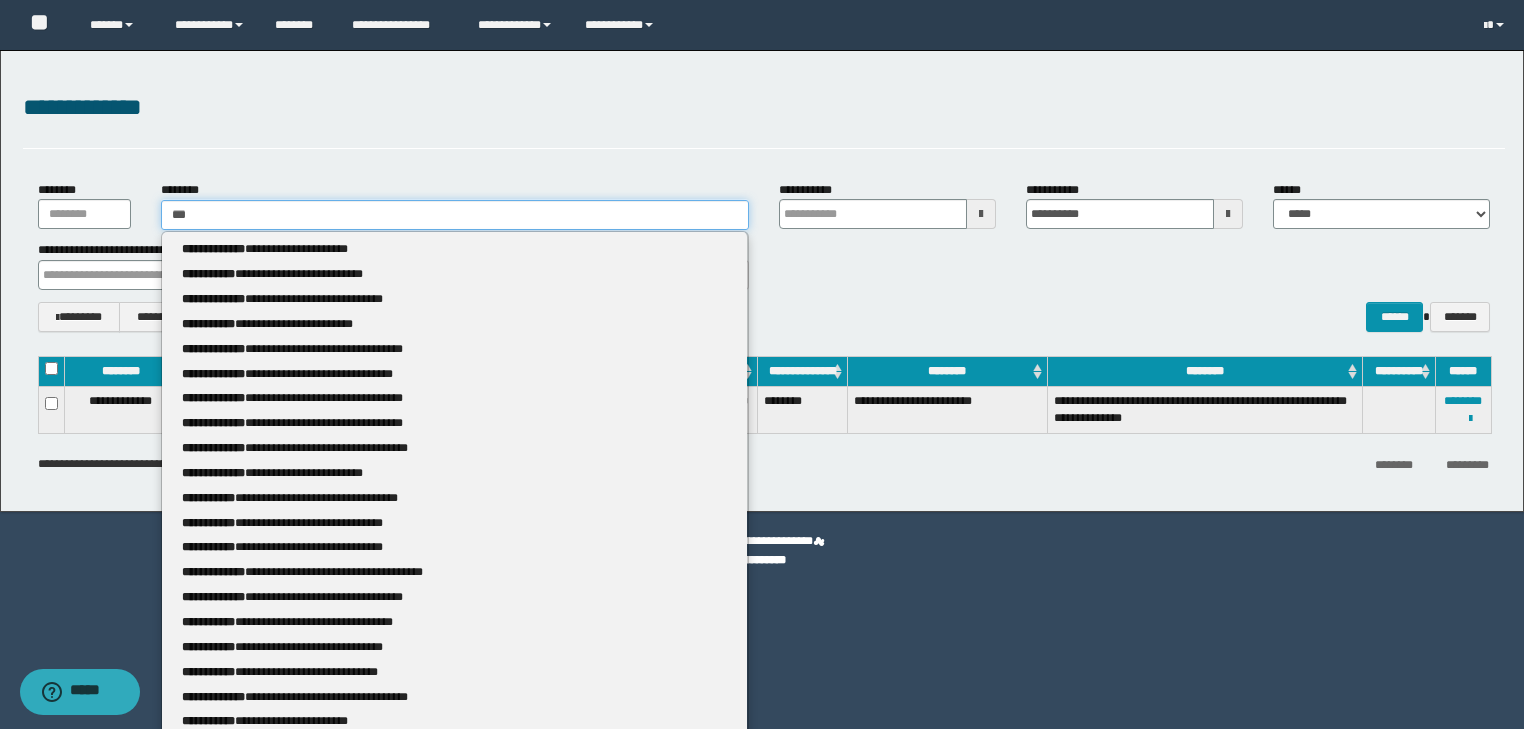 type 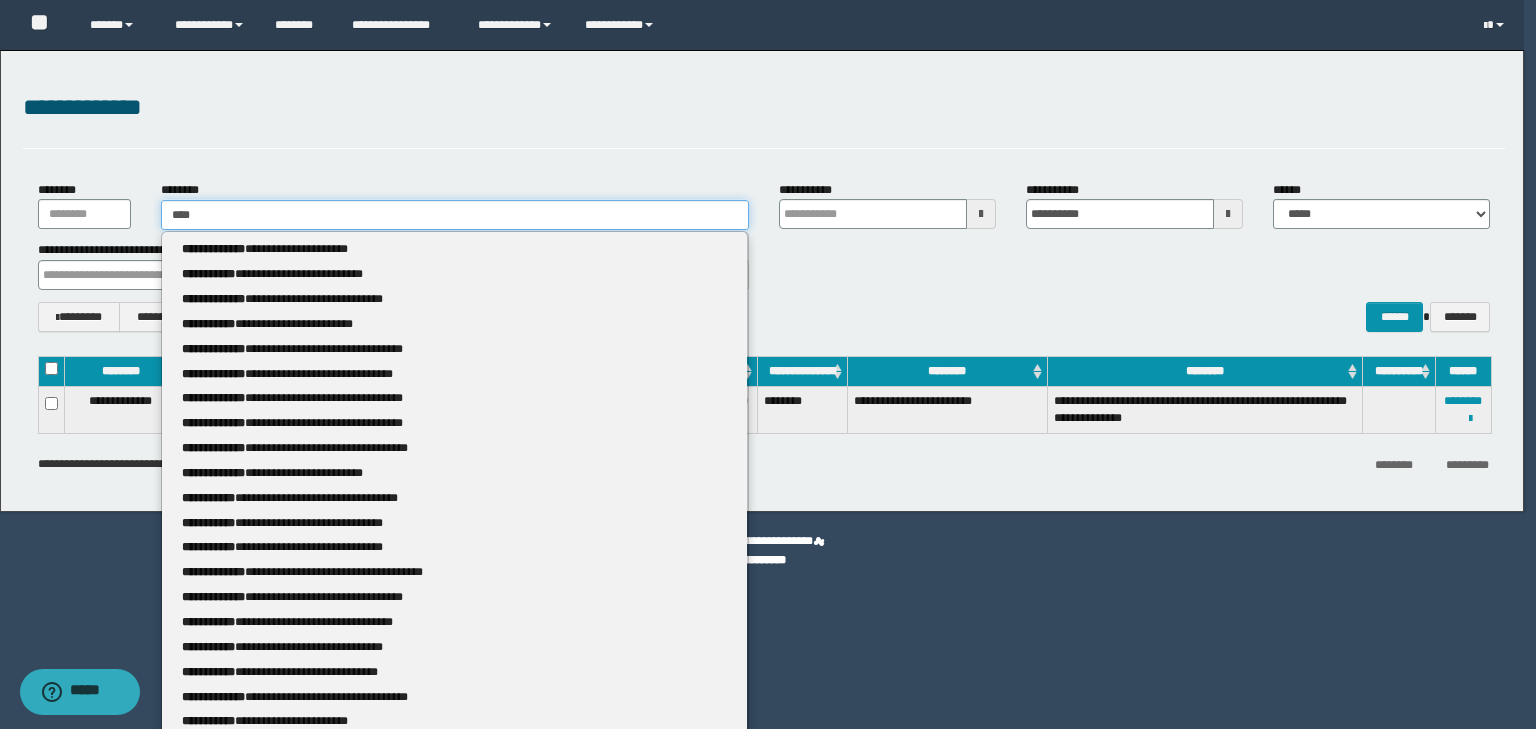 type on "*****" 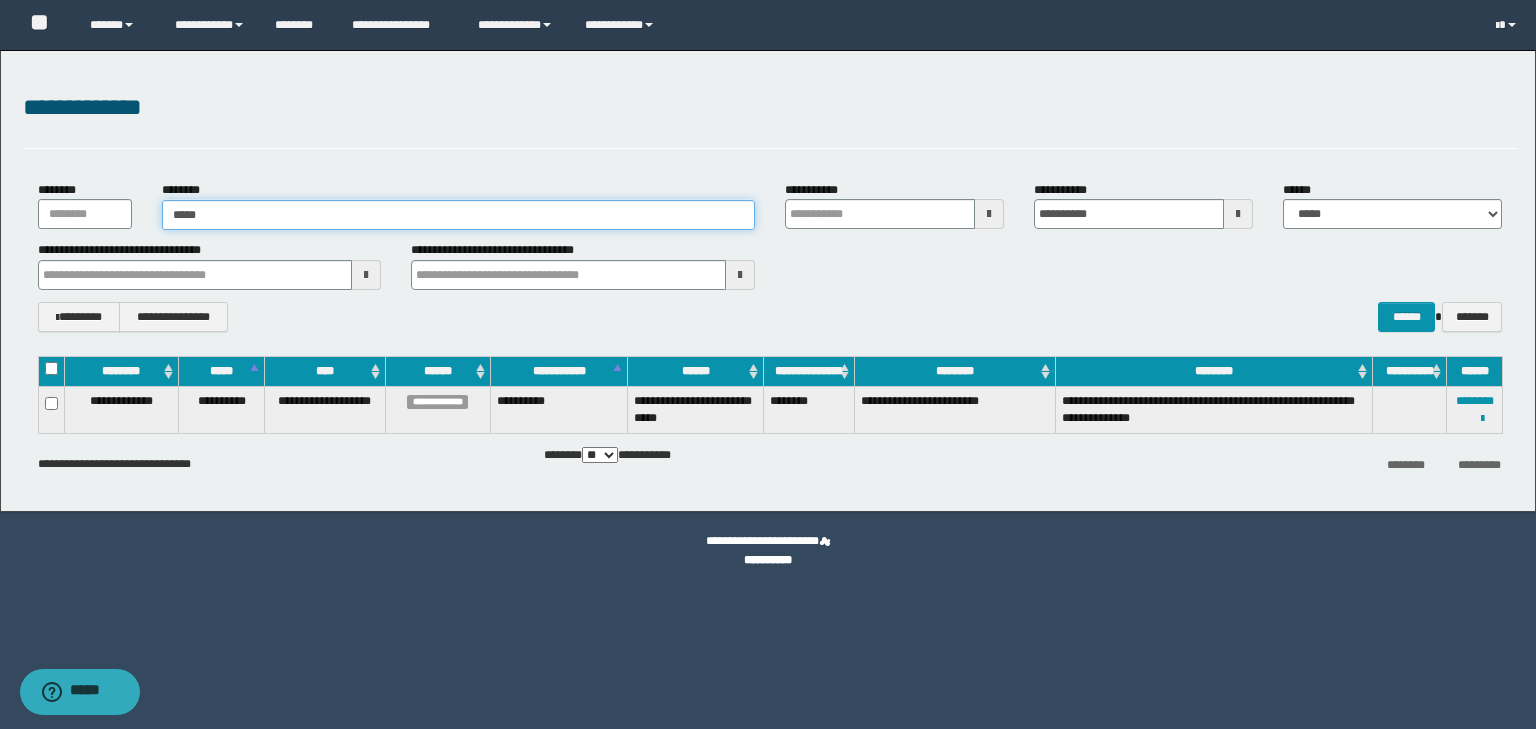 type on "*****" 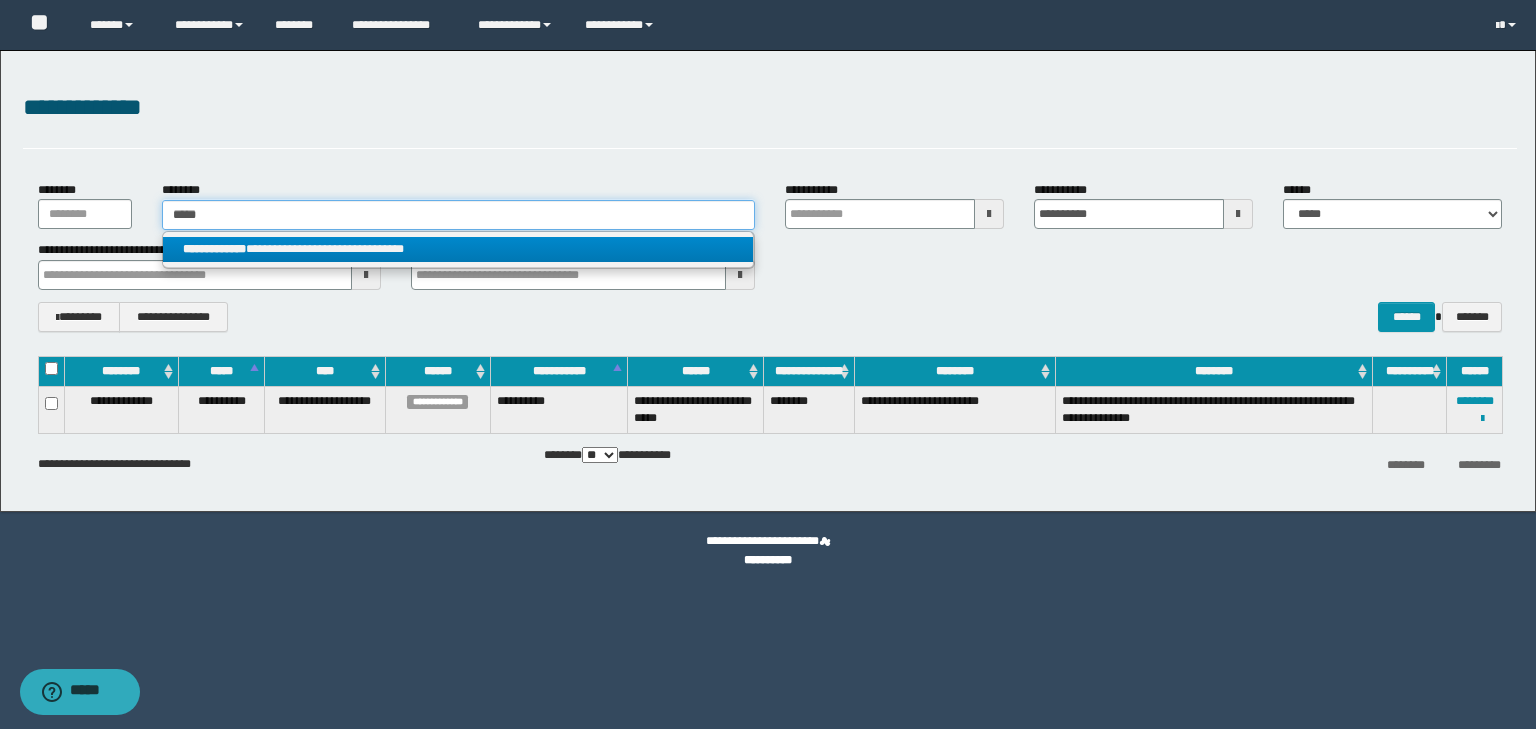 type on "*****" 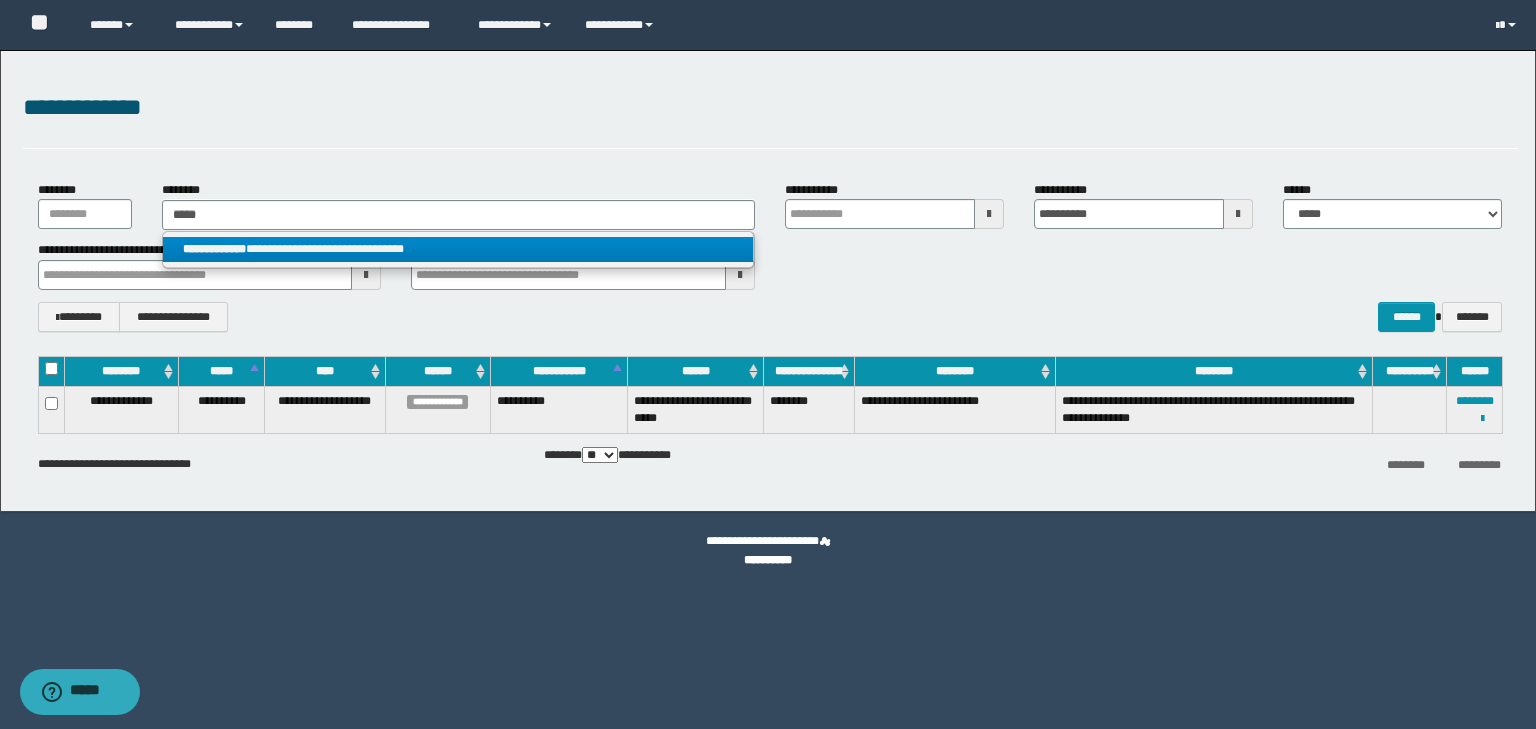 click on "**********" at bounding box center (458, 249) 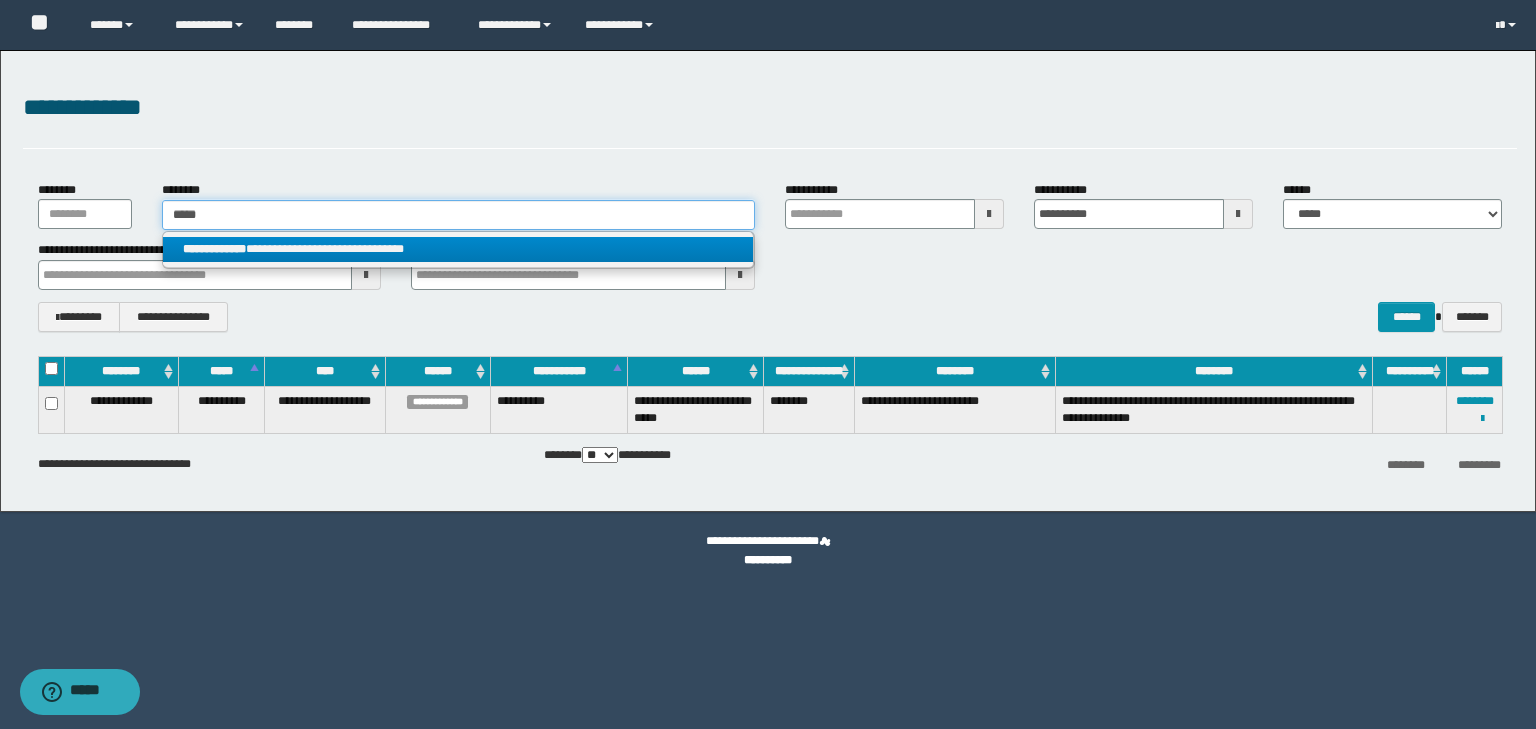 type 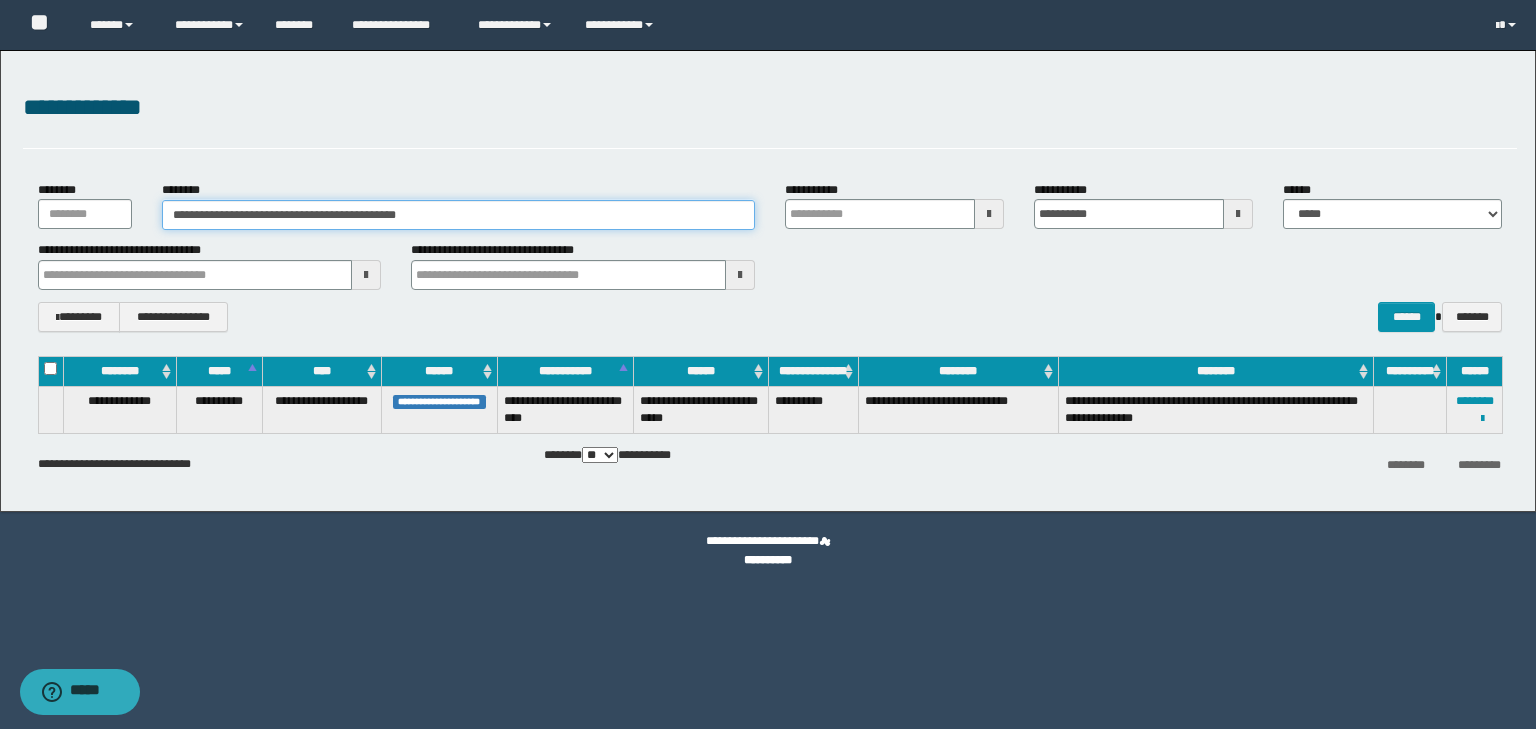 drag, startPoint x: 440, startPoint y: 218, endPoint x: 121, endPoint y: 210, distance: 319.1003 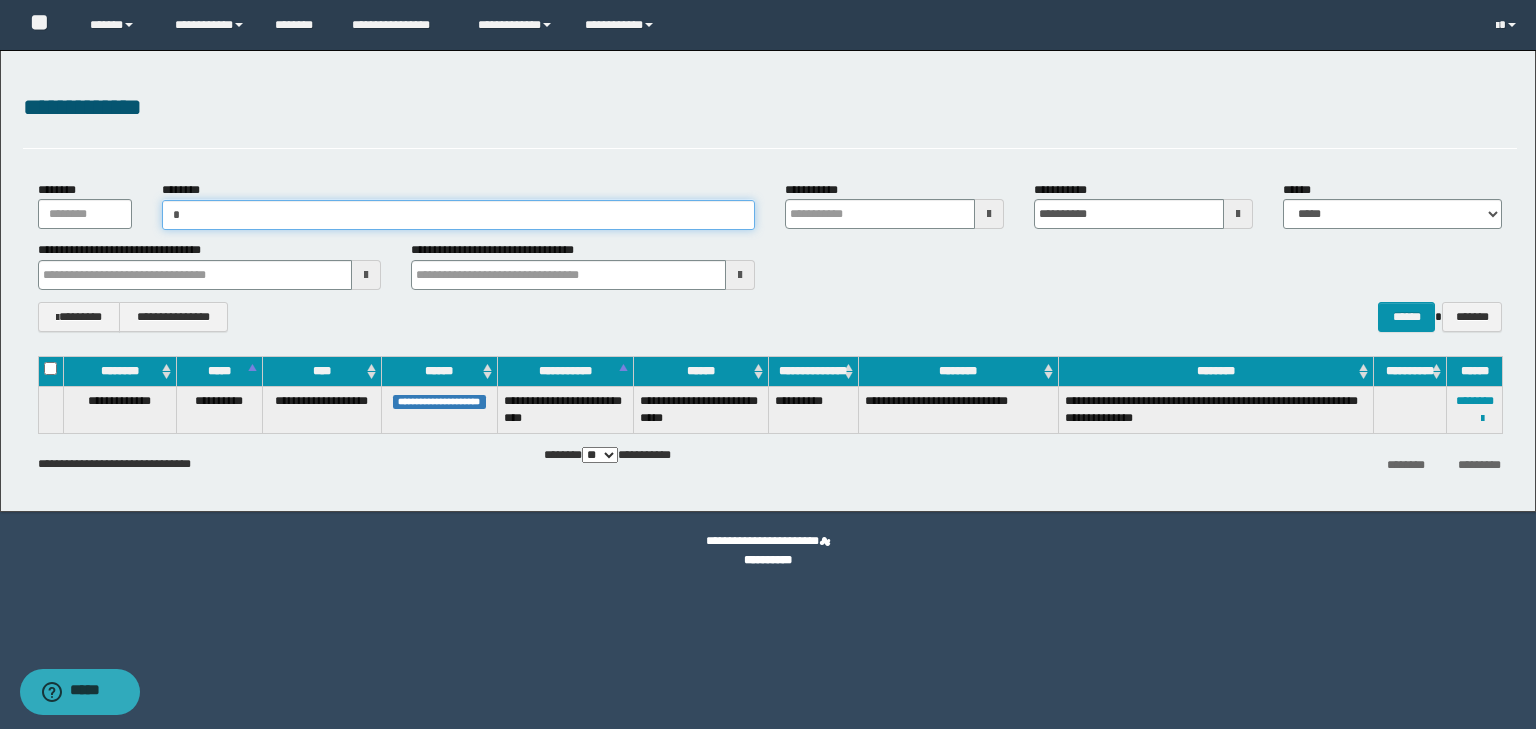 type on "**" 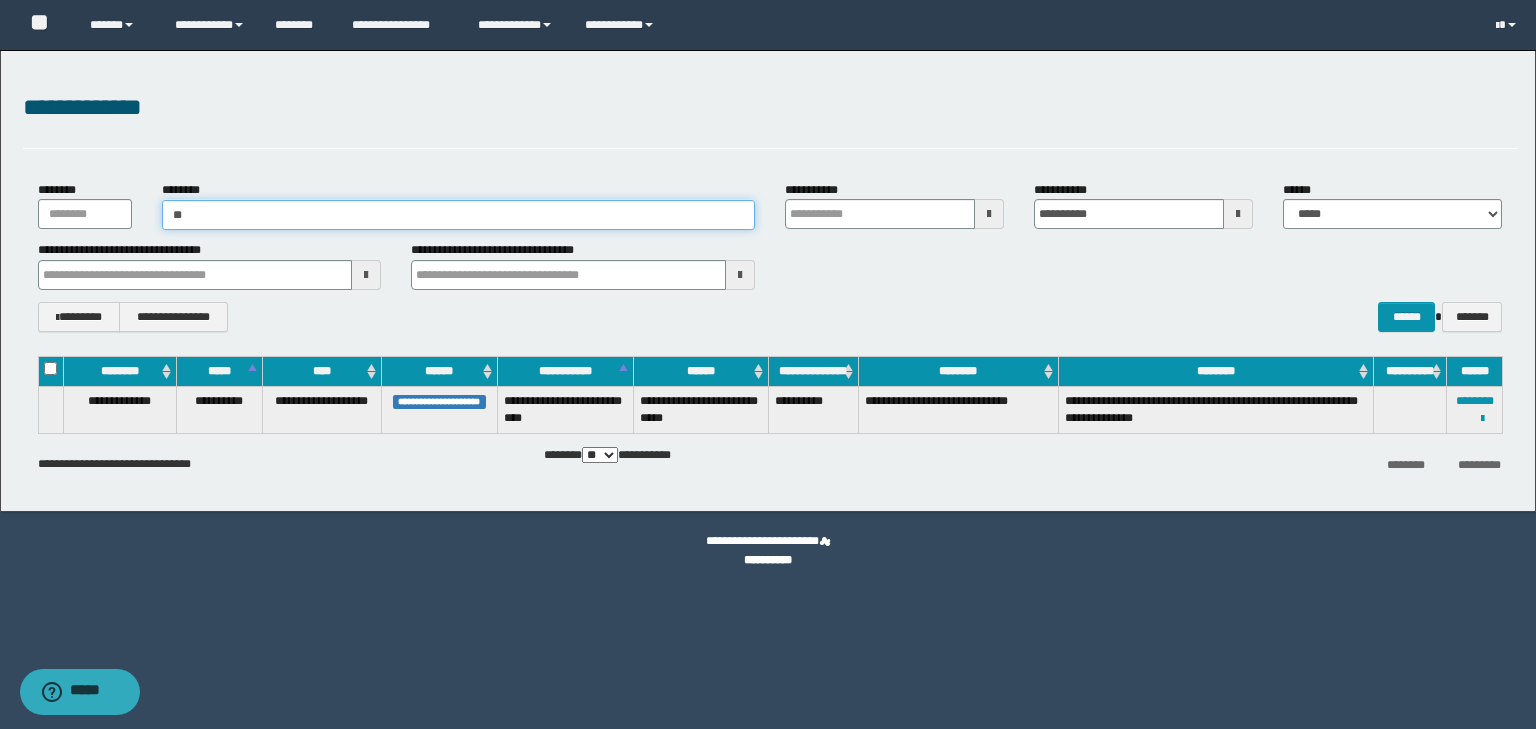 type on "**" 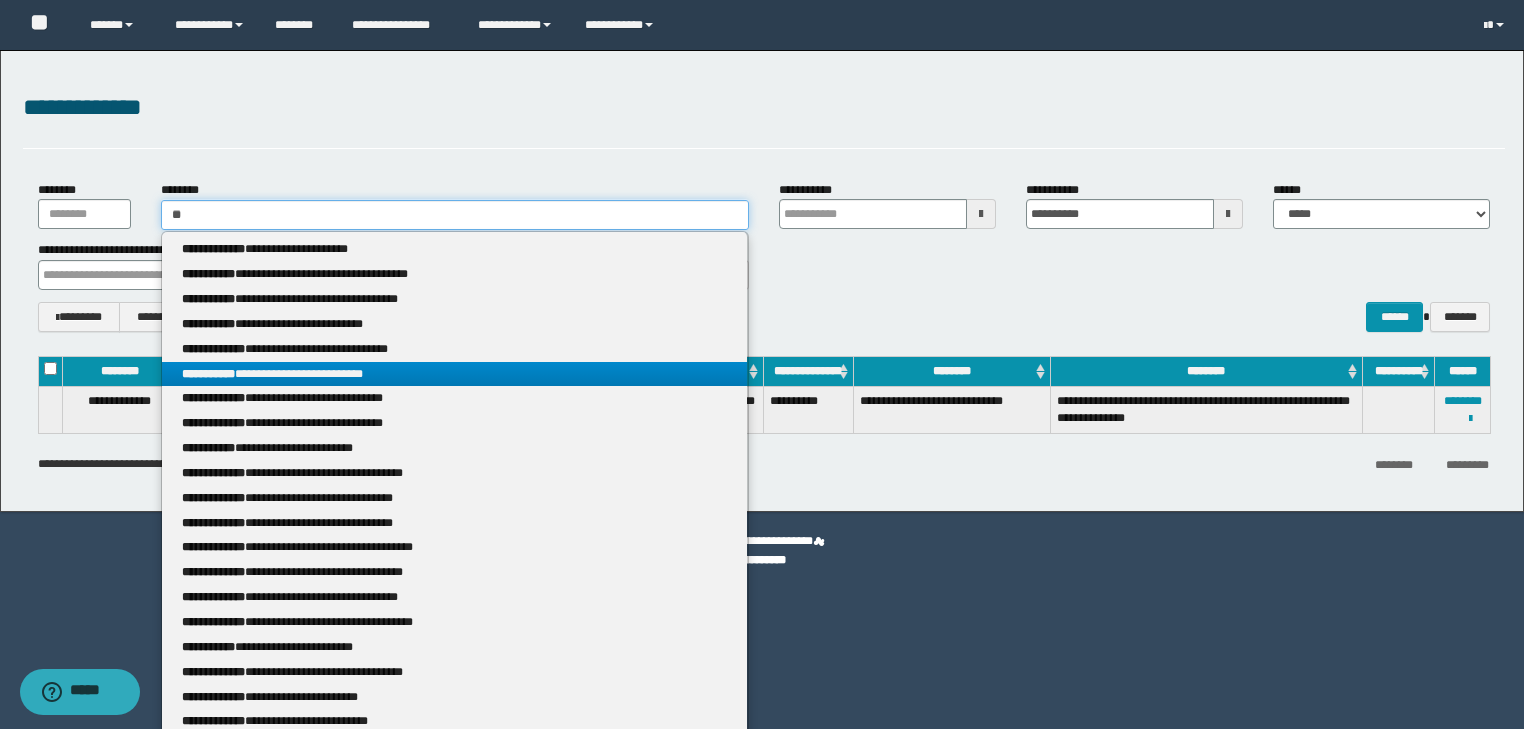 type 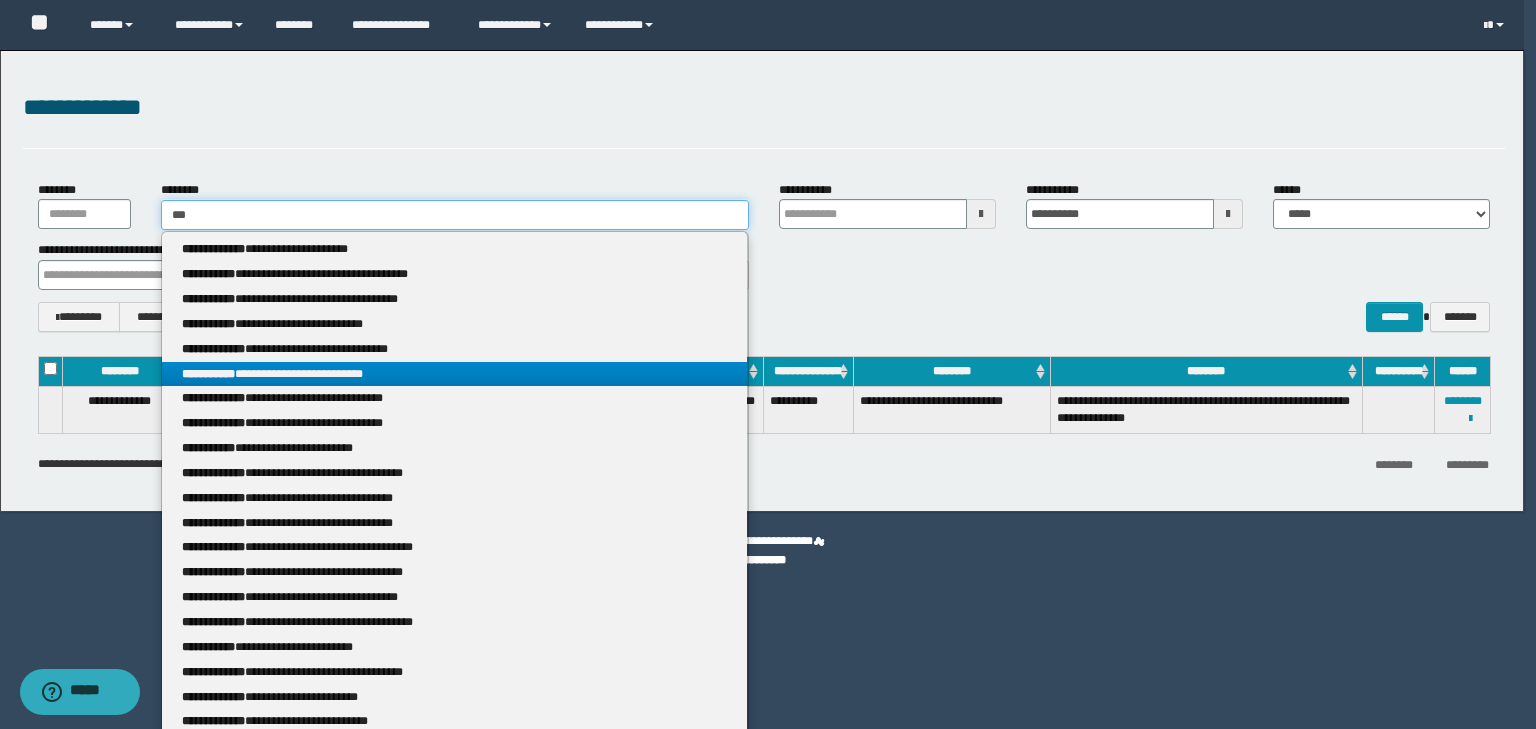 type on "****" 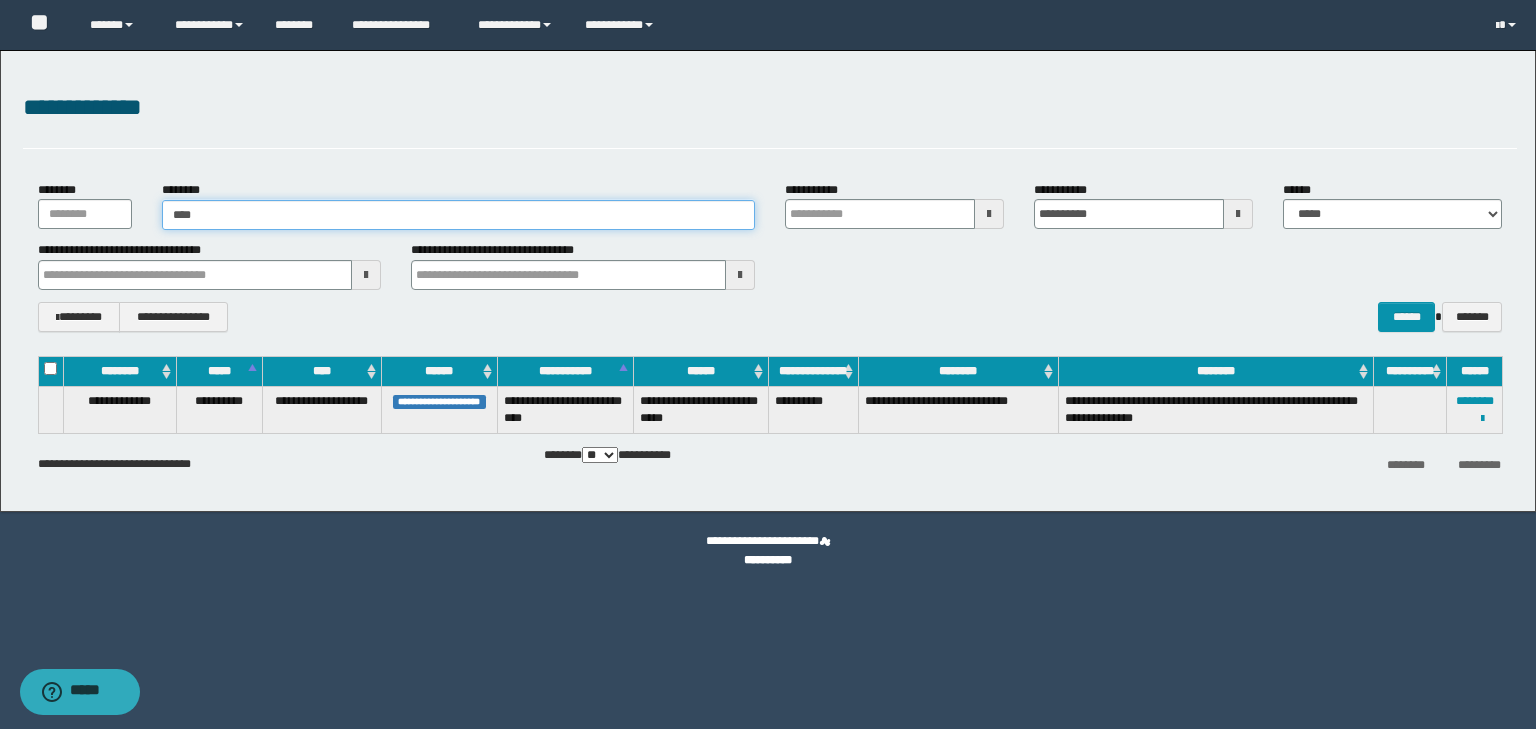 type on "****" 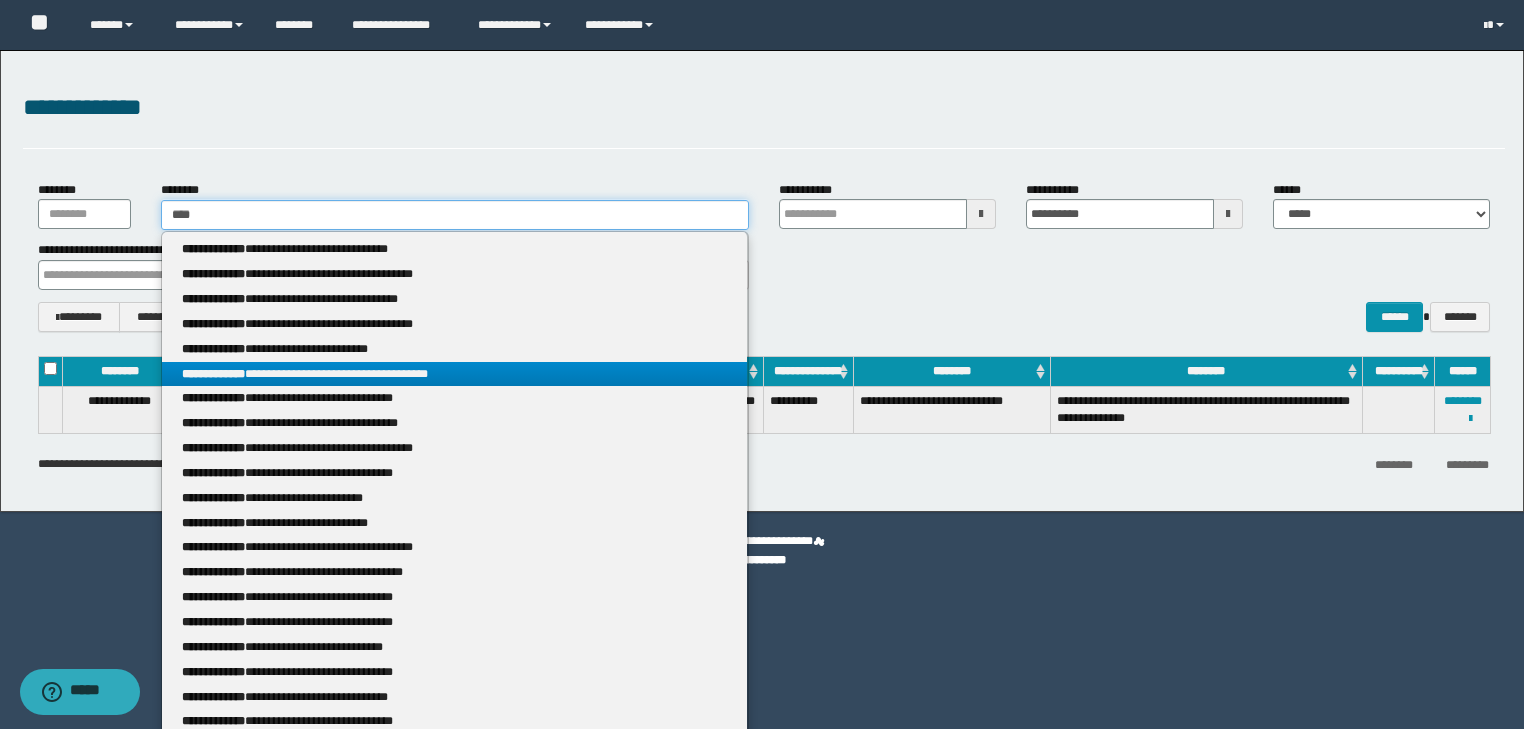 type 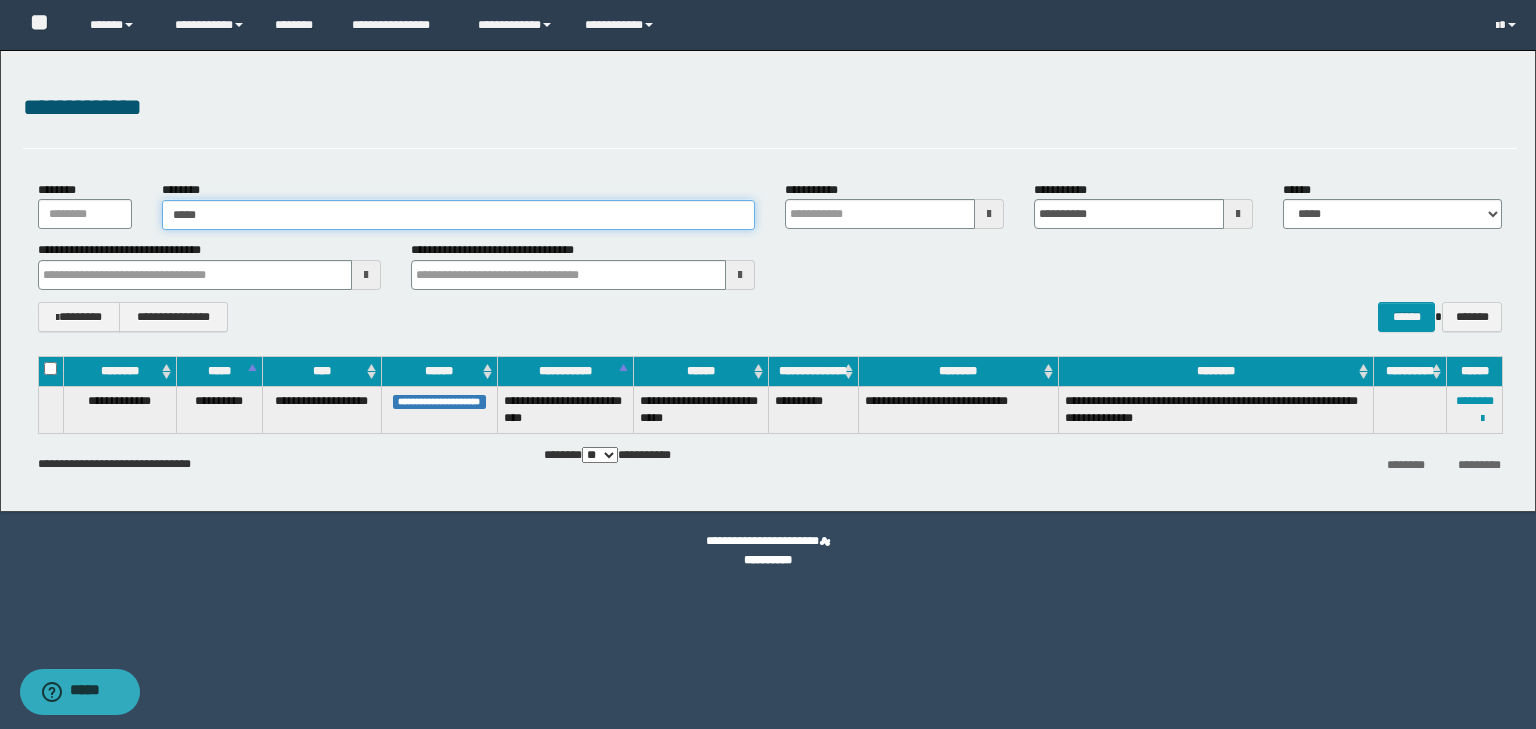 type on "******" 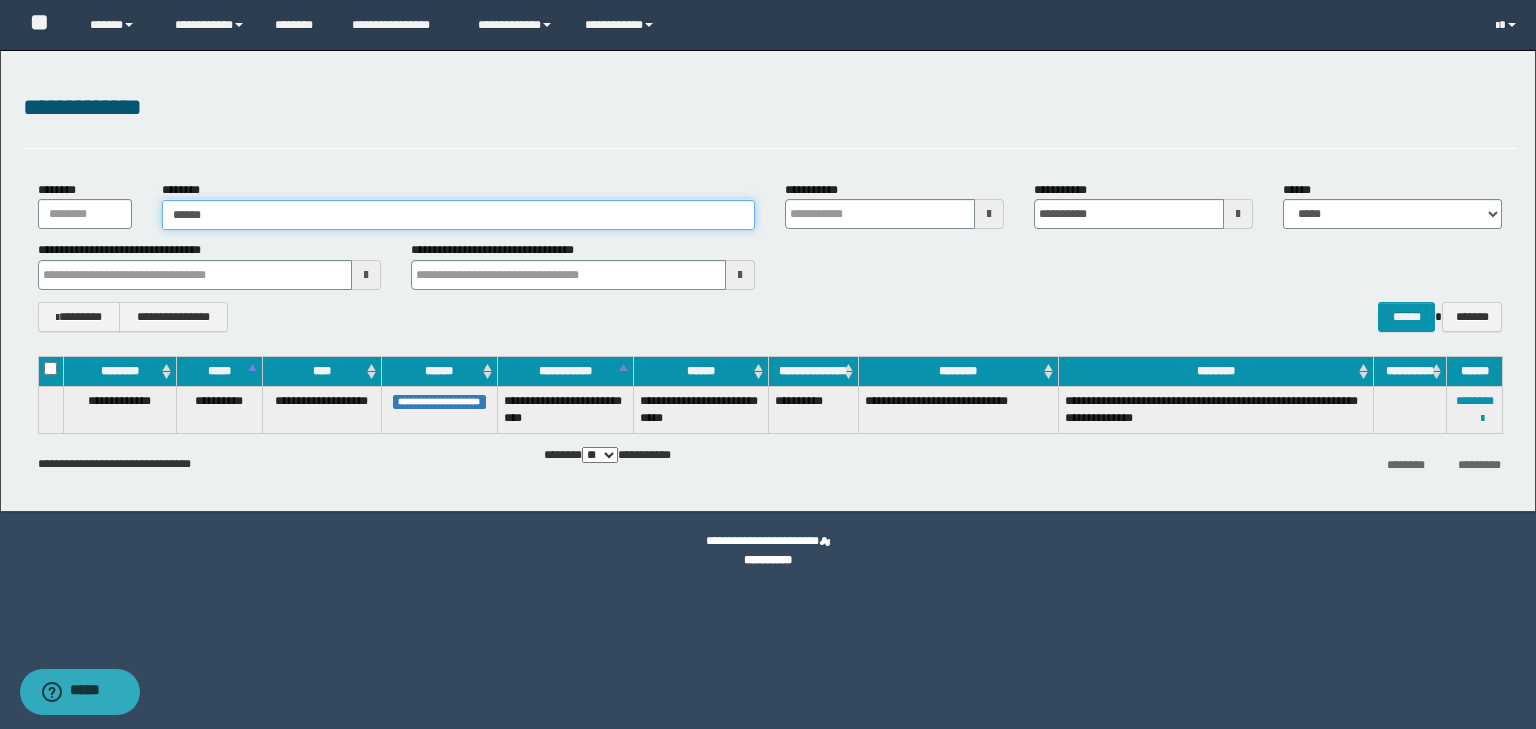 type on "******" 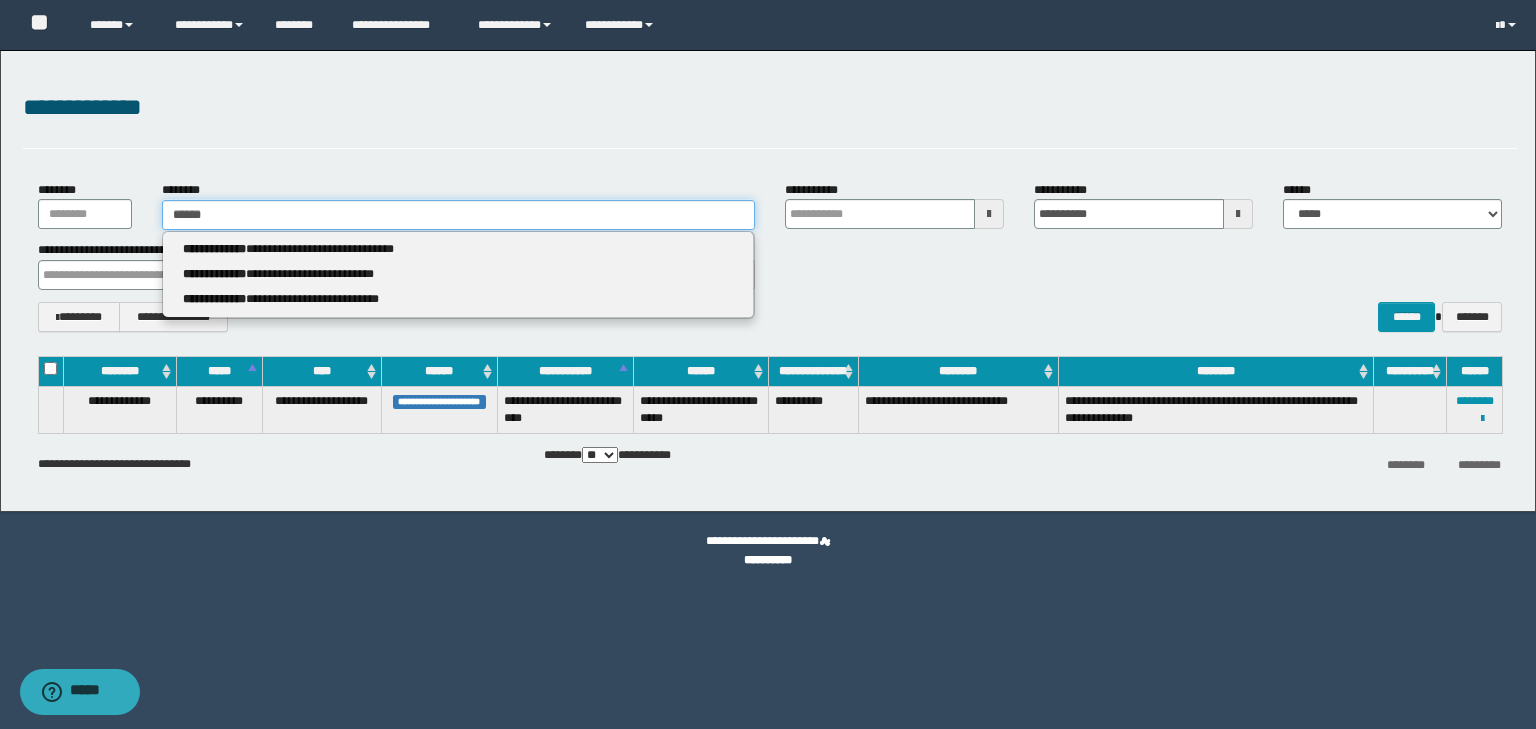 type 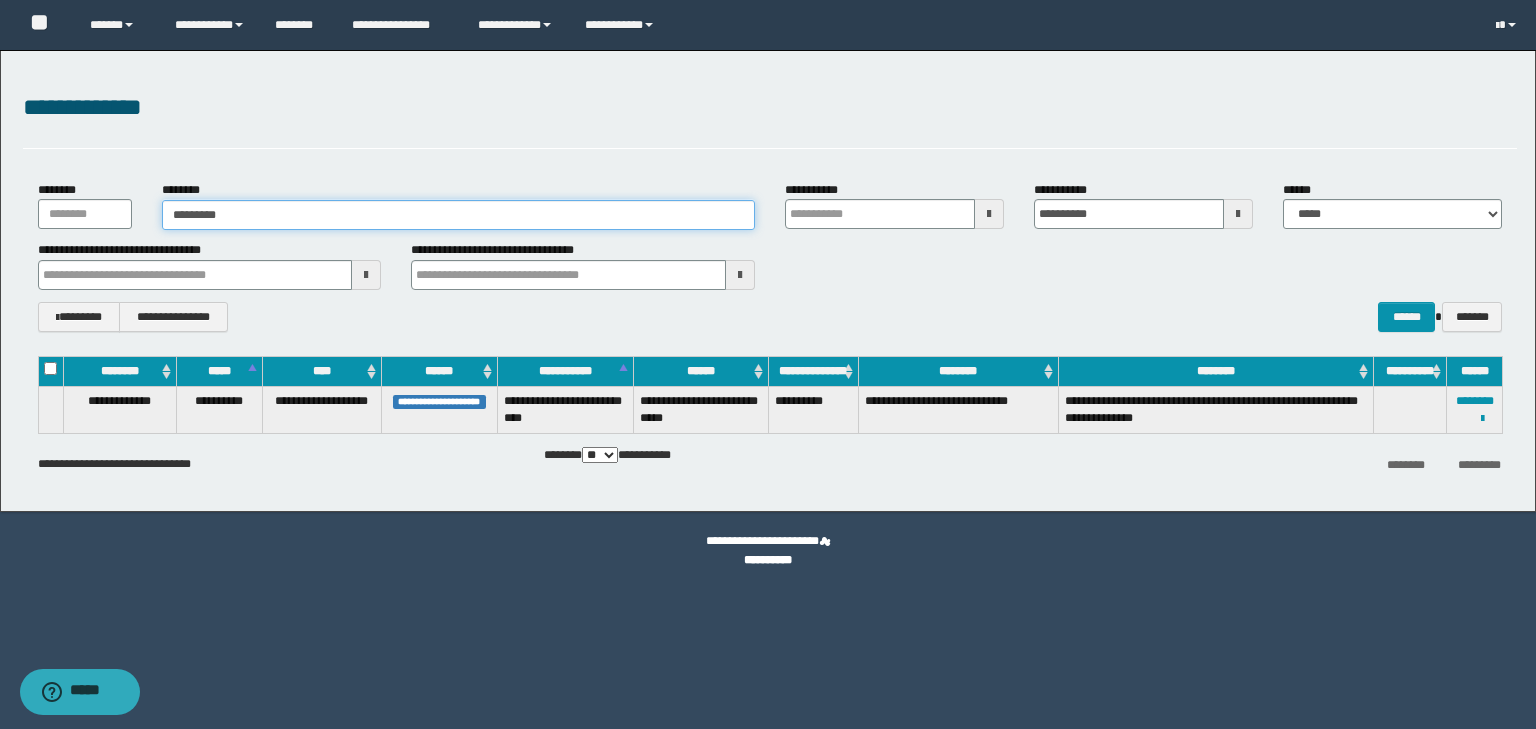type on "**********" 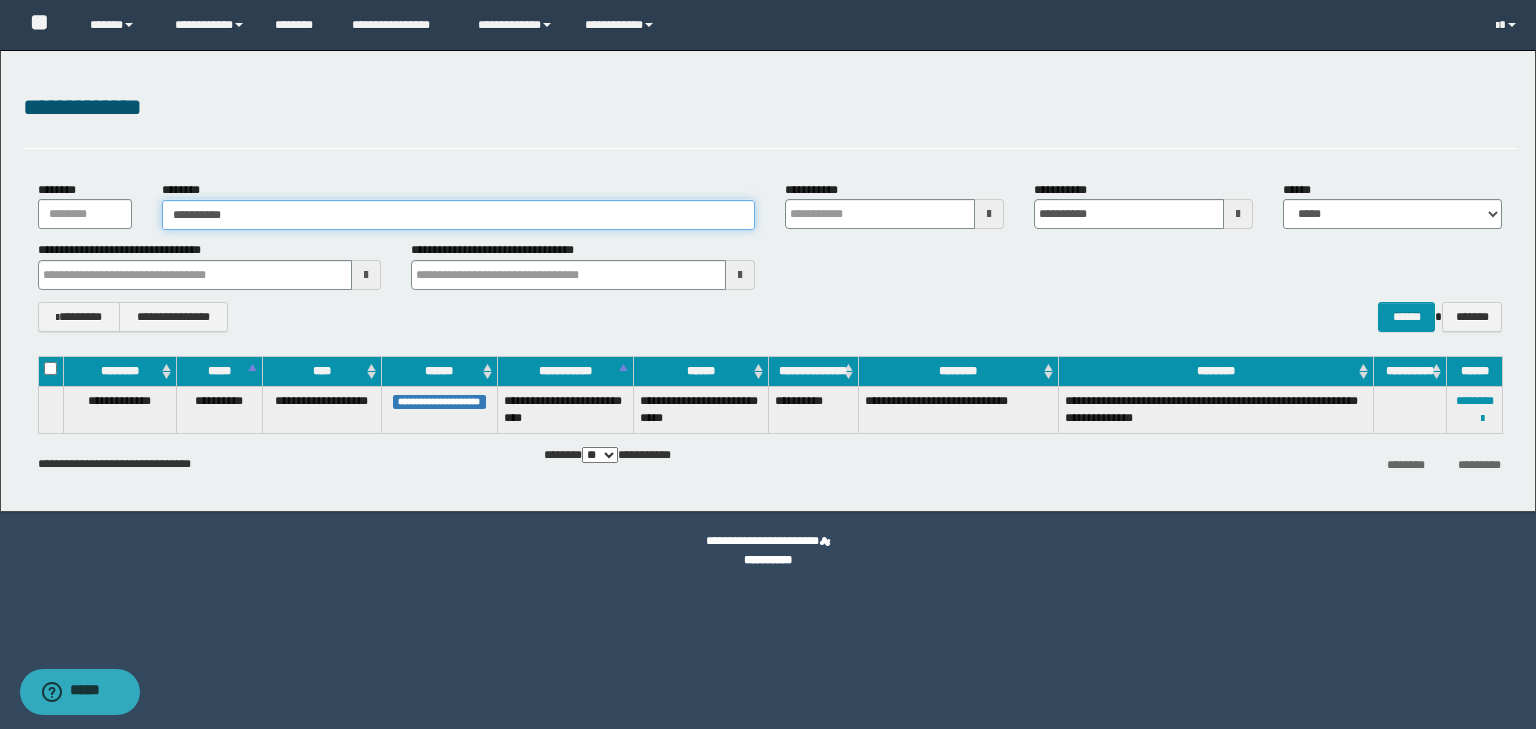 type on "**********" 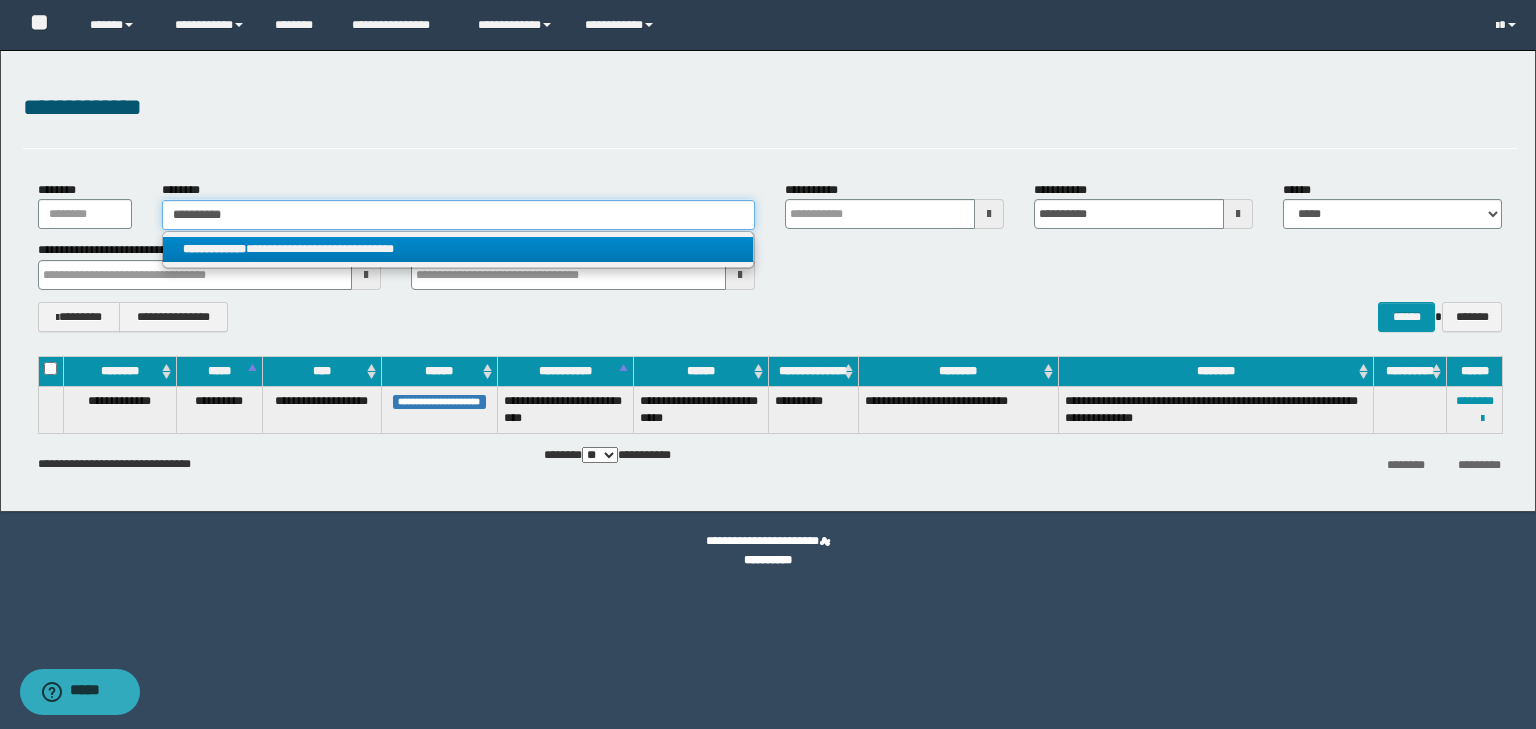 type on "**********" 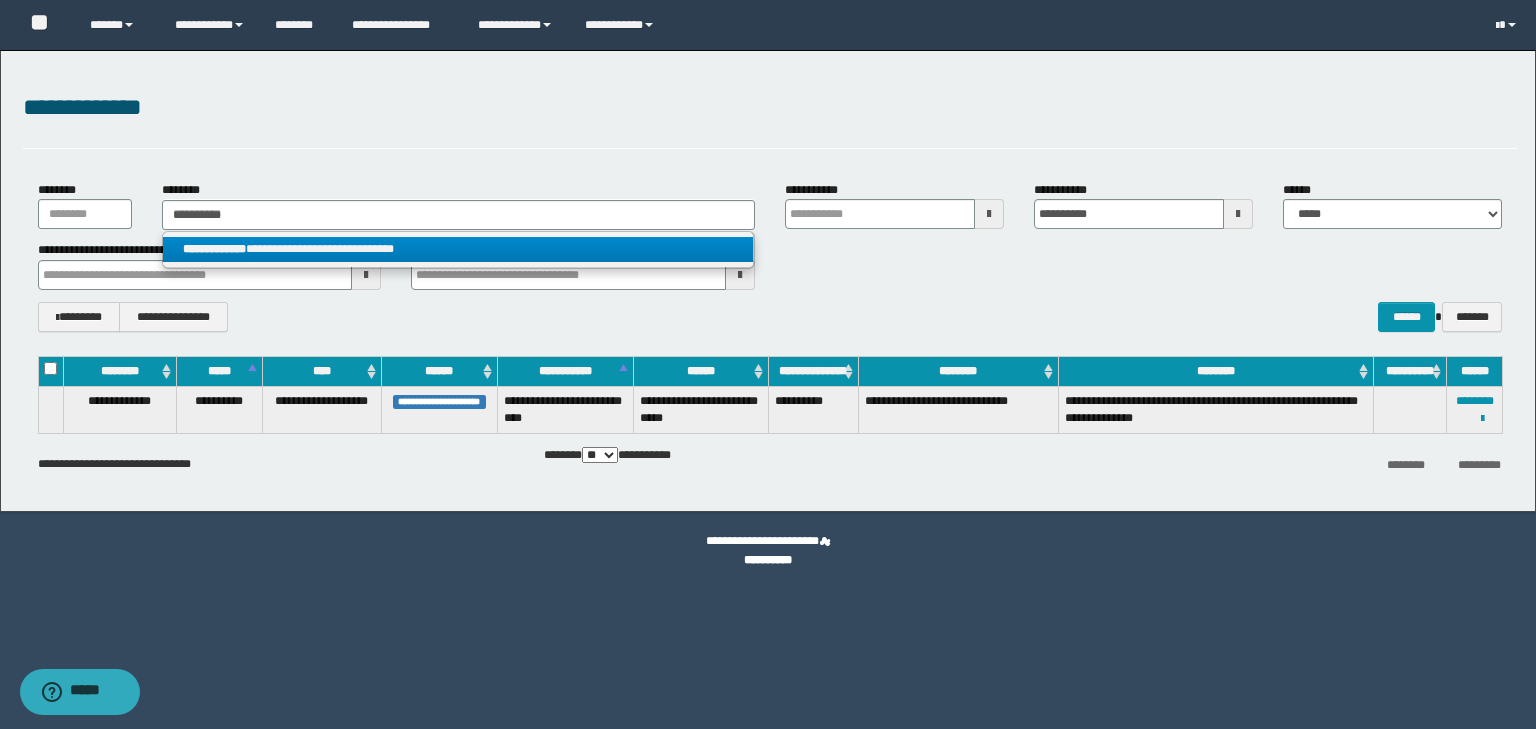 click on "**********" at bounding box center (458, 249) 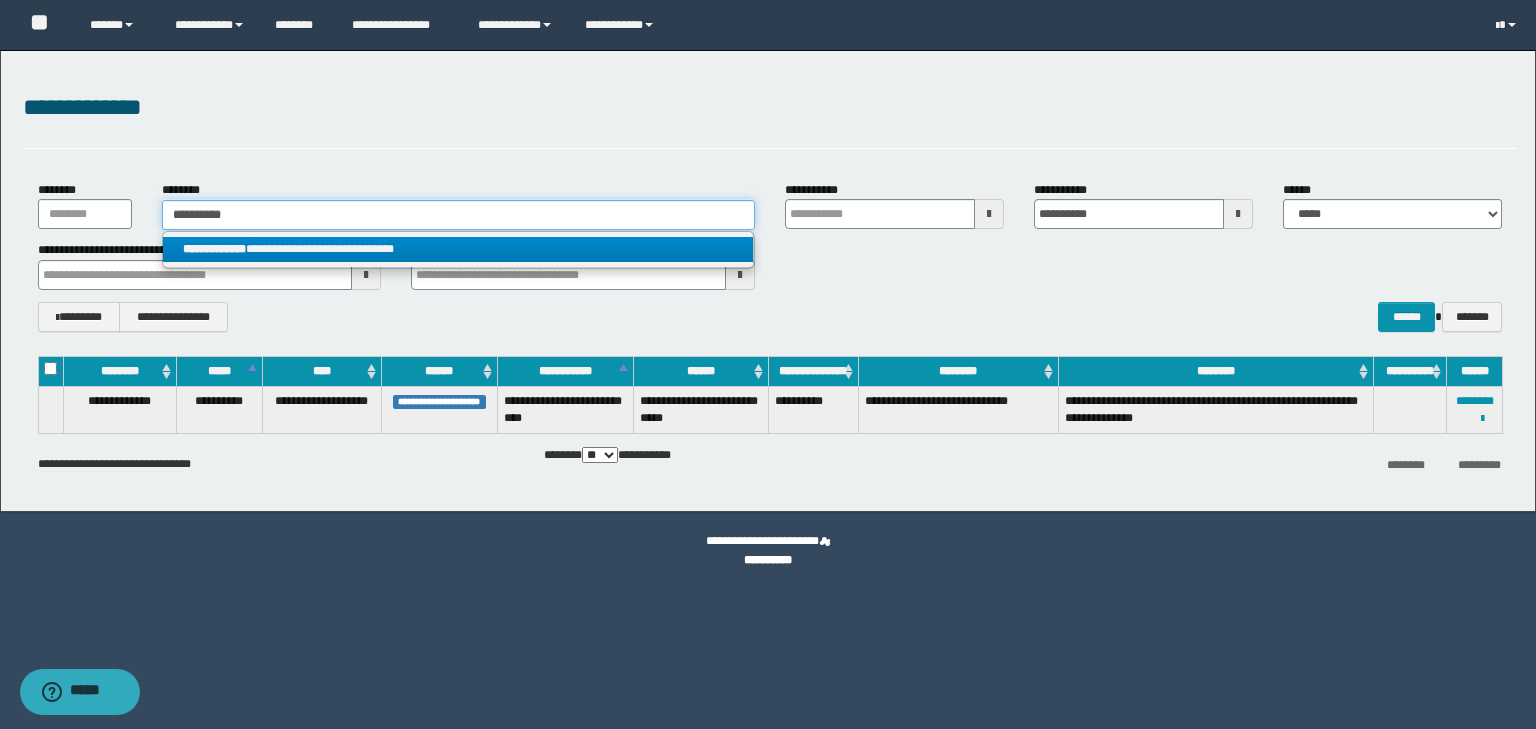 type 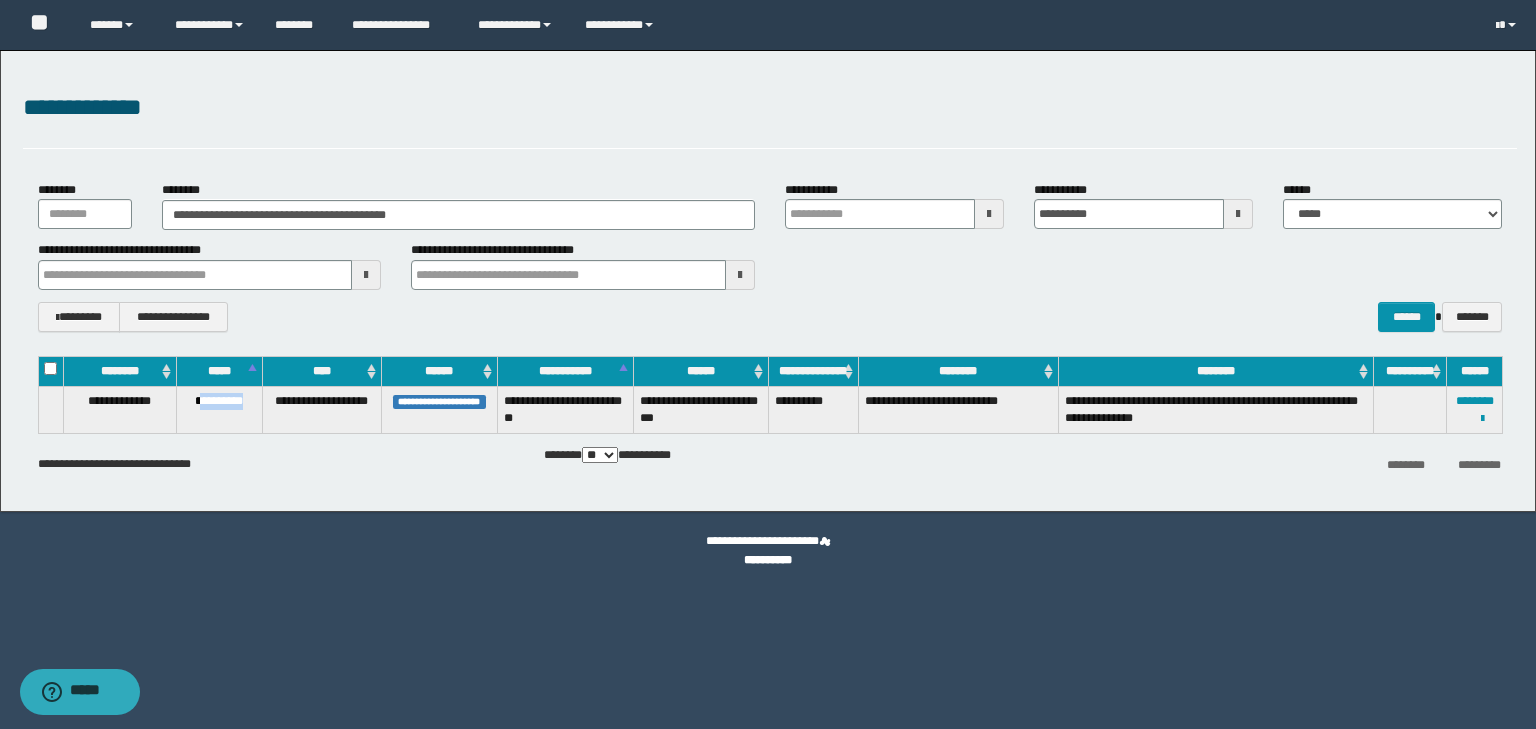 drag, startPoint x: 194, startPoint y: 401, endPoint x: 260, endPoint y: 408, distance: 66.37017 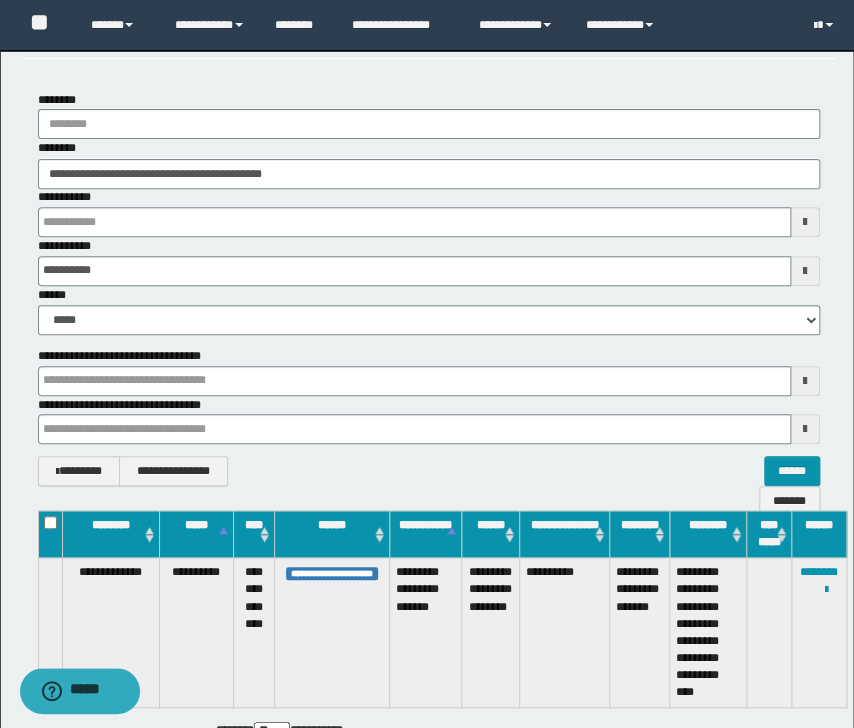 scroll, scrollTop: 0, scrollLeft: 0, axis: both 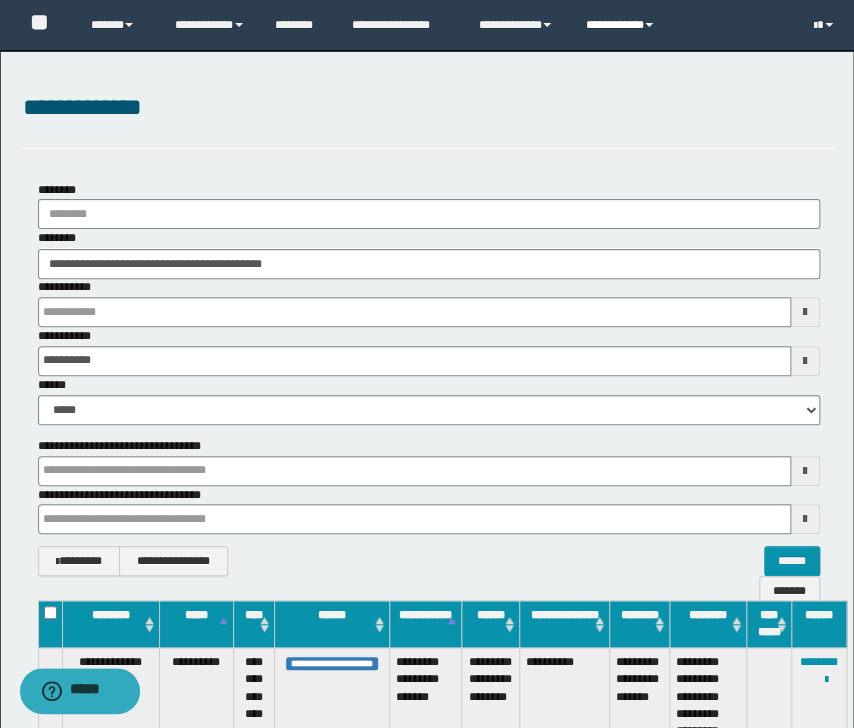 click on "**********" at bounding box center [622, 25] 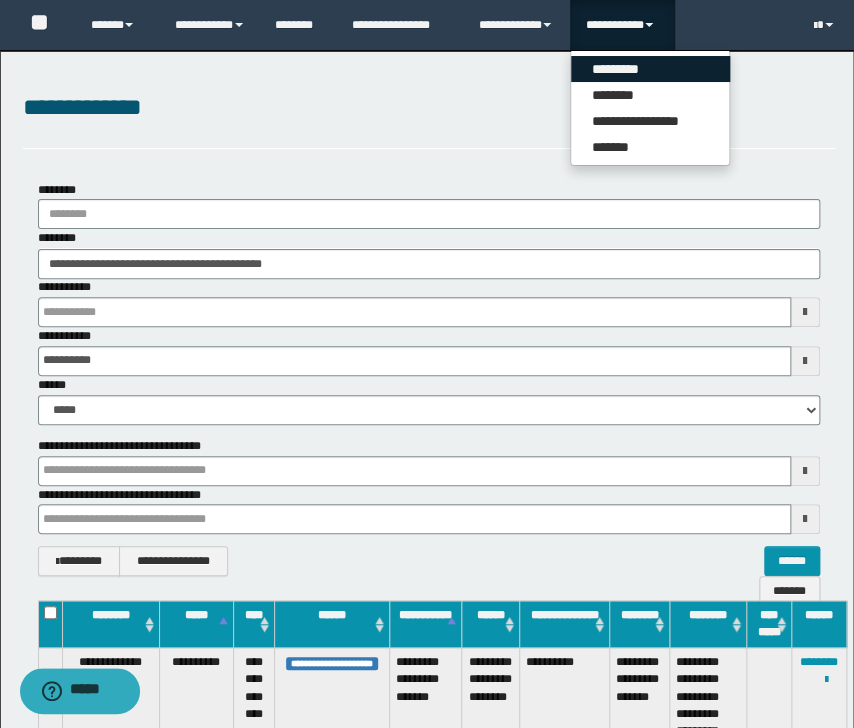 click on "*********" at bounding box center (650, 69) 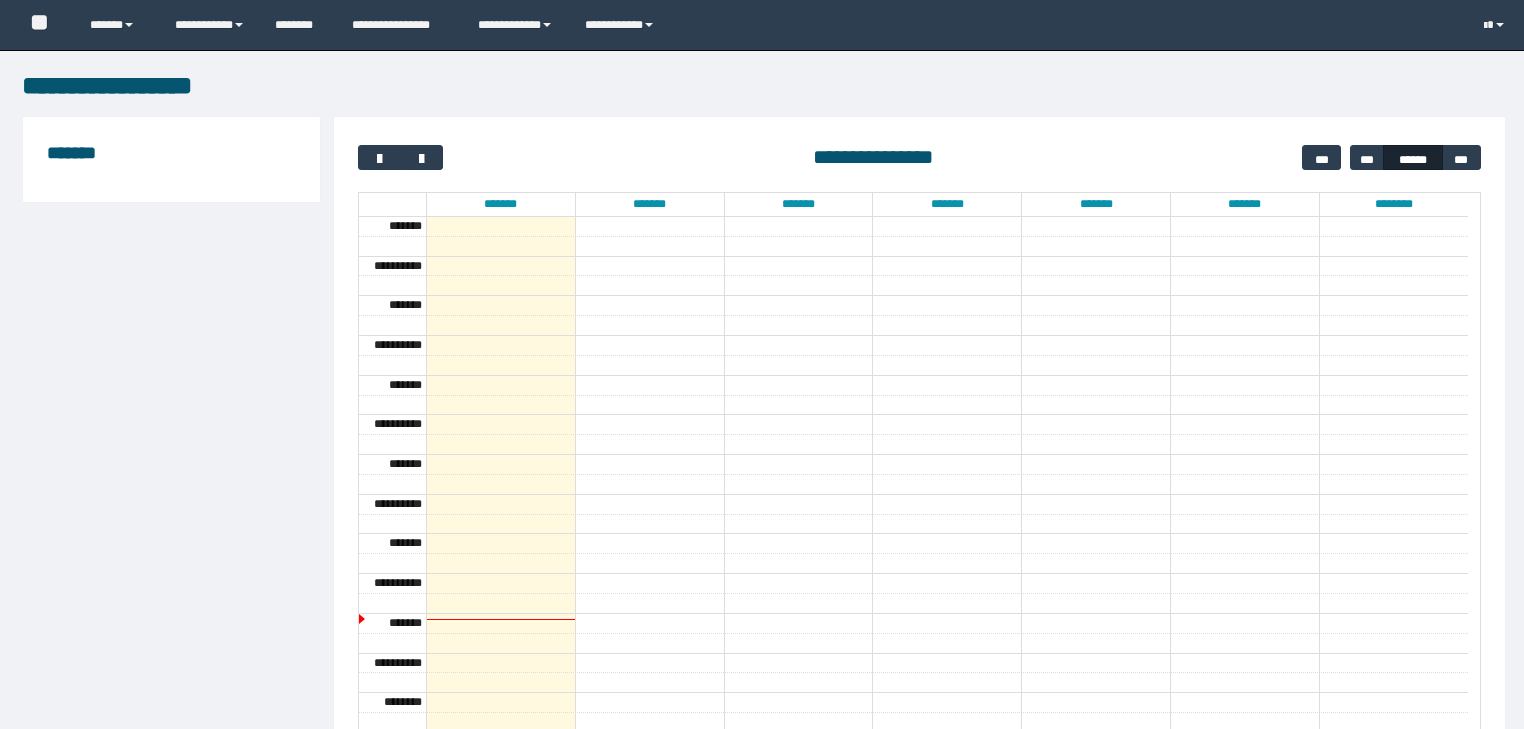 scroll, scrollTop: 0, scrollLeft: 0, axis: both 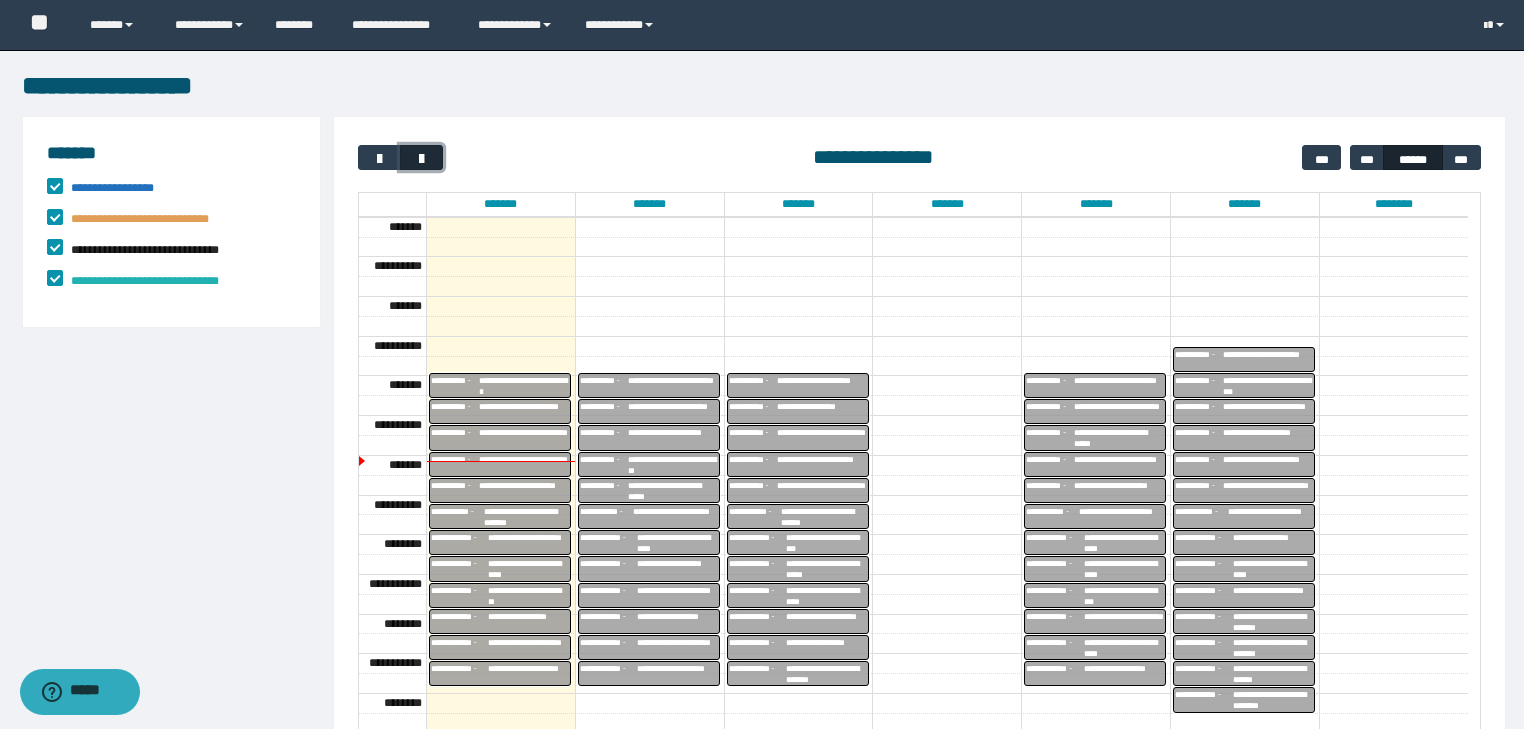 click at bounding box center (421, 157) 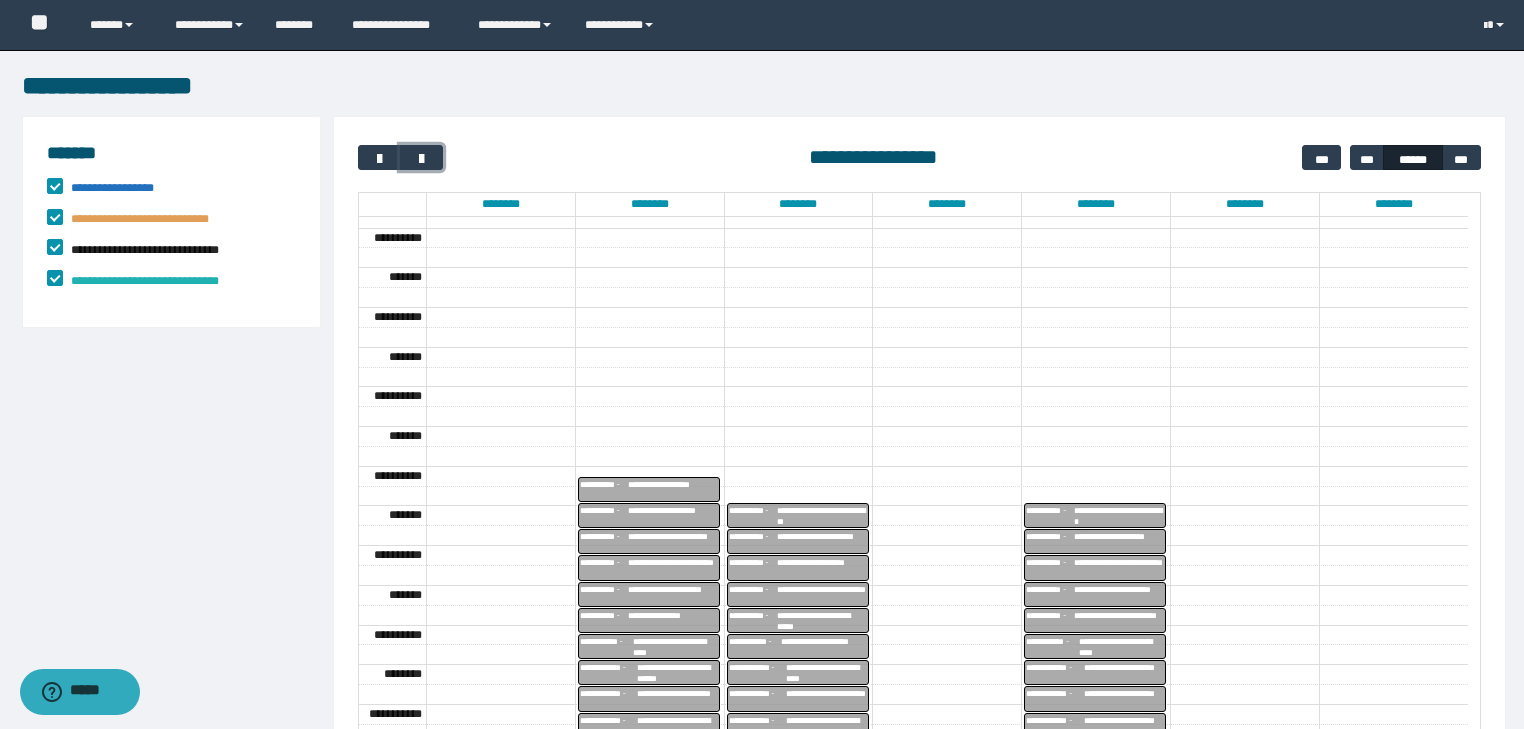 scroll, scrollTop: 0, scrollLeft: 0, axis: both 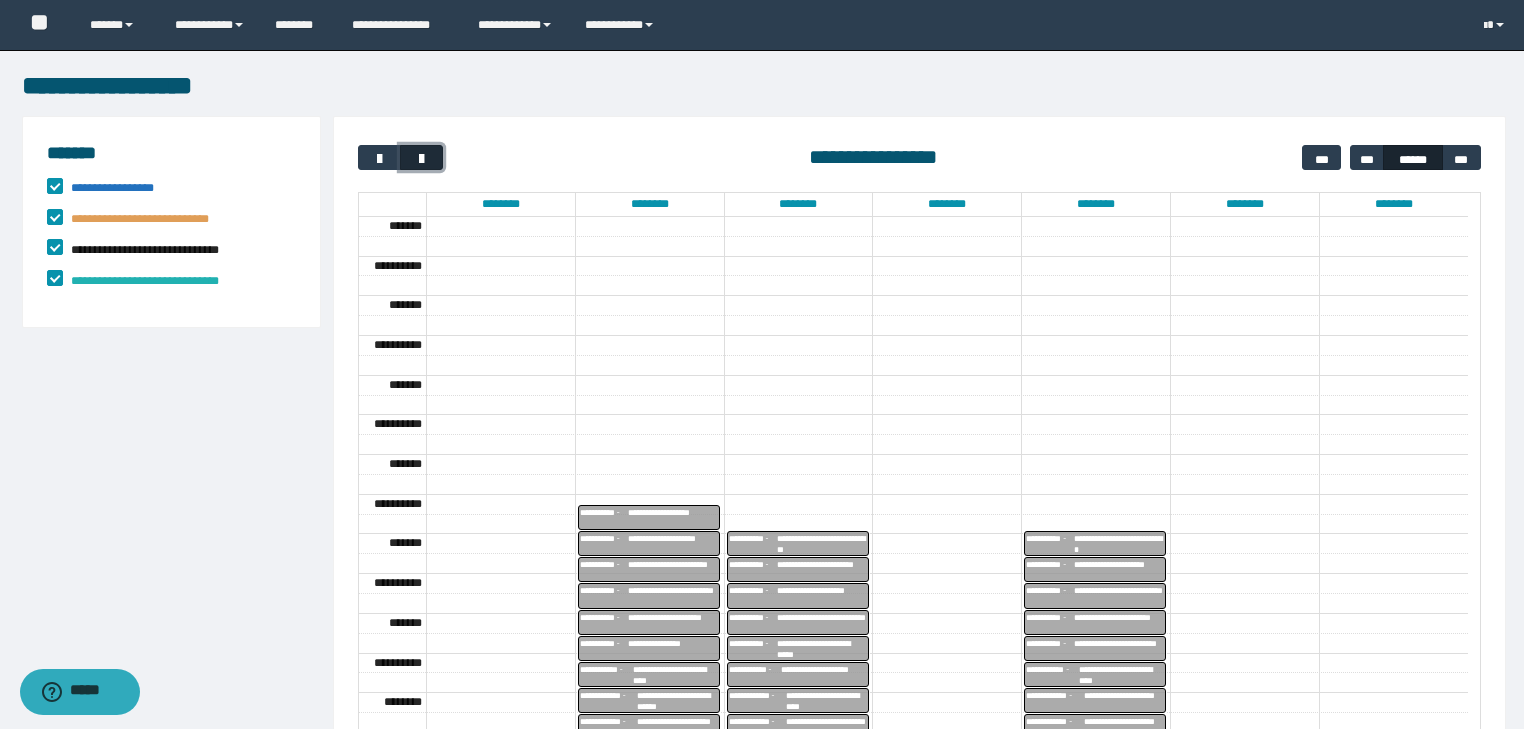 click at bounding box center (422, 159) 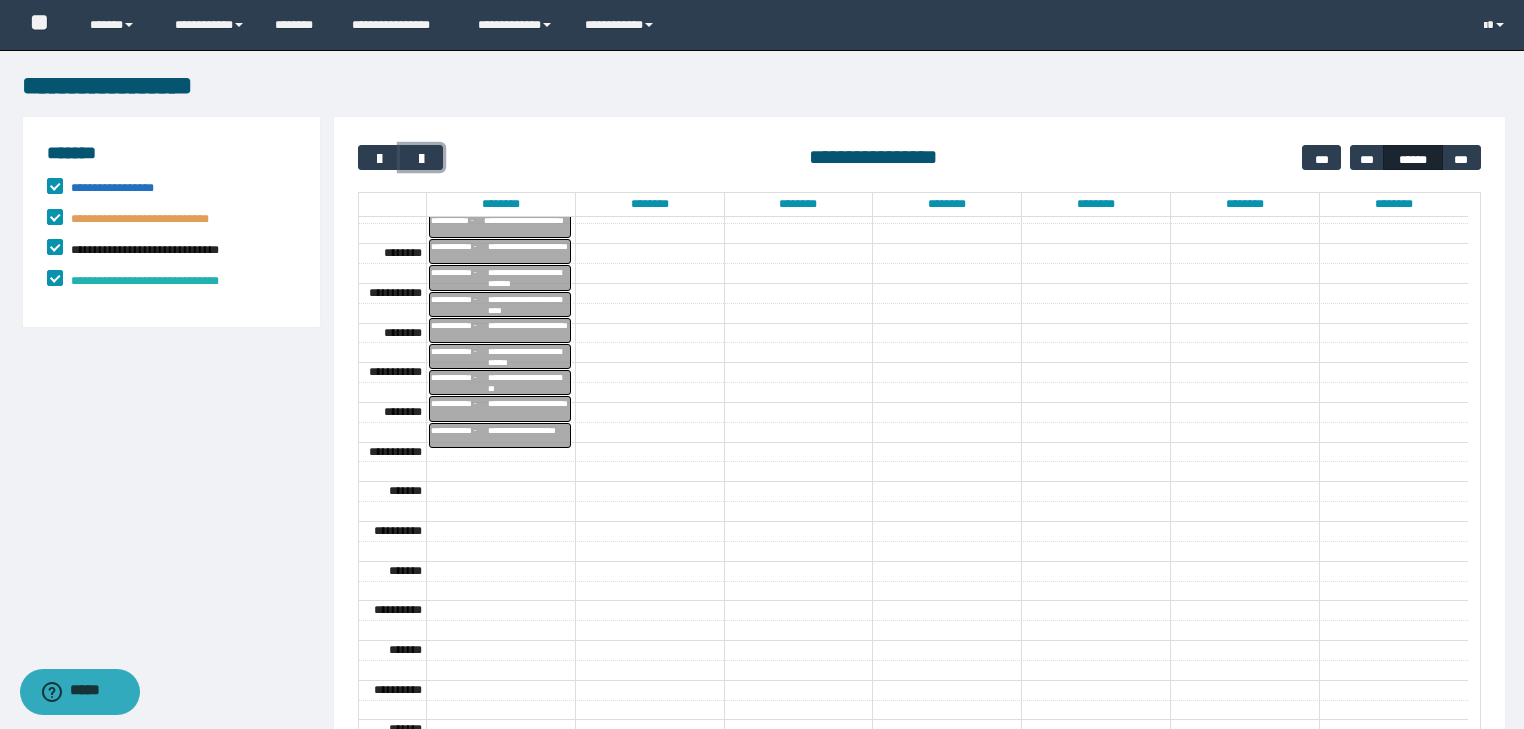 scroll, scrollTop: 0, scrollLeft: 0, axis: both 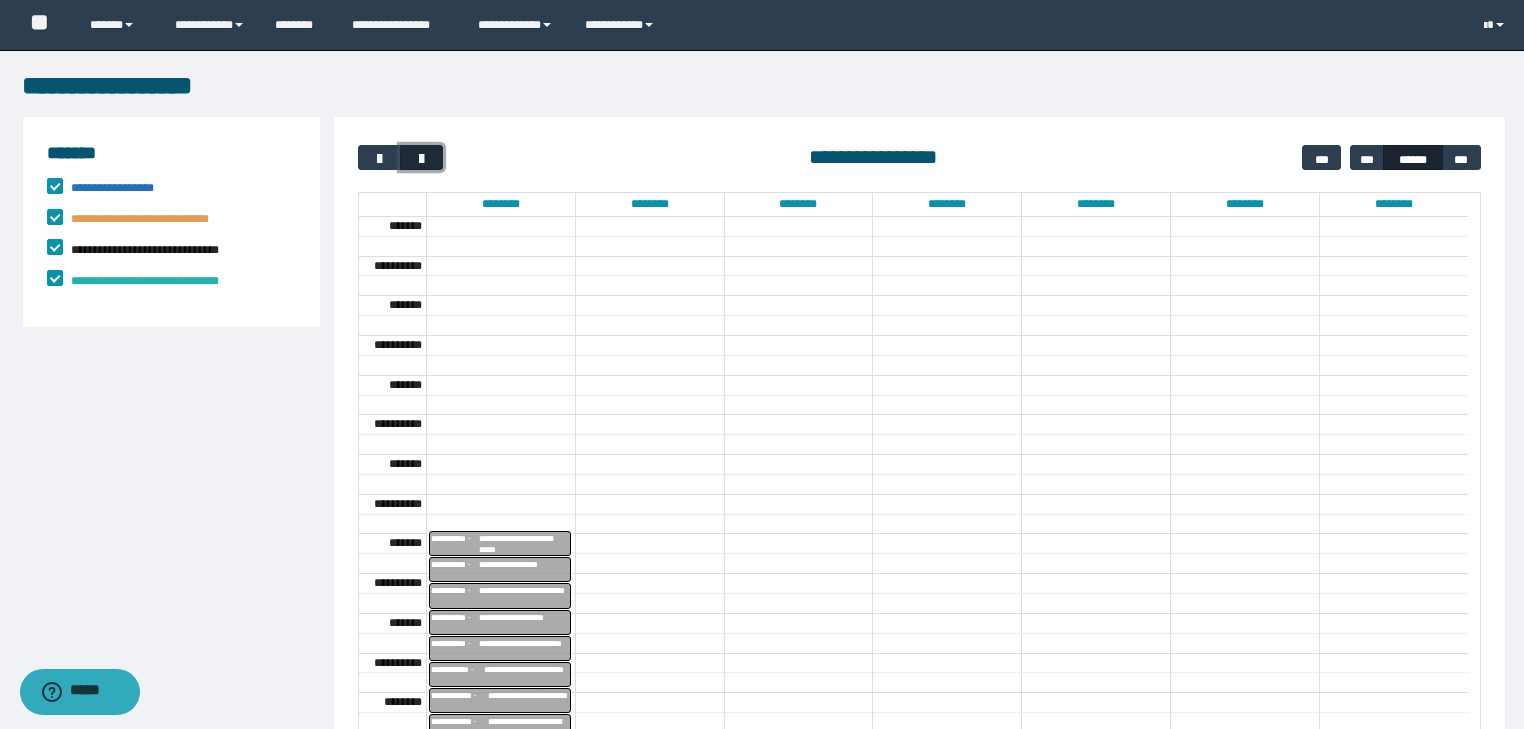 click at bounding box center (422, 159) 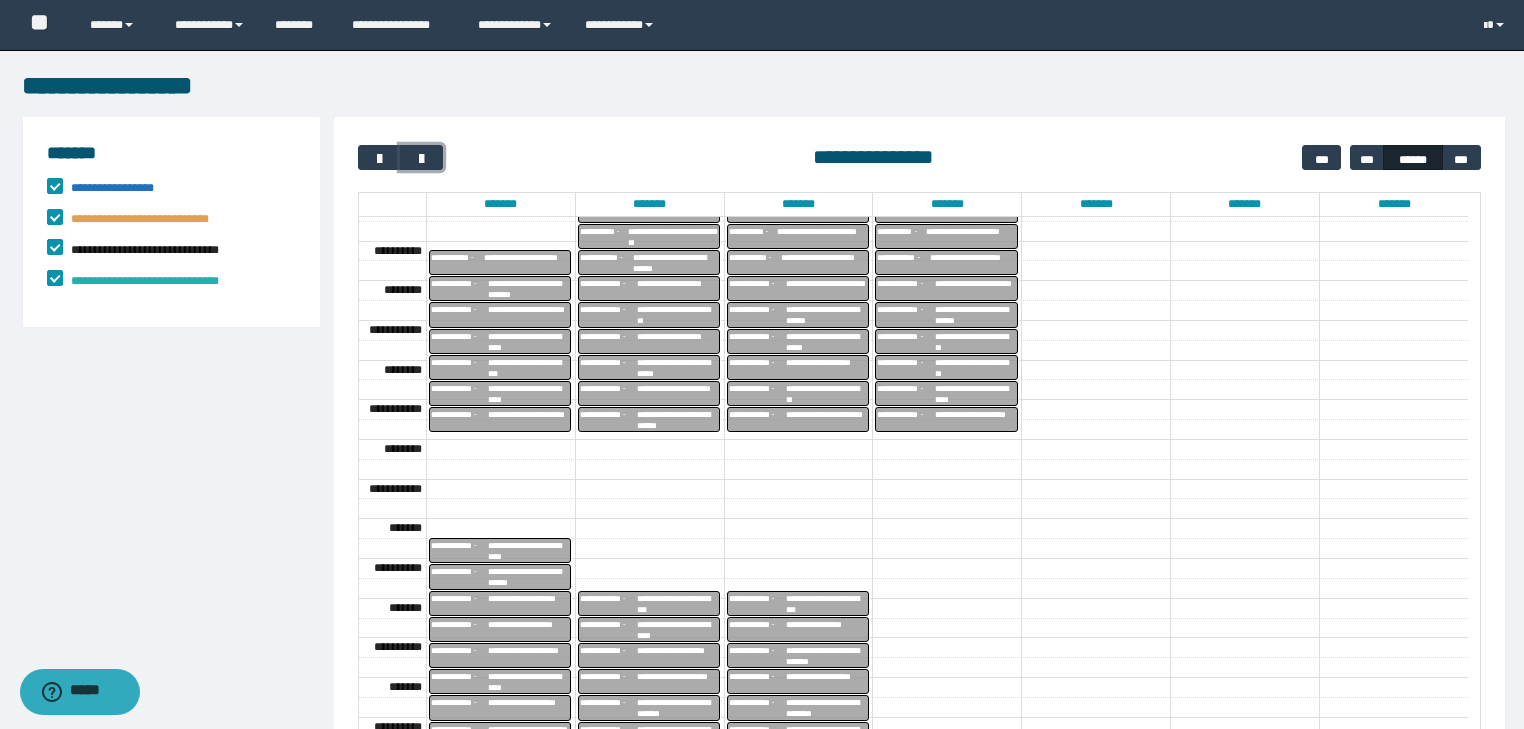 scroll, scrollTop: 449, scrollLeft: 0, axis: vertical 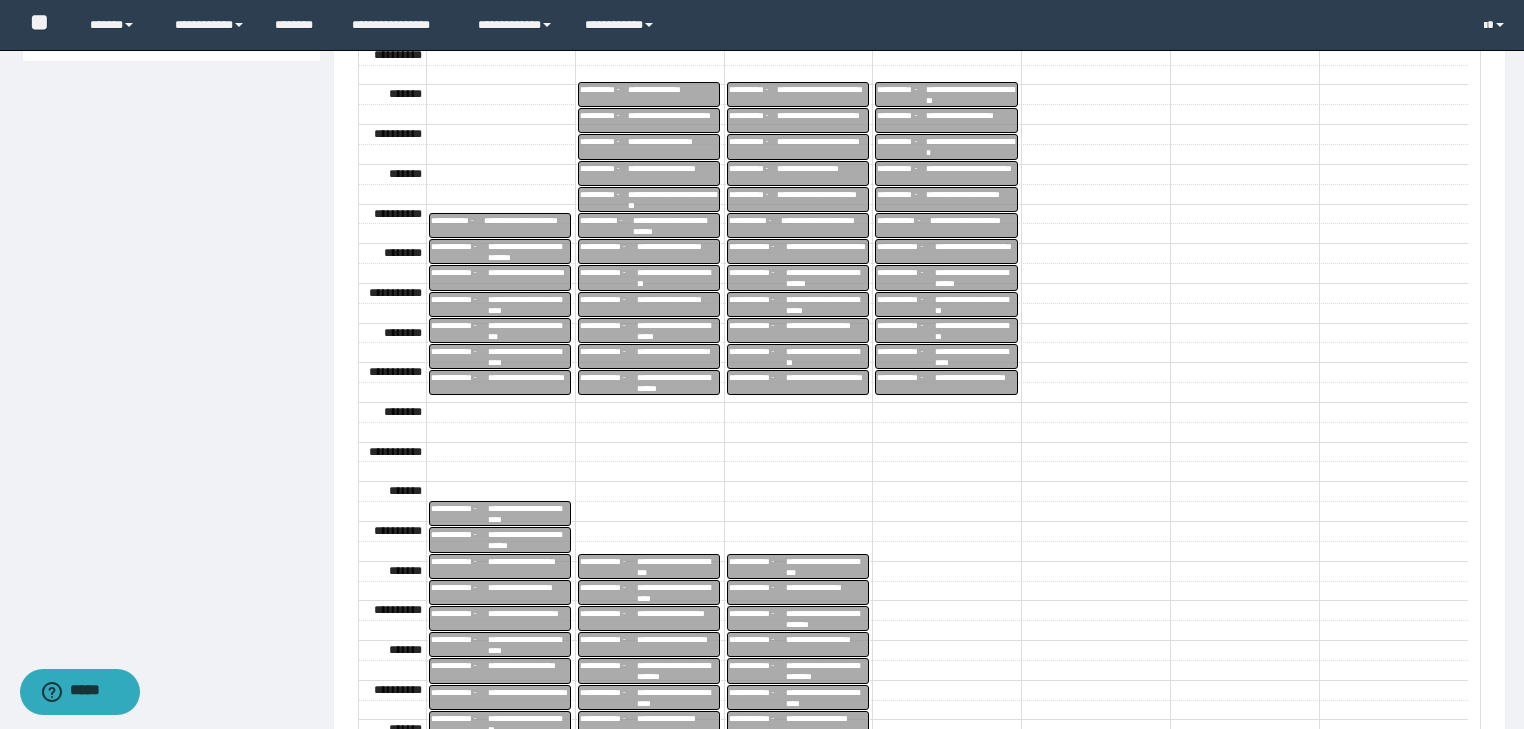 drag, startPoint x: 937, startPoint y: 375, endPoint x: 926, endPoint y: 266, distance: 109.55364 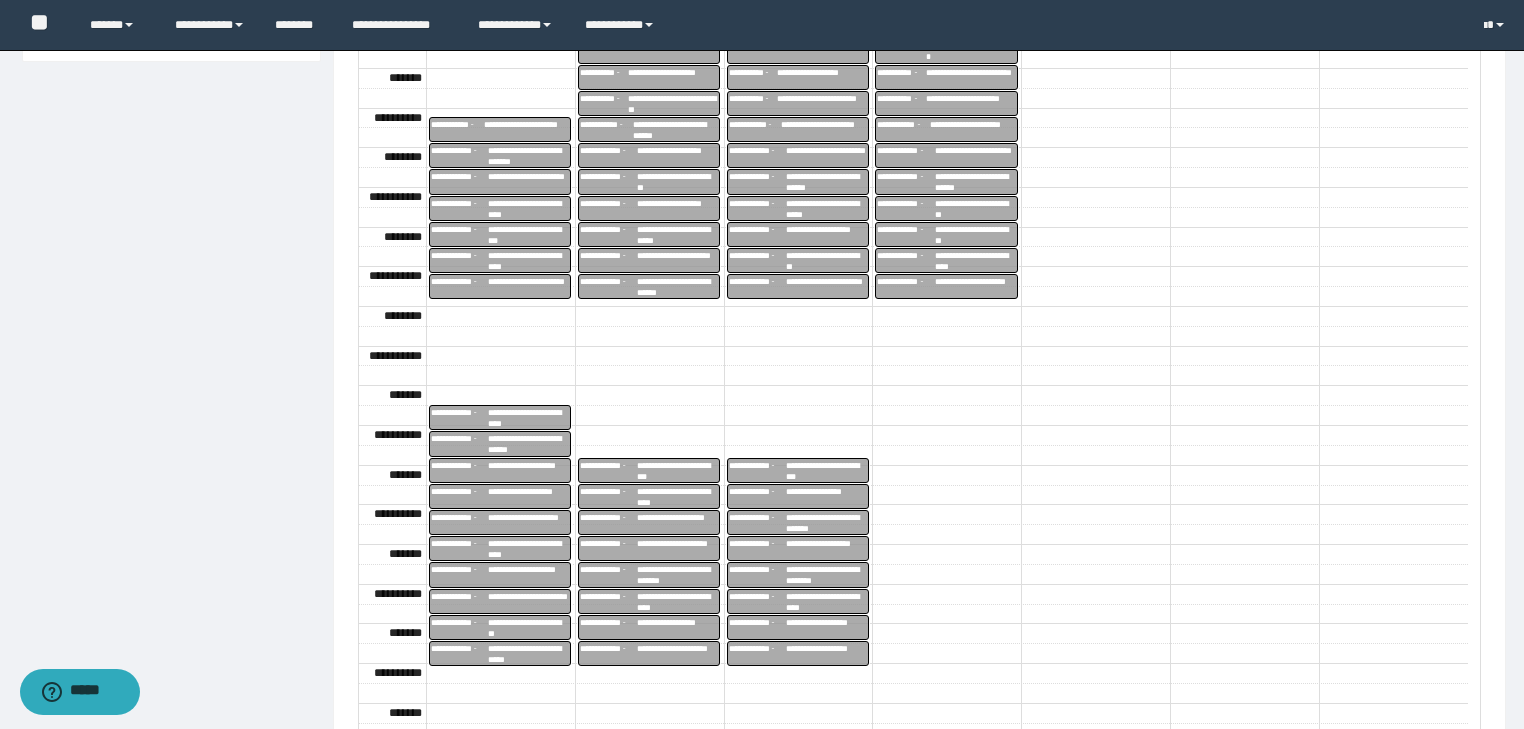 scroll, scrollTop: 316, scrollLeft: 0, axis: vertical 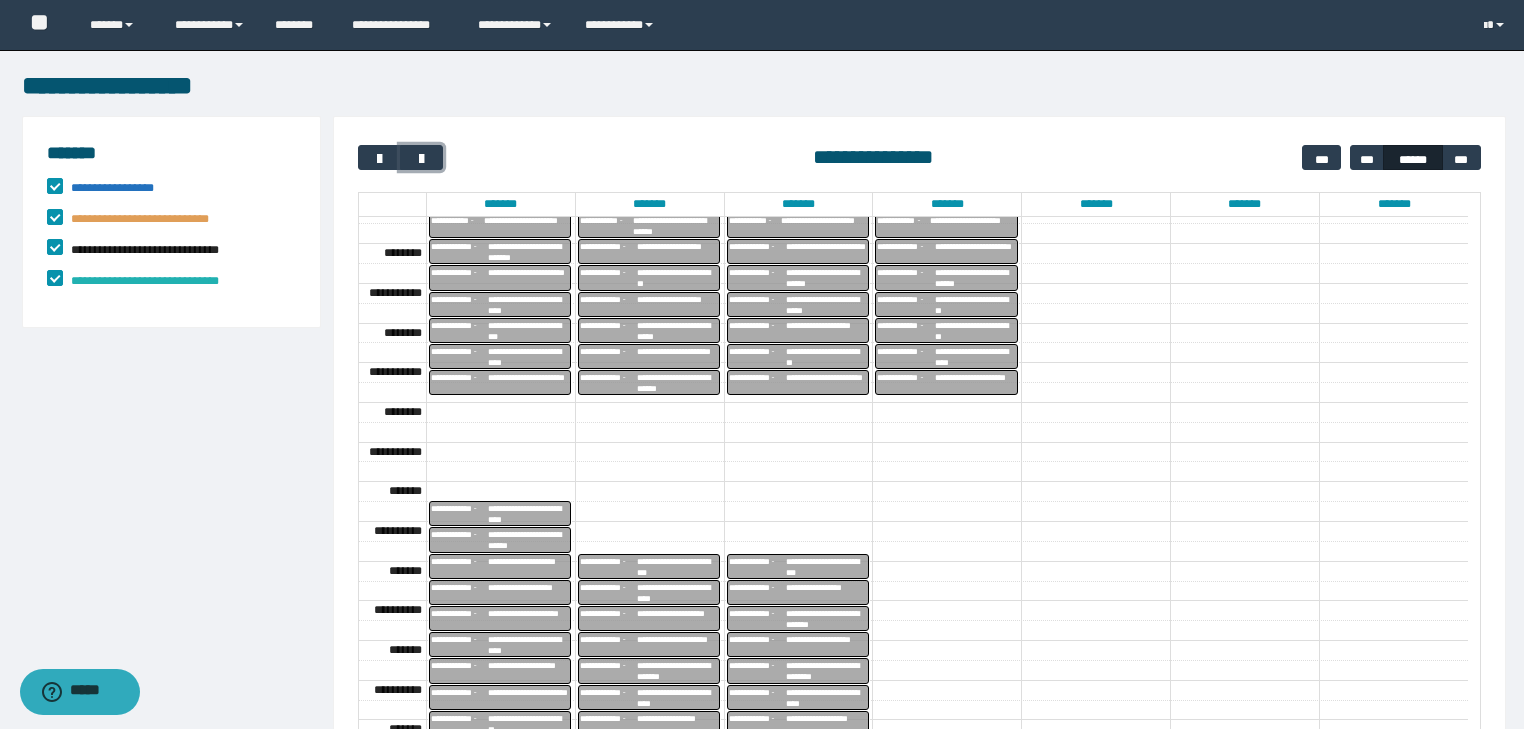 drag, startPoint x: 1535, startPoint y: 49, endPoint x: 1111, endPoint y: 766, distance: 832.9856 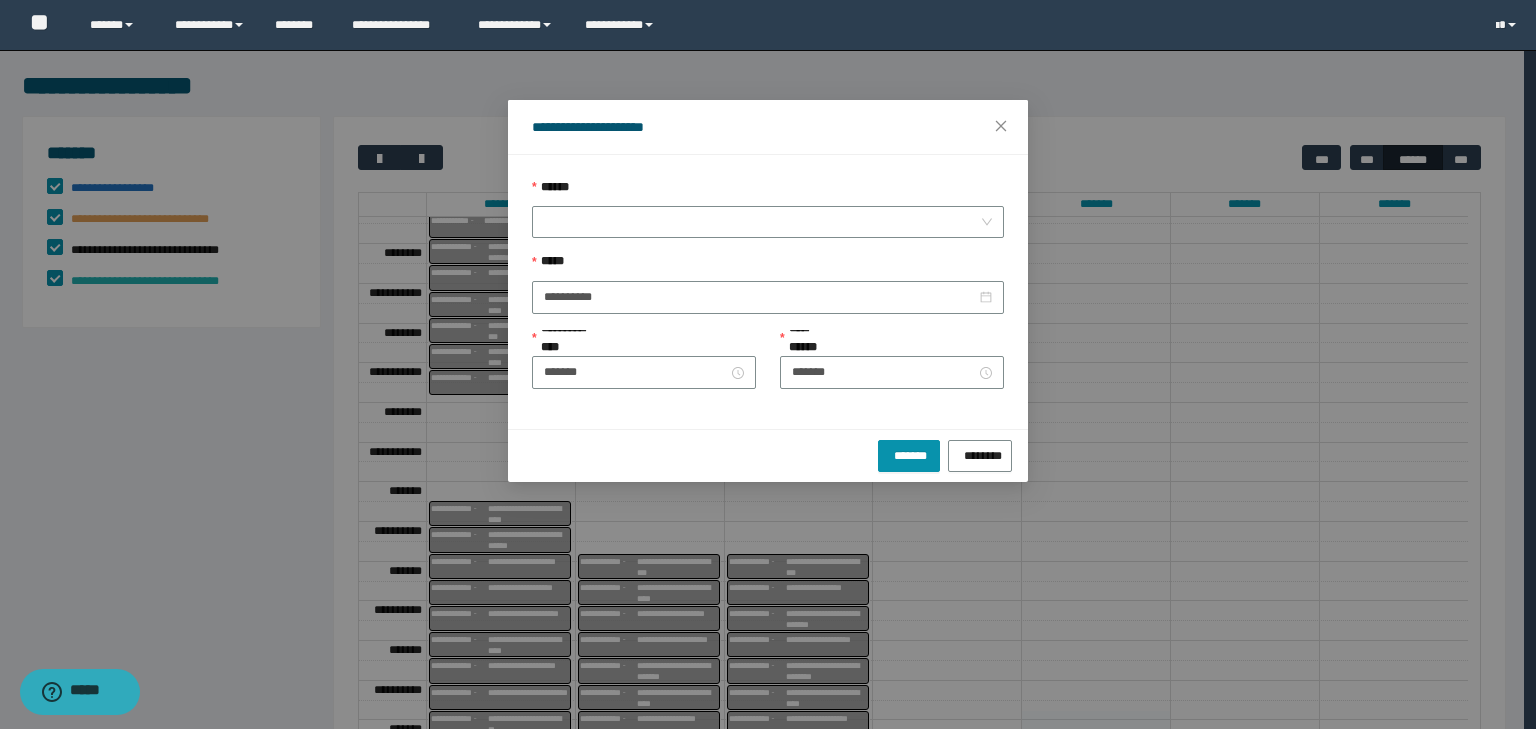 click on "**********" at bounding box center [768, 364] 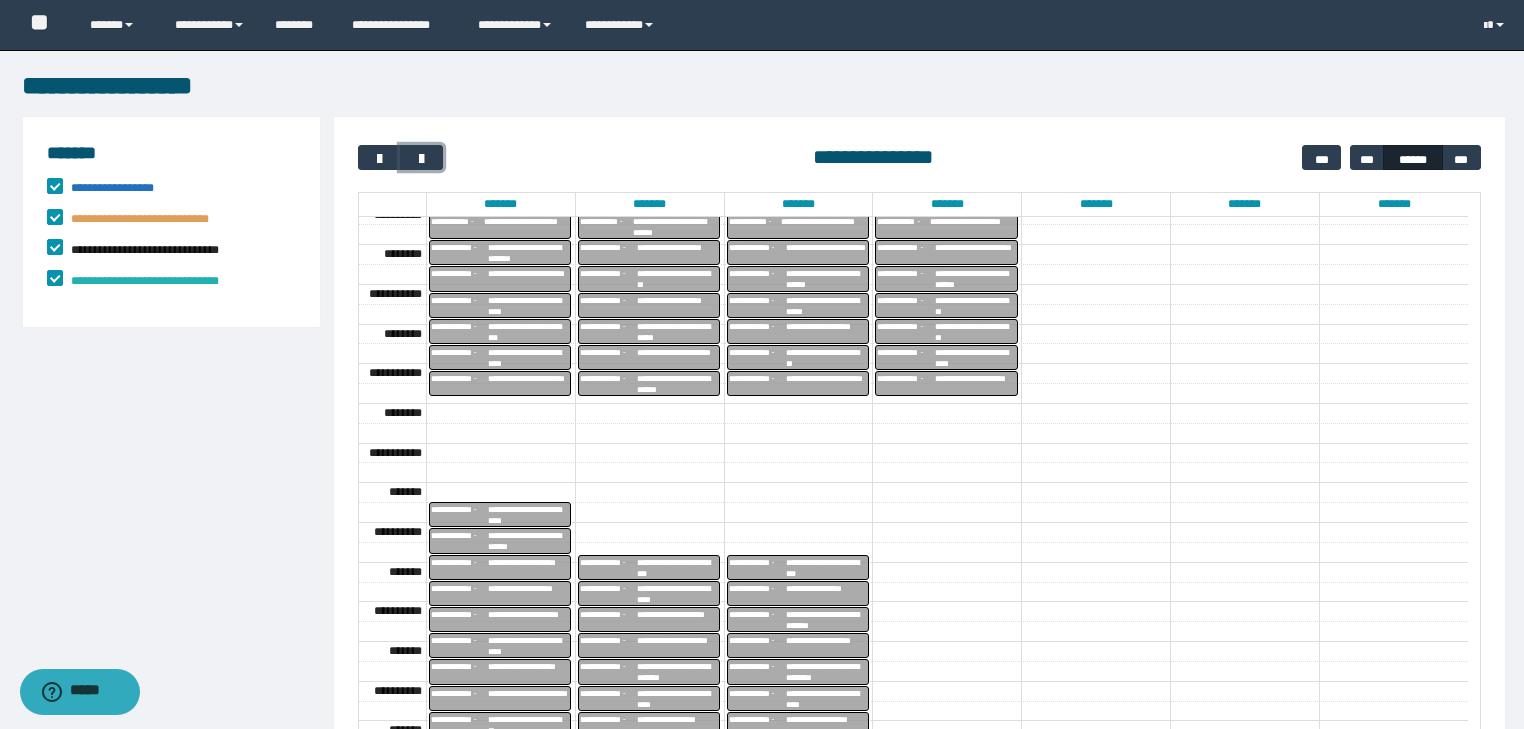 scroll, scrollTop: 449, scrollLeft: 0, axis: vertical 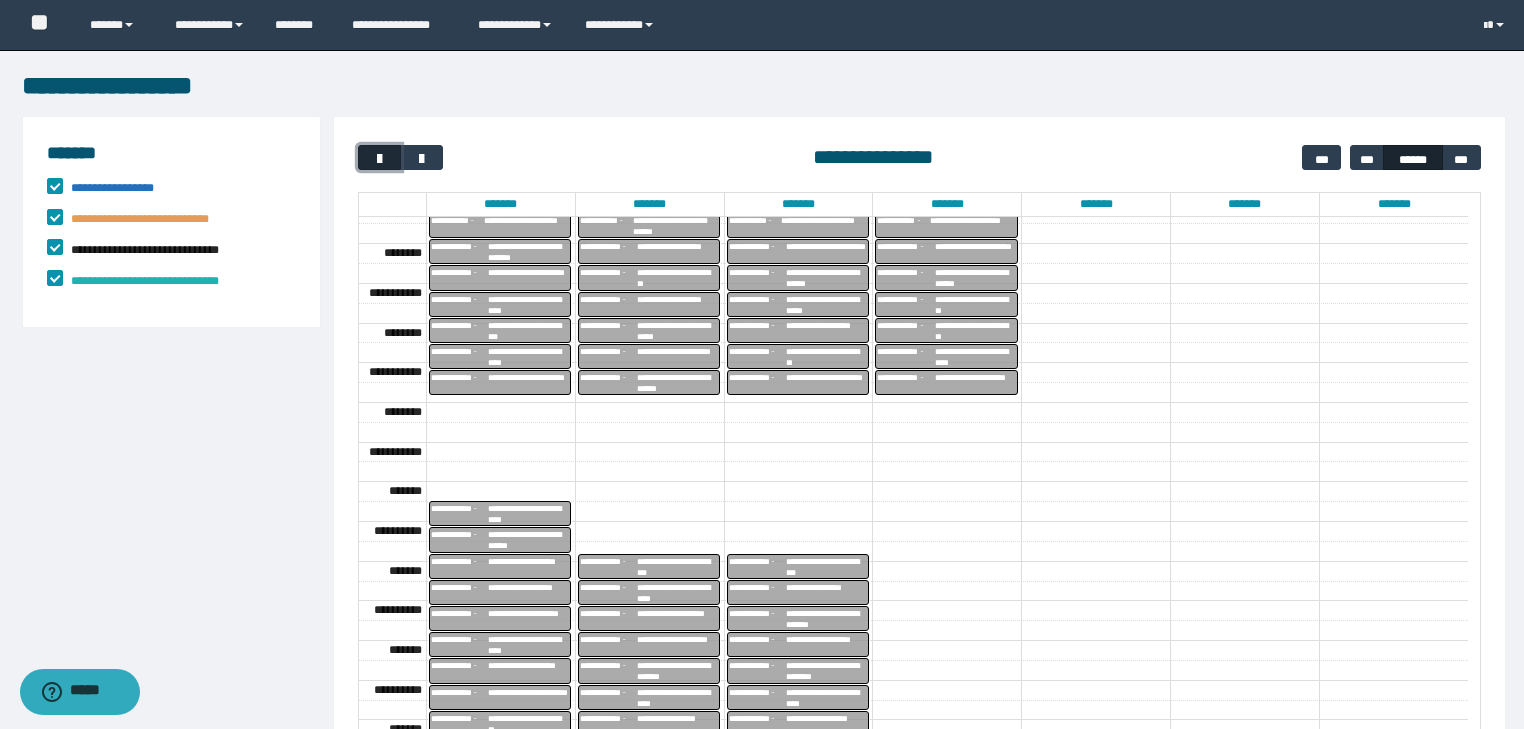 click at bounding box center [380, 159] 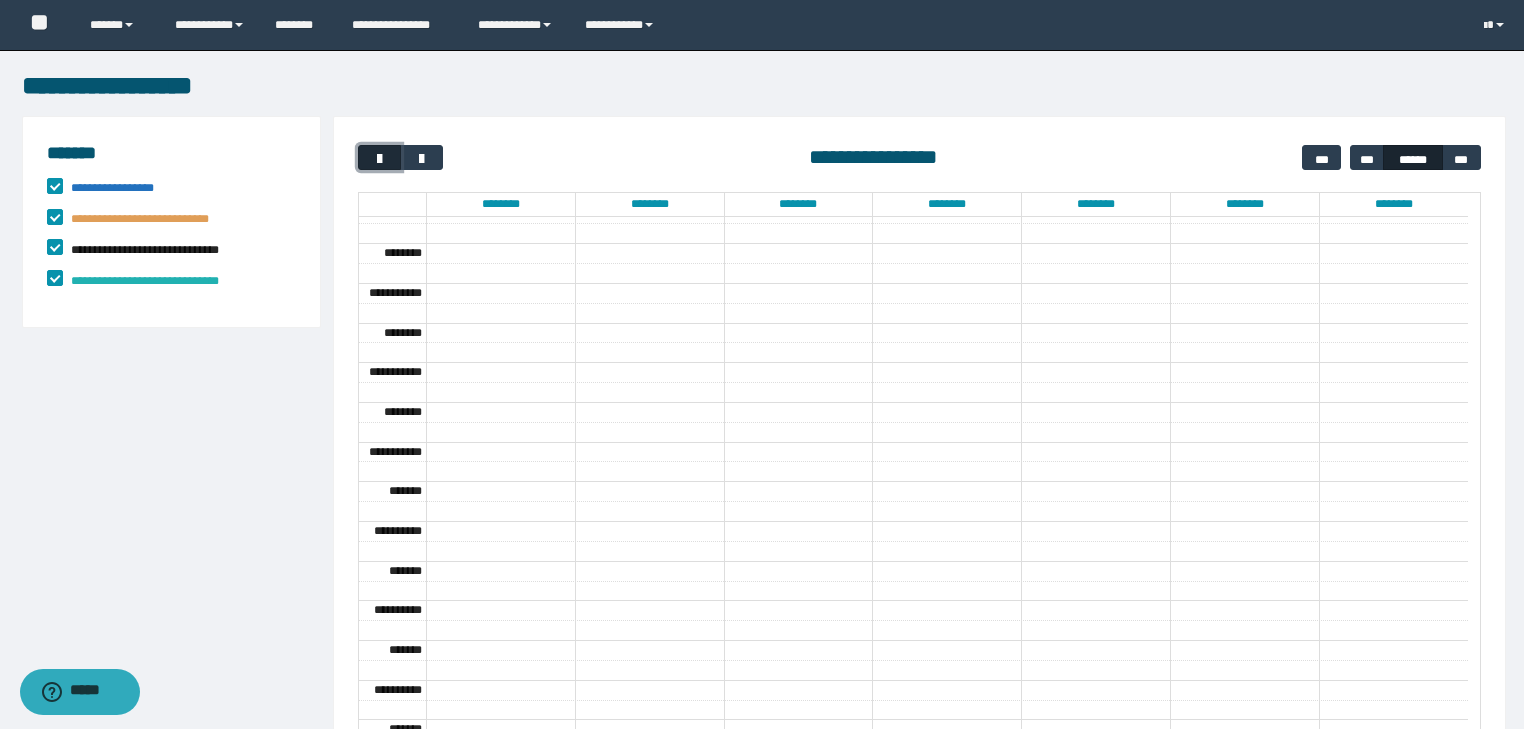 scroll, scrollTop: 158, scrollLeft: 0, axis: vertical 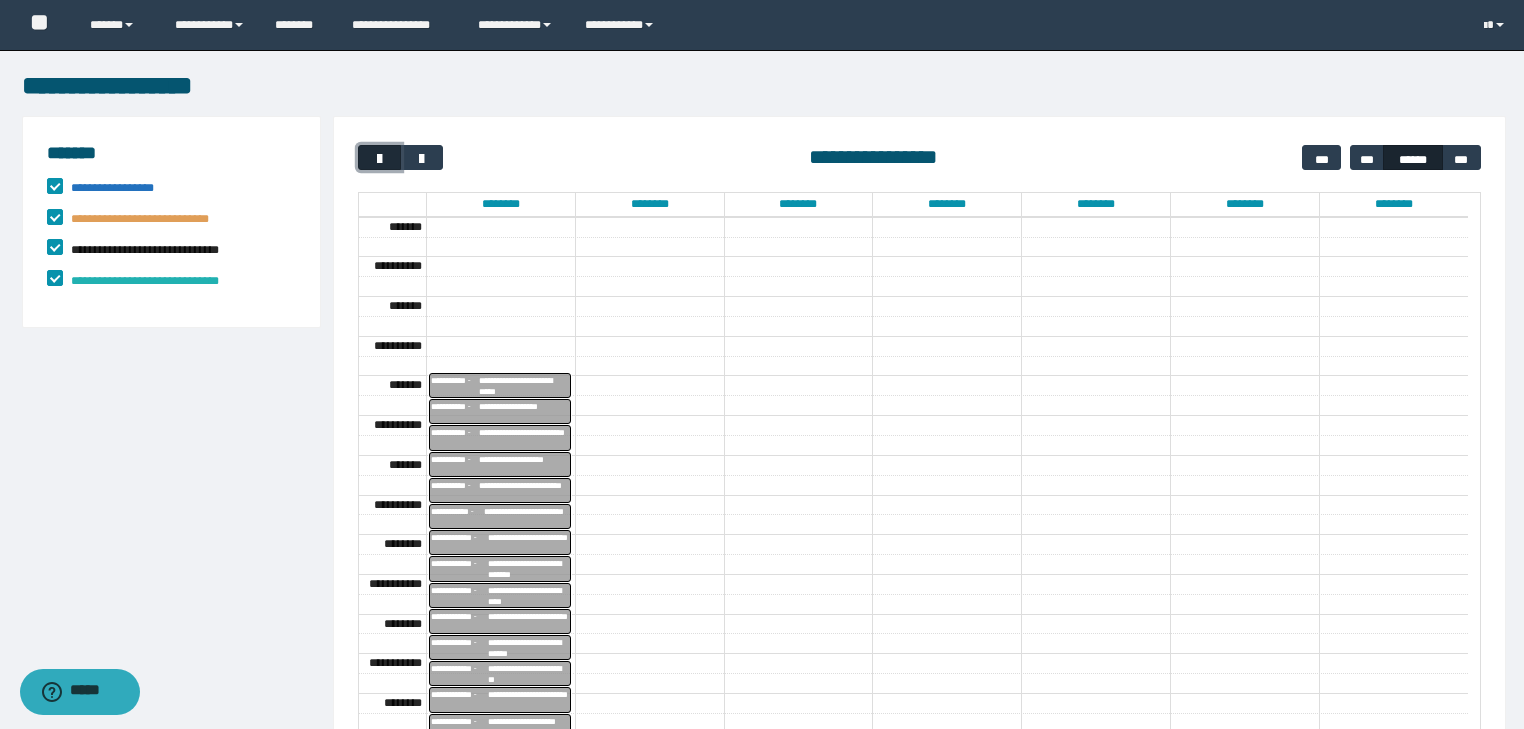 click at bounding box center (380, 159) 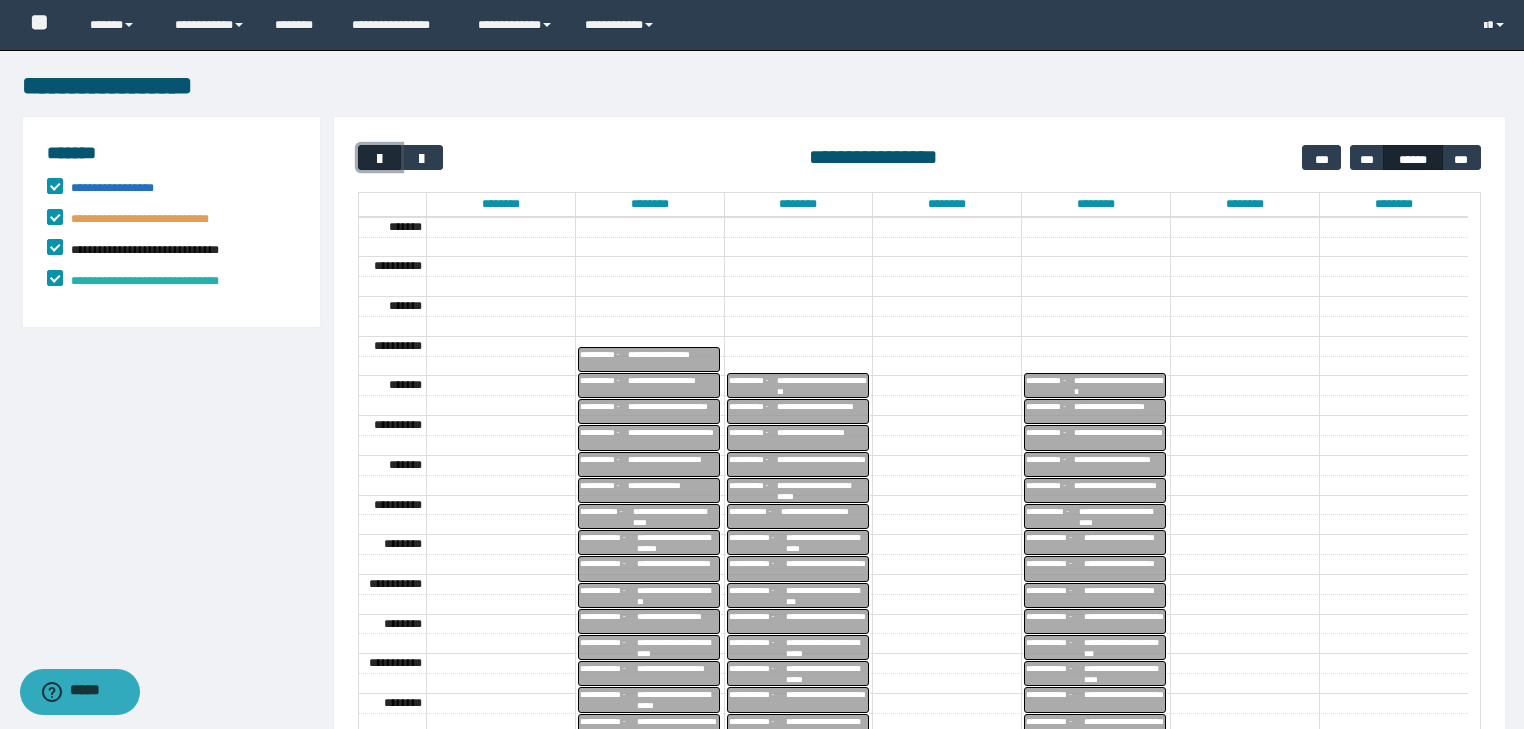 click at bounding box center [380, 159] 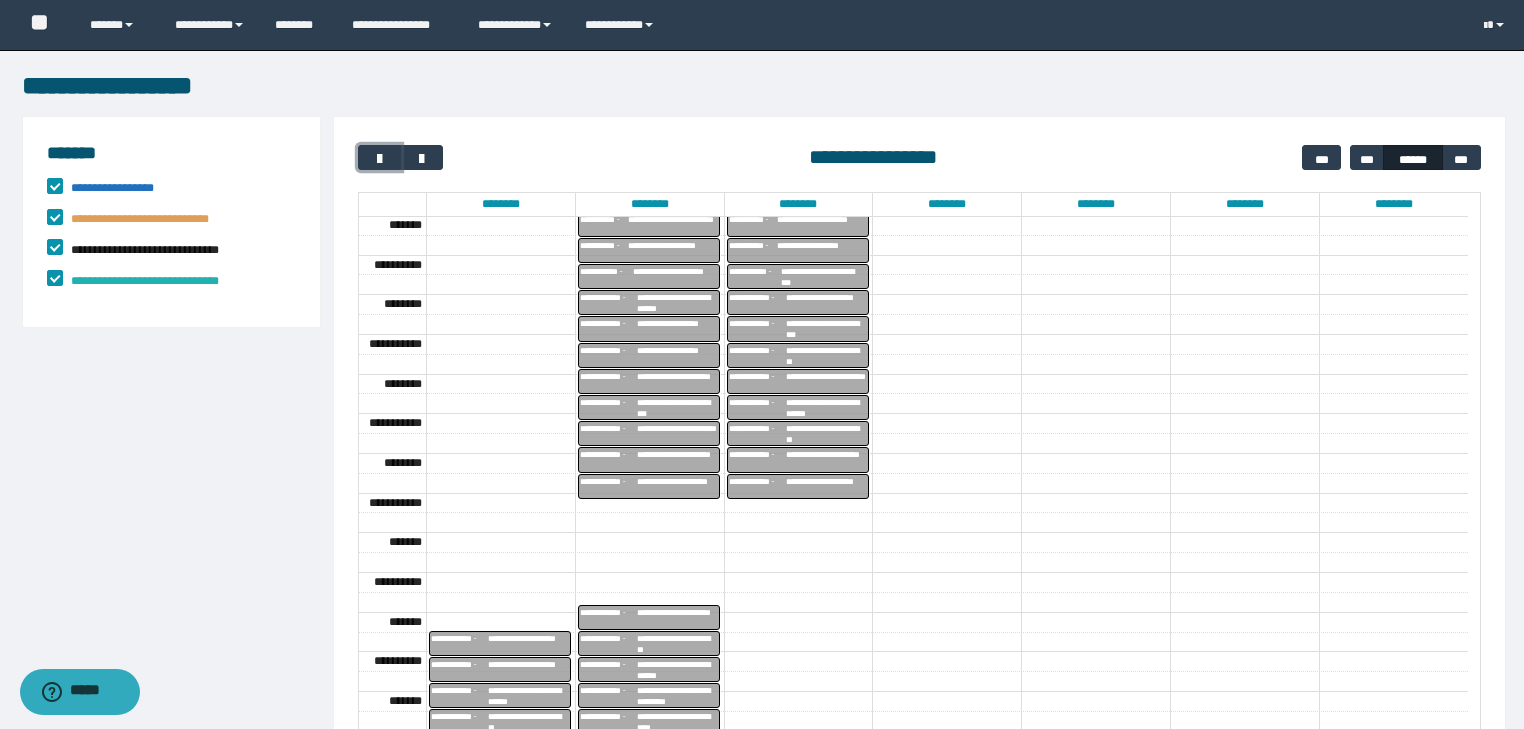 scroll, scrollTop: 449, scrollLeft: 0, axis: vertical 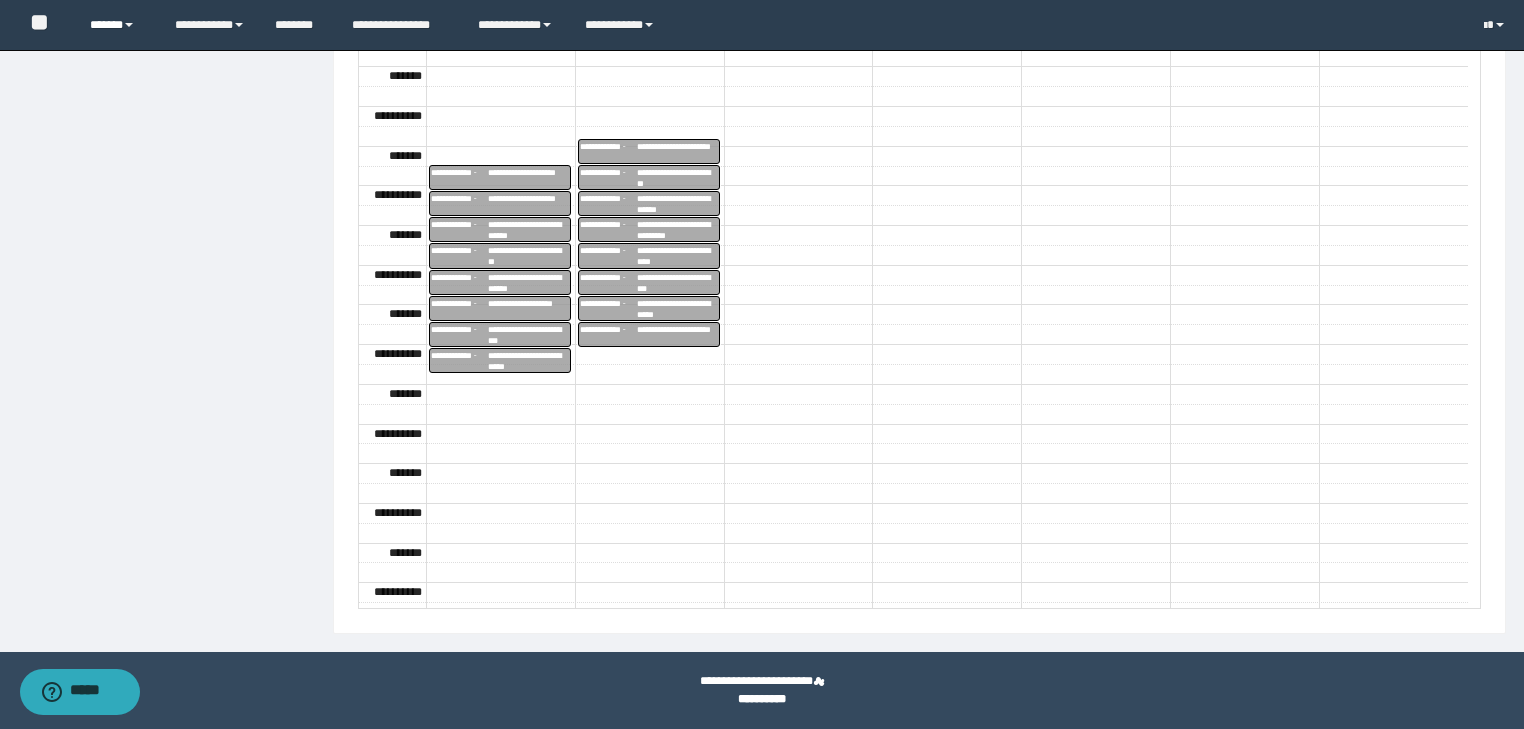click on "******" at bounding box center [117, 25] 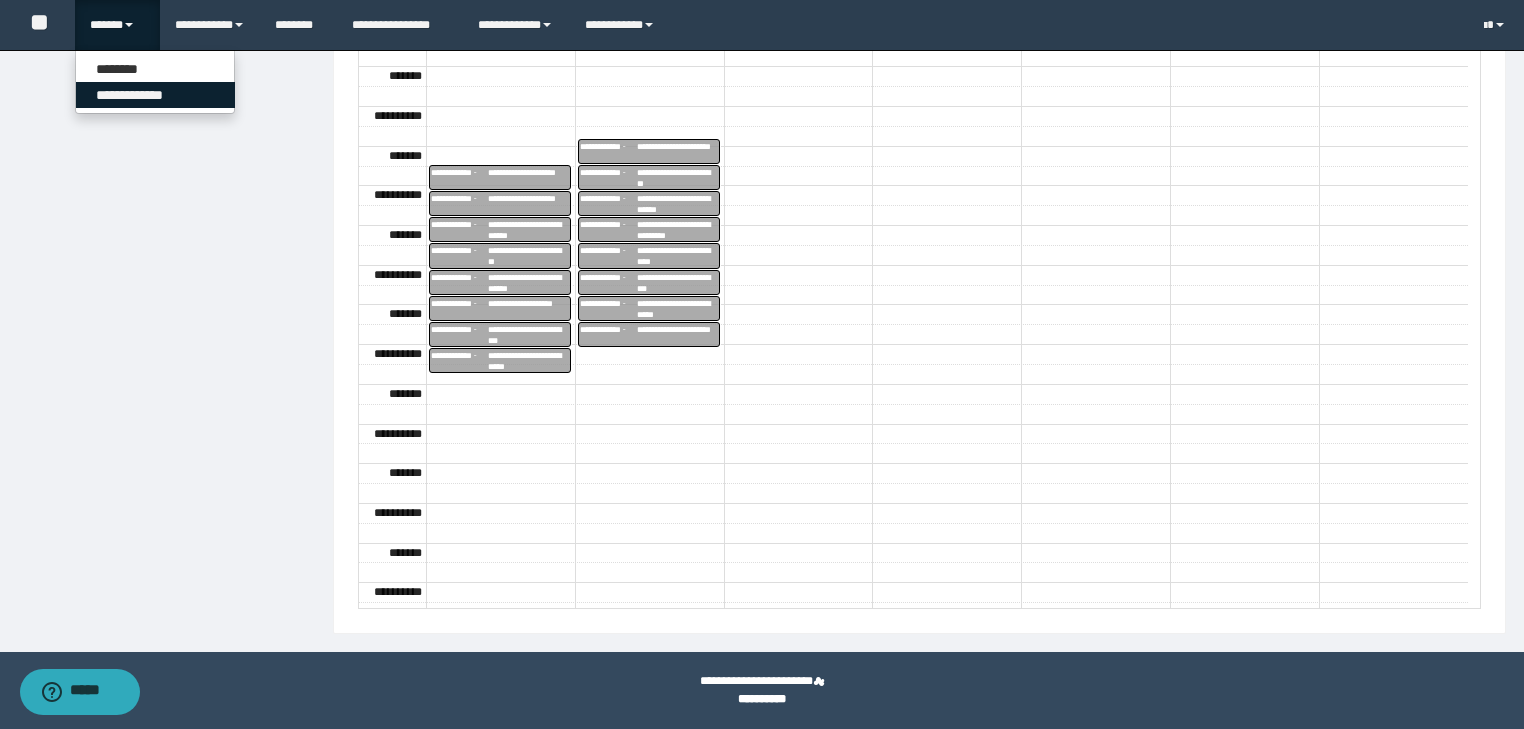 click on "**********" at bounding box center (155, 95) 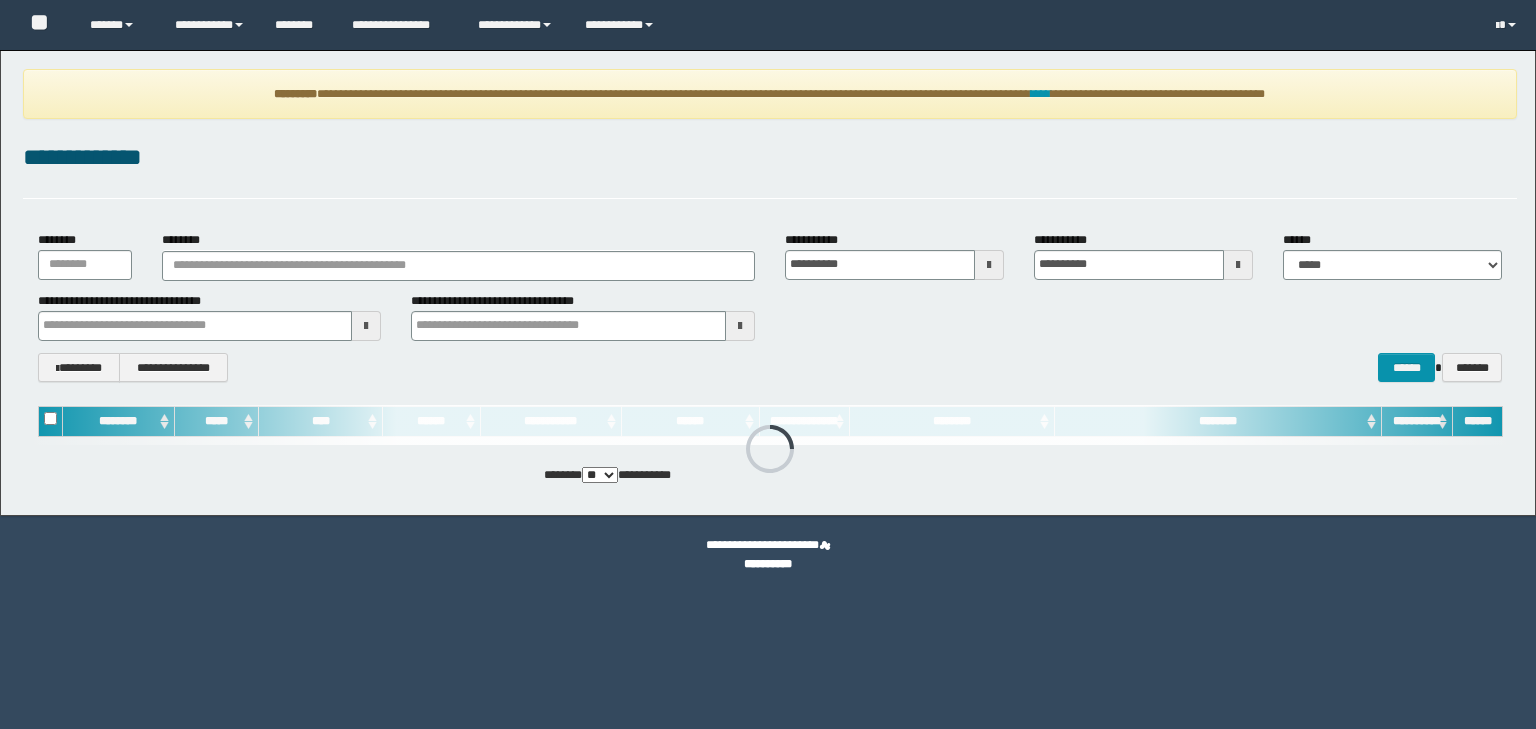scroll, scrollTop: 0, scrollLeft: 0, axis: both 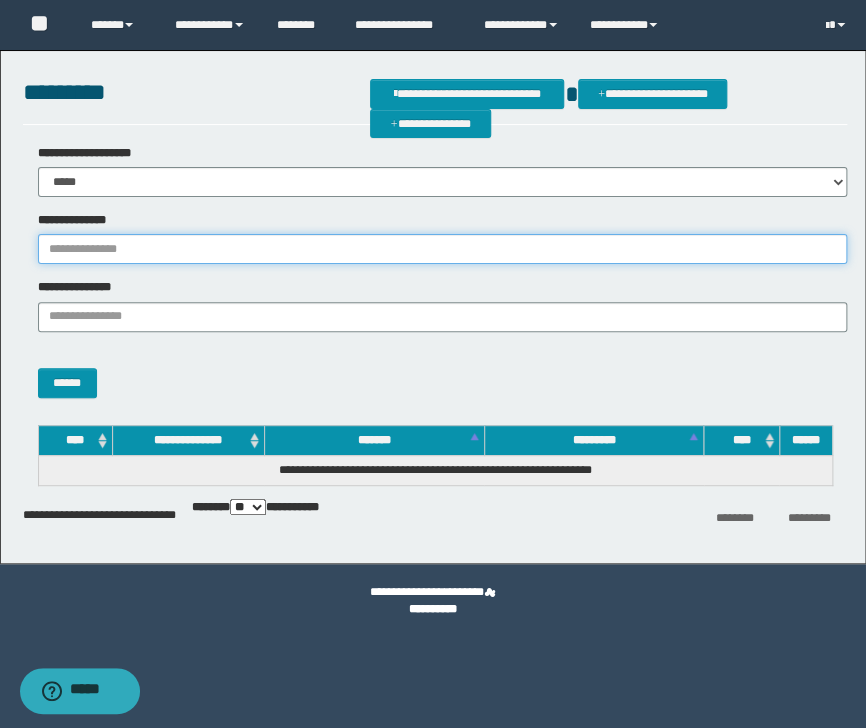 click on "**********" at bounding box center (442, 249) 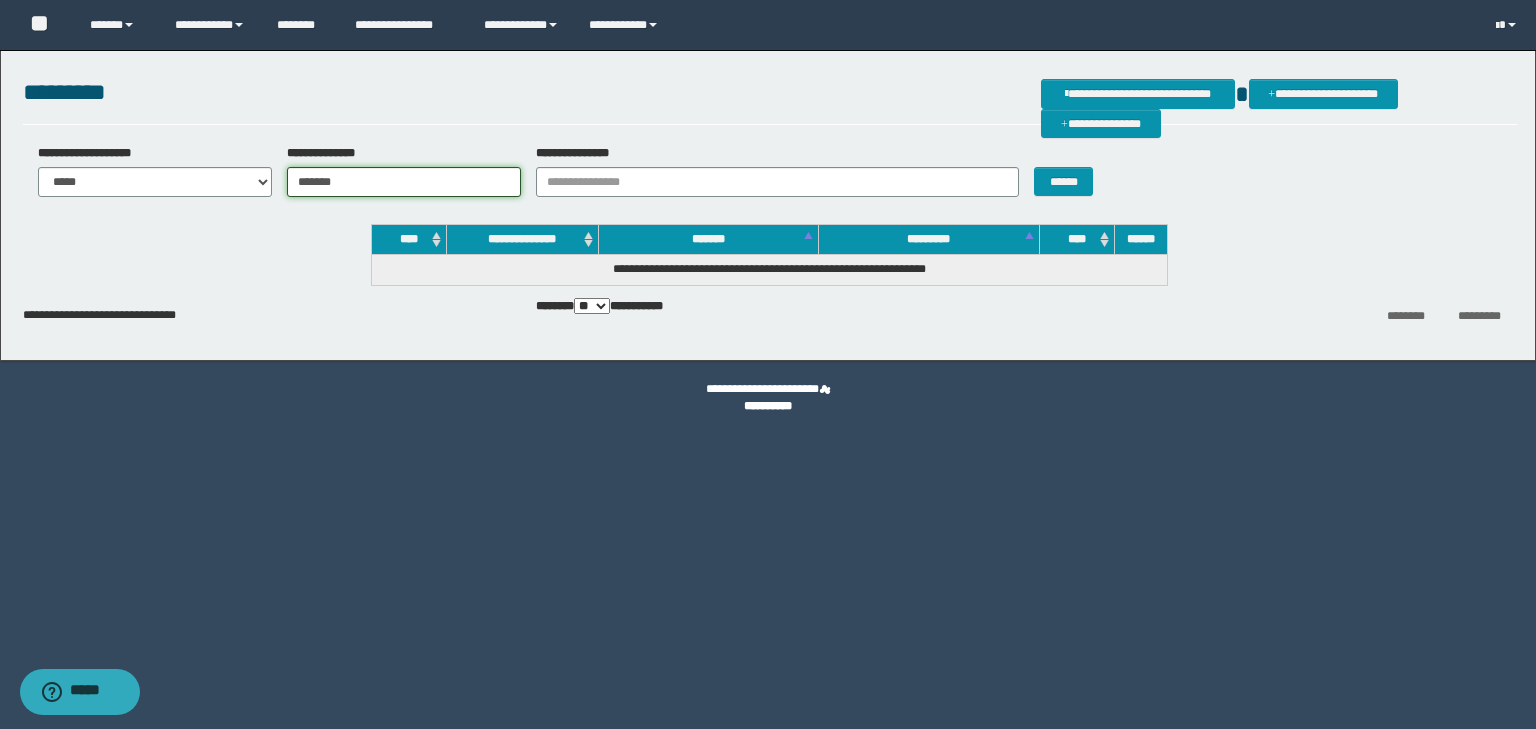 drag, startPoint x: 355, startPoint y: 182, endPoint x: 54, endPoint y: 201, distance: 301.59906 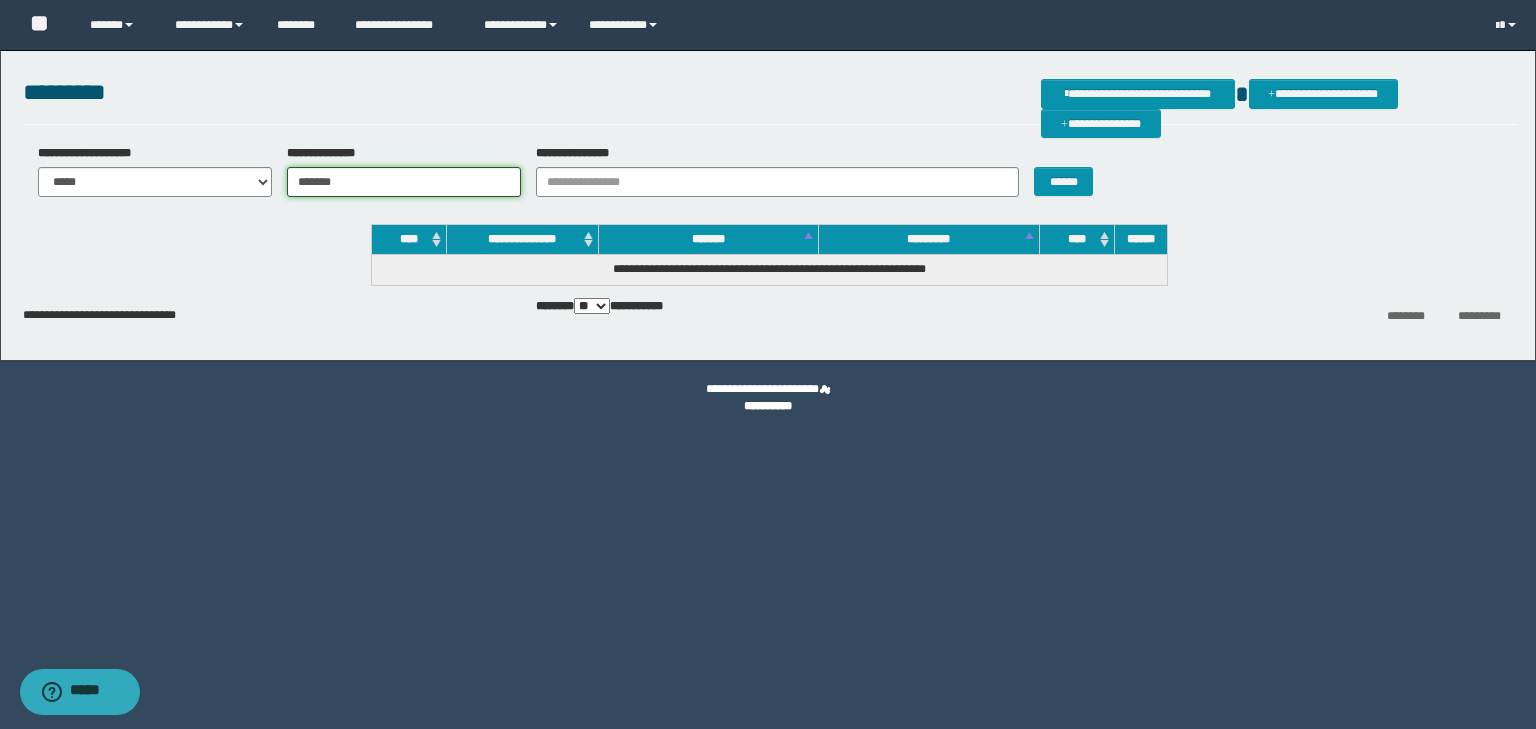 click on "*******" at bounding box center [404, 182] 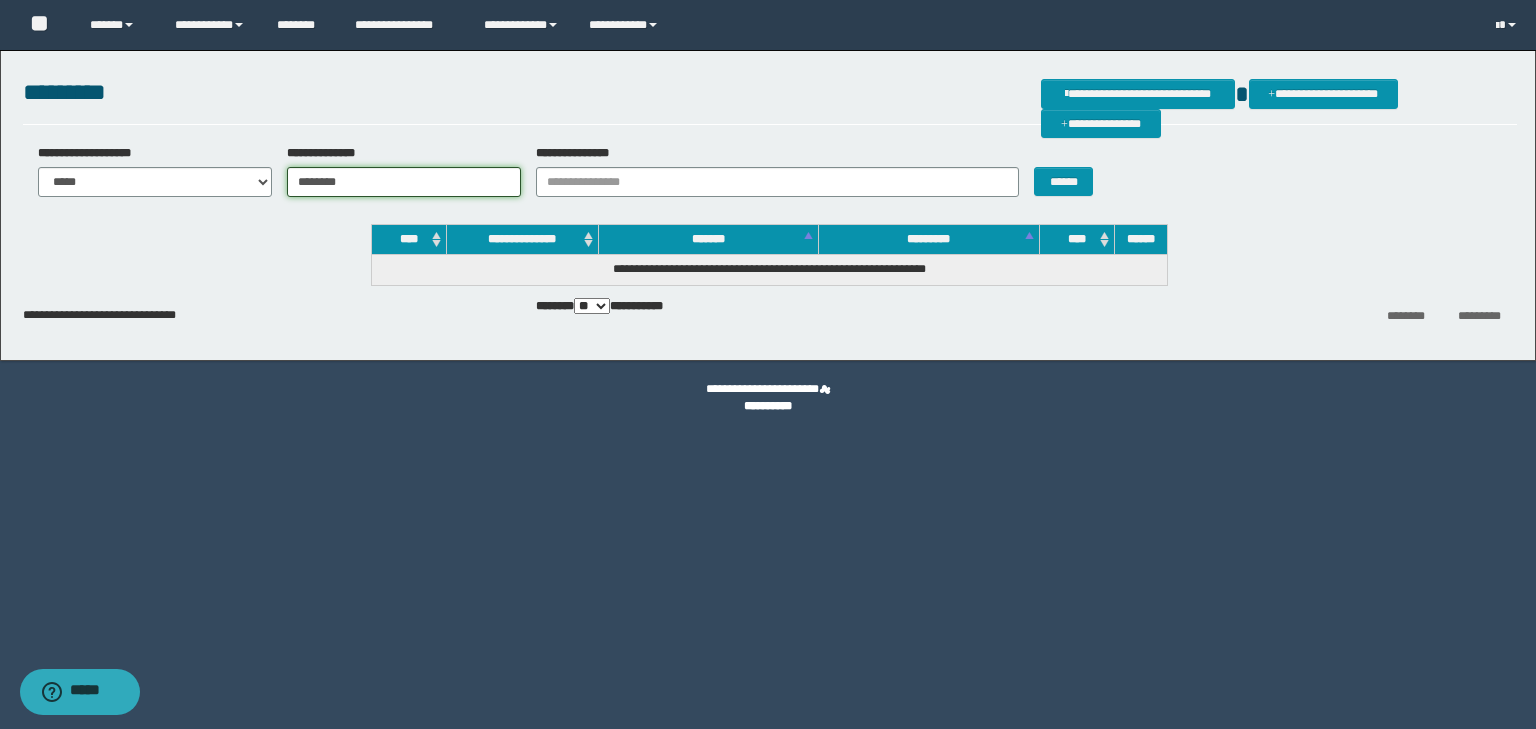 type on "********" 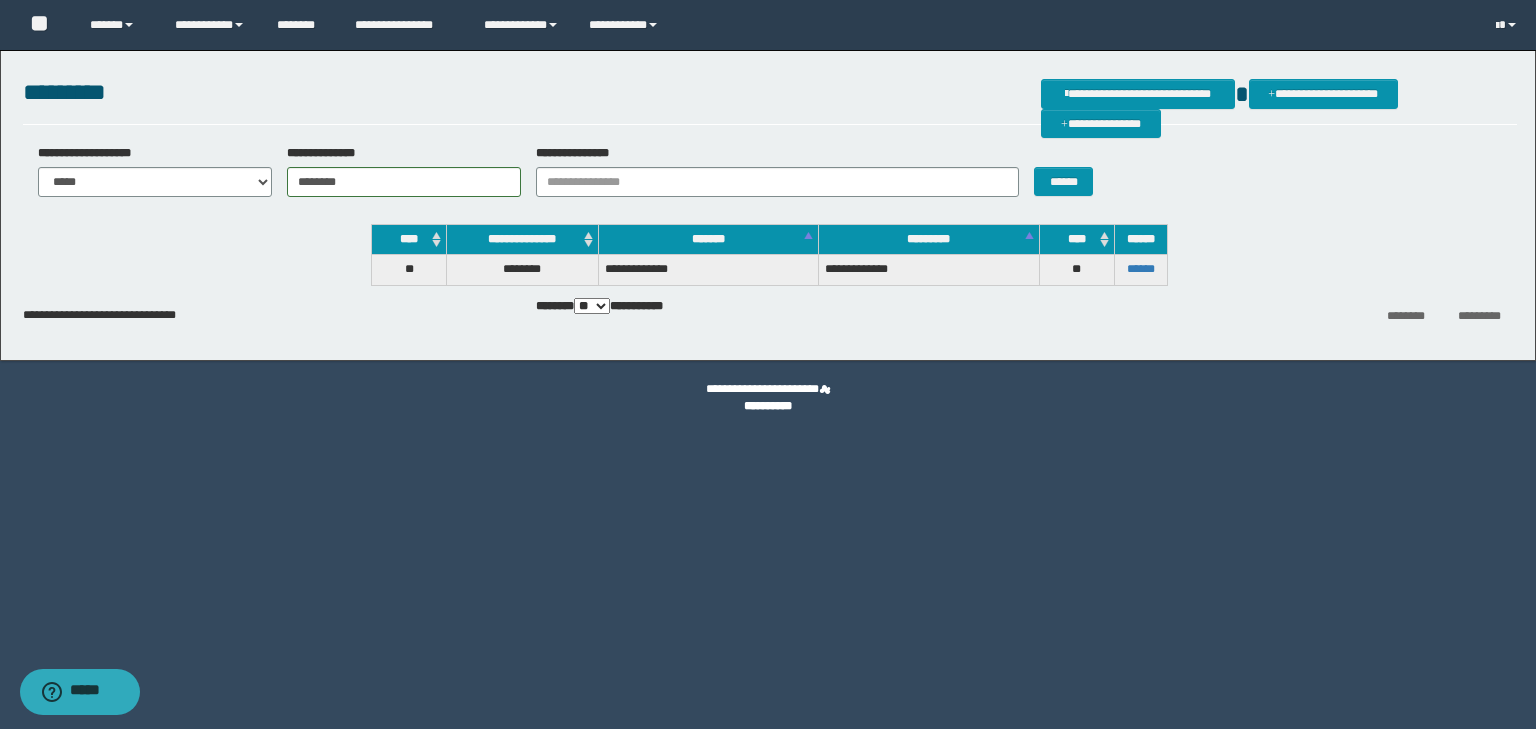click on "******" at bounding box center (1141, 270) 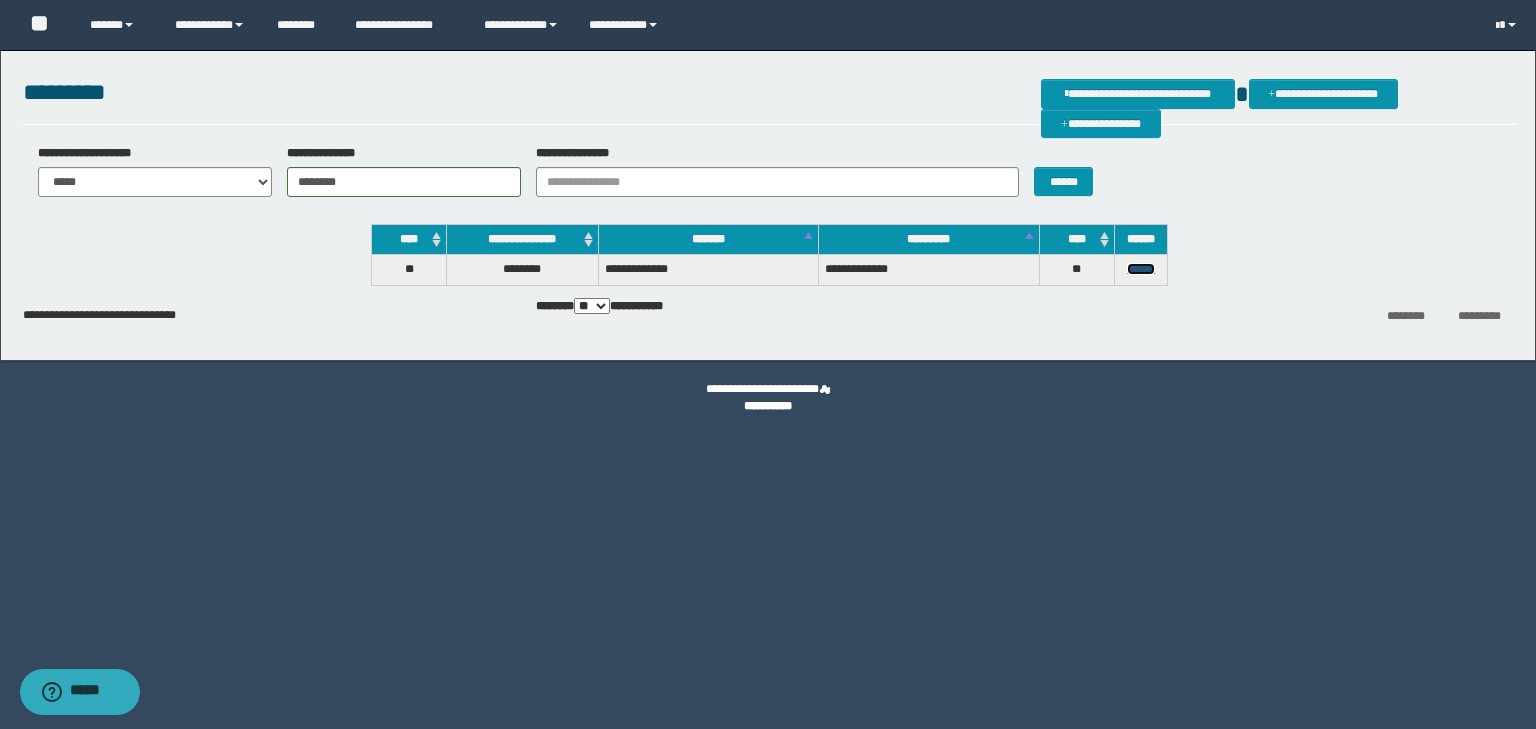 click on "******" at bounding box center (1141, 269) 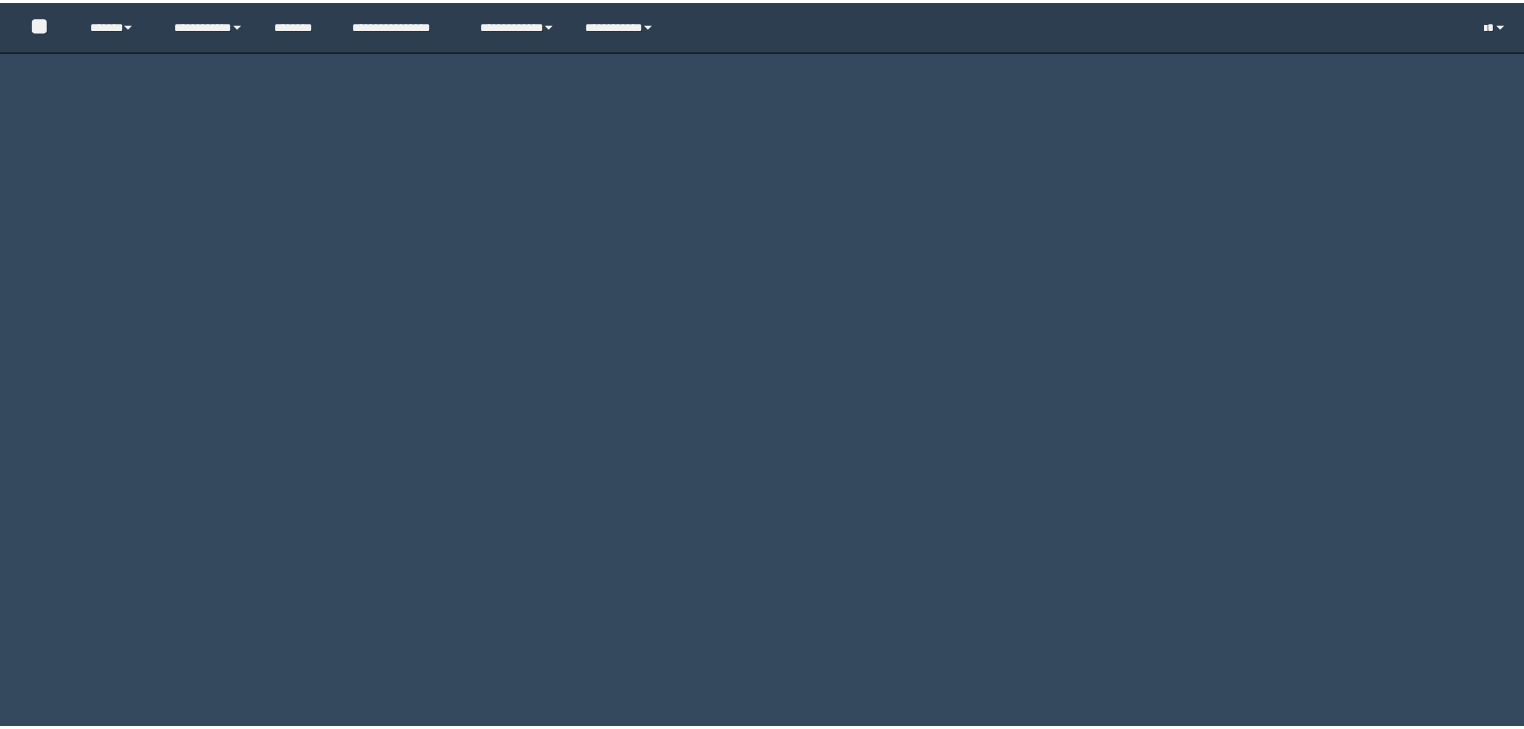 scroll, scrollTop: 0, scrollLeft: 0, axis: both 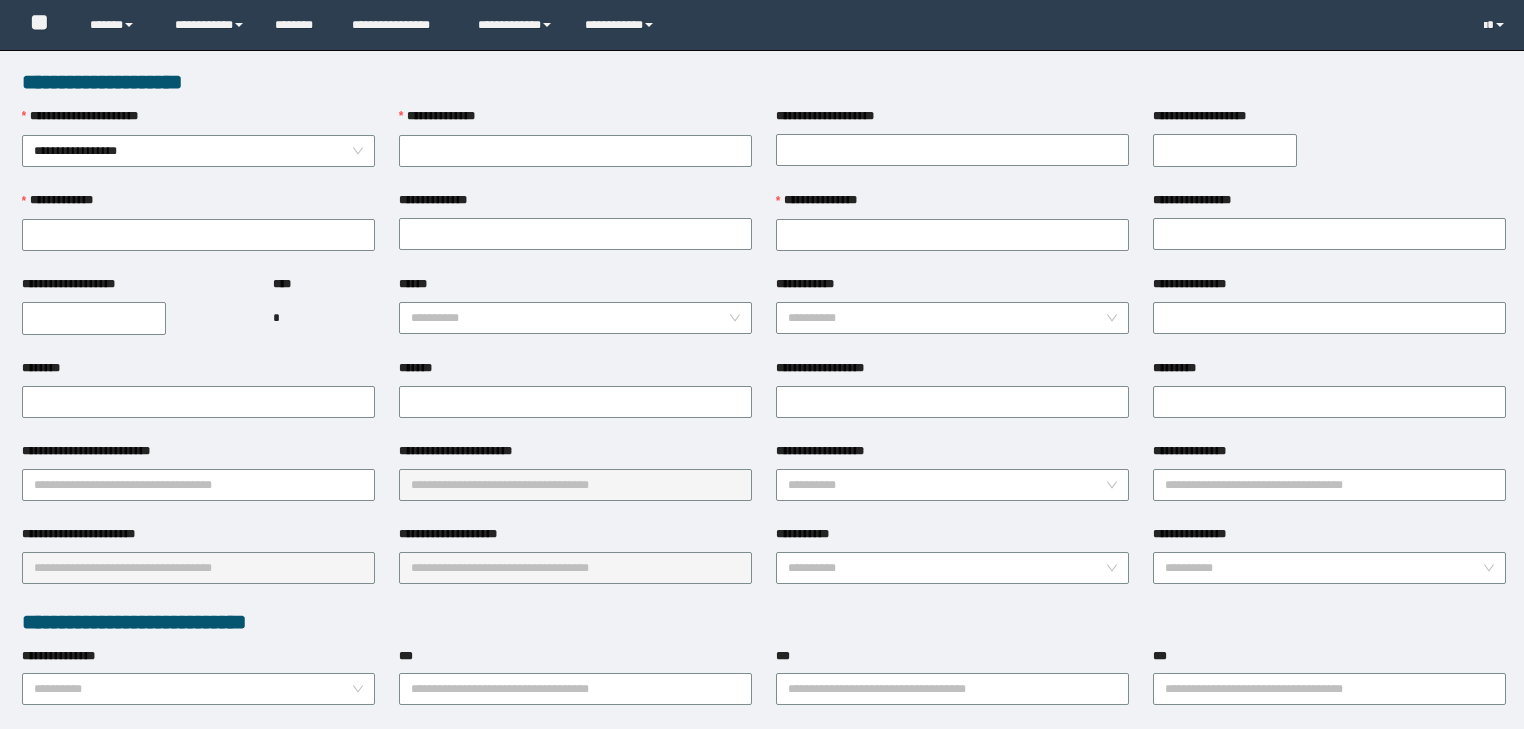 type on "********" 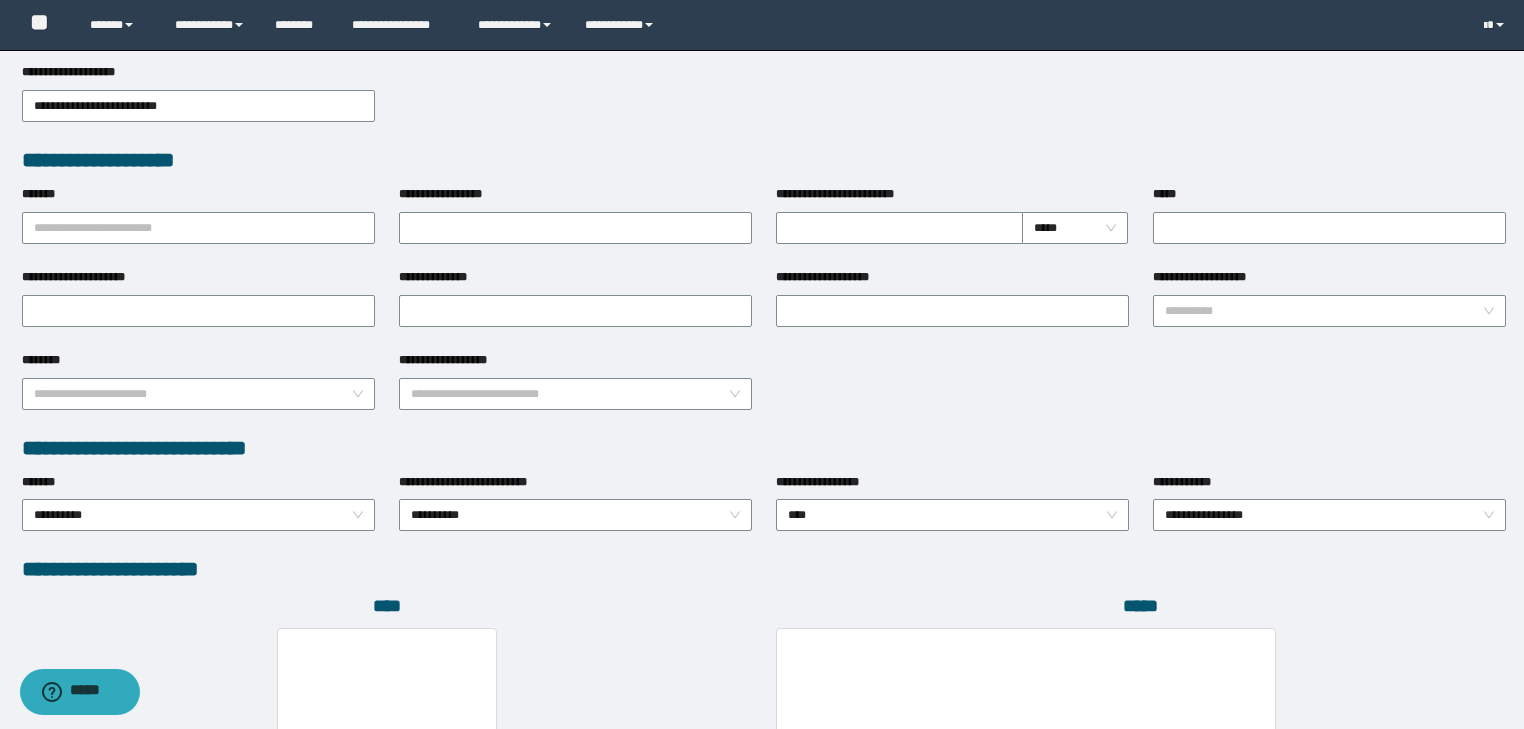 scroll, scrollTop: 972, scrollLeft: 0, axis: vertical 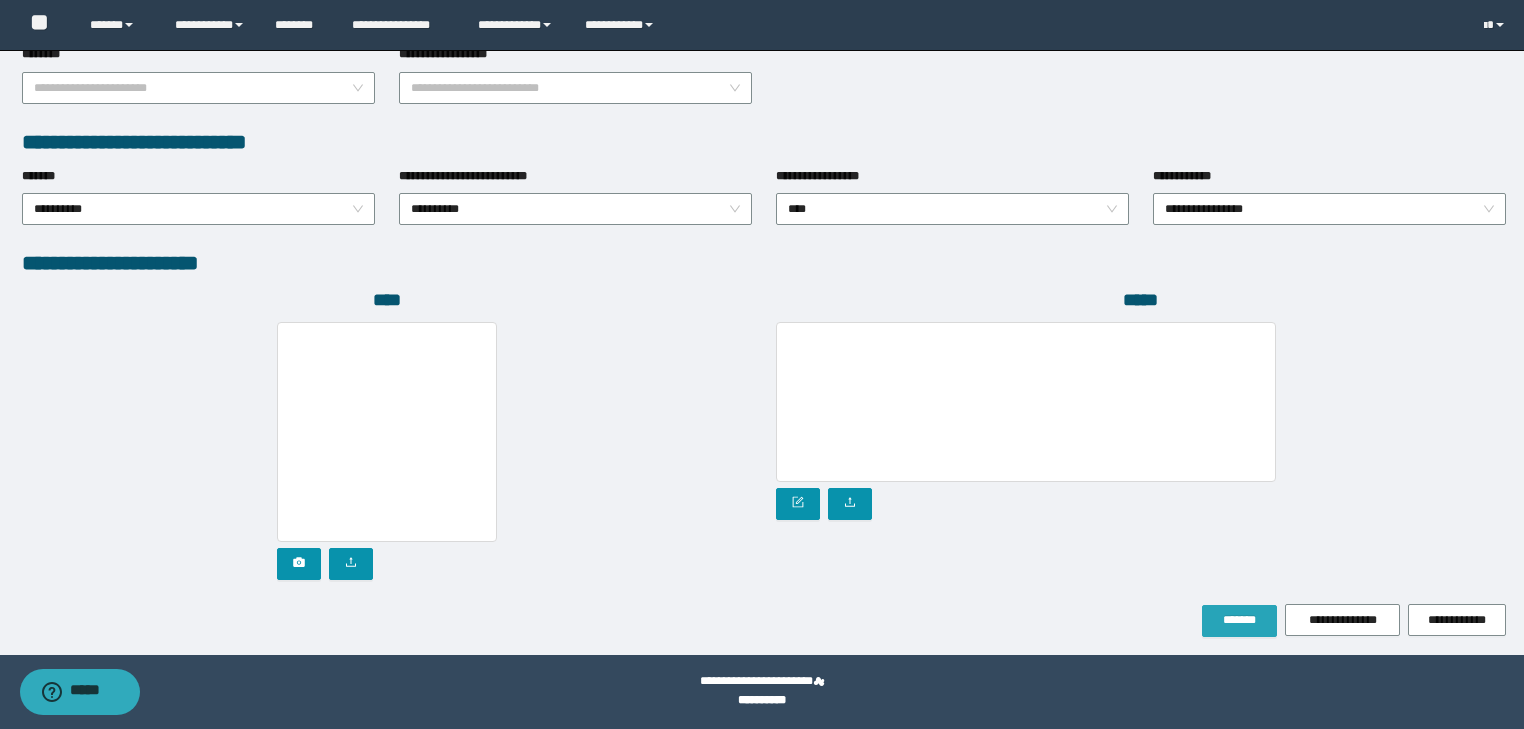 click on "*******" at bounding box center [1239, 621] 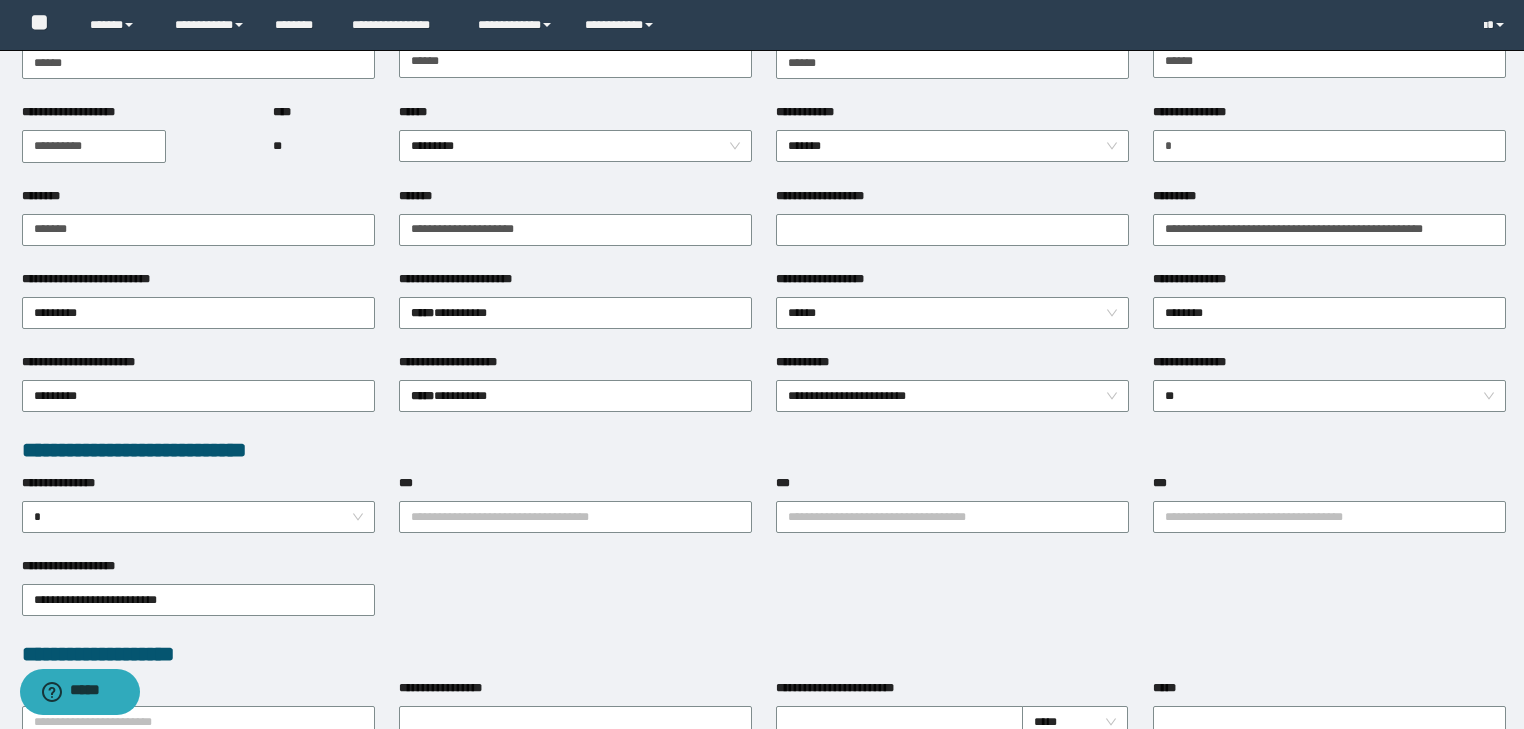 scroll, scrollTop: 1025, scrollLeft: 0, axis: vertical 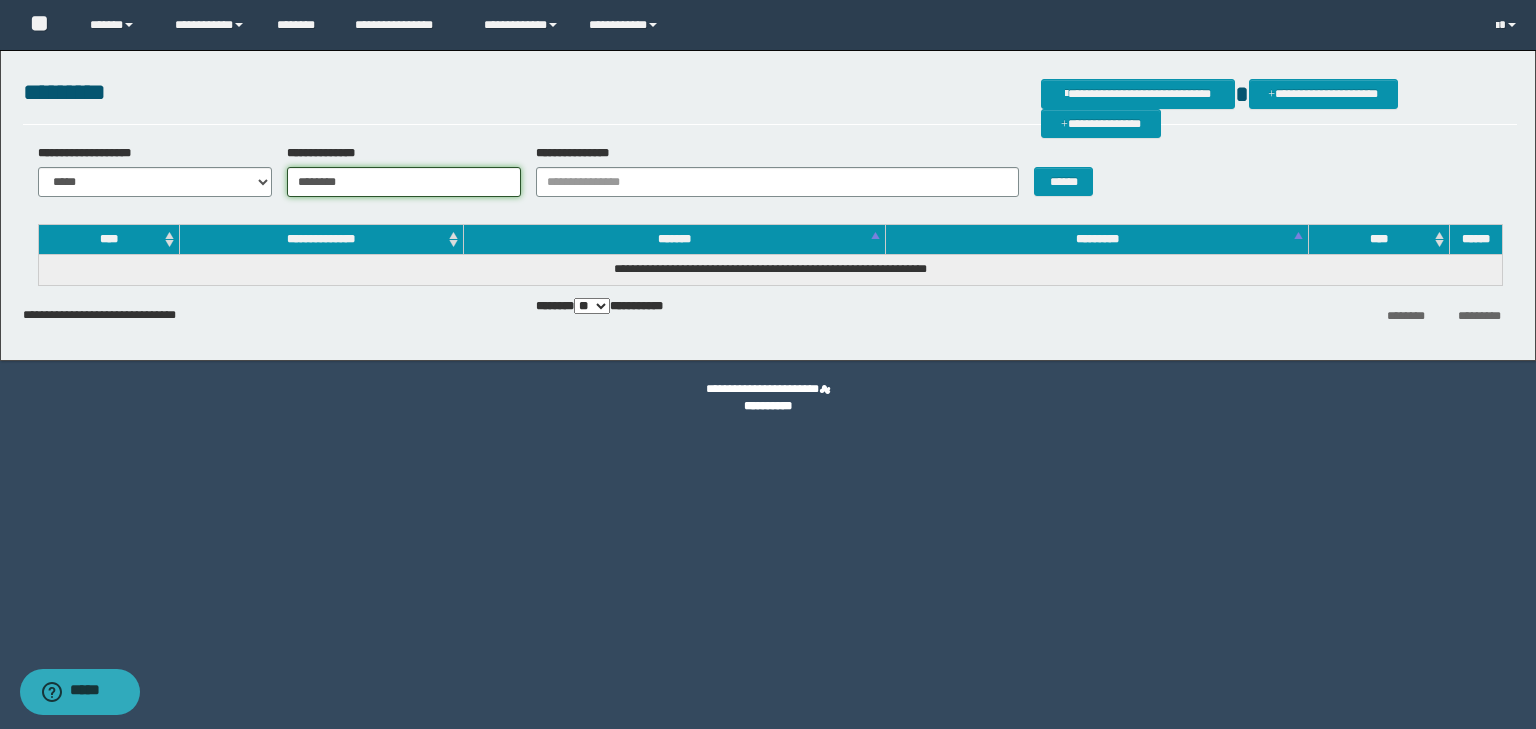drag, startPoint x: 286, startPoint y: 174, endPoint x: 233, endPoint y: 178, distance: 53.15073 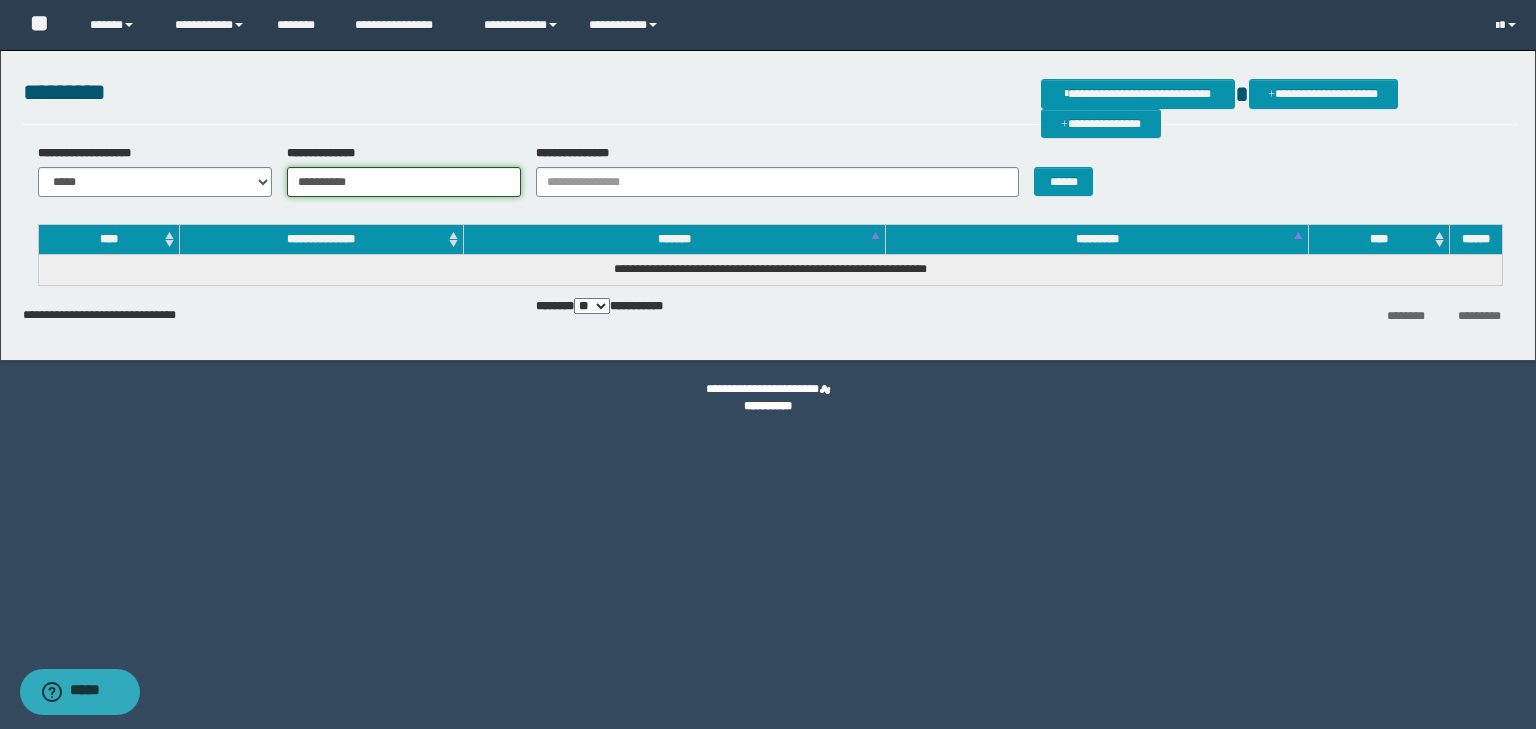 type on "**********" 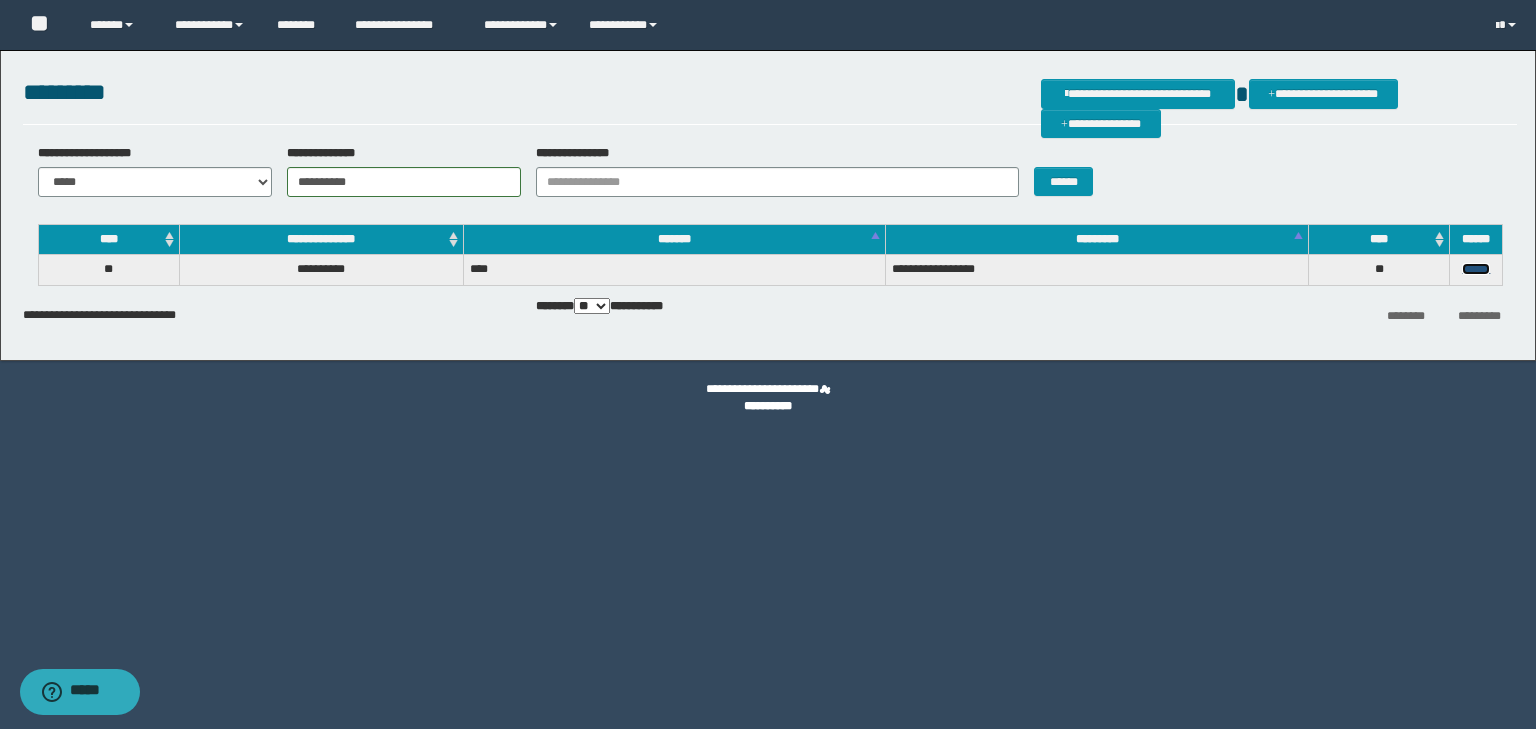 click on "******" at bounding box center [1476, 269] 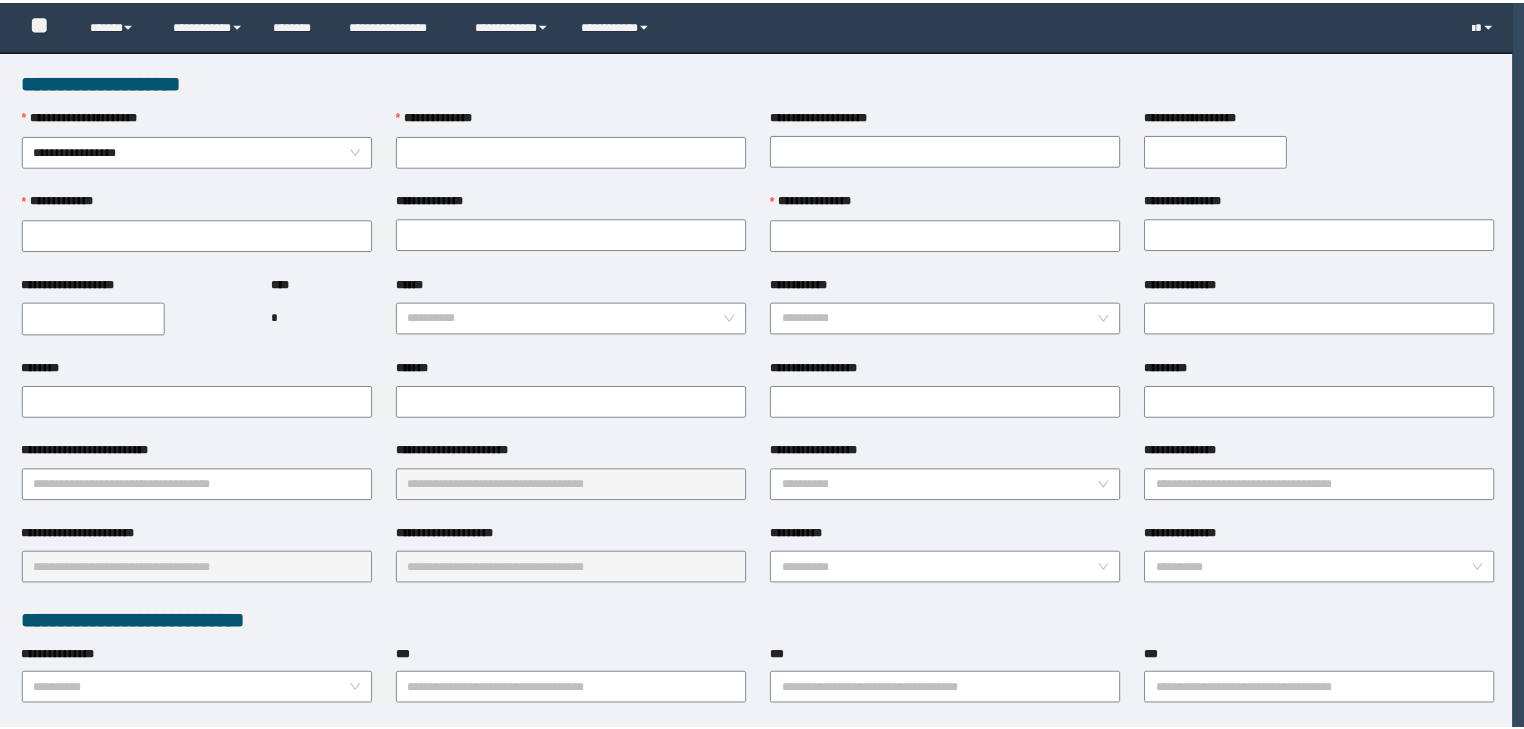 scroll, scrollTop: 0, scrollLeft: 0, axis: both 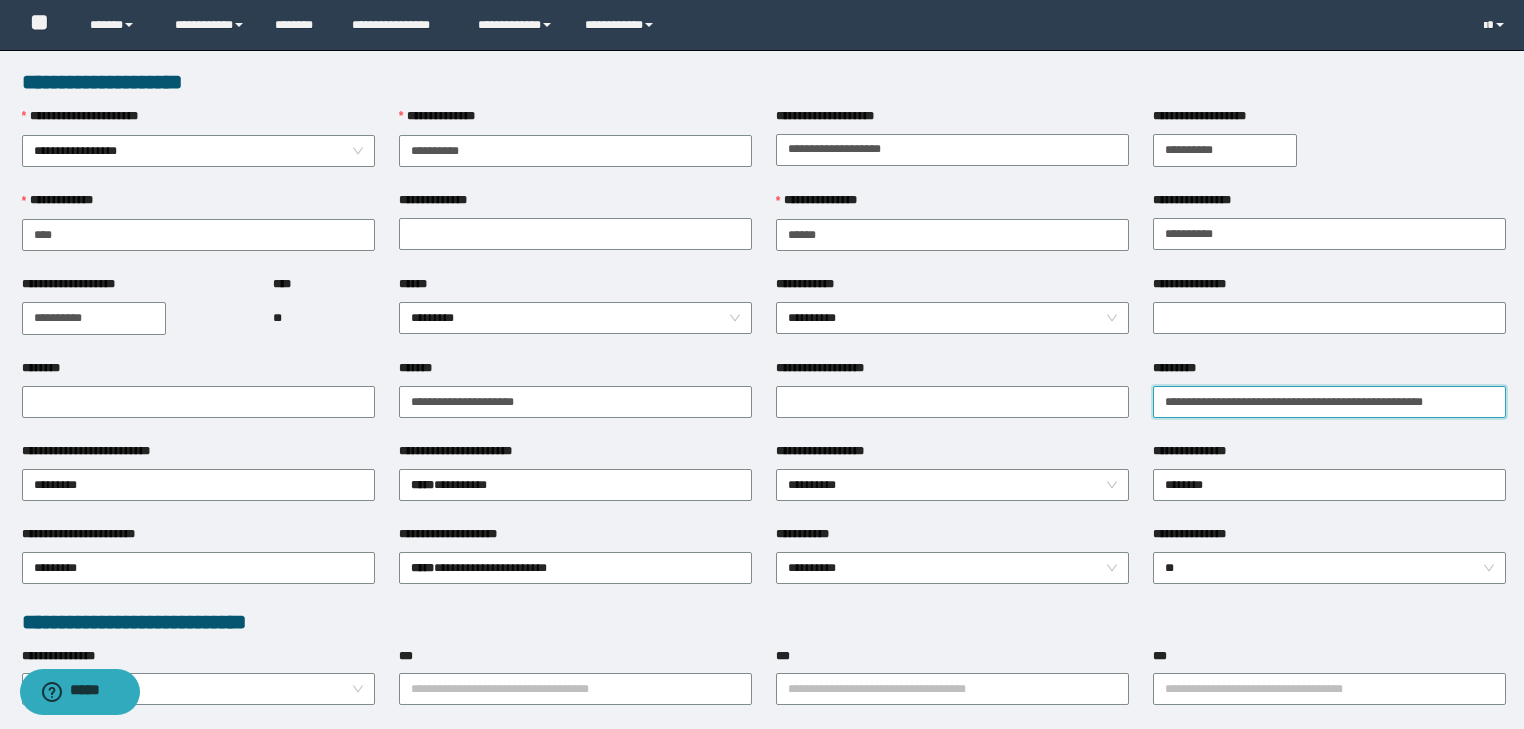 click on "*********" at bounding box center (1329, 402) 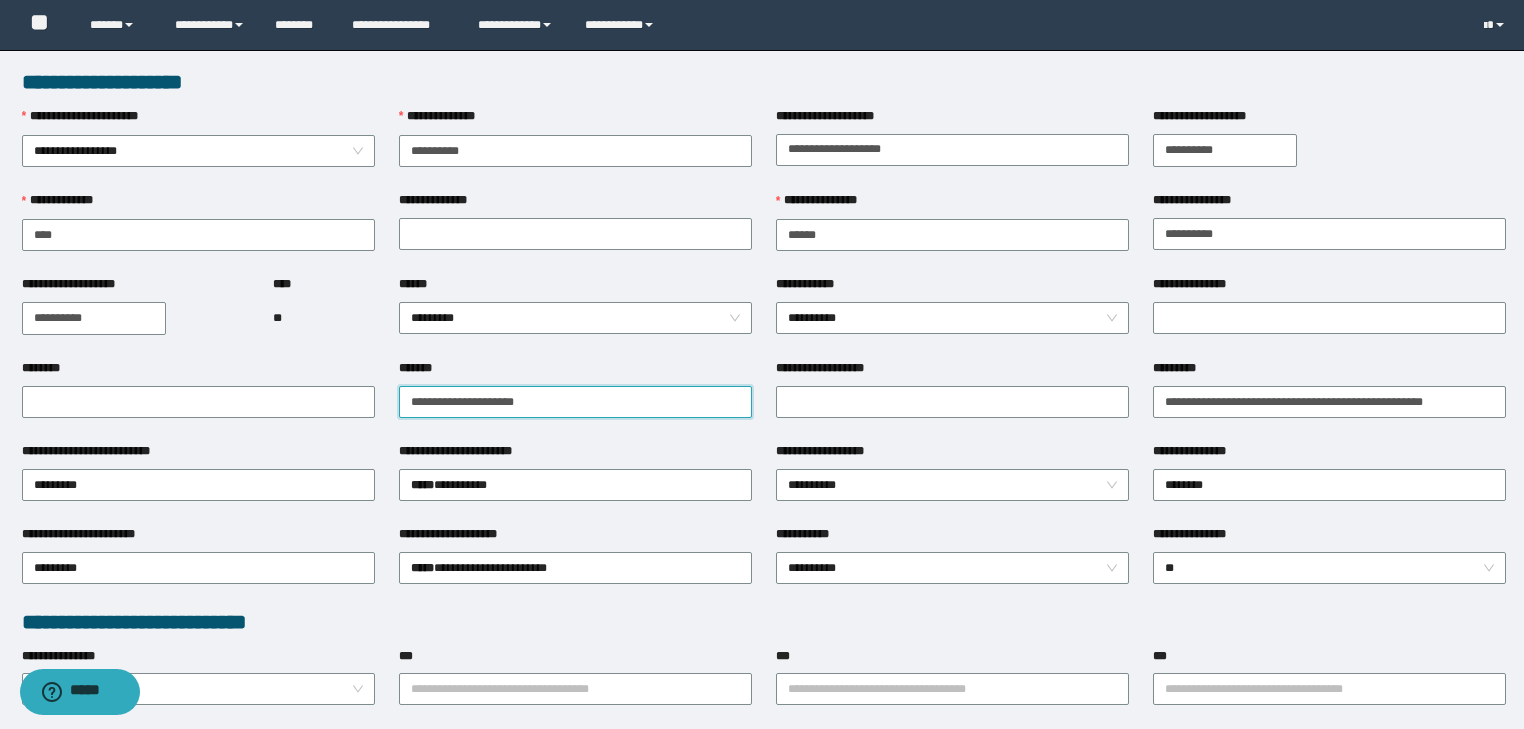 click on "*******" at bounding box center [575, 402] 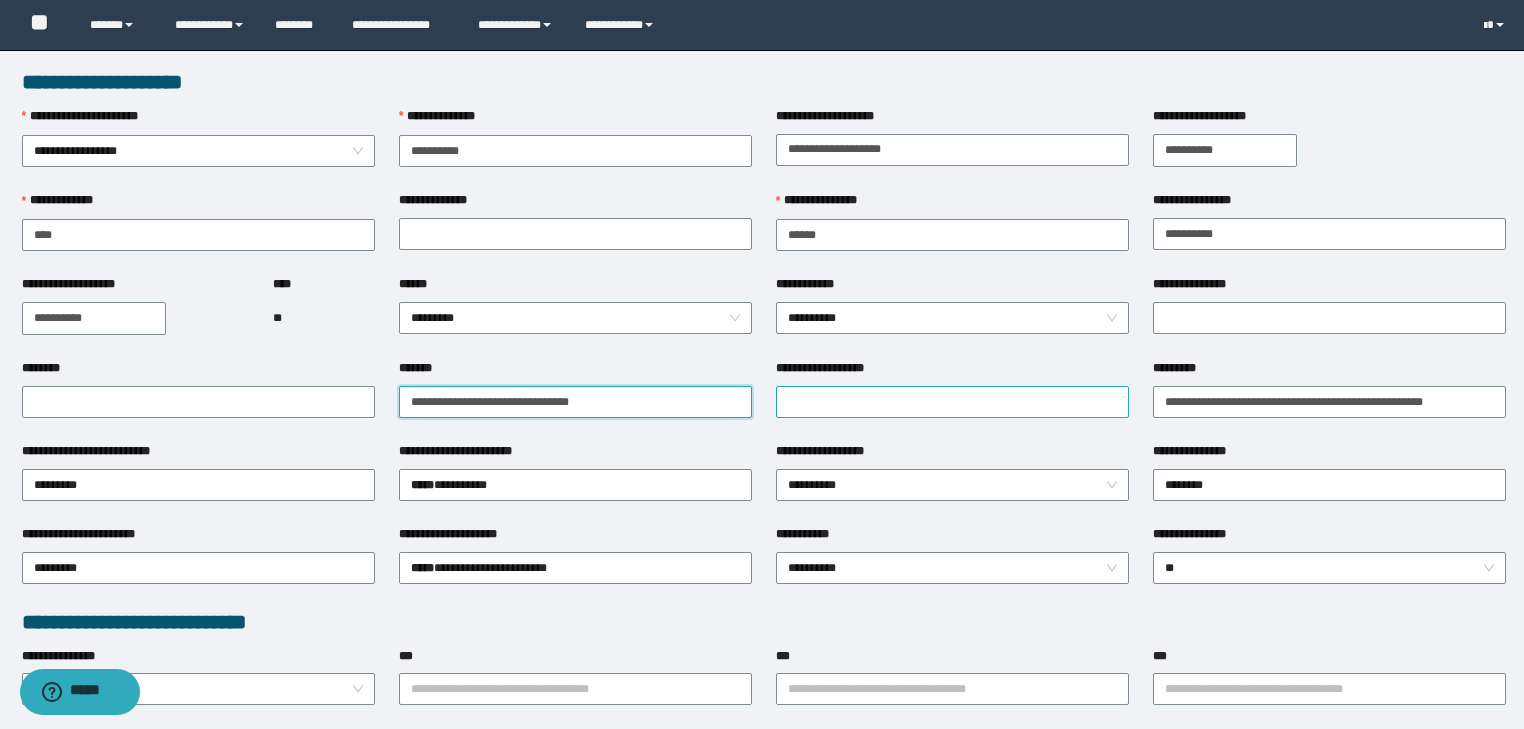 type on "**********" 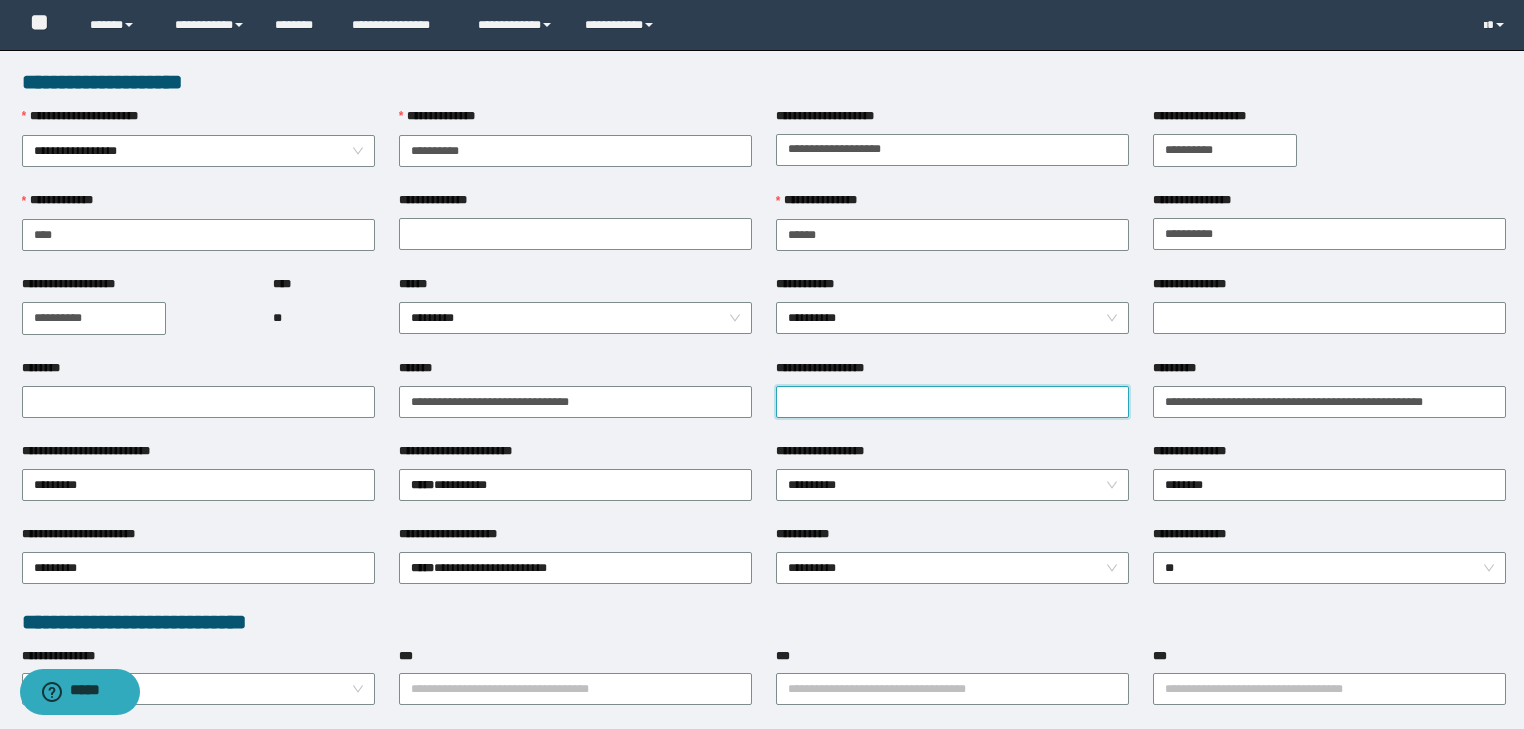 click on "**********" at bounding box center (952, 402) 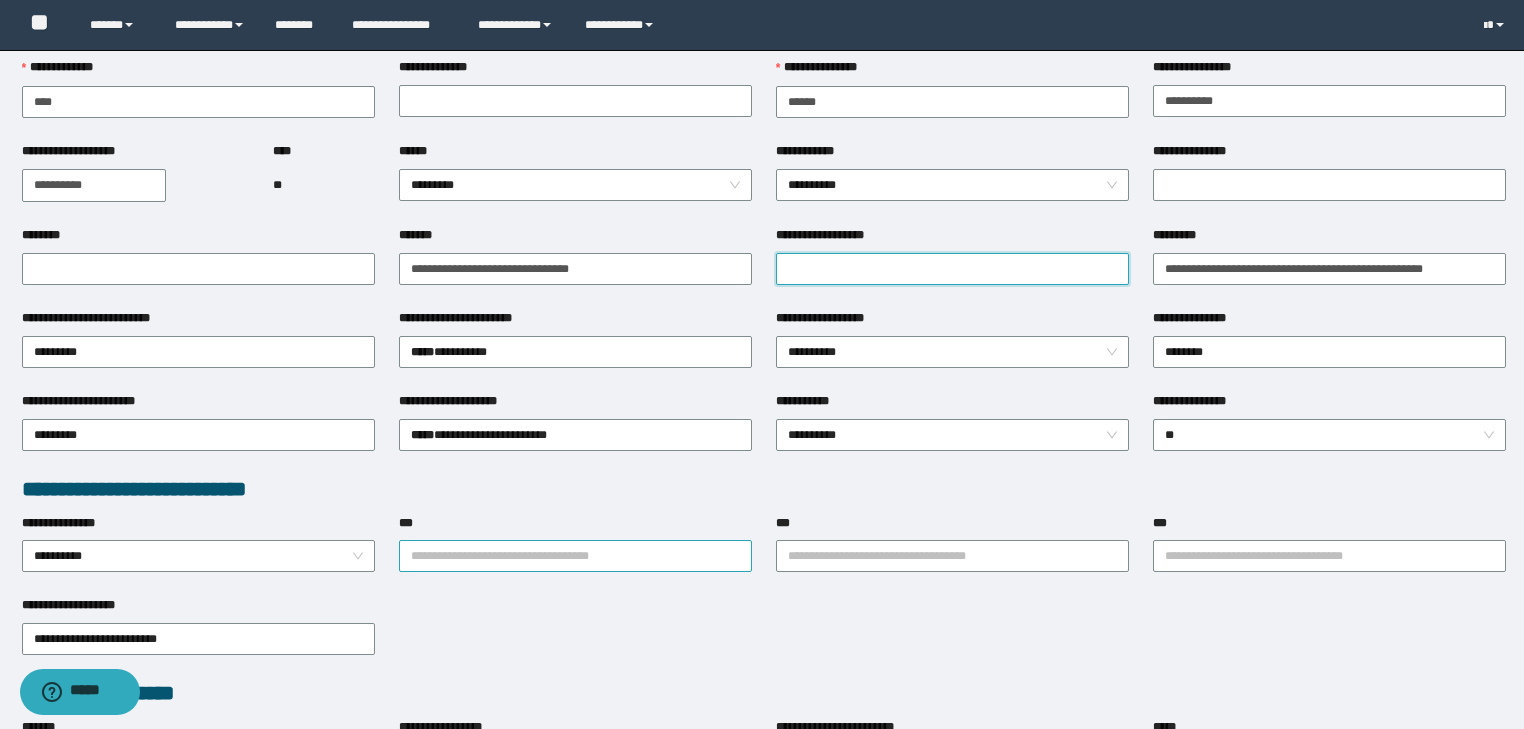 scroll, scrollTop: 266, scrollLeft: 0, axis: vertical 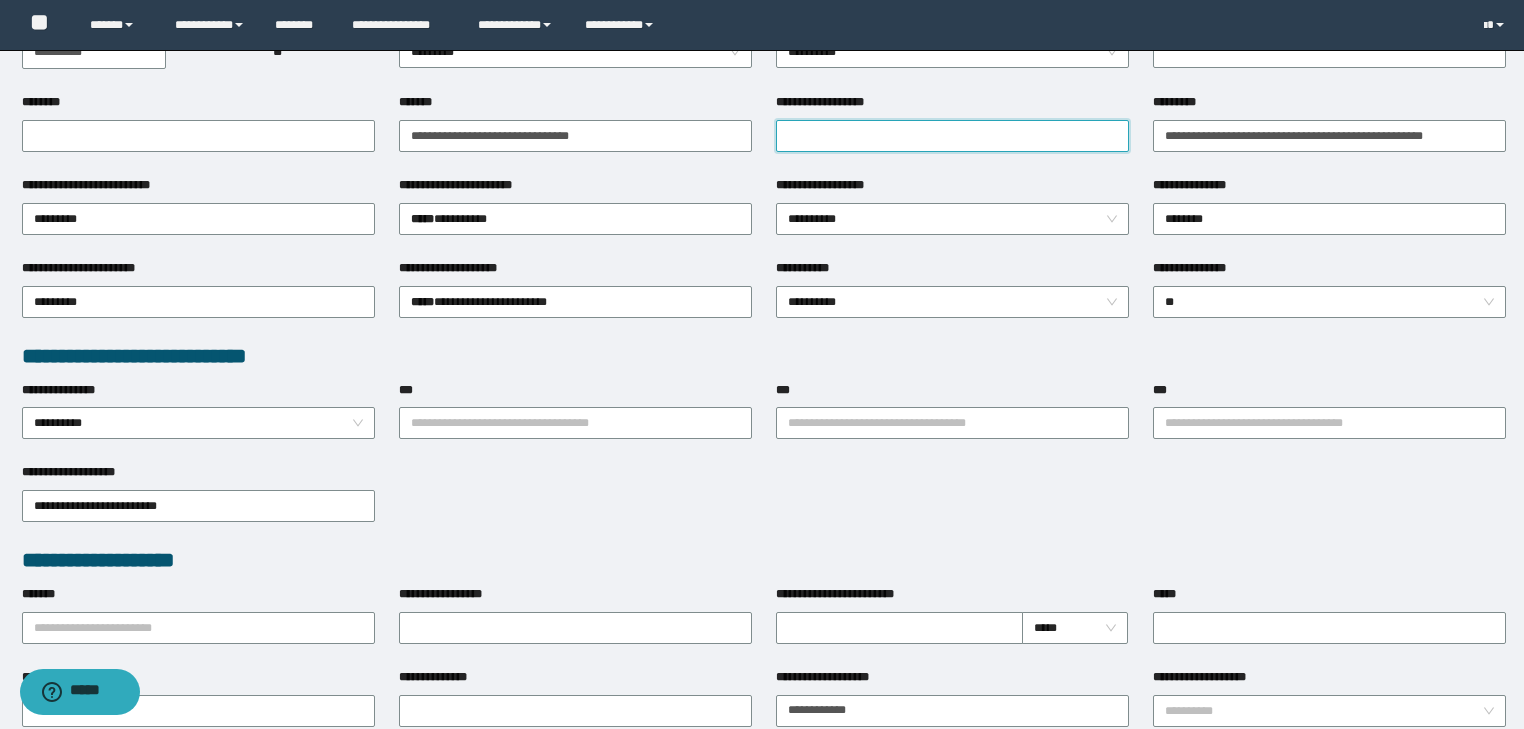 click on "**********" at bounding box center [952, 136] 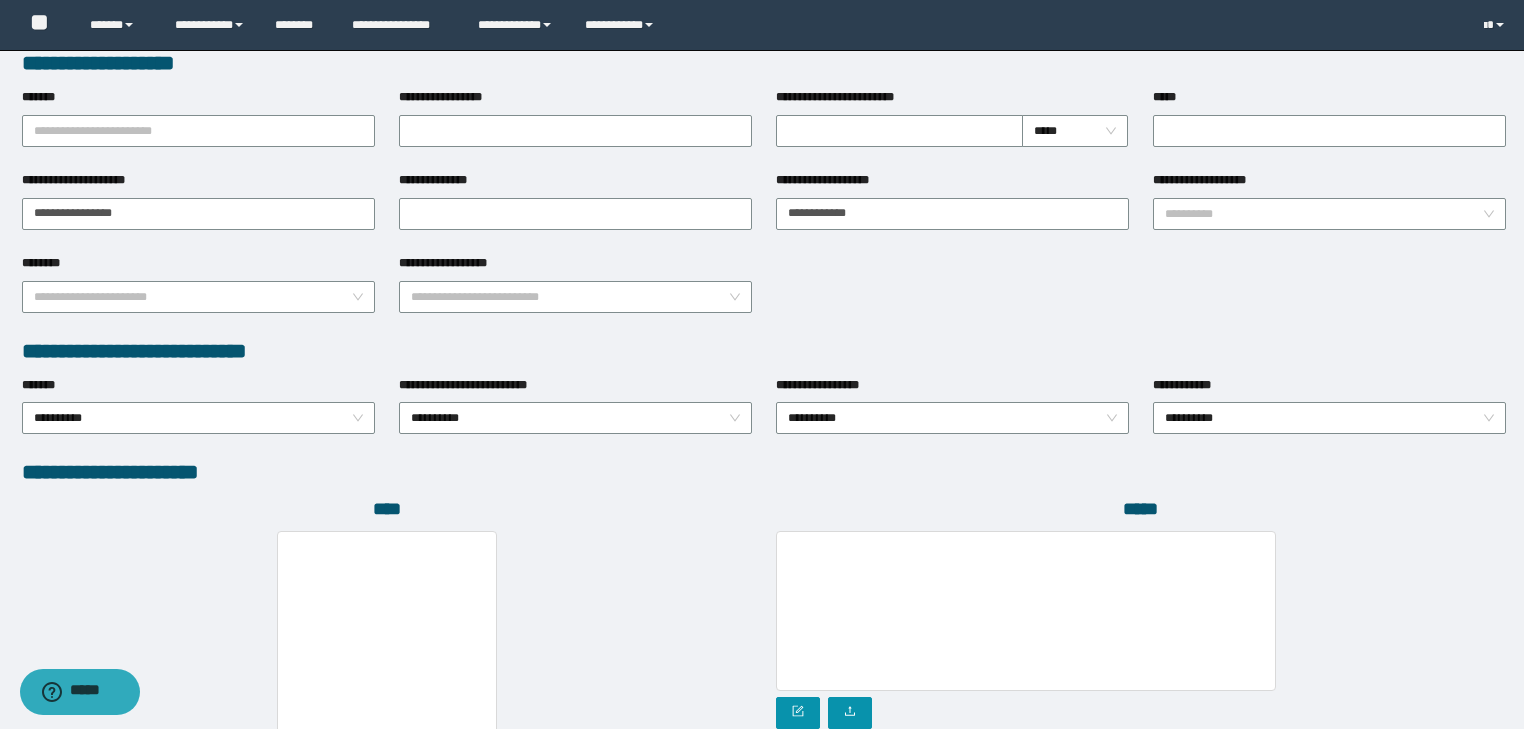 scroll, scrollTop: 972, scrollLeft: 0, axis: vertical 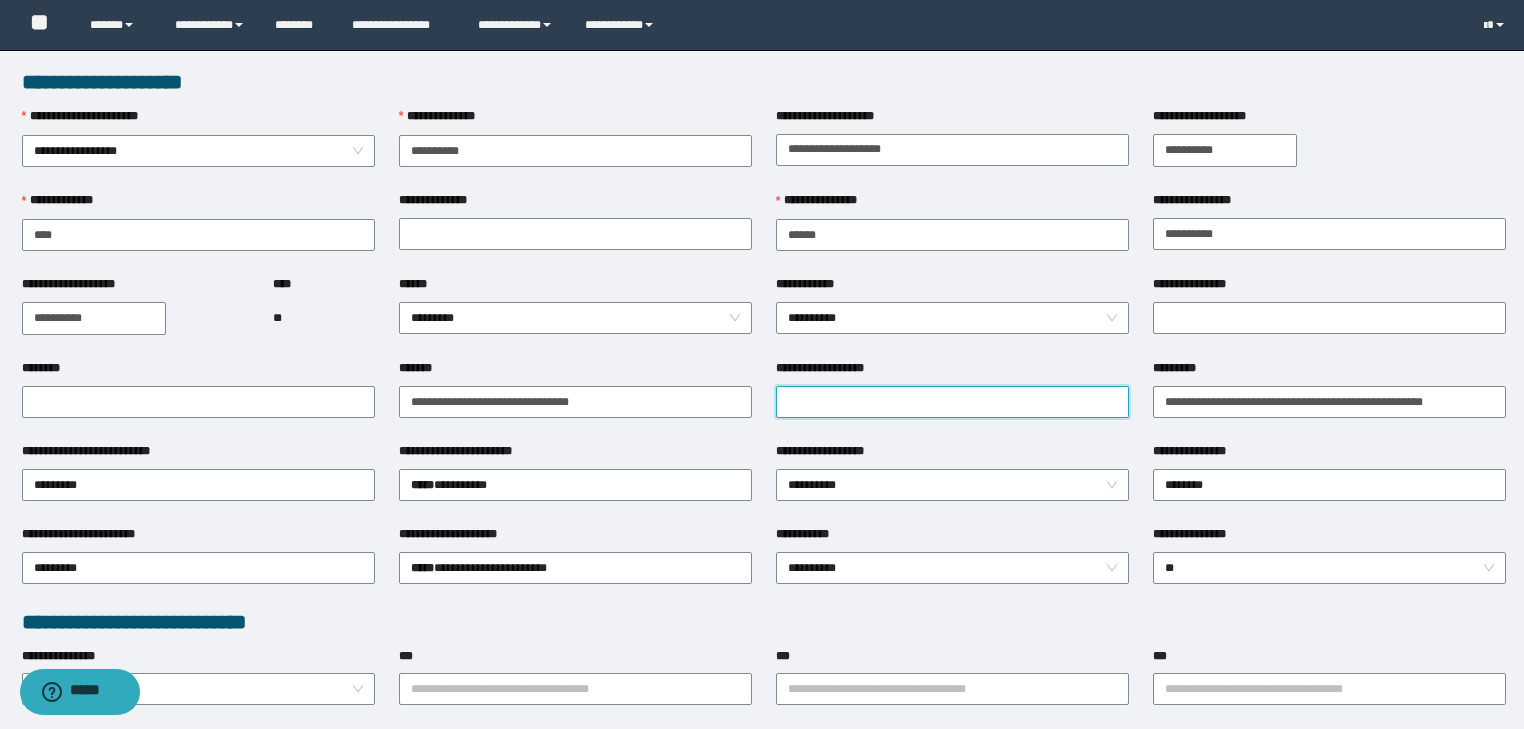 click on "**********" at bounding box center [952, 402] 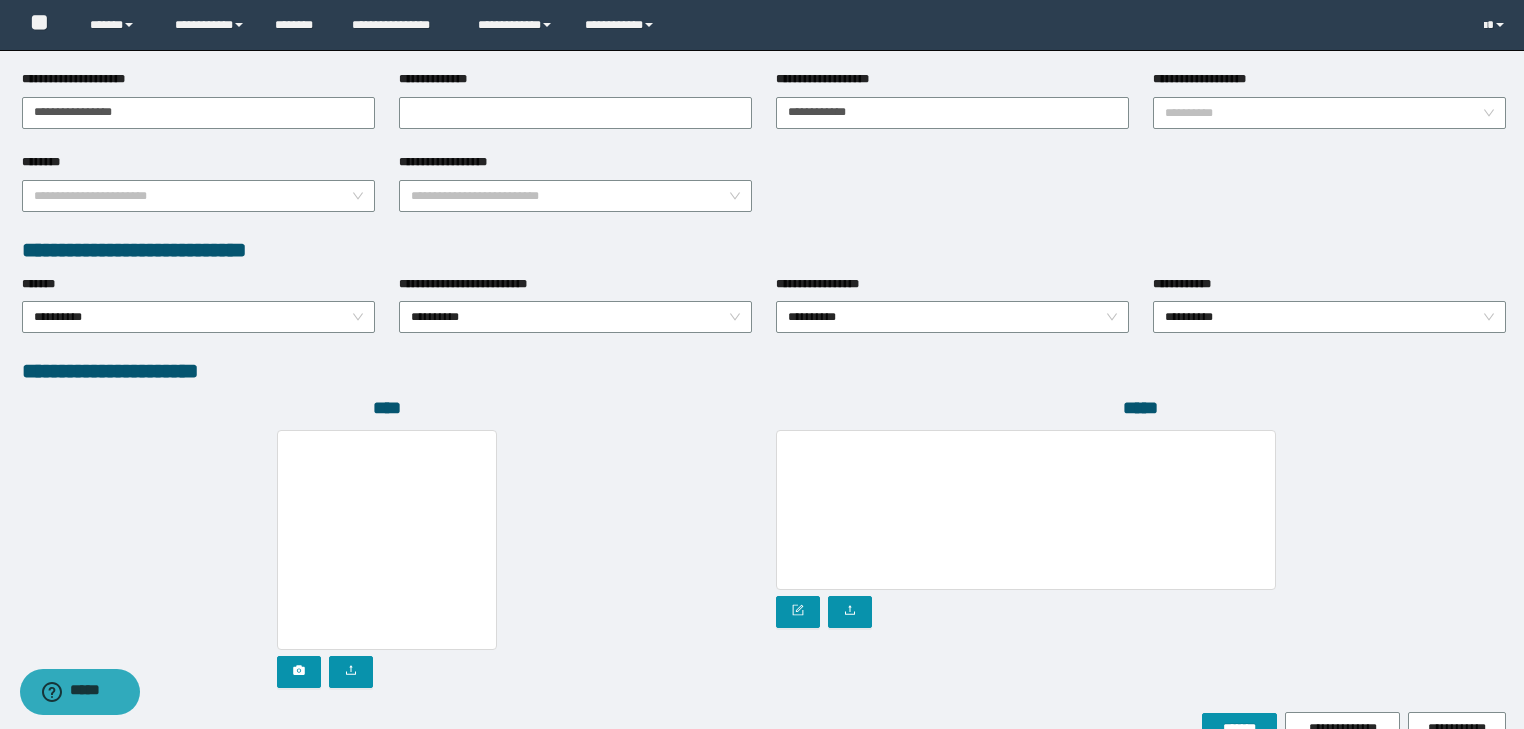 scroll, scrollTop: 972, scrollLeft: 0, axis: vertical 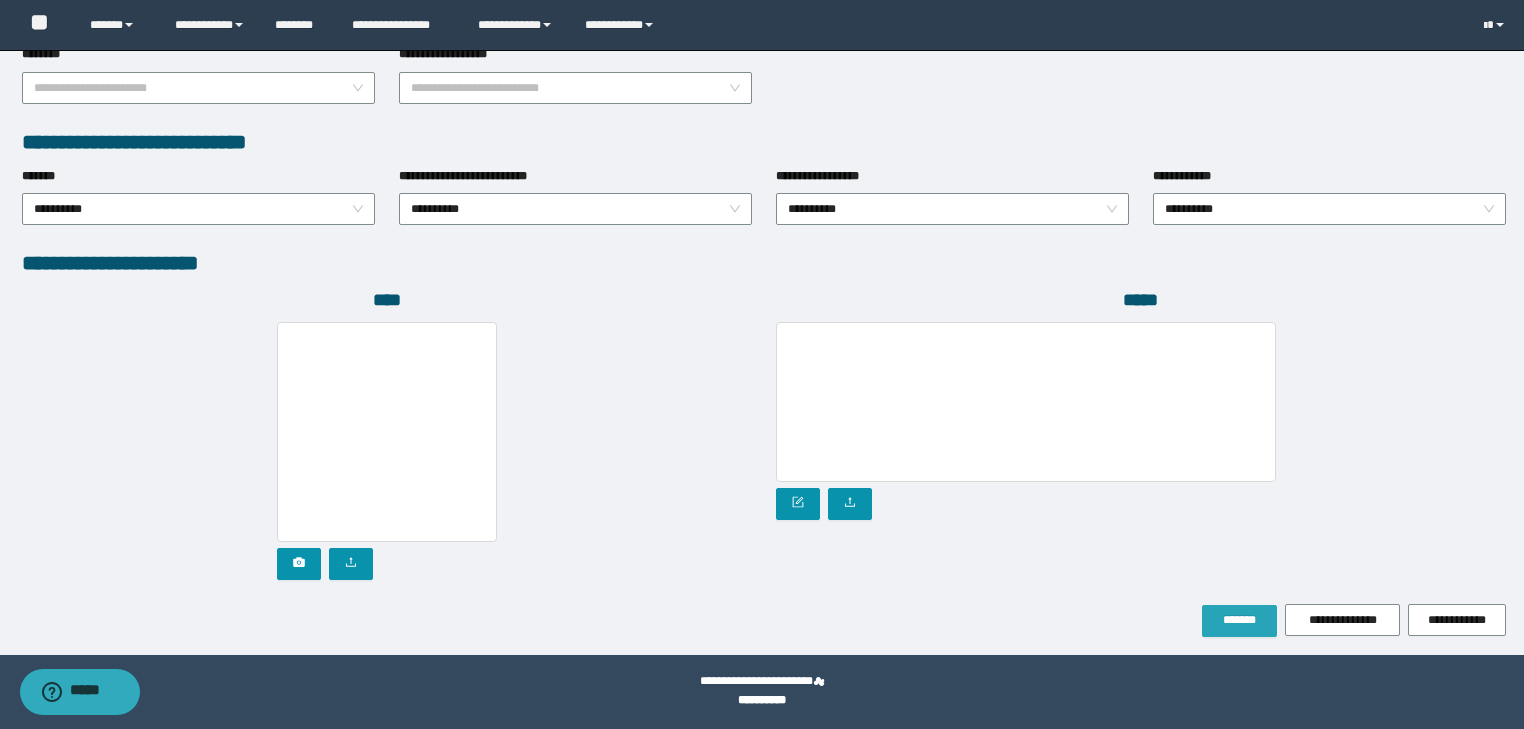 type on "**********" 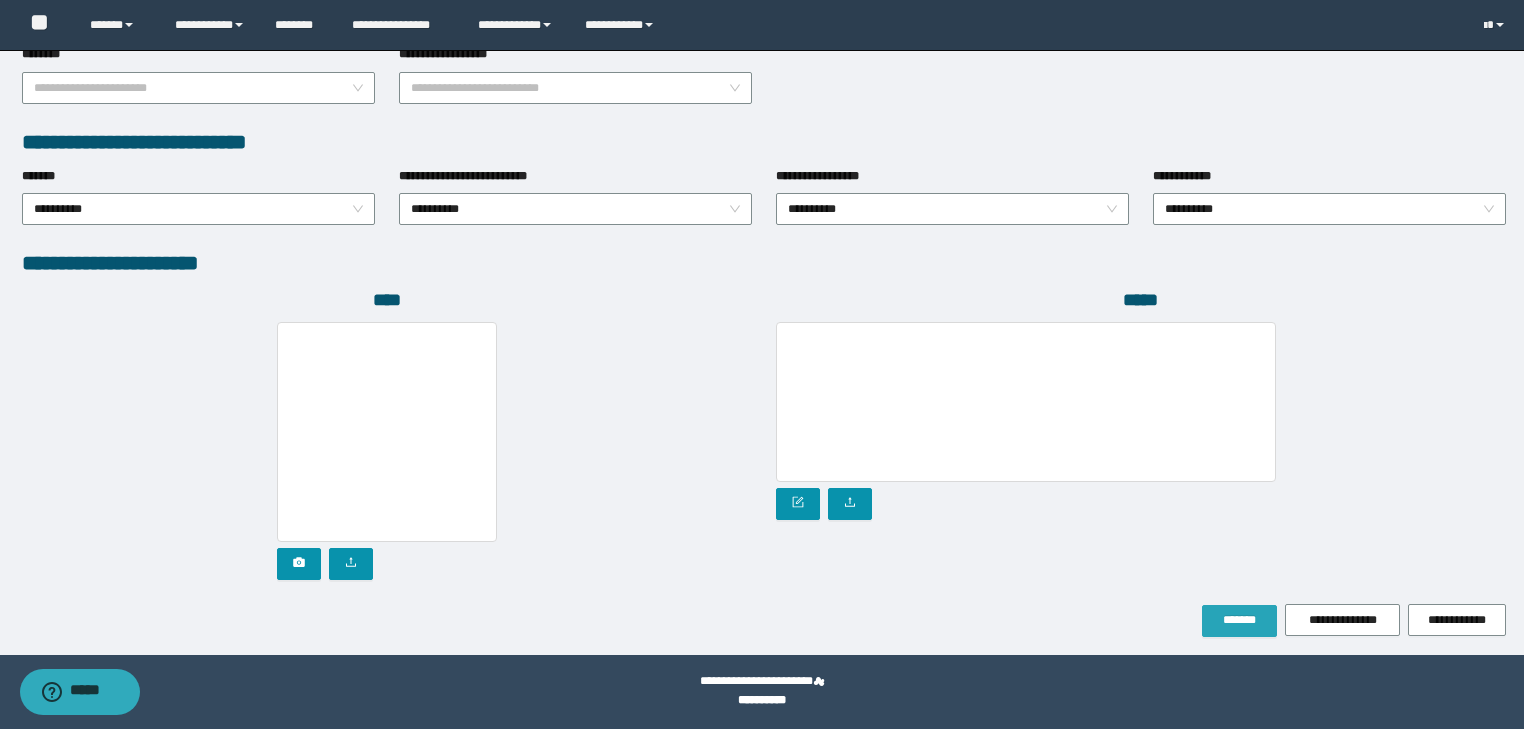 click on "*******" at bounding box center (1239, 620) 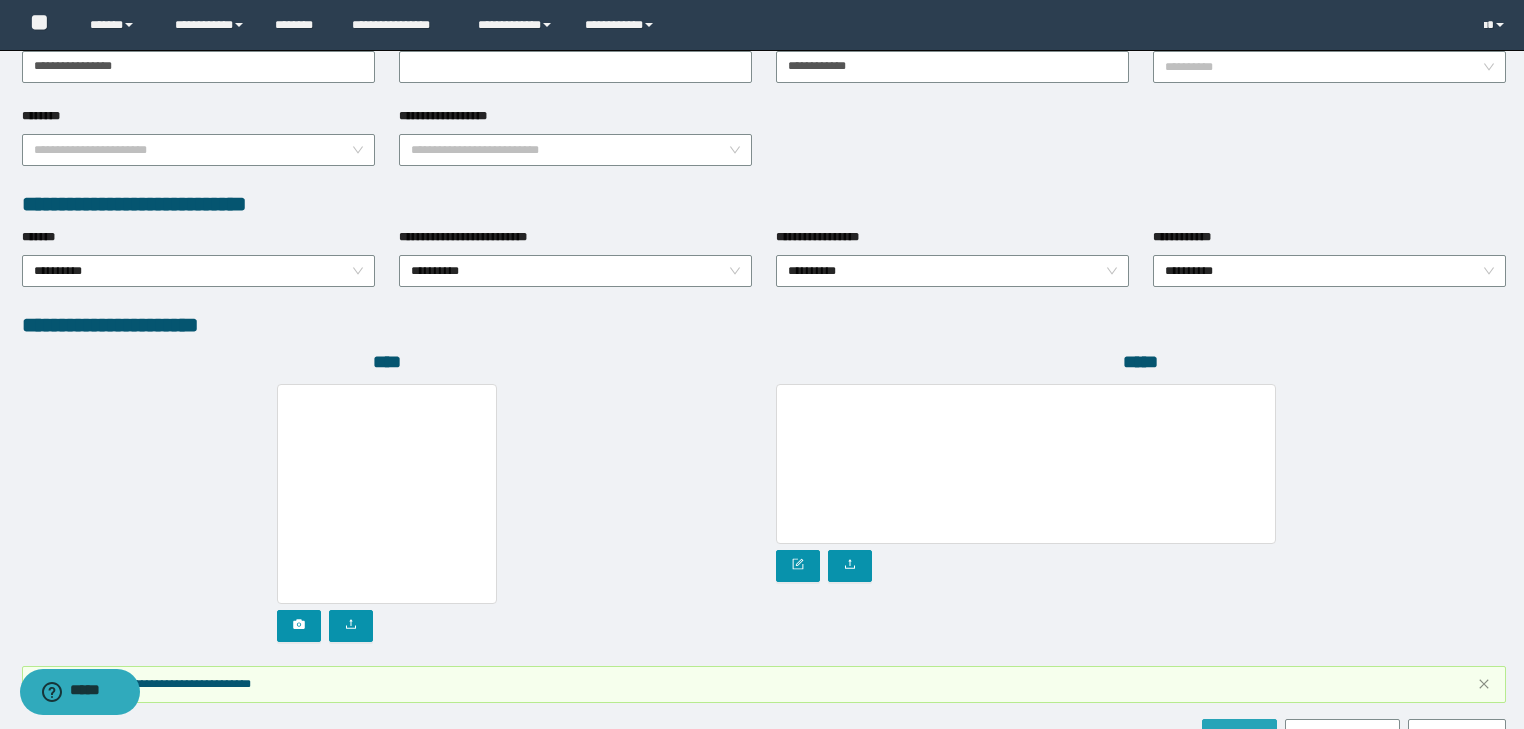 scroll, scrollTop: 1066, scrollLeft: 0, axis: vertical 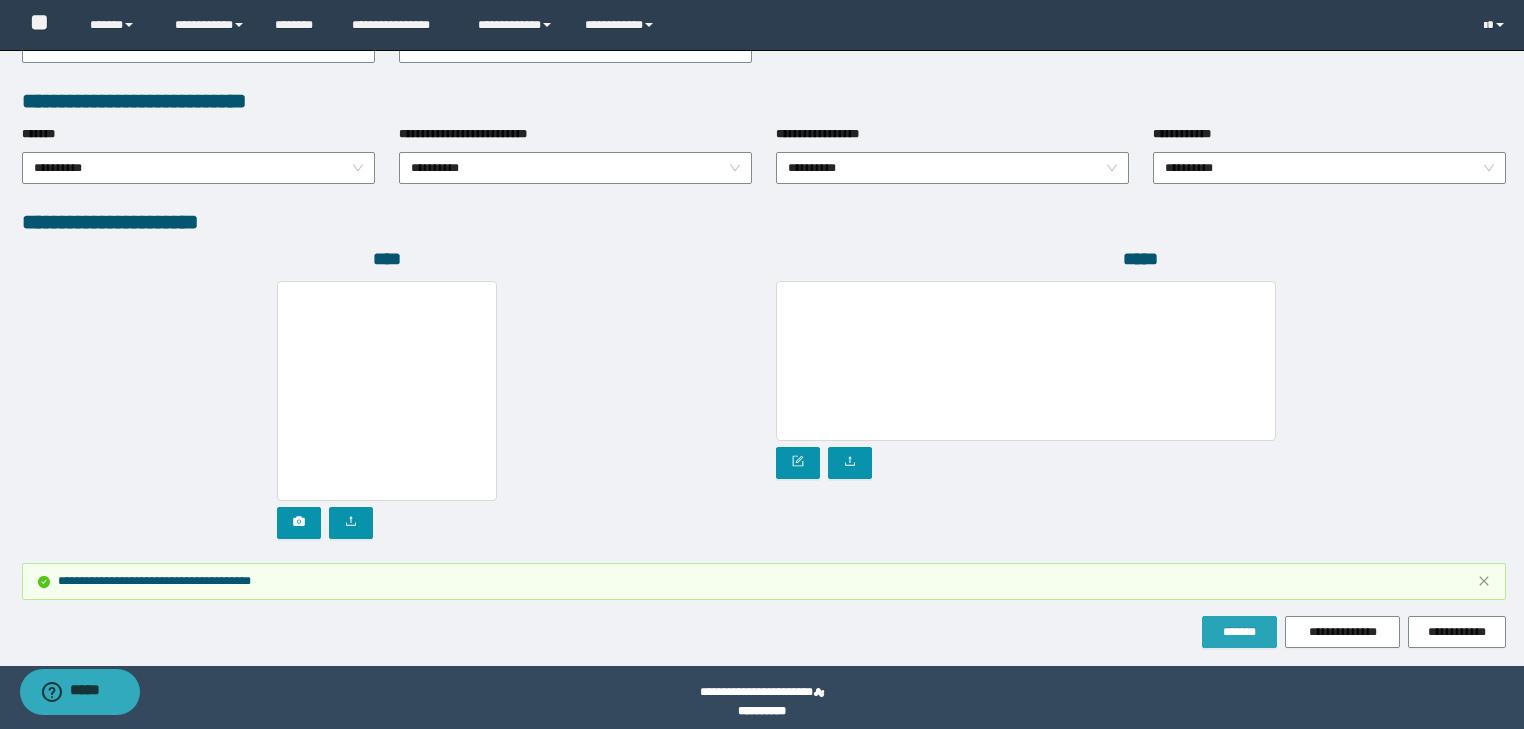 click on "*******" at bounding box center [1239, 632] 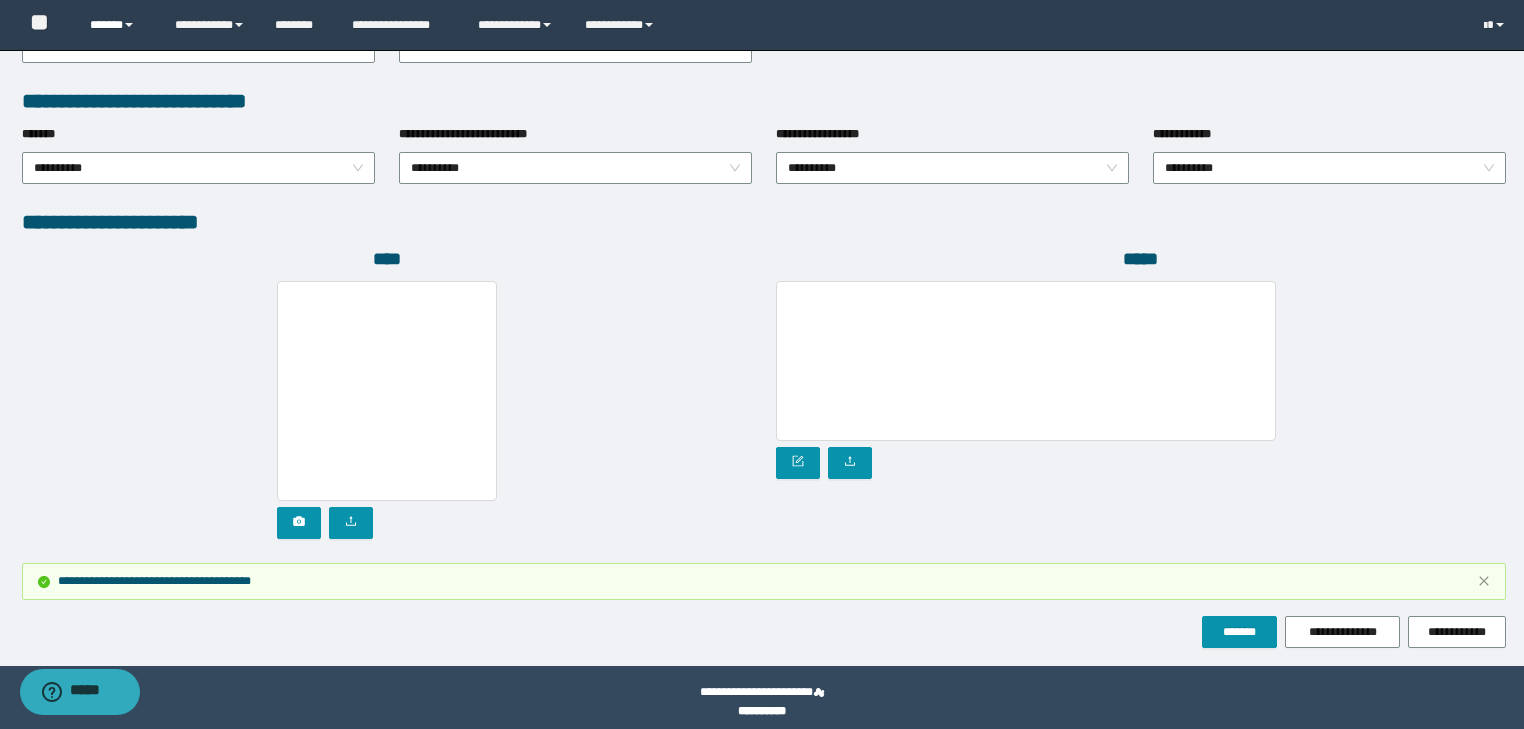click on "******" at bounding box center (117, 25) 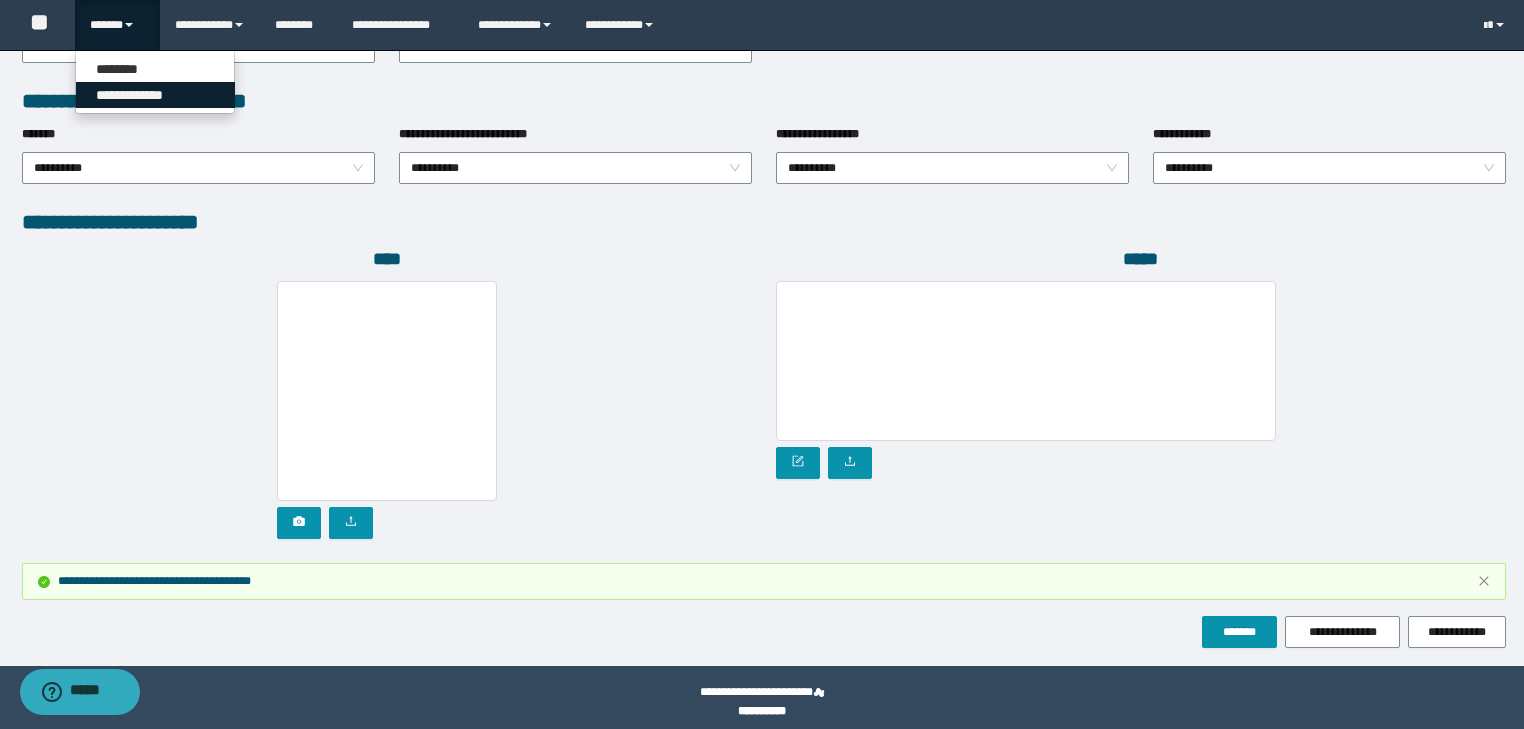 click on "**********" at bounding box center (155, 95) 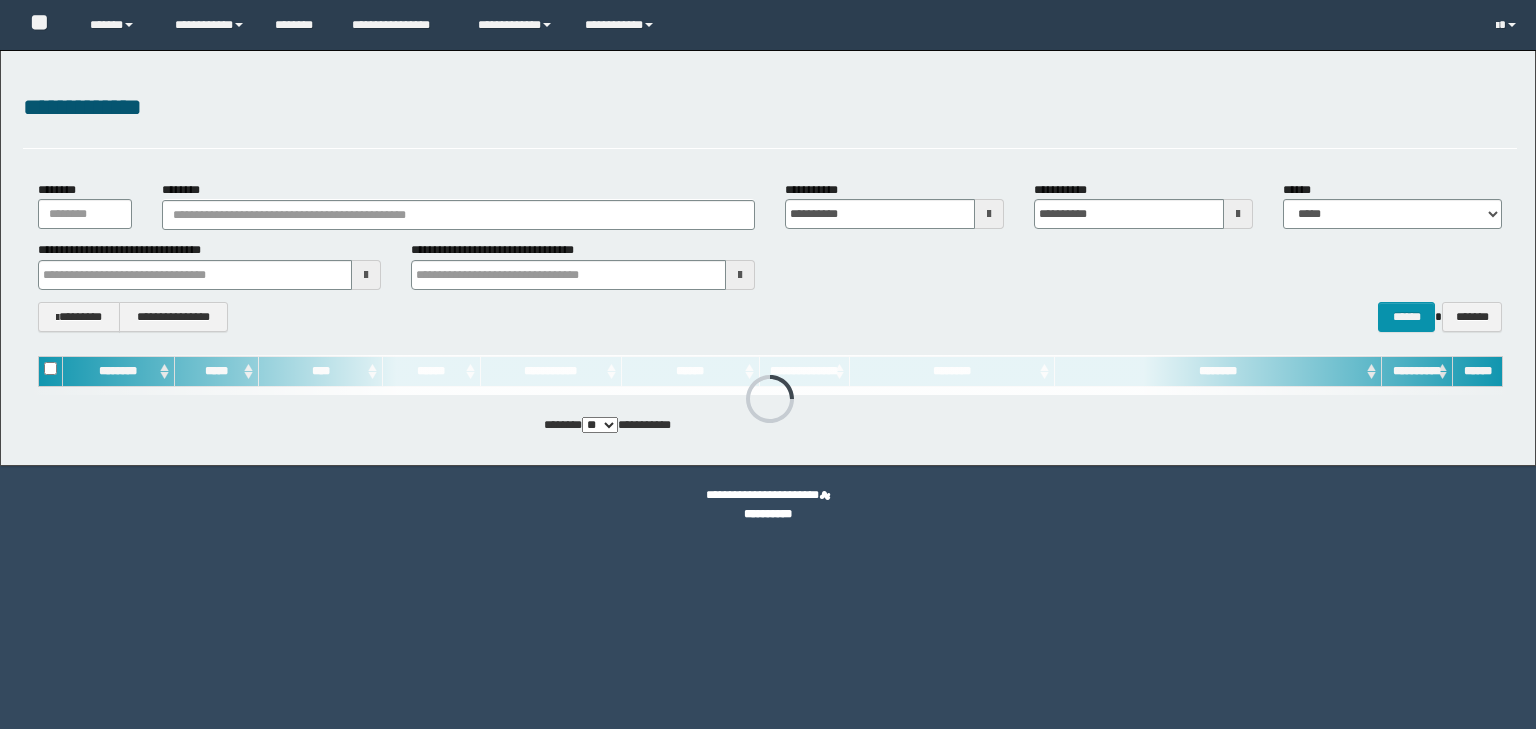 scroll, scrollTop: 0, scrollLeft: 0, axis: both 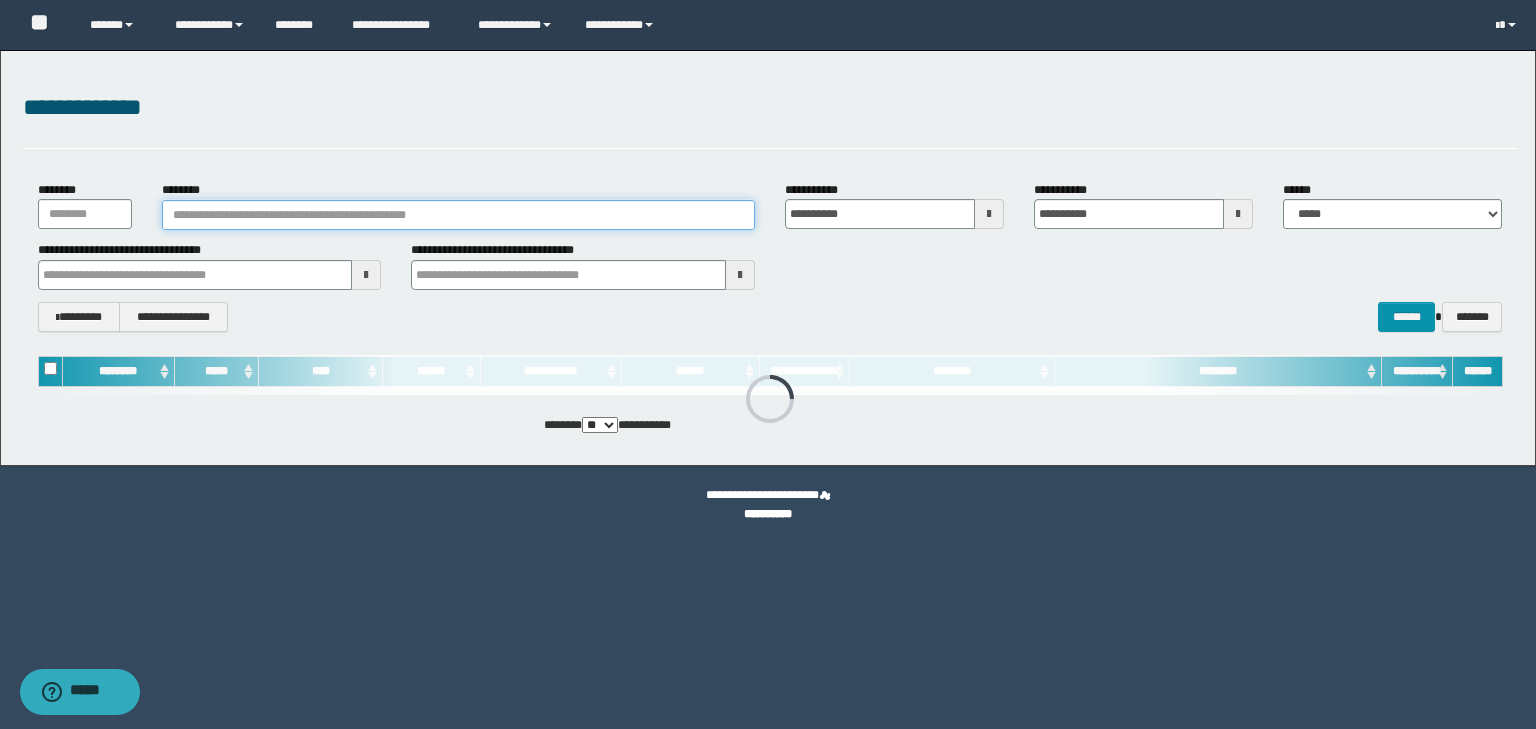 click on "********" at bounding box center (458, 215) 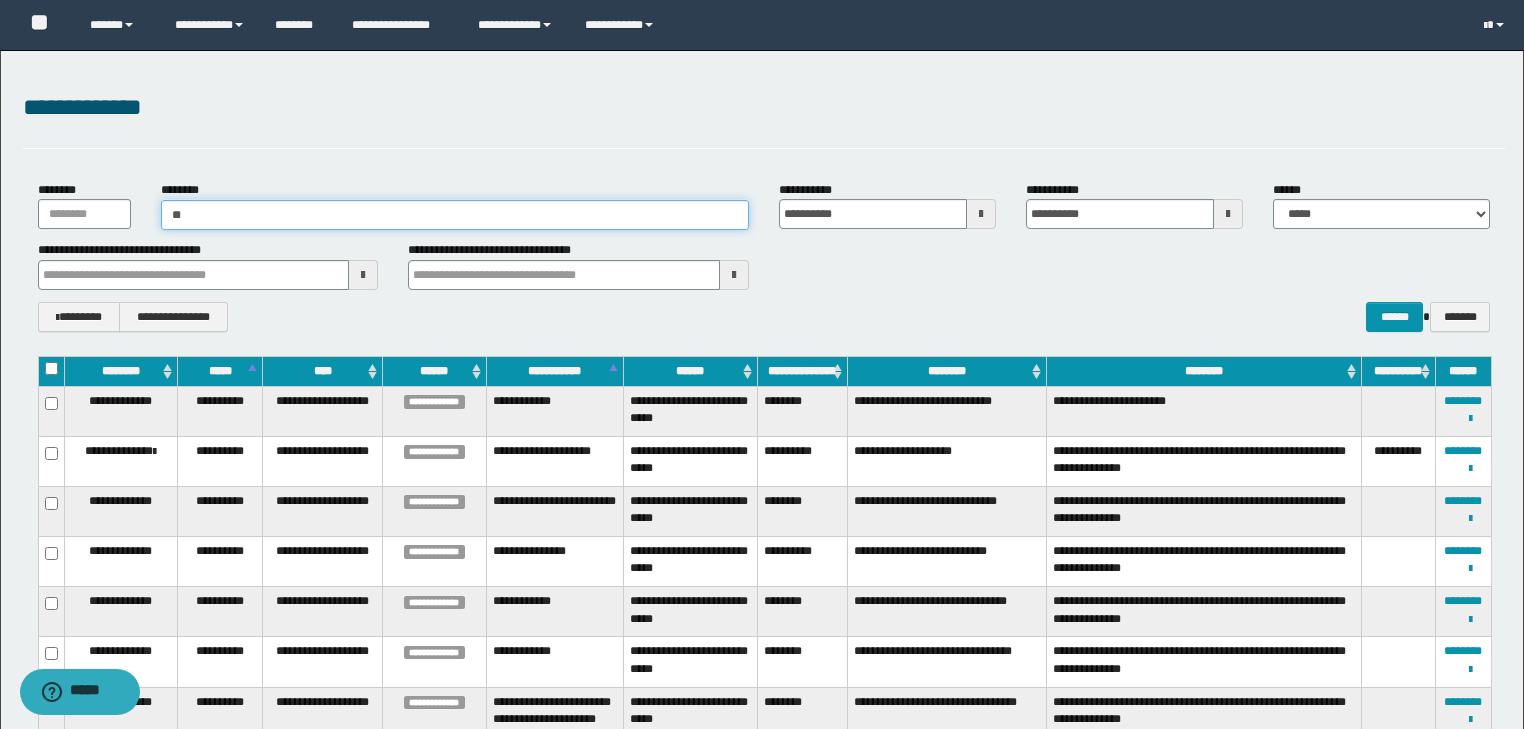type on "*" 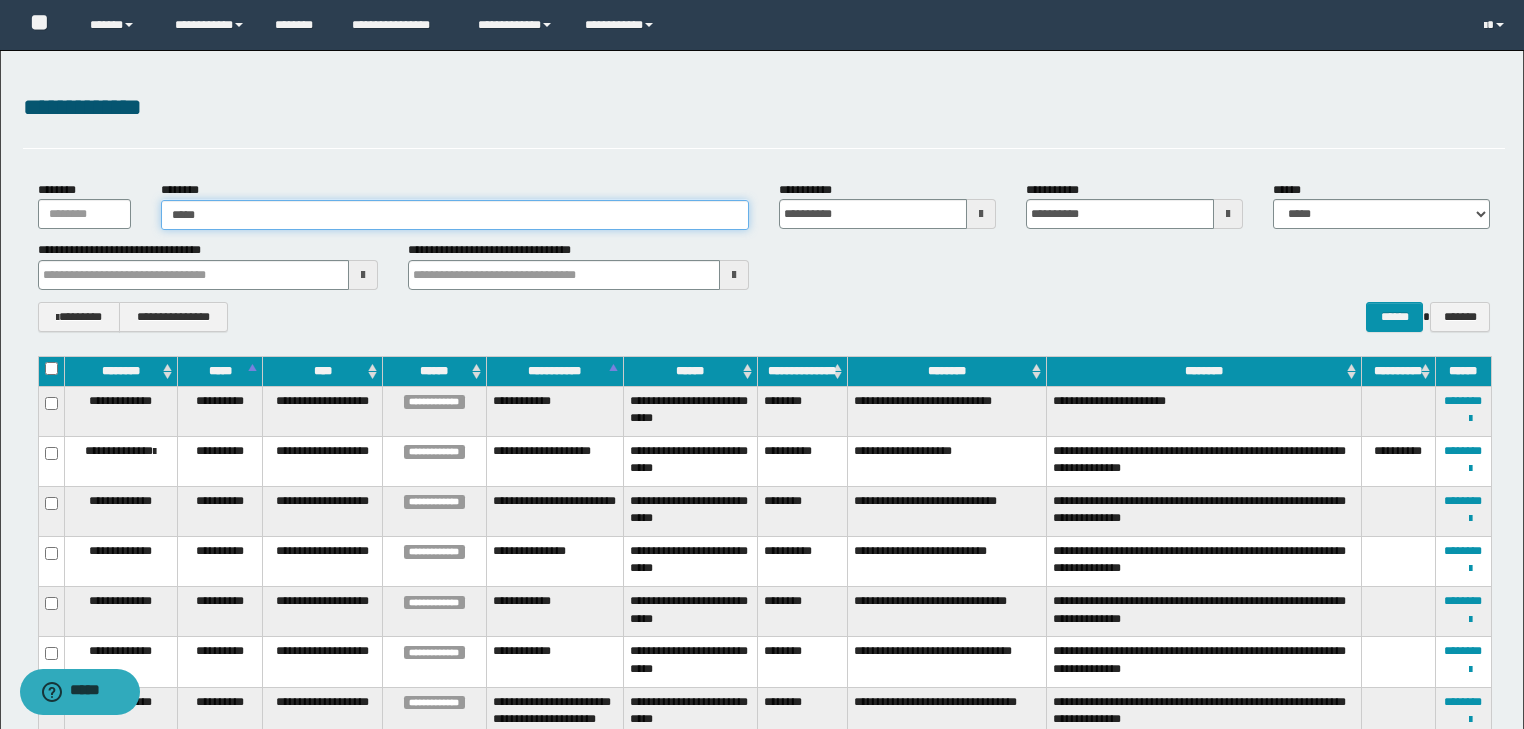 type on "******" 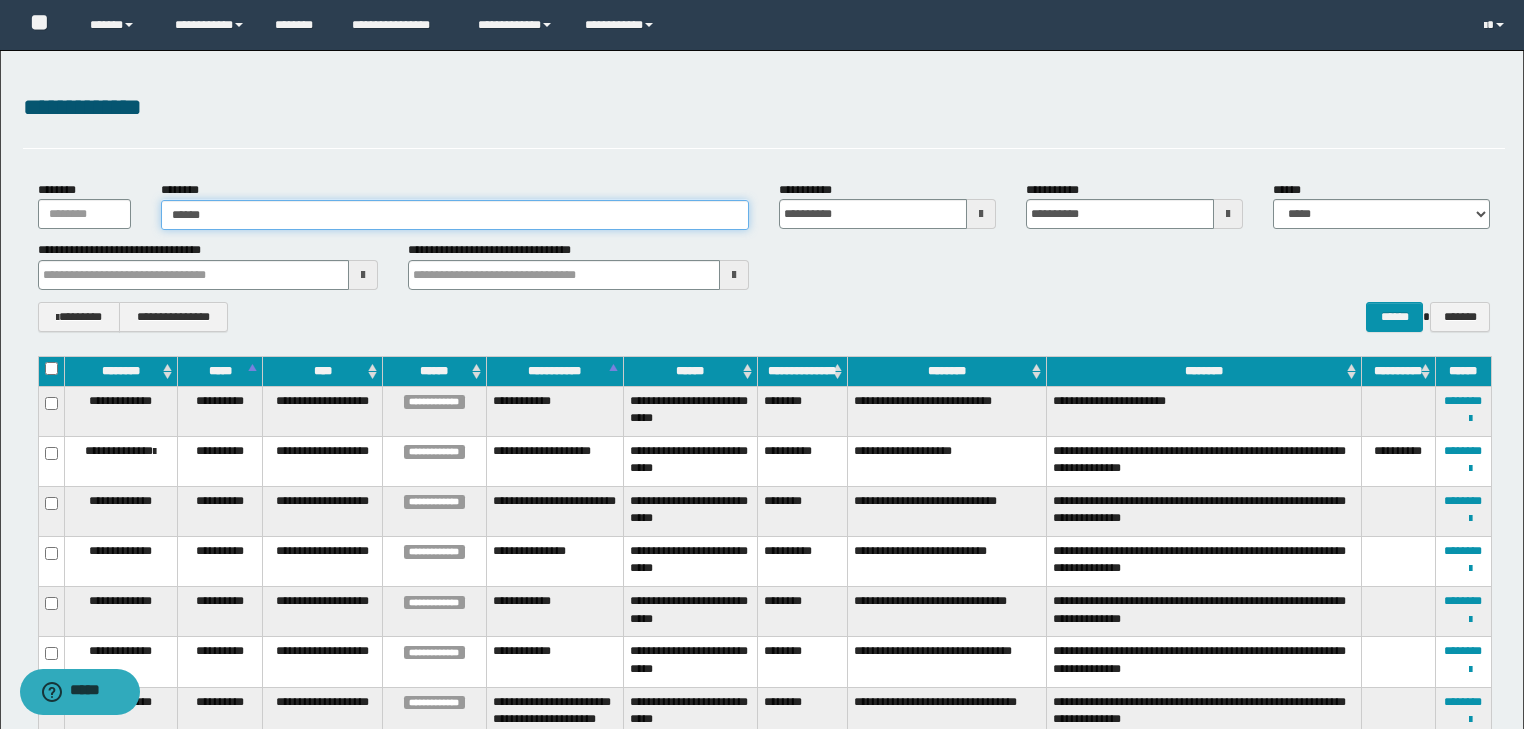 type on "******" 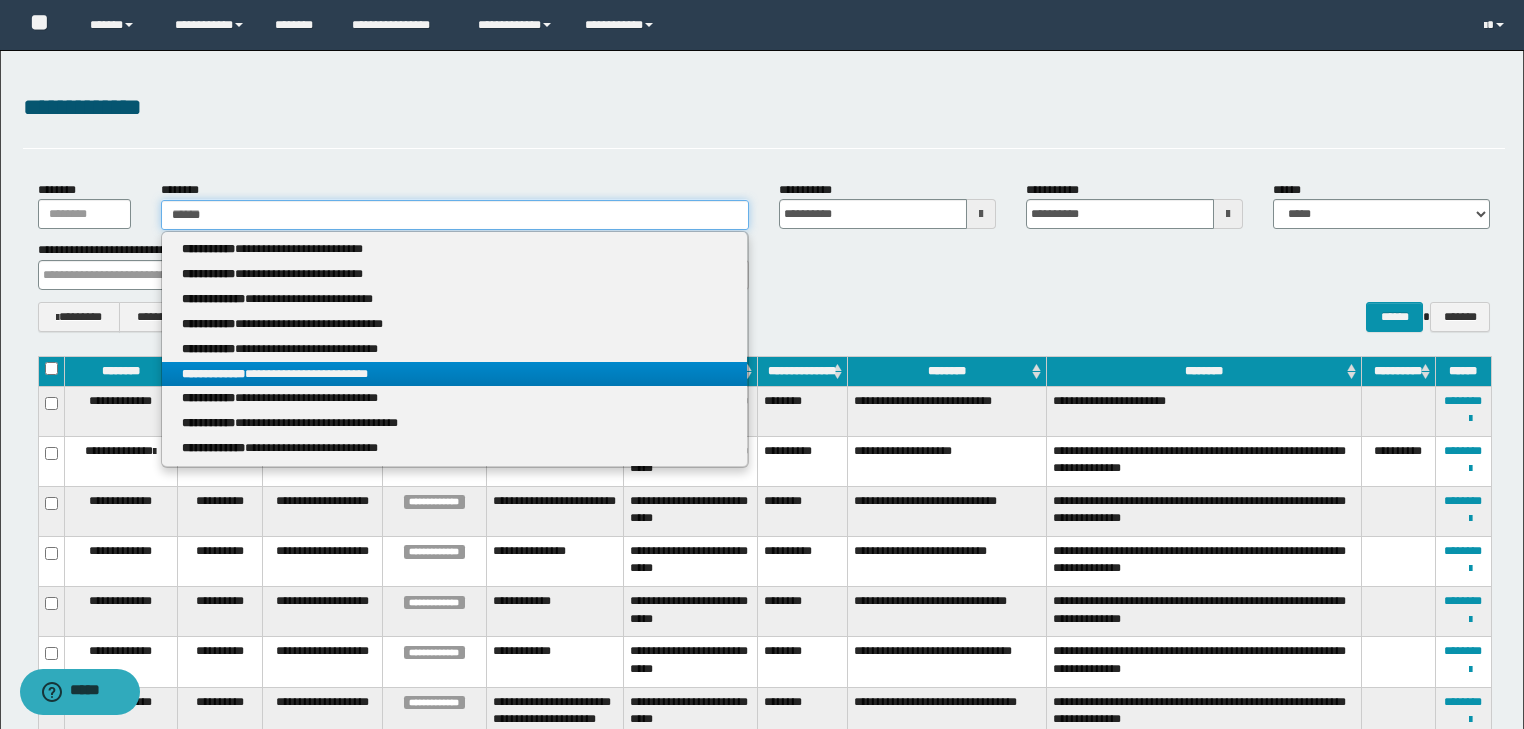type on "******" 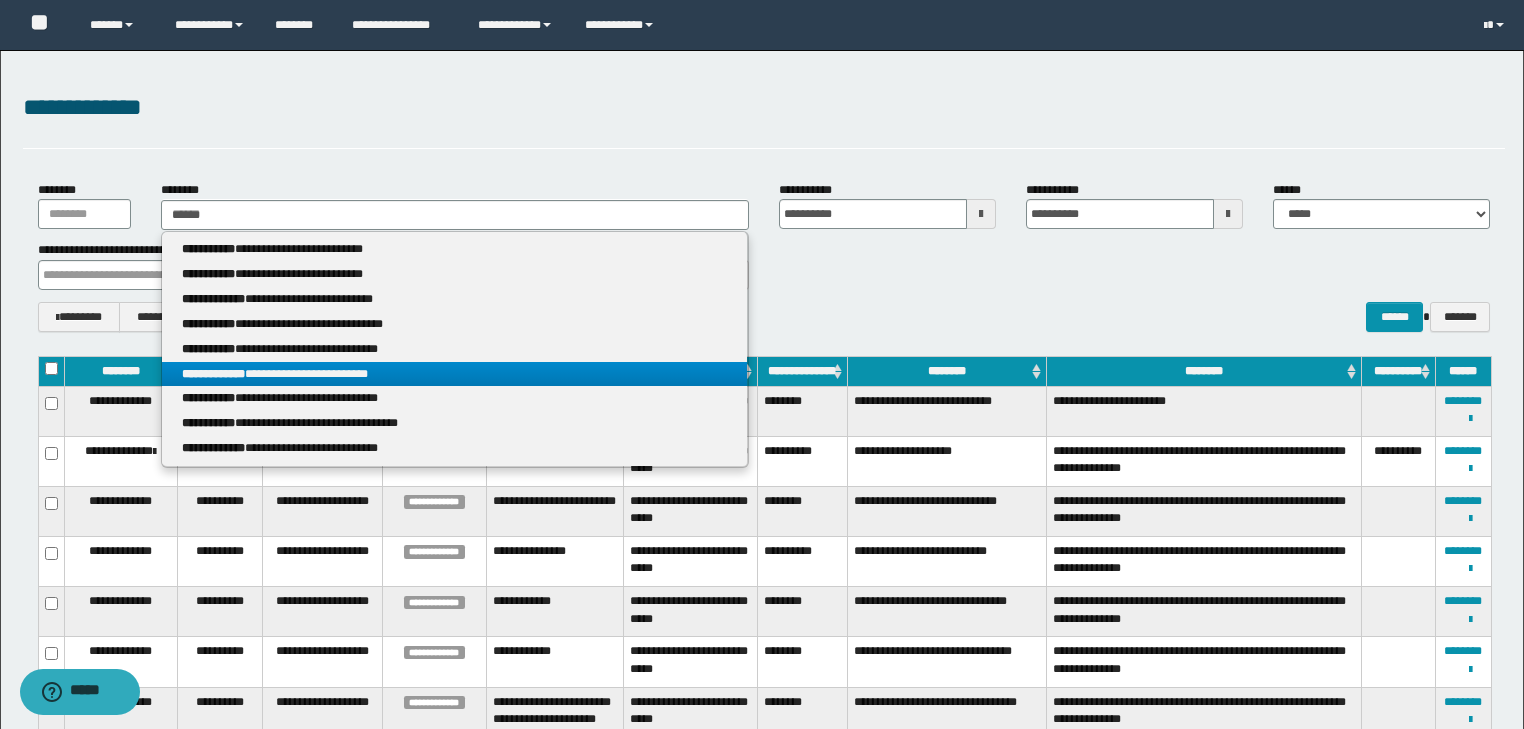 click on "**********" at bounding box center (454, 374) 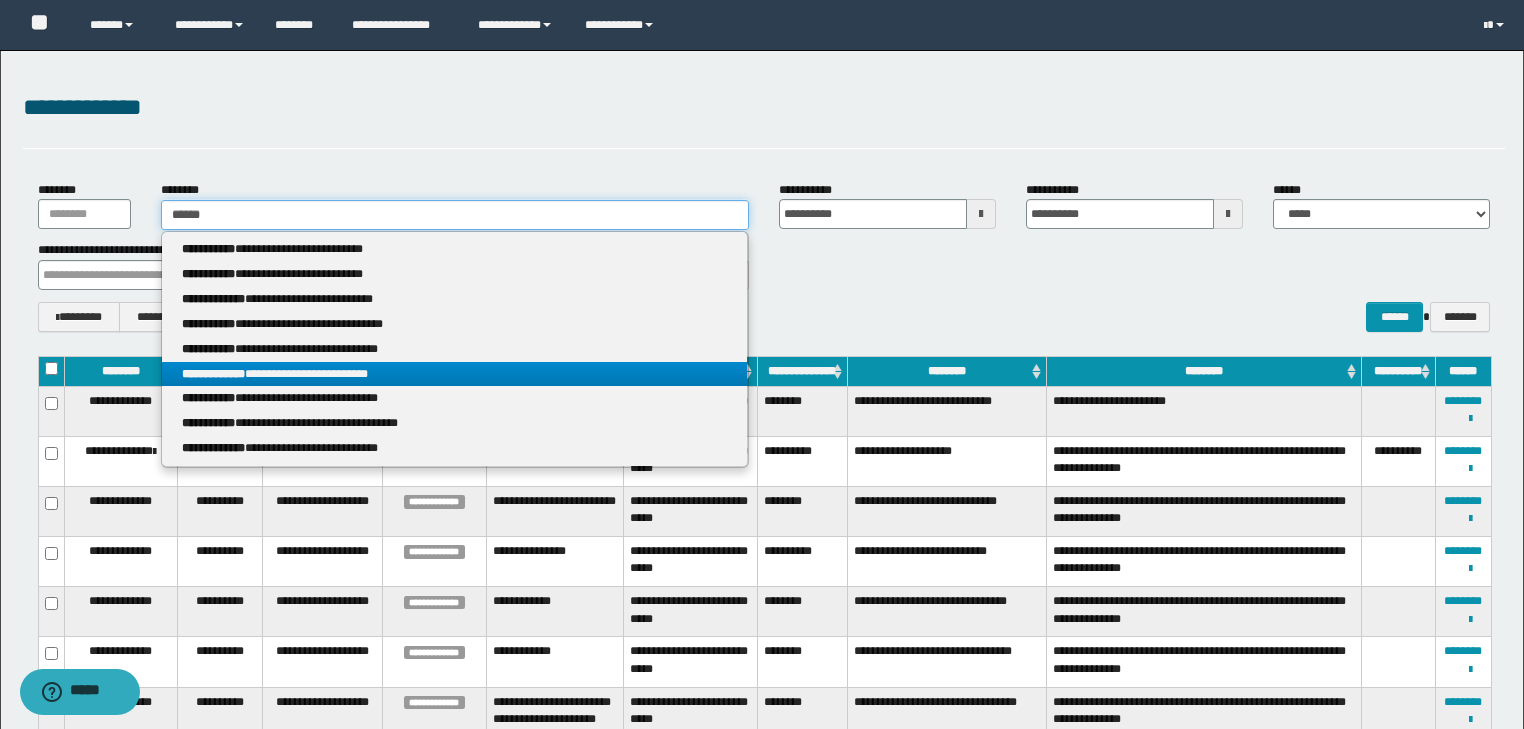 type 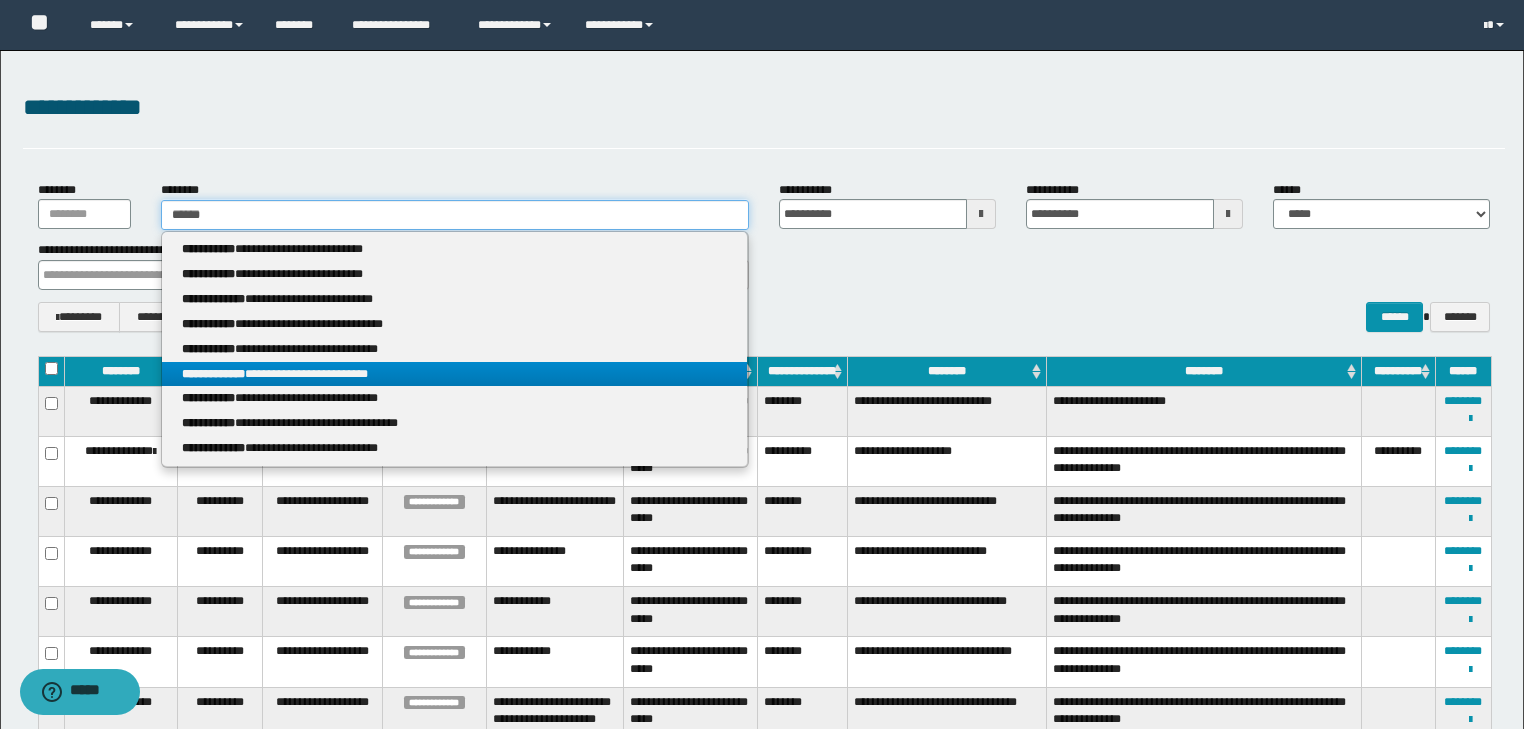 type on "**********" 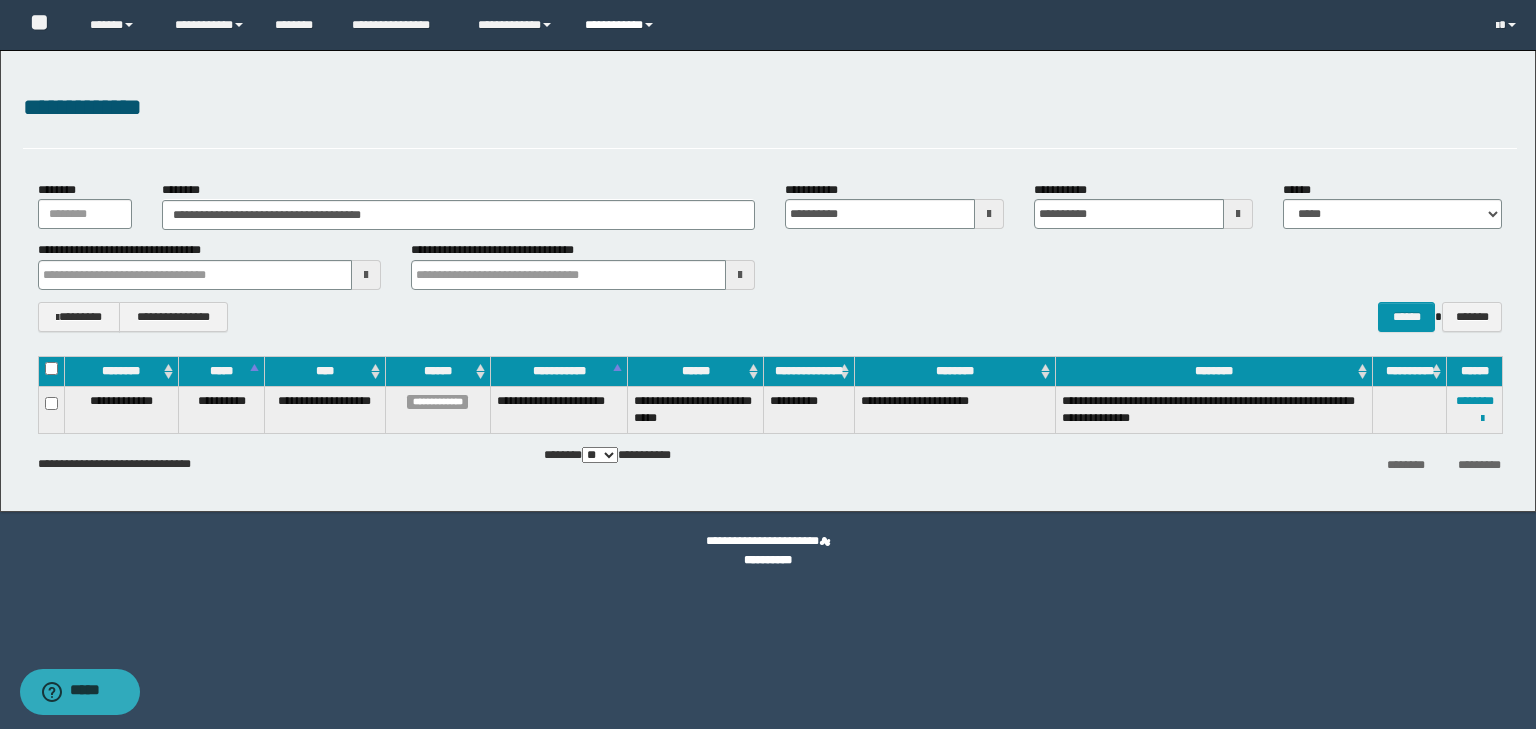 click on "**********" at bounding box center [622, 25] 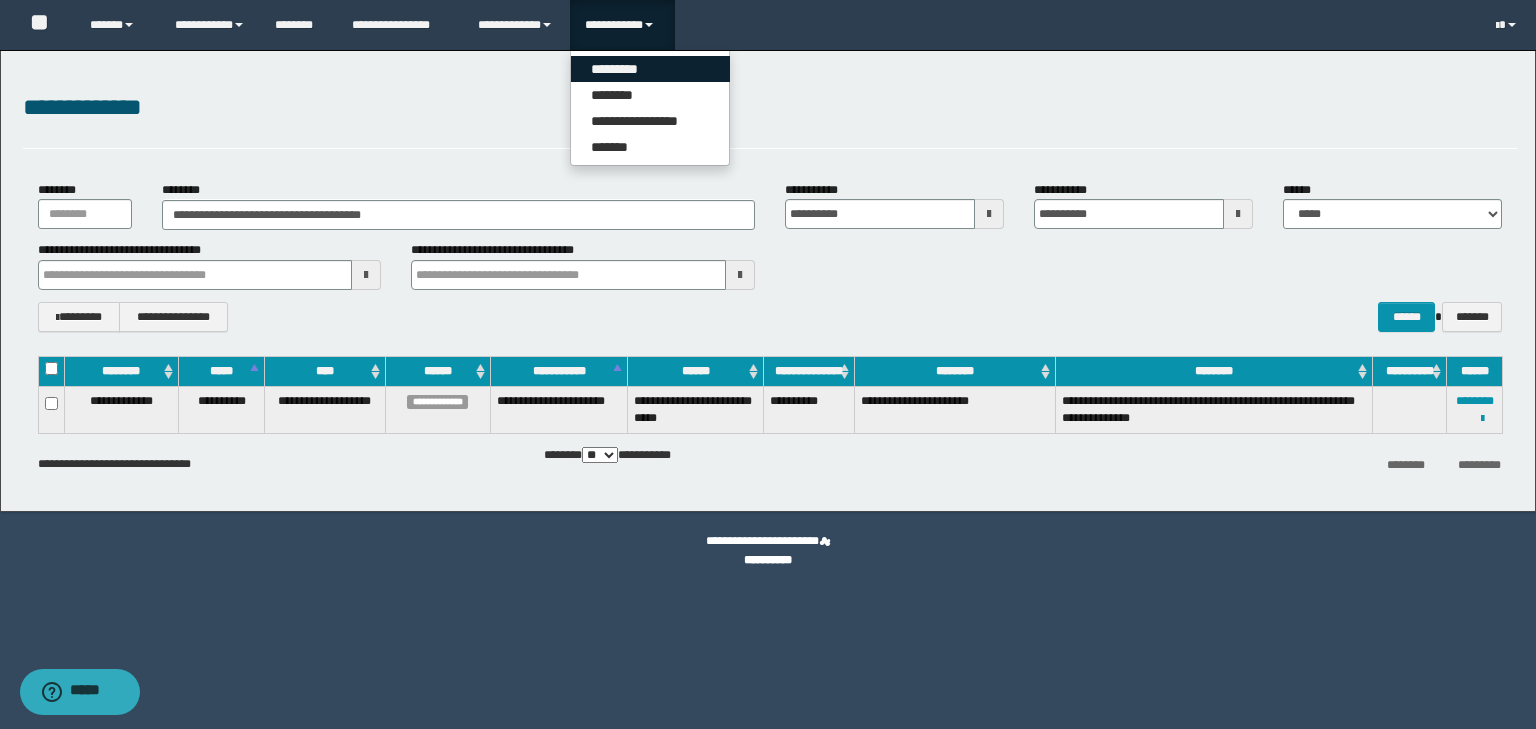 click on "*********" at bounding box center [650, 69] 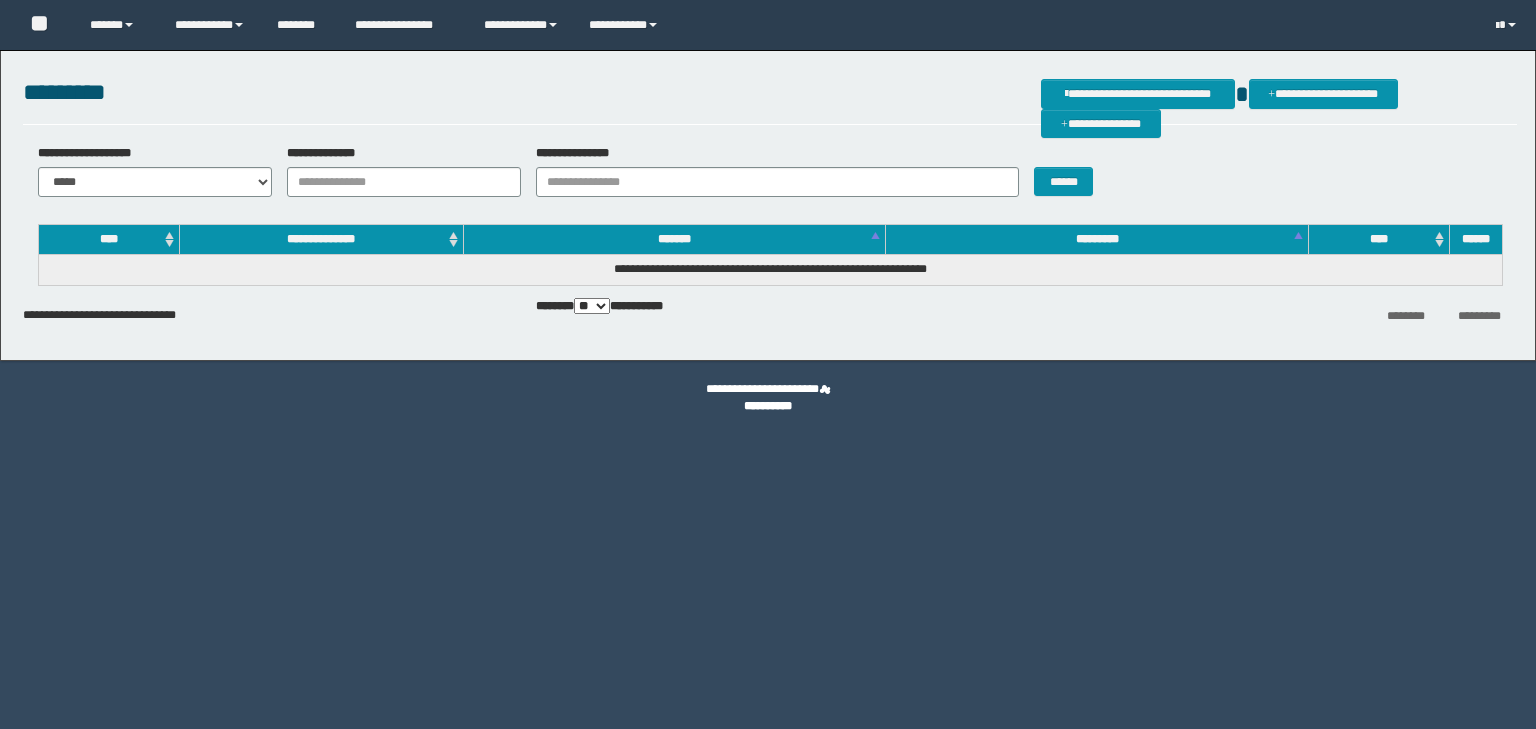 scroll, scrollTop: 0, scrollLeft: 0, axis: both 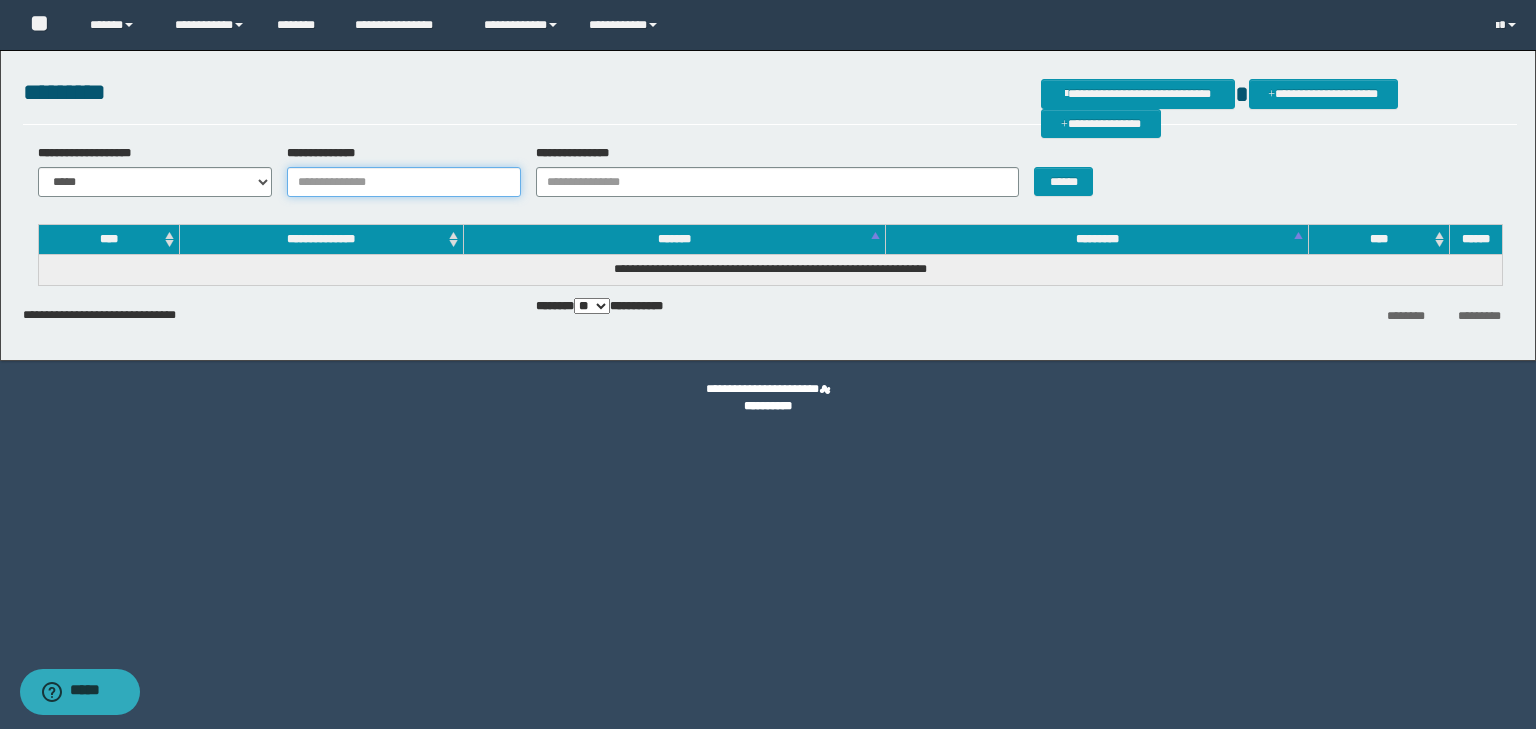 click on "**********" at bounding box center [404, 182] 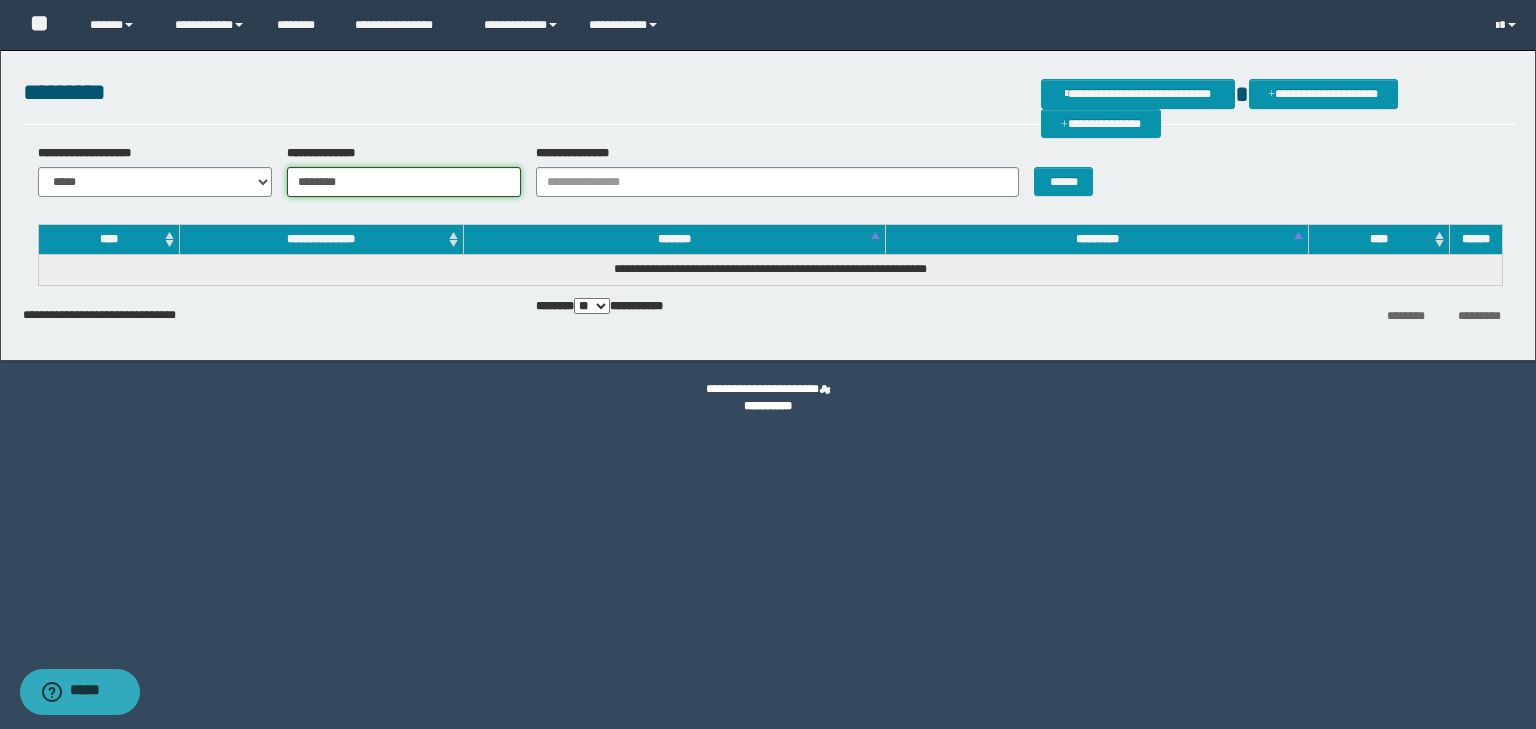 type on "********" 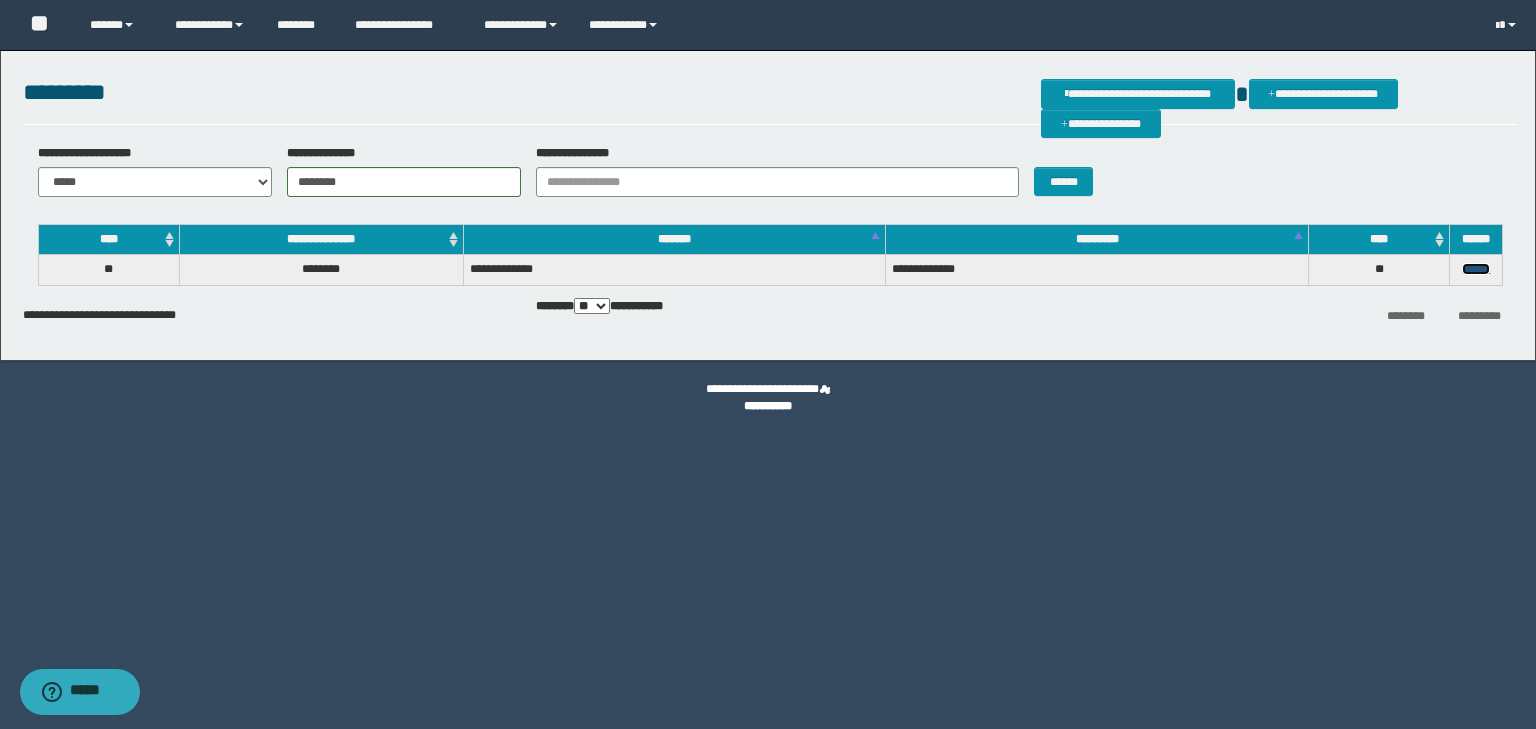 click on "******" at bounding box center [1476, 269] 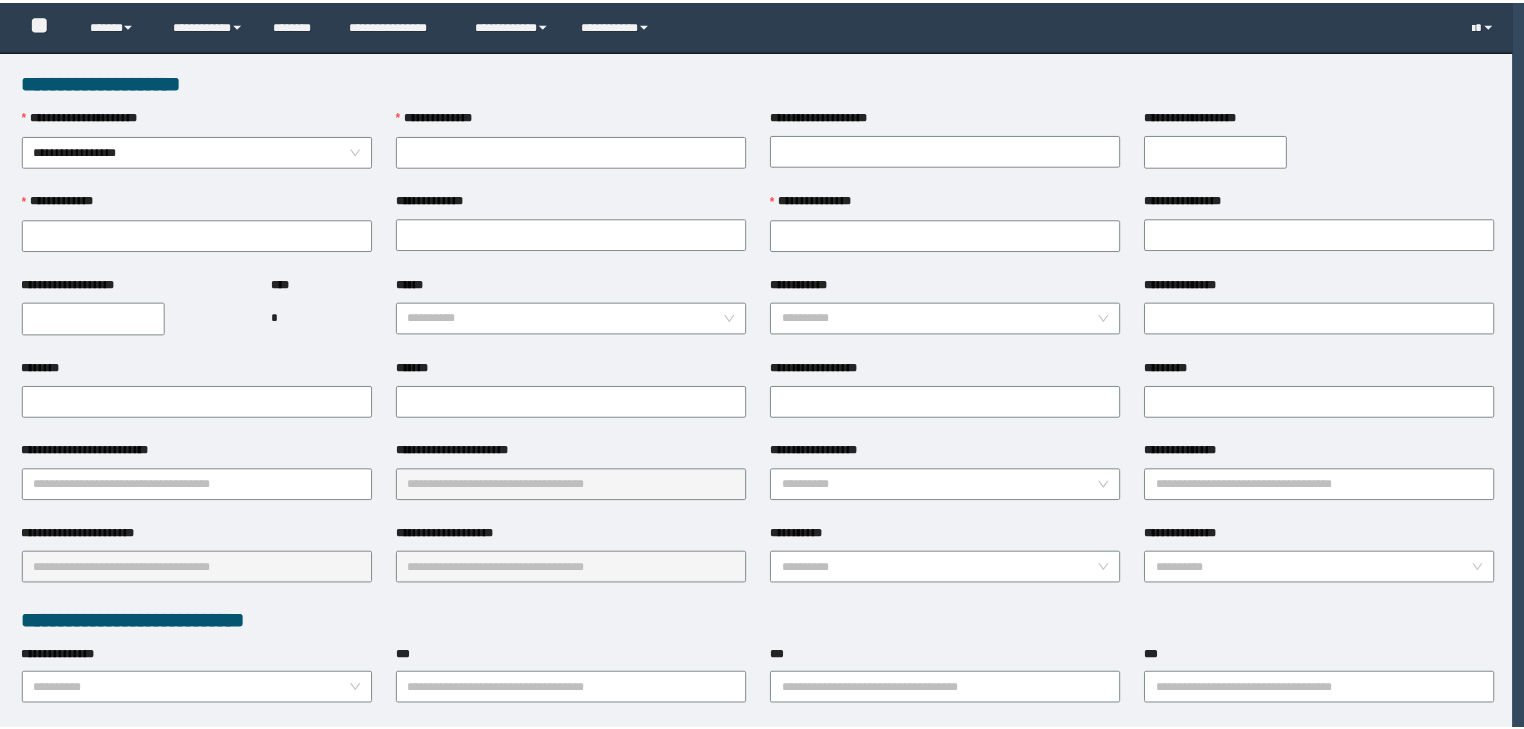 scroll, scrollTop: 0, scrollLeft: 0, axis: both 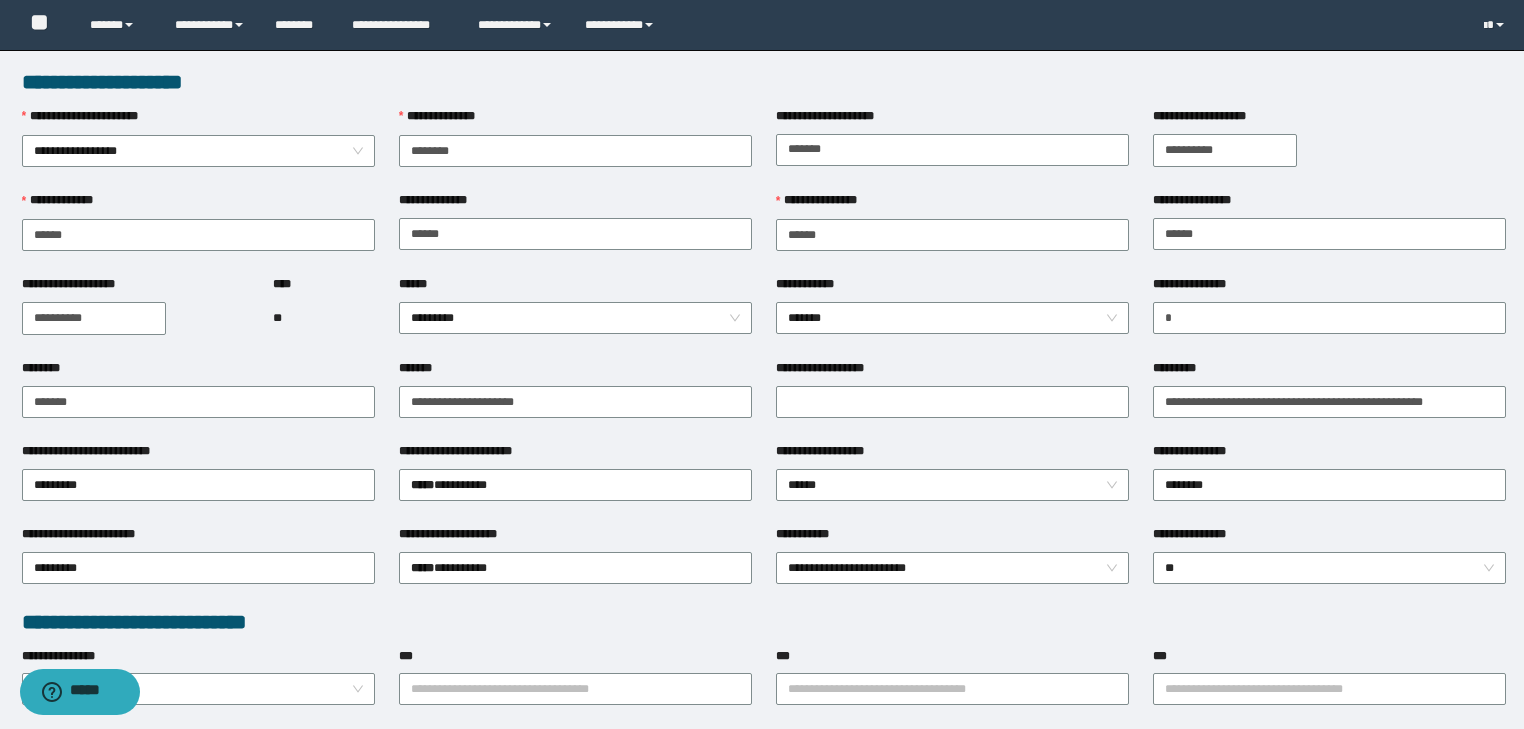 type on "********" 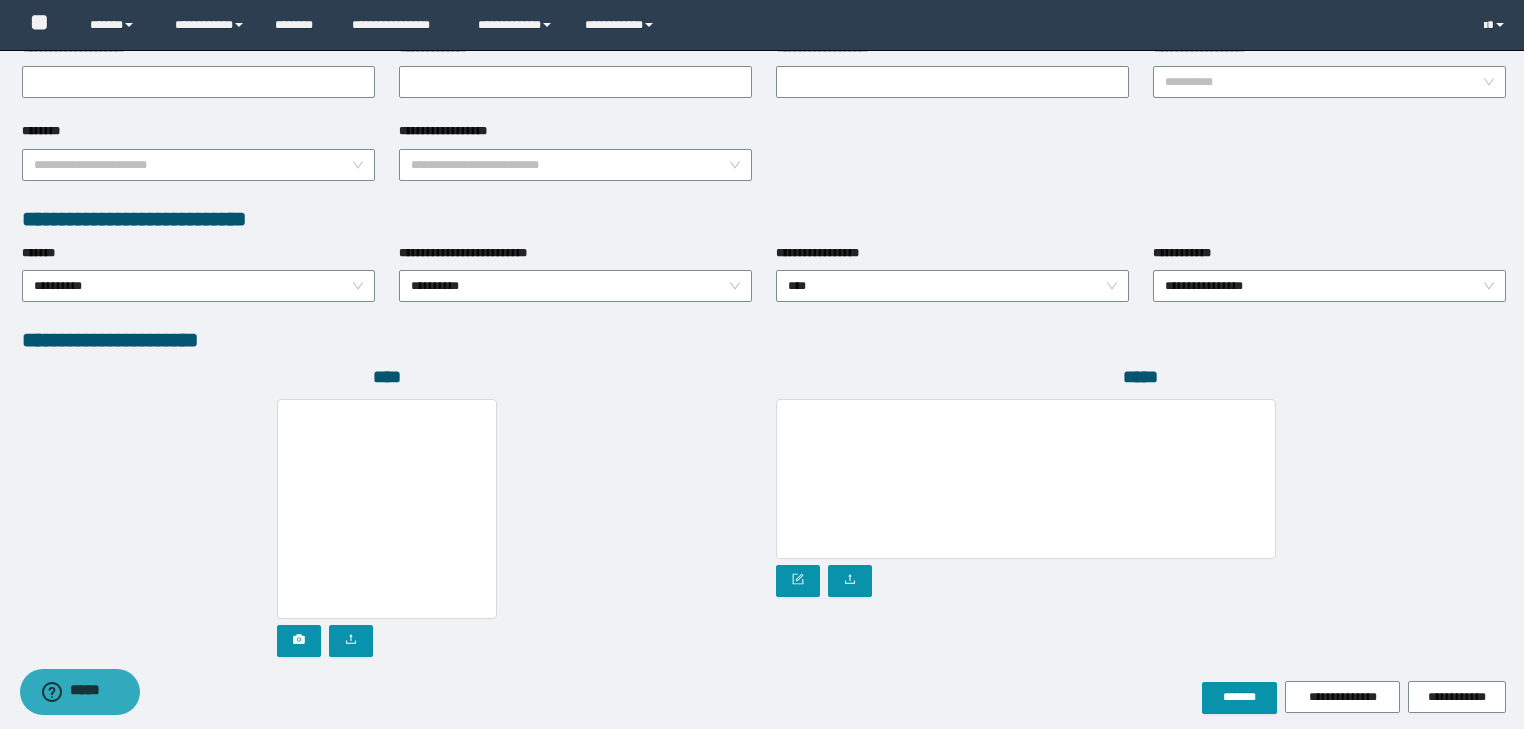 scroll, scrollTop: 972, scrollLeft: 0, axis: vertical 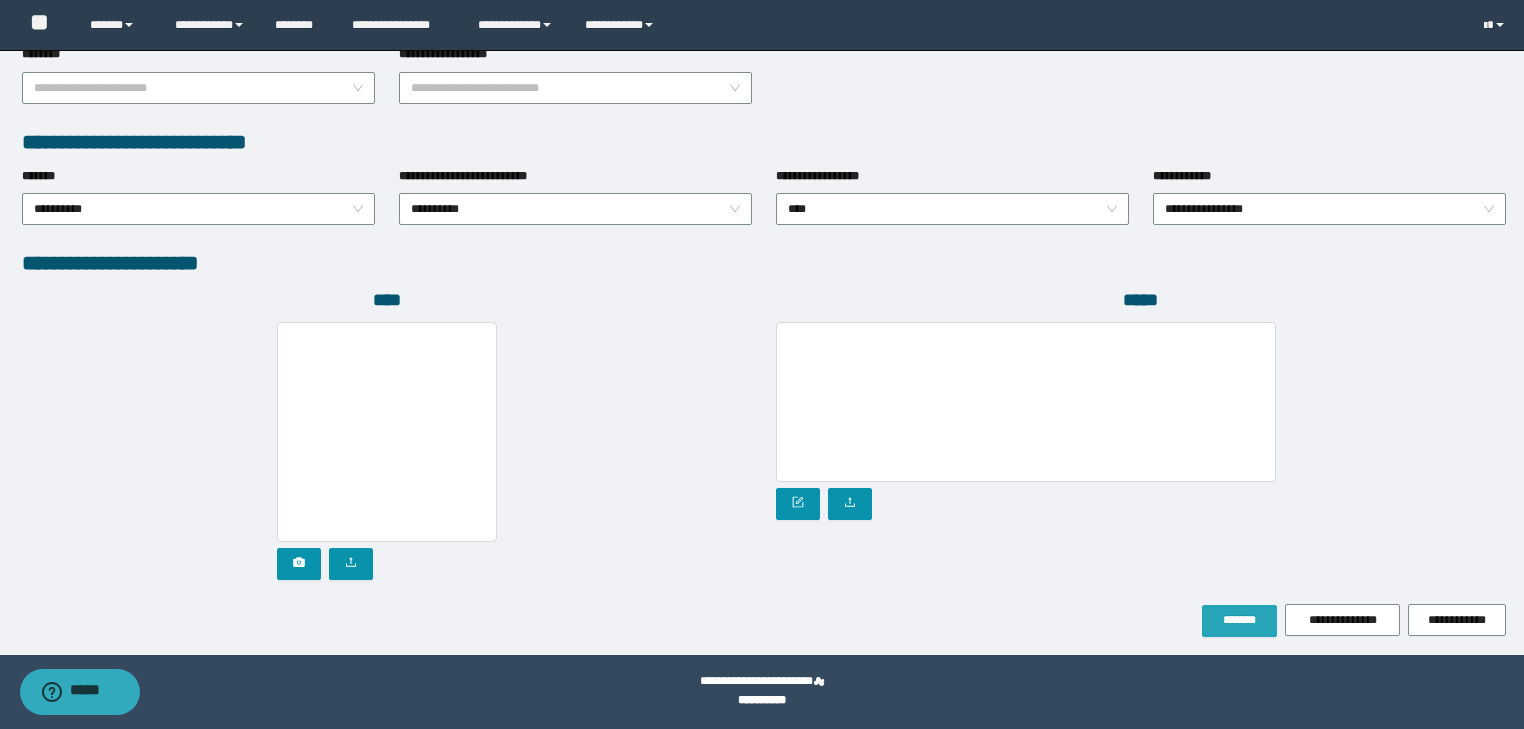 click on "*******" at bounding box center (1239, 620) 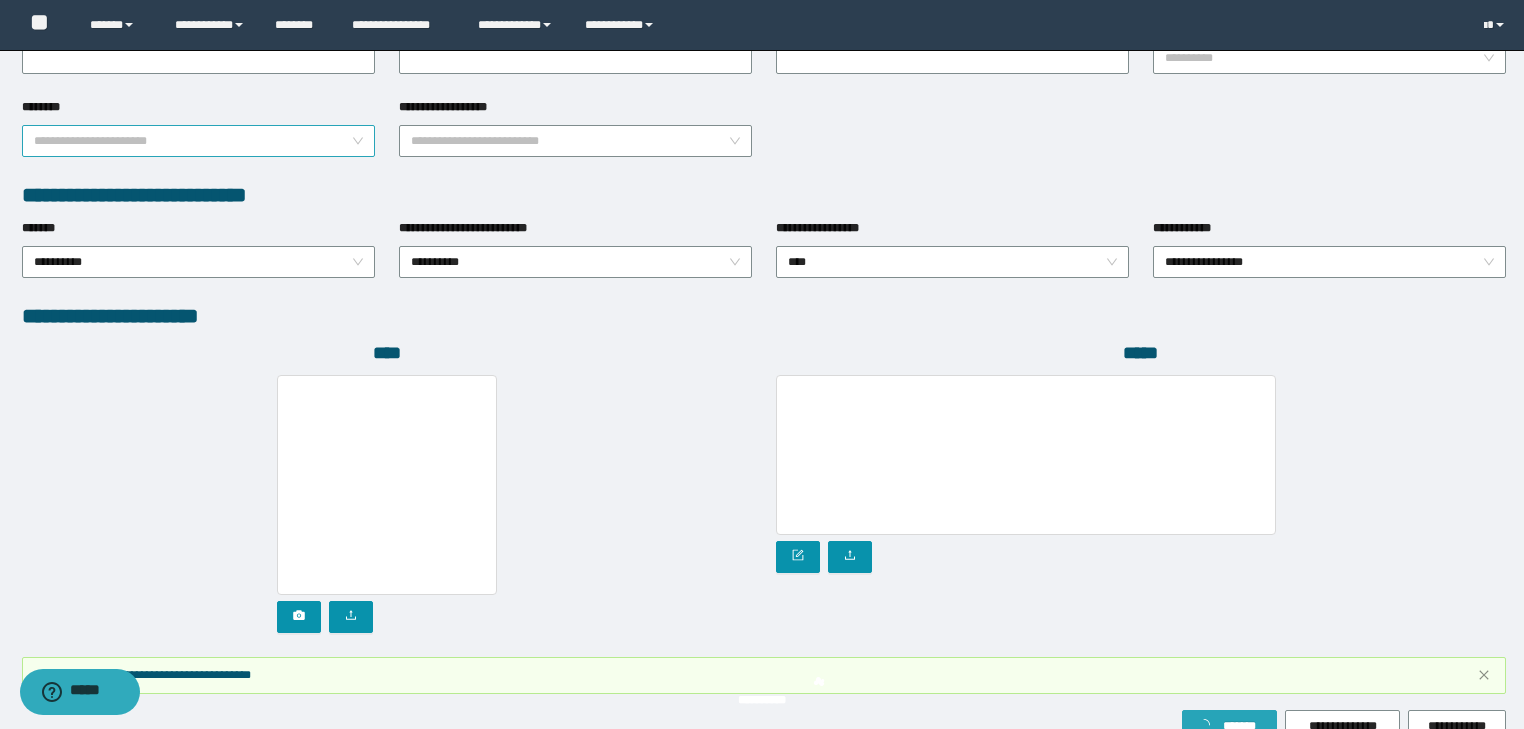 scroll, scrollTop: 1025, scrollLeft: 0, axis: vertical 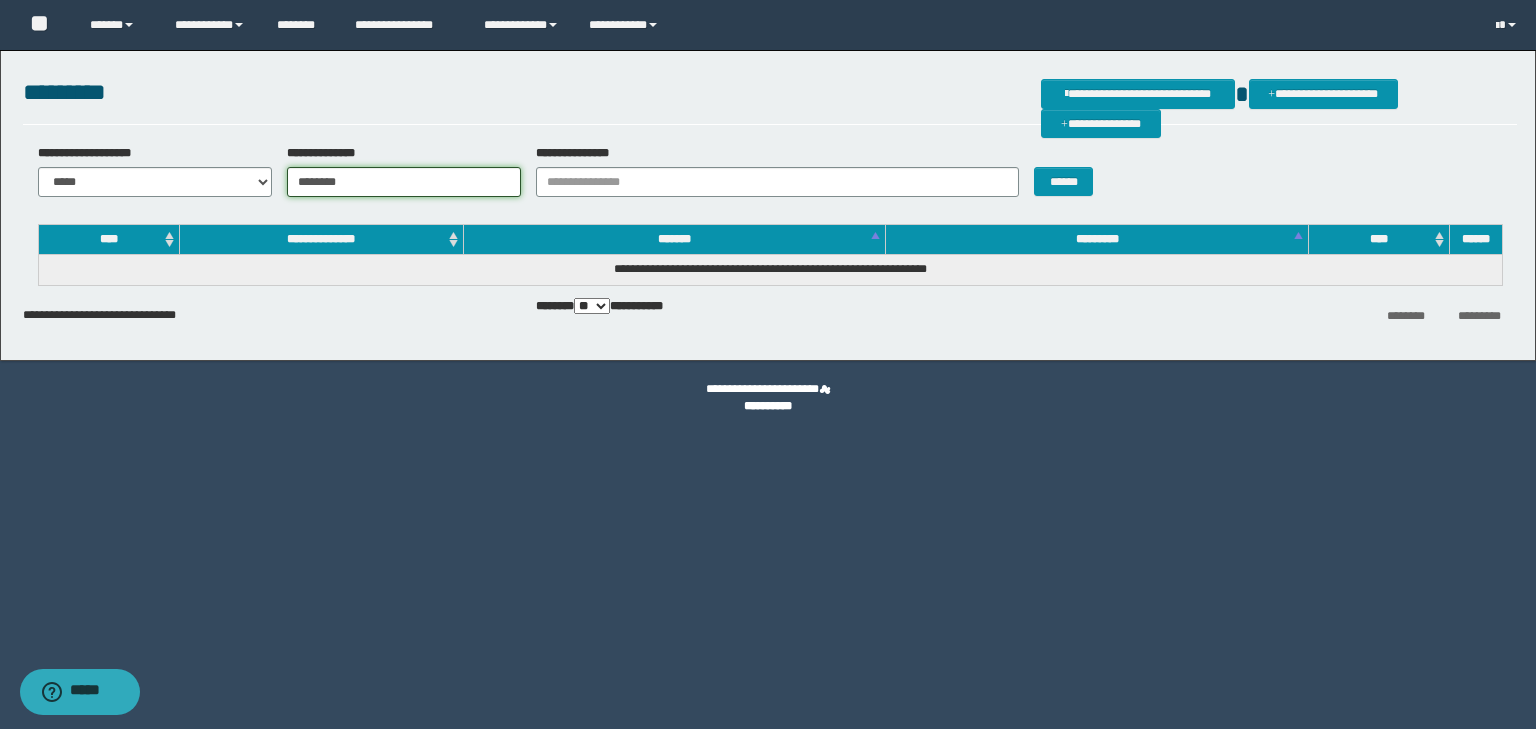 drag, startPoint x: 376, startPoint y: 176, endPoint x: 165, endPoint y: 180, distance: 211.03792 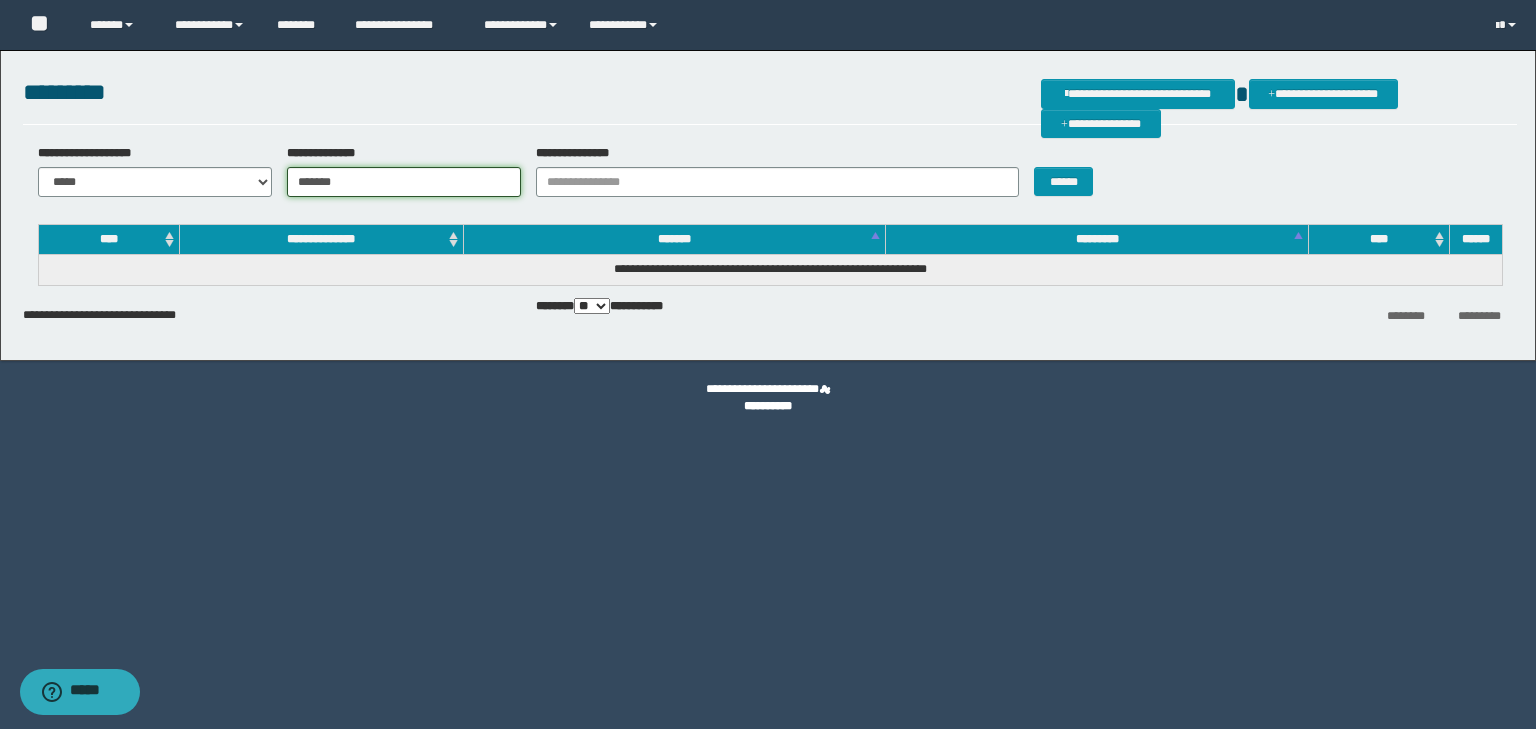 type on "*******" 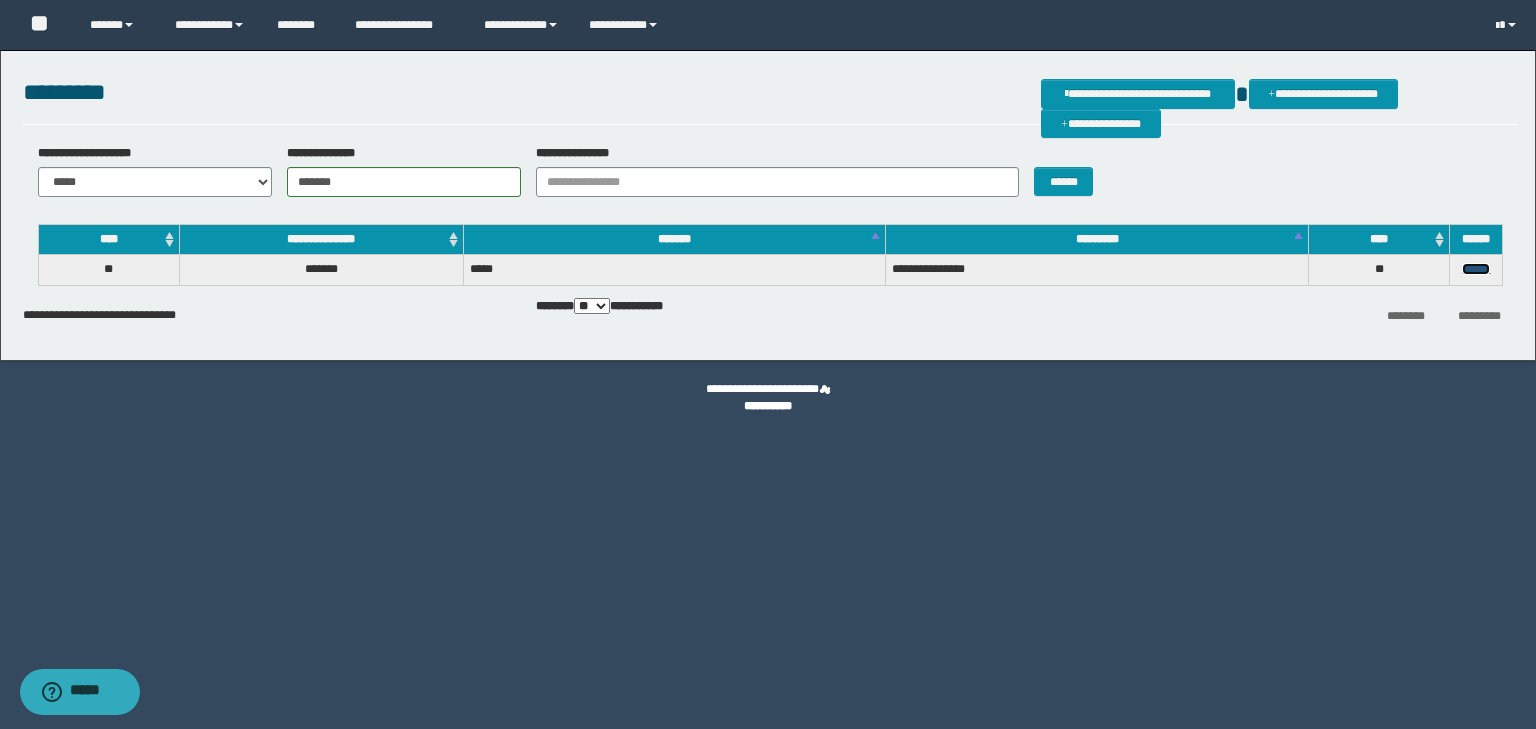 click on "******" at bounding box center [1476, 269] 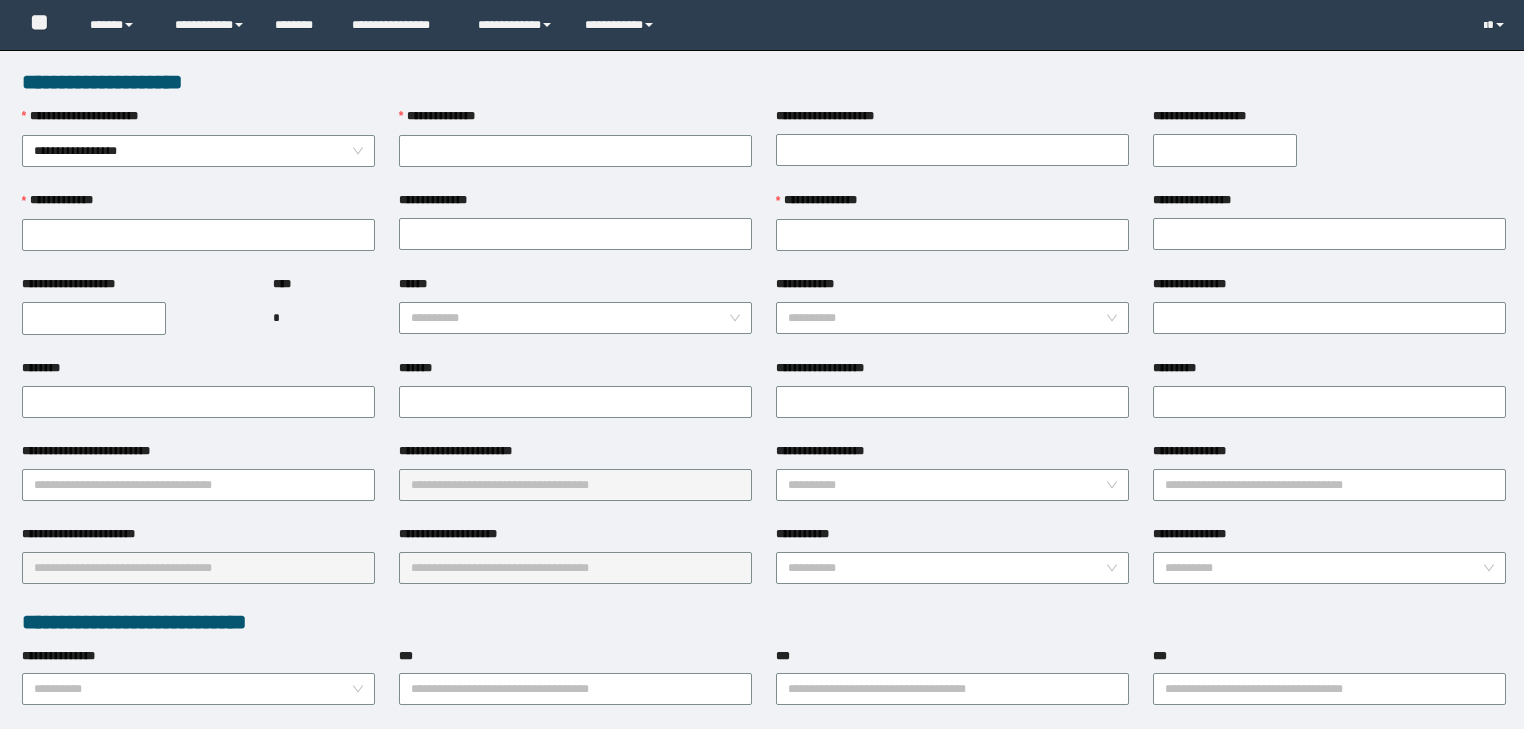 scroll, scrollTop: 0, scrollLeft: 0, axis: both 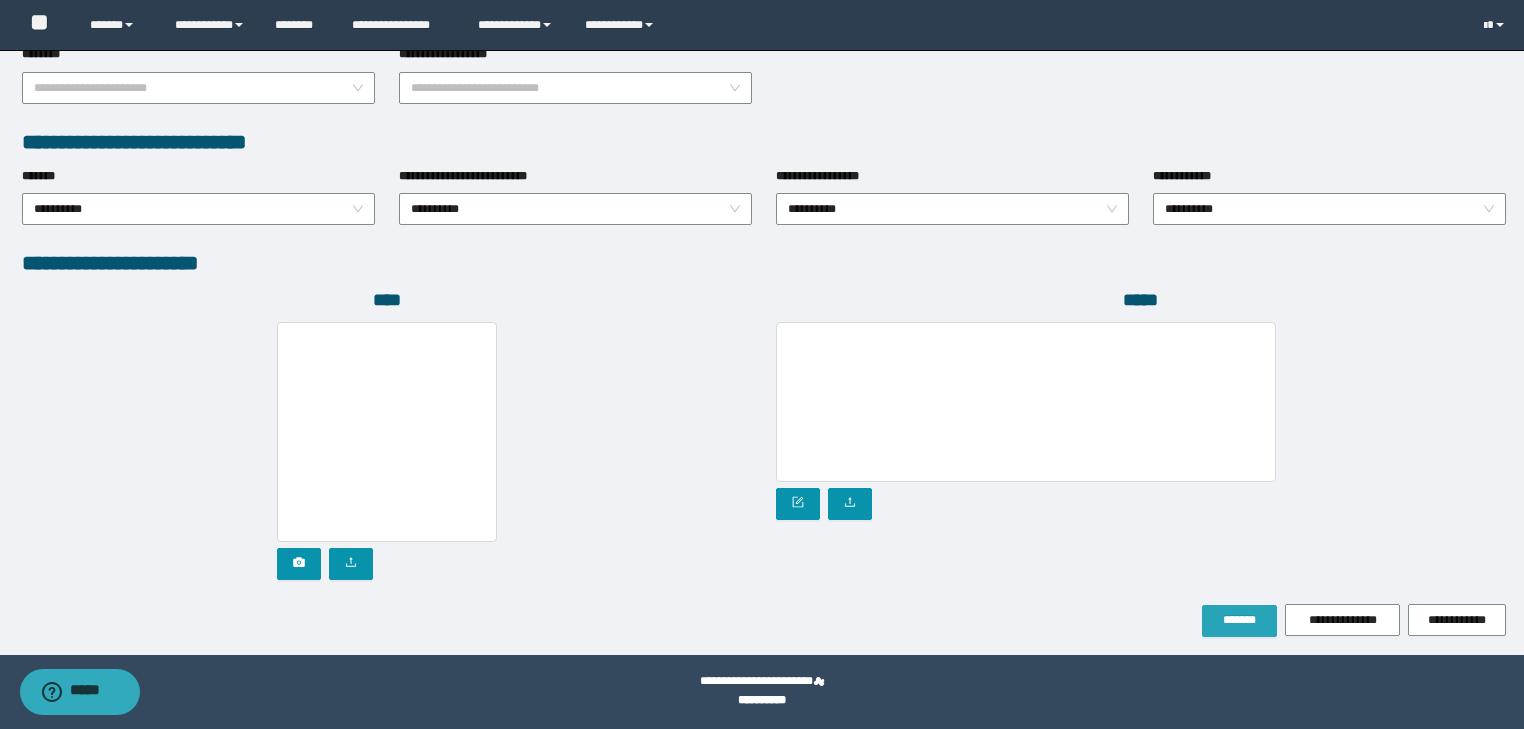 click on "*******" at bounding box center [1239, 620] 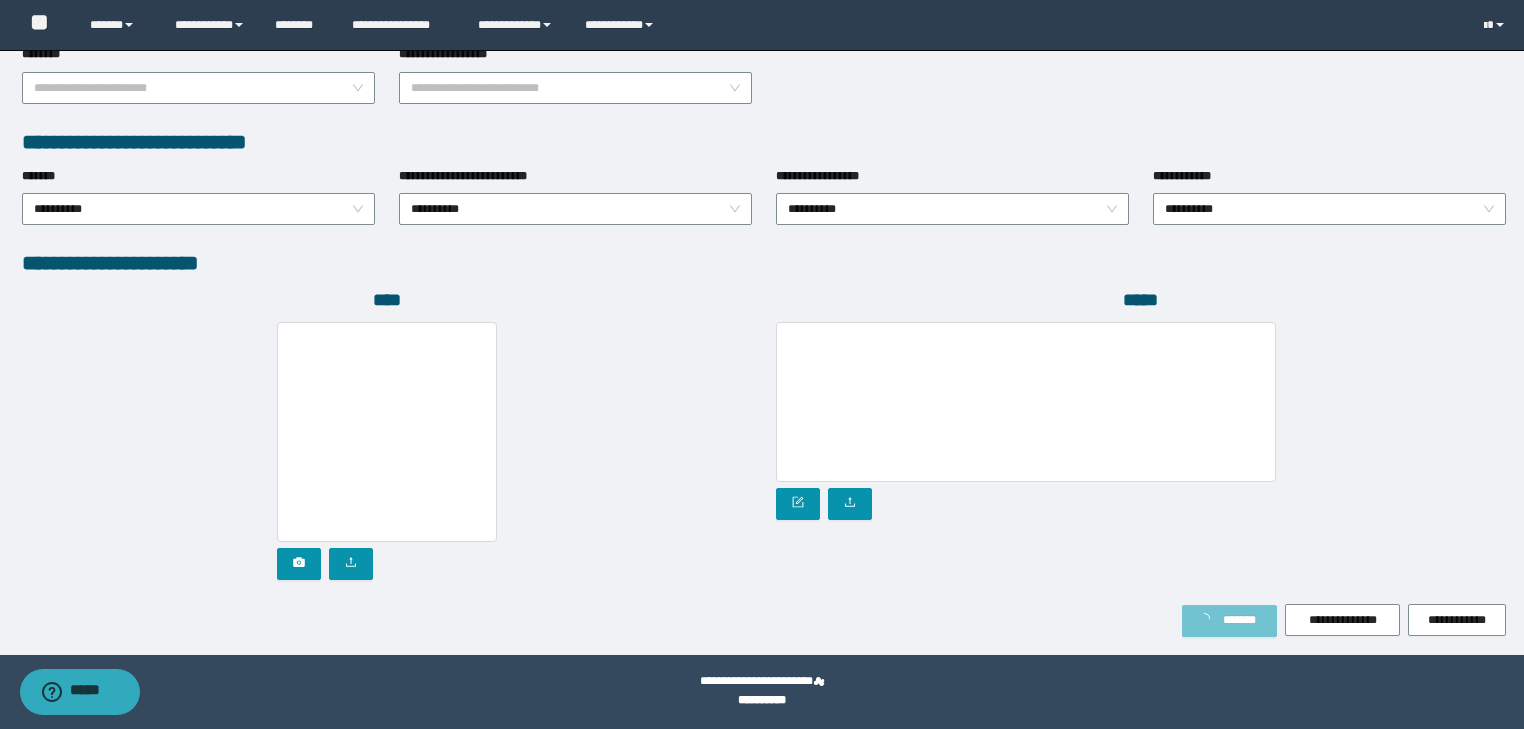 click on "*******" at bounding box center (1239, 620) 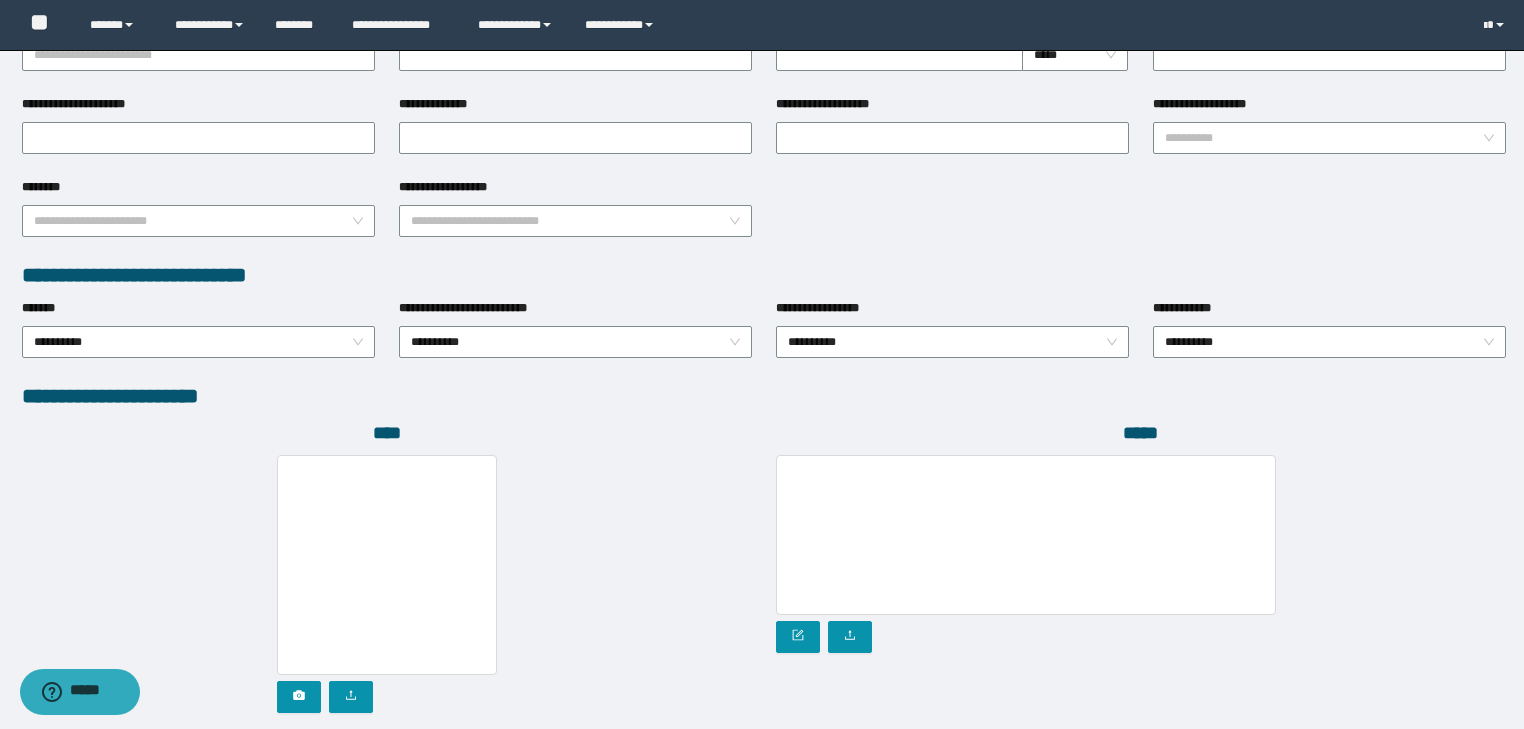 scroll, scrollTop: 1025, scrollLeft: 0, axis: vertical 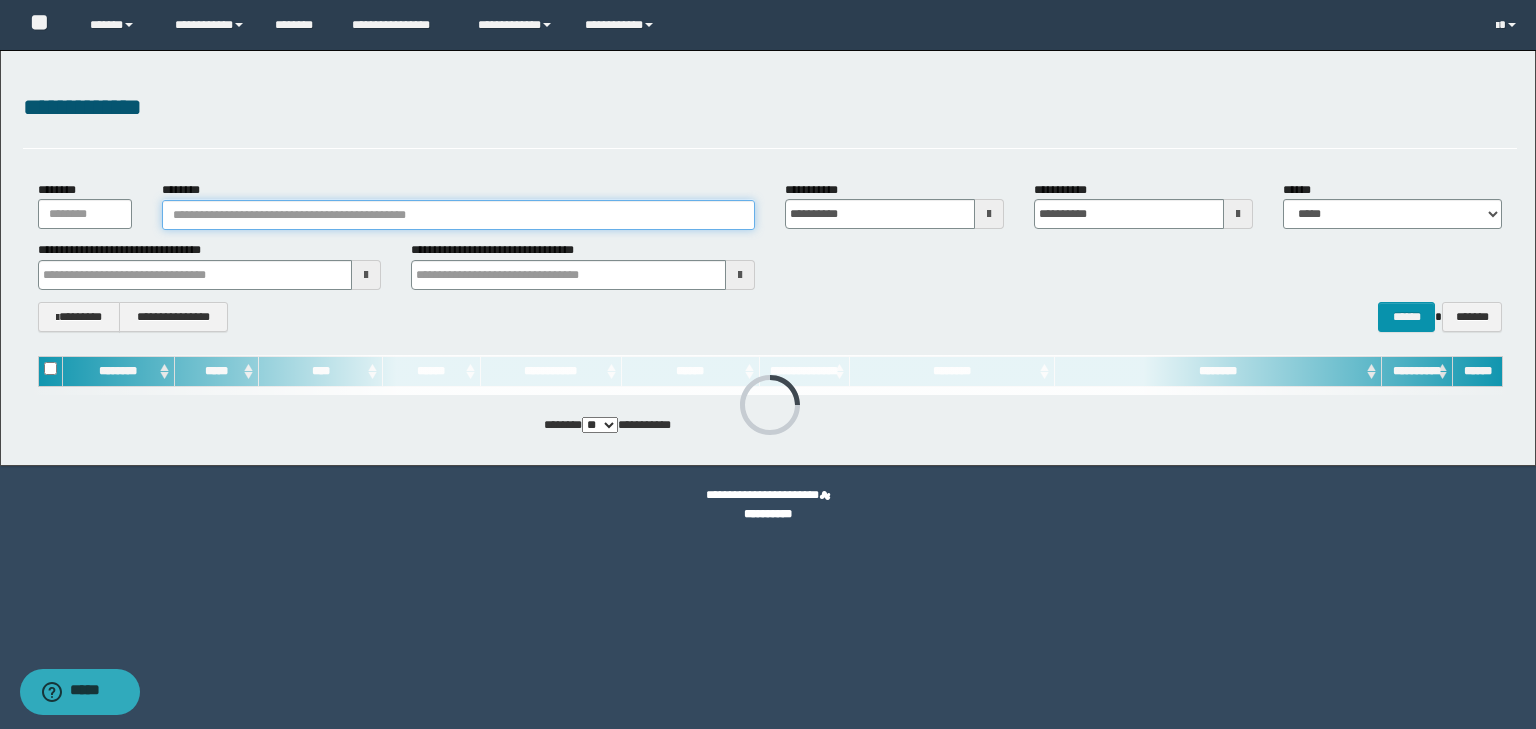 click on "********" at bounding box center (458, 215) 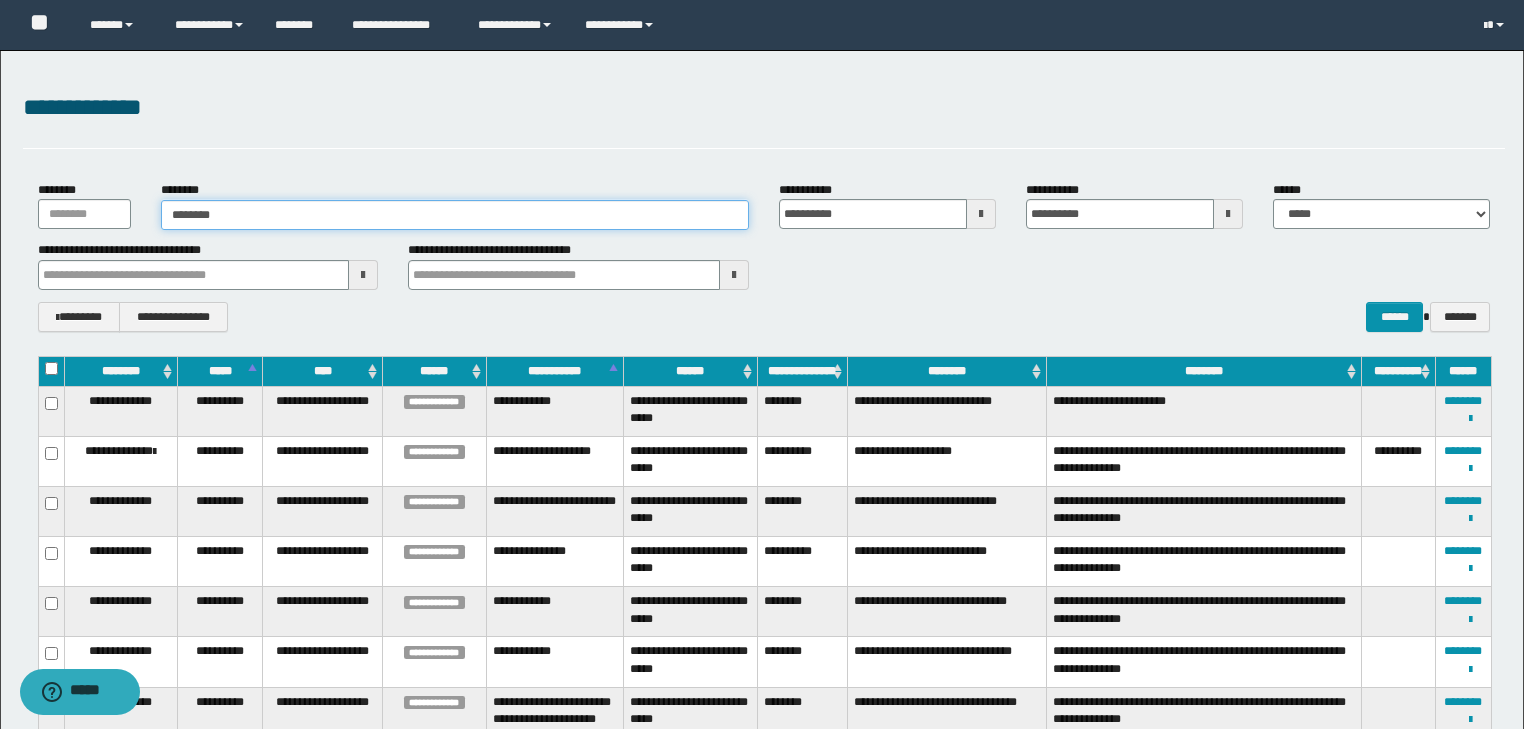 click on "********" at bounding box center (455, 215) 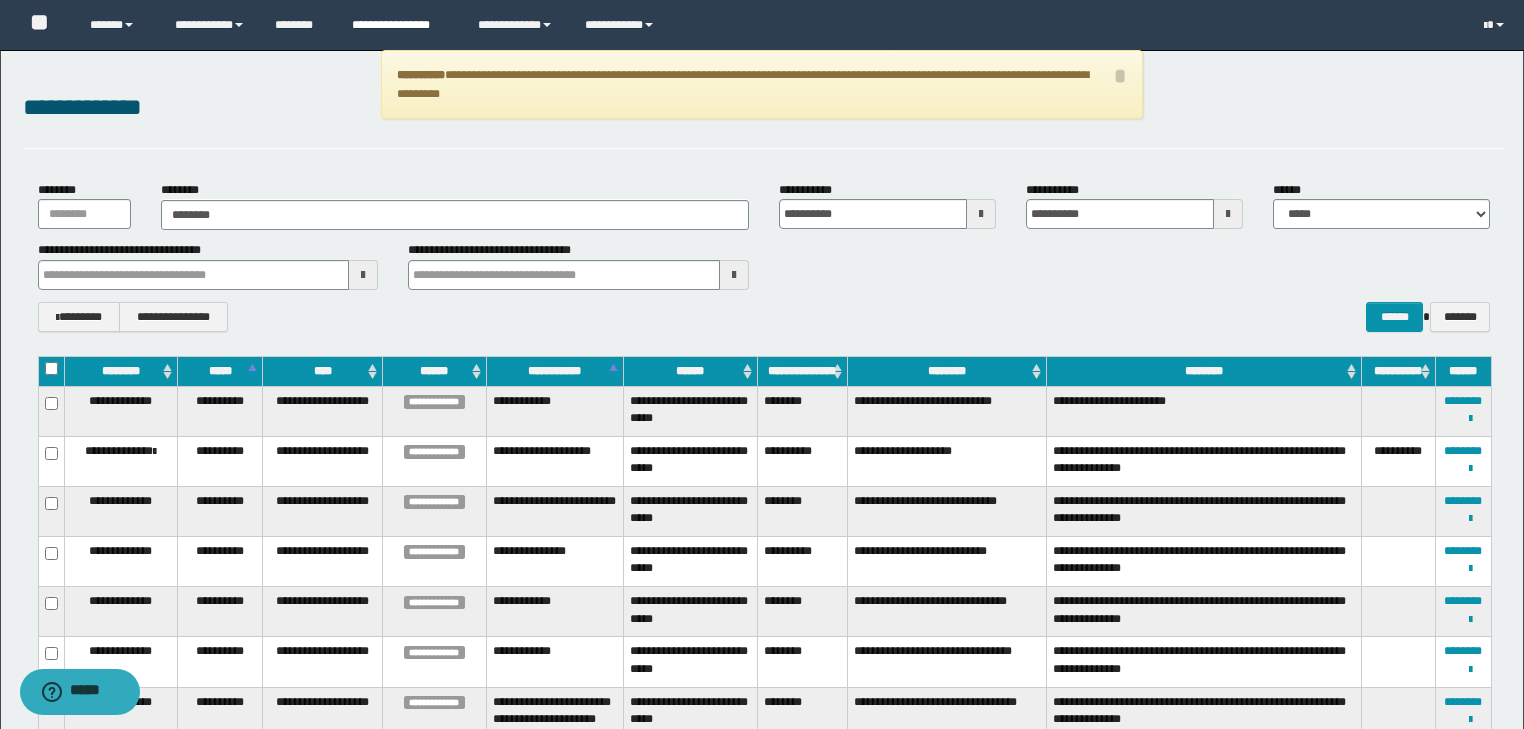 click on "**********" at bounding box center [400, 25] 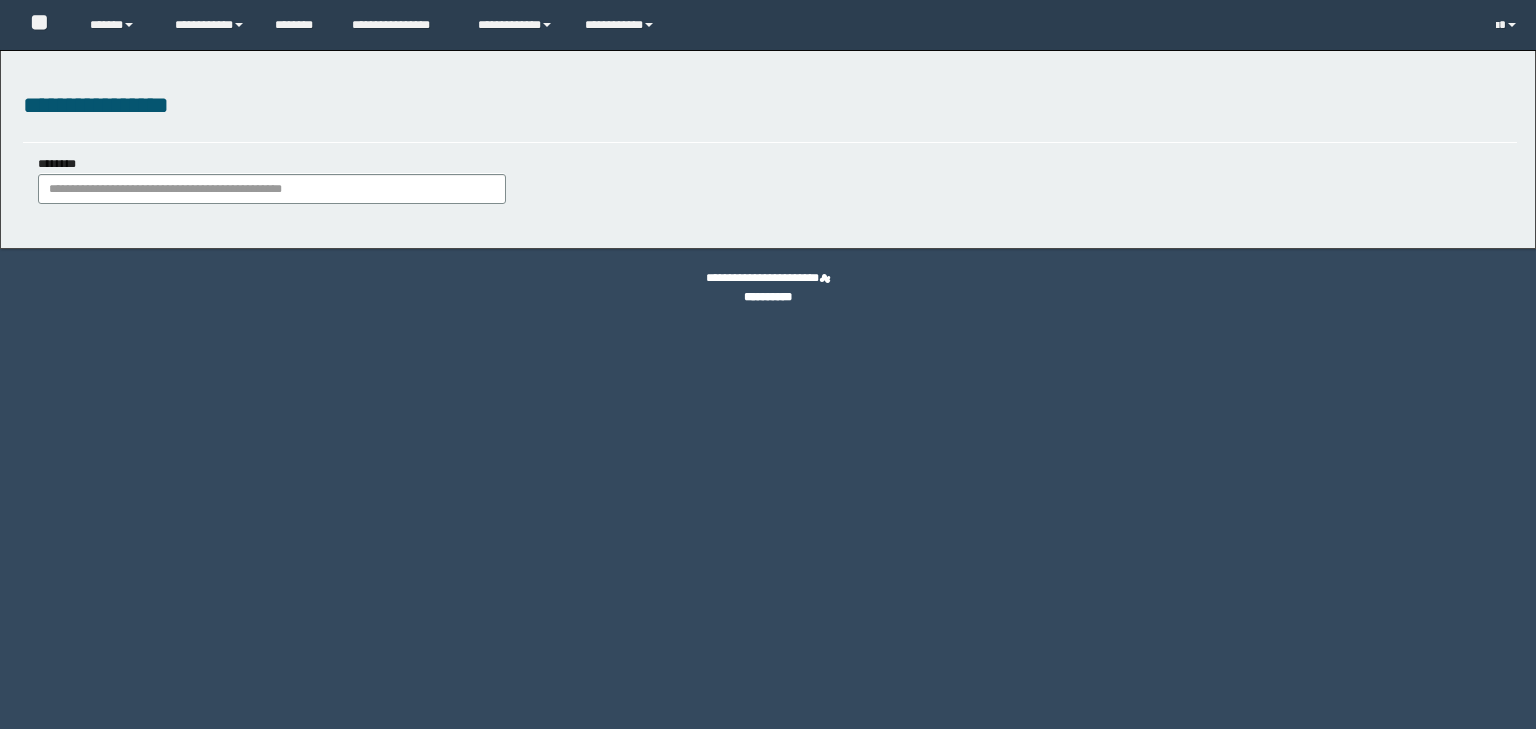 scroll, scrollTop: 0, scrollLeft: 0, axis: both 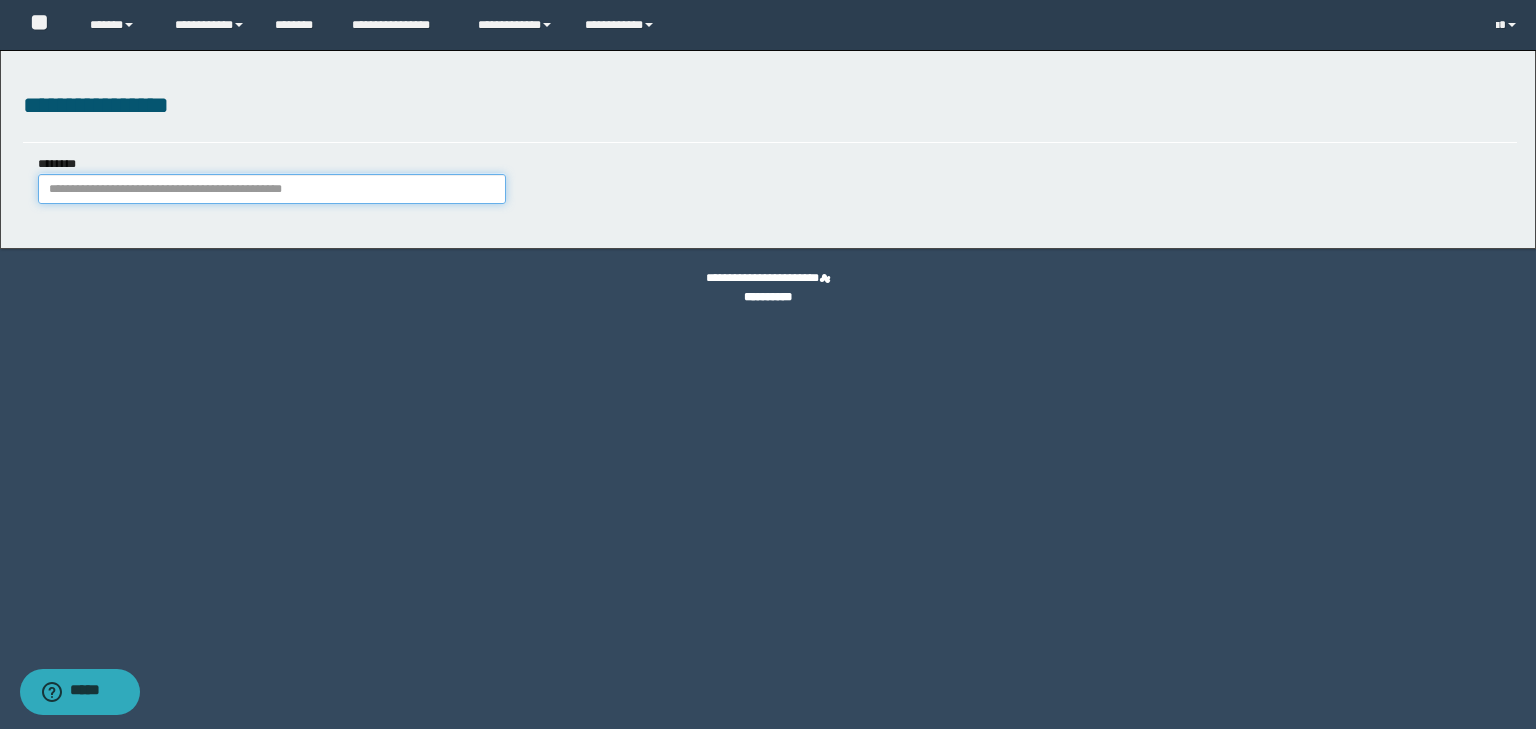 click on "********" at bounding box center [272, 189] 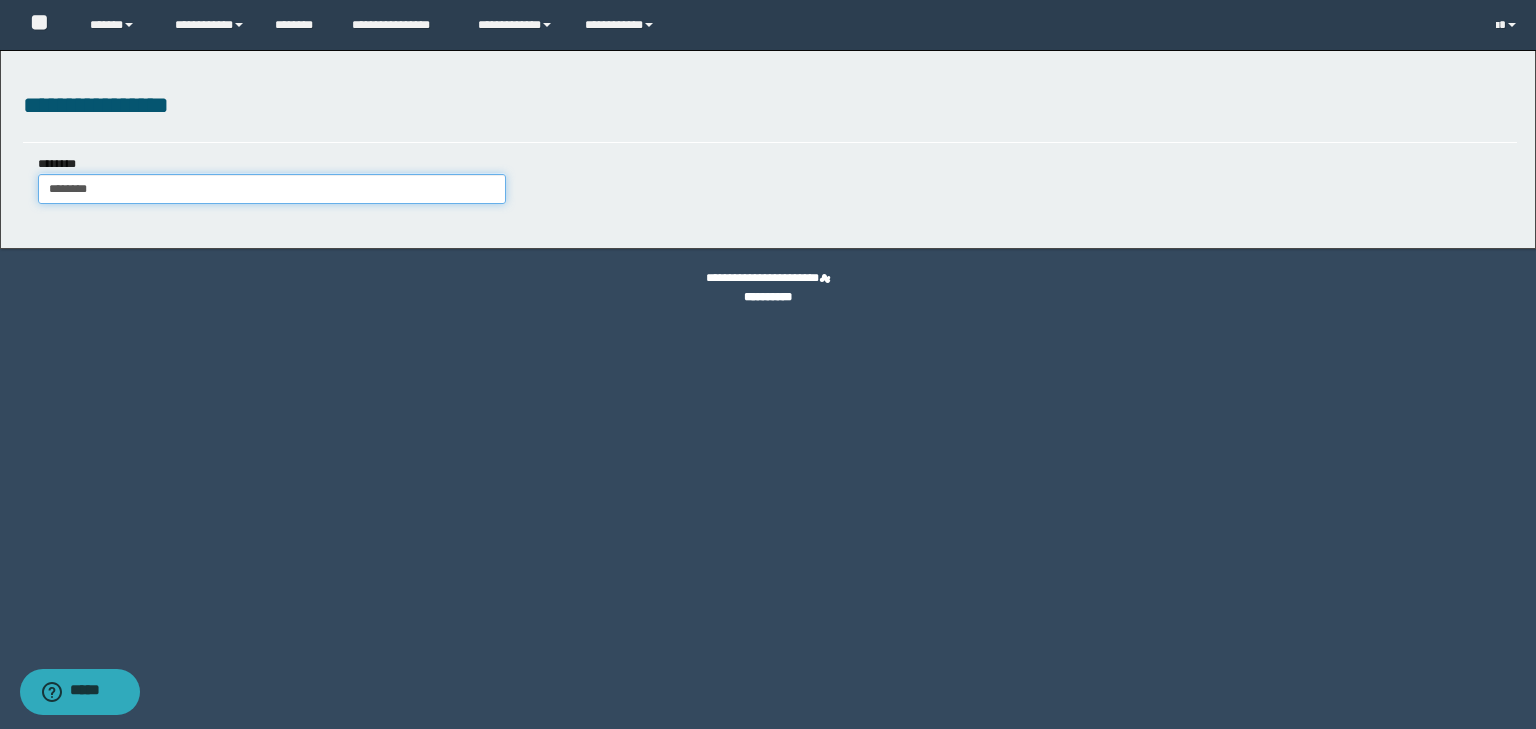 type on "********" 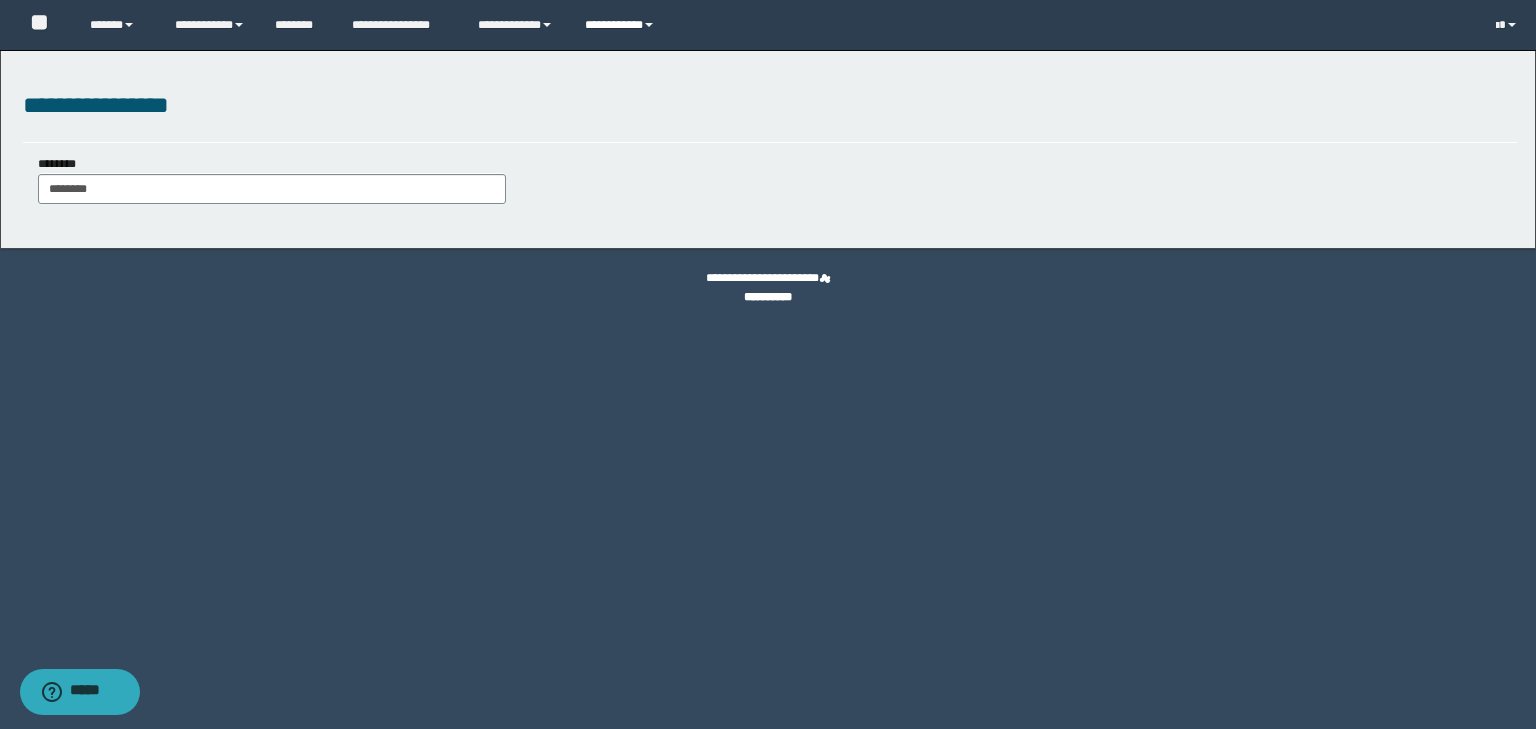 click on "**********" at bounding box center (622, 25) 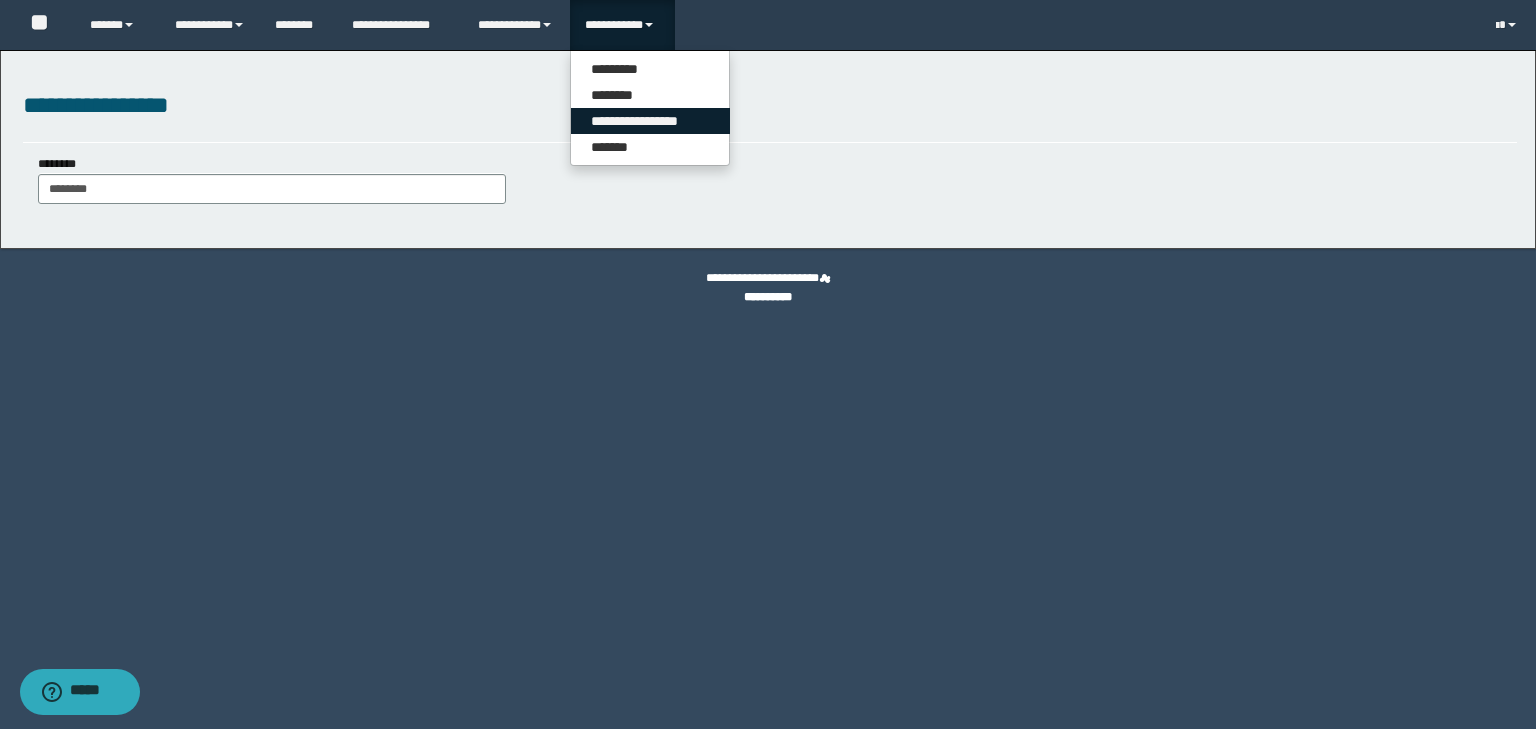 click on "**********" at bounding box center [650, 121] 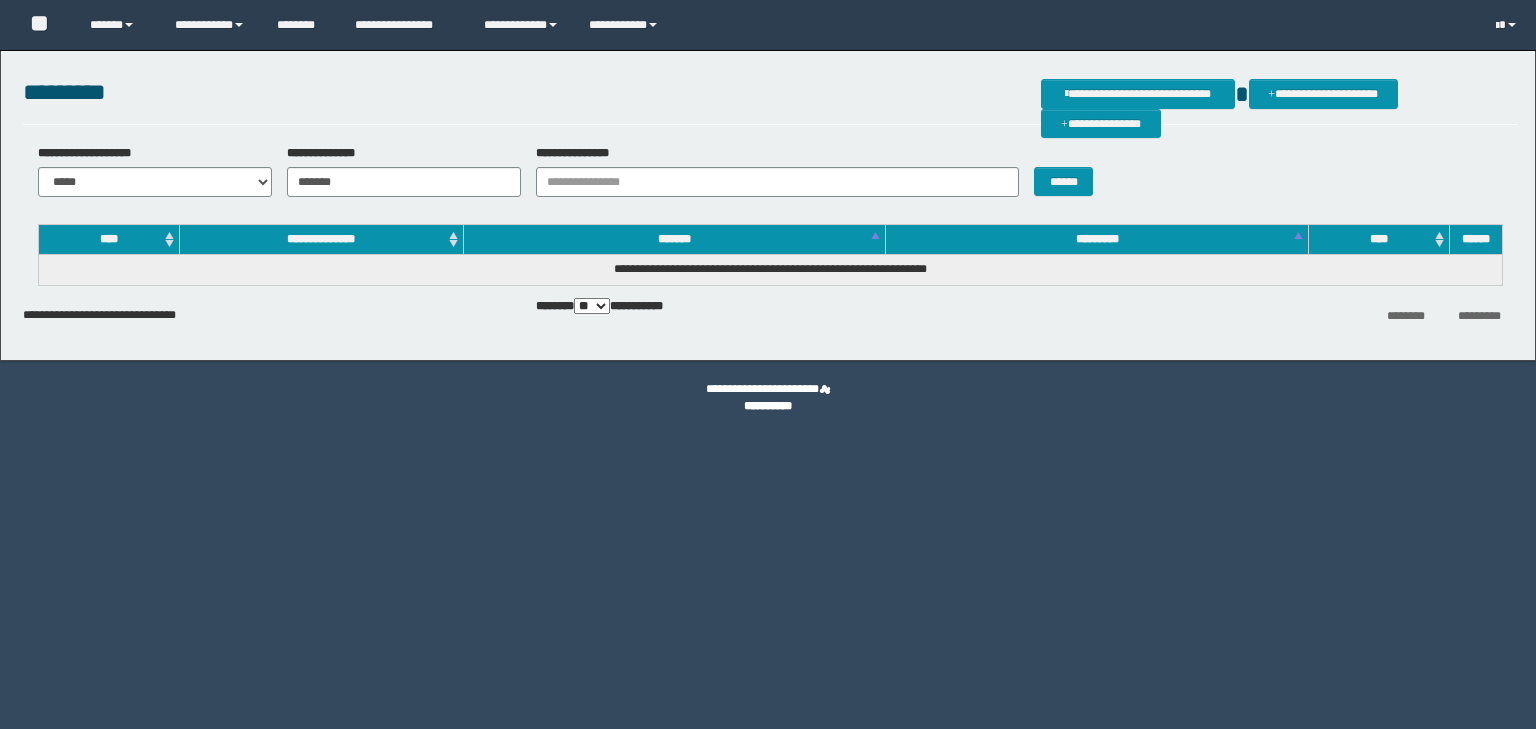 scroll, scrollTop: 0, scrollLeft: 0, axis: both 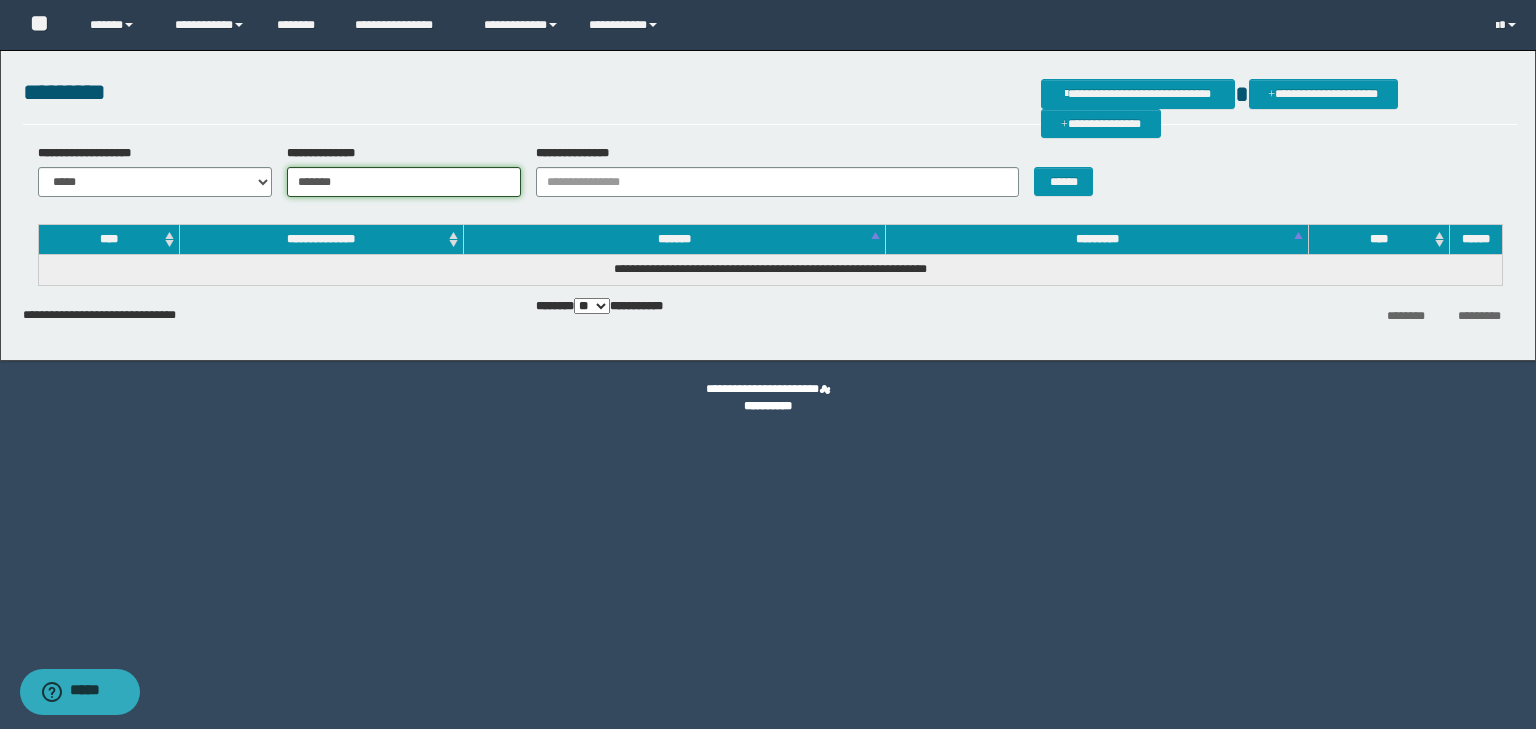 drag, startPoint x: 370, startPoint y: 192, endPoint x: 226, endPoint y: 197, distance: 144.08678 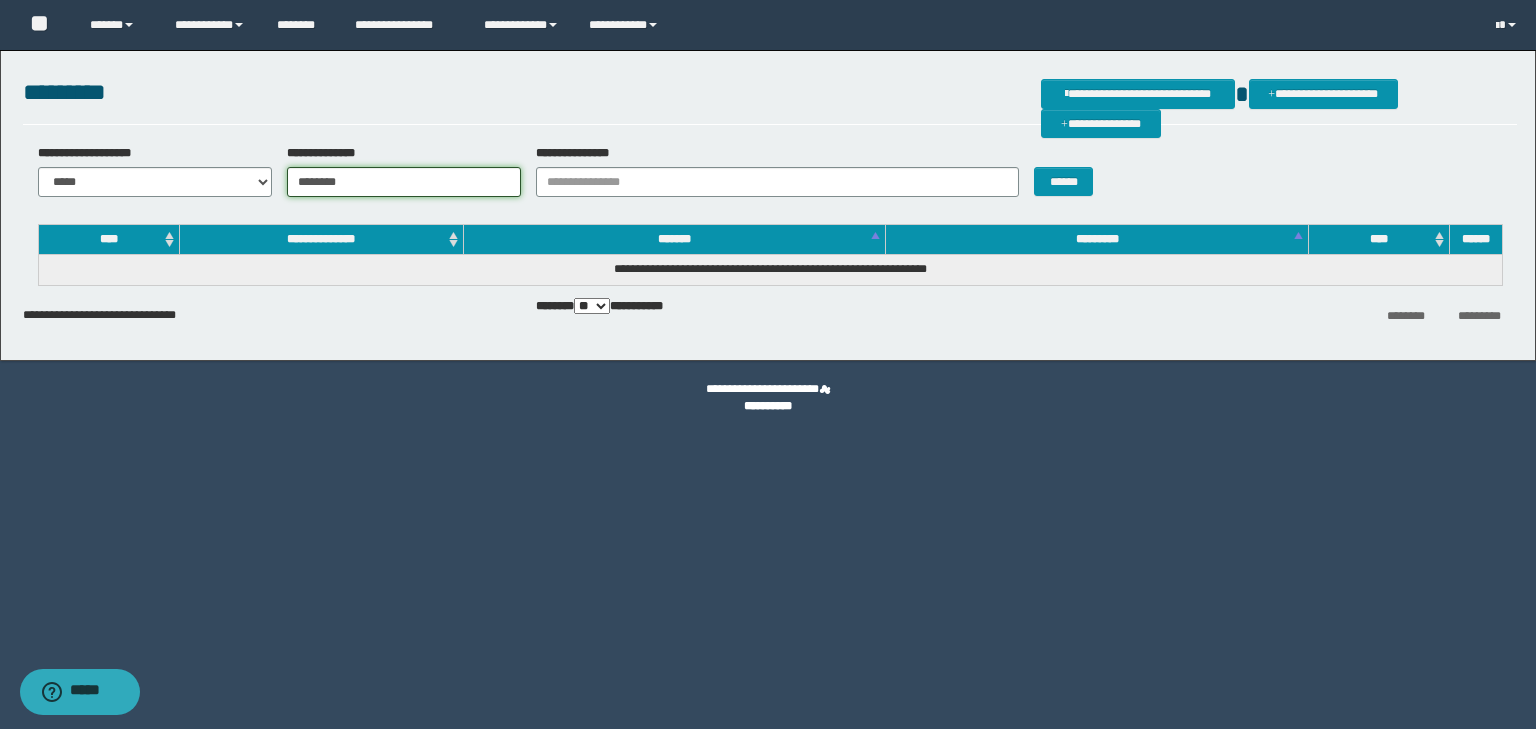 type on "********" 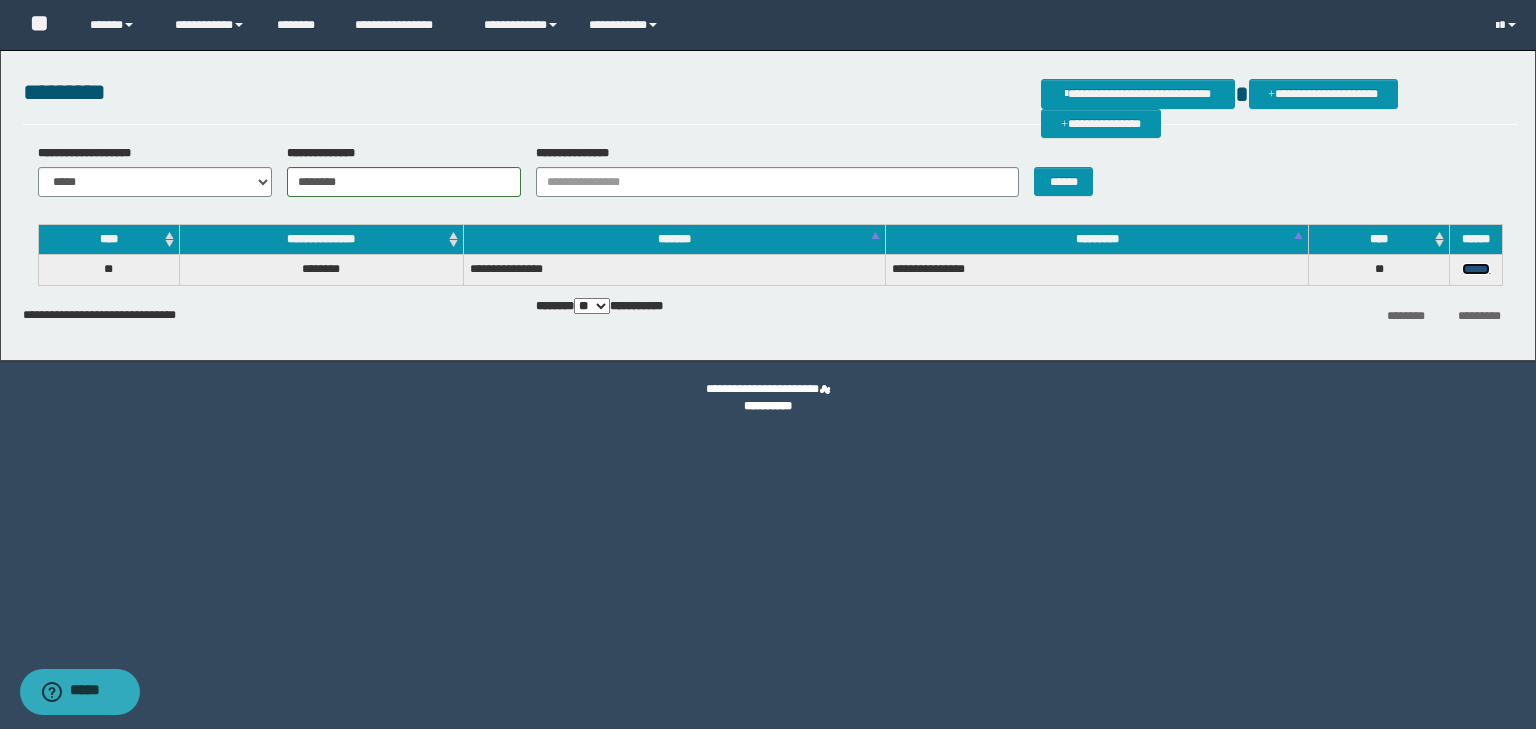 click on "******" at bounding box center (1476, 269) 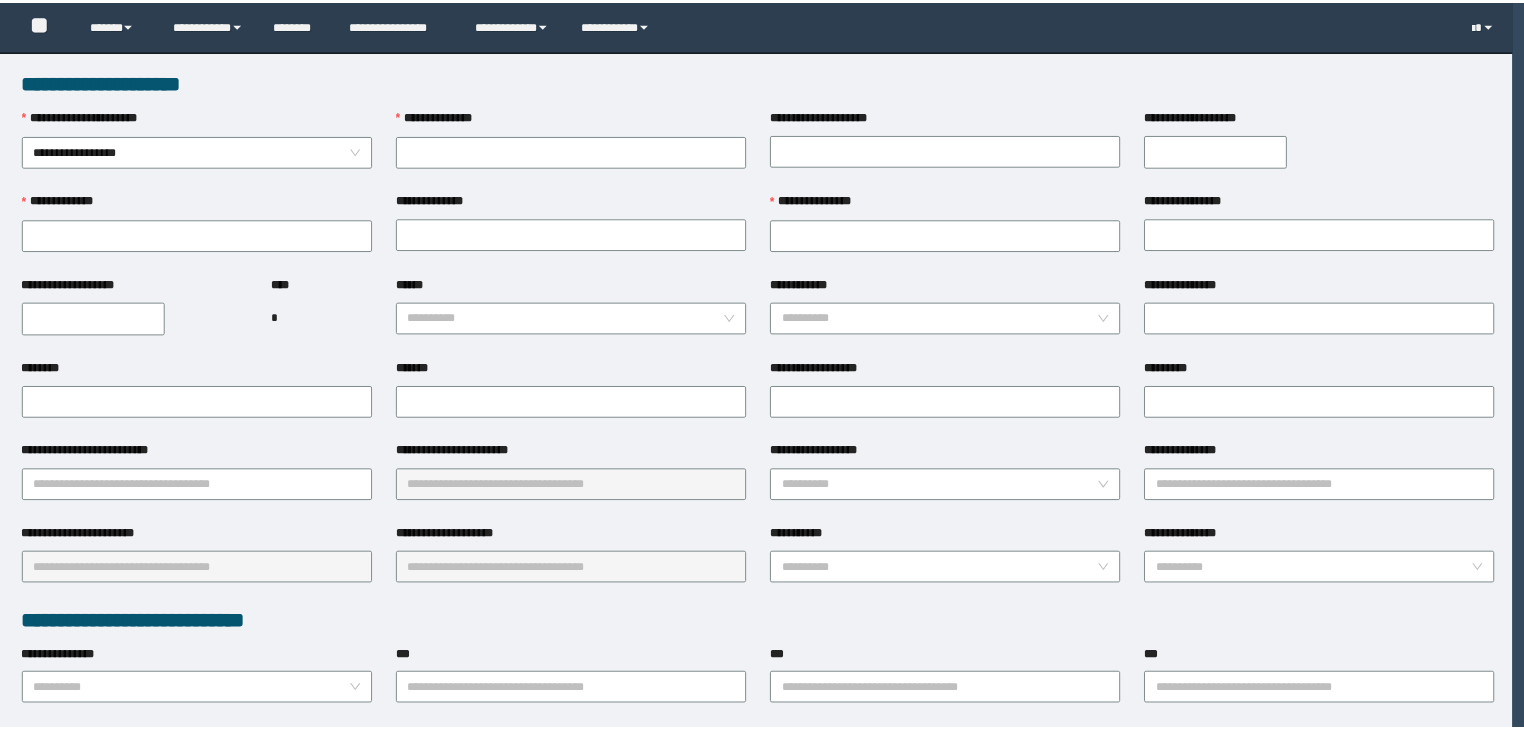 scroll, scrollTop: 0, scrollLeft: 0, axis: both 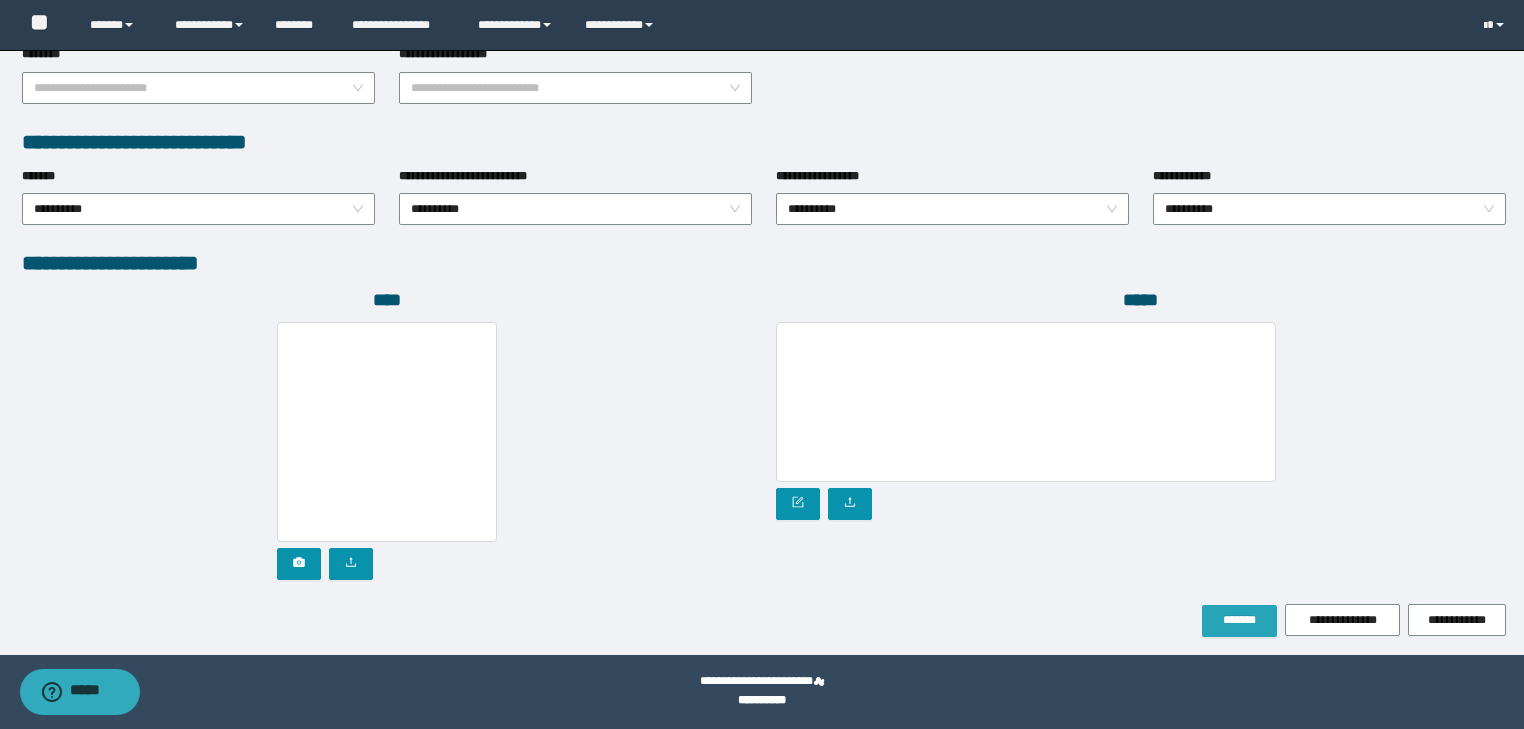 drag, startPoint x: 1232, startPoint y: 611, endPoint x: 918, endPoint y: 644, distance: 315.7293 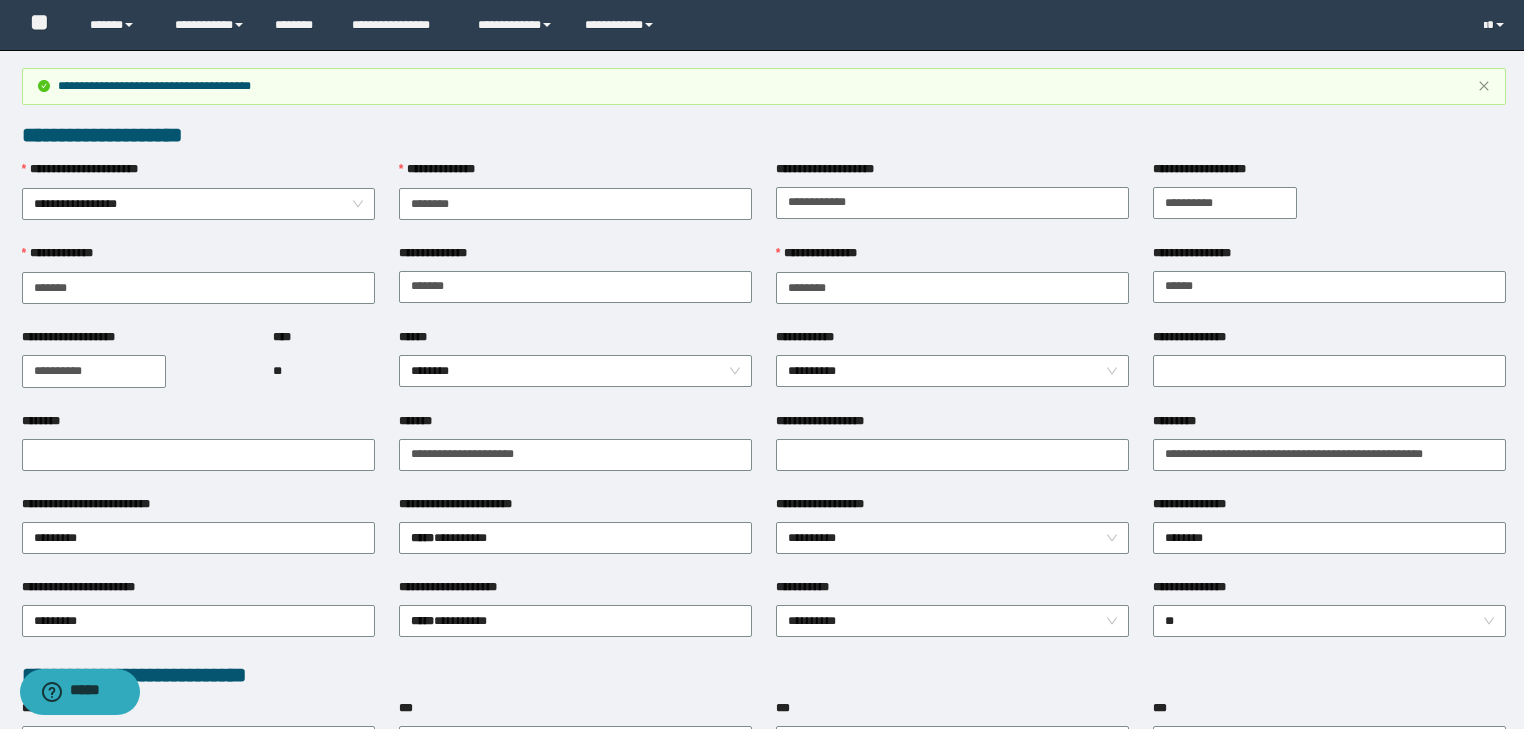 scroll, scrollTop: 1025, scrollLeft: 0, axis: vertical 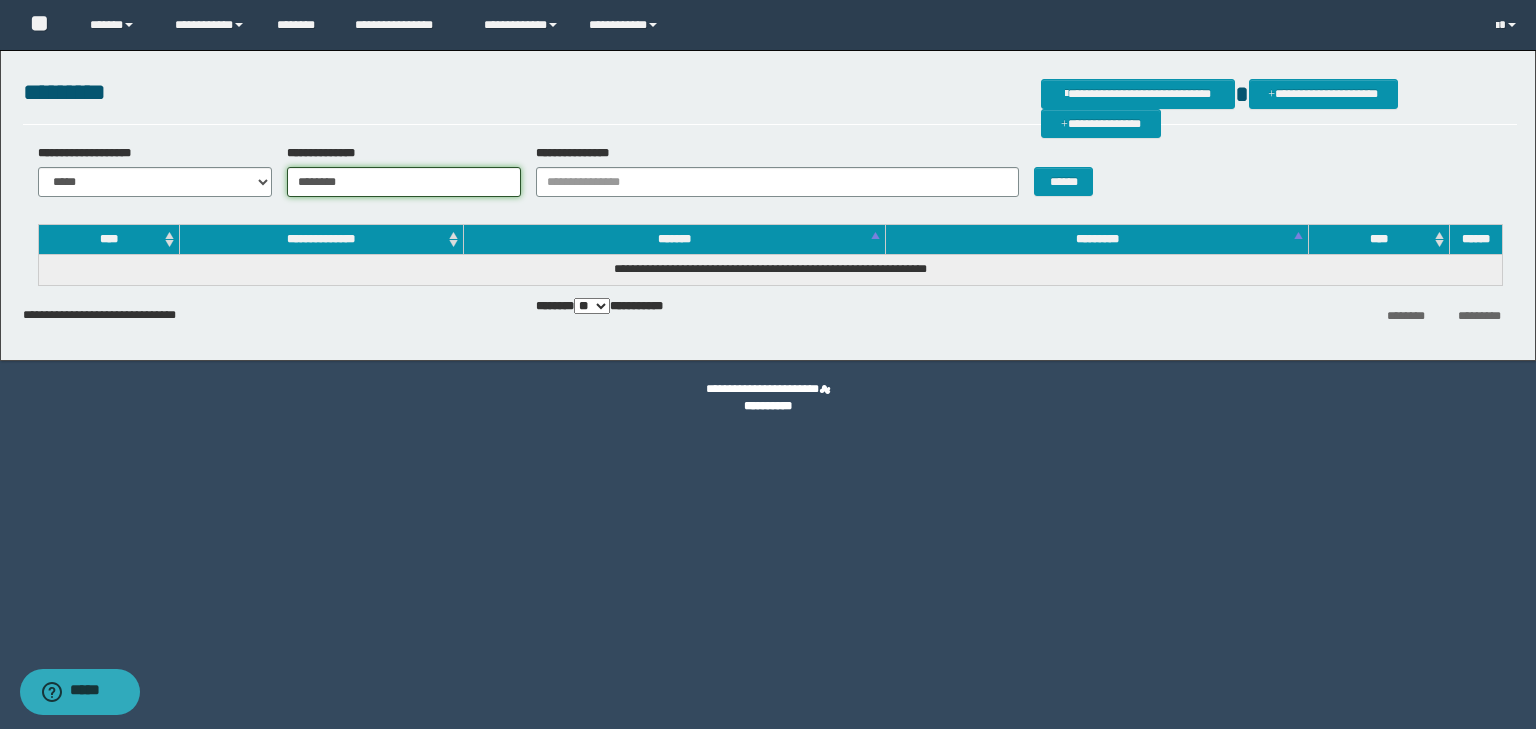 drag, startPoint x: 364, startPoint y: 177, endPoint x: 208, endPoint y: 193, distance: 156.81836 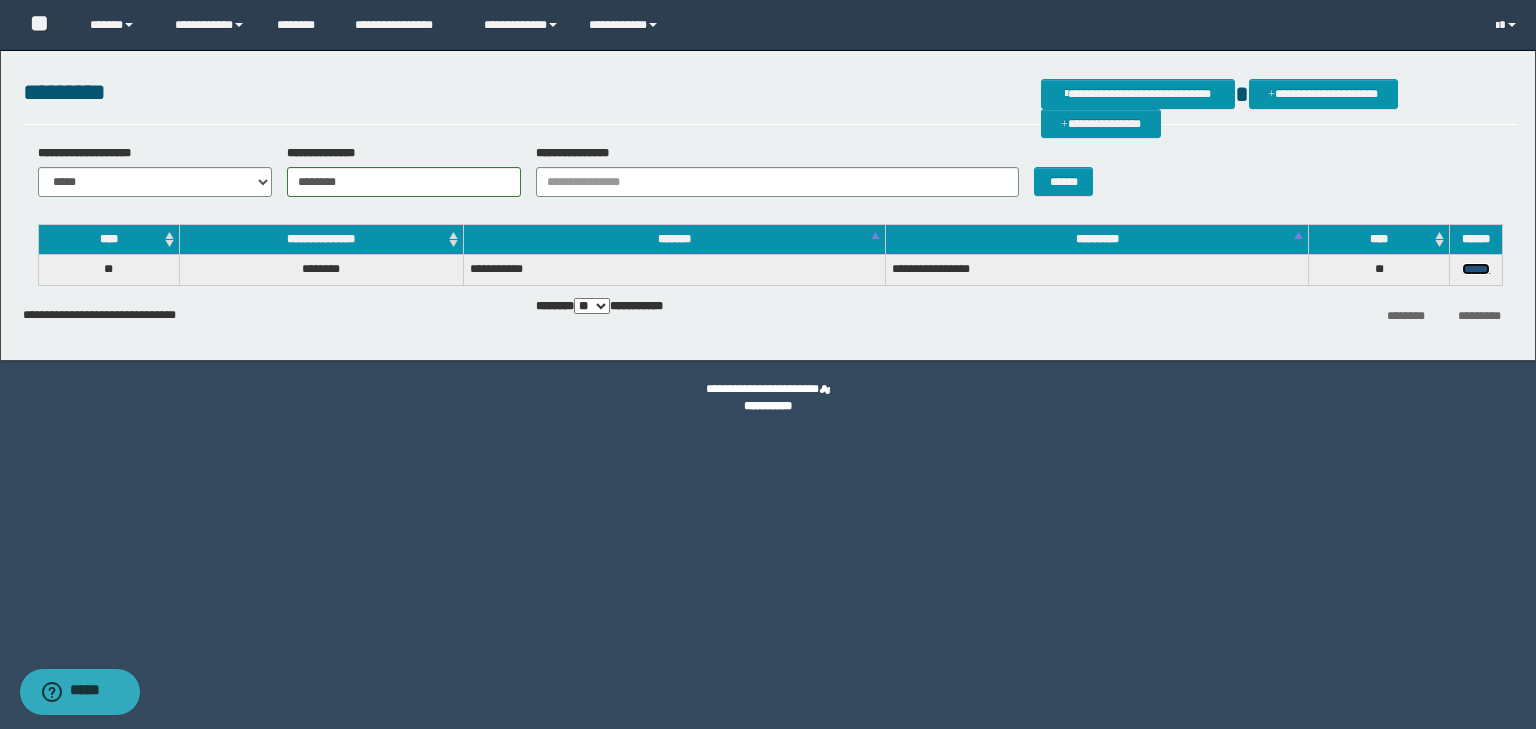 click on "******" at bounding box center (1476, 269) 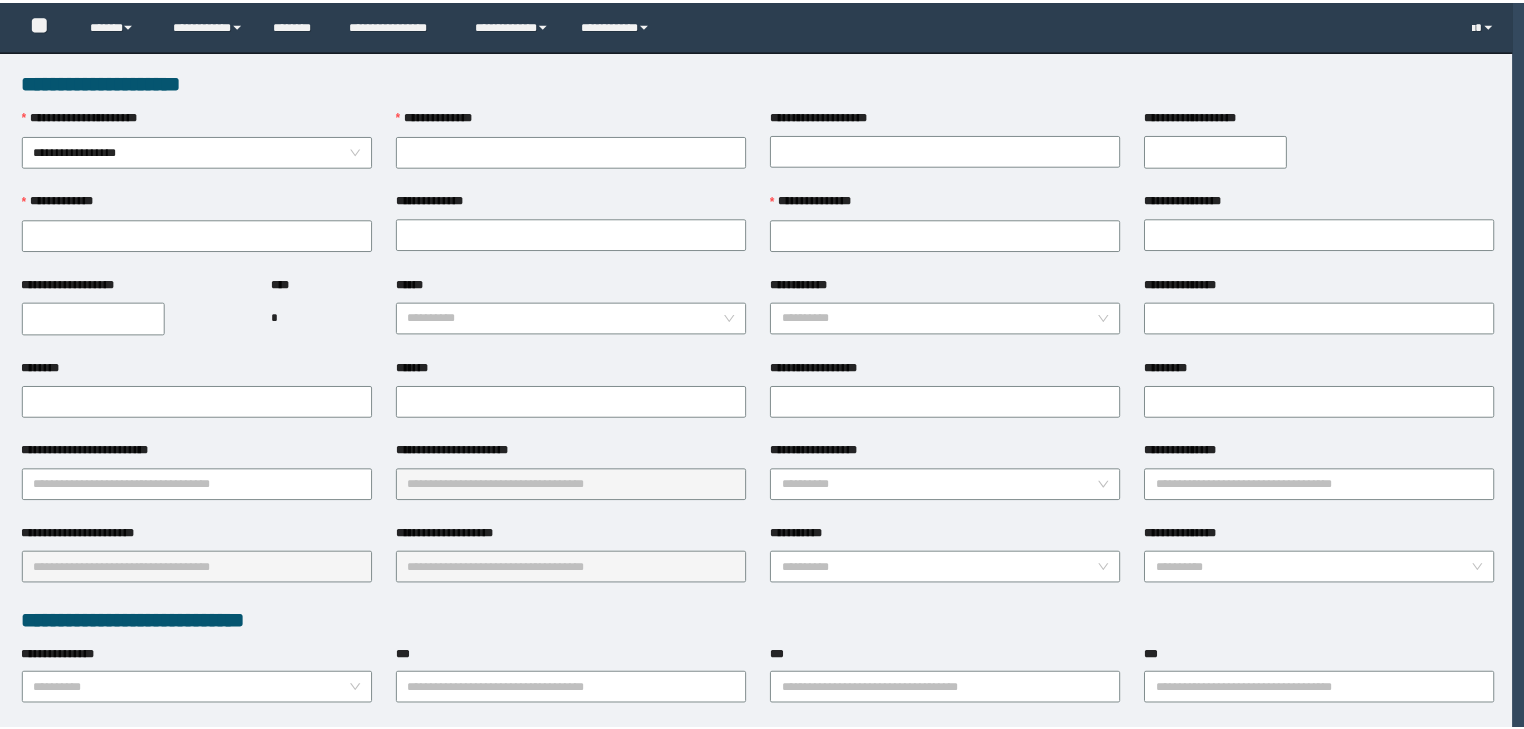 scroll, scrollTop: 0, scrollLeft: 0, axis: both 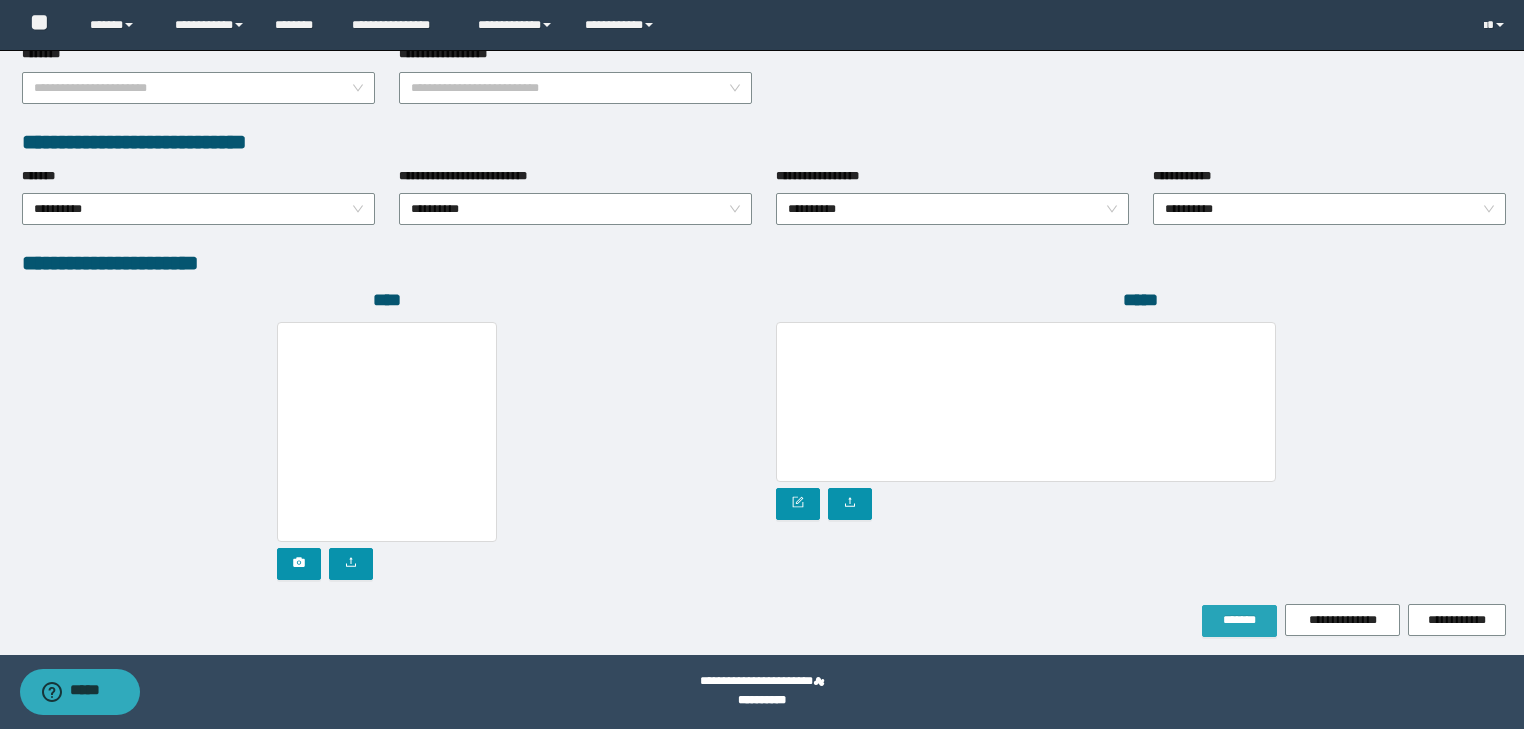 click on "*******" at bounding box center (1239, 620) 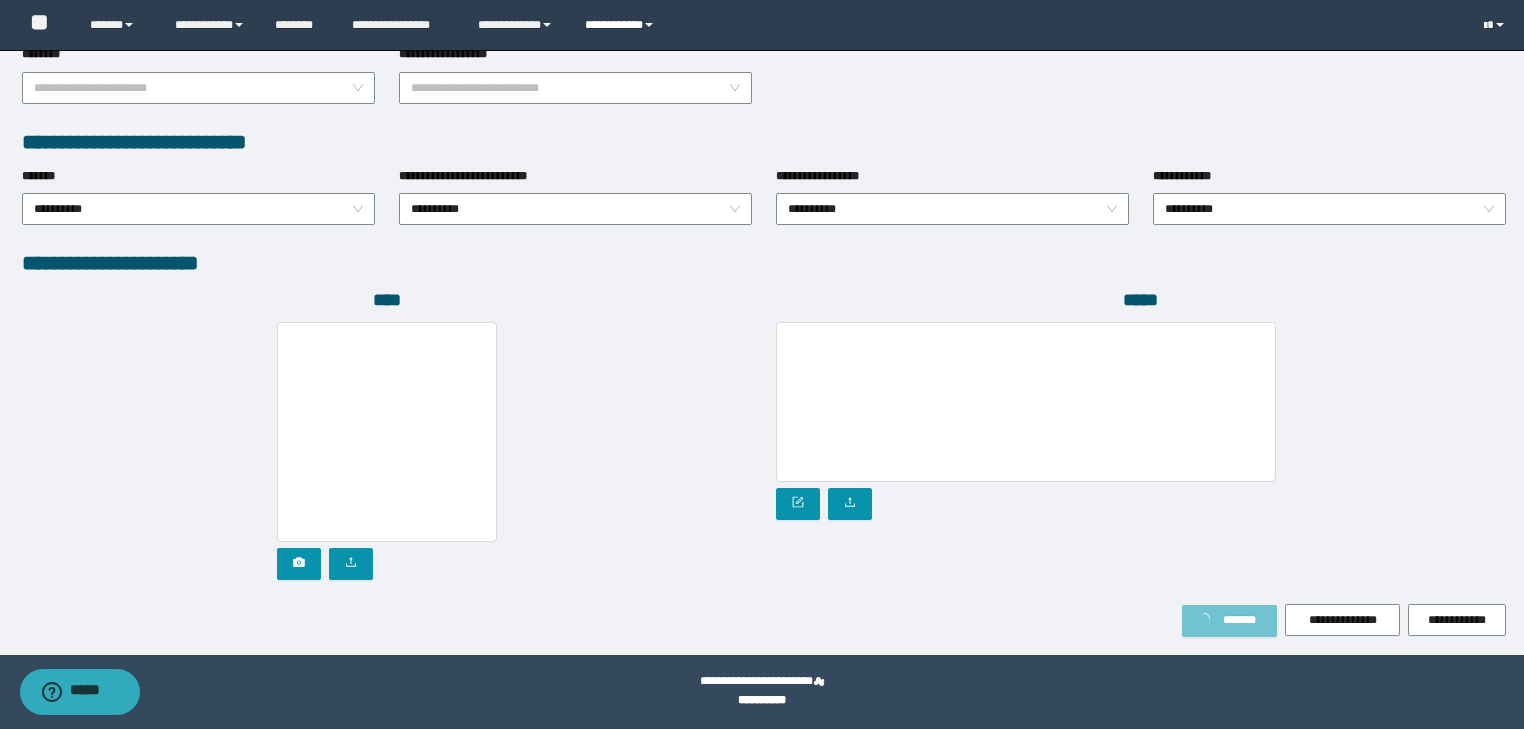scroll, scrollTop: 1025, scrollLeft: 0, axis: vertical 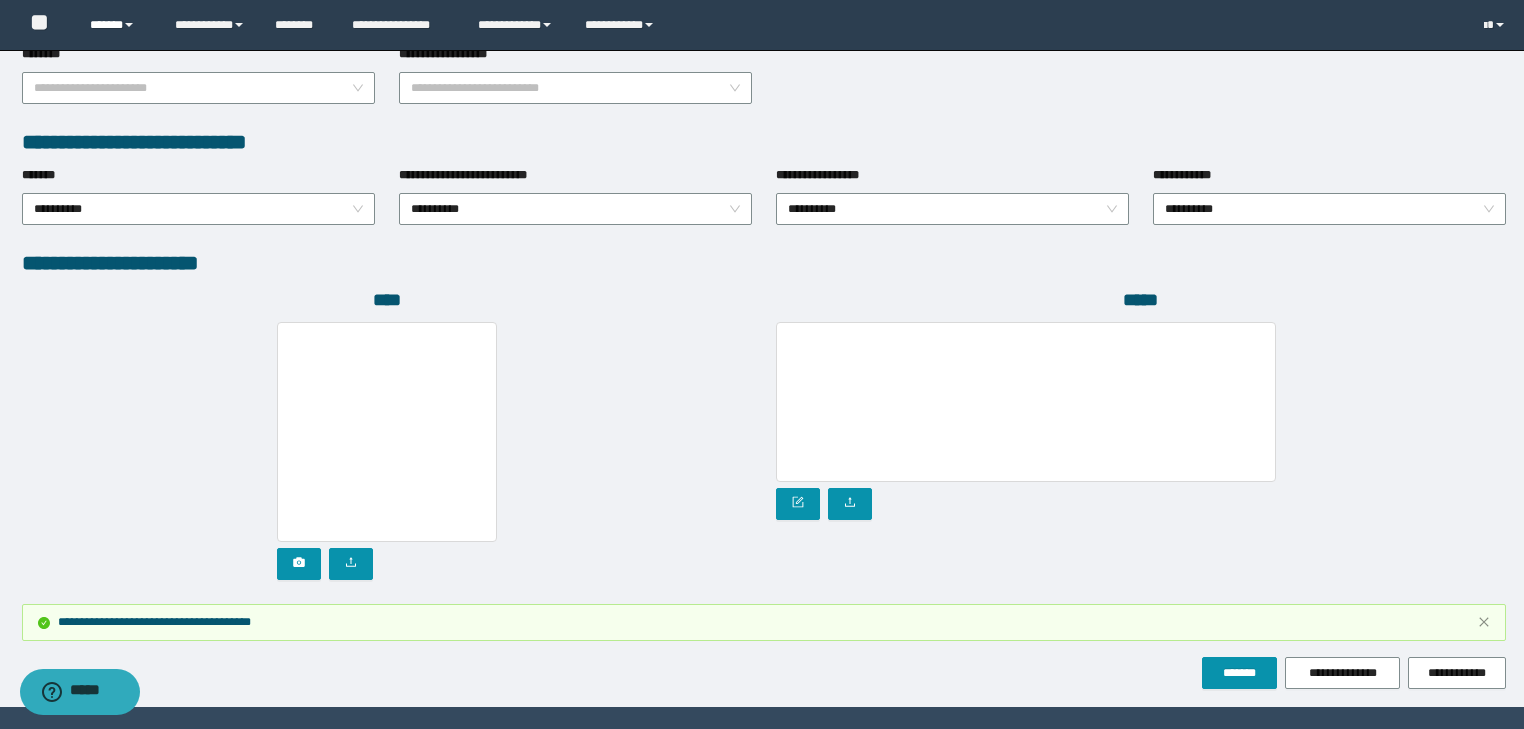 click on "******" at bounding box center (117, 25) 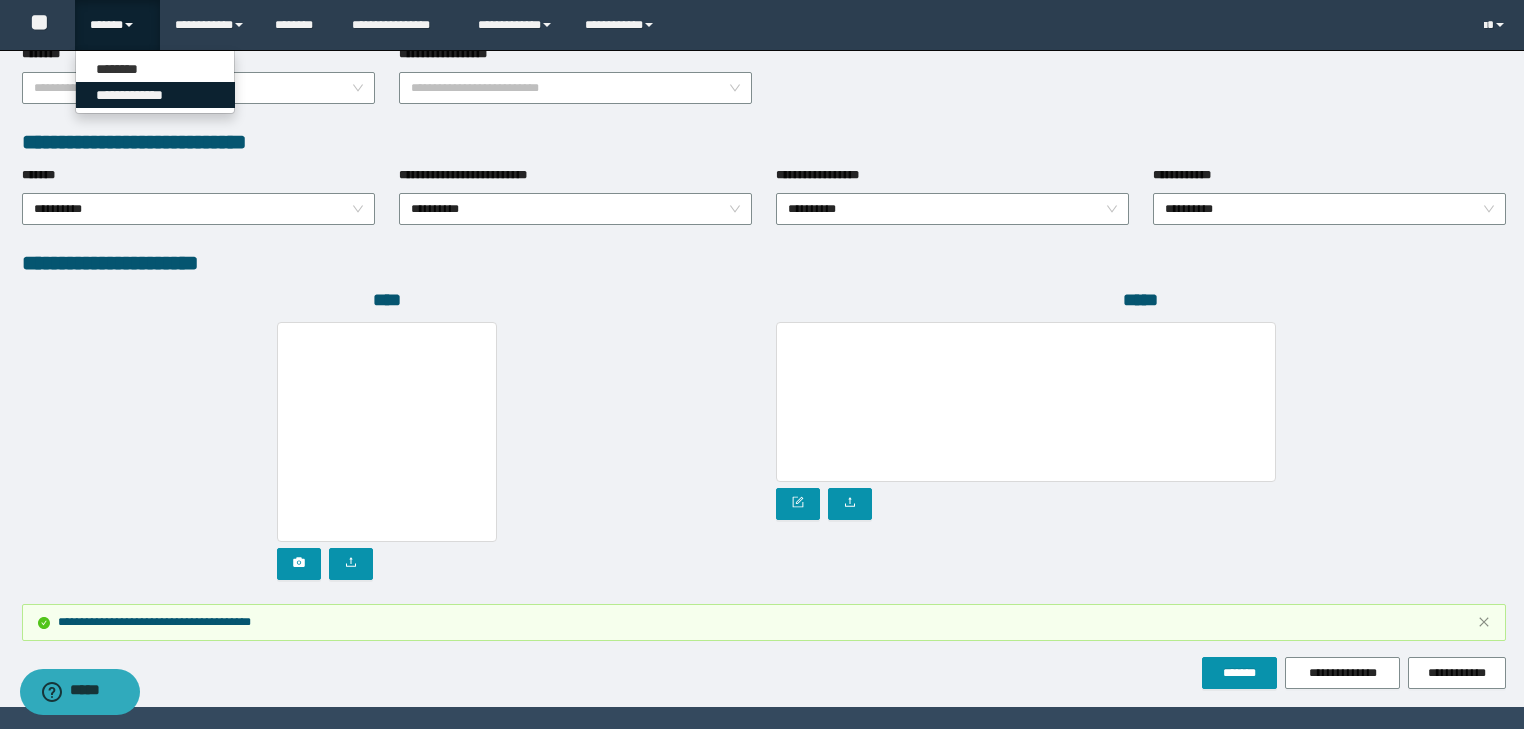 click on "**********" at bounding box center [155, 95] 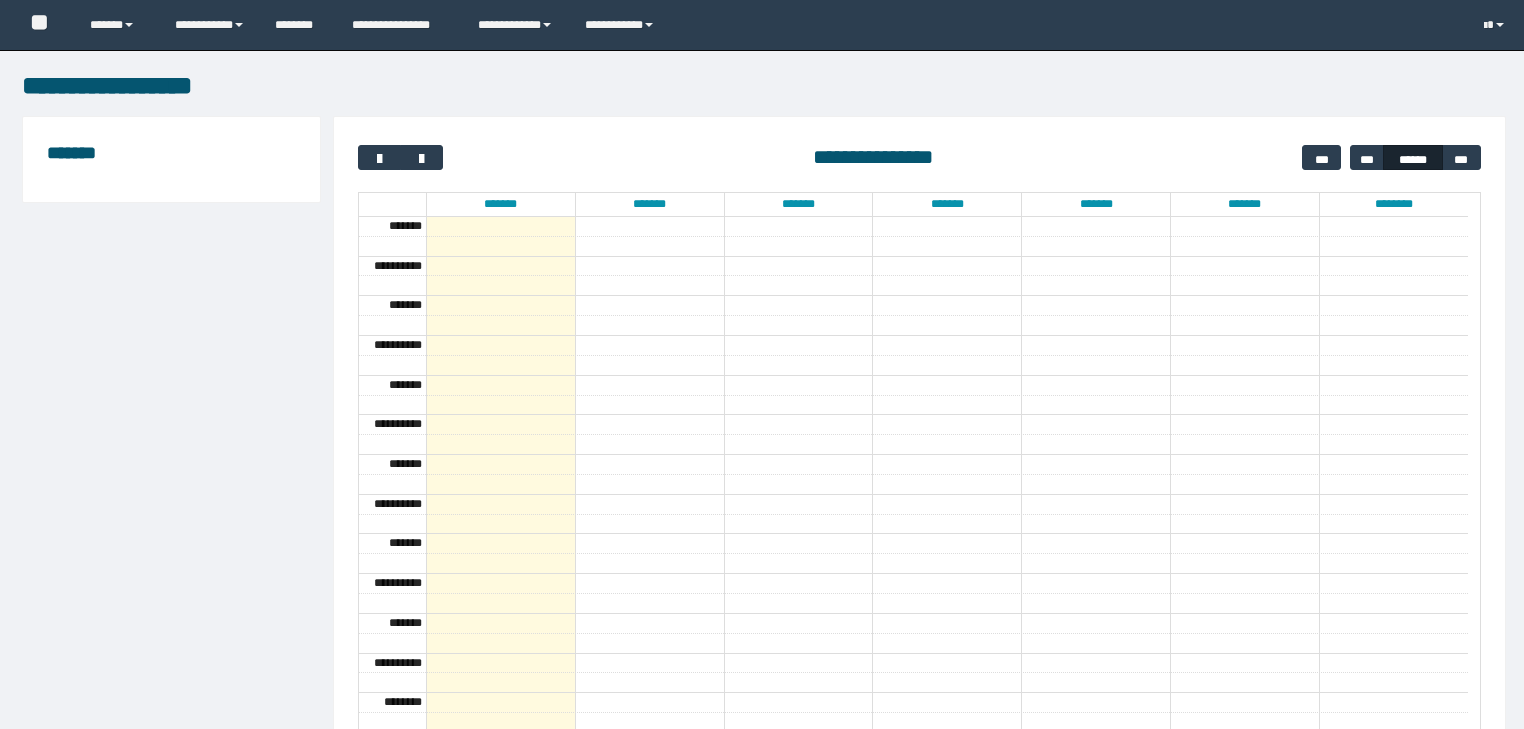 scroll, scrollTop: 0, scrollLeft: 0, axis: both 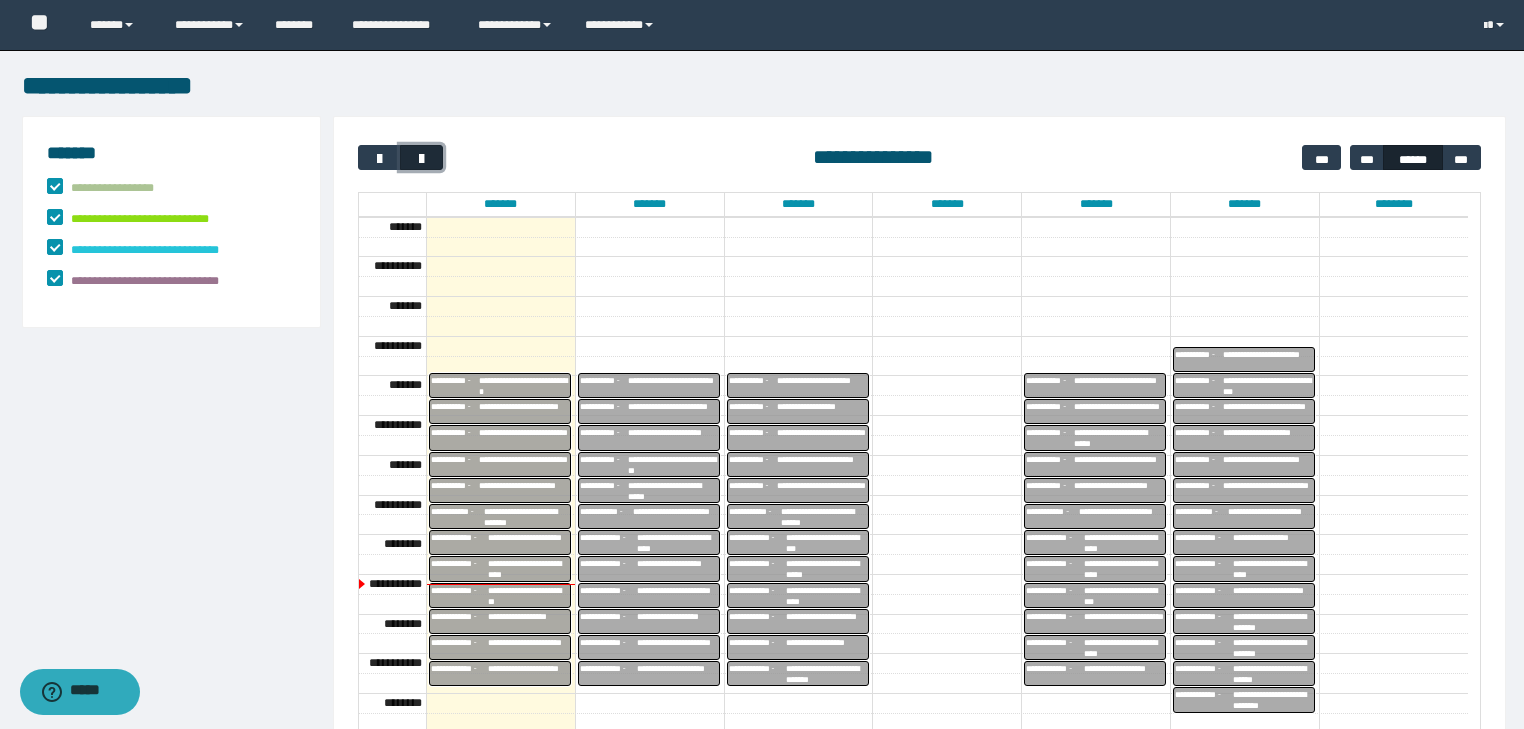 click at bounding box center [422, 159] 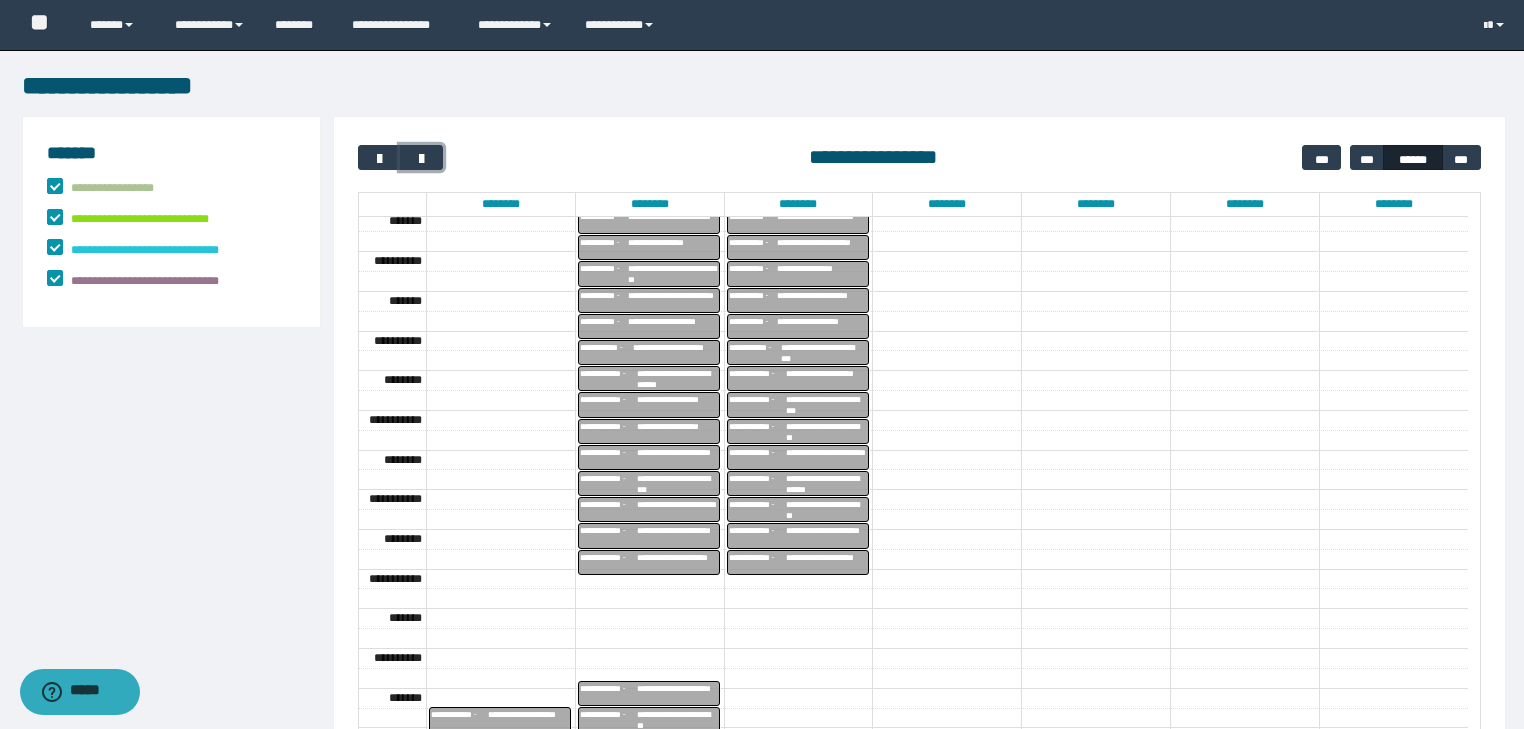 scroll, scrollTop: 449, scrollLeft: 0, axis: vertical 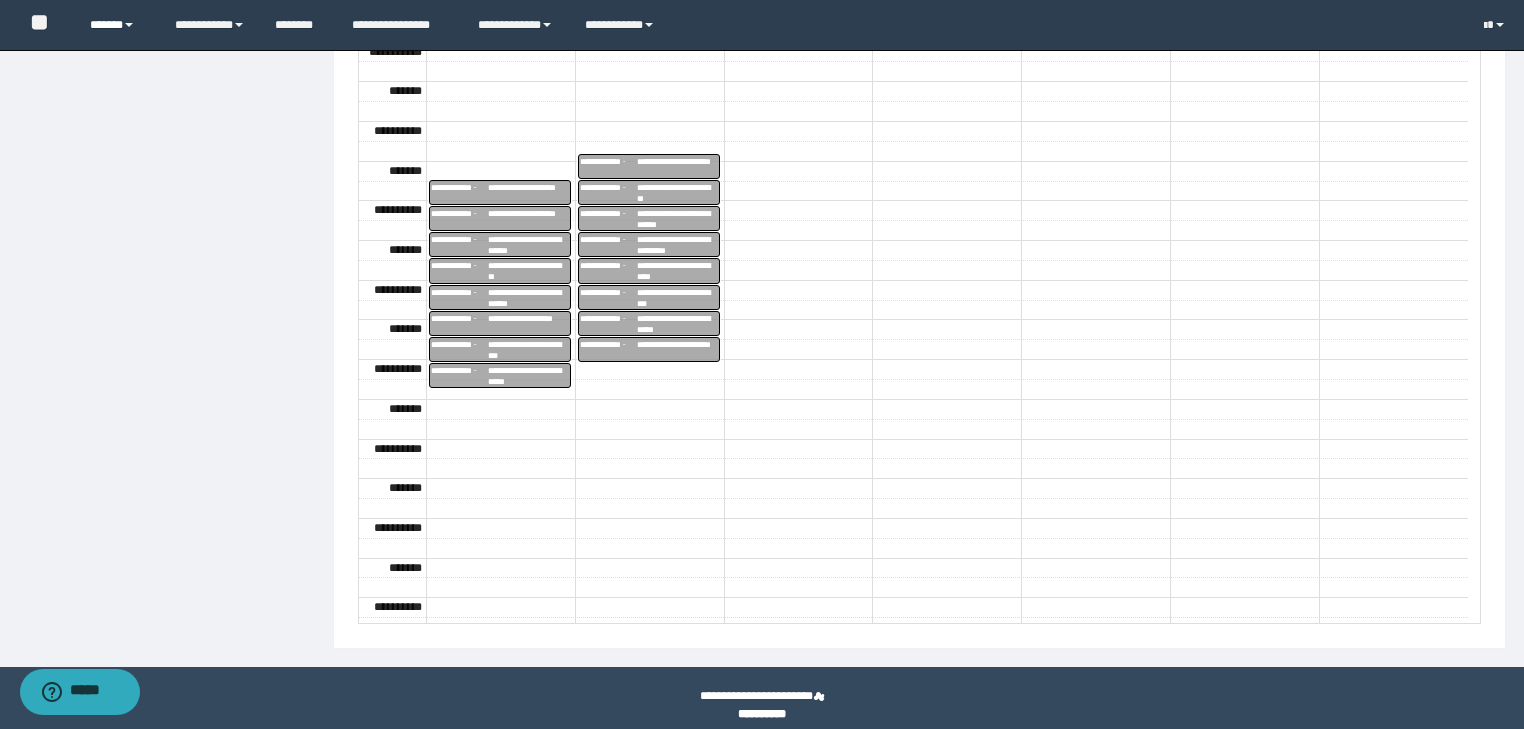 drag, startPoint x: 142, startPoint y: 21, endPoint x: 149, endPoint y: 34, distance: 14.764823 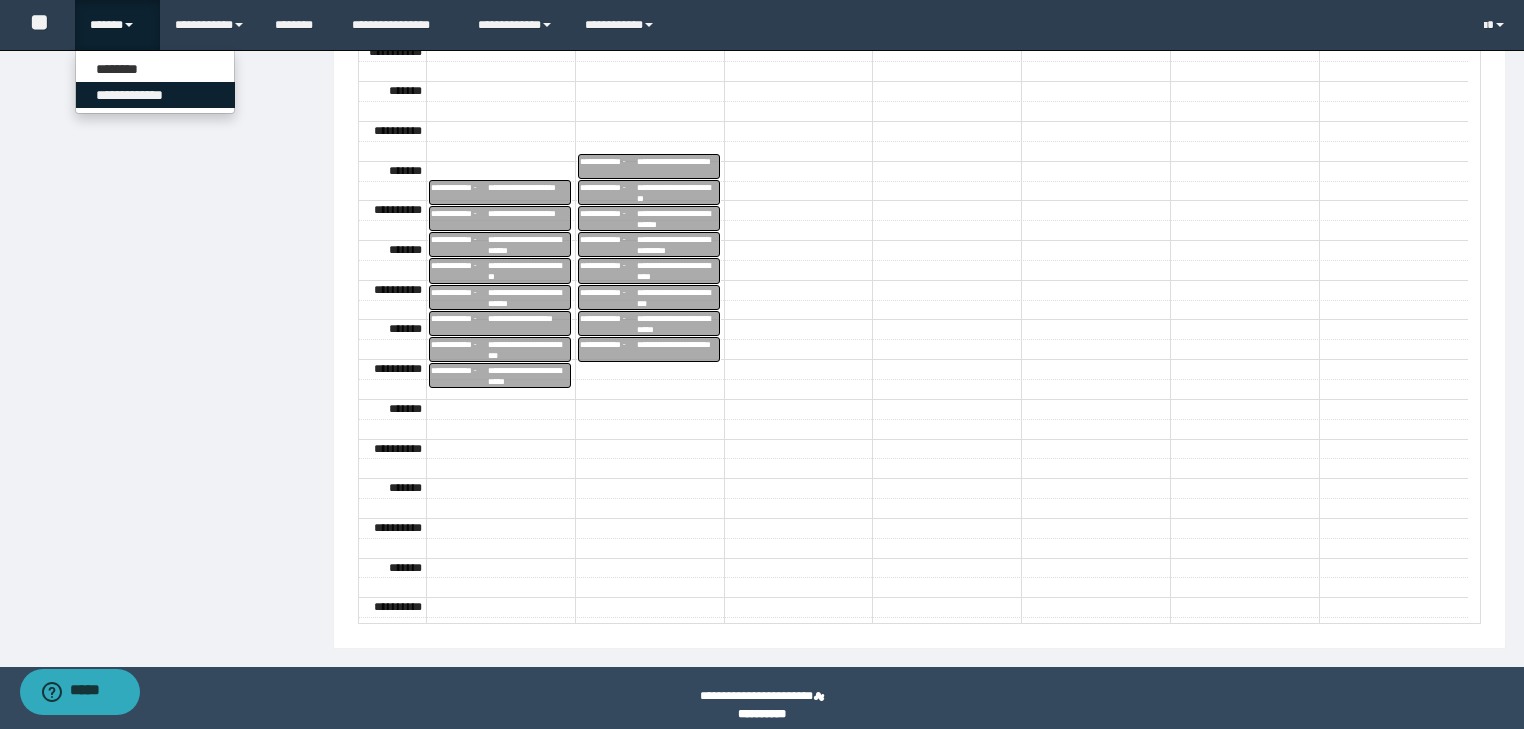 click on "**********" at bounding box center (155, 95) 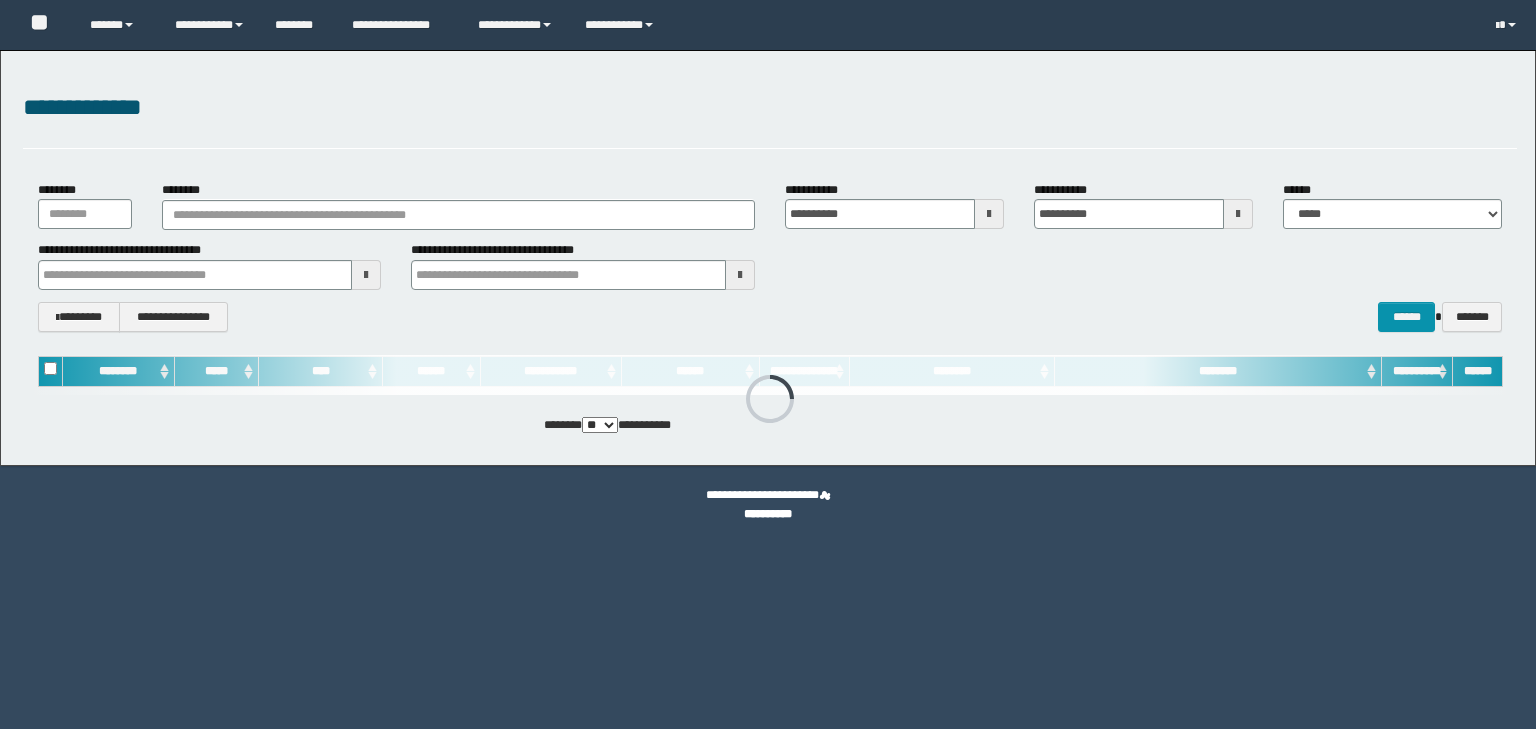 scroll, scrollTop: 0, scrollLeft: 0, axis: both 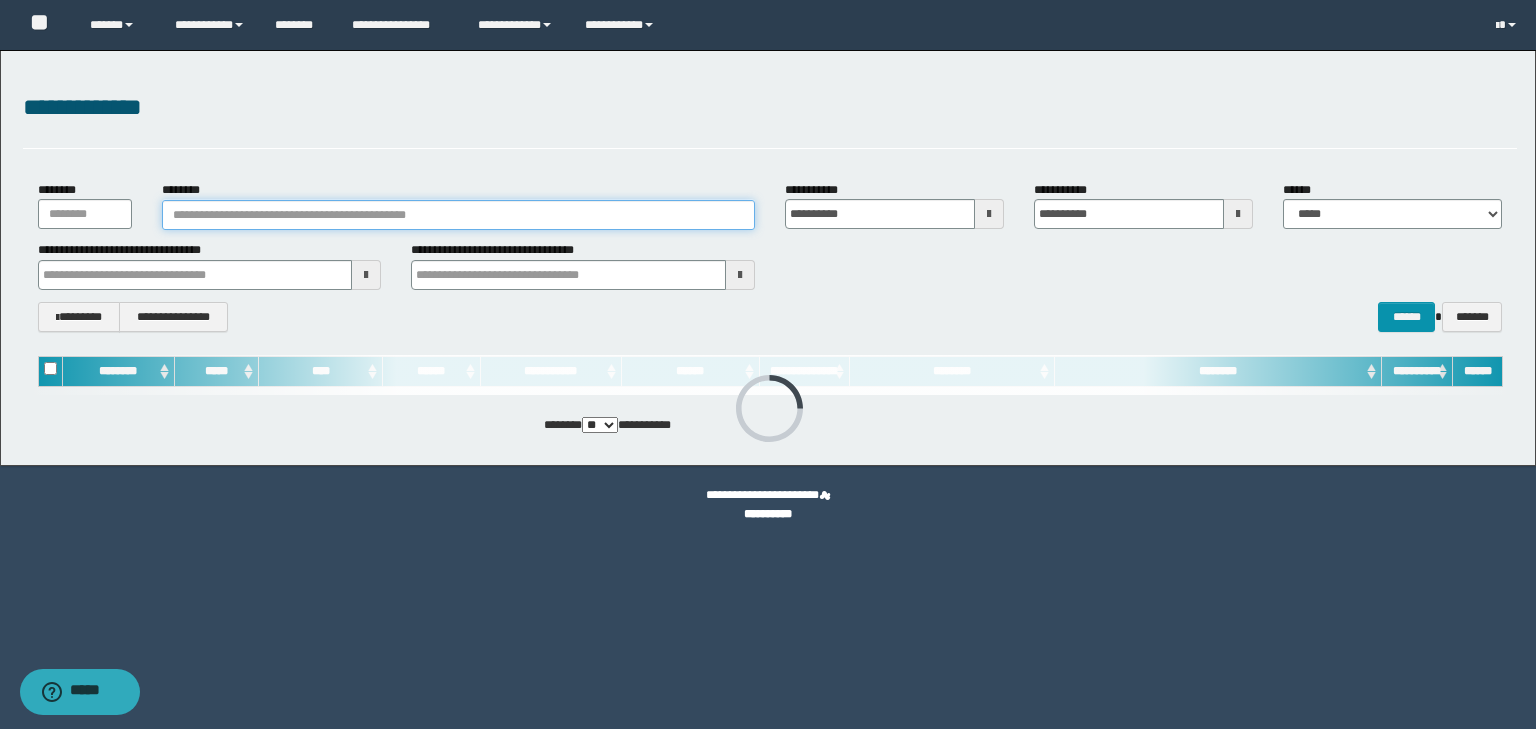click on "********" at bounding box center [458, 215] 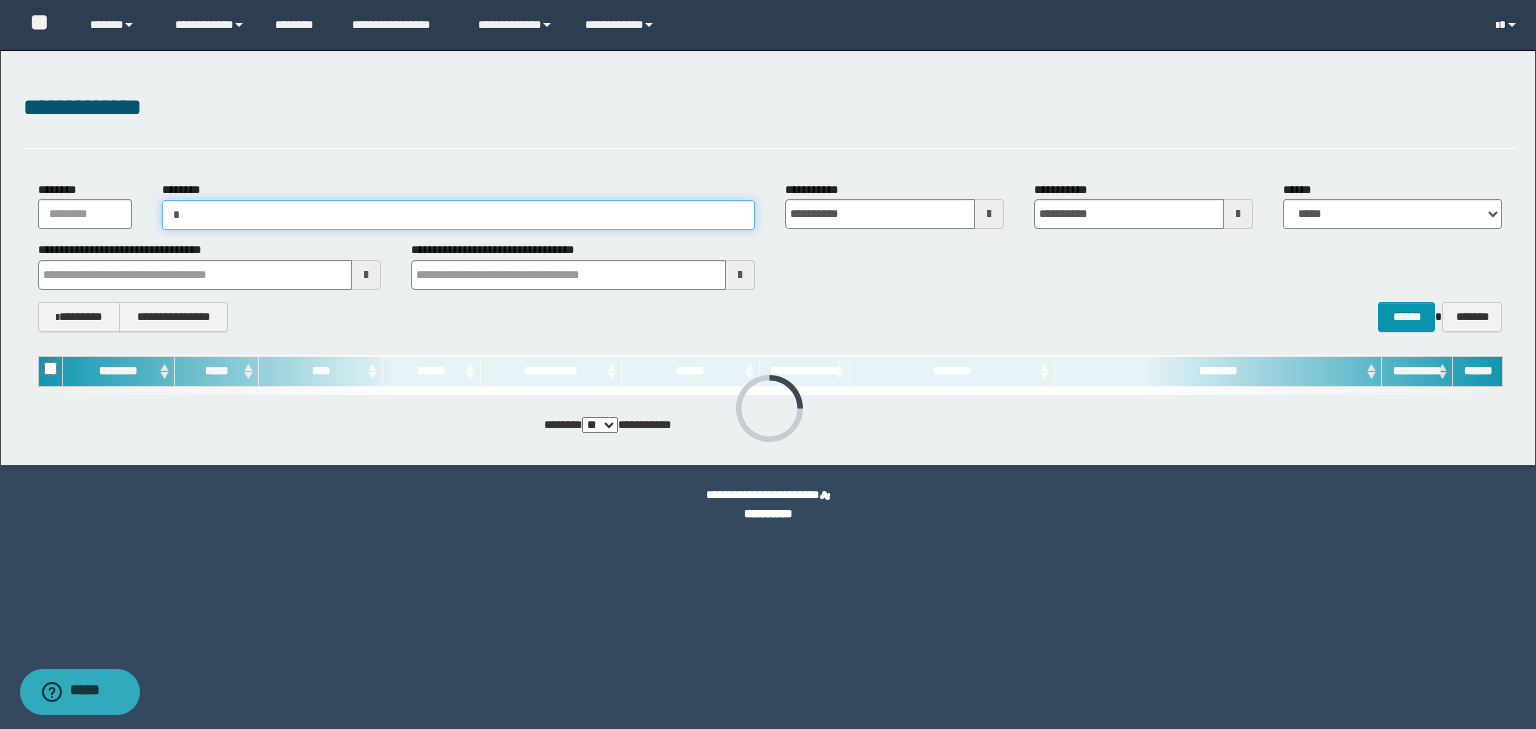 type on "**" 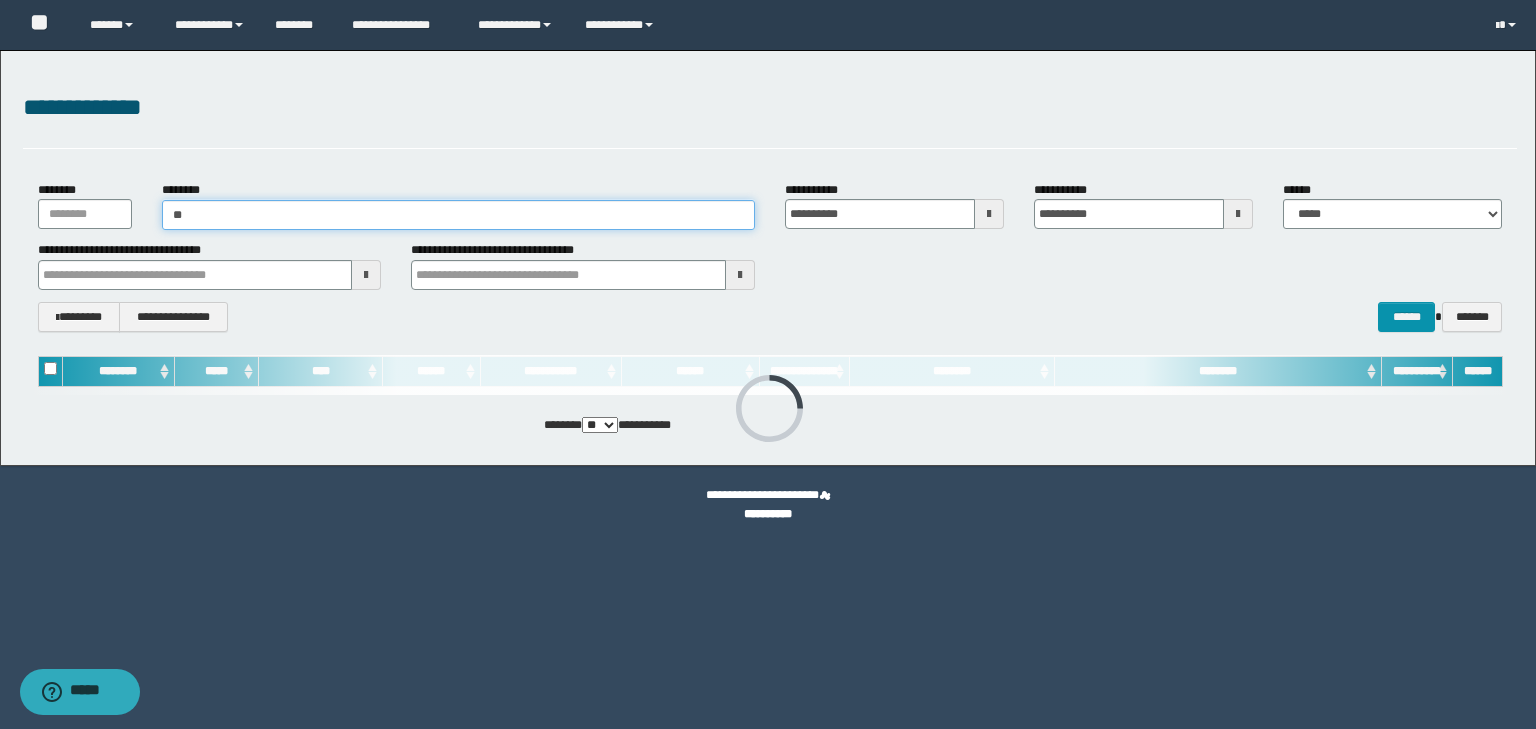 type on "**" 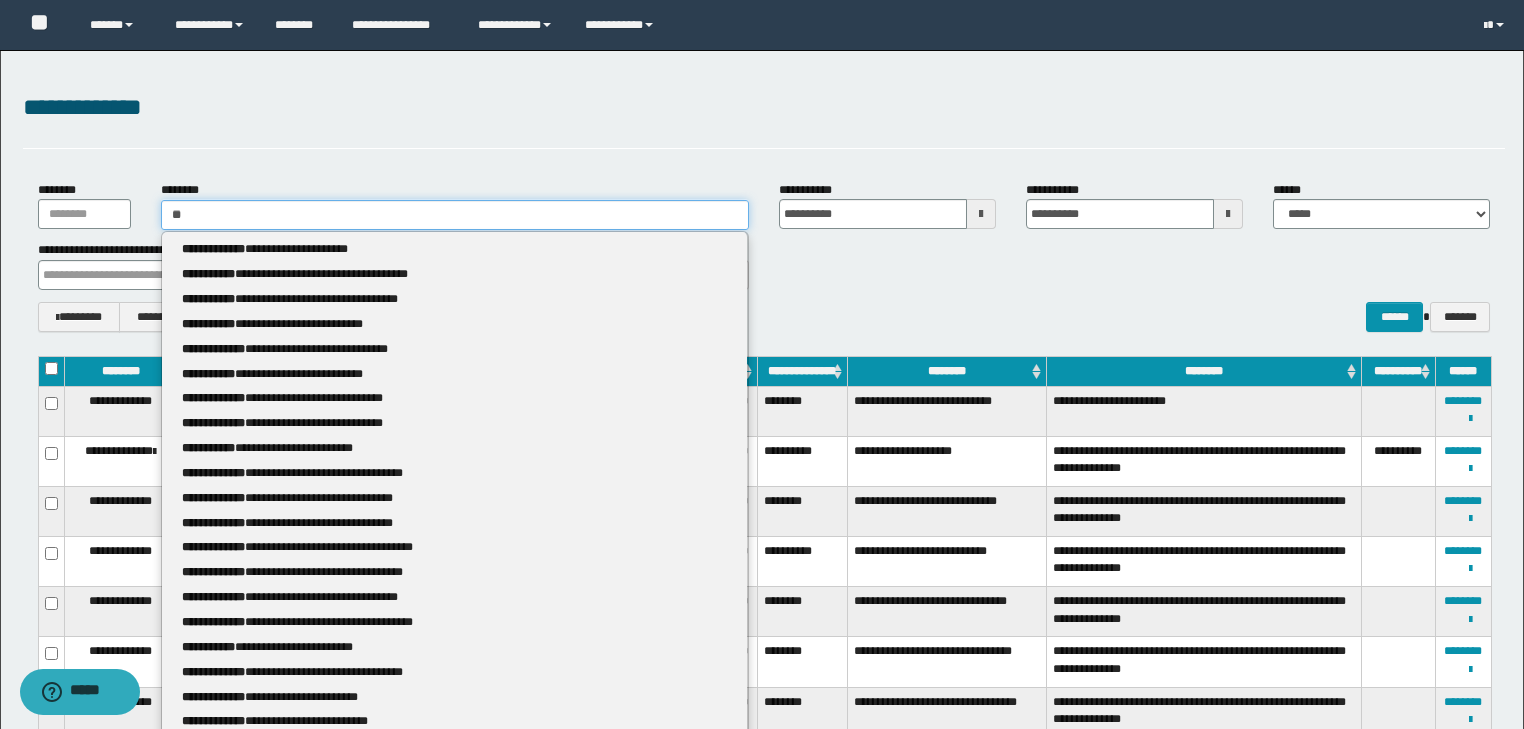 type 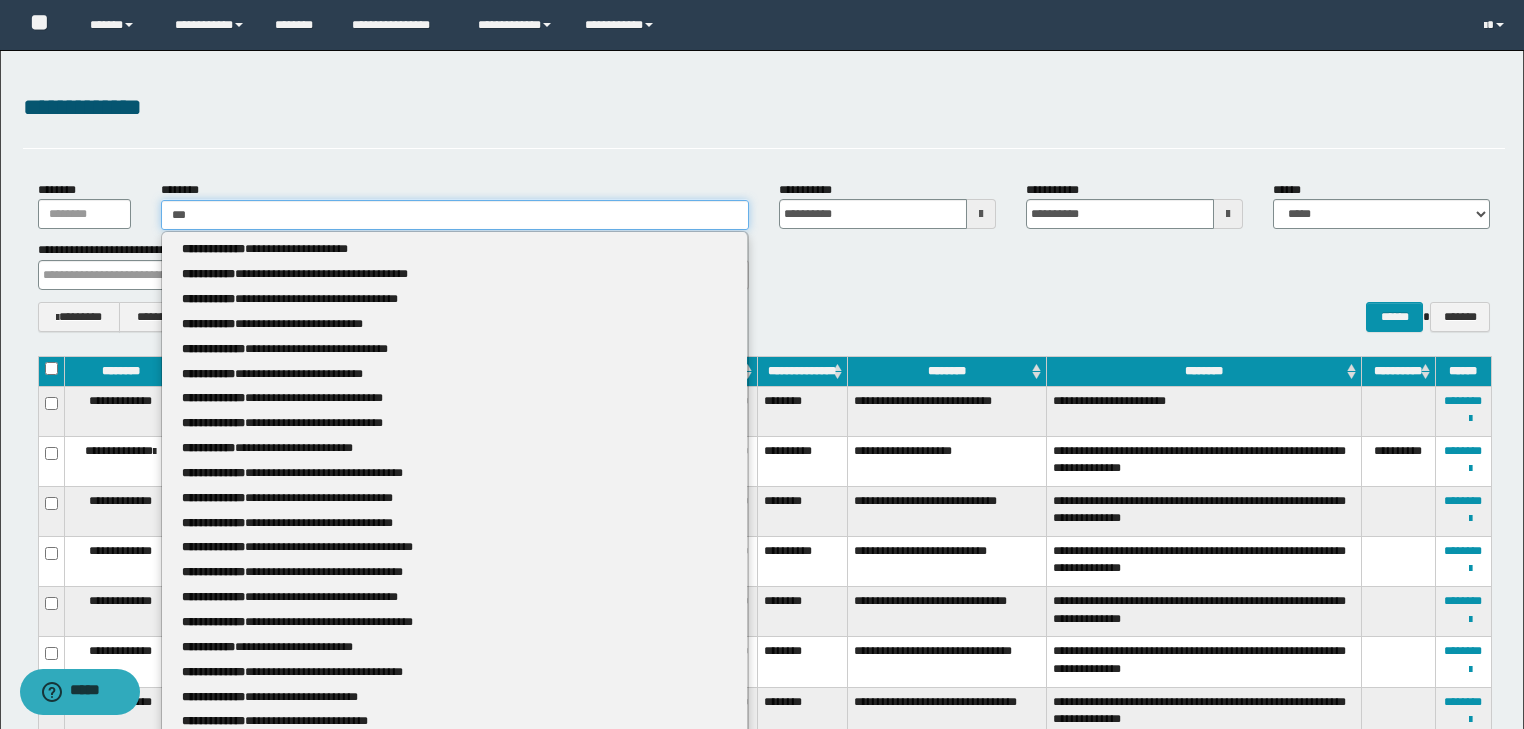 type on "****" 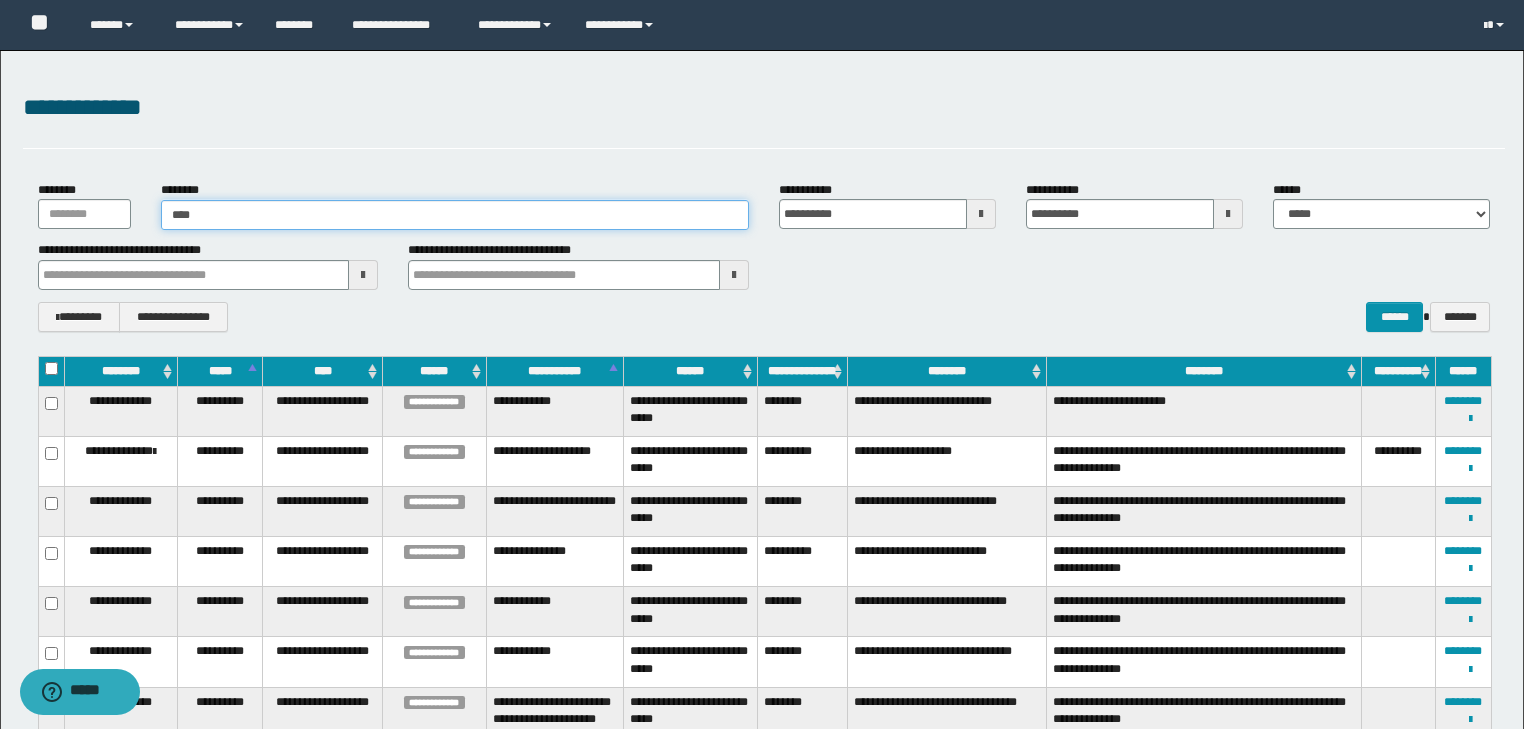 type on "****" 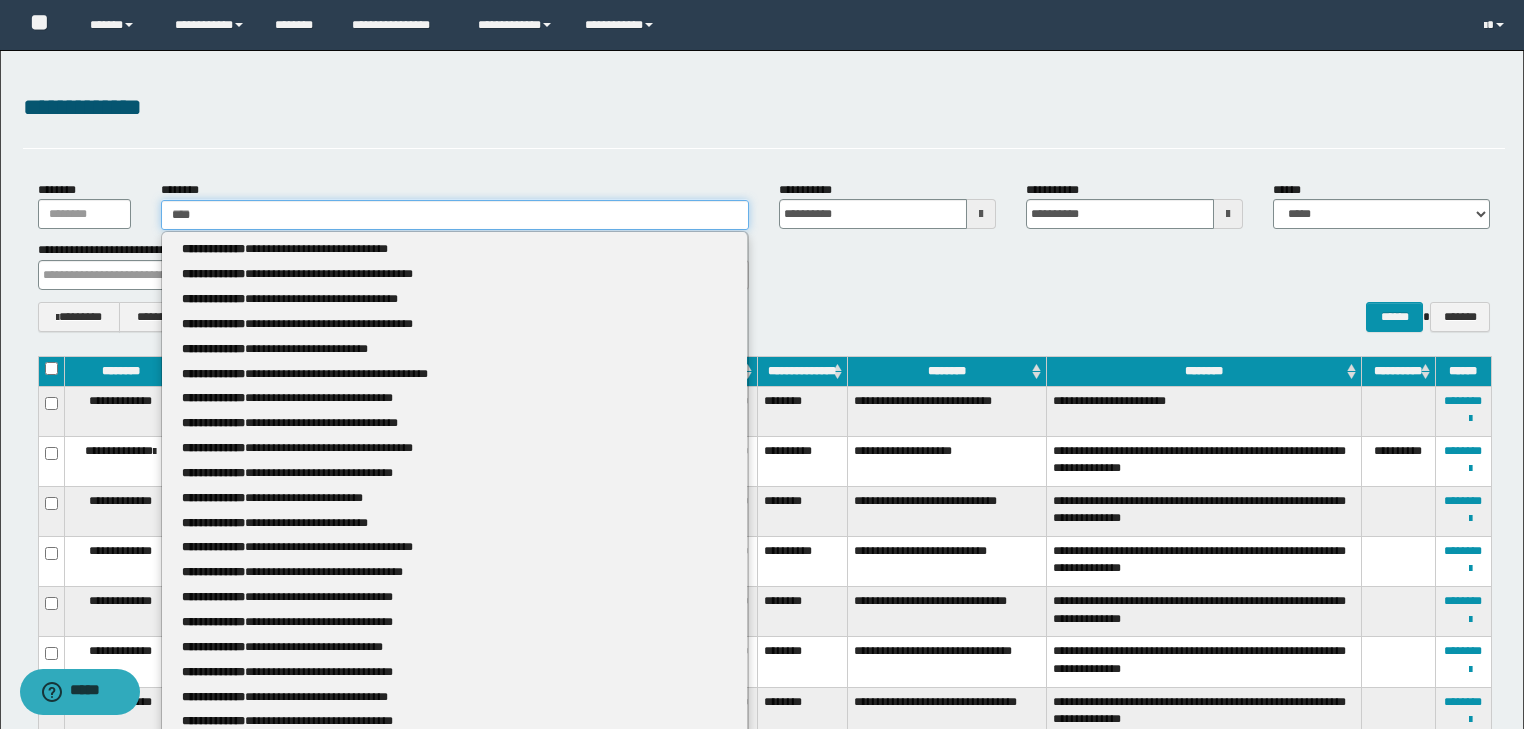 type 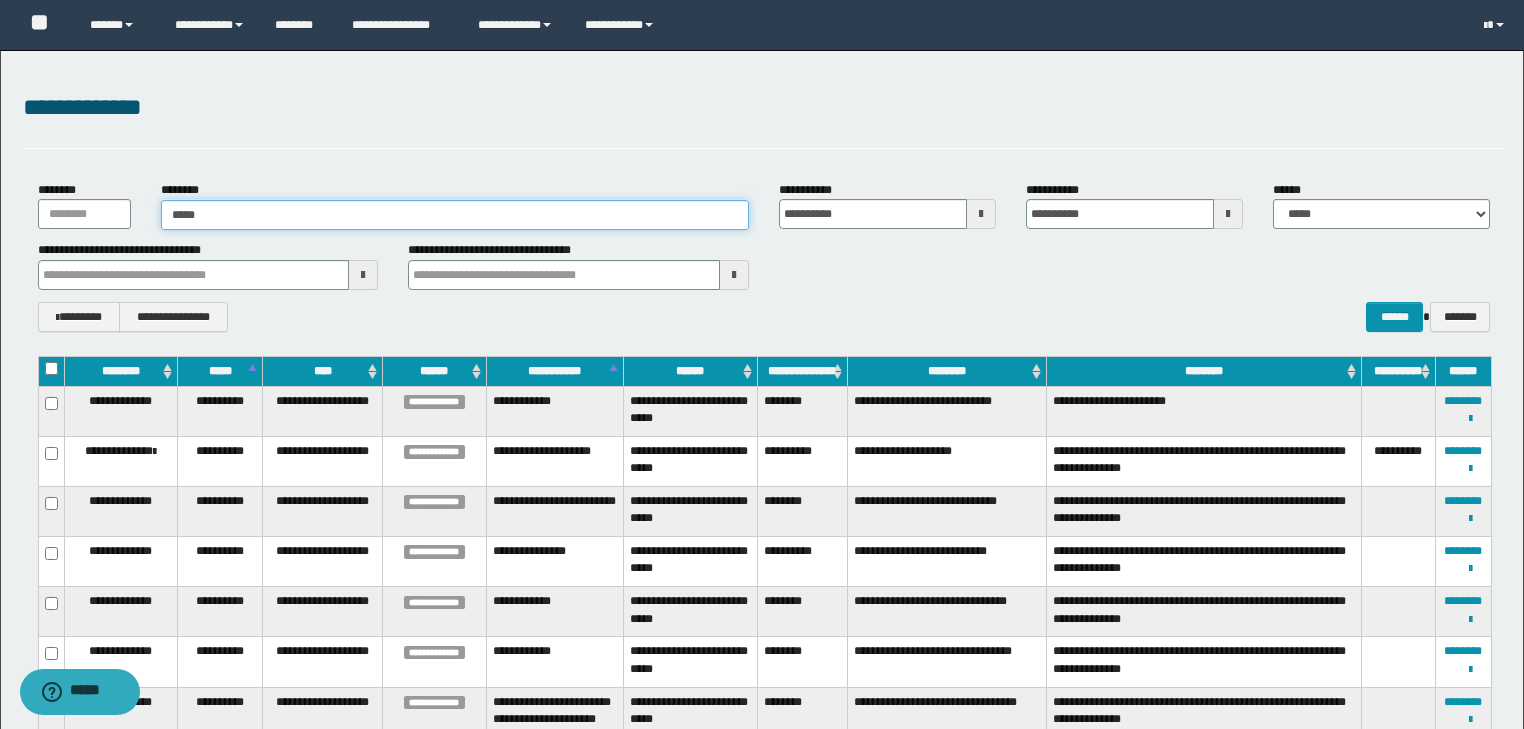 type on "****" 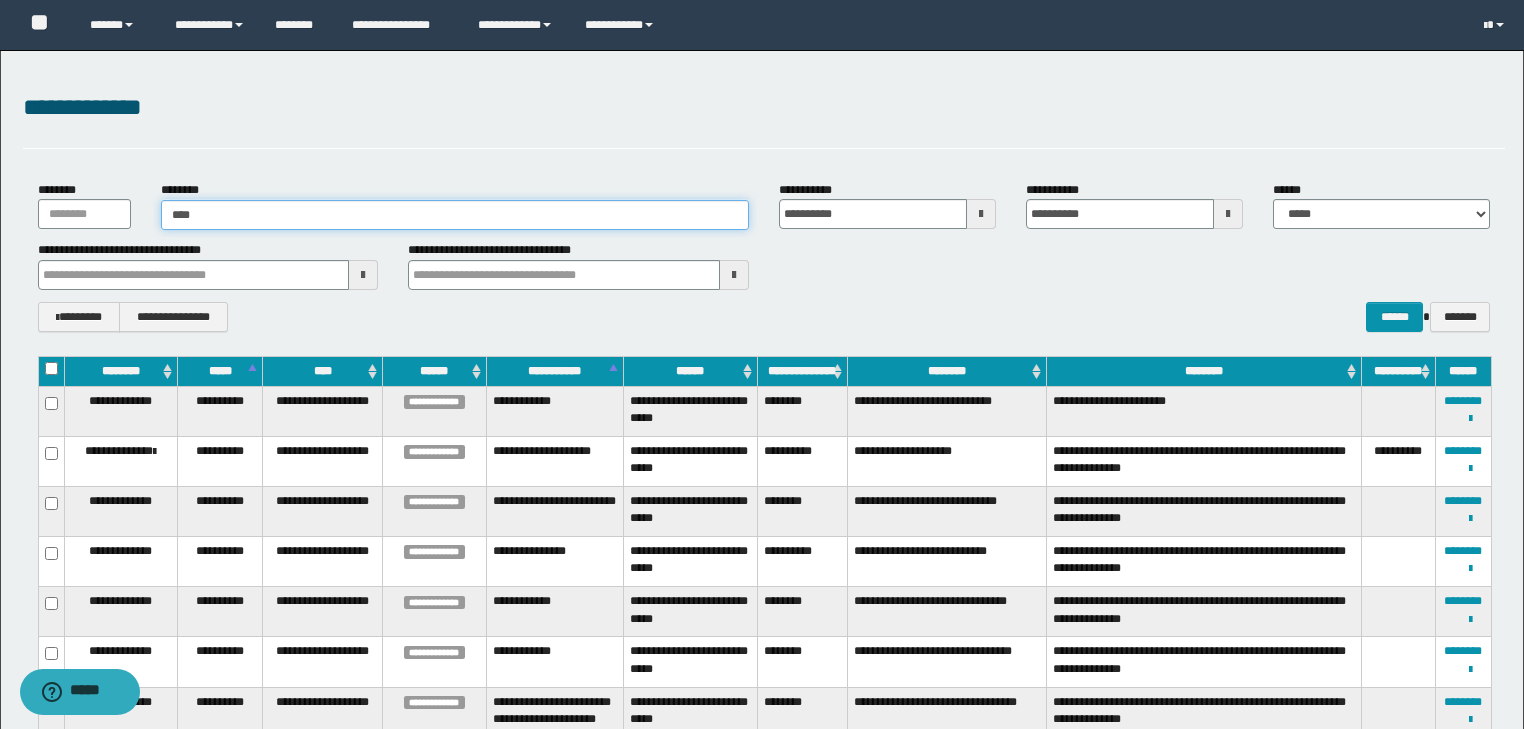type on "****" 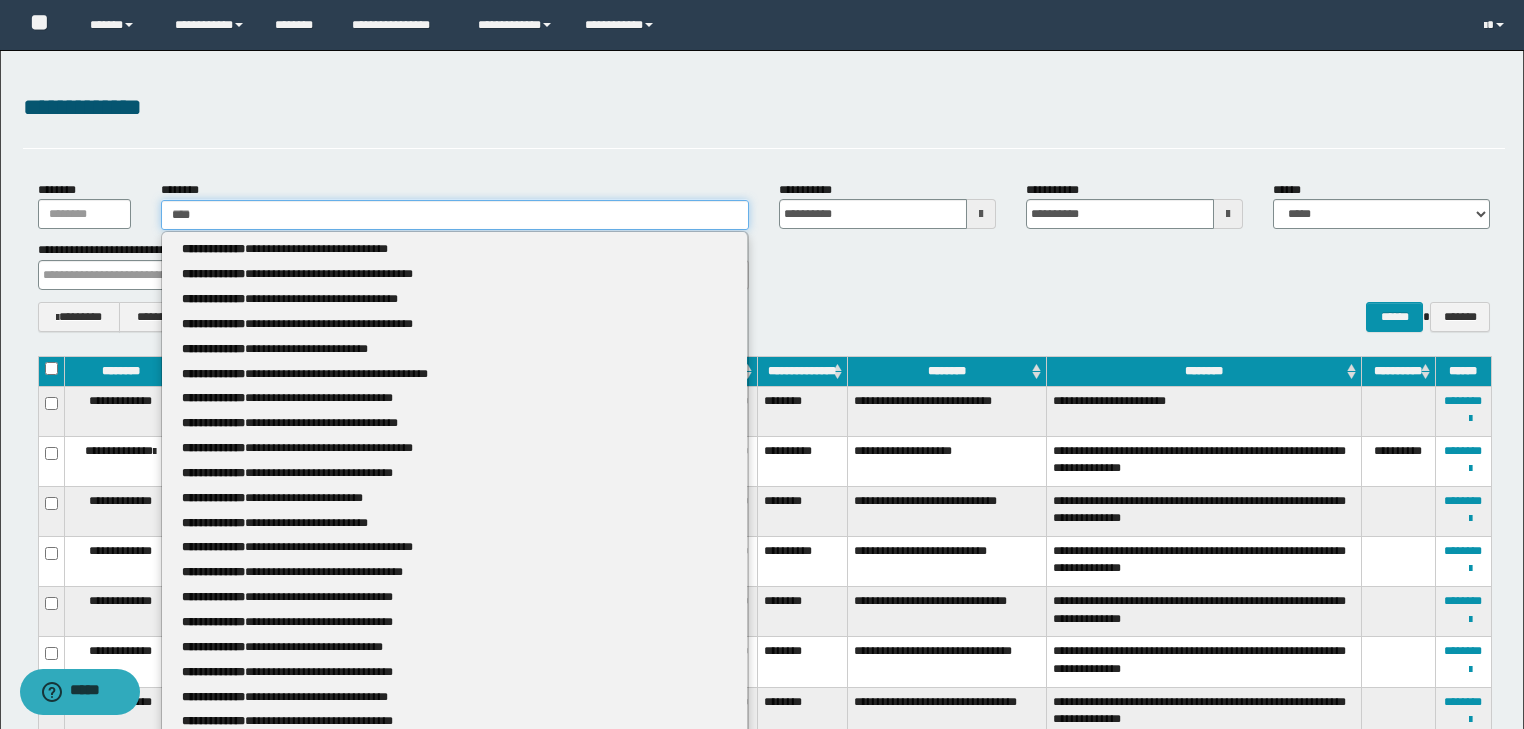 type 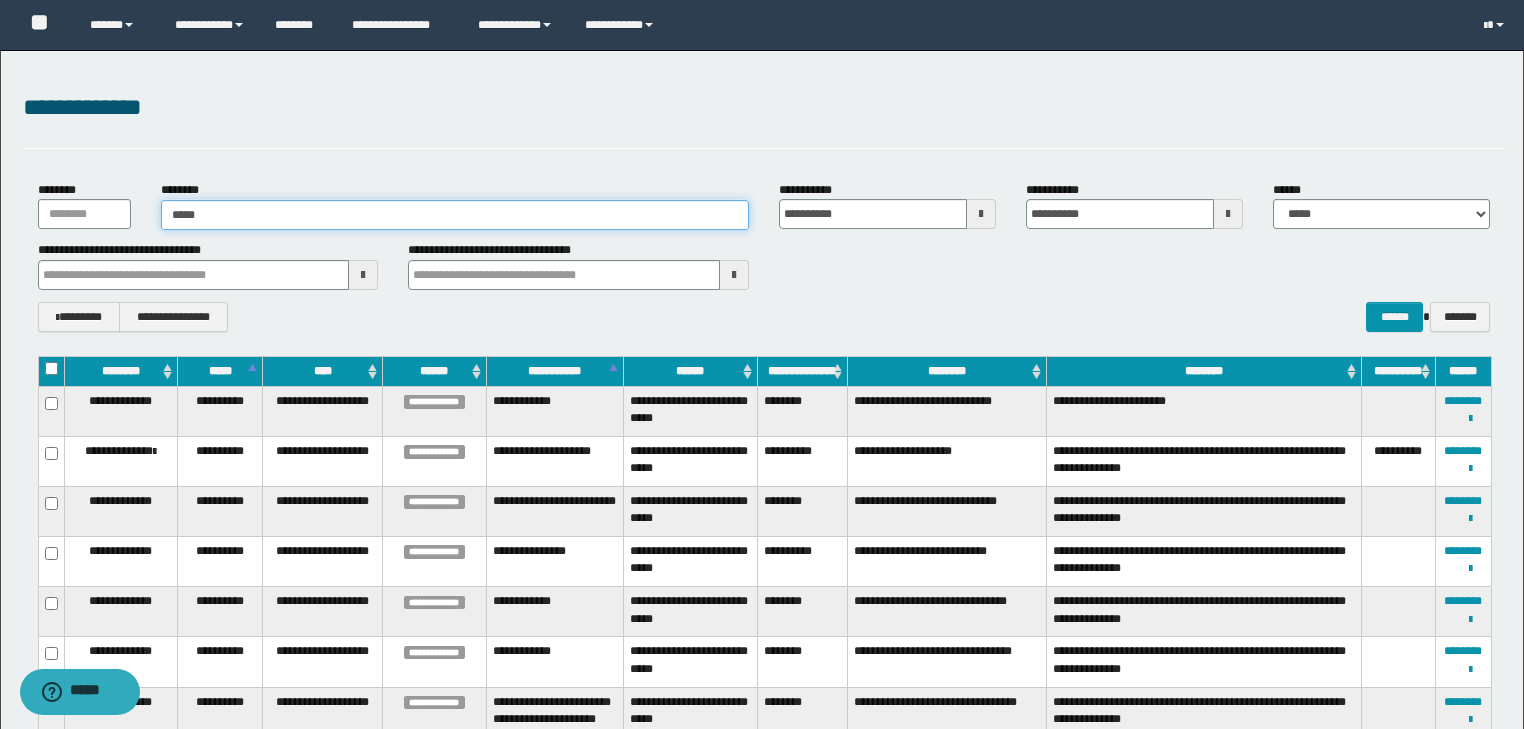 type on "******" 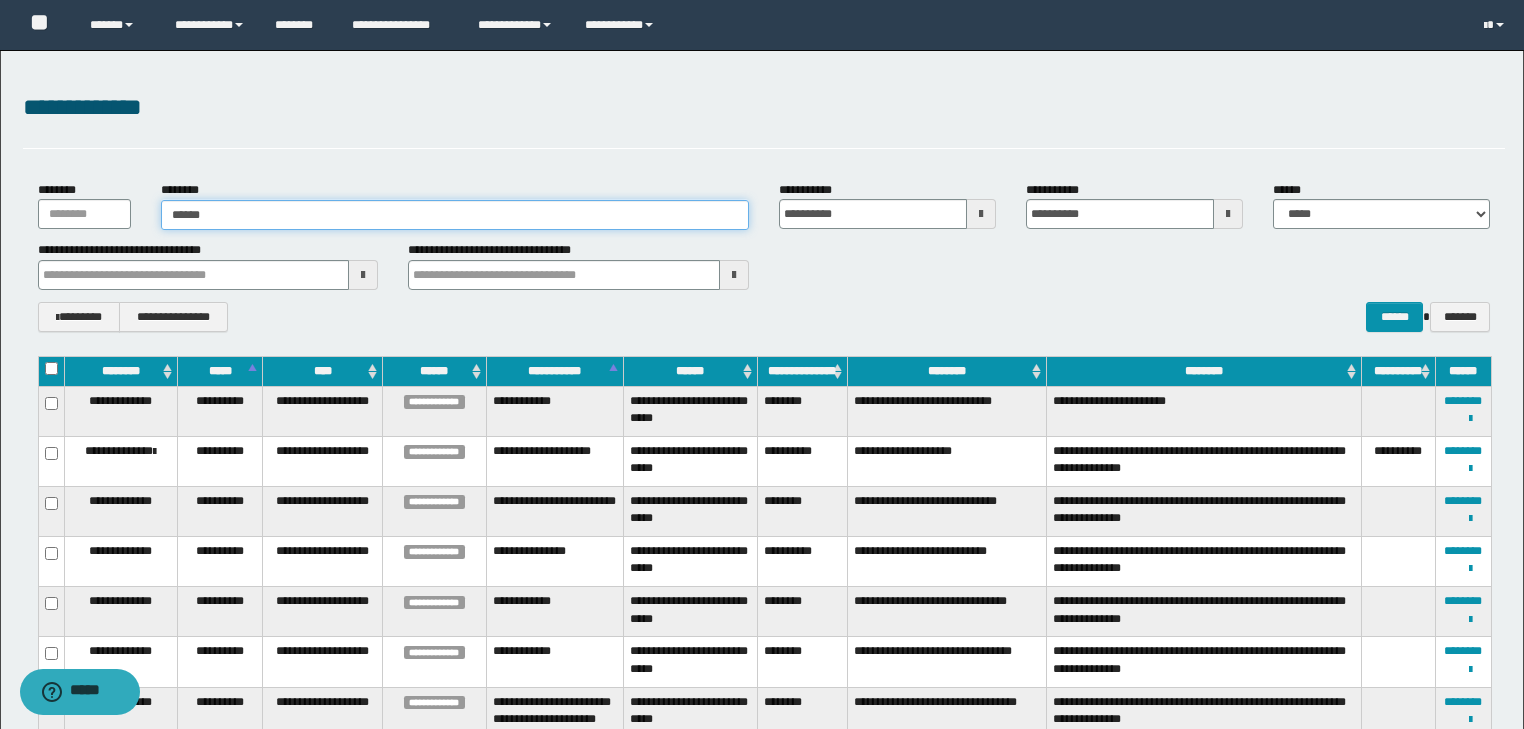 type on "******" 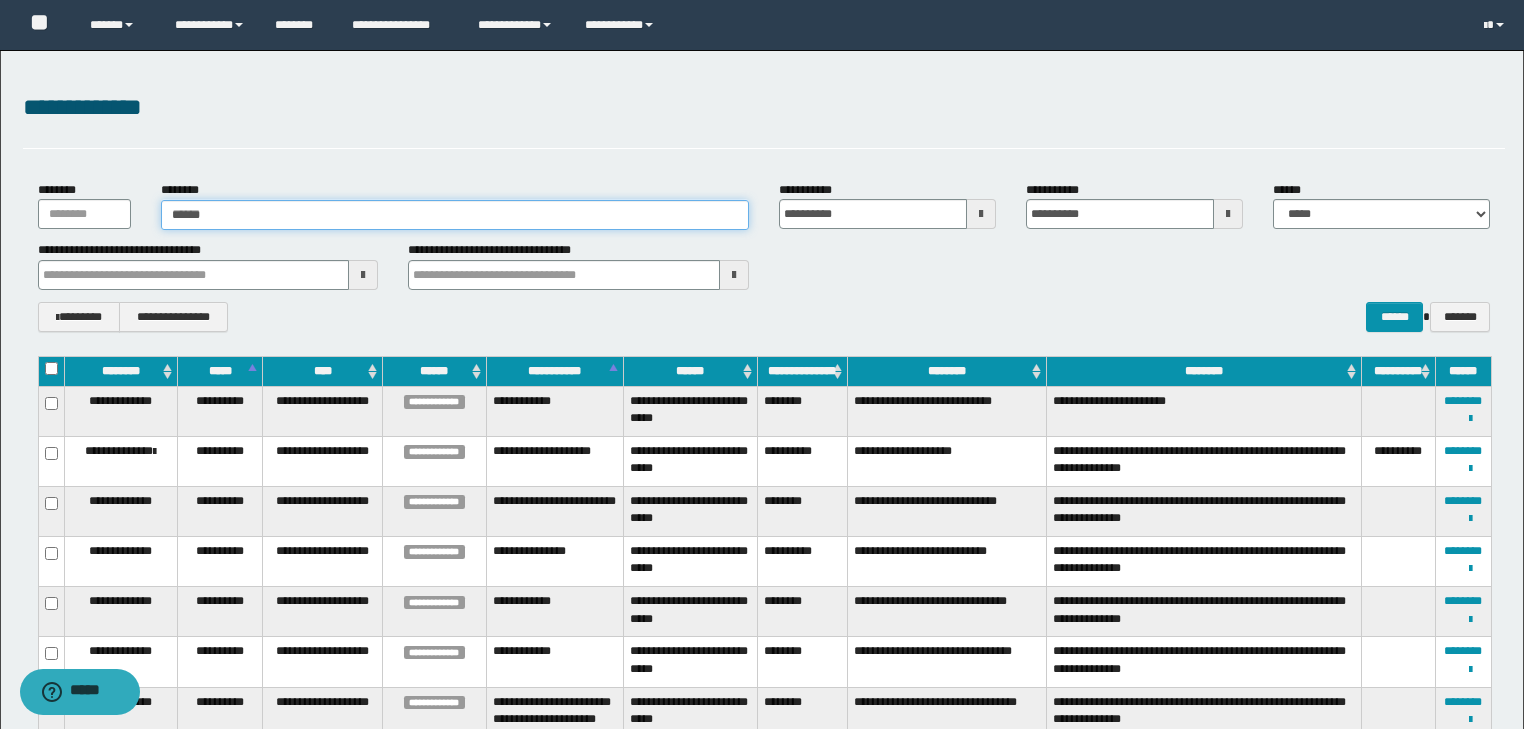 type 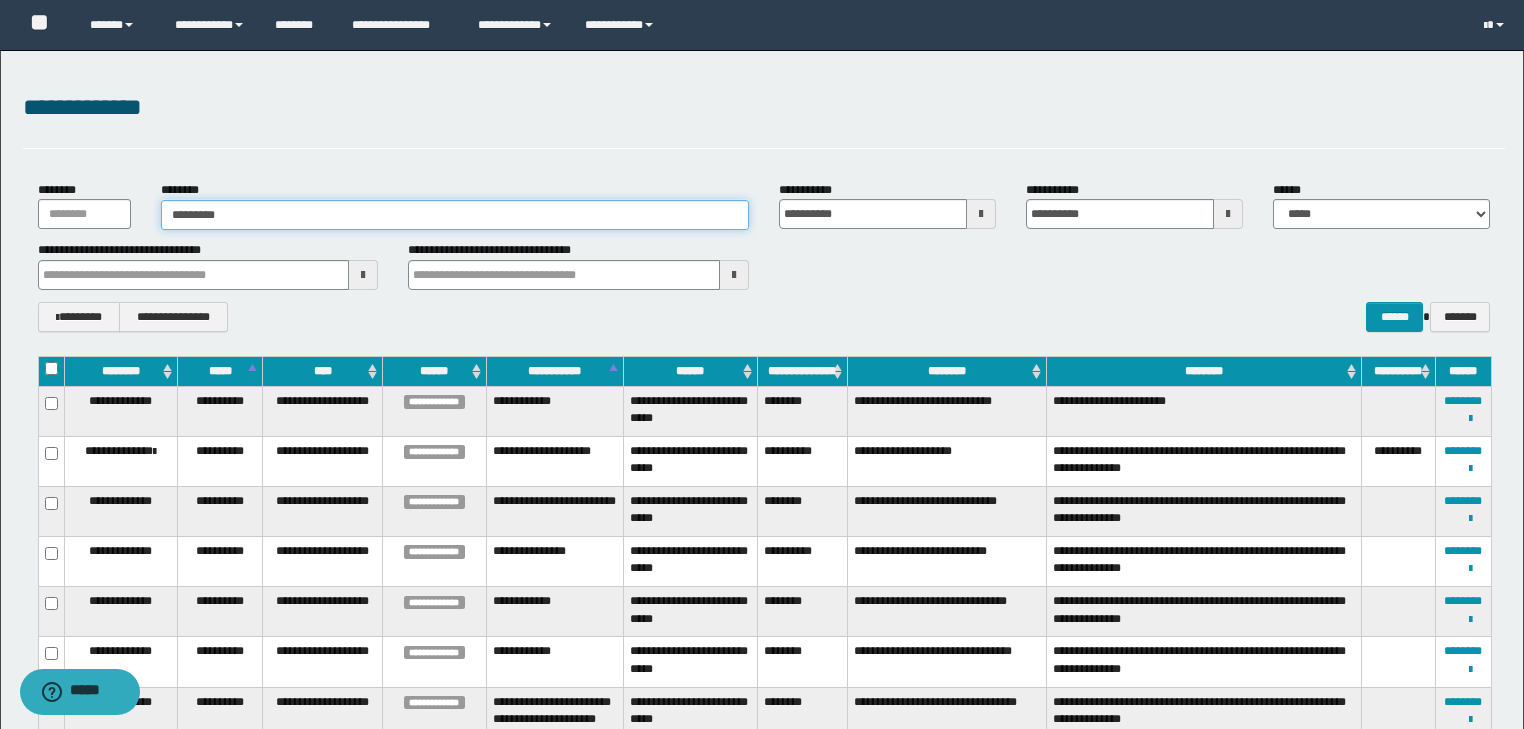 type on "**********" 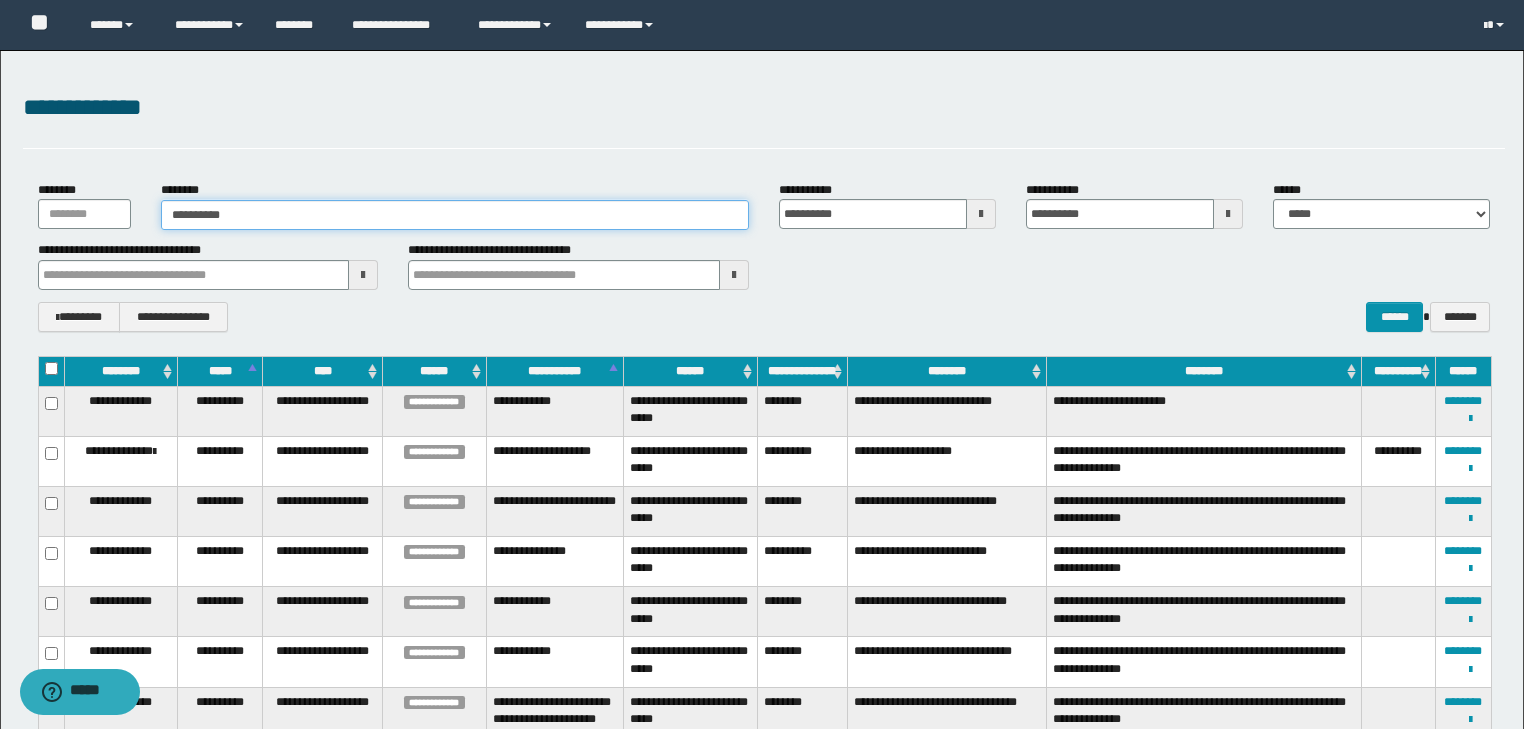 type on "**********" 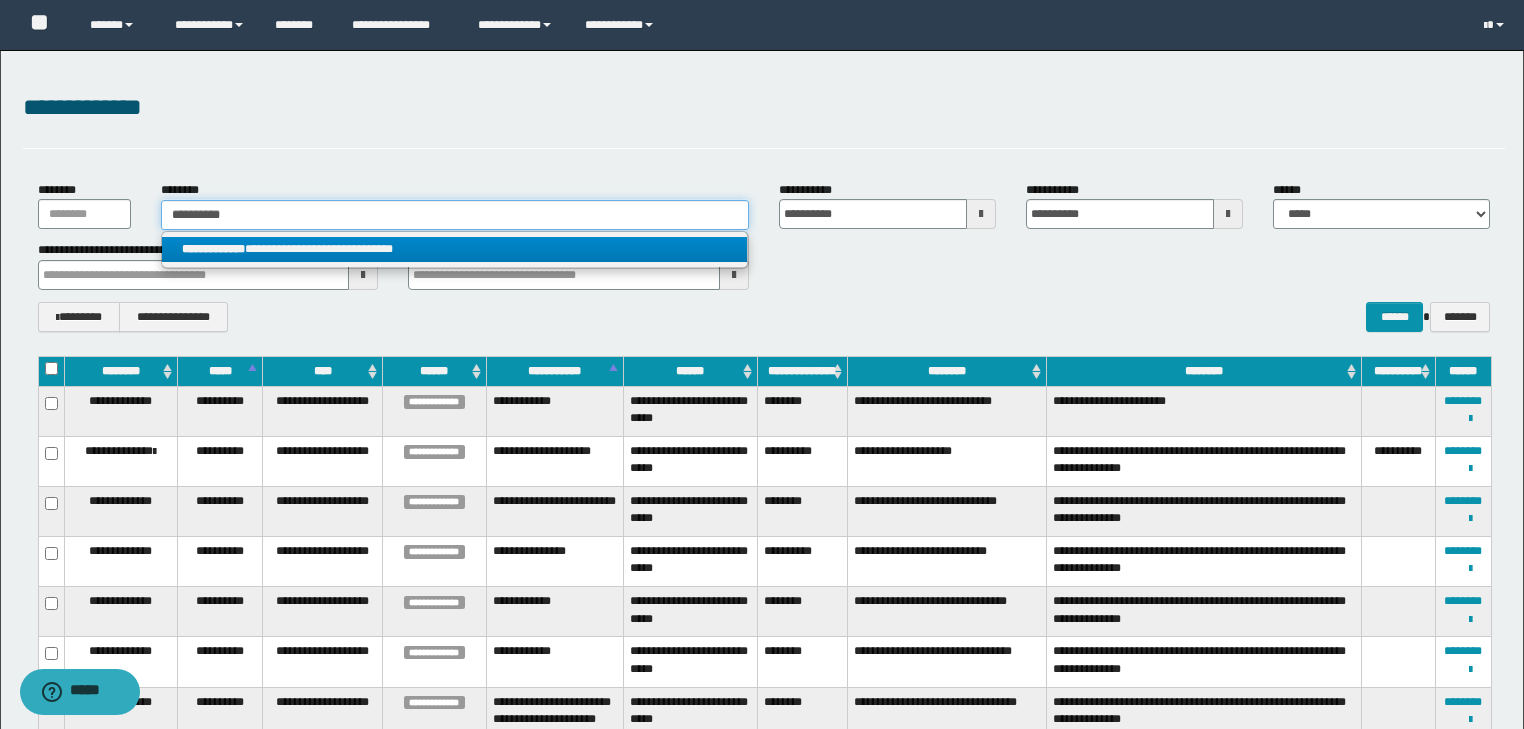 type on "**********" 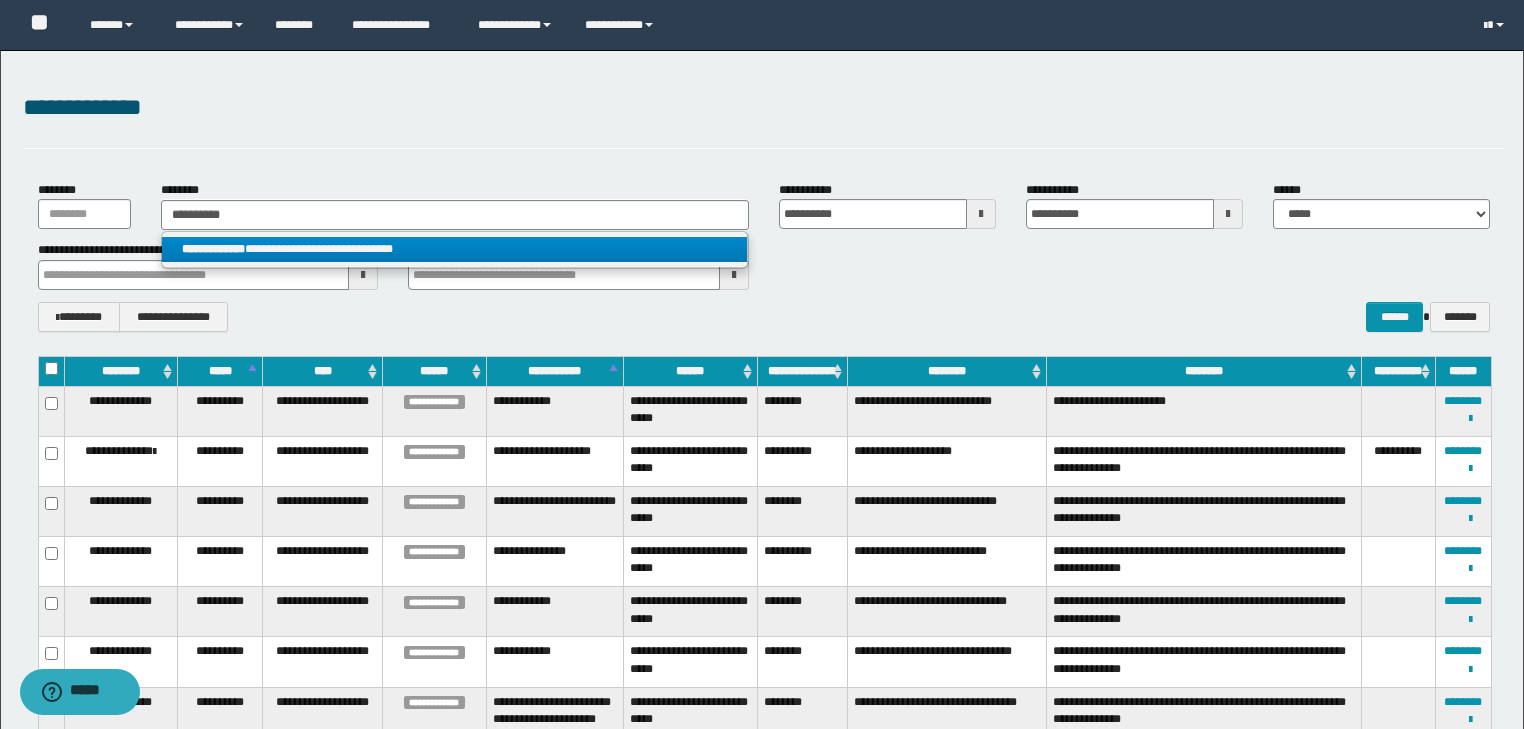 click on "**********" at bounding box center [454, 249] 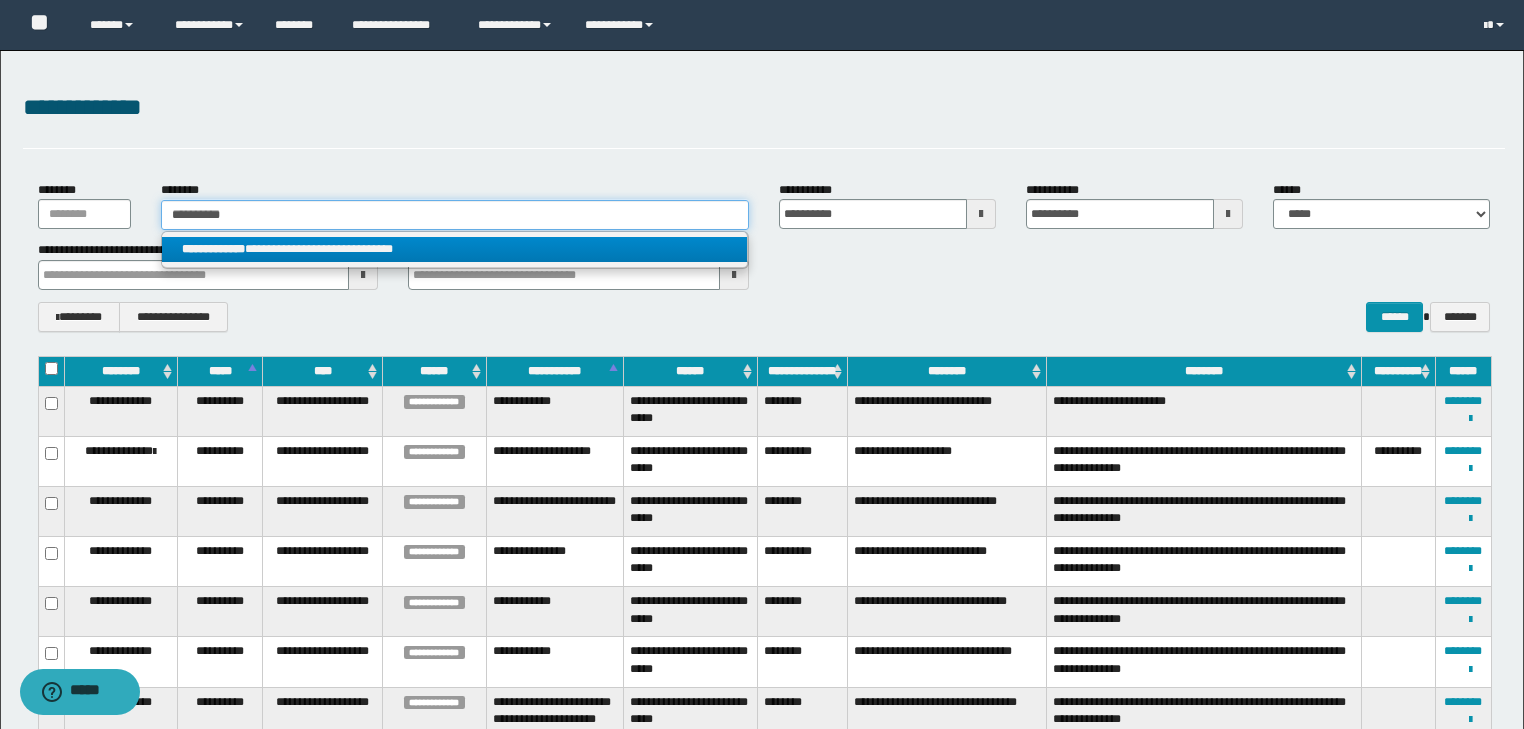 type 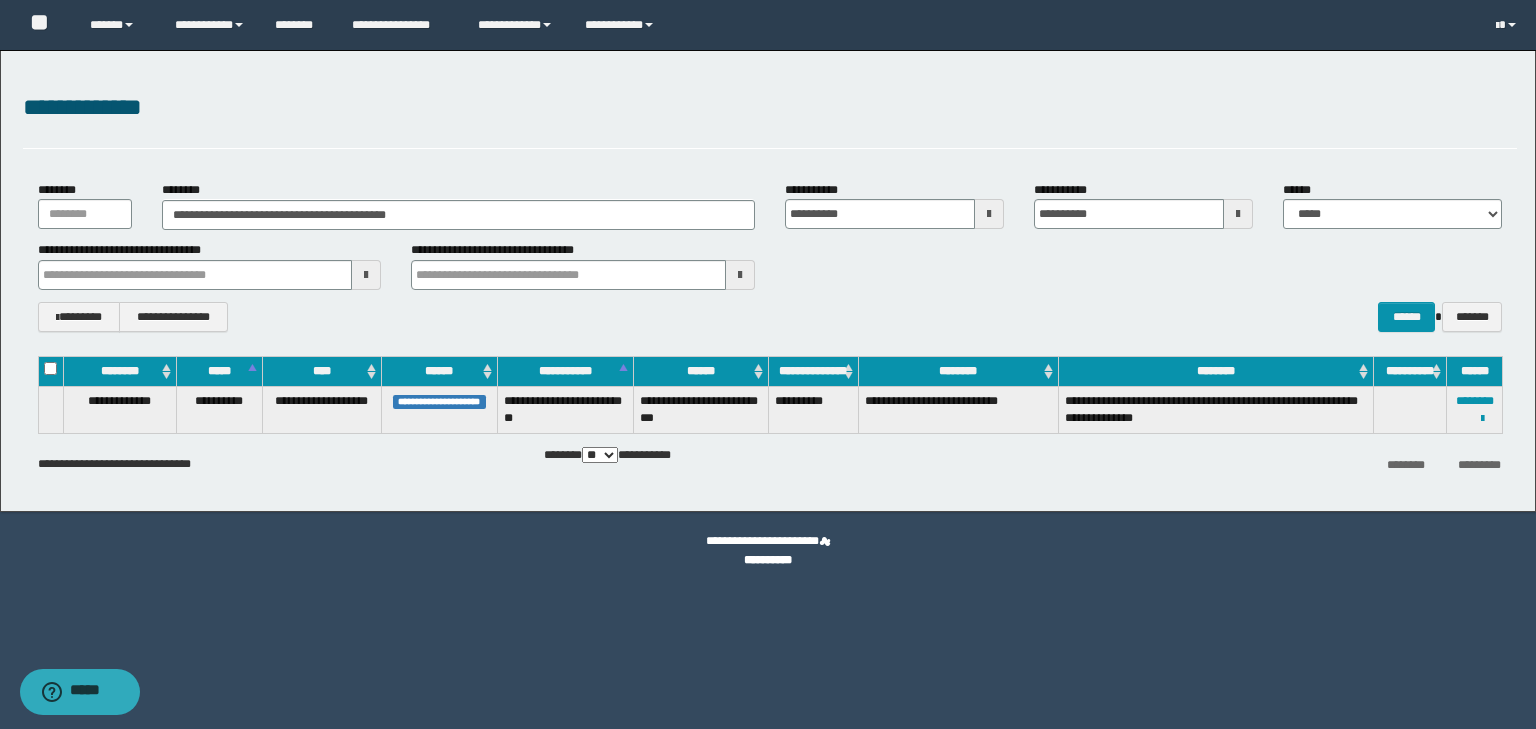 drag, startPoint x: 226, startPoint y: 398, endPoint x: 276, endPoint y: 468, distance: 86.023254 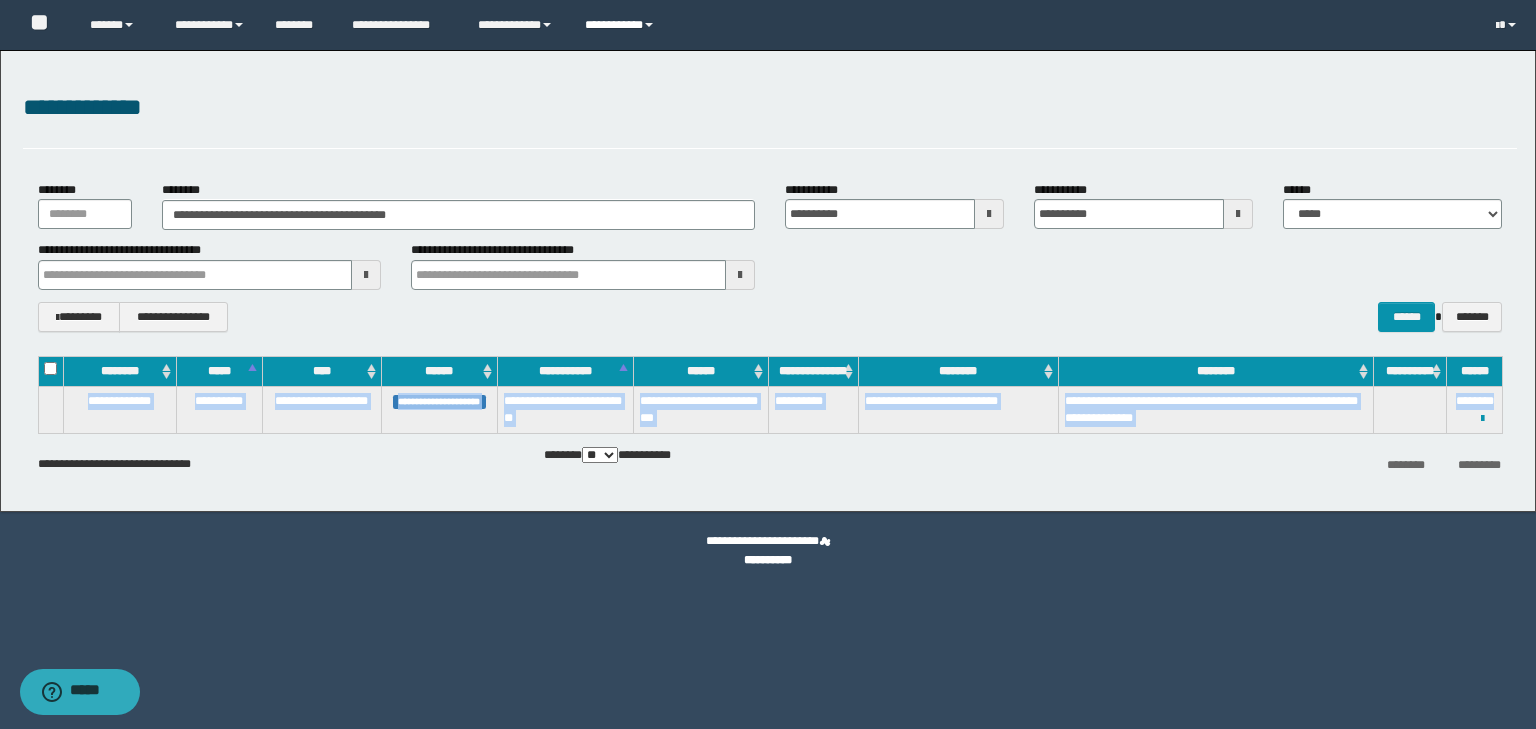 drag, startPoint x: 648, startPoint y: 25, endPoint x: 707, endPoint y: 89, distance: 87.04597 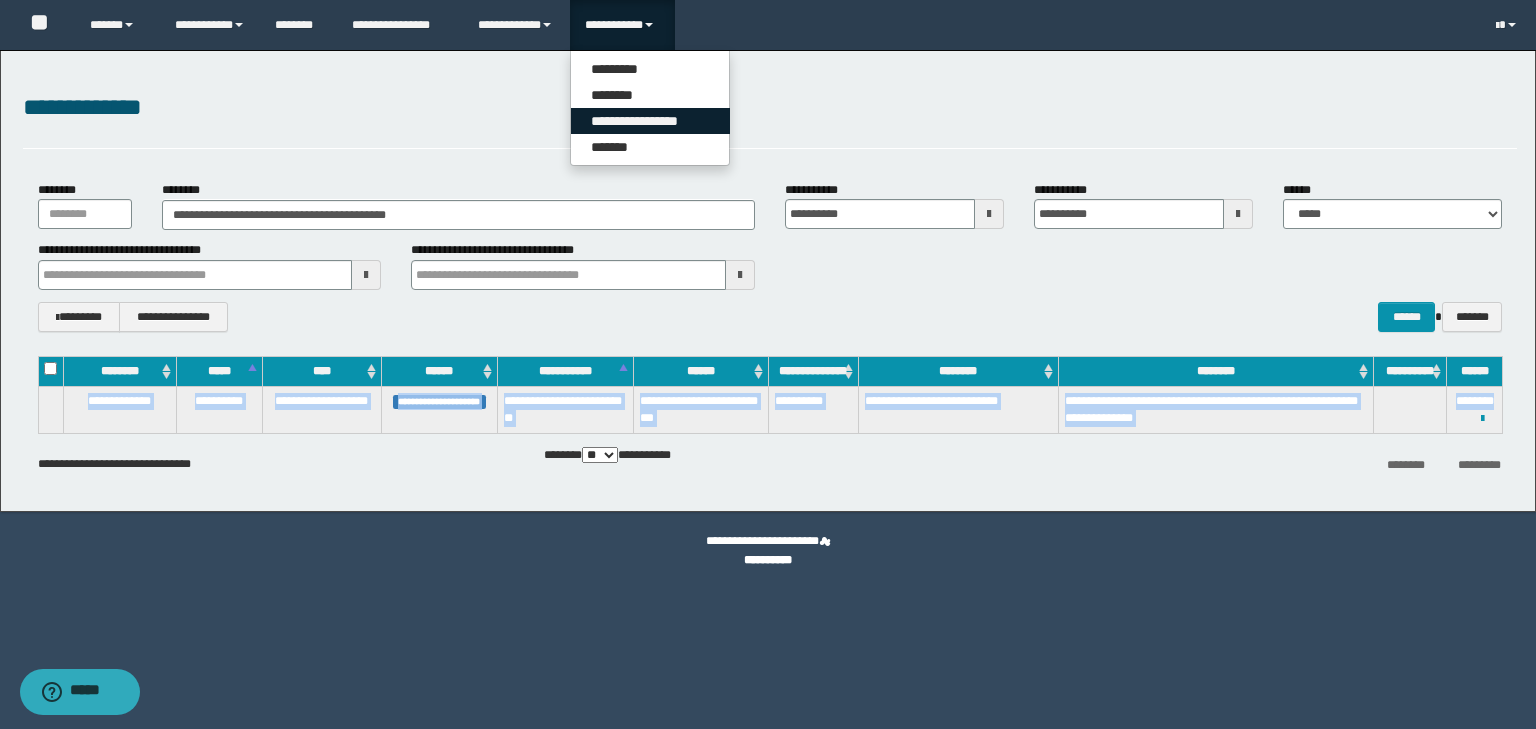 click on "**********" at bounding box center (650, 121) 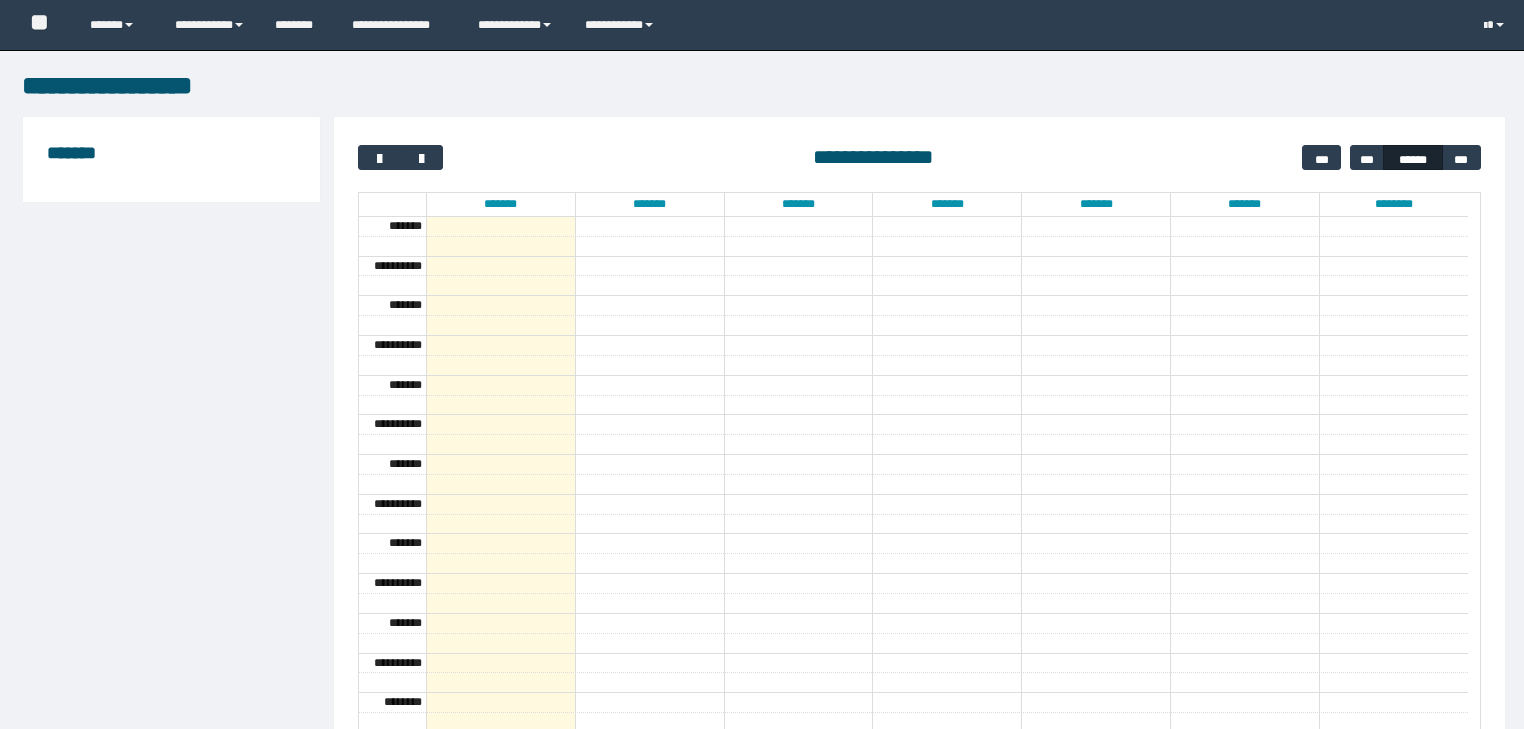 scroll, scrollTop: 0, scrollLeft: 0, axis: both 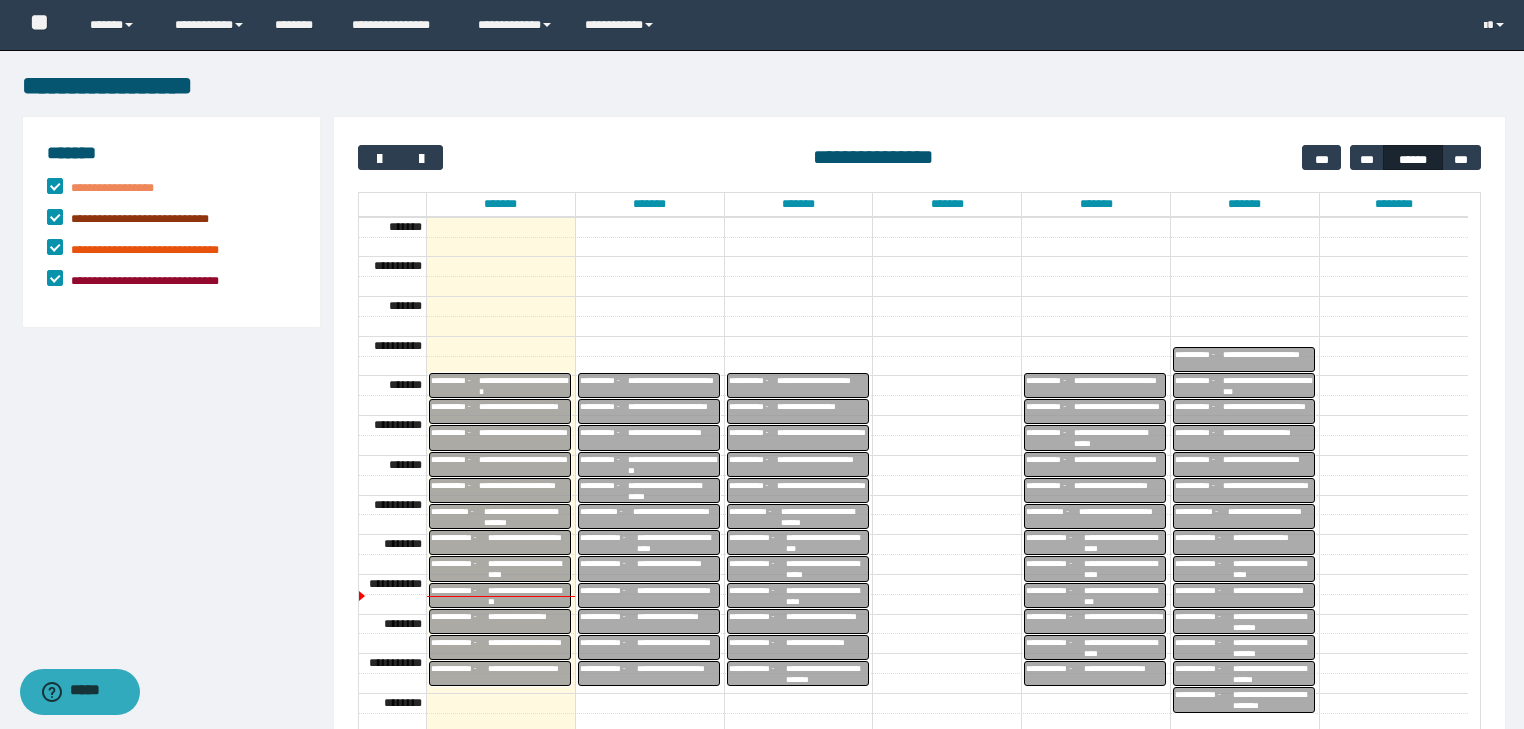 click on "**********" at bounding box center (822, 491) 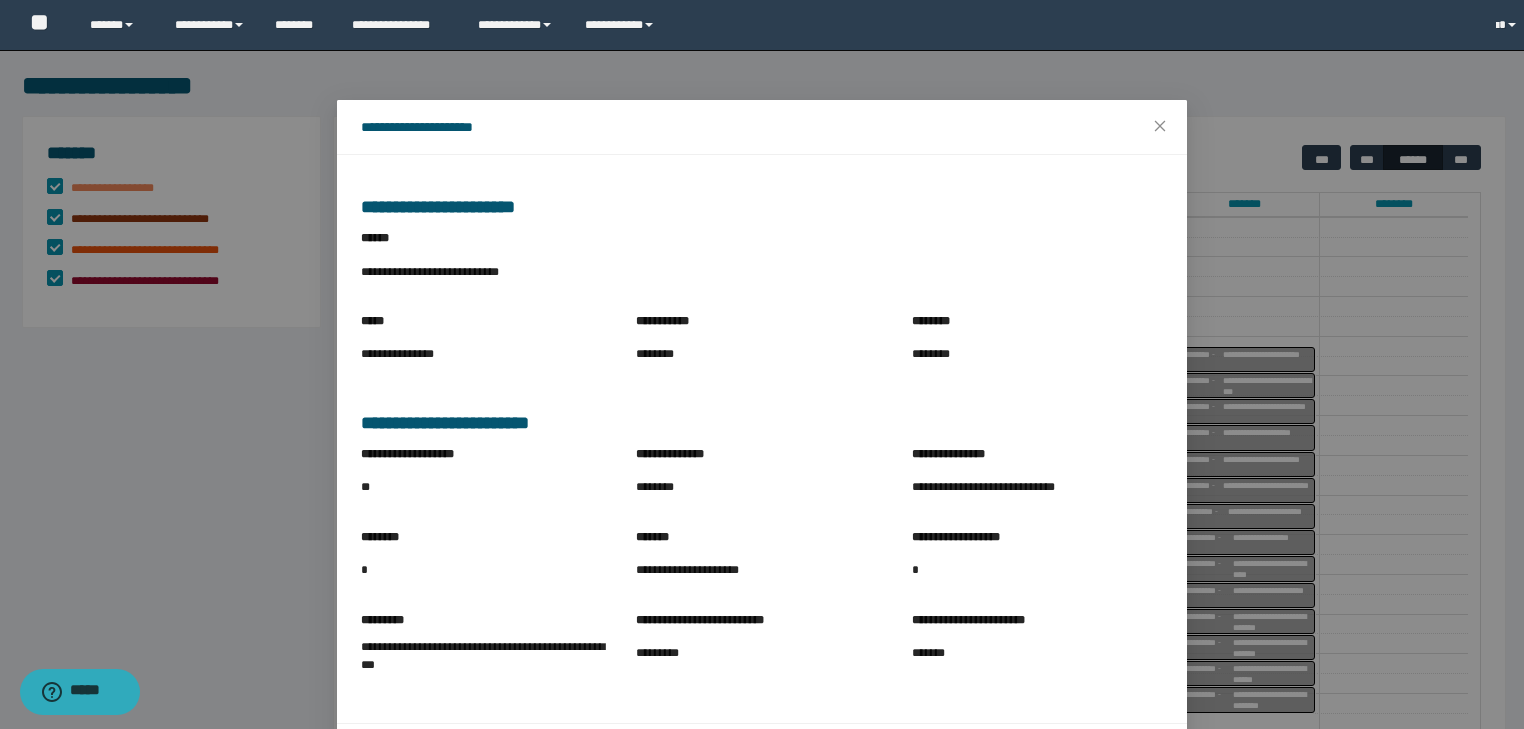 click on "********" at bounding box center (761, 487) 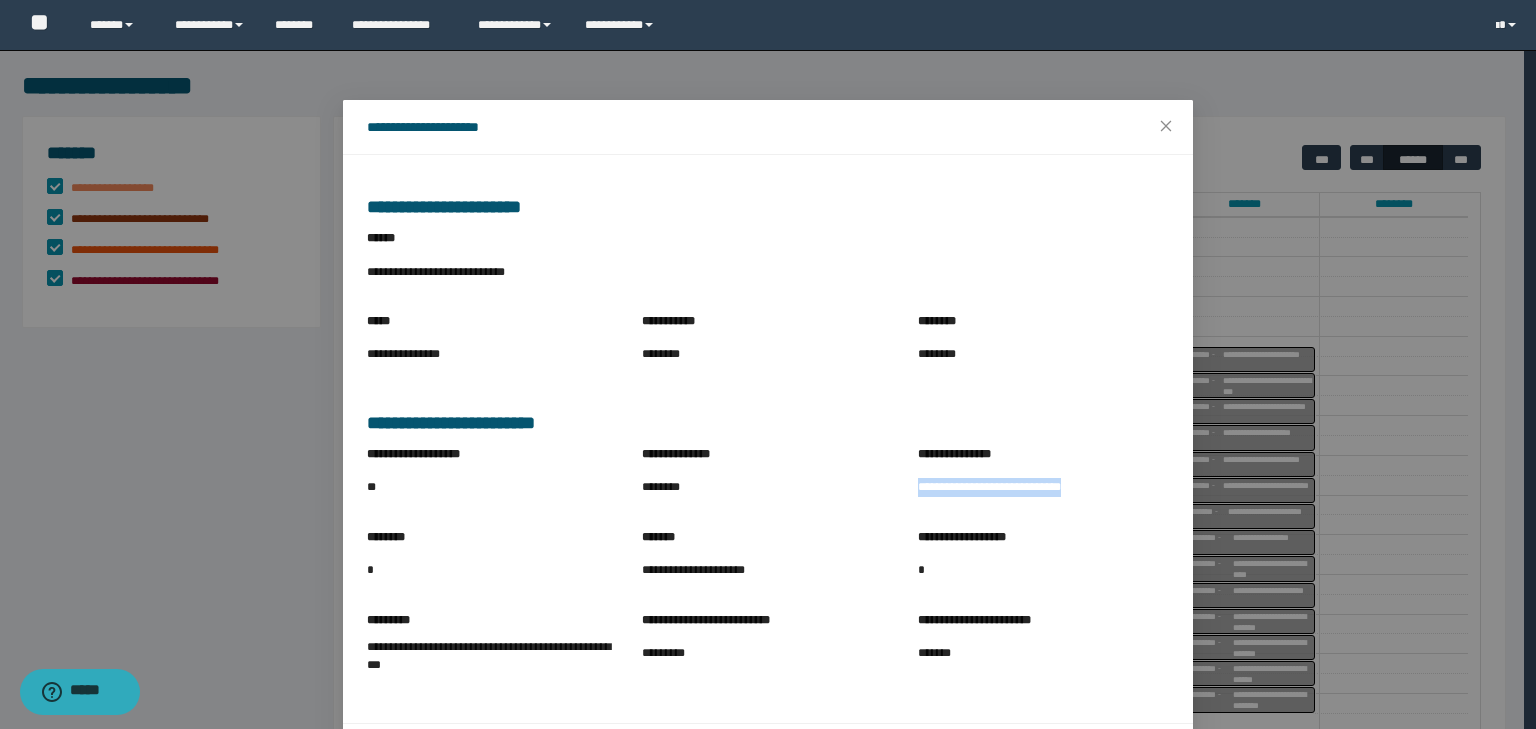 drag, startPoint x: 909, startPoint y: 485, endPoint x: 1084, endPoint y: 491, distance: 175.10283 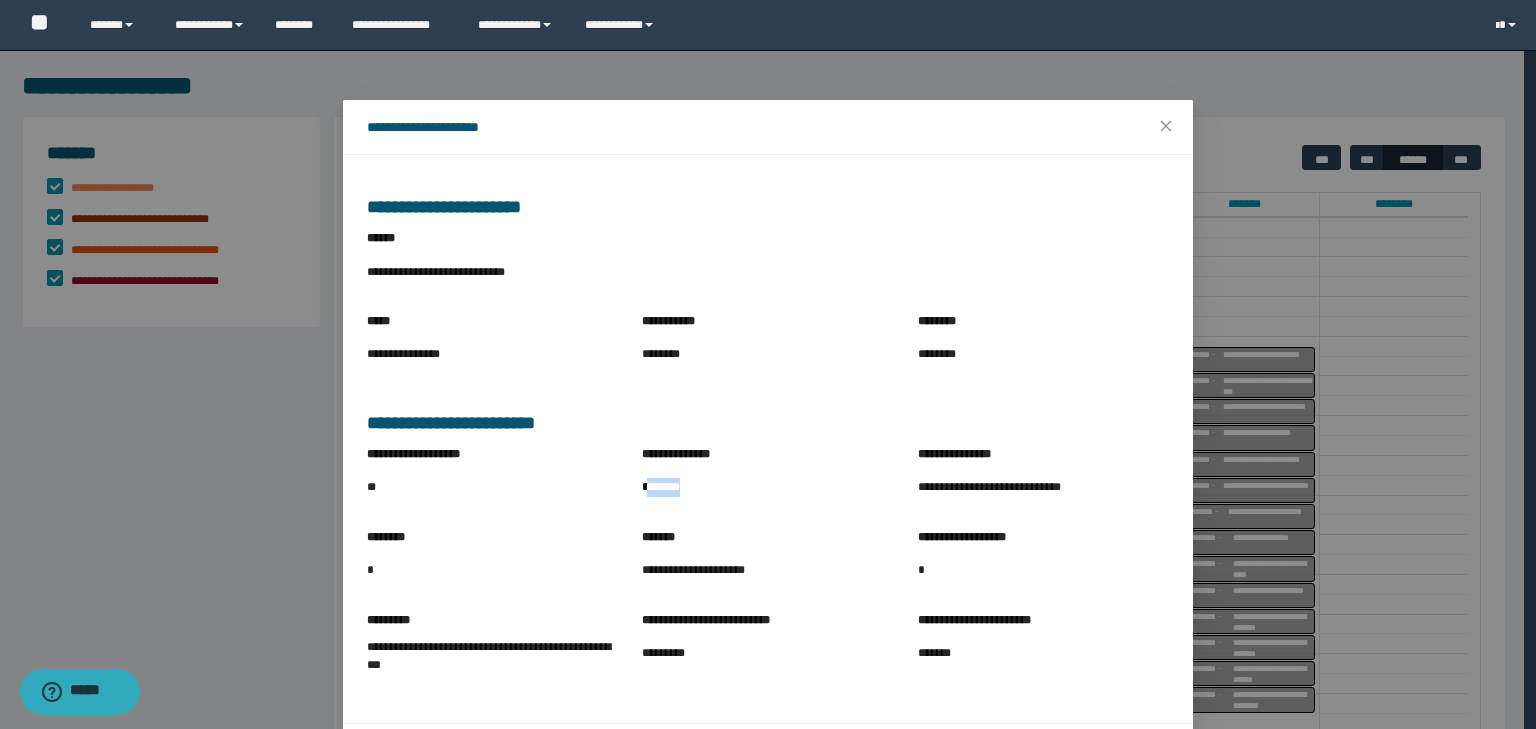 drag, startPoint x: 640, startPoint y: 487, endPoint x: 654, endPoint y: 492, distance: 14.866069 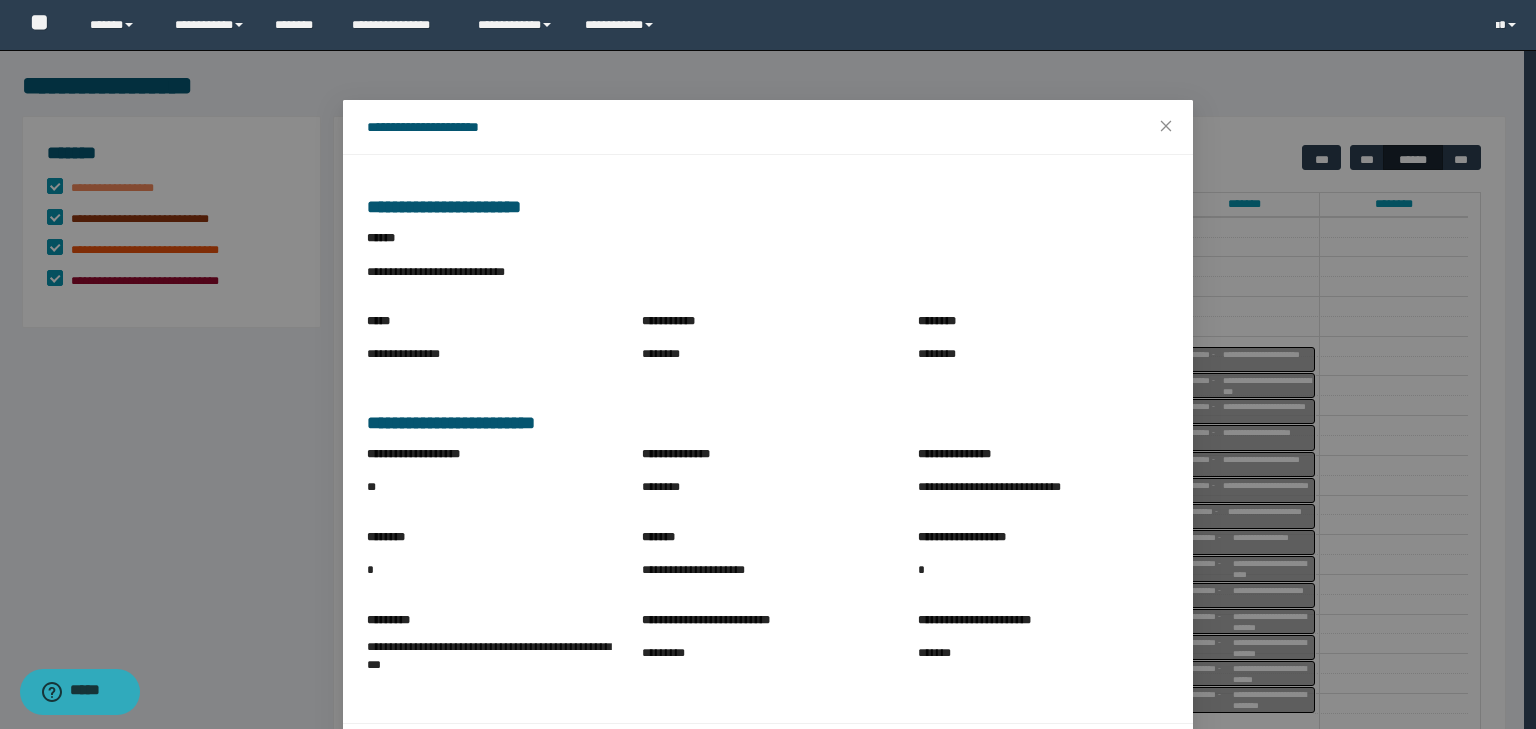 click on "**********" at bounding box center [767, 486] 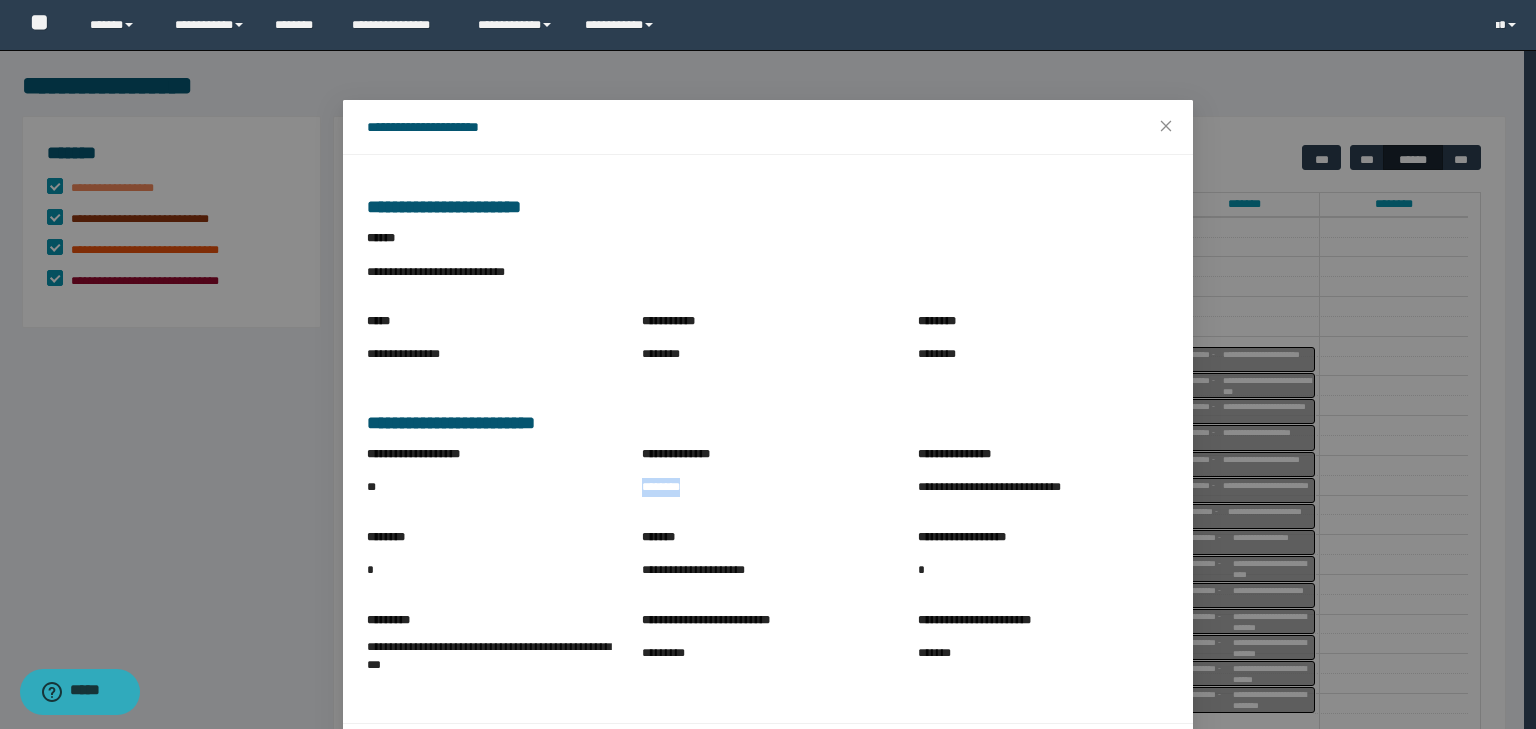 drag, startPoint x: 635, startPoint y: 480, endPoint x: 700, endPoint y: 488, distance: 65.490456 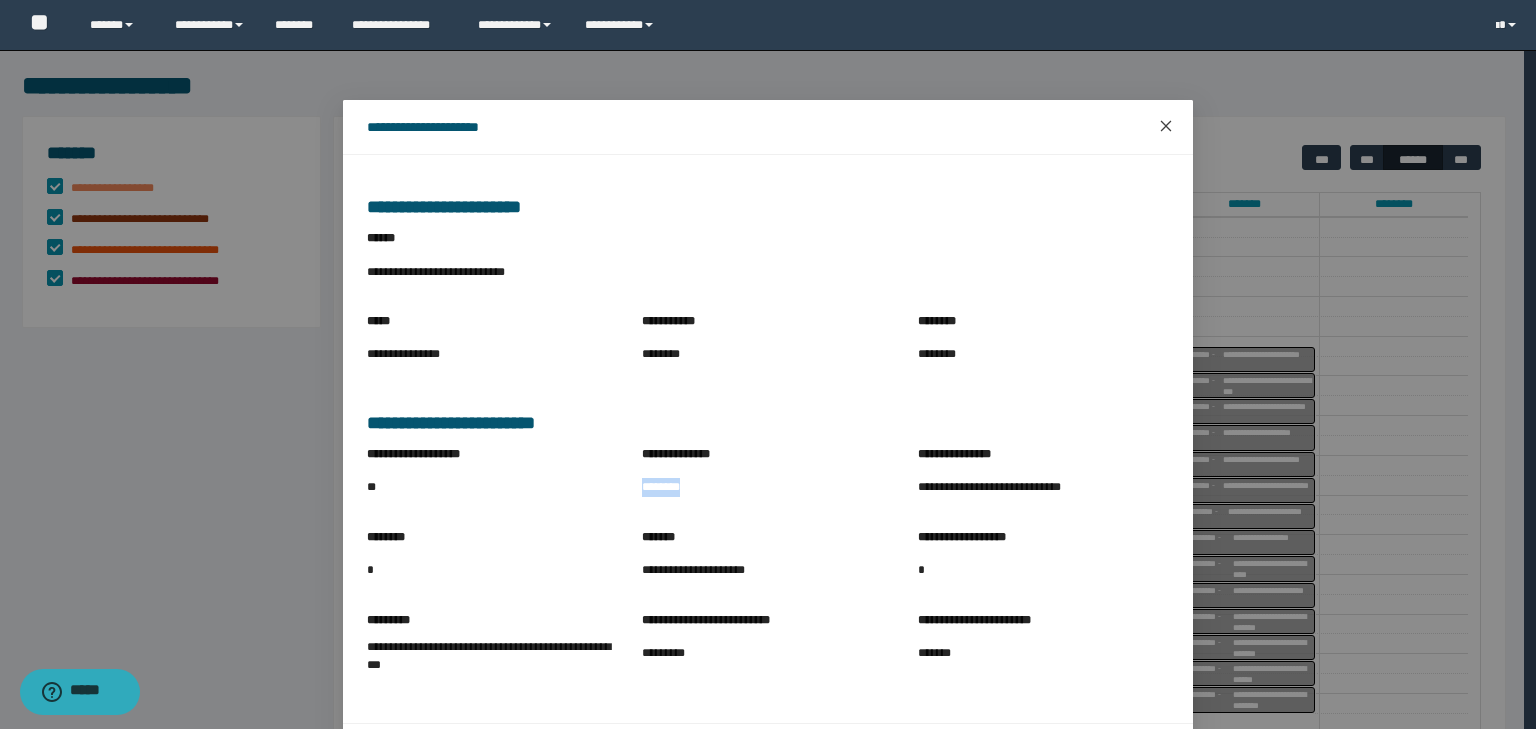 click at bounding box center [1166, 127] 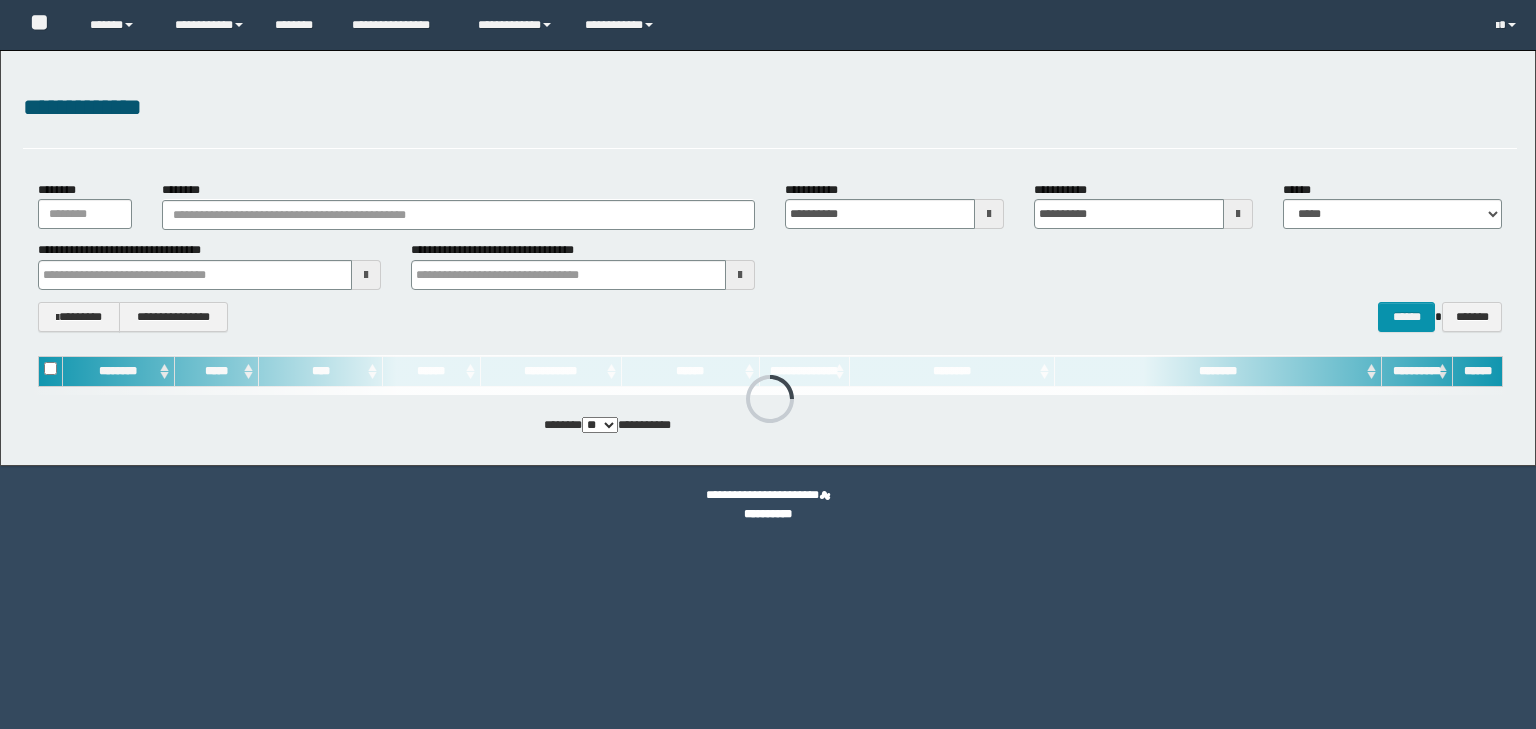 scroll, scrollTop: 0, scrollLeft: 0, axis: both 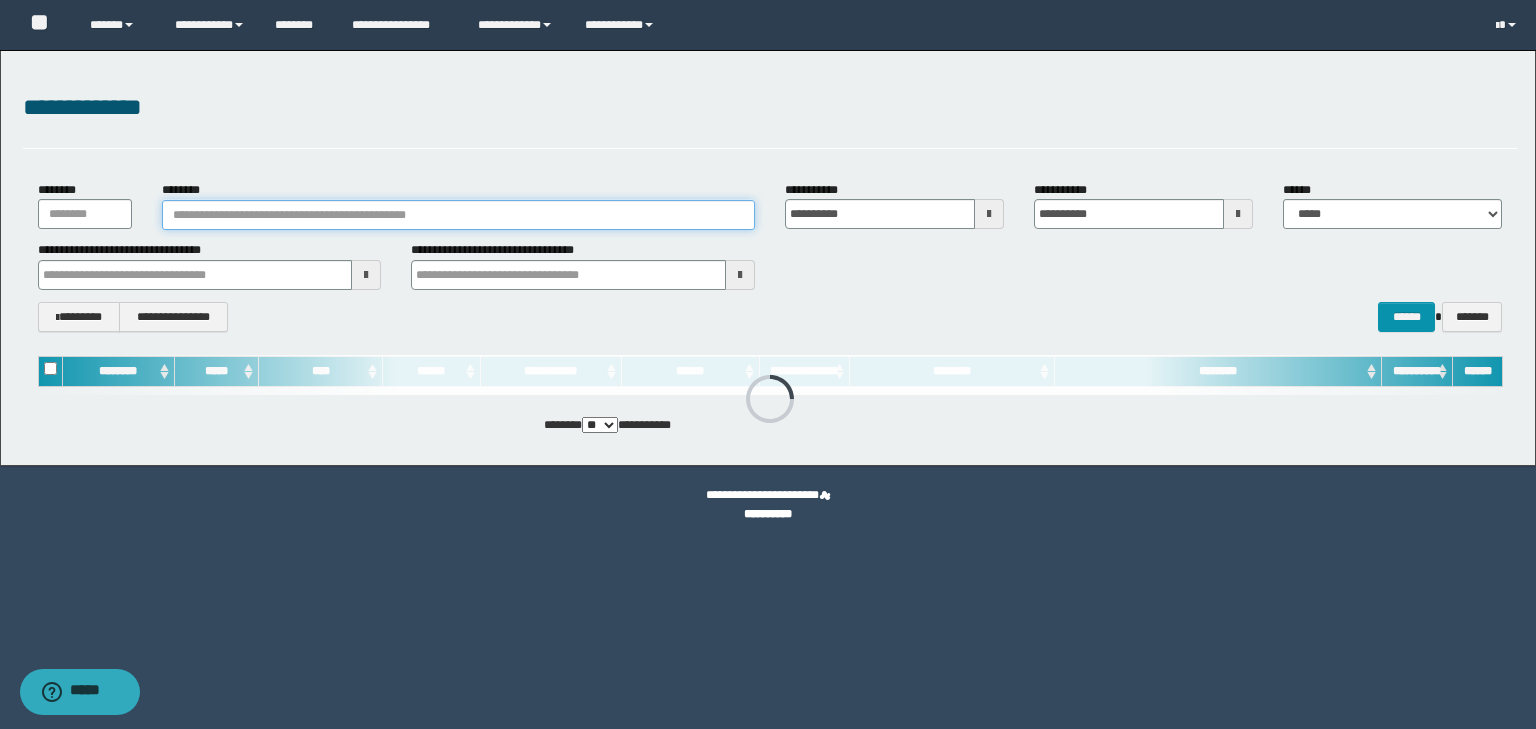 click on "********" at bounding box center (458, 215) 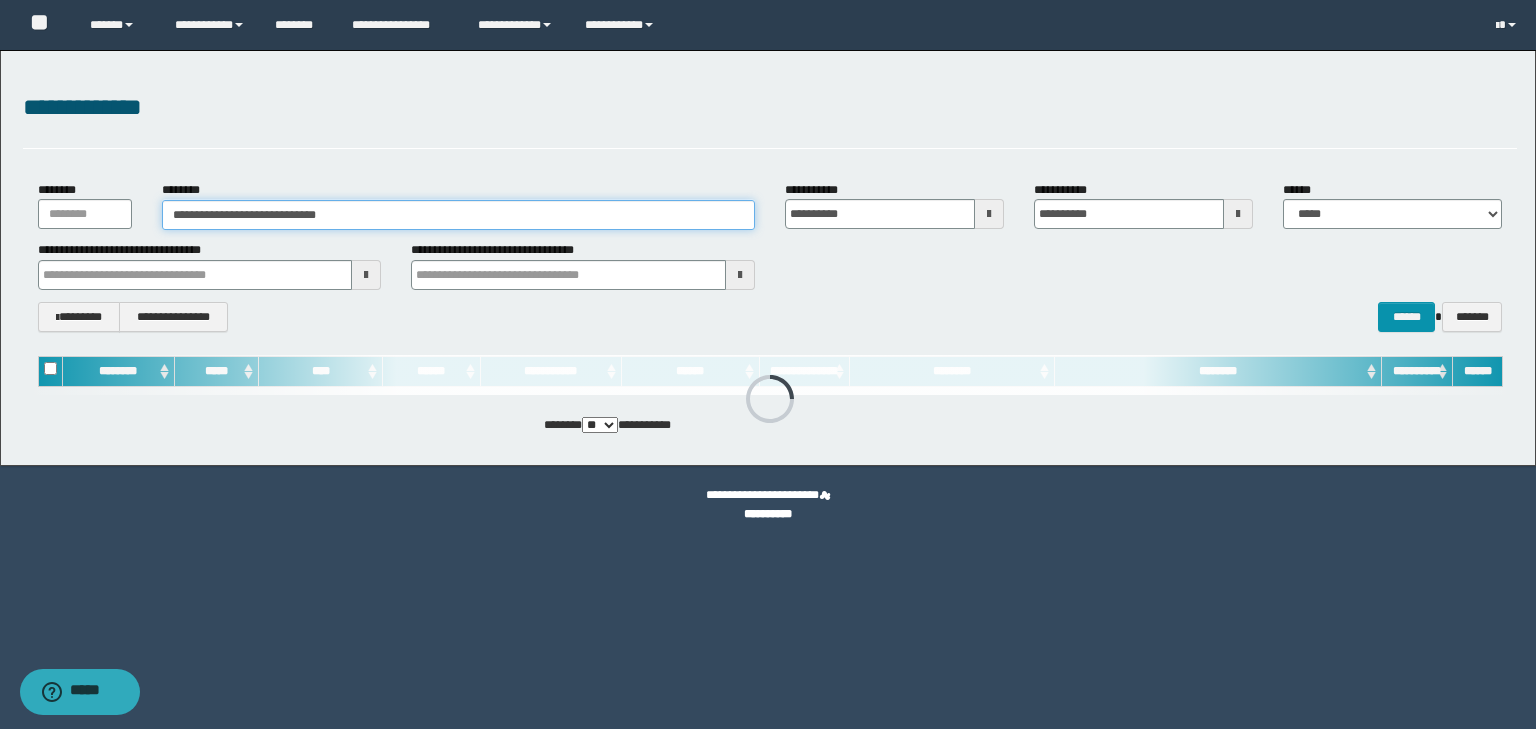 type on "**********" 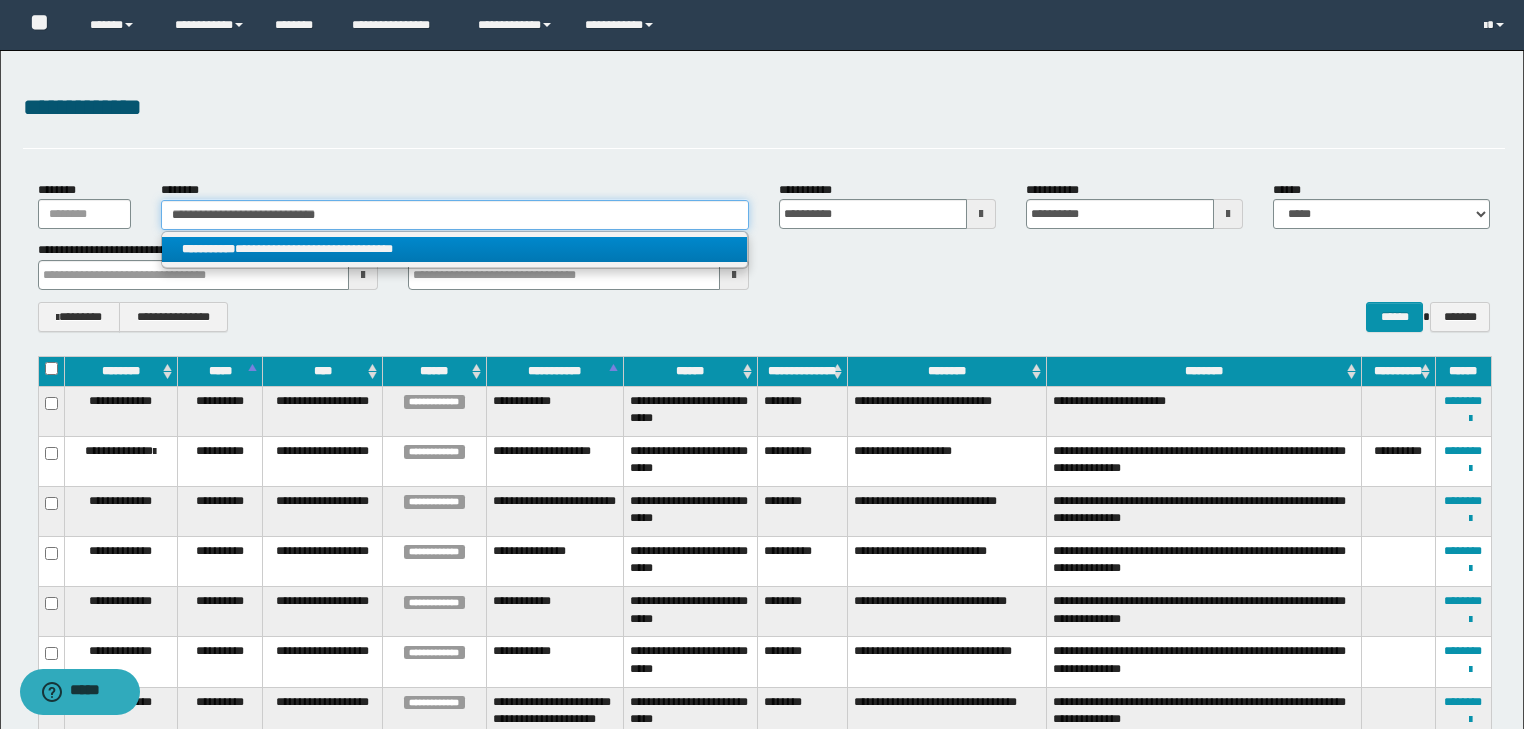 type on "**********" 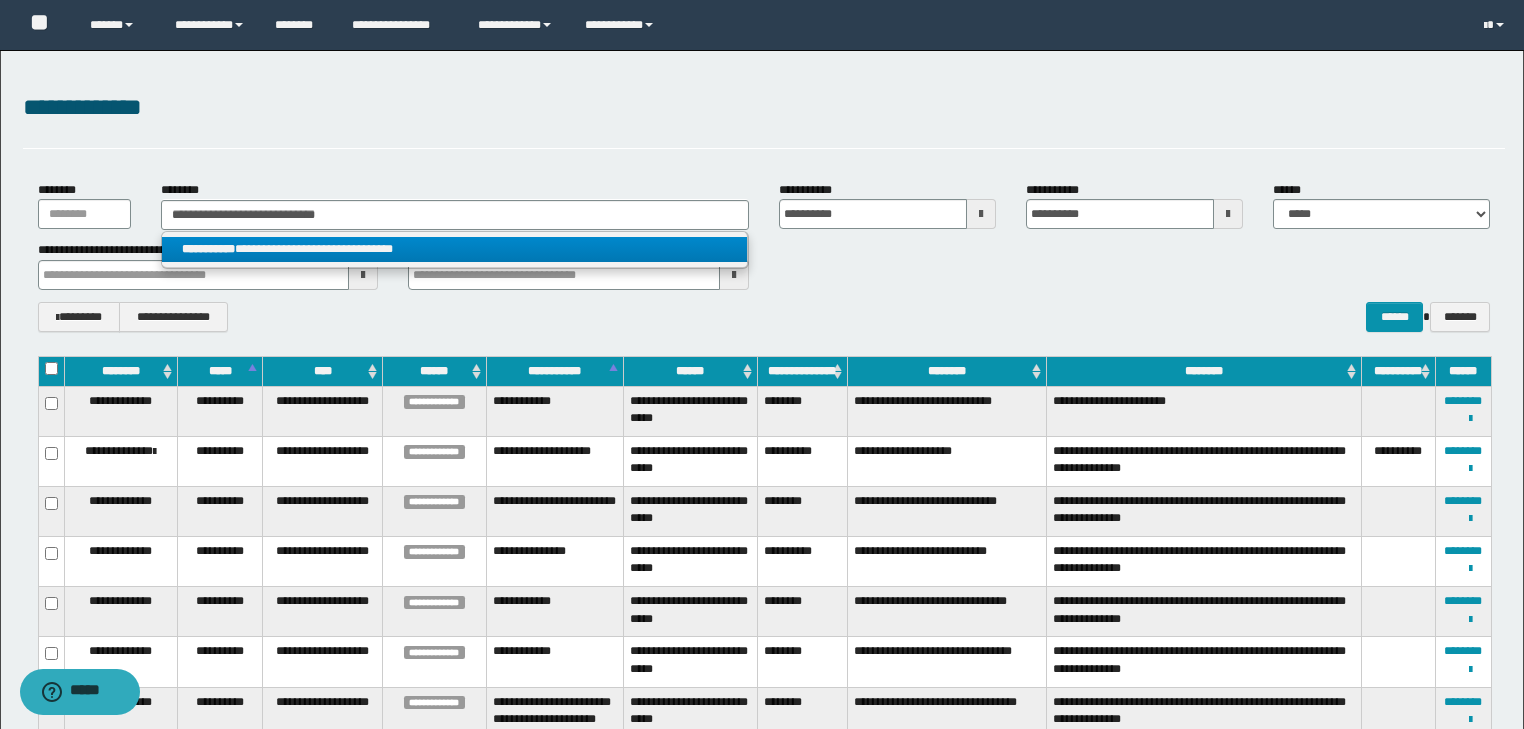 click on "**********" at bounding box center [454, 249] 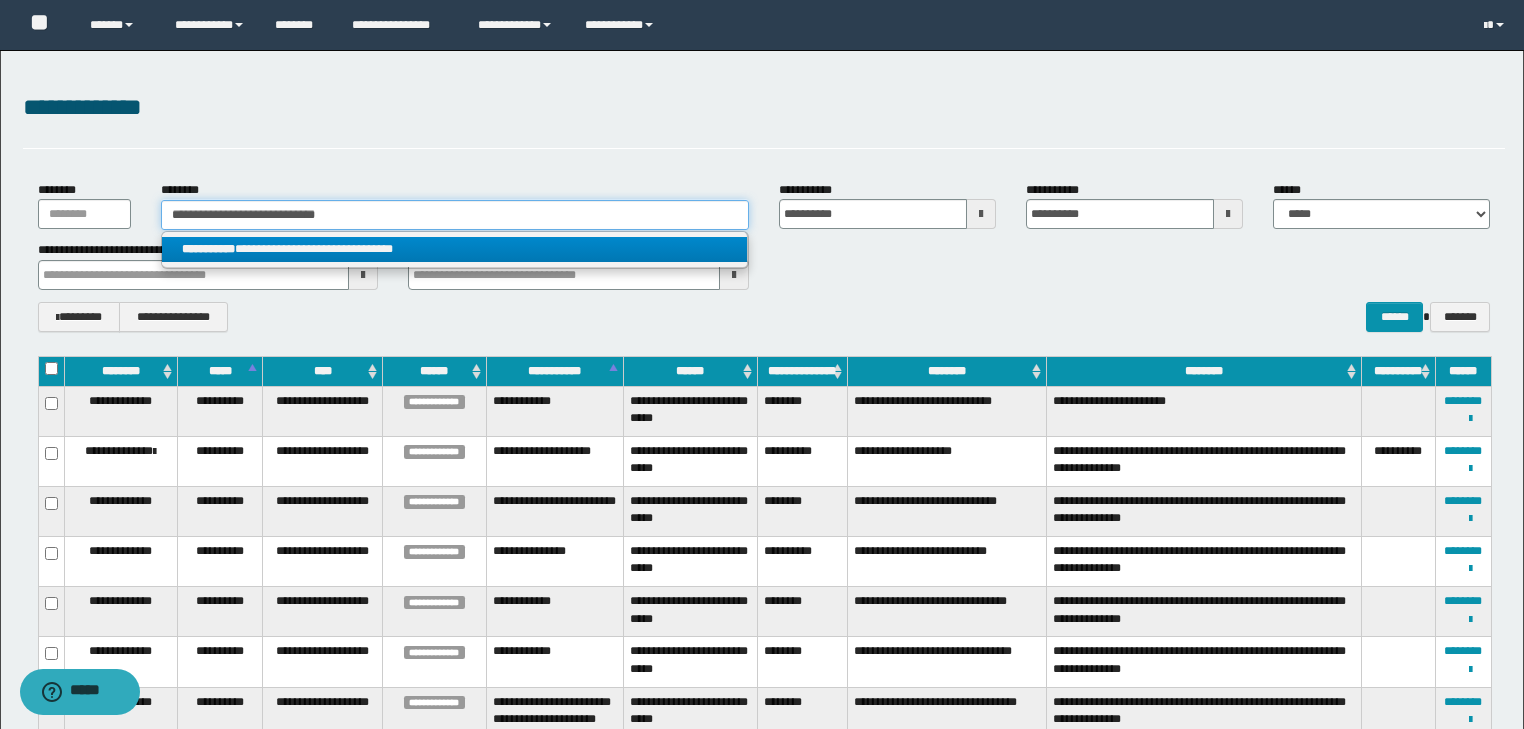 type 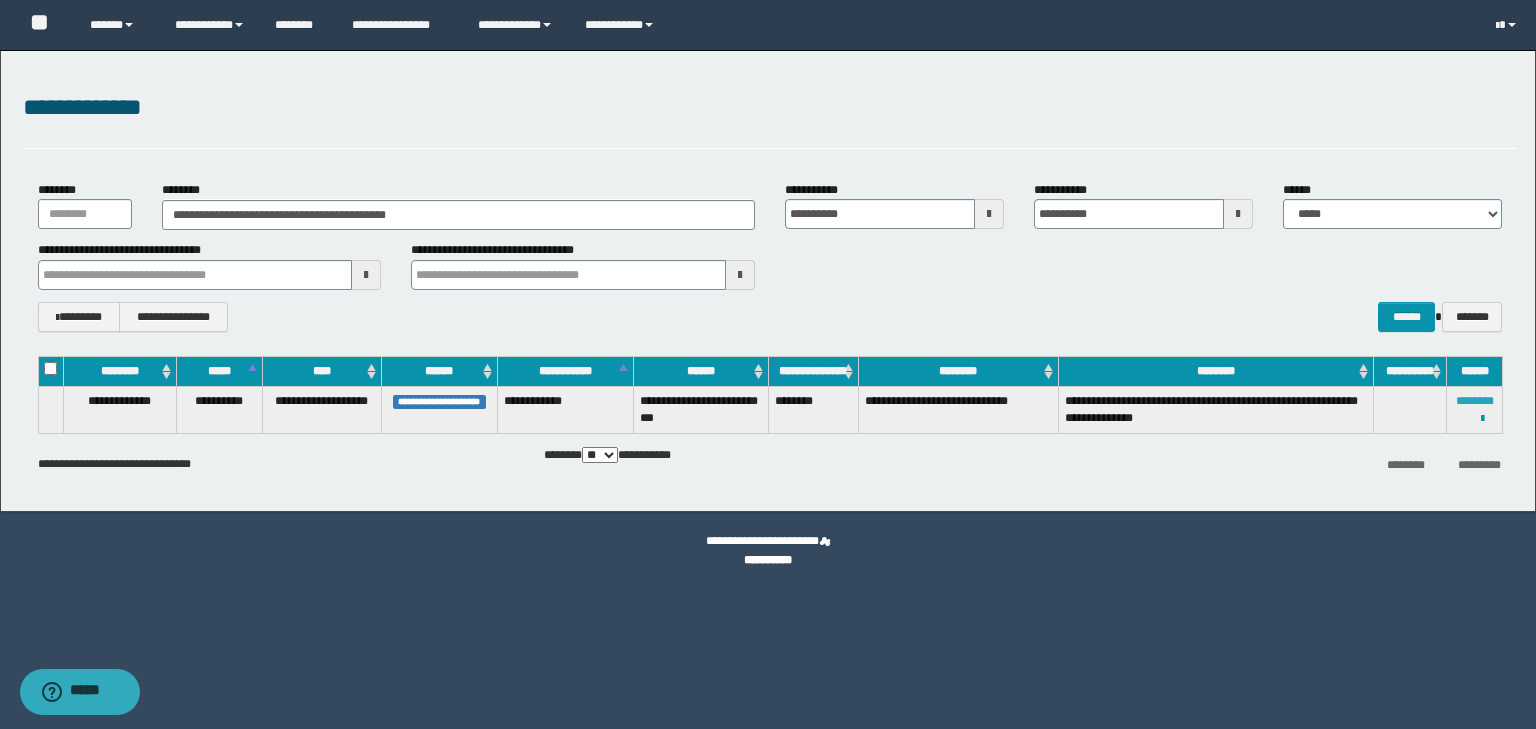 click on "********" at bounding box center (1475, 401) 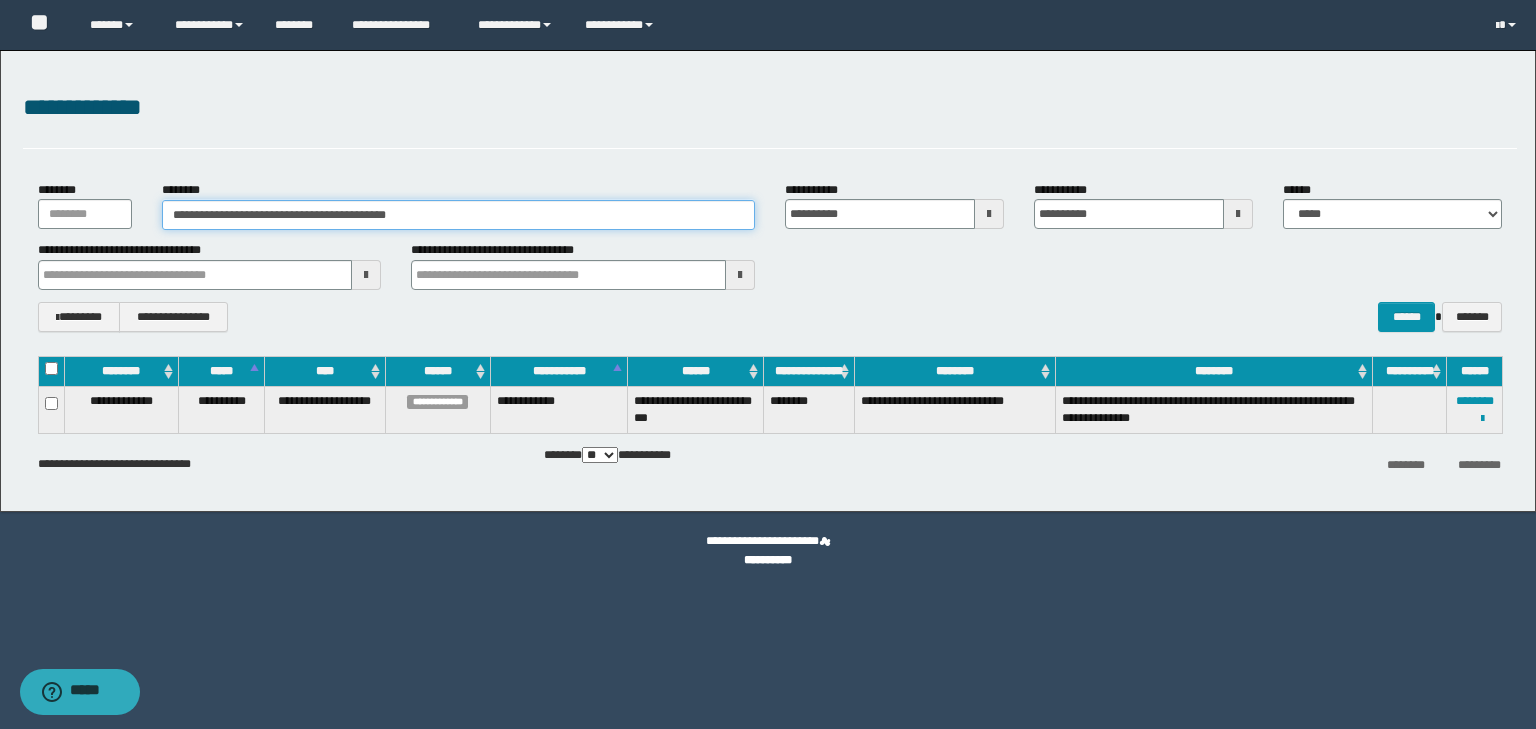 drag, startPoint x: 193, startPoint y: 214, endPoint x: 242, endPoint y: 212, distance: 49.0408 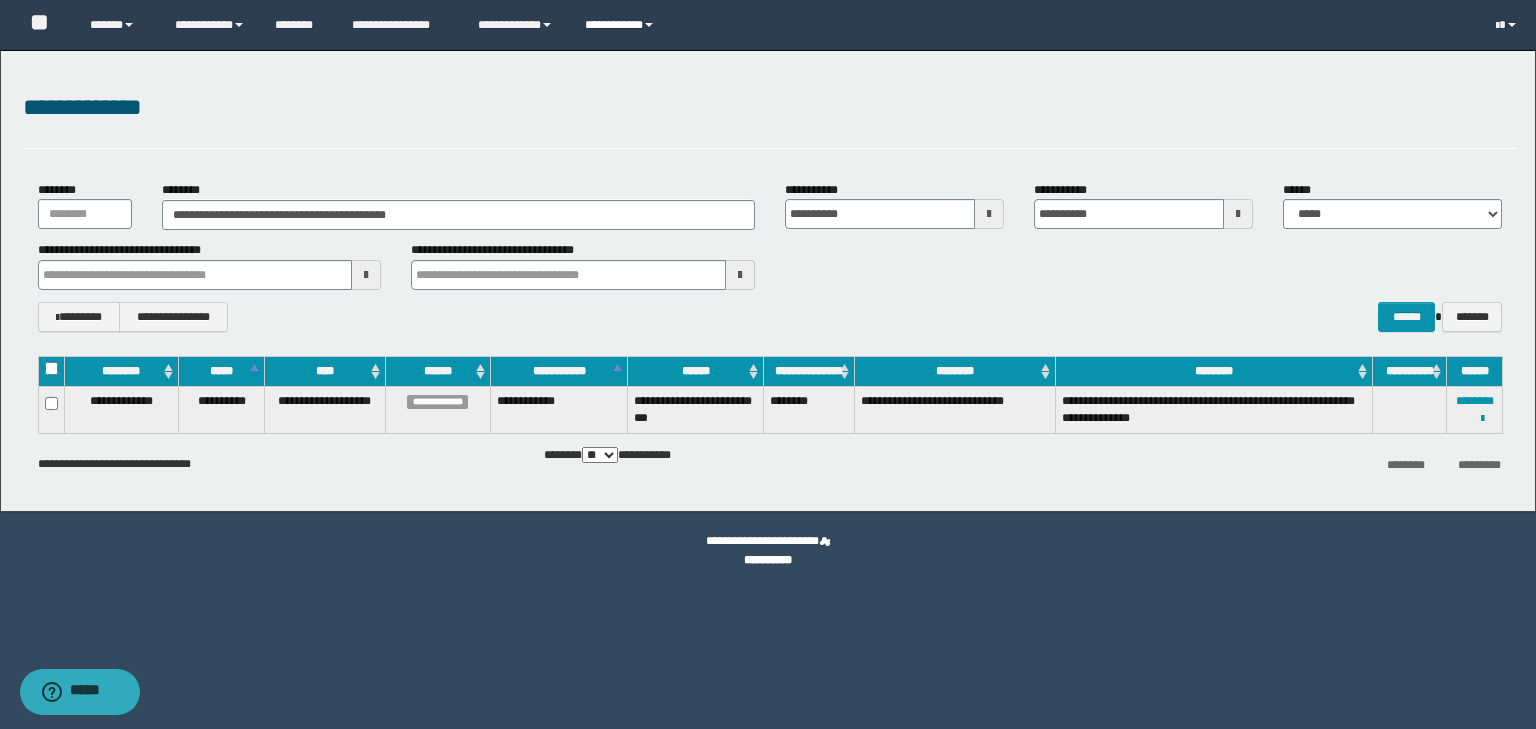 click on "**********" at bounding box center [622, 25] 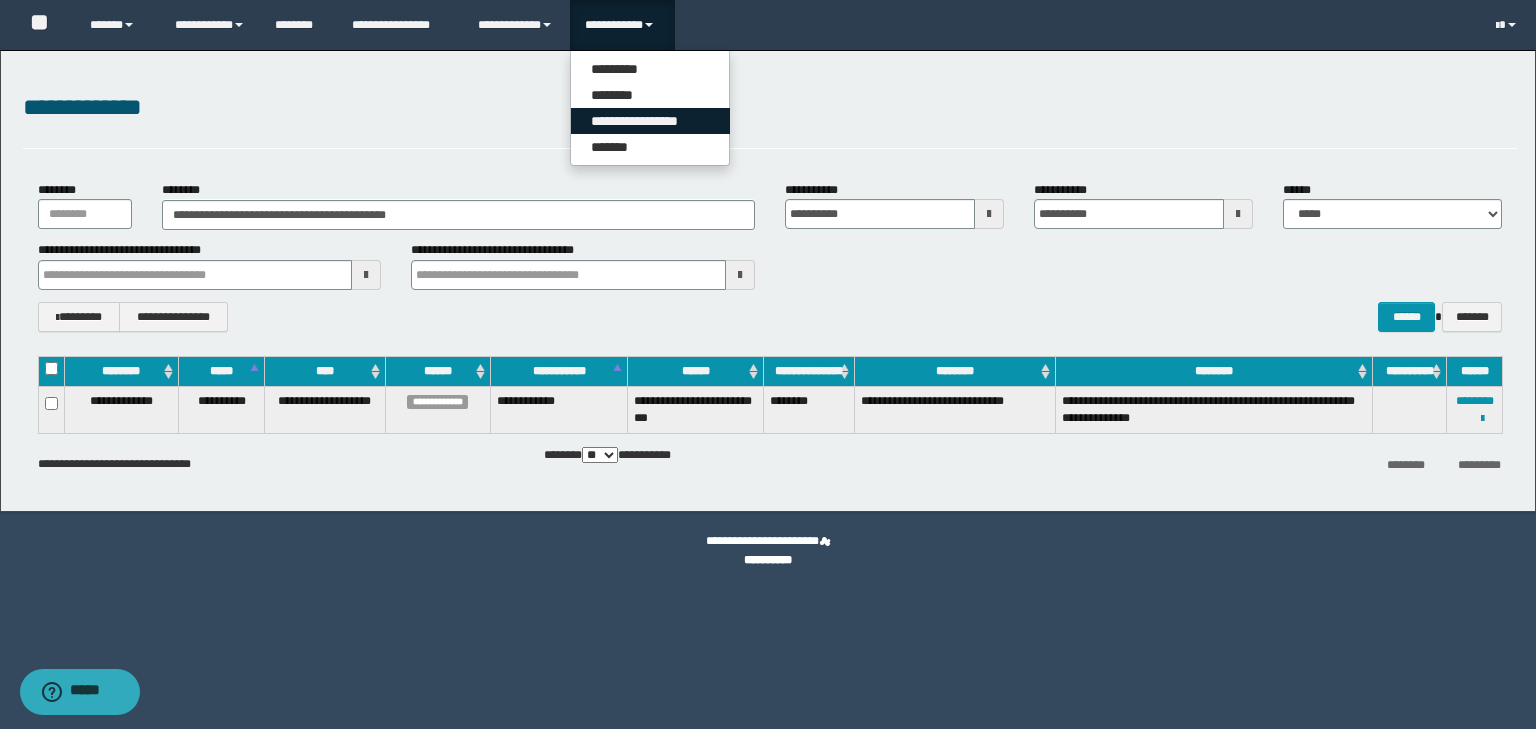 click on "**********" at bounding box center [650, 121] 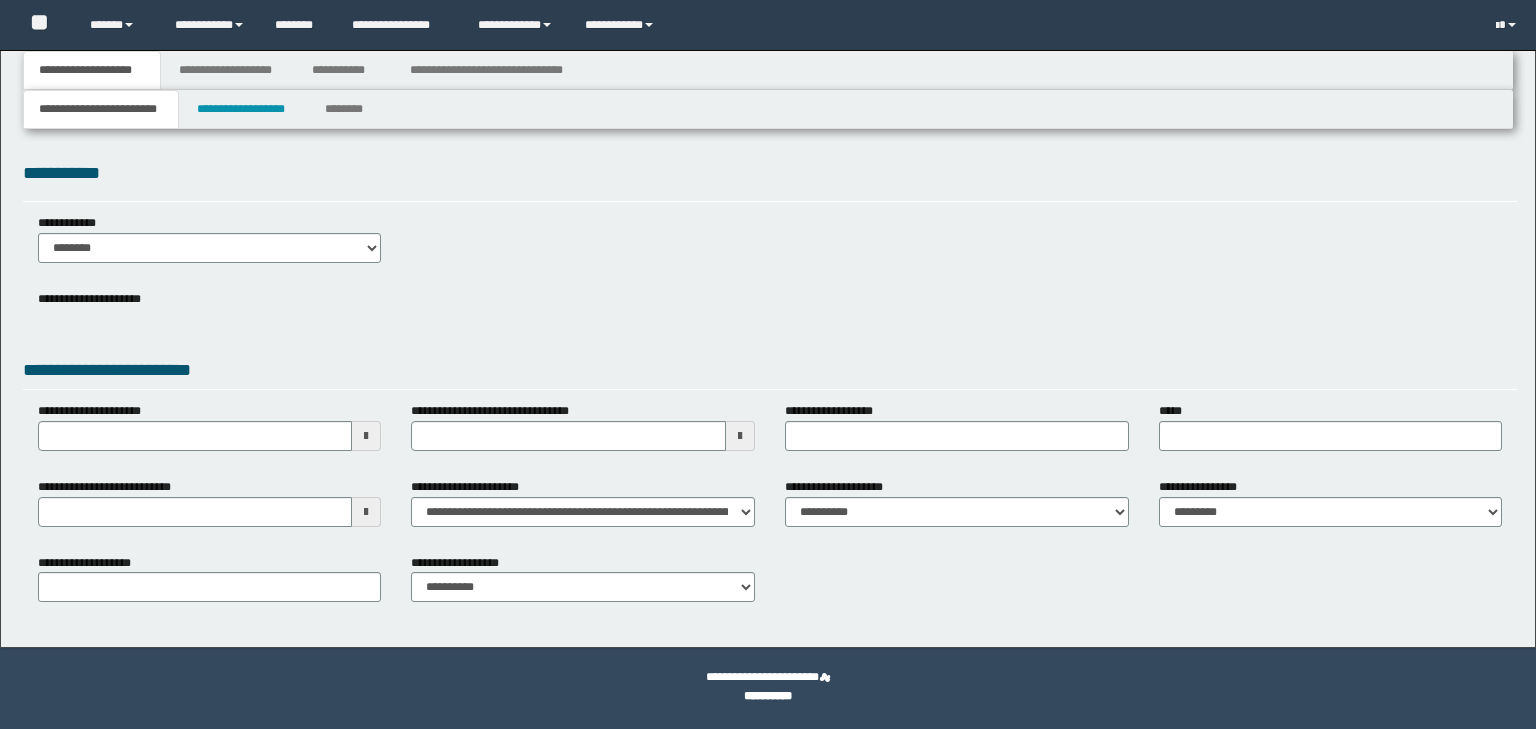 scroll, scrollTop: 0, scrollLeft: 0, axis: both 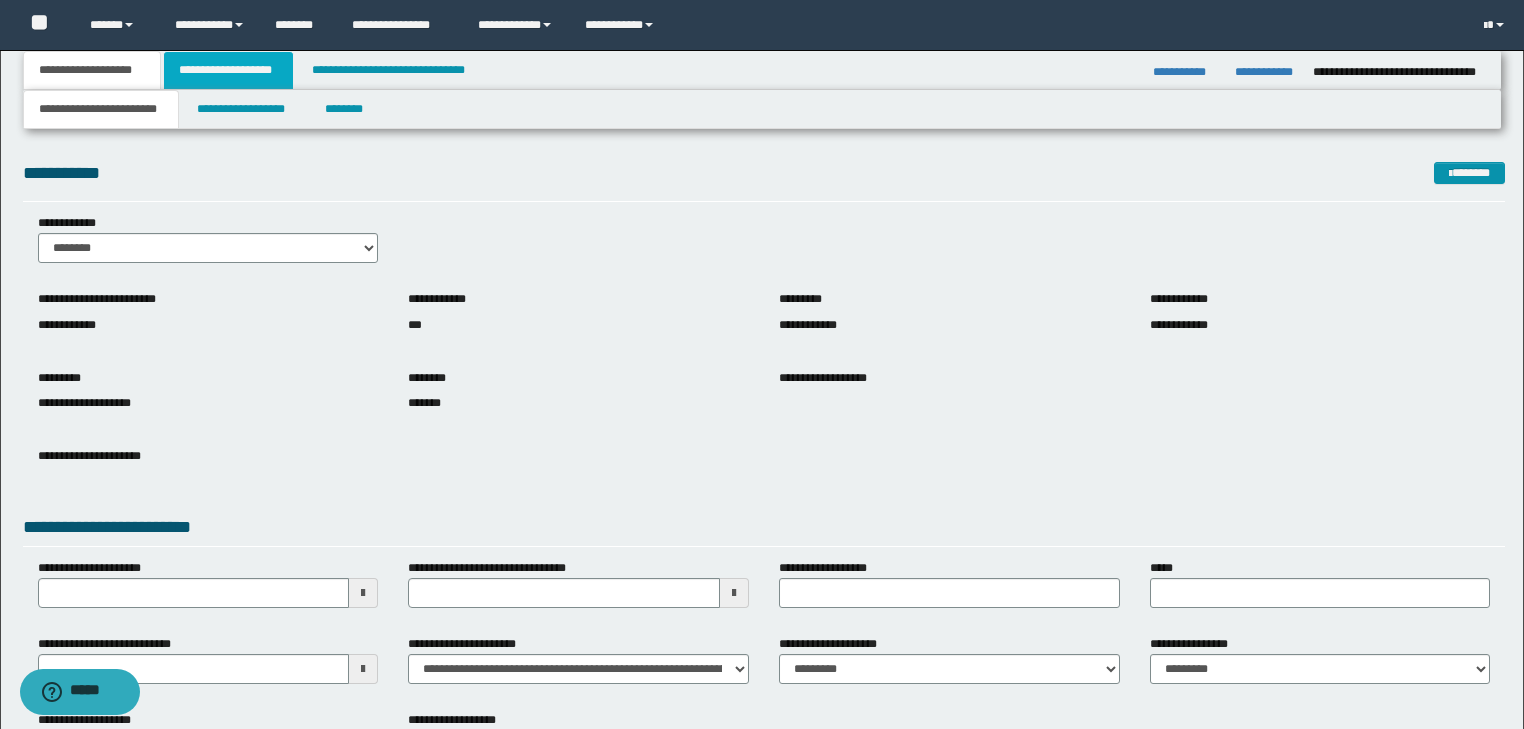 click on "**********" at bounding box center [228, 70] 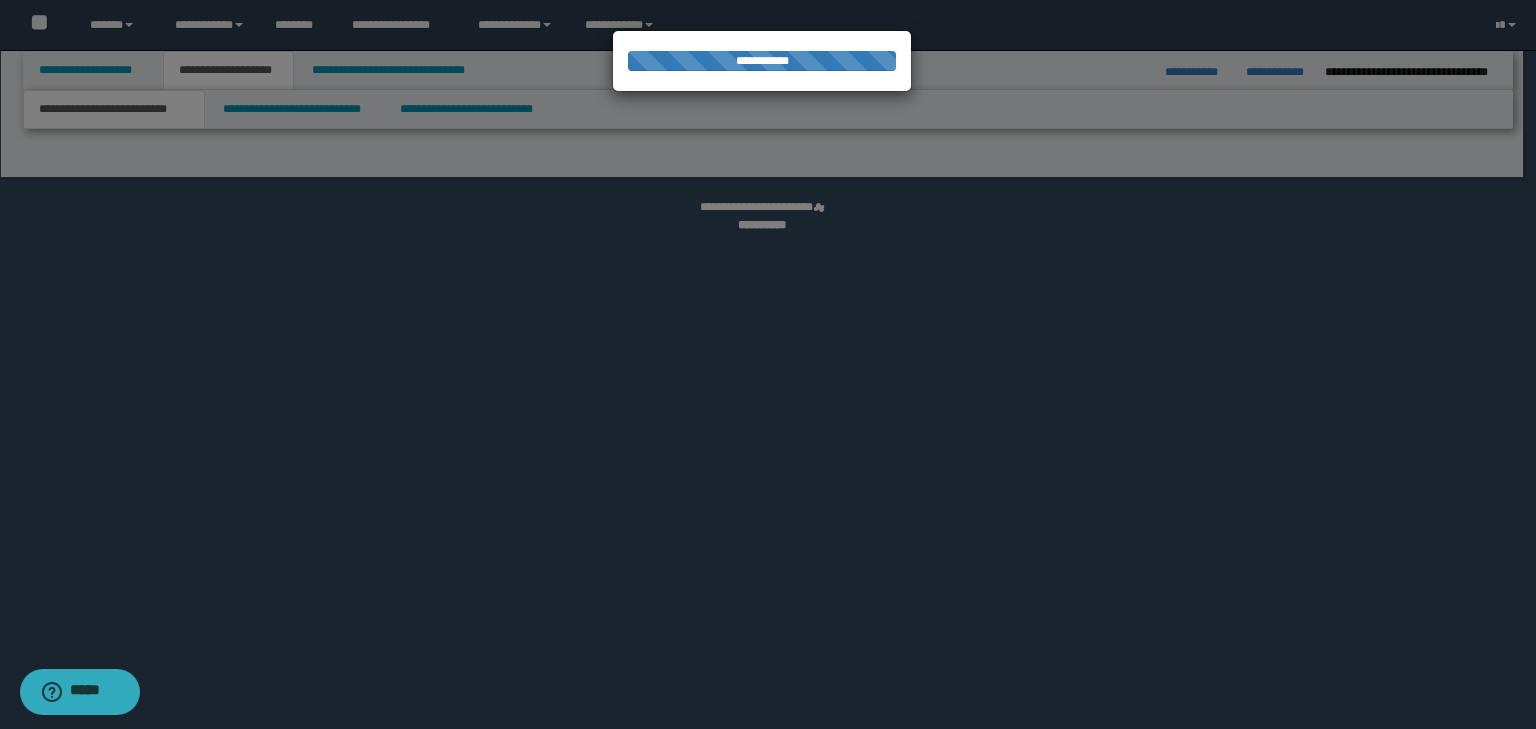 click at bounding box center (768, 364) 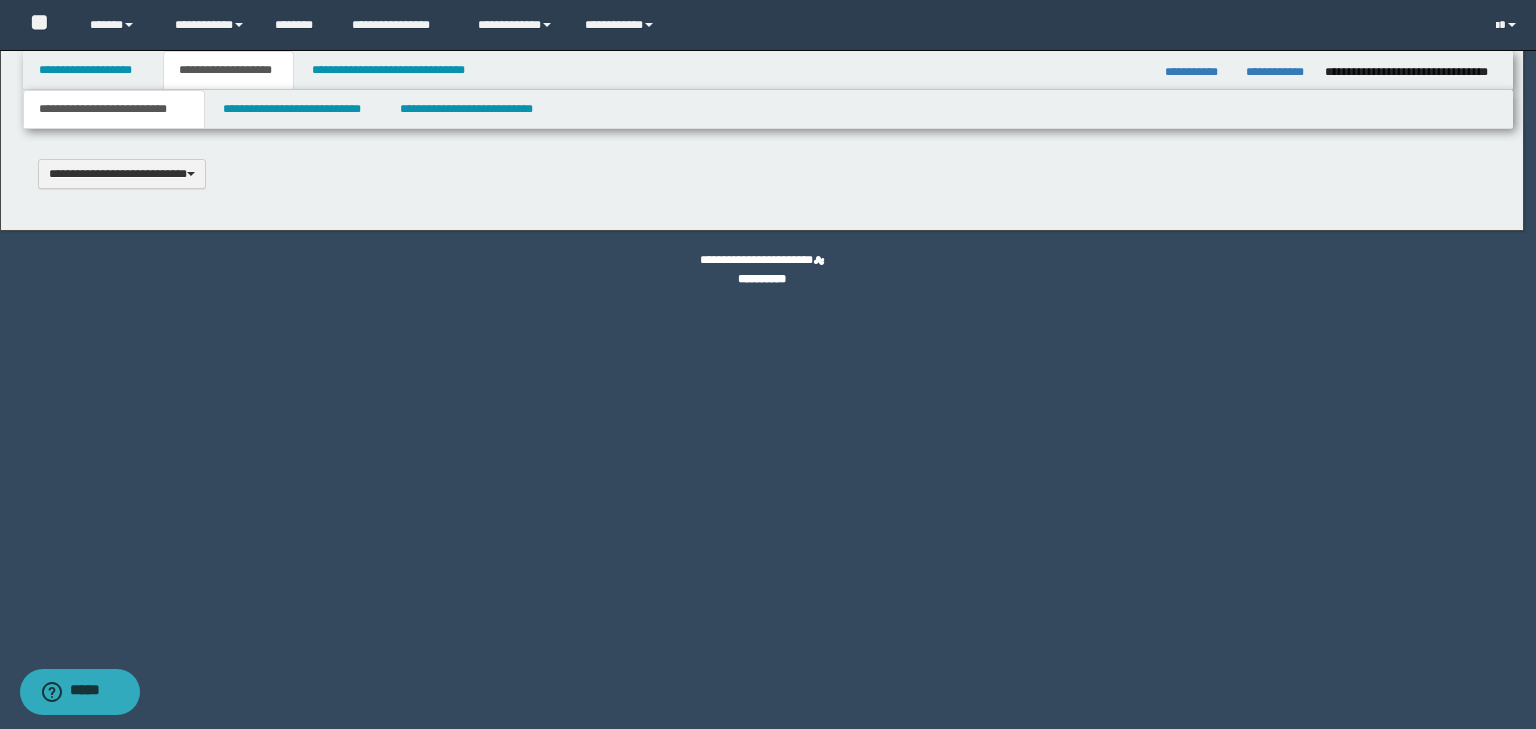 scroll, scrollTop: 0, scrollLeft: 0, axis: both 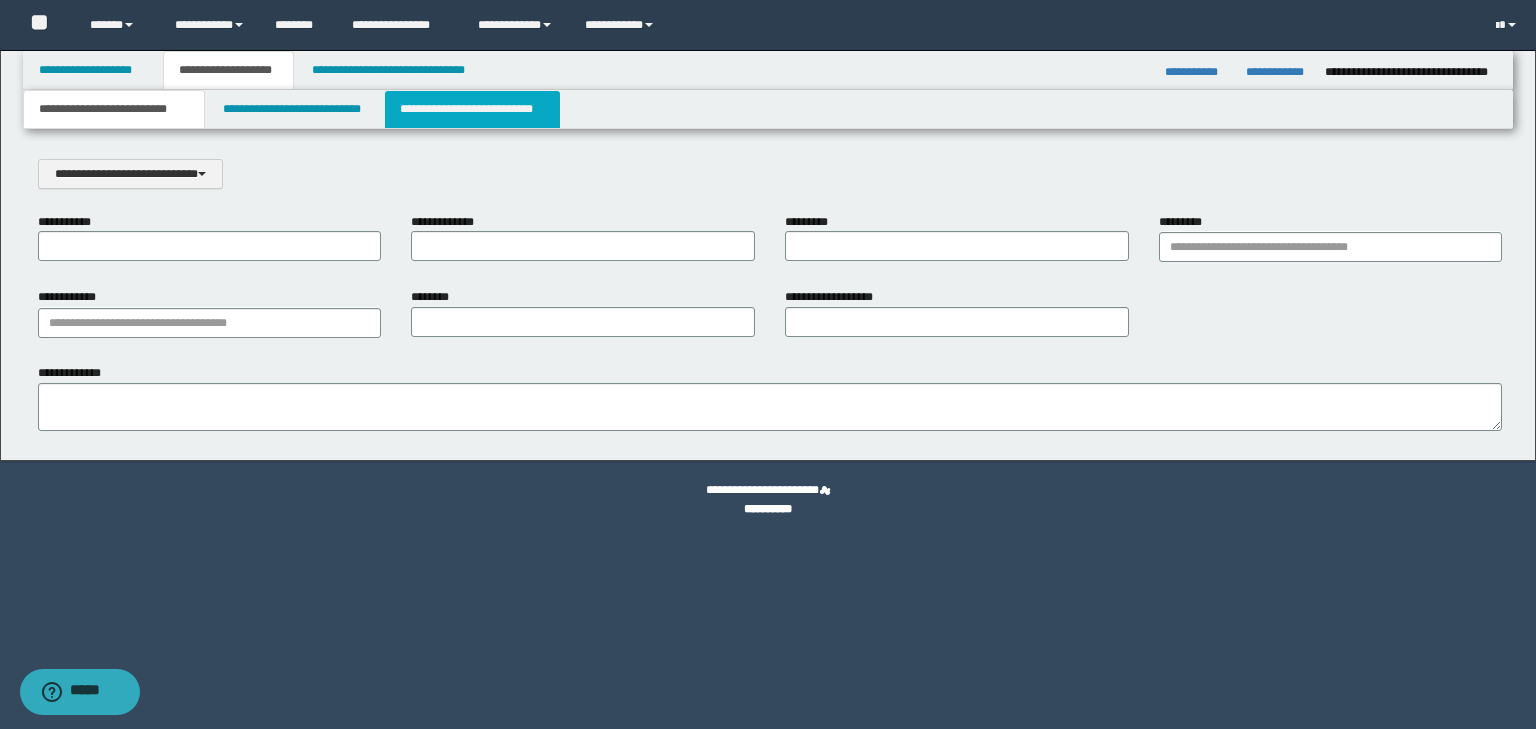 click on "**********" at bounding box center [472, 109] 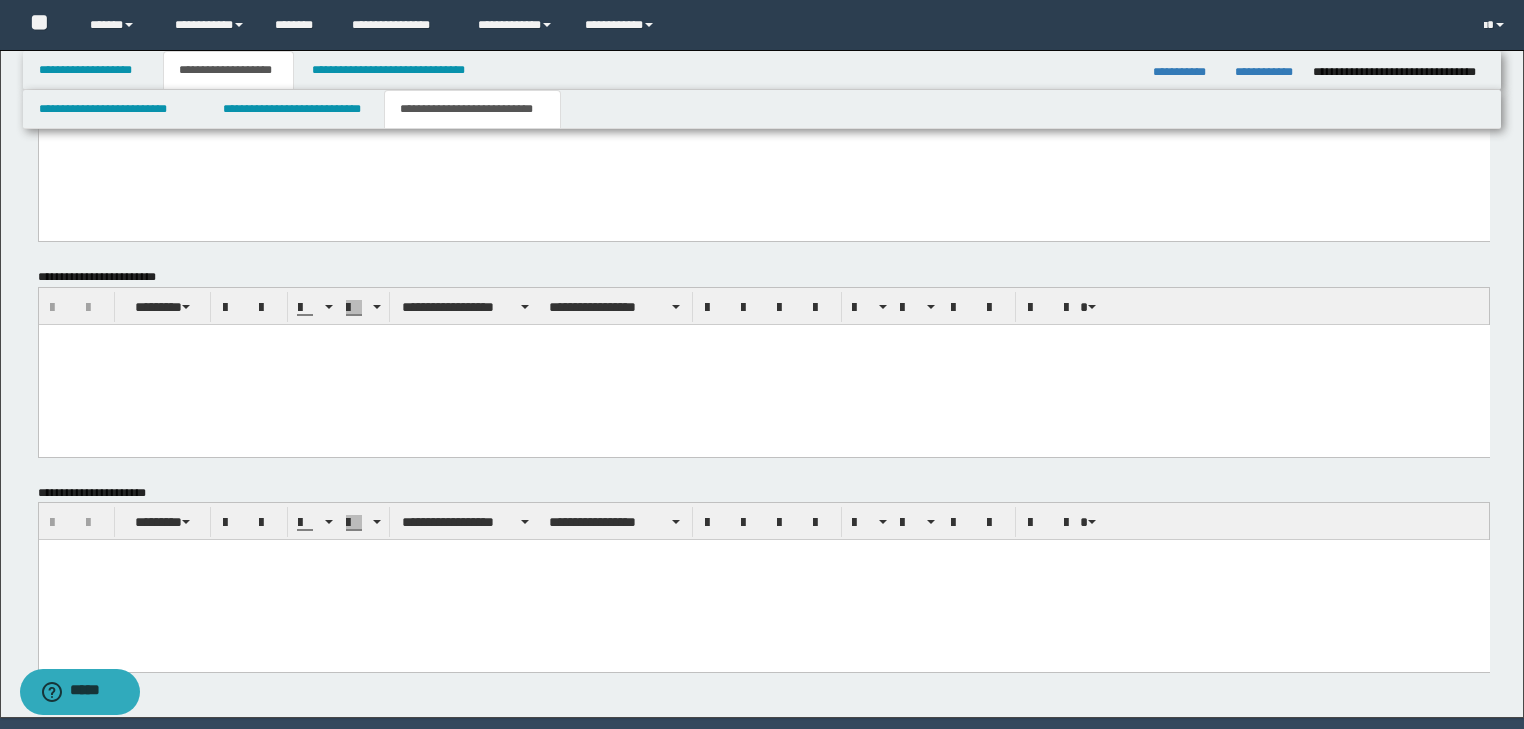scroll, scrollTop: 783, scrollLeft: 0, axis: vertical 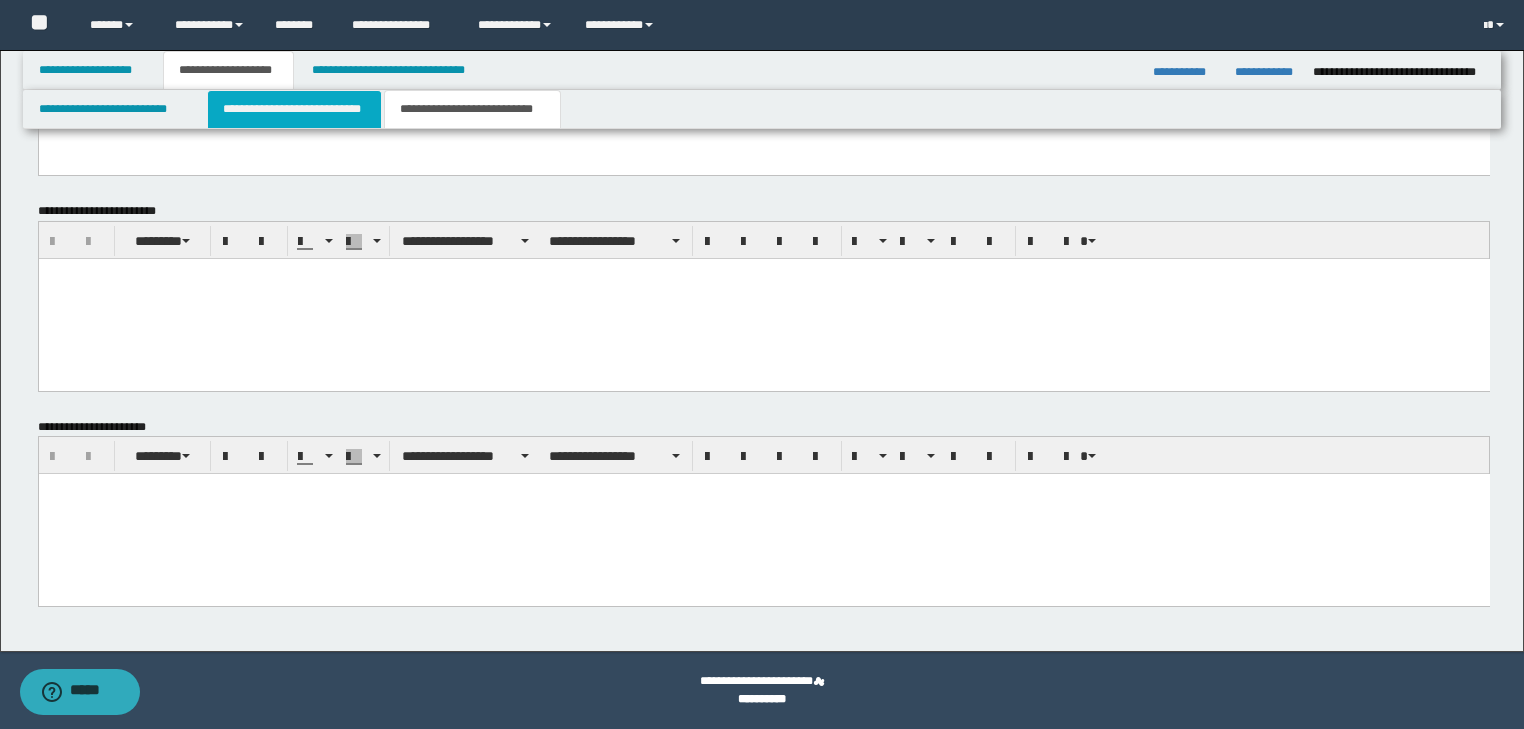 click on "**********" at bounding box center (294, 109) 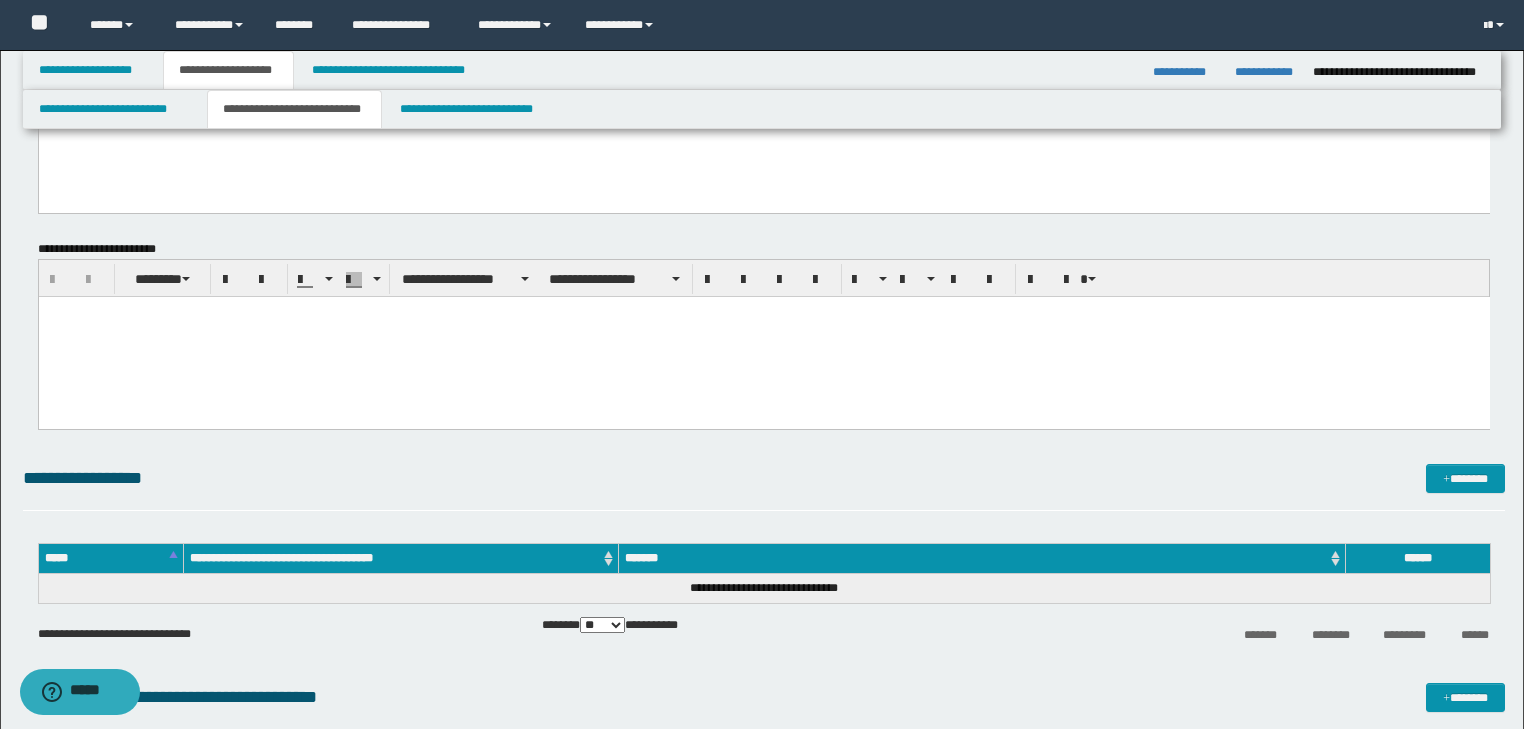 scroll, scrollTop: 0, scrollLeft: 0, axis: both 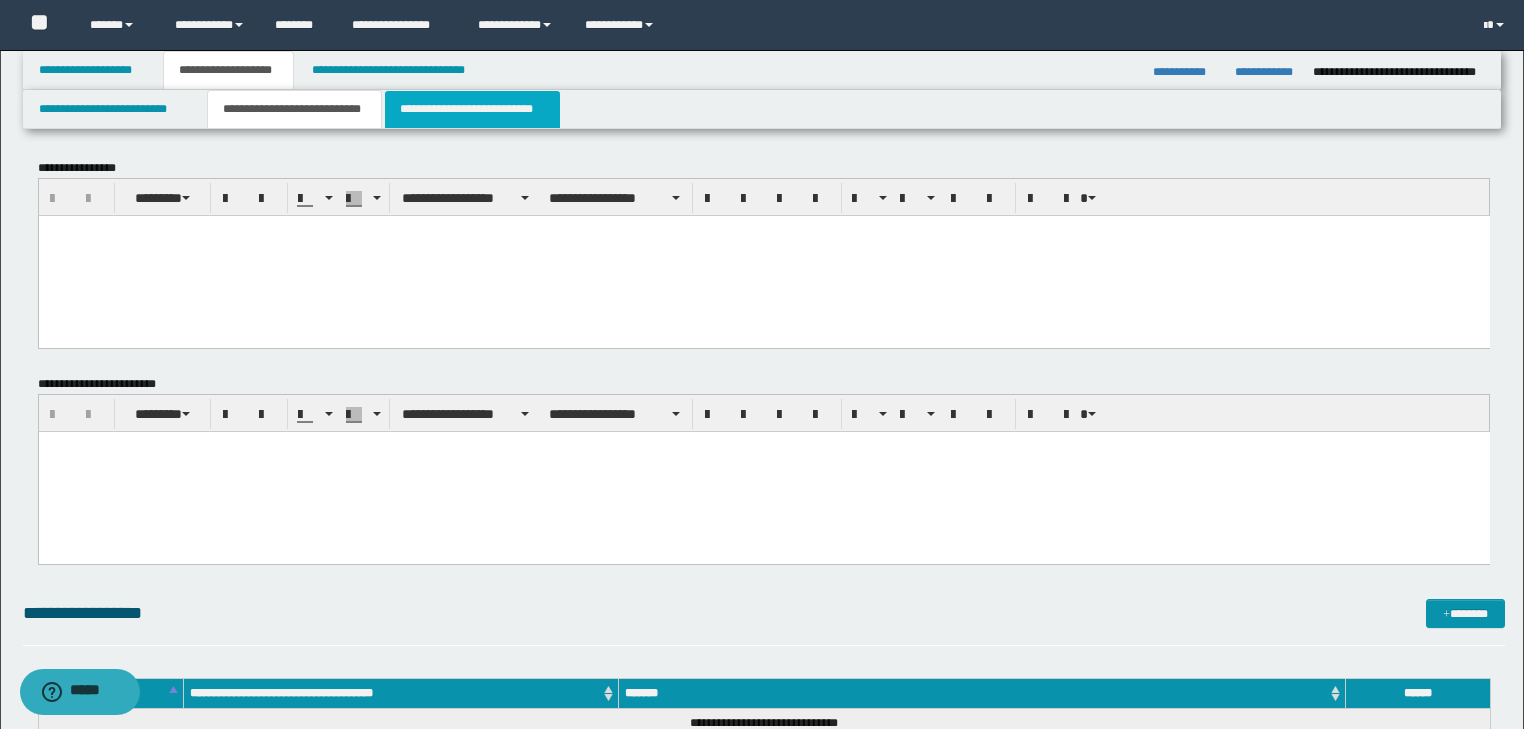 drag, startPoint x: 429, startPoint y: 108, endPoint x: 485, endPoint y: 331, distance: 229.9239 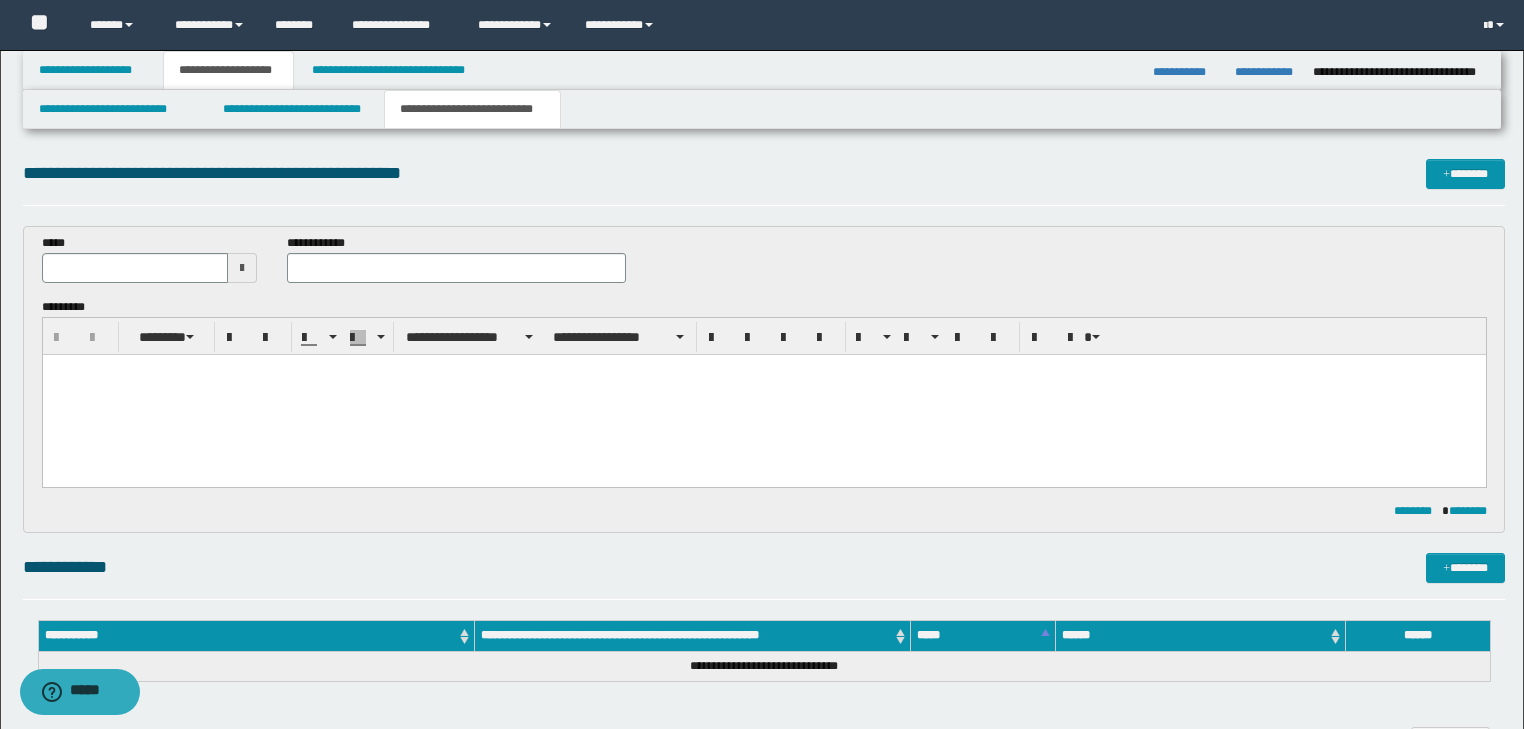 scroll, scrollTop: 783, scrollLeft: 0, axis: vertical 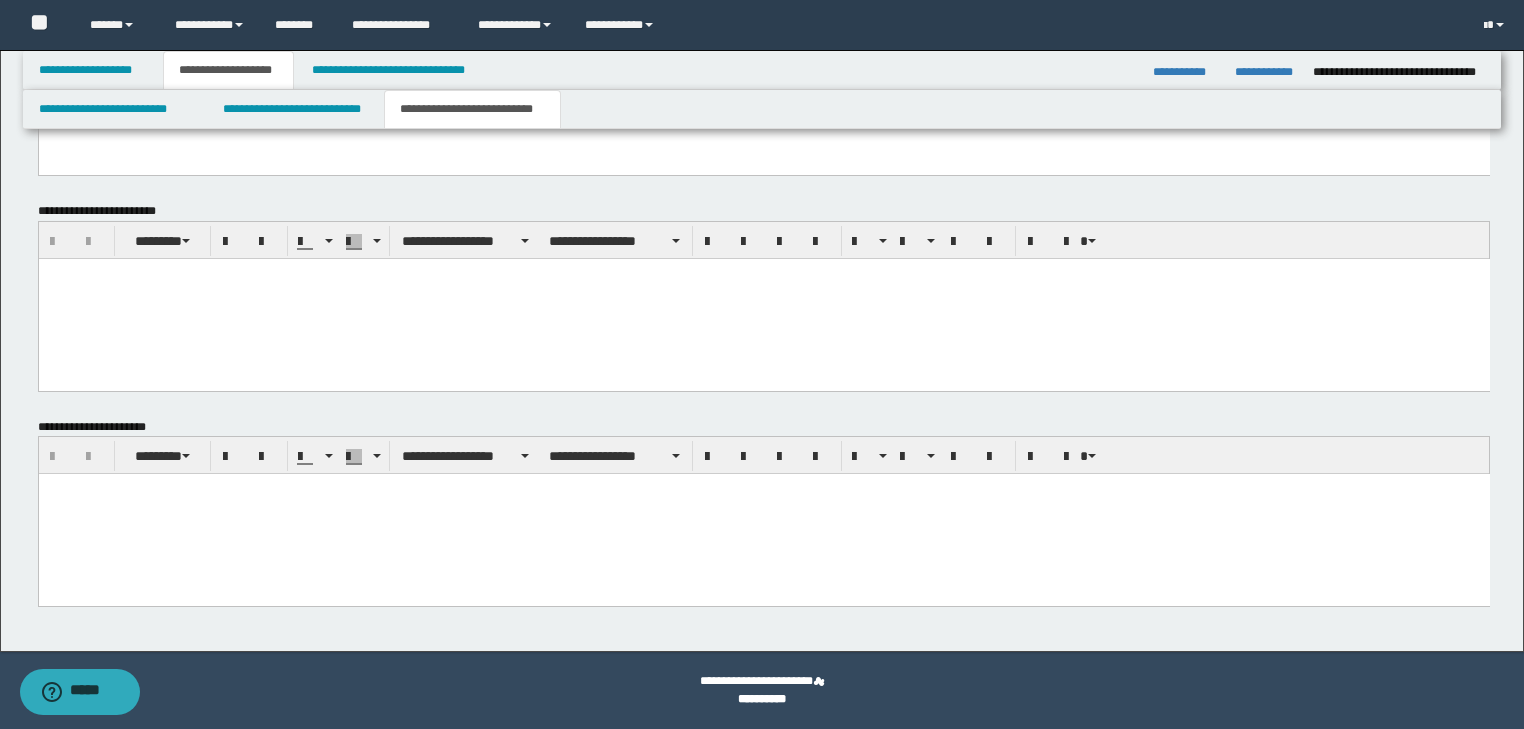 click at bounding box center [763, 514] 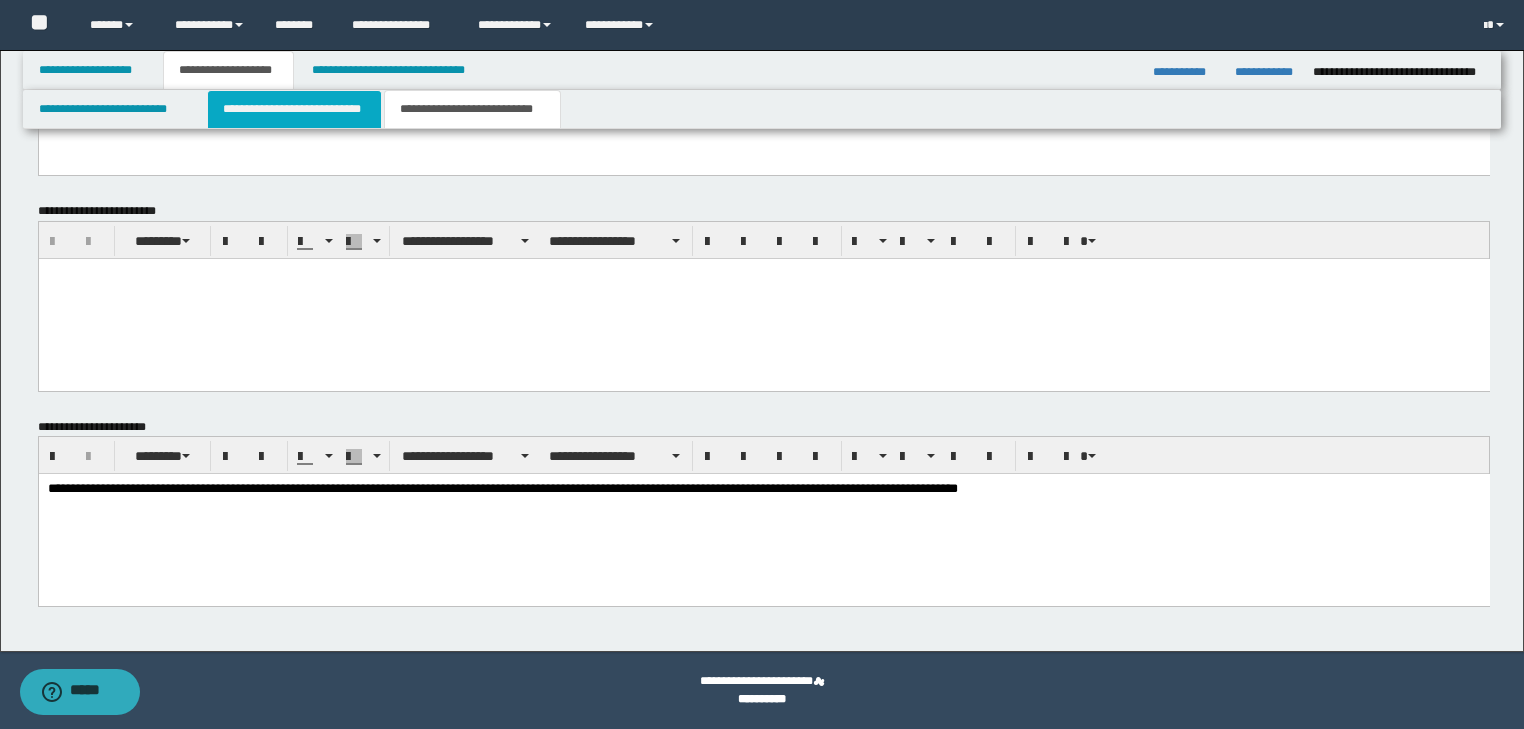 click on "**********" at bounding box center [294, 109] 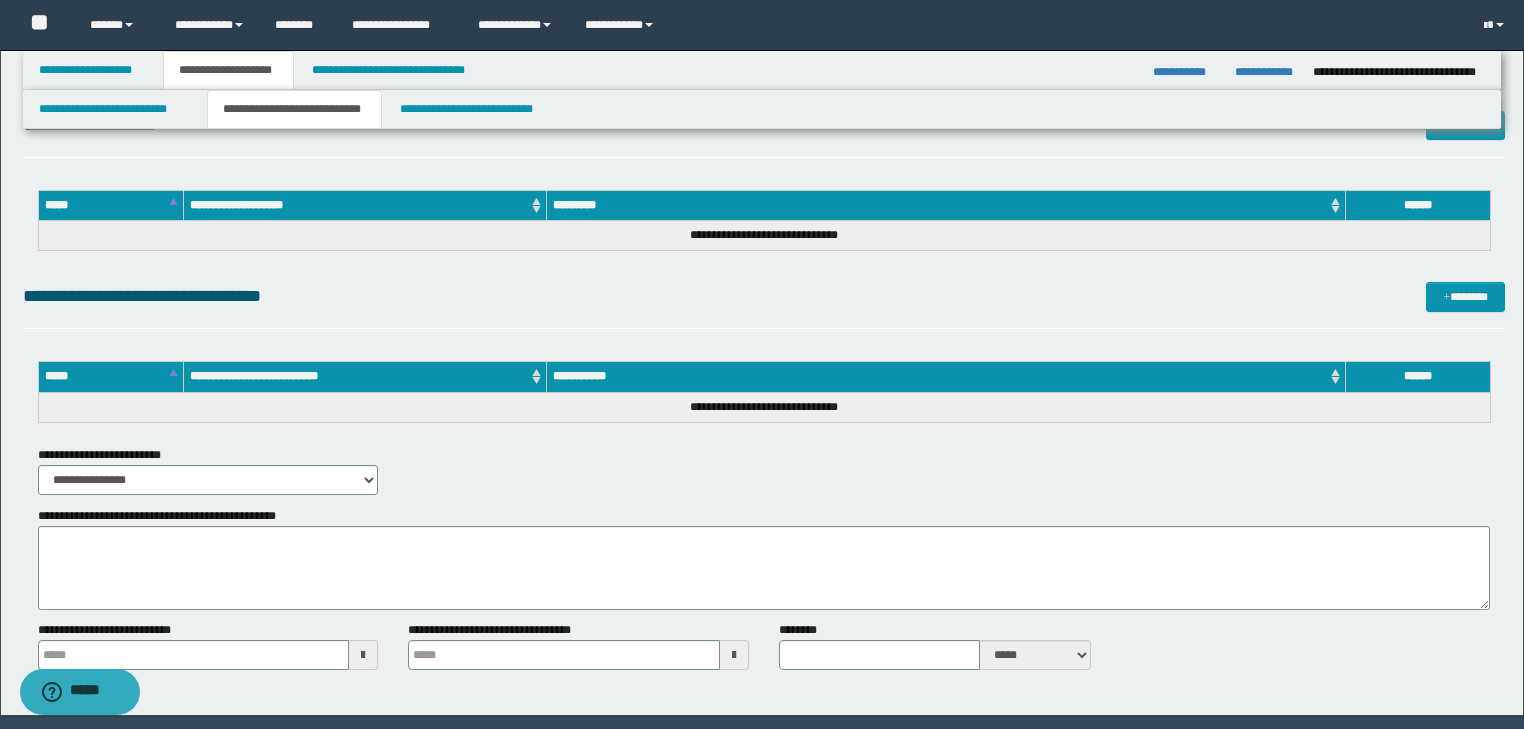 click on "**********" at bounding box center [294, 109] 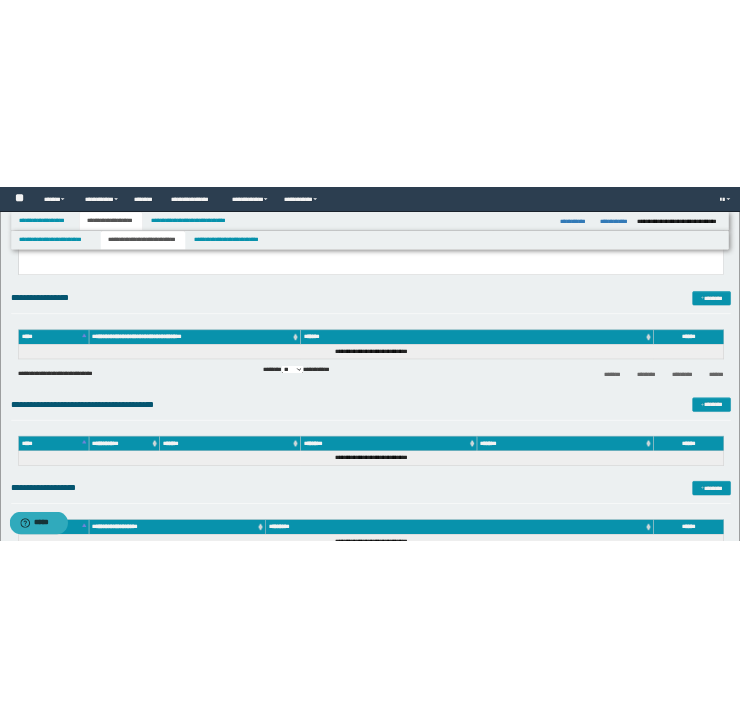 scroll, scrollTop: 249, scrollLeft: 0, axis: vertical 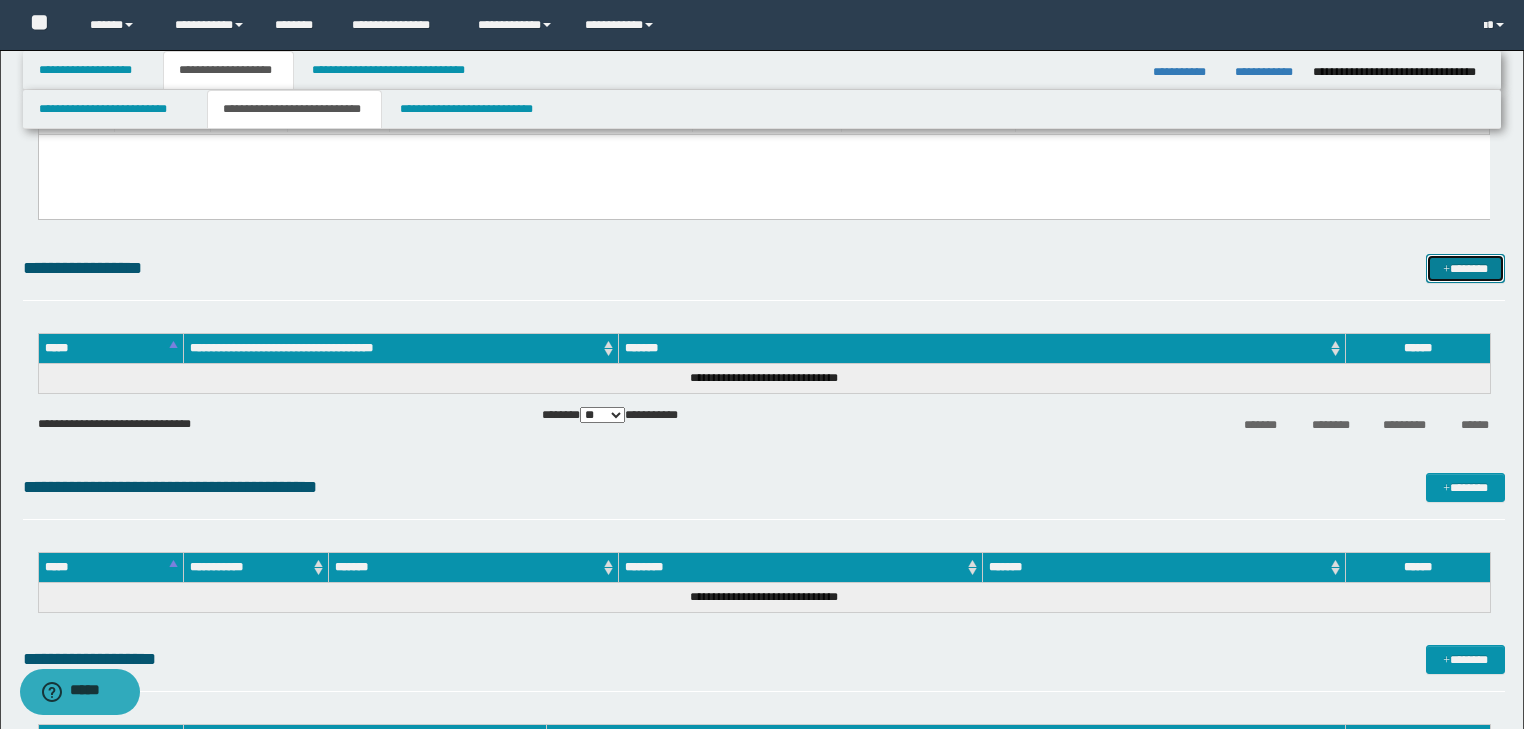 click on "*******" at bounding box center [1465, 269] 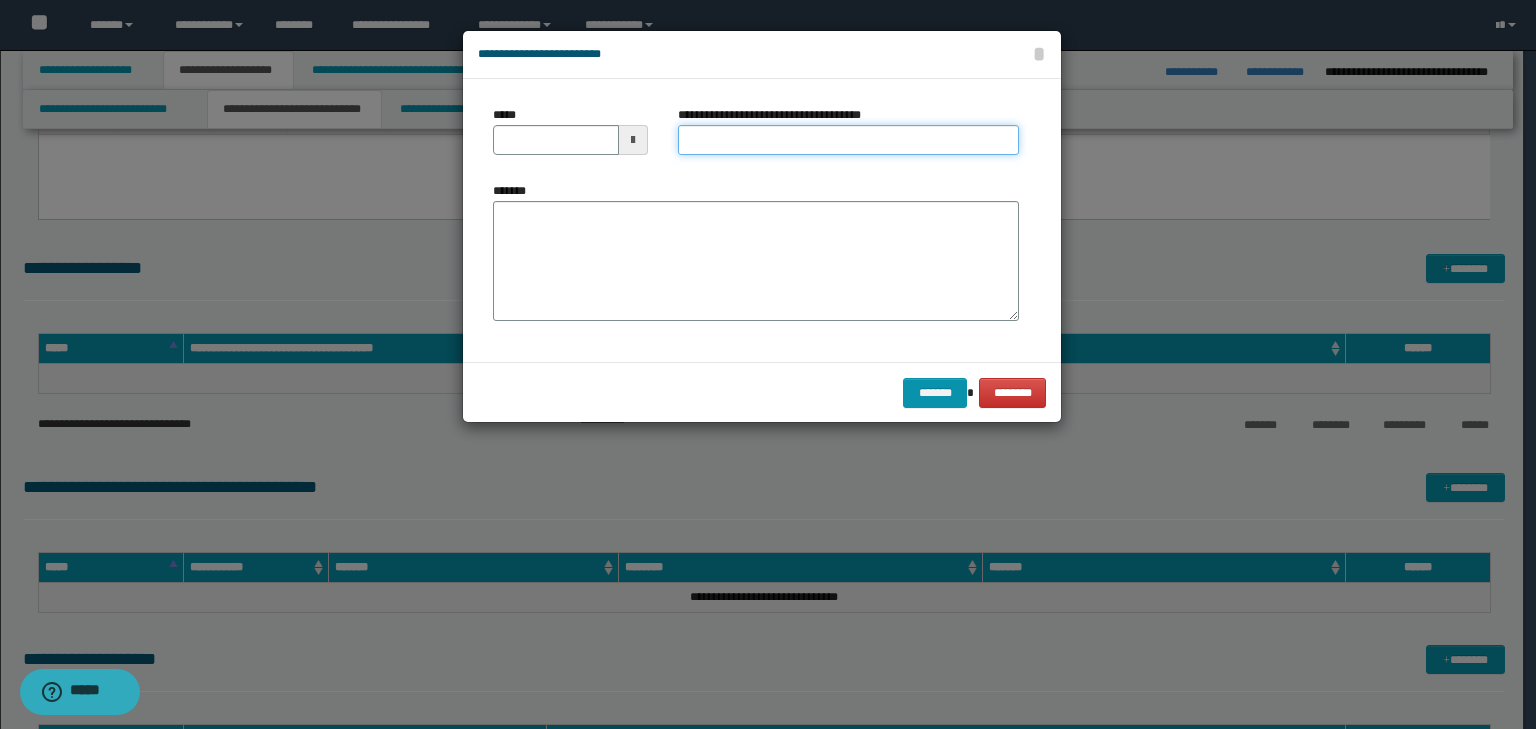 click on "**********" at bounding box center (848, 140) 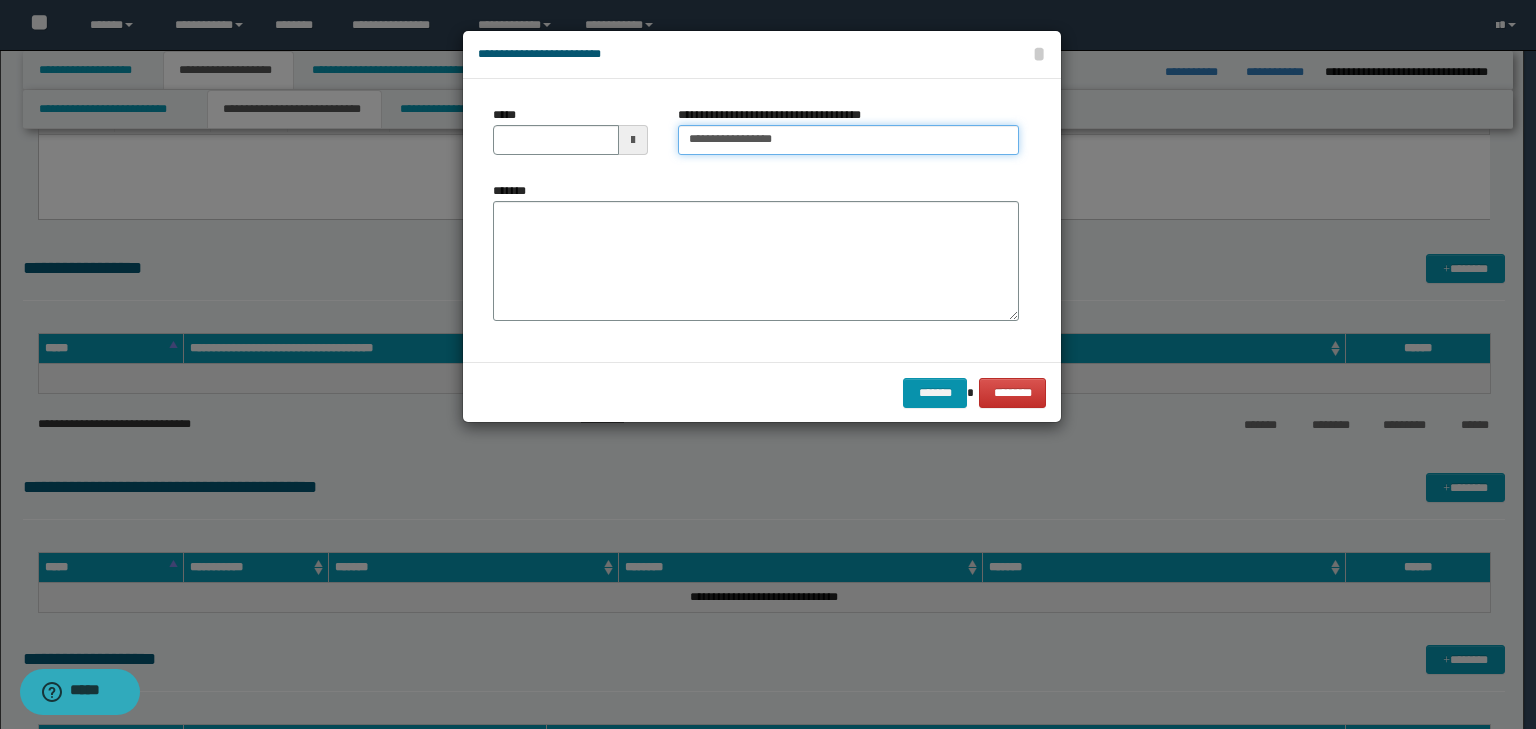 type on "**********" 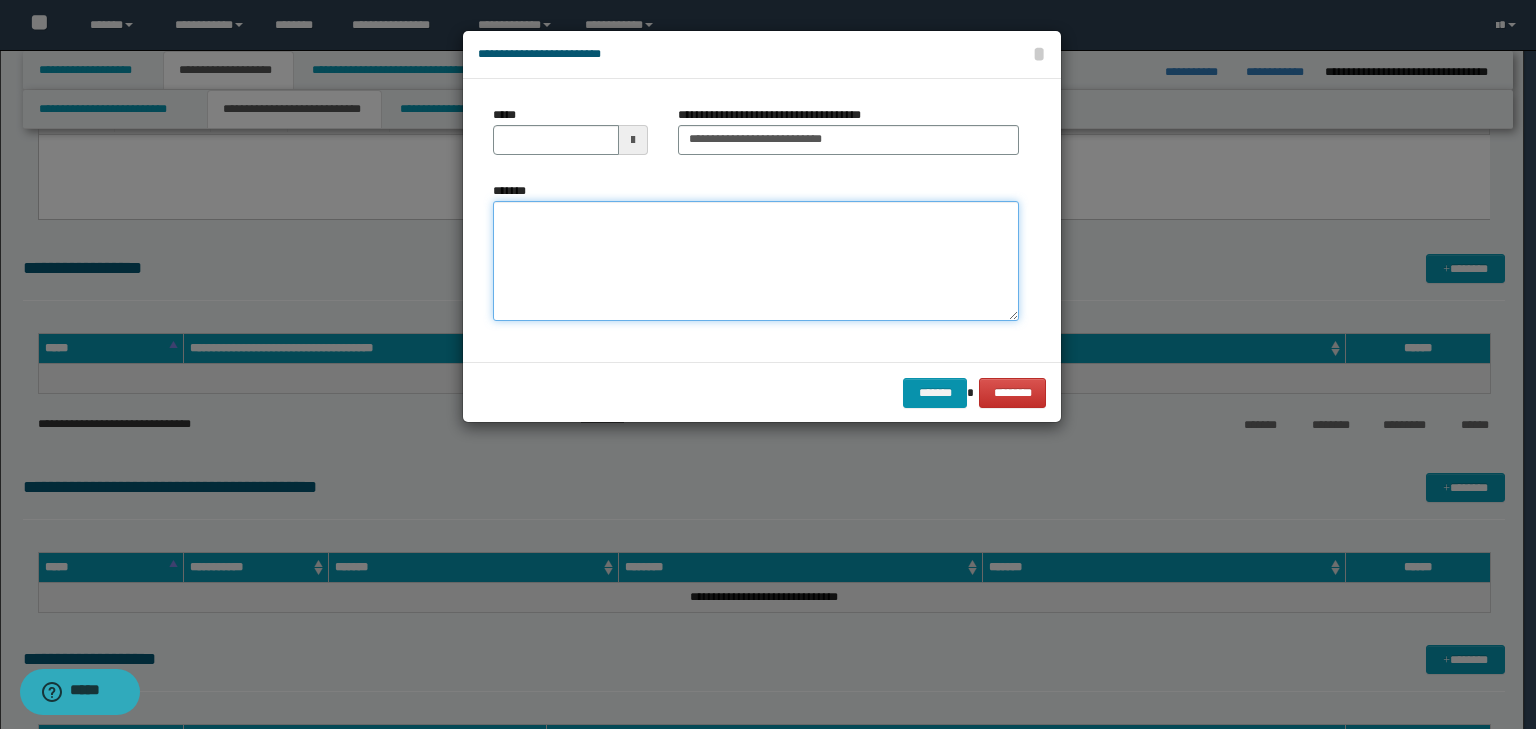 click on "*******" at bounding box center (756, 261) 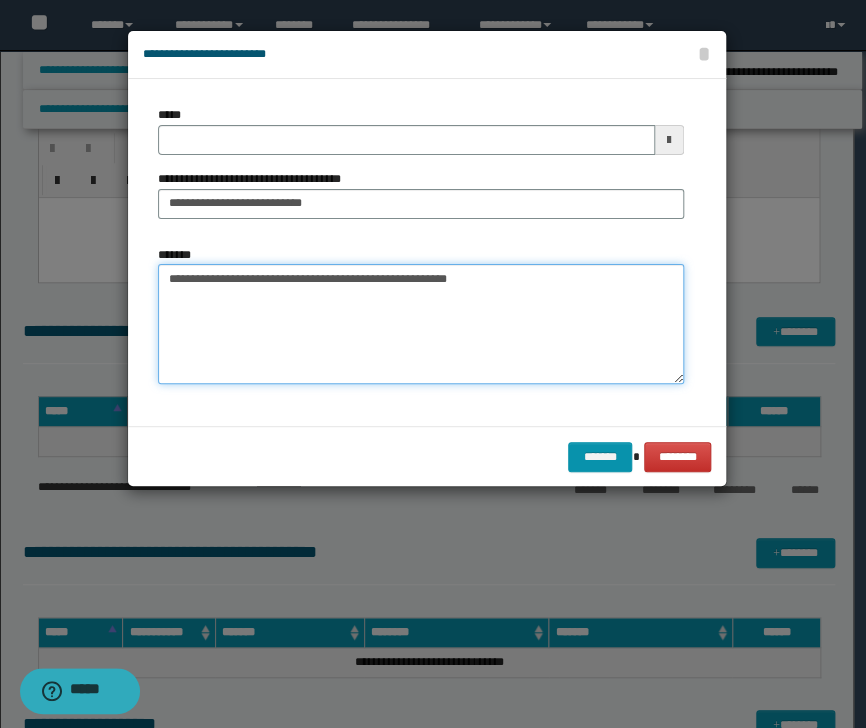 type on "**********" 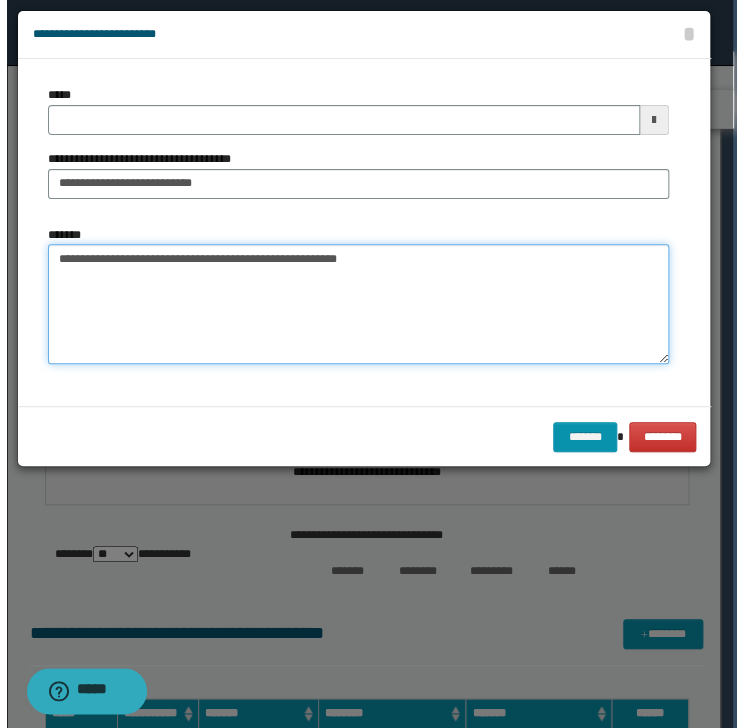 scroll, scrollTop: 249, scrollLeft: 0, axis: vertical 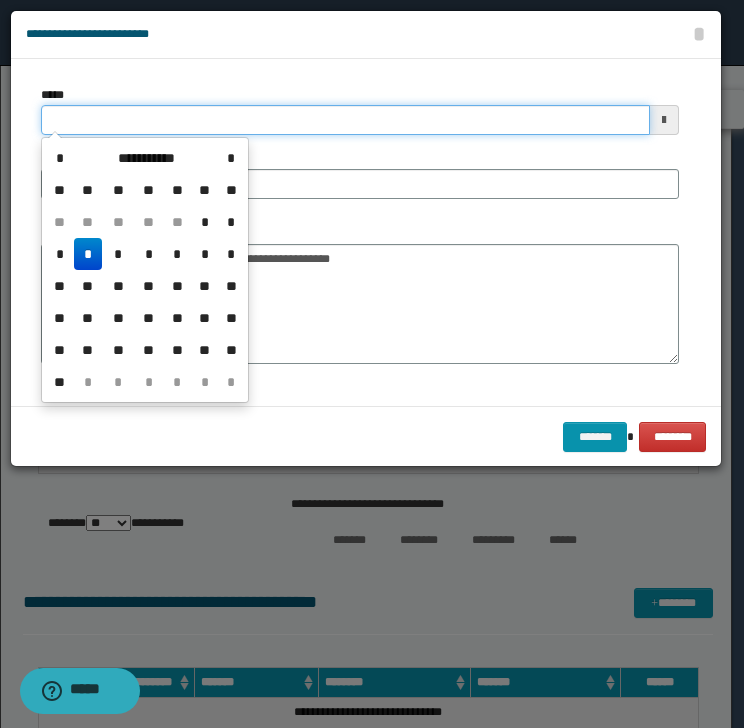 click on "*****" at bounding box center (345, 120) 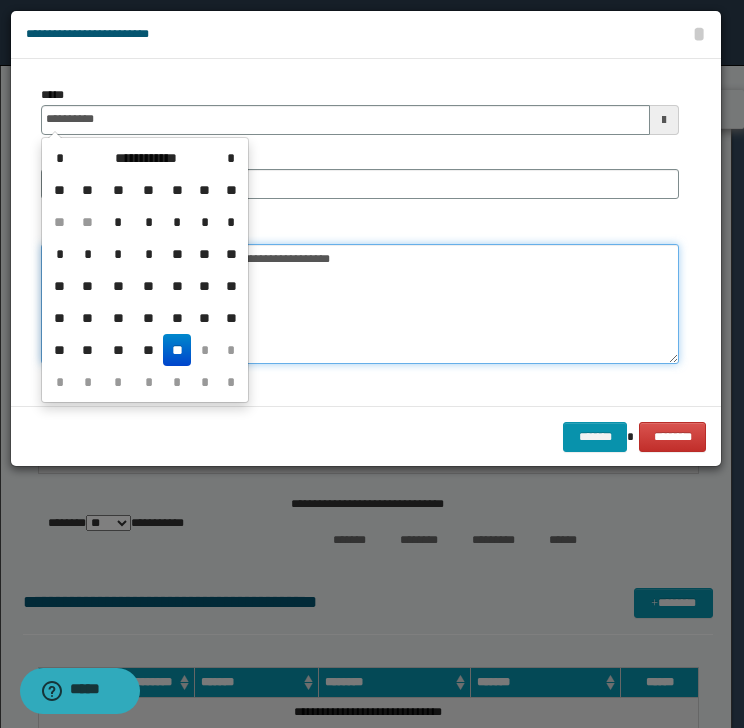 type on "**********" 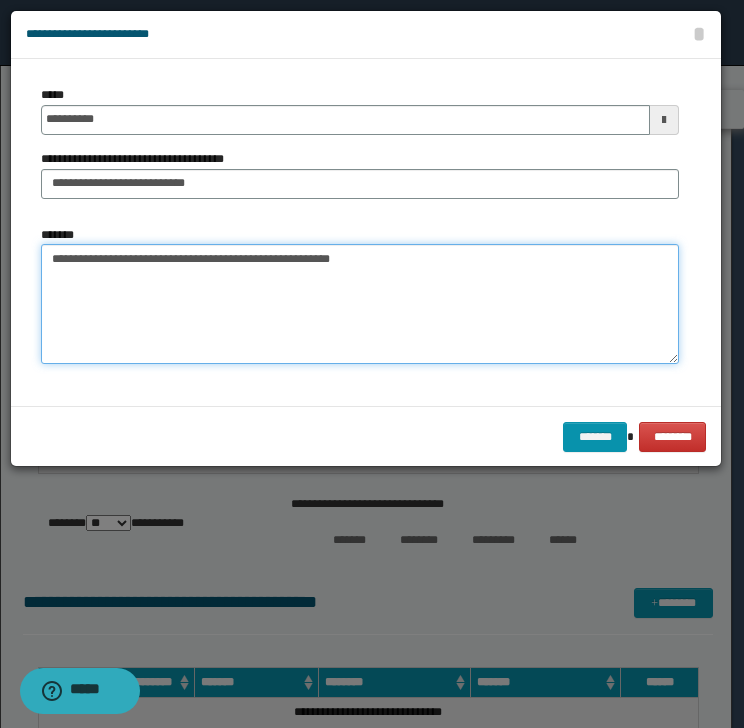 click on "**********" at bounding box center [360, 304] 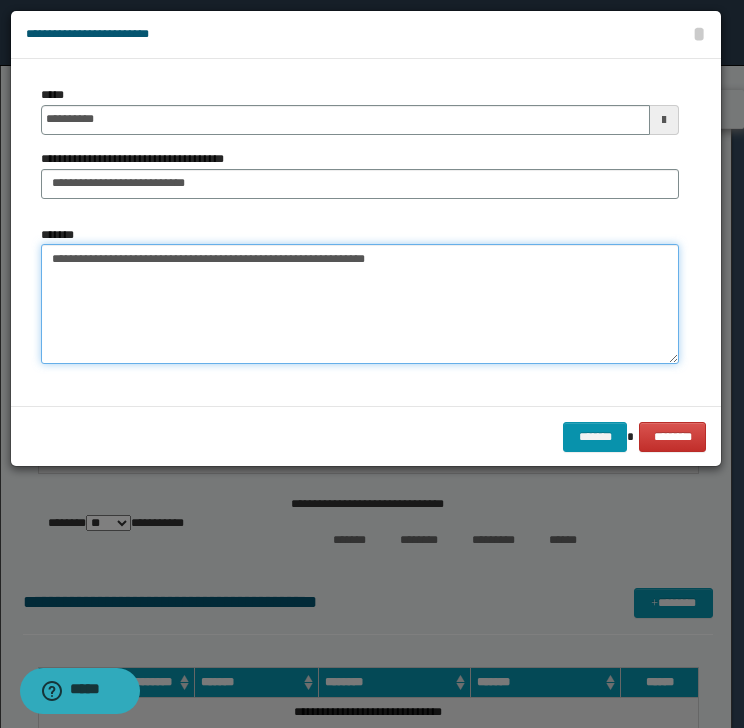 click on "**********" at bounding box center [360, 304] 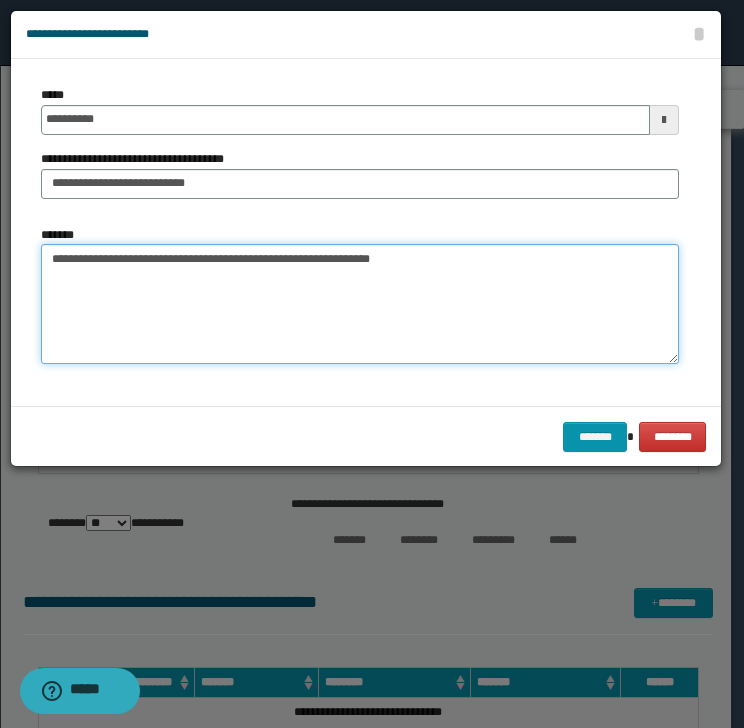 click on "**********" at bounding box center [360, 304] 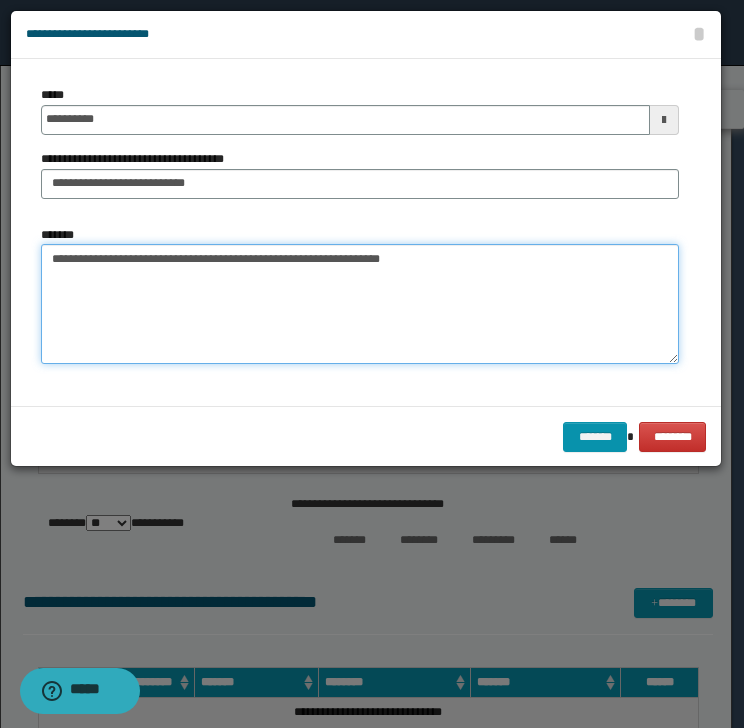 click on "**********" at bounding box center [360, 304] 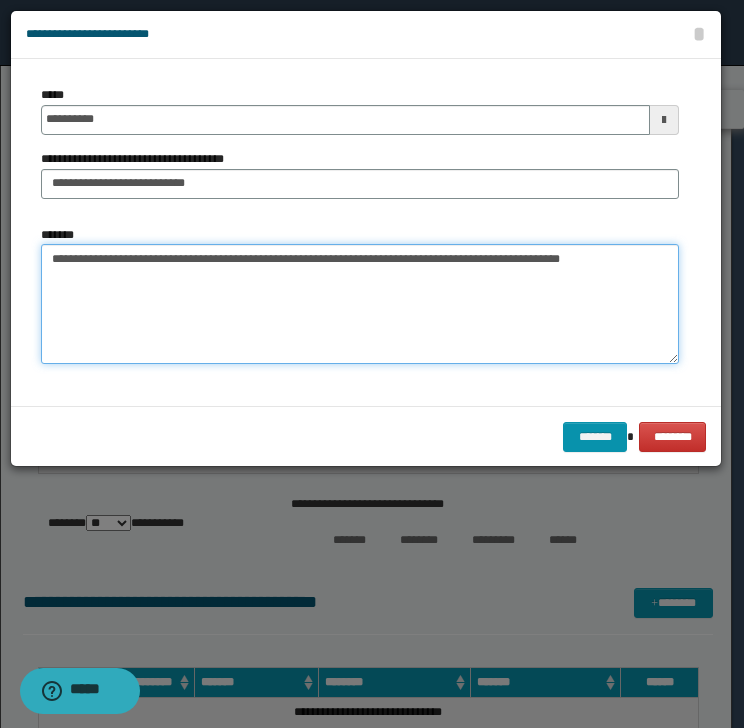 click on "**********" at bounding box center [360, 304] 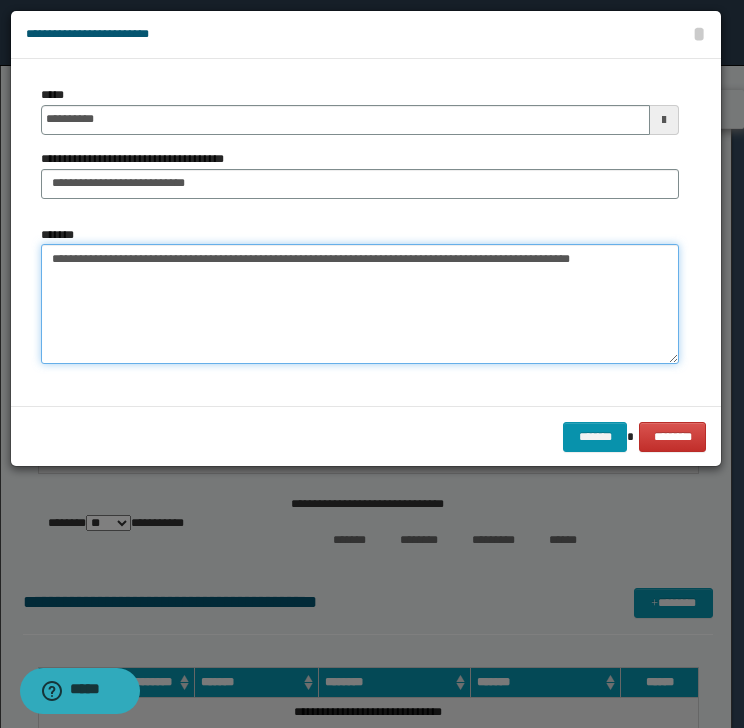 paste on "**********" 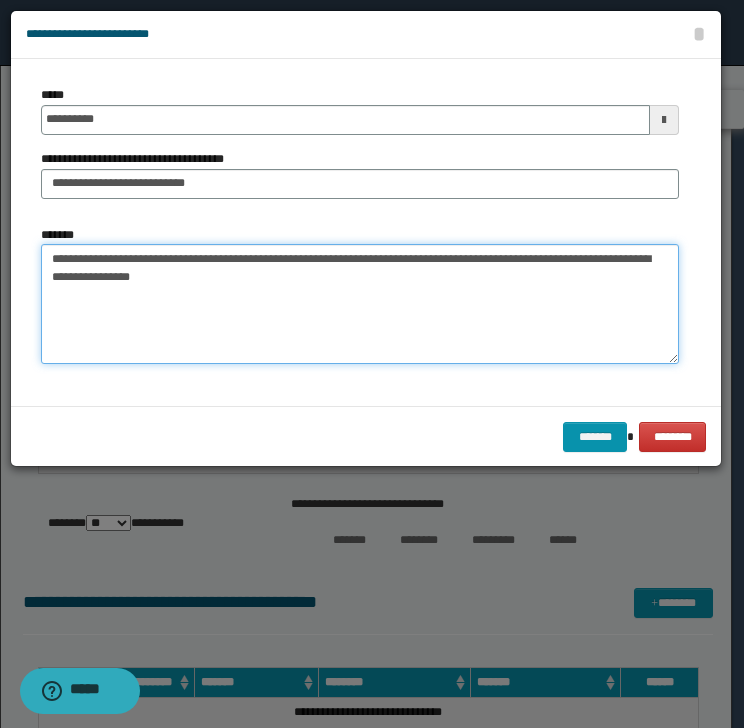 click on "**********" at bounding box center (360, 304) 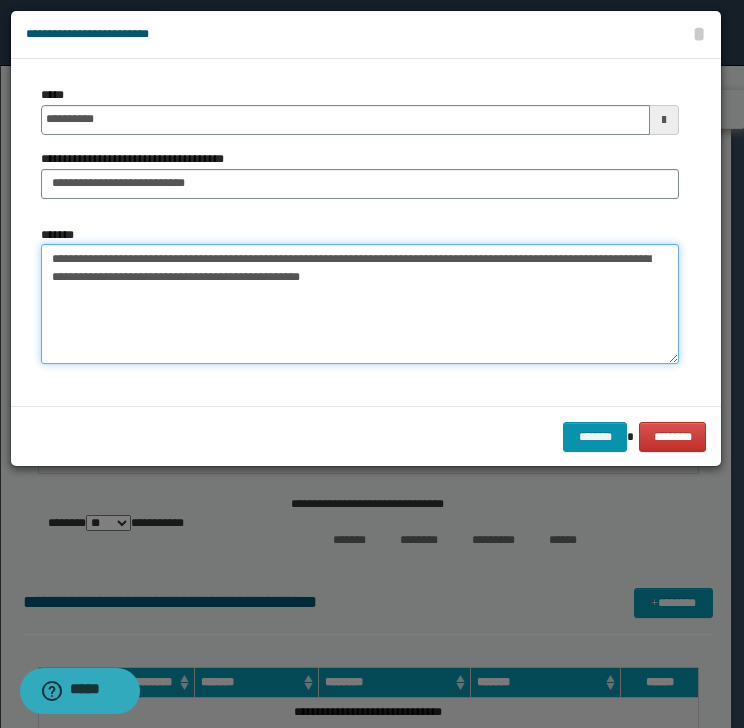click on "**********" at bounding box center (360, 304) 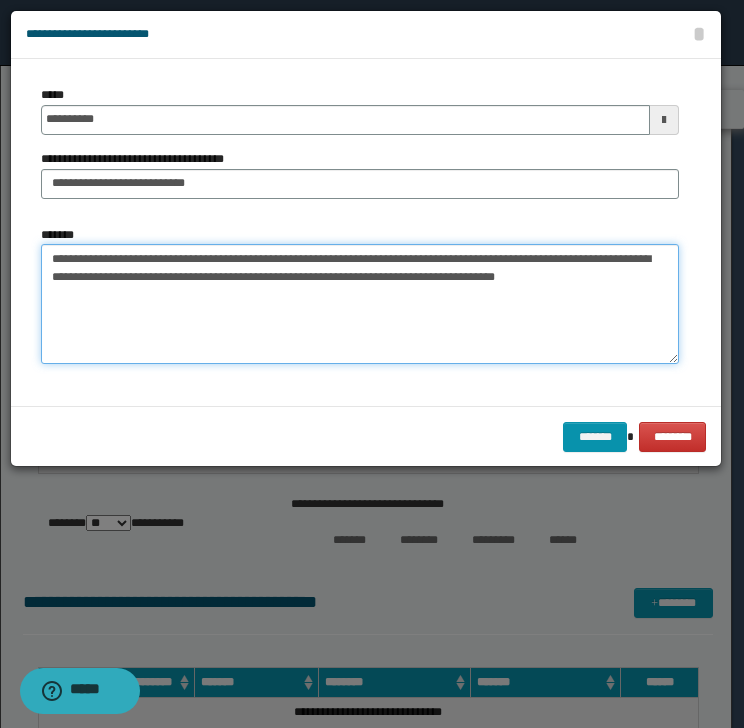 click on "**********" at bounding box center [360, 304] 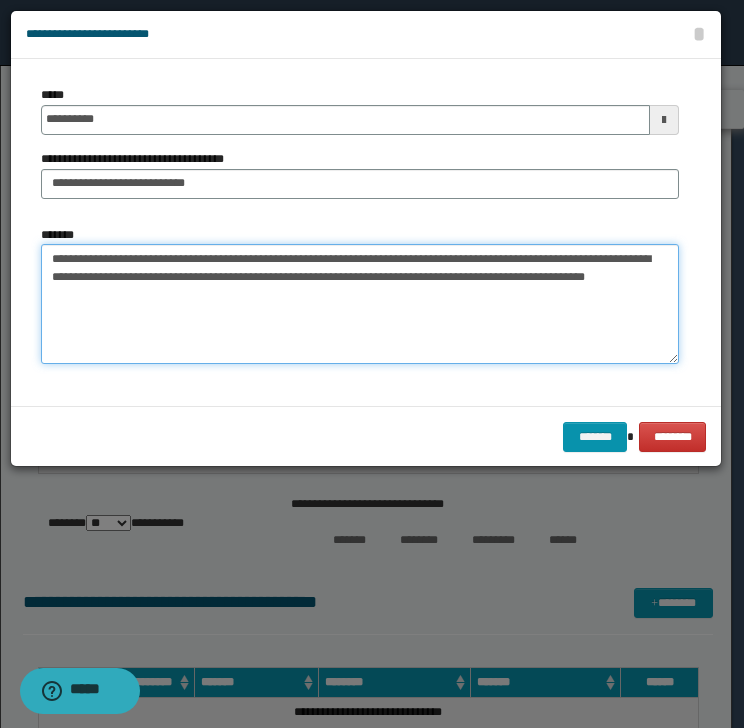 click on "**********" at bounding box center (360, 304) 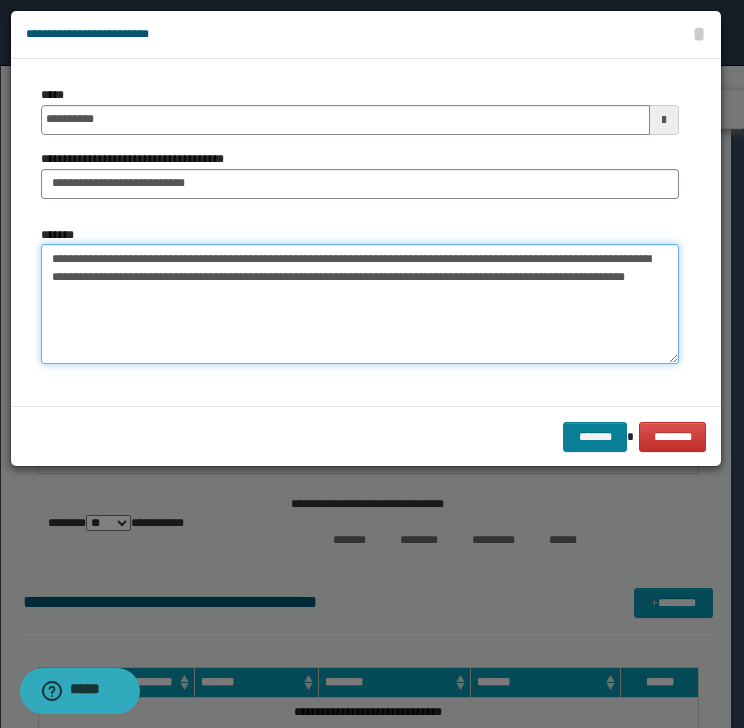 type on "**********" 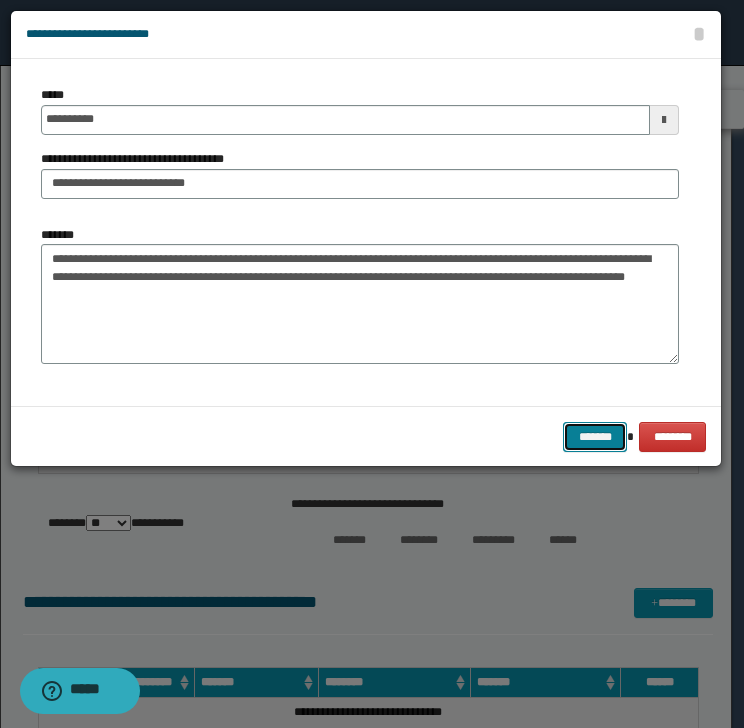 click on "*******" at bounding box center (595, 437) 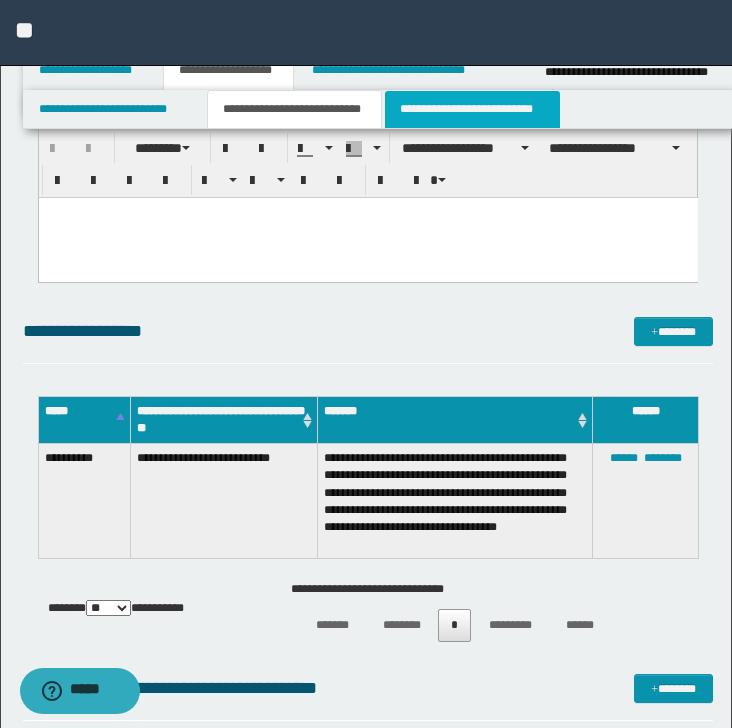 click on "**********" at bounding box center (472, 109) 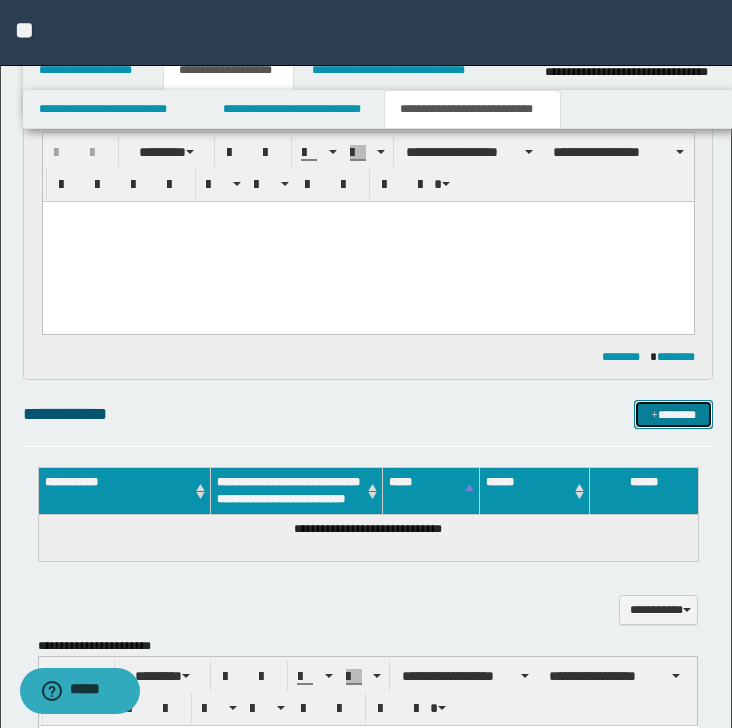 click on "*******" at bounding box center (673, 415) 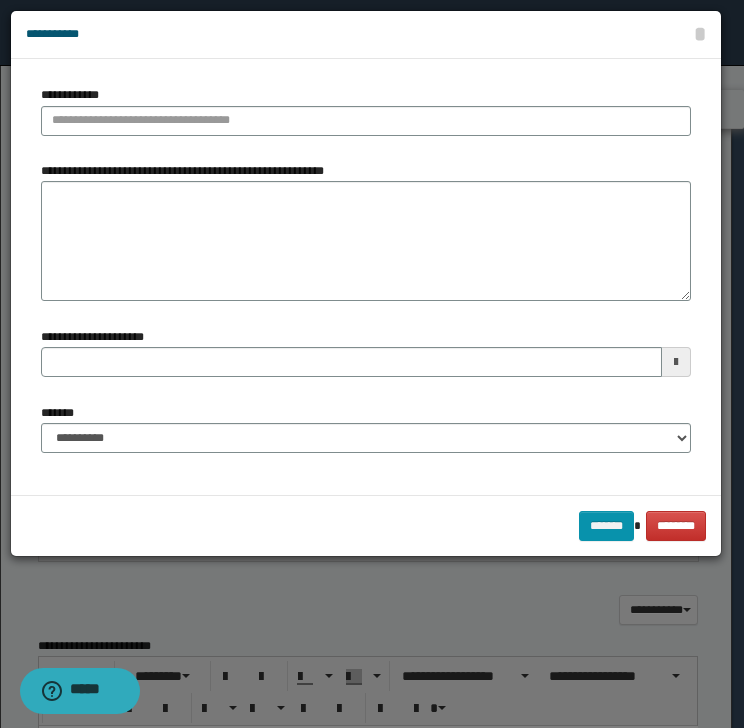 type 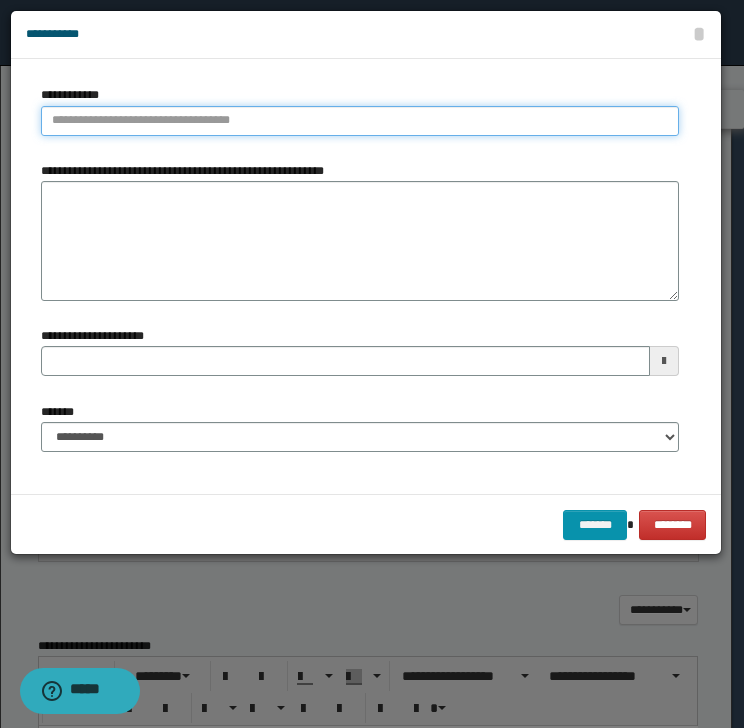 click on "**********" at bounding box center [360, 121] 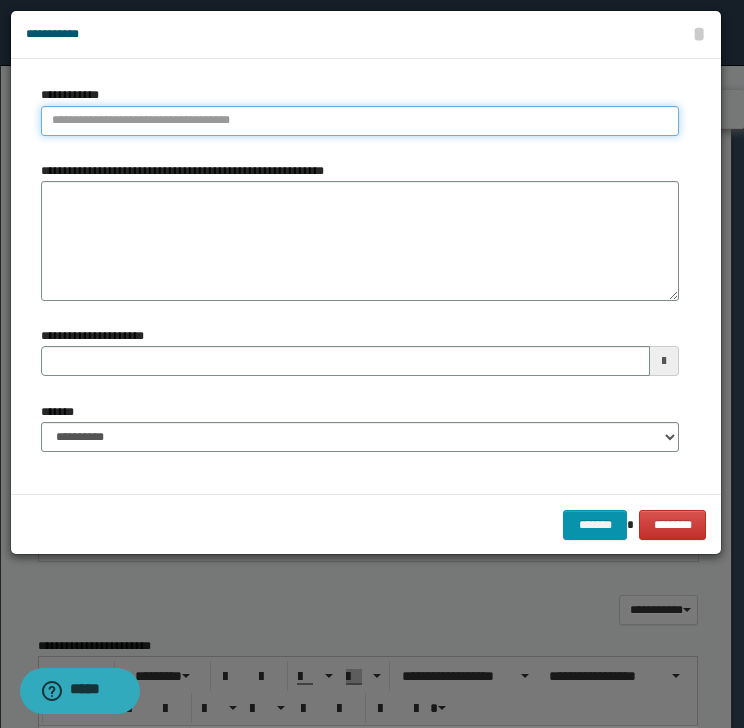 click on "**********" at bounding box center (360, 121) 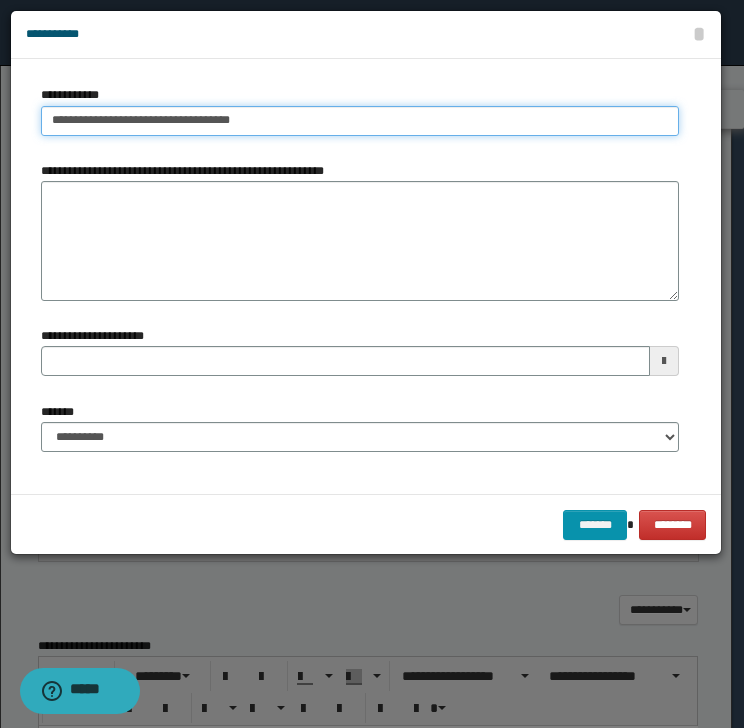 type on "**********" 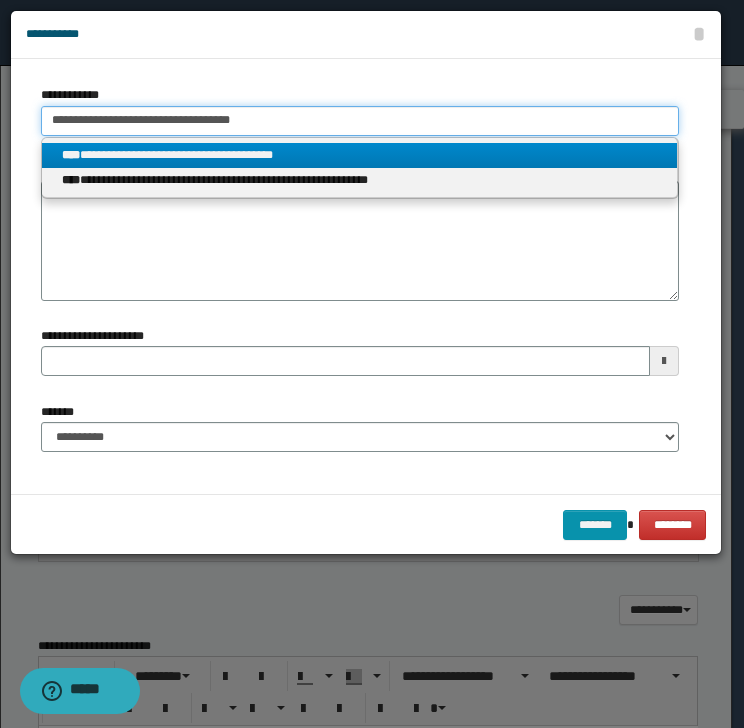 type on "**********" 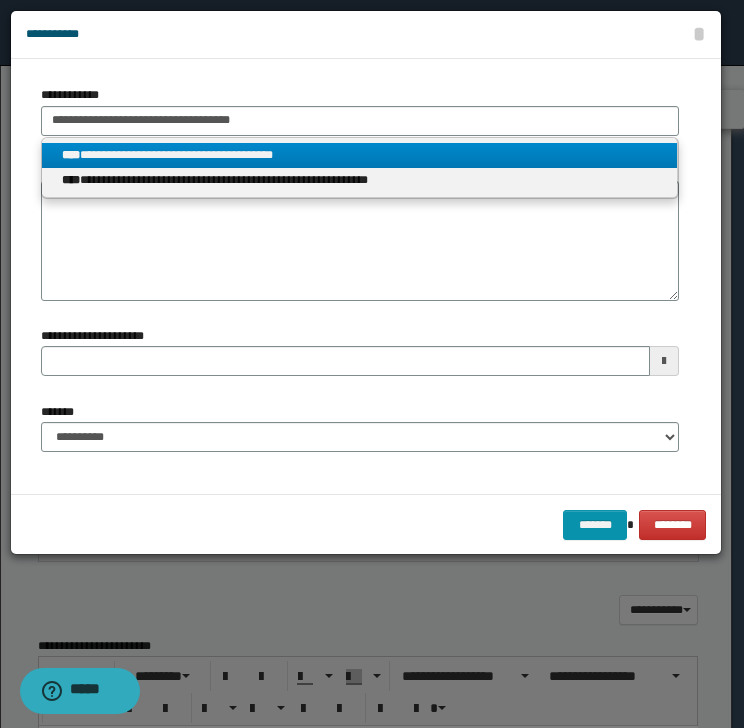 click on "**********" at bounding box center [360, 155] 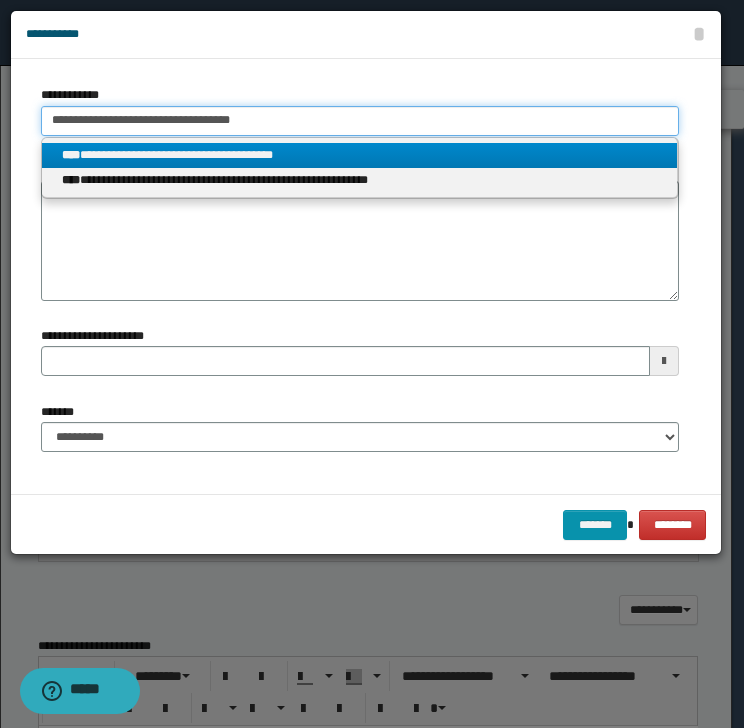 type 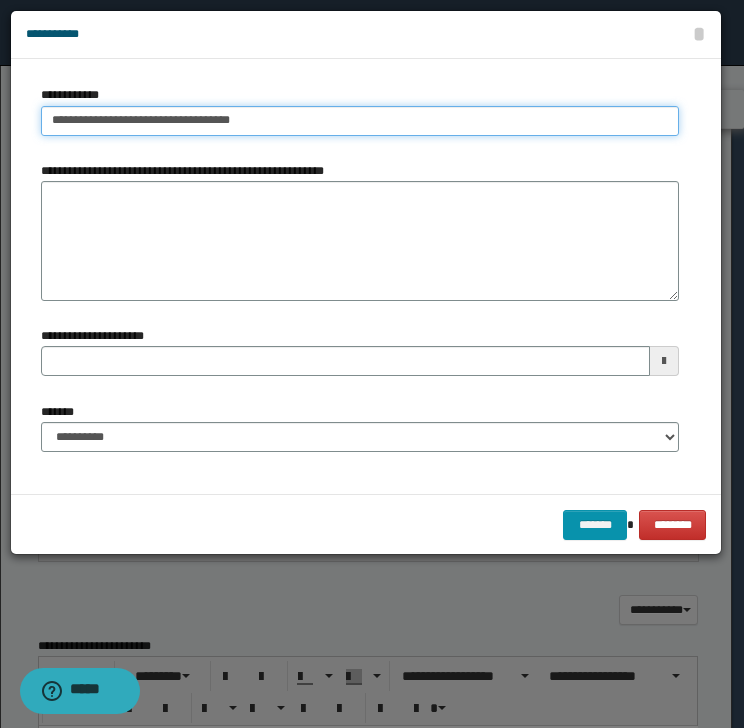 type 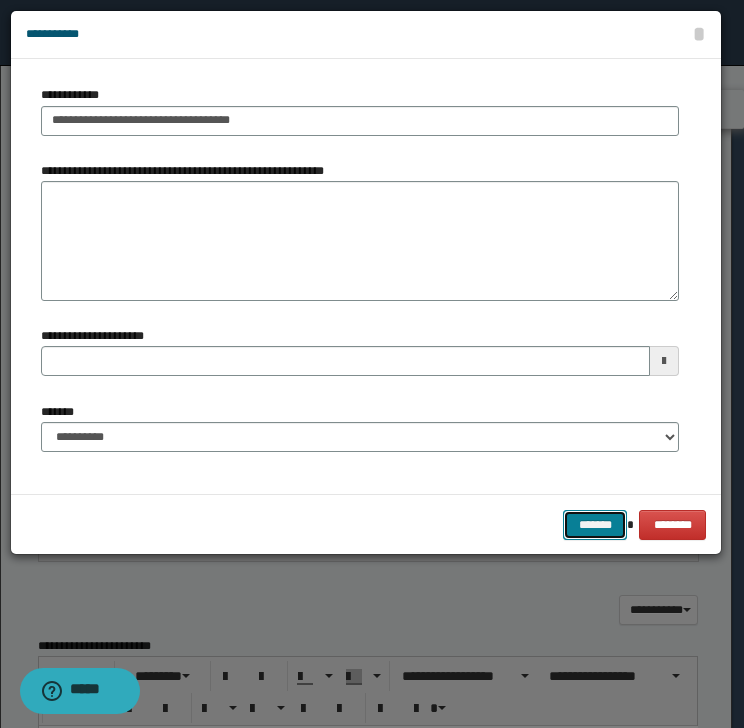 click on "*******" at bounding box center [595, 525] 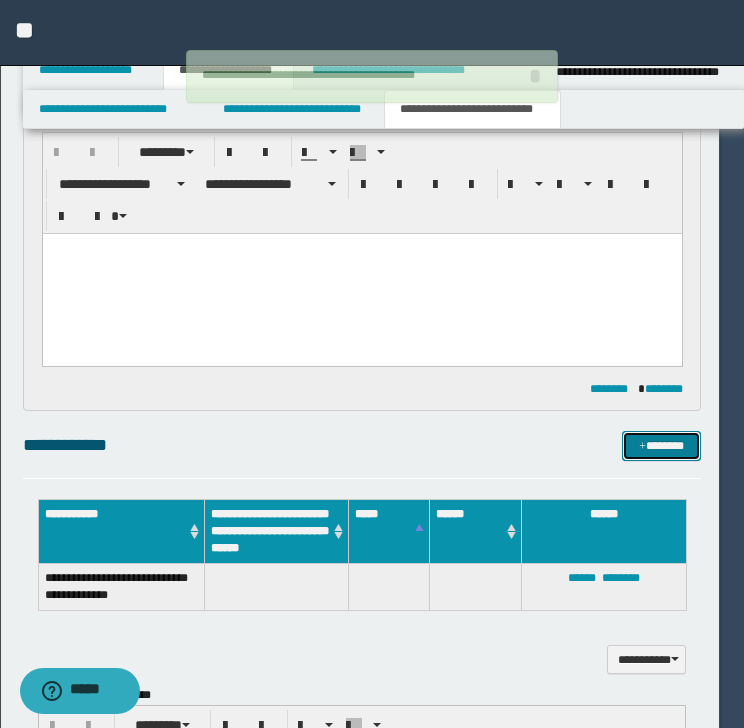 type 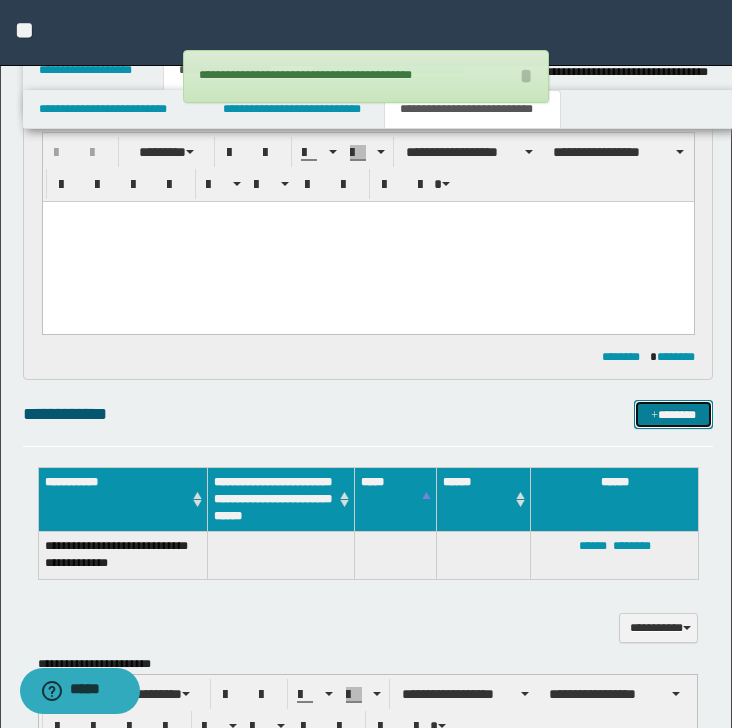 click on "*******" at bounding box center (673, 415) 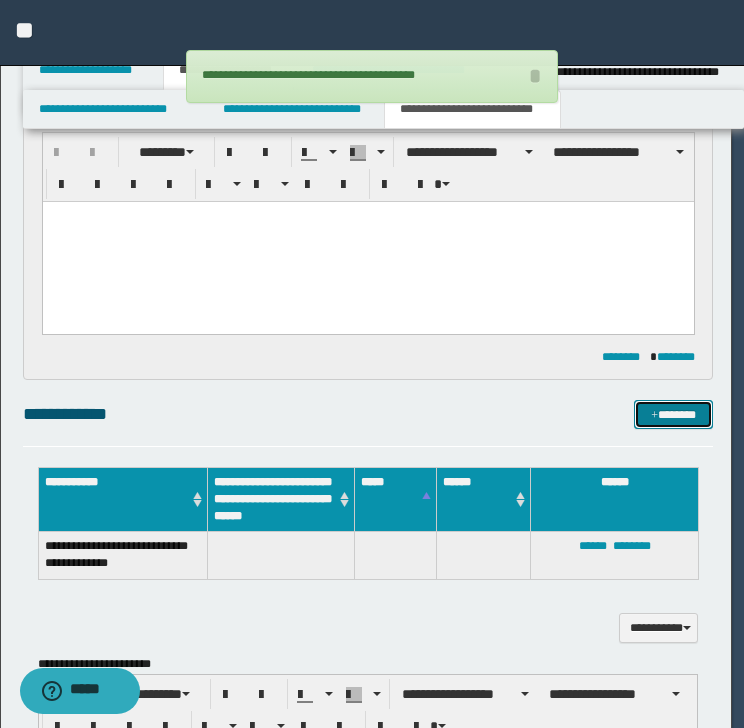 type 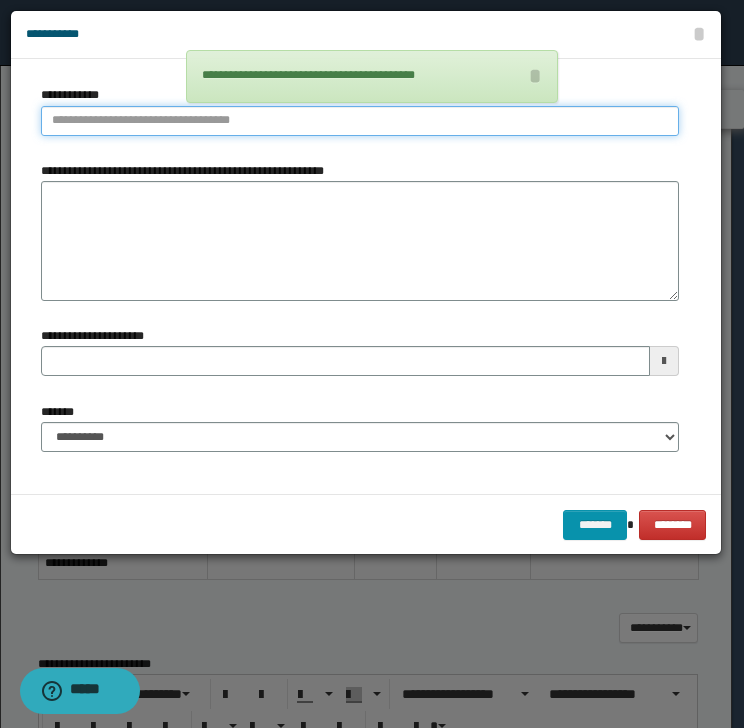type on "**********" 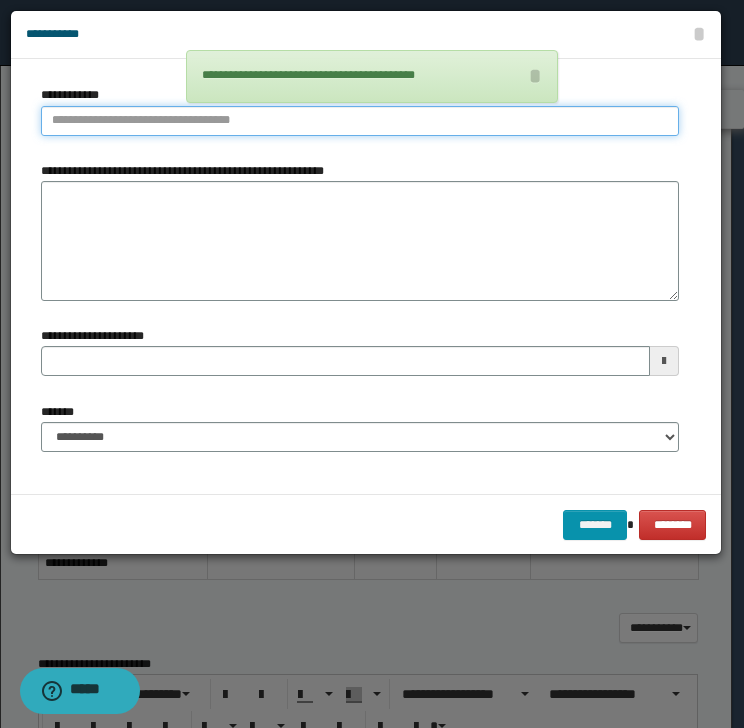 click on "**********" at bounding box center (360, 121) 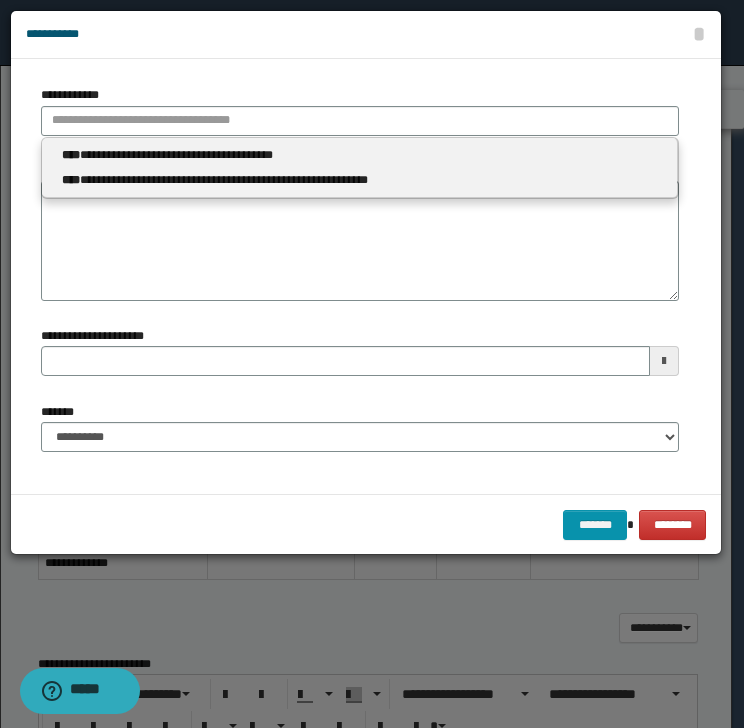 type 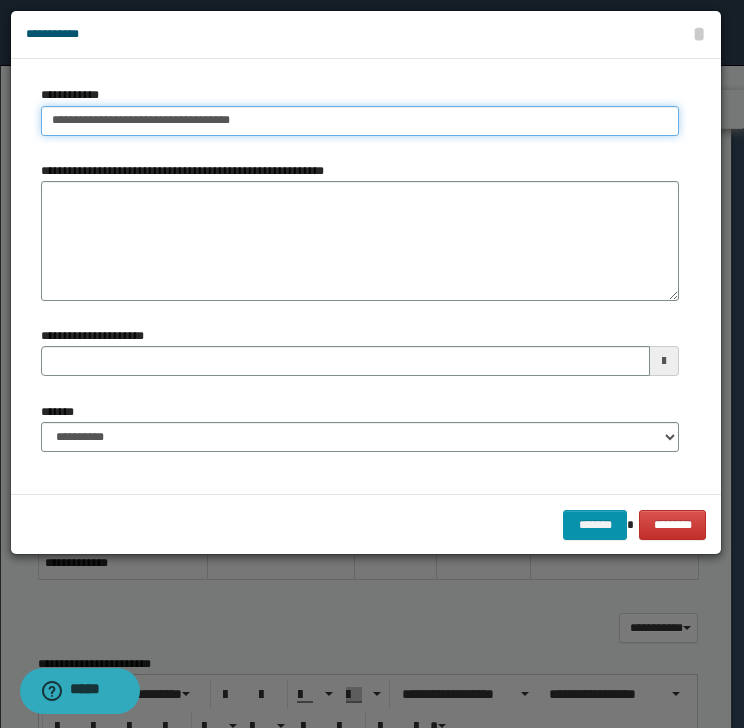 type on "**********" 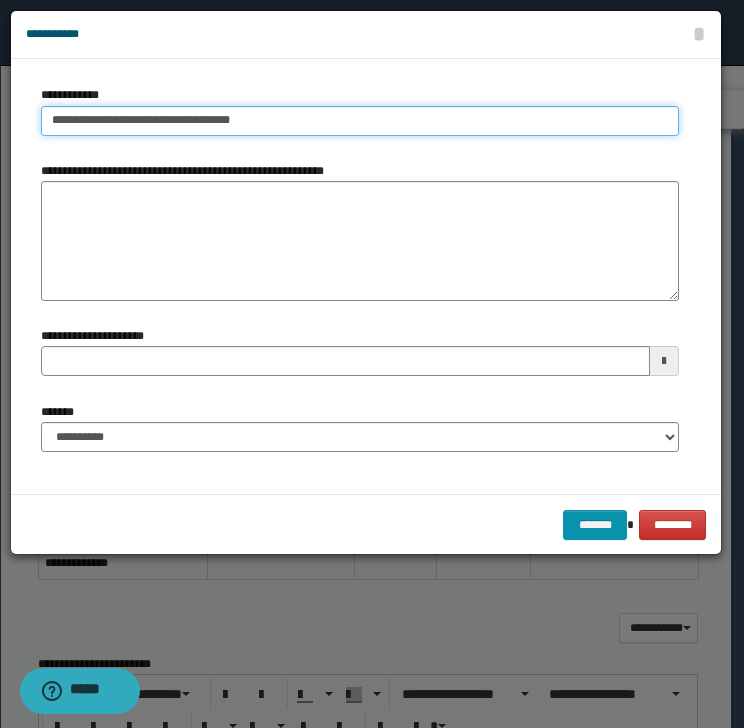 click on "**********" at bounding box center [360, 121] 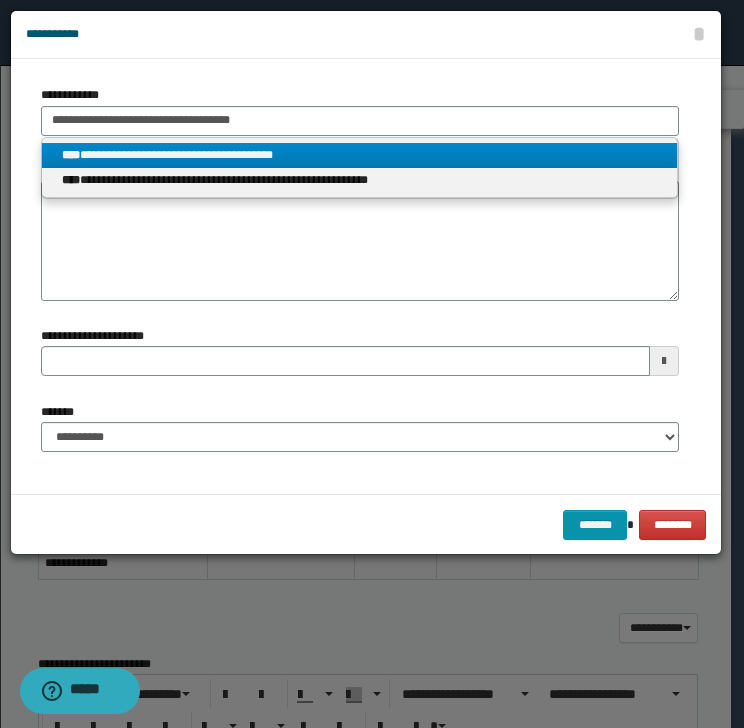 click on "**********" at bounding box center [360, 155] 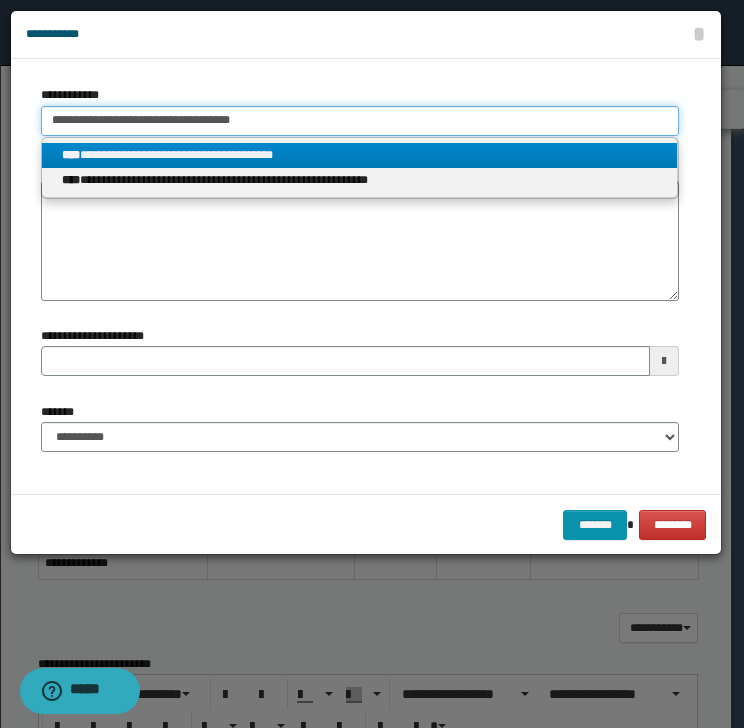 type 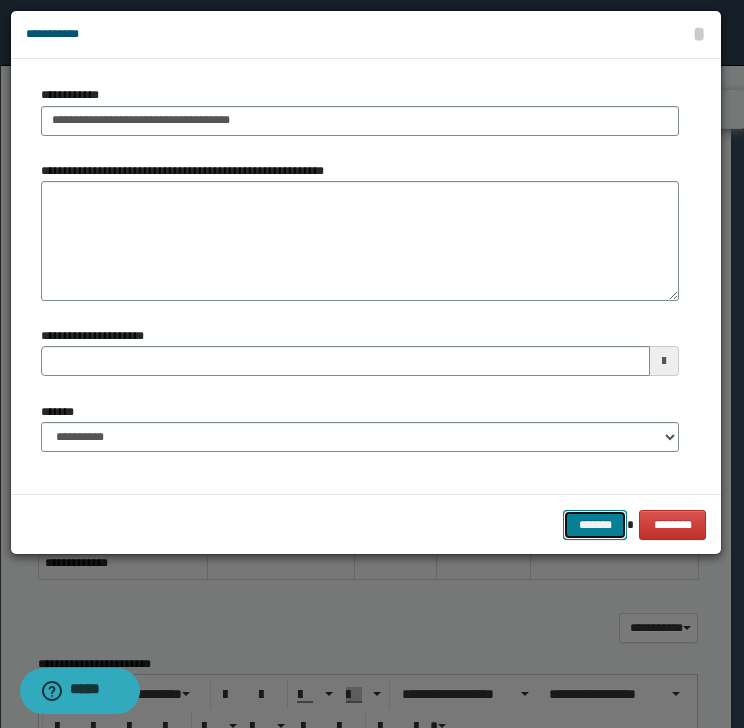 click on "*******" at bounding box center (595, 525) 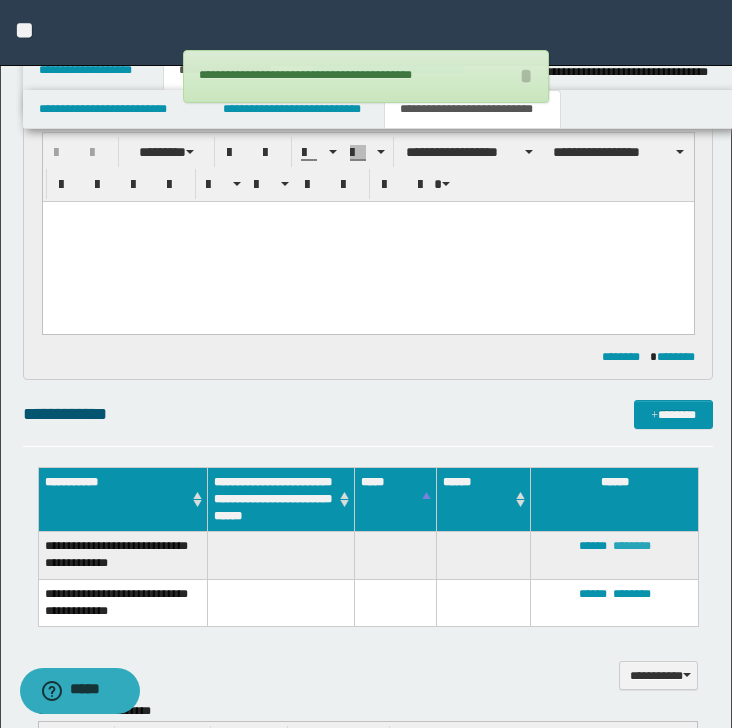 click on "********" at bounding box center (632, 546) 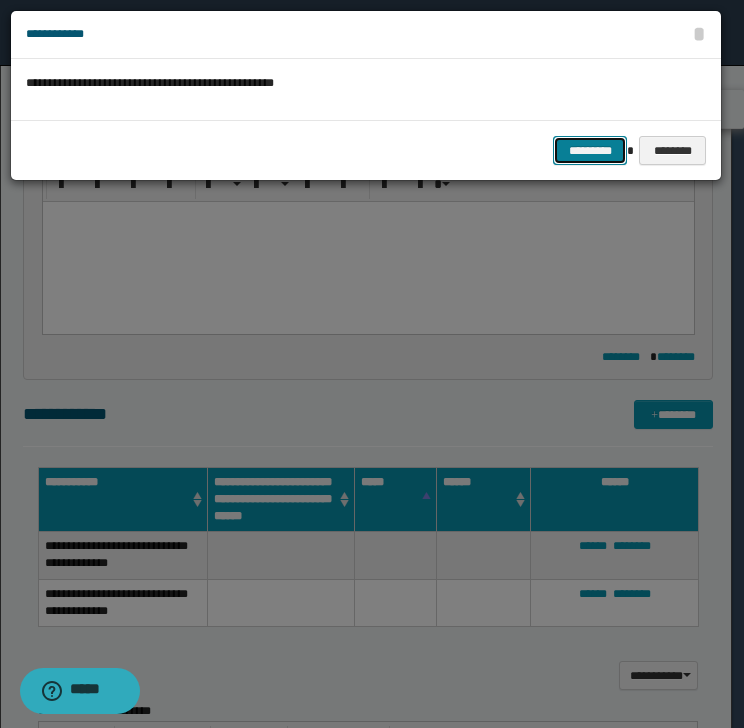 click on "*********" at bounding box center [590, 151] 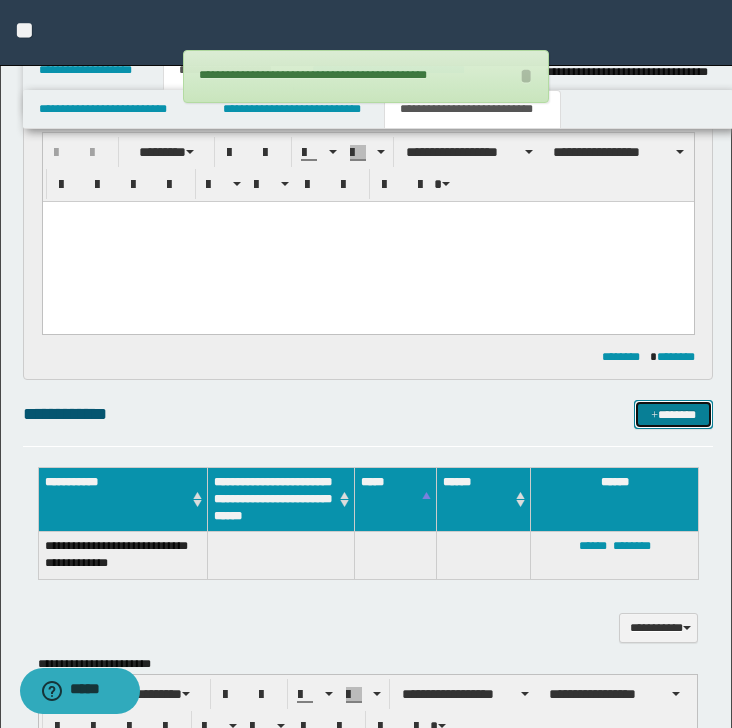 click on "*******" at bounding box center (673, 415) 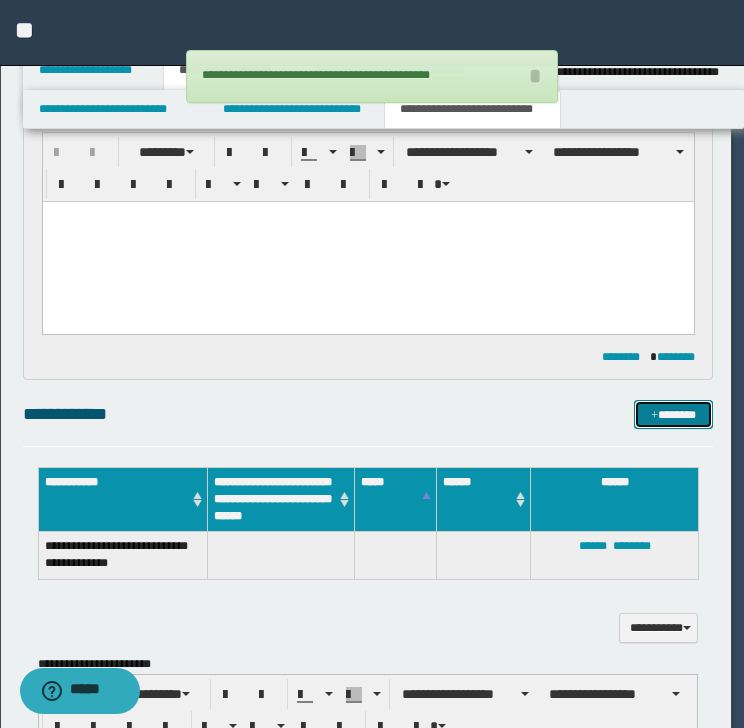 type 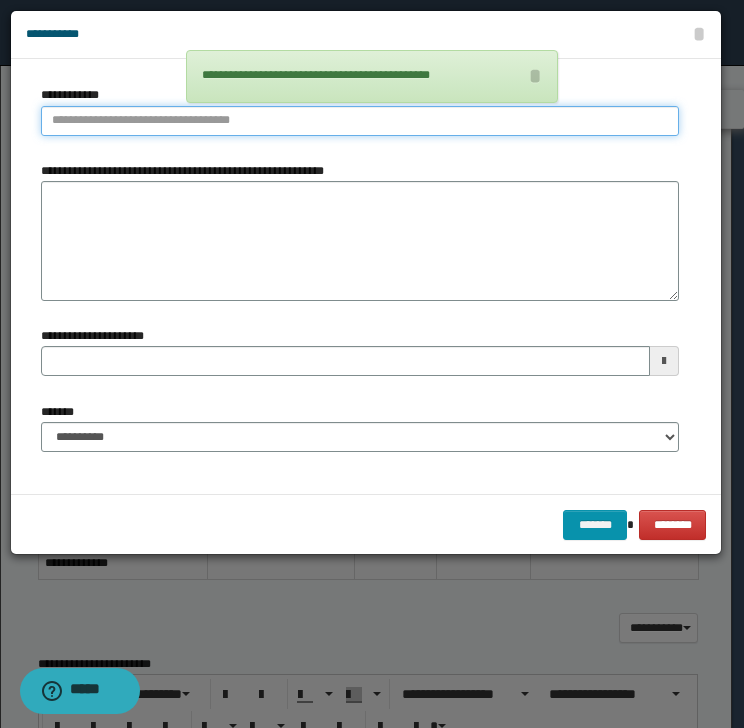 type on "**********" 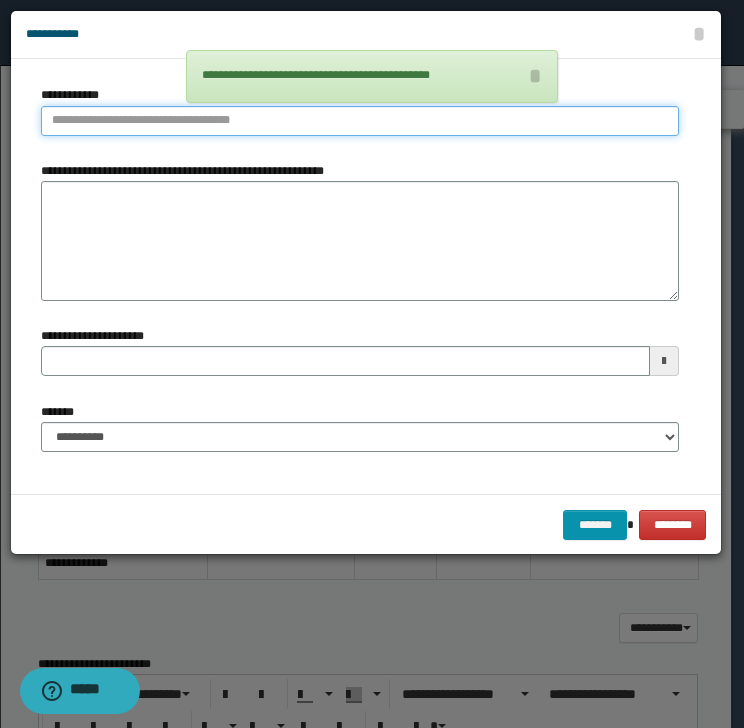 click on "**********" at bounding box center [360, 121] 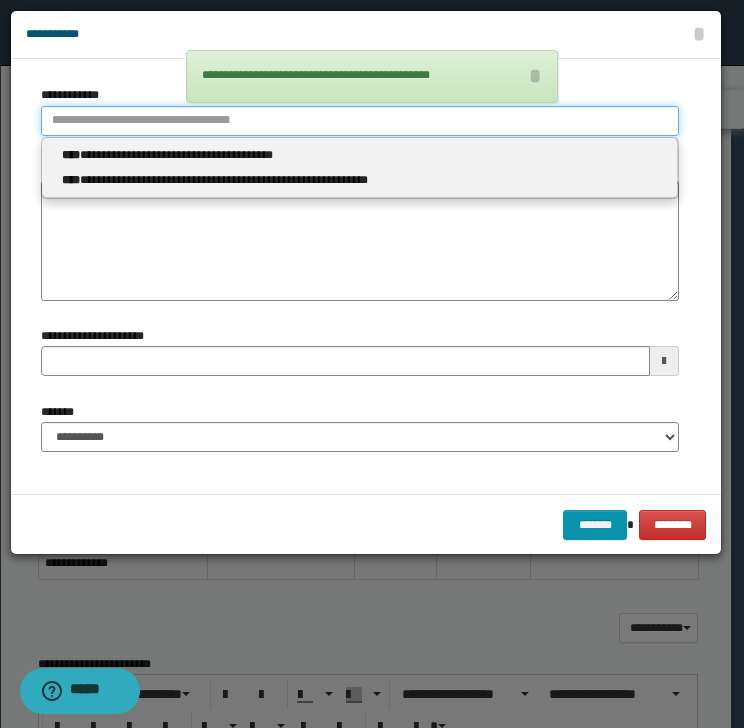 paste on "**********" 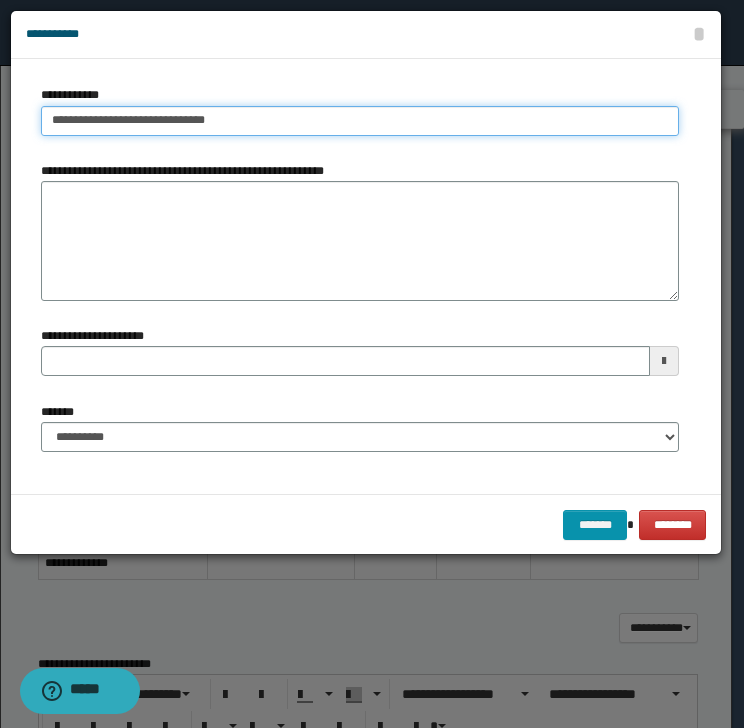 drag, startPoint x: 284, startPoint y: 116, endPoint x: -37, endPoint y: 128, distance: 321.2242 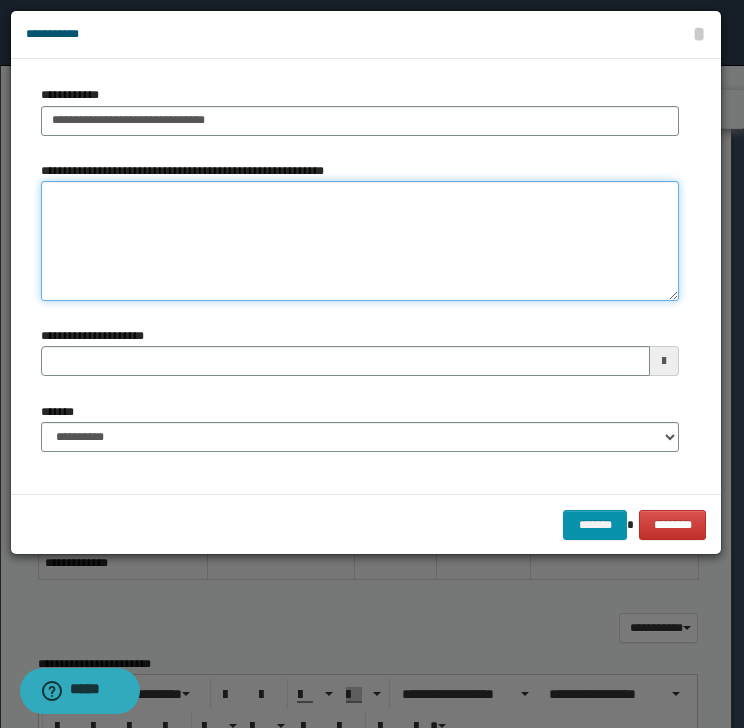click on "**********" at bounding box center (360, 241) 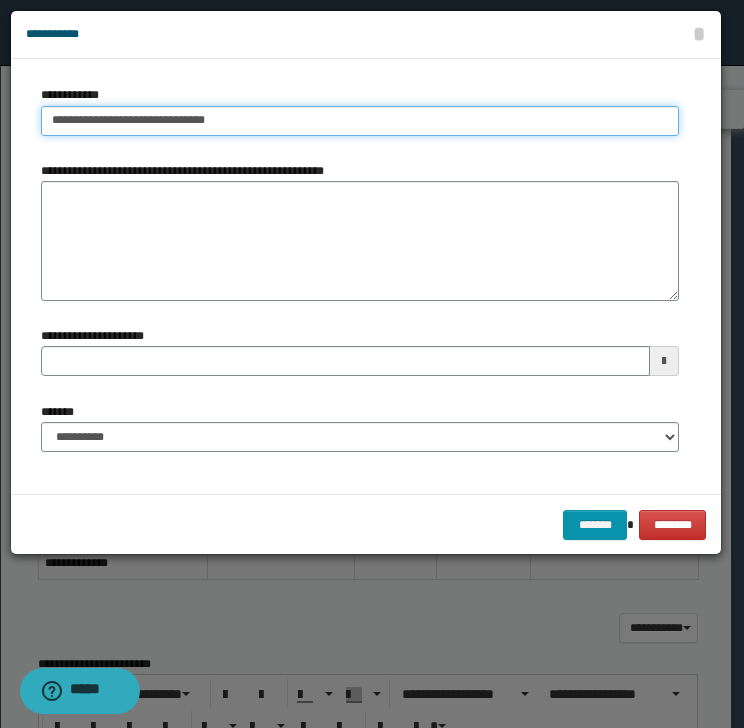 drag, startPoint x: 289, startPoint y: 114, endPoint x: -64, endPoint y: 132, distance: 353.45862 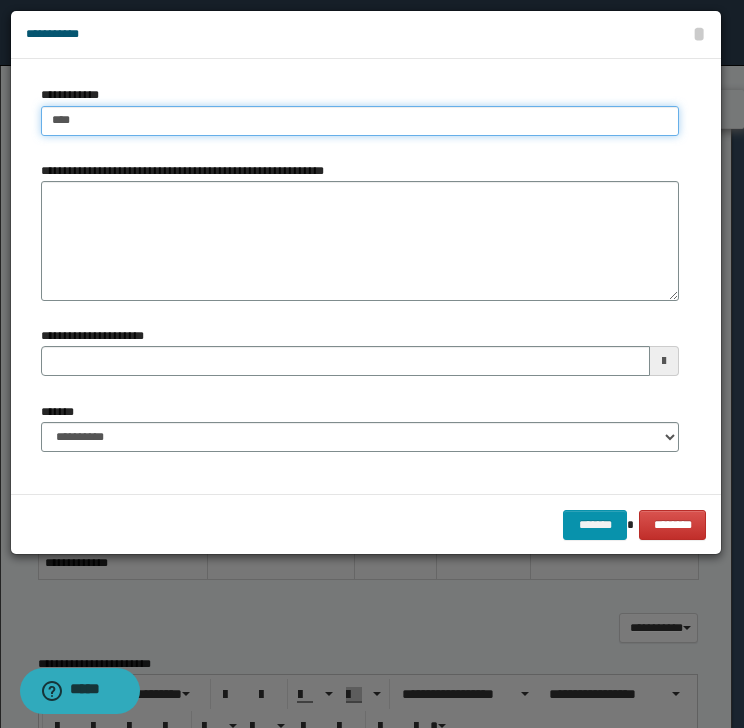 type on "****" 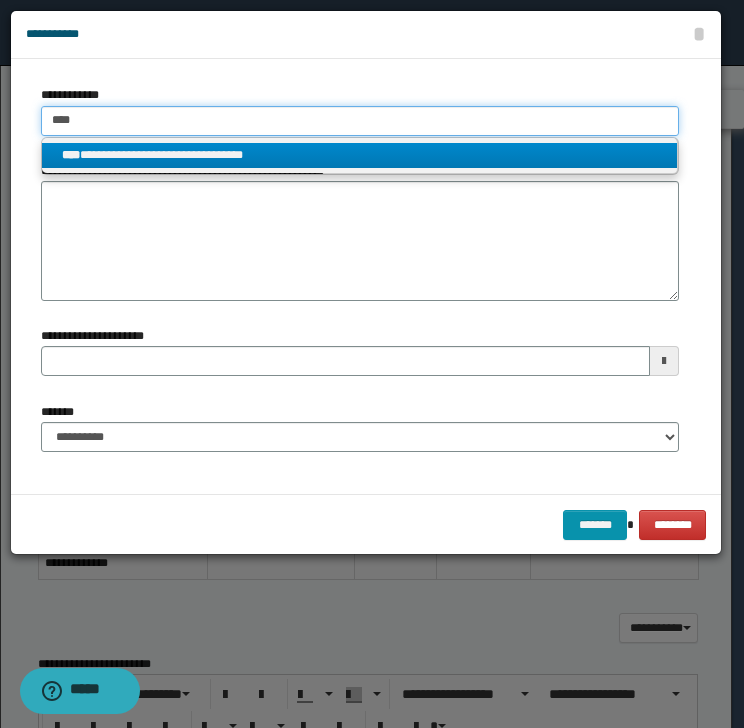 type on "****" 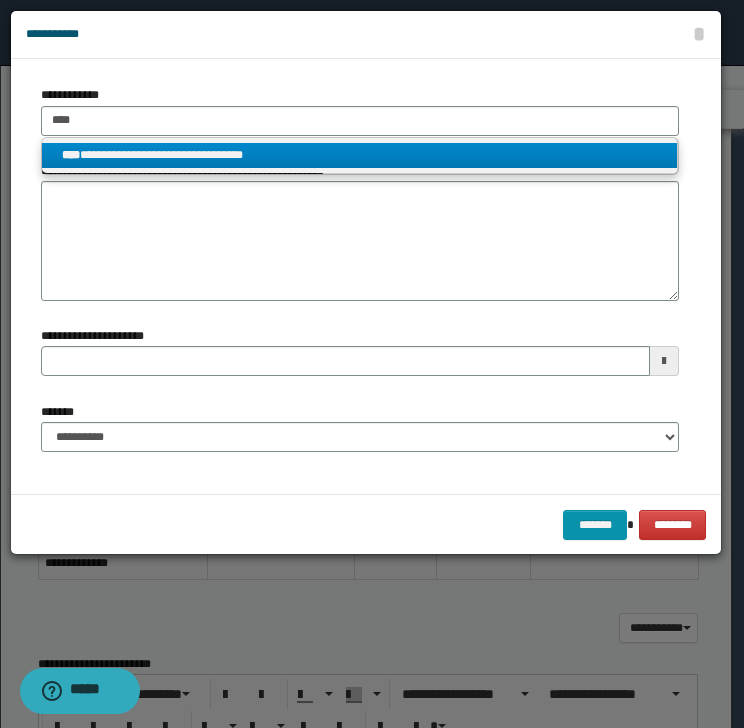 click on "**********" at bounding box center (360, 155) 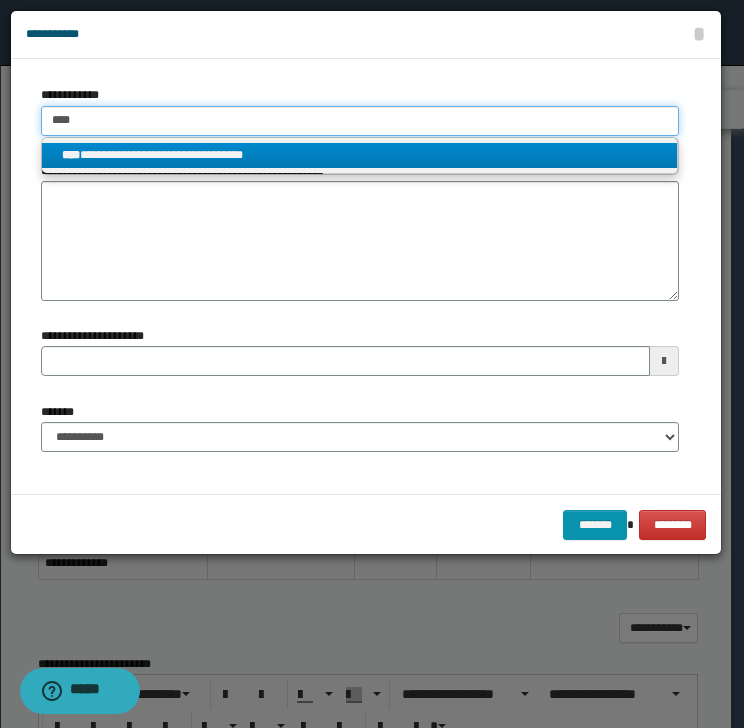 type 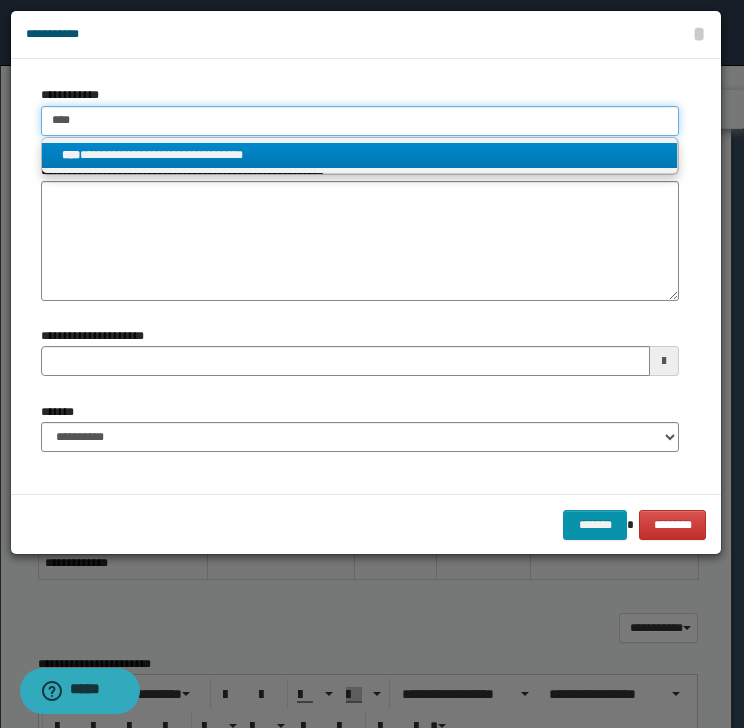 type on "**********" 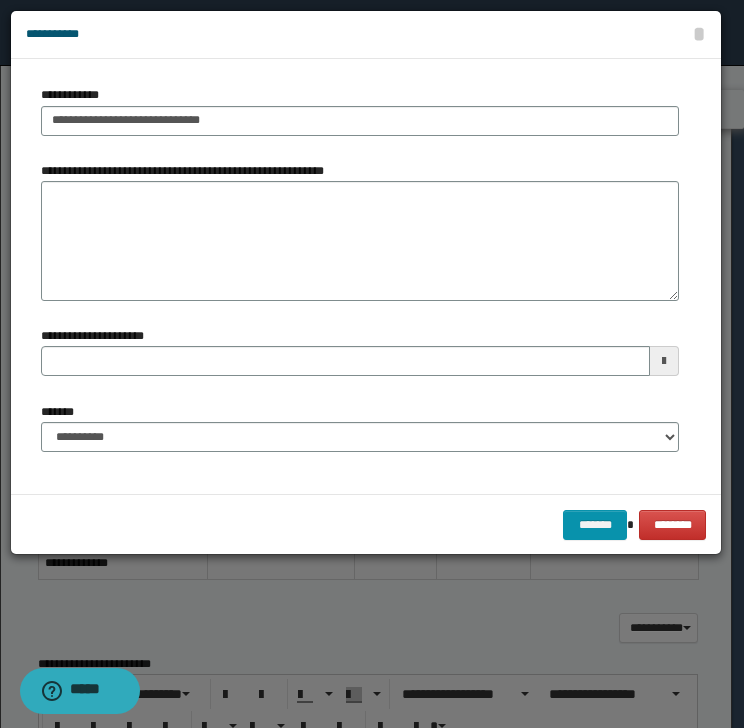 type 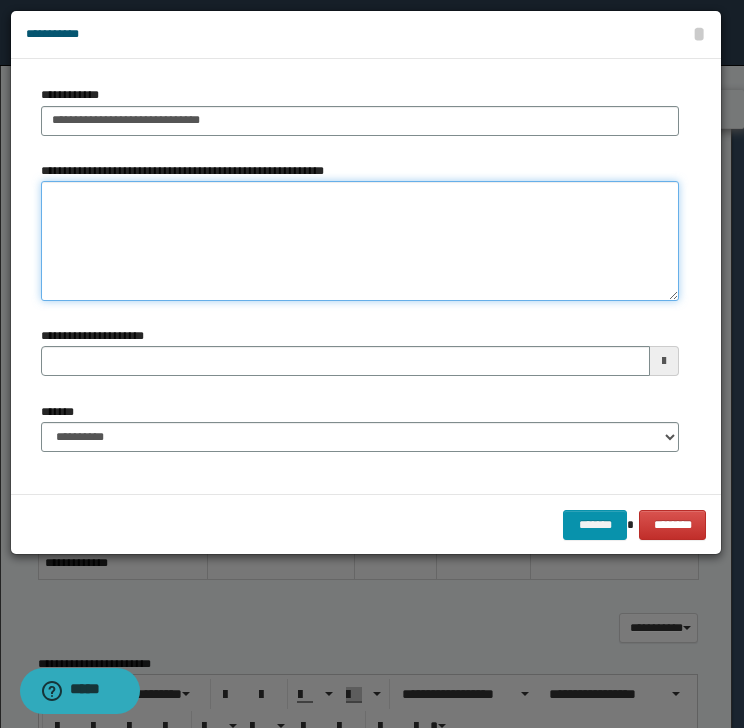 type 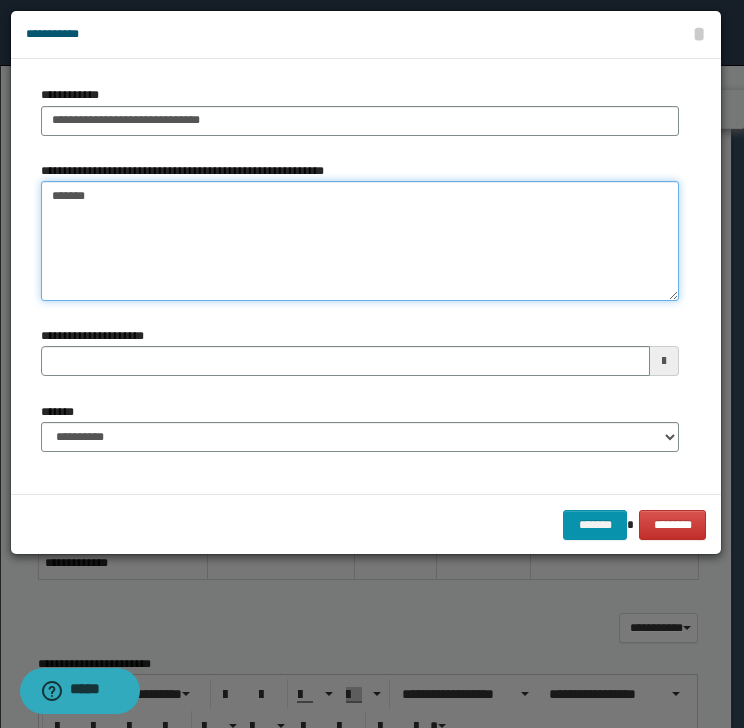 type 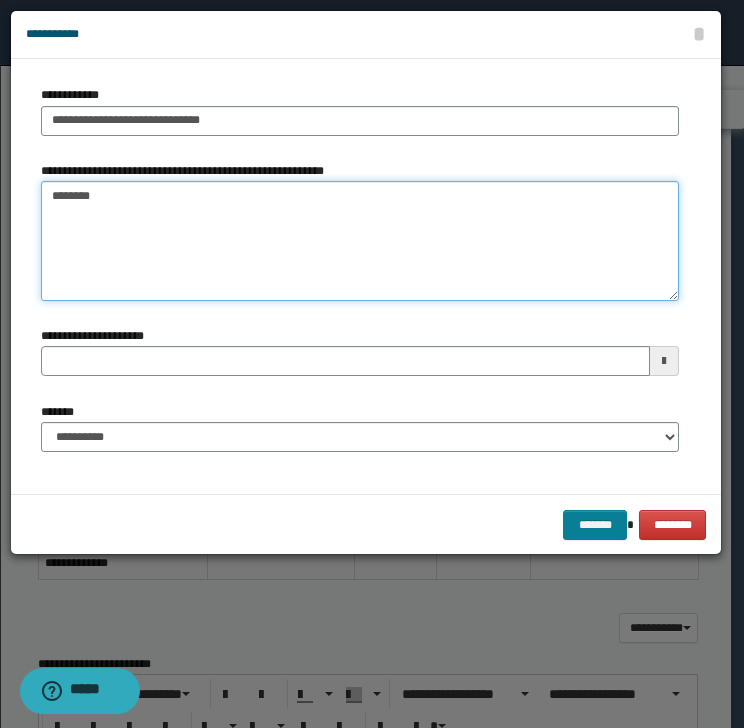 type on "********" 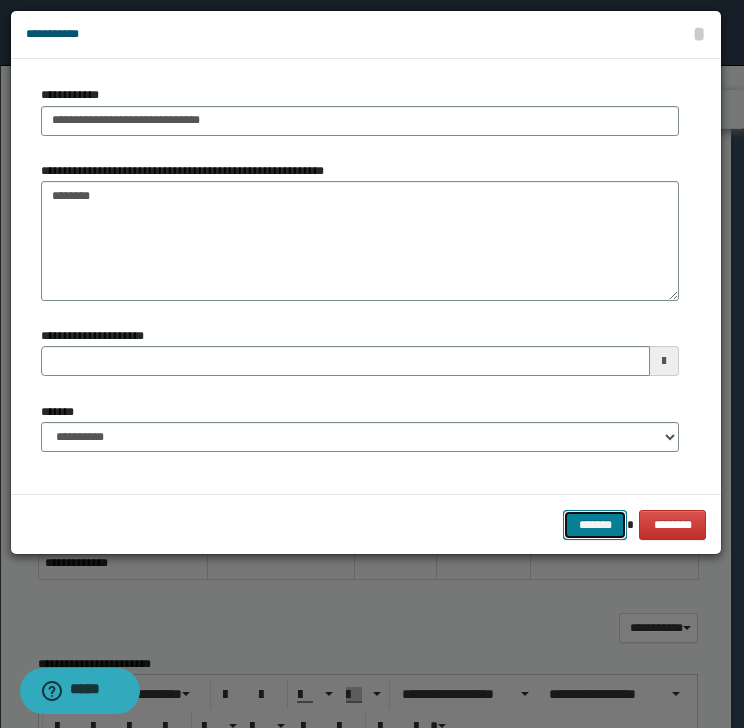 click on "*******" at bounding box center (595, 525) 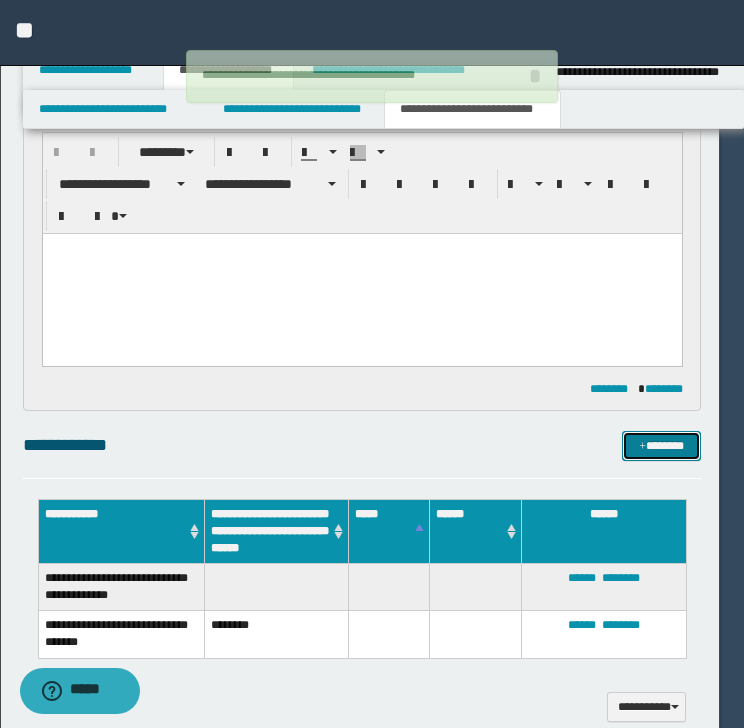 type 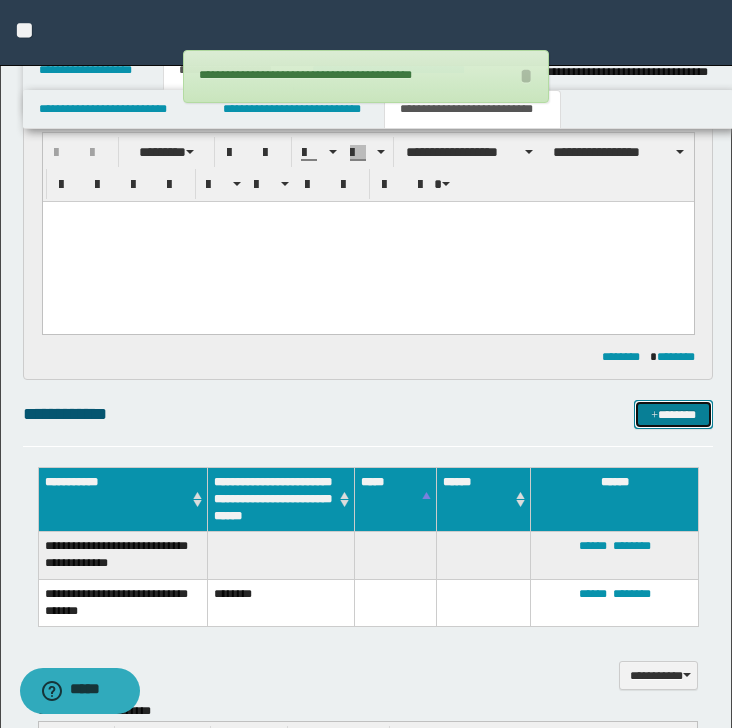click on "*******" at bounding box center (673, 415) 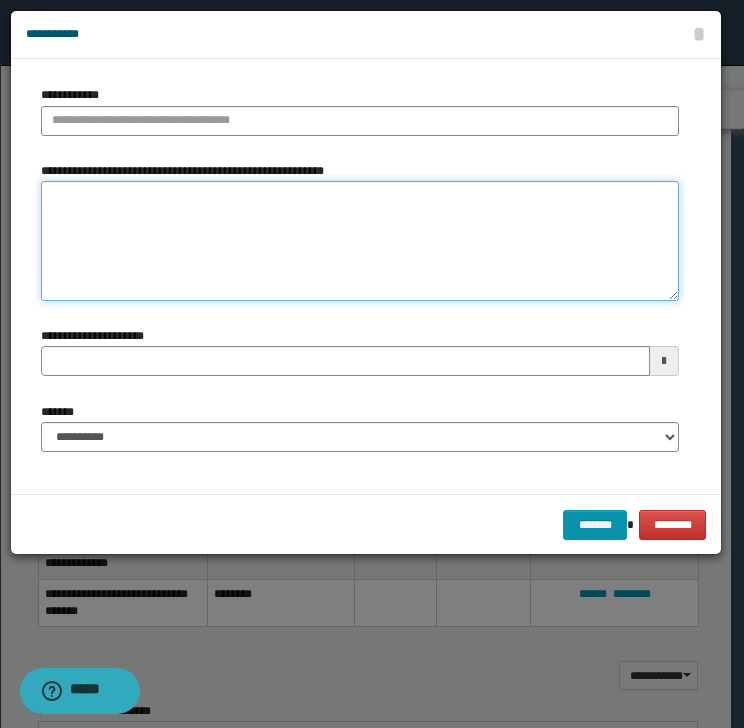 click on "**********" at bounding box center [360, 241] 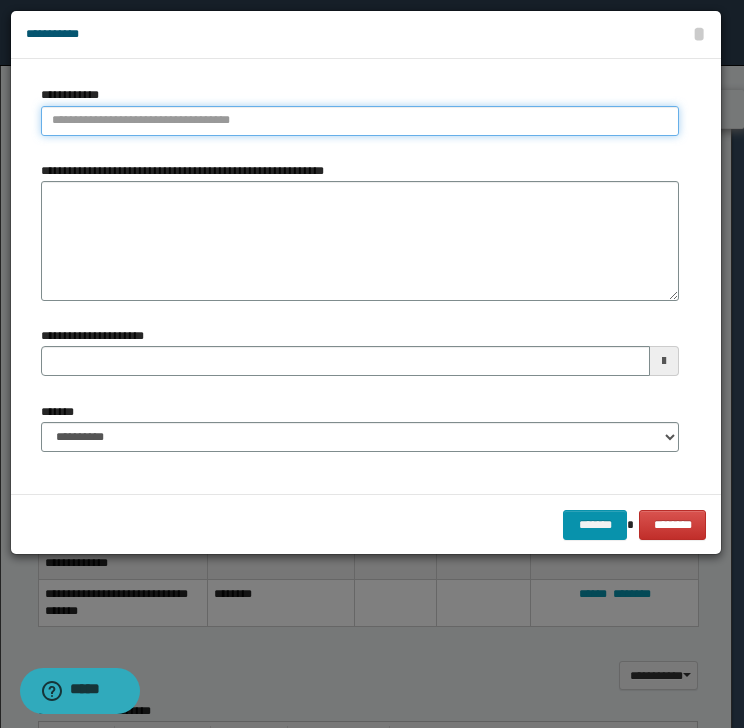 type on "**********" 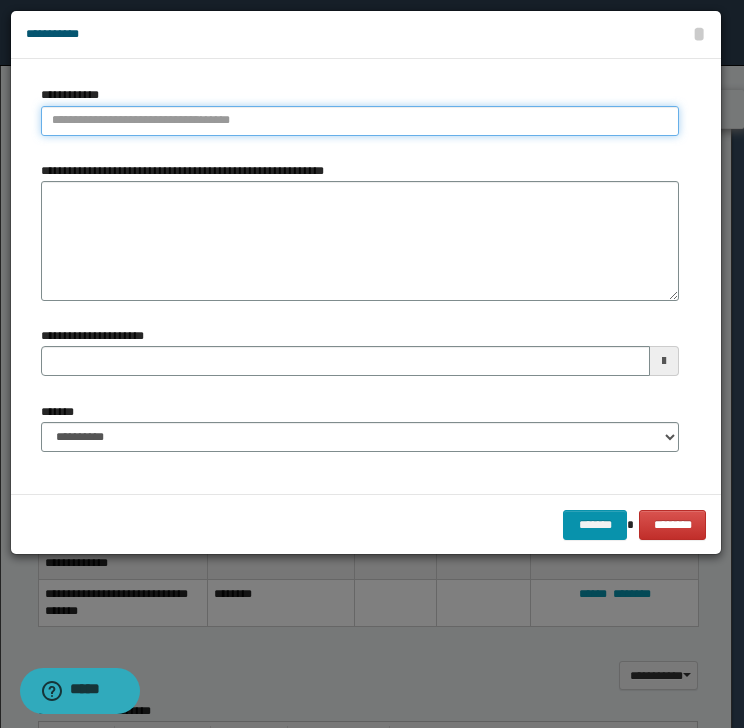 click on "**********" at bounding box center (360, 121) 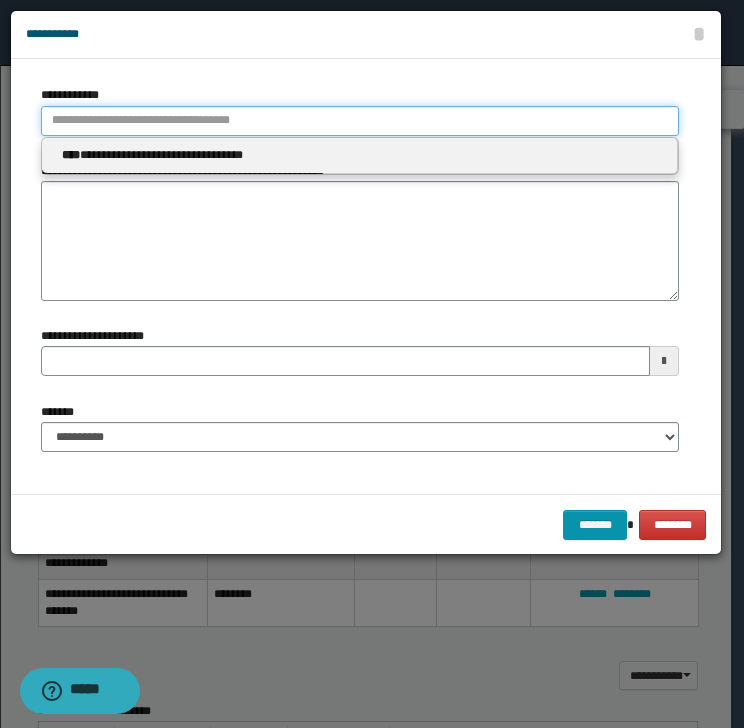 paste on "**********" 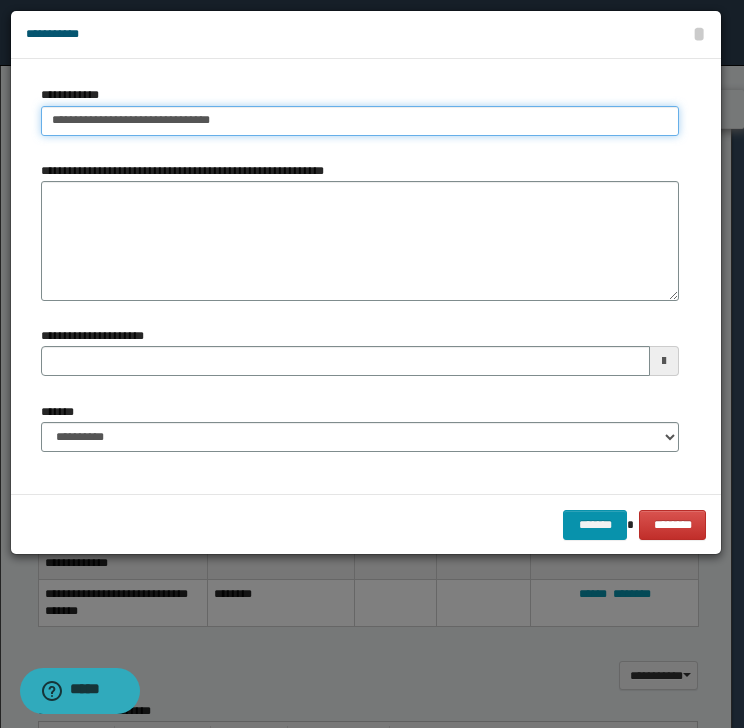 type on "**********" 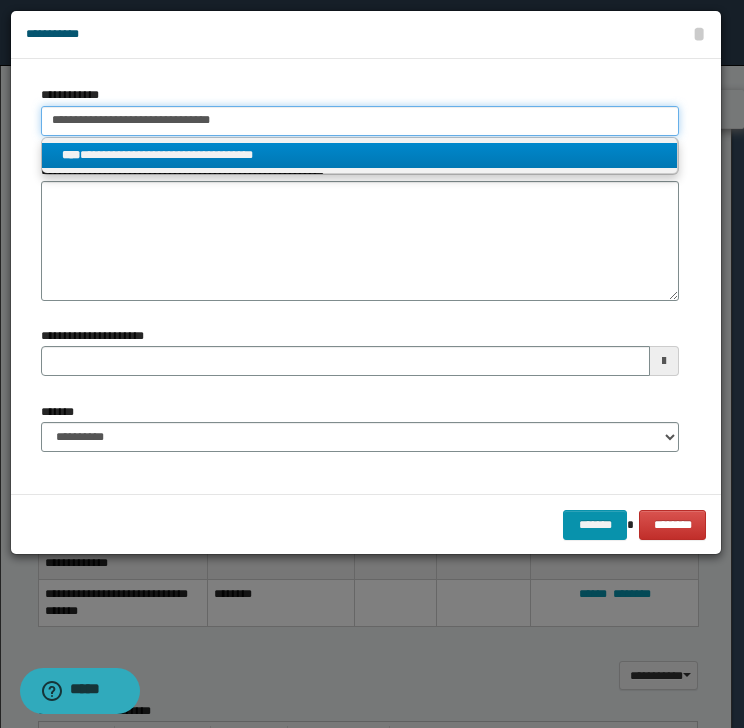 type on "**********" 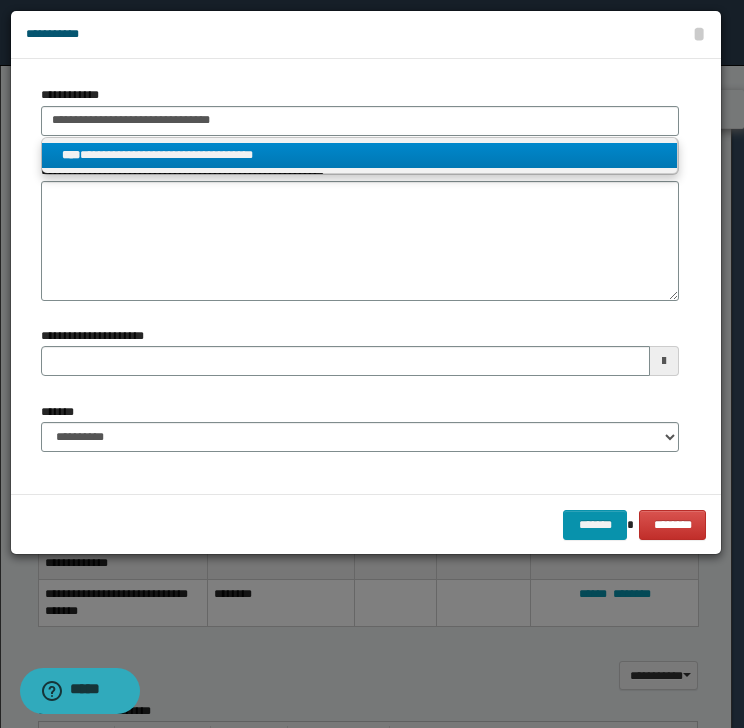 click on "**********" at bounding box center (360, 155) 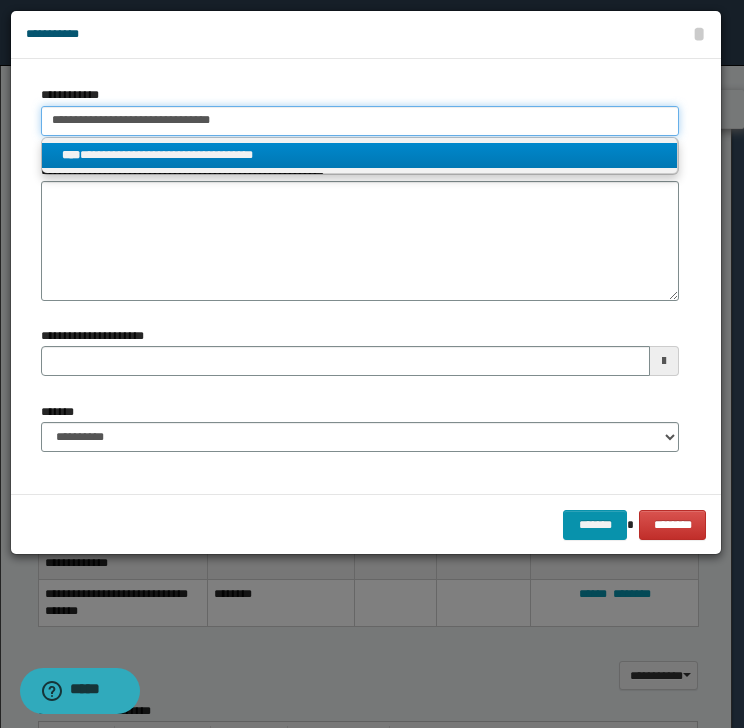 type 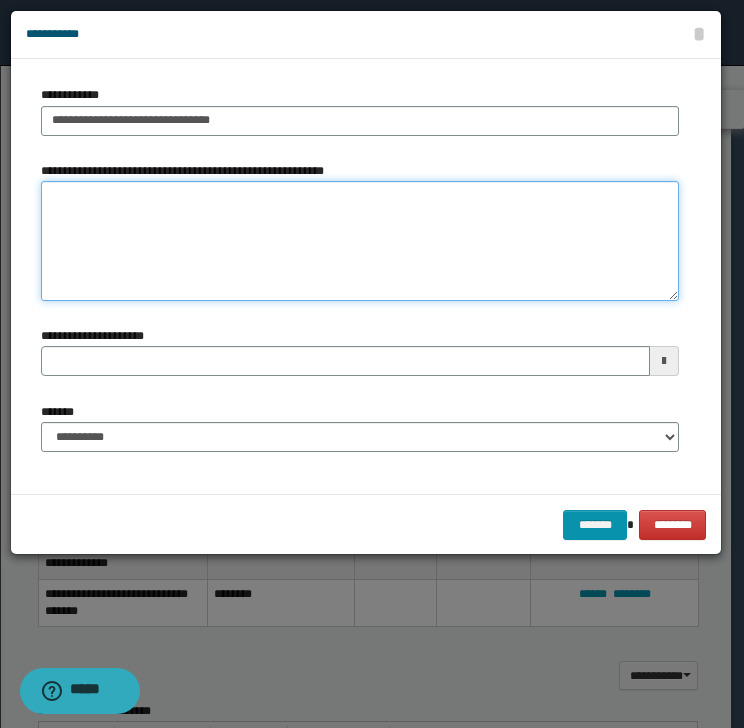 type 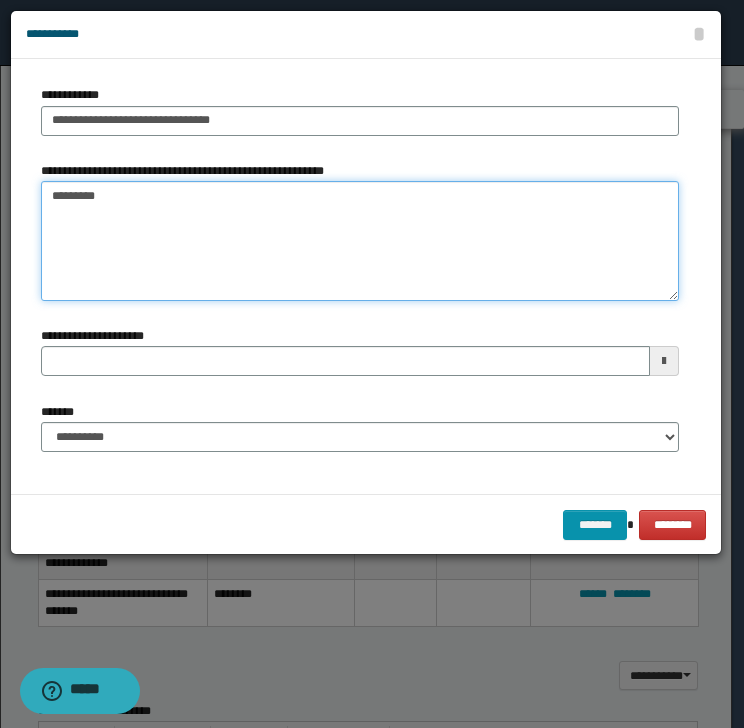 type on "**********" 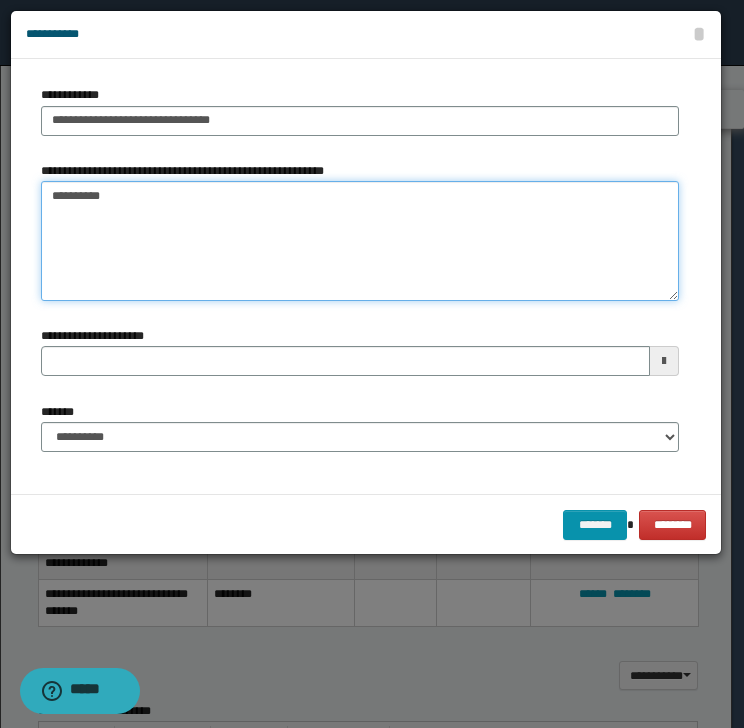 type 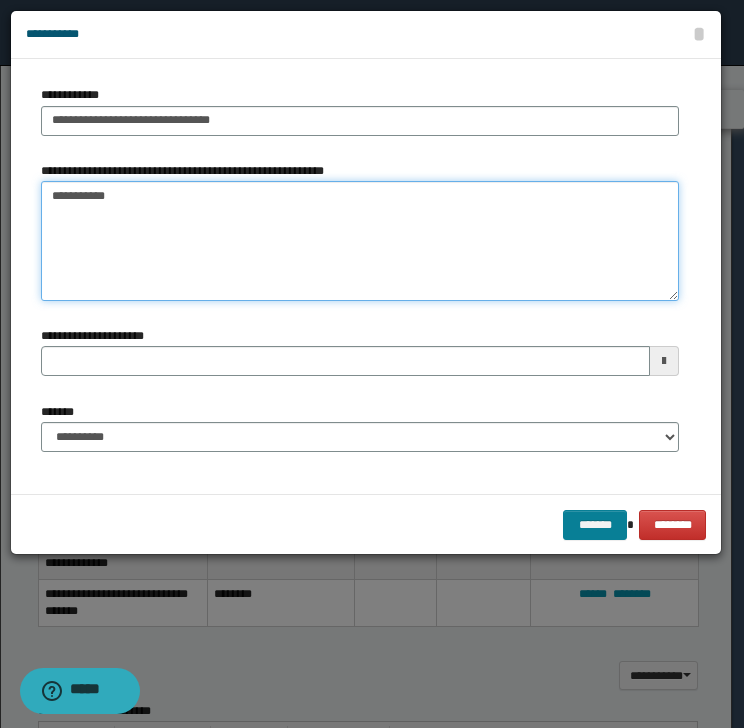 type on "**********" 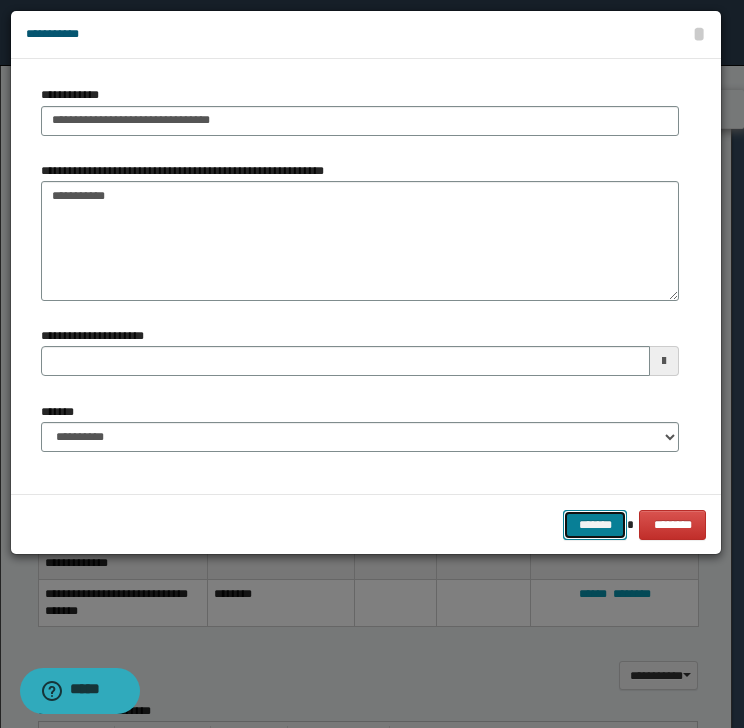 click on "*******" at bounding box center [595, 525] 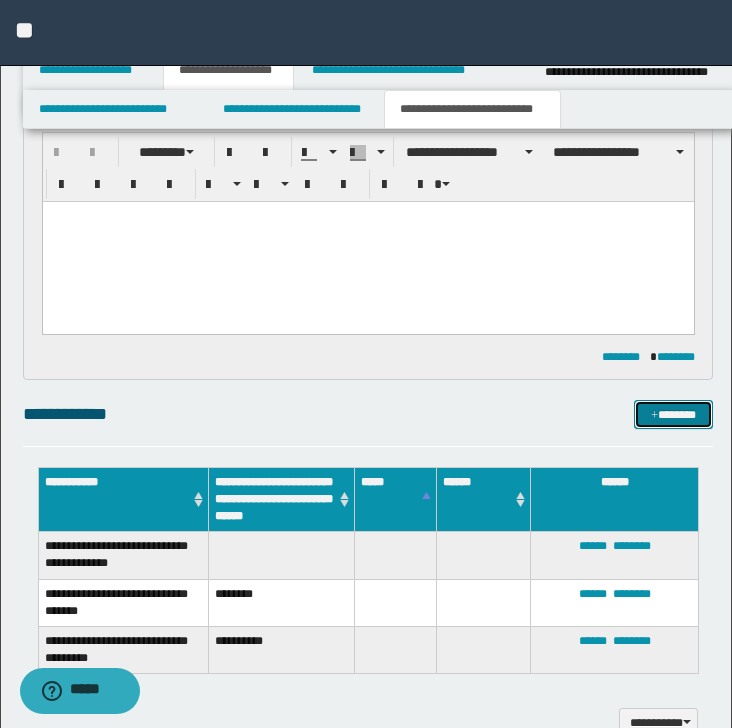 drag, startPoint x: 684, startPoint y: 408, endPoint x: 604, endPoint y: 356, distance: 95.41489 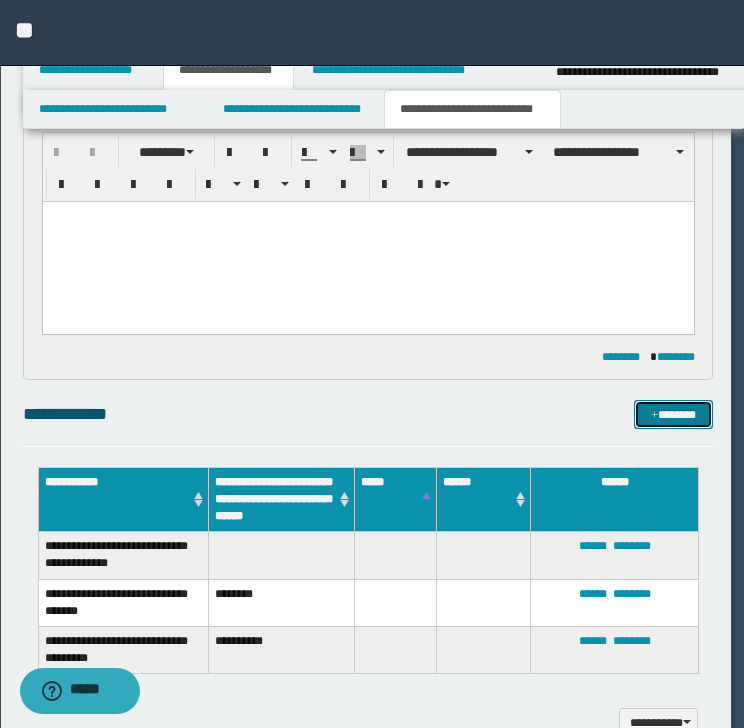 type 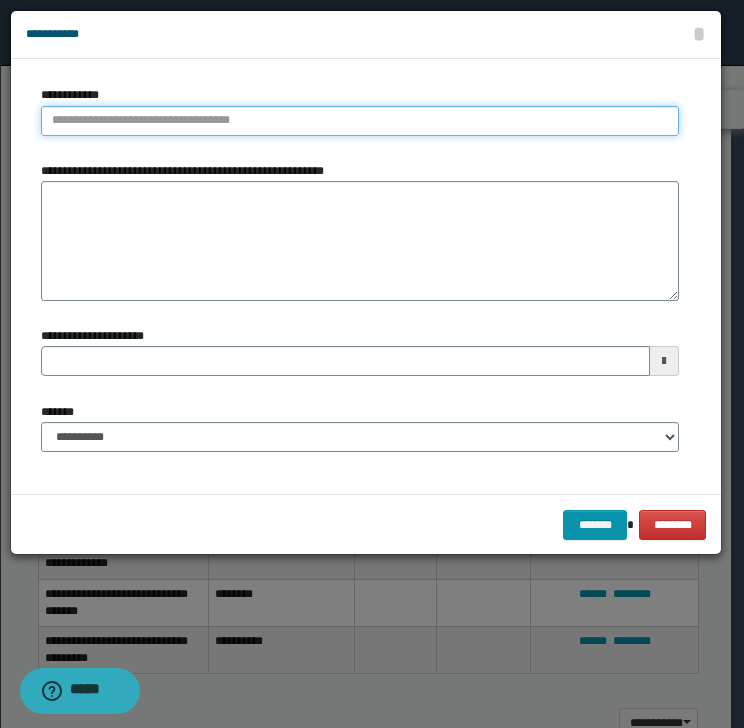 type on "**********" 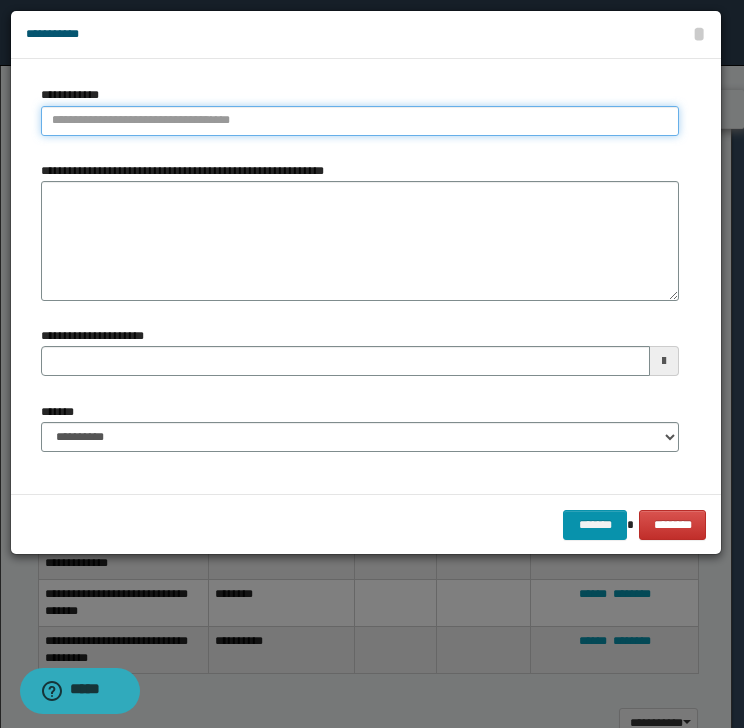 click on "**********" at bounding box center (360, 121) 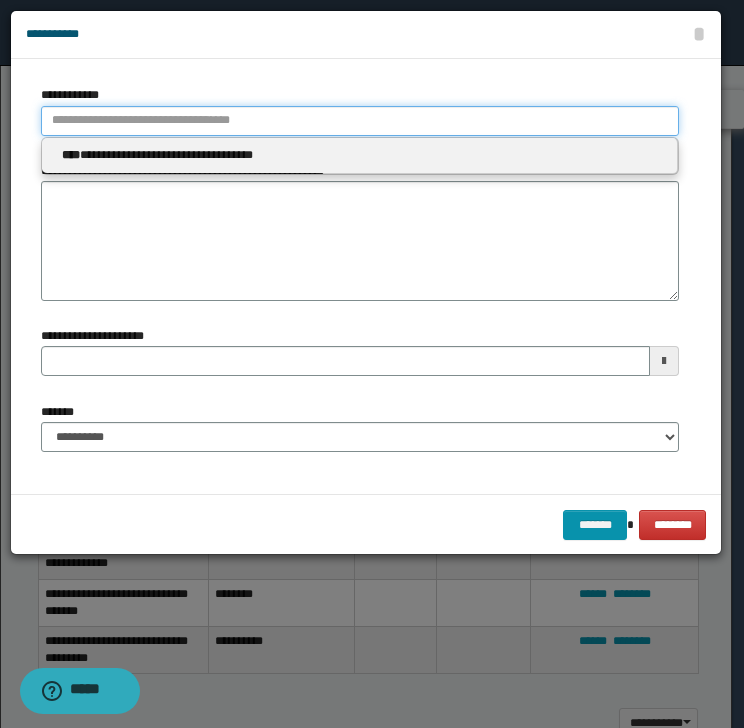 paste on "**********" 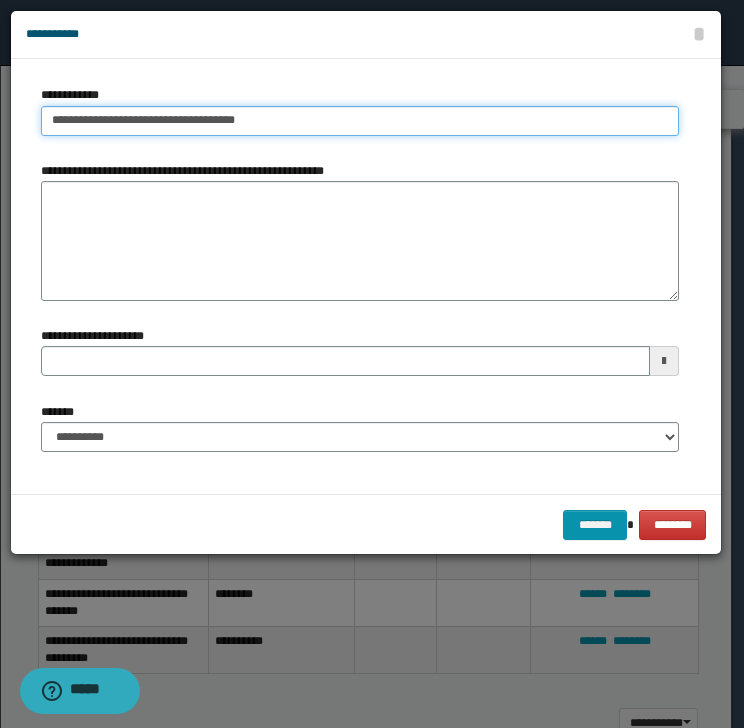 drag, startPoint x: 284, startPoint y: 118, endPoint x: -133, endPoint y: 164, distance: 419.5295 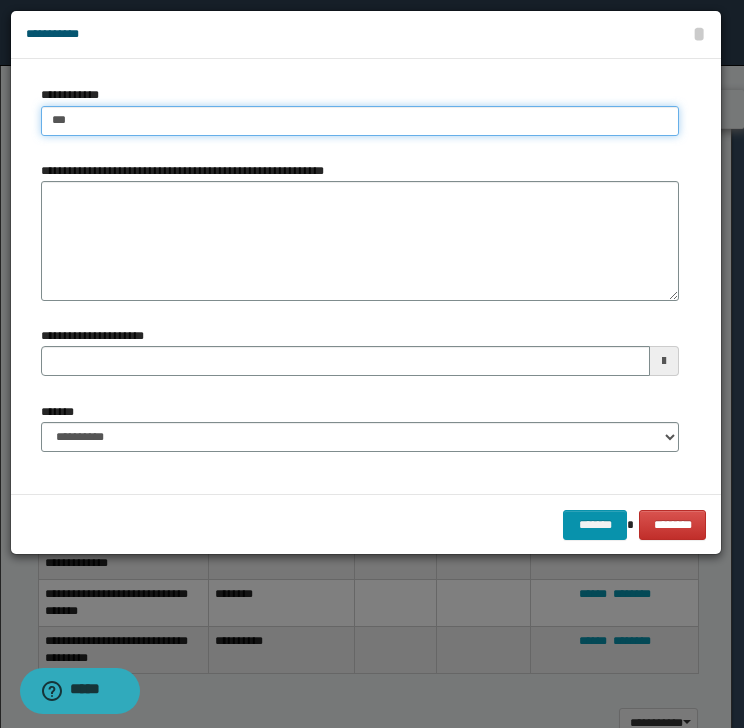 type on "****" 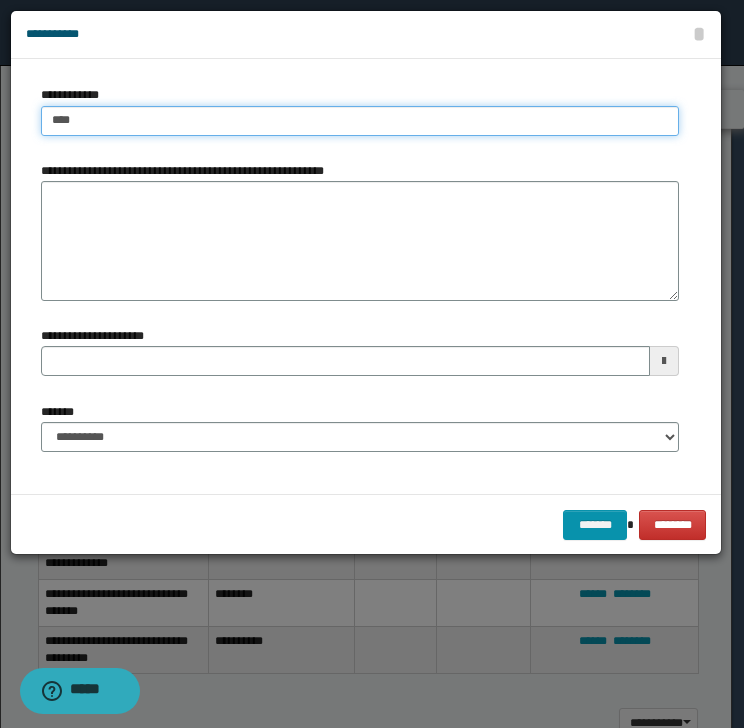 type on "****" 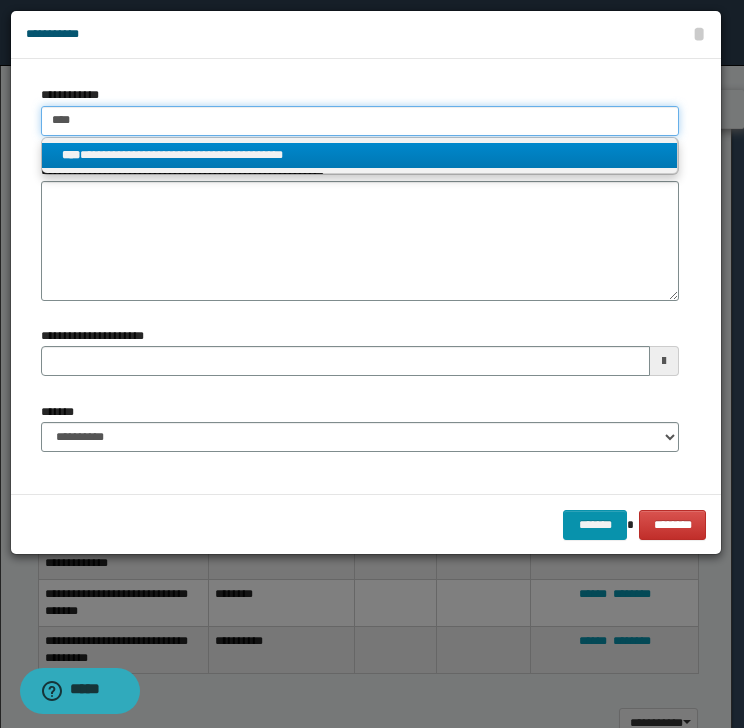type on "****" 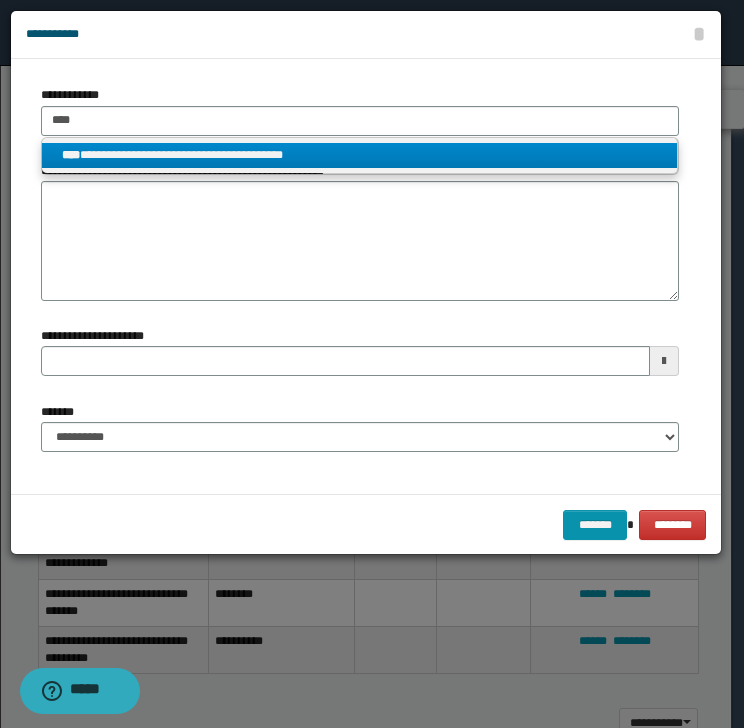 click on "**********" at bounding box center (360, 155) 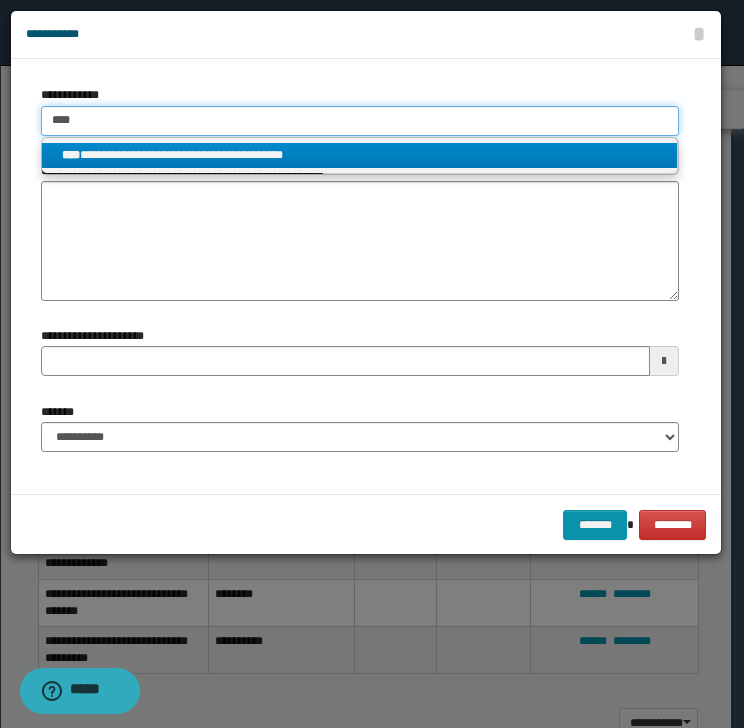 type 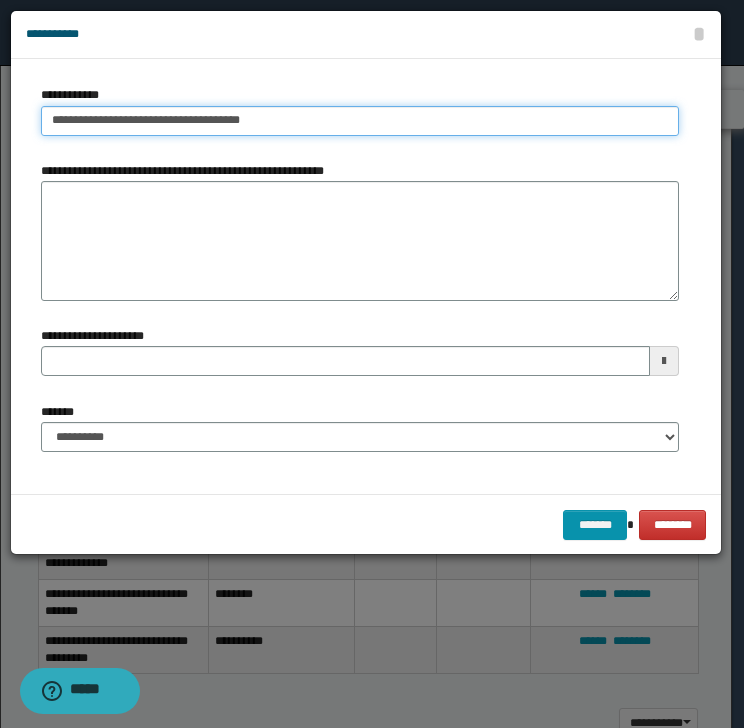 type 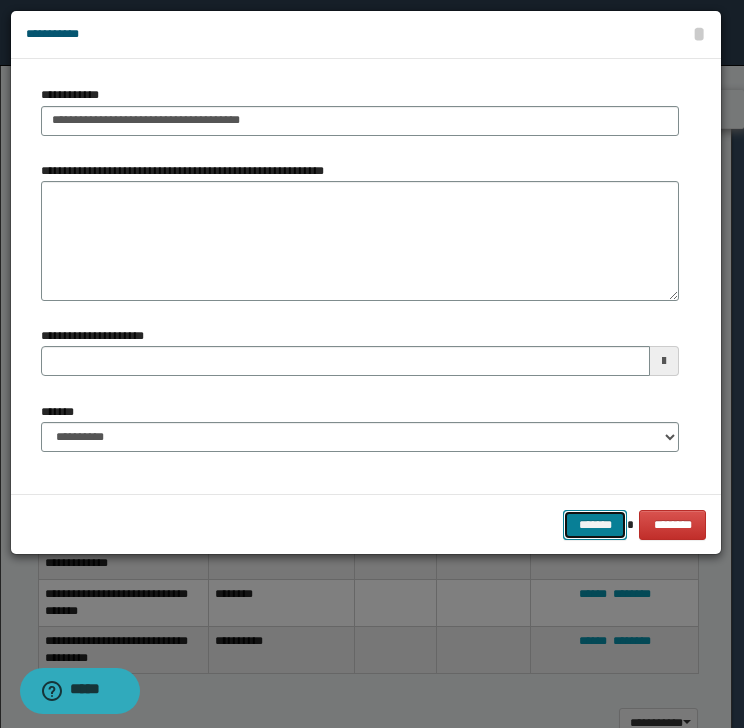 click on "*******" at bounding box center (595, 525) 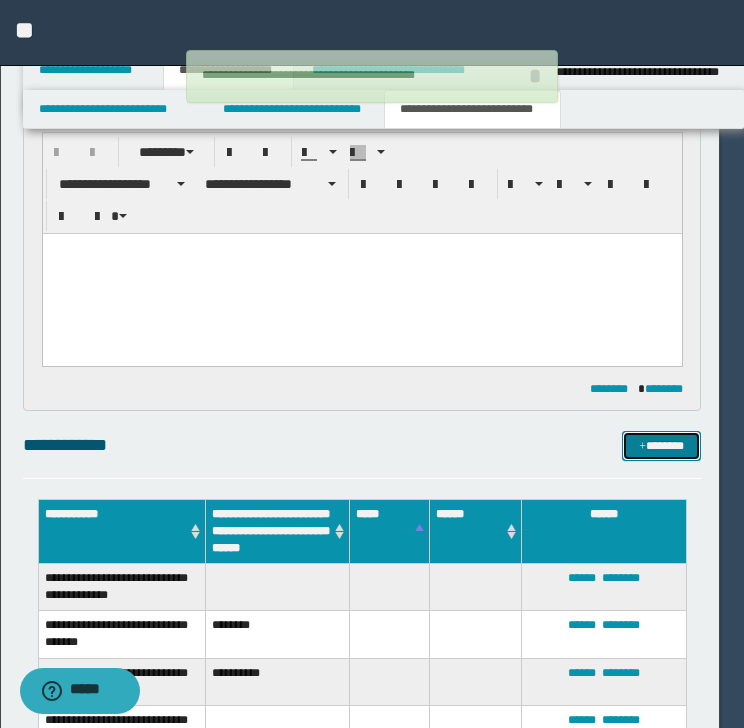 type 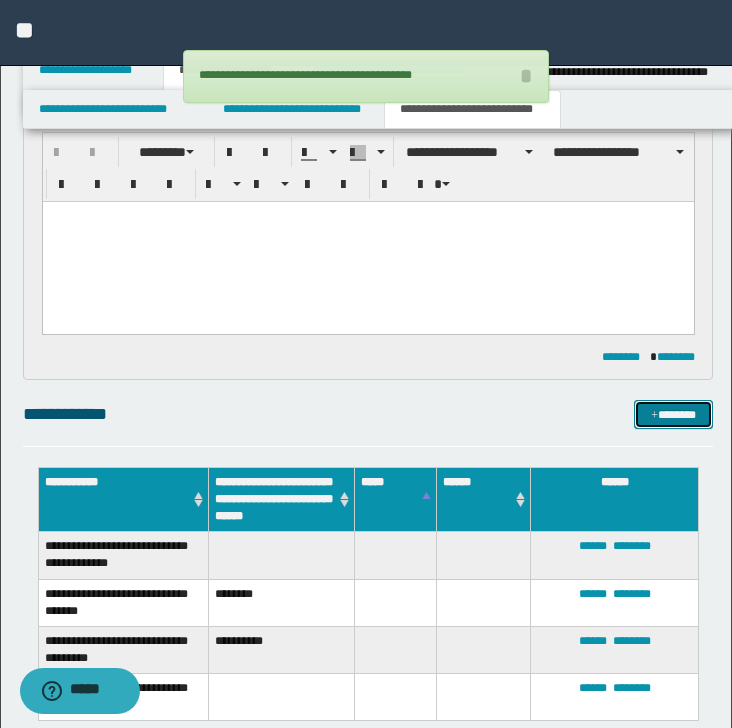click on "*******" at bounding box center (673, 415) 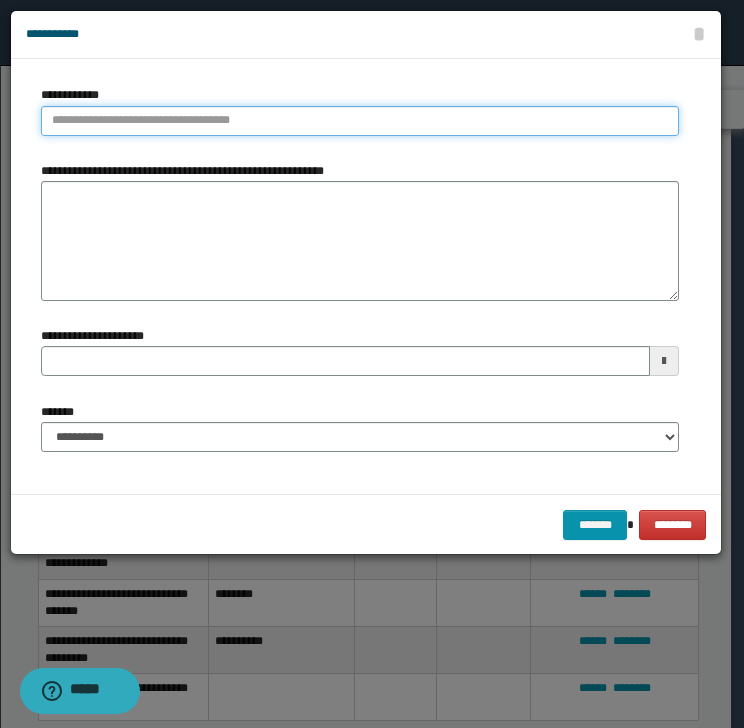 type on "**********" 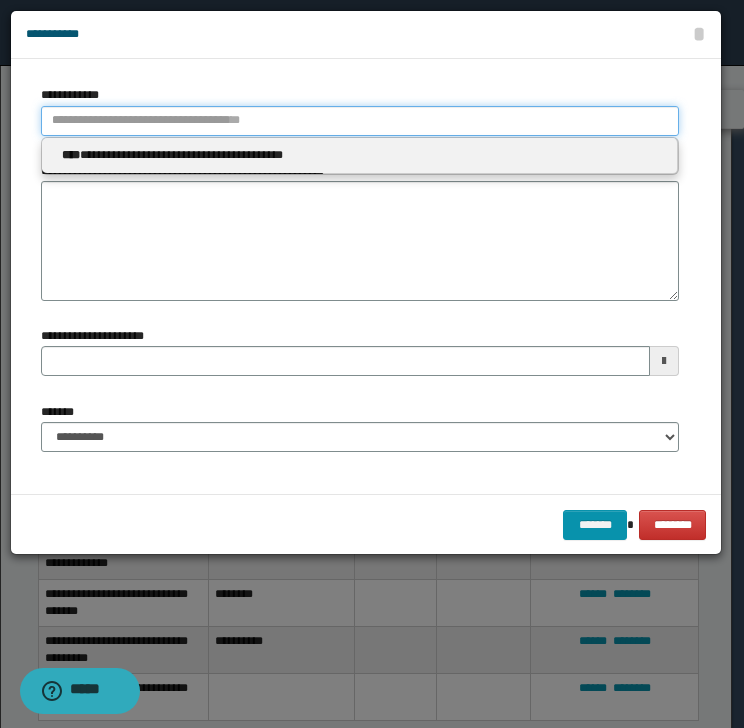 click on "**********" at bounding box center (360, 121) 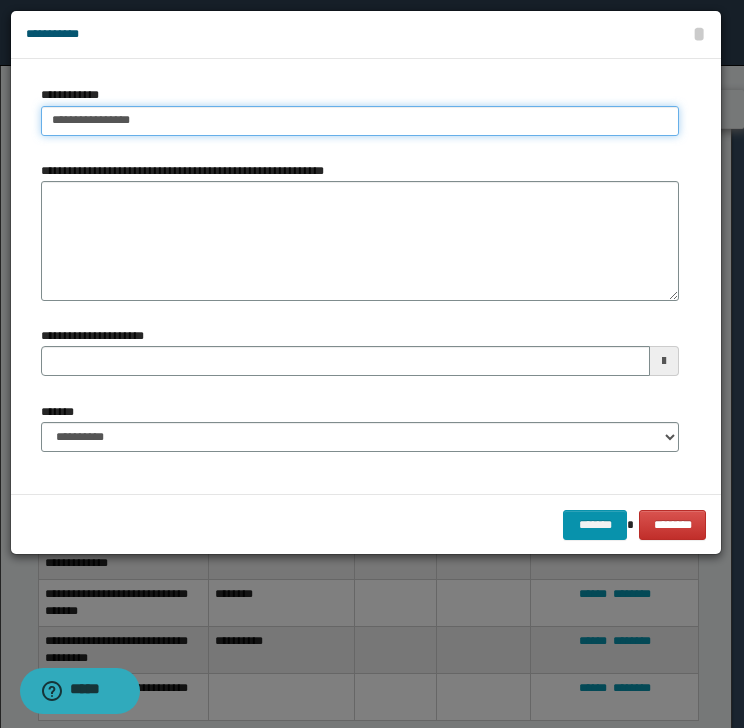 type on "**********" 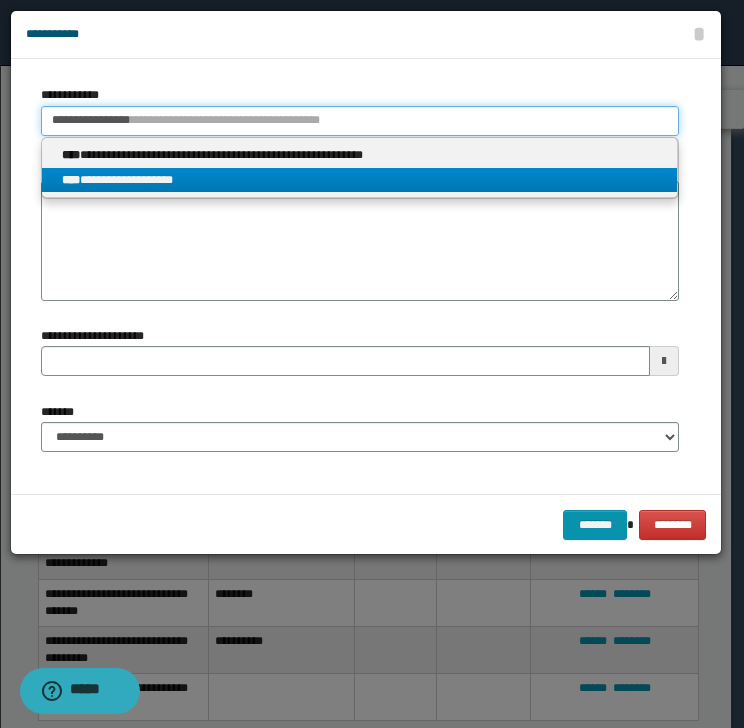 type on "**********" 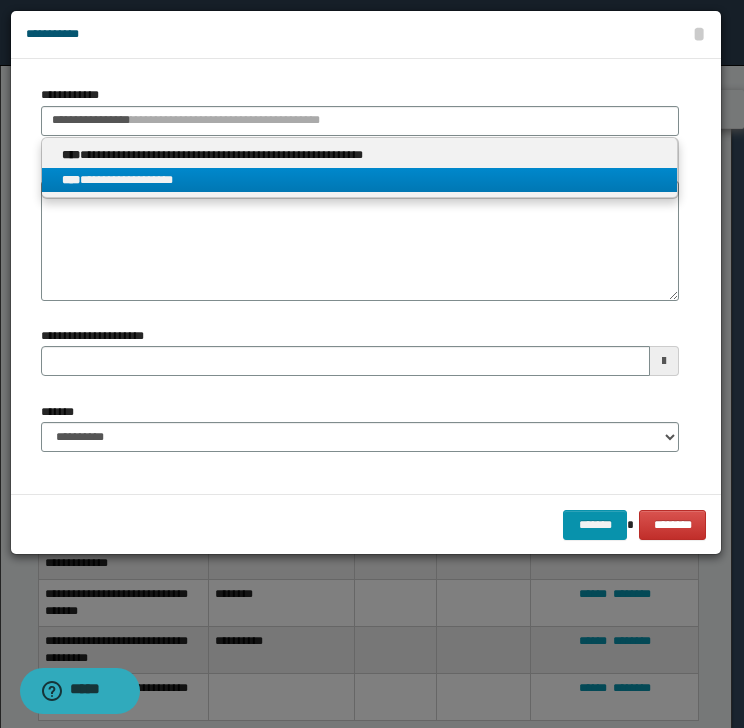 click on "**********" at bounding box center [360, 180] 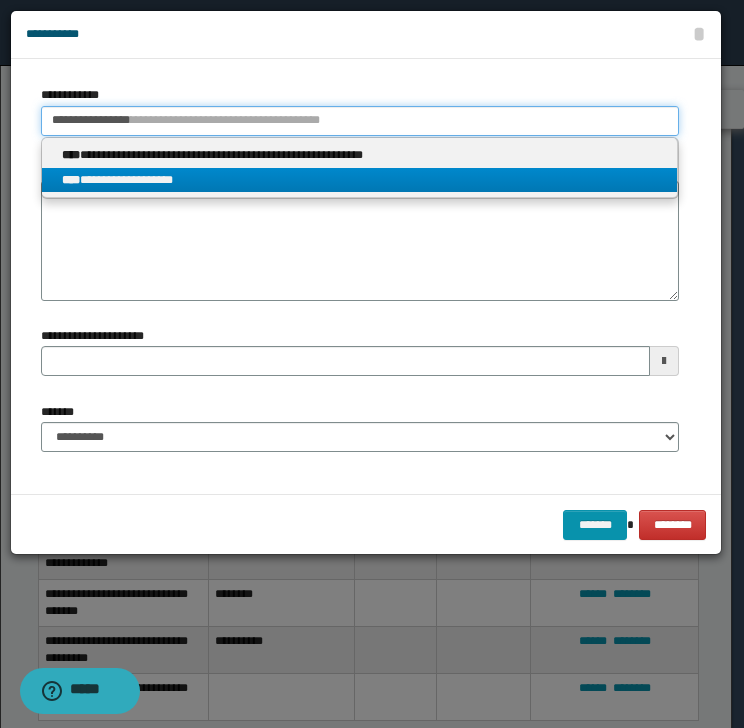 type 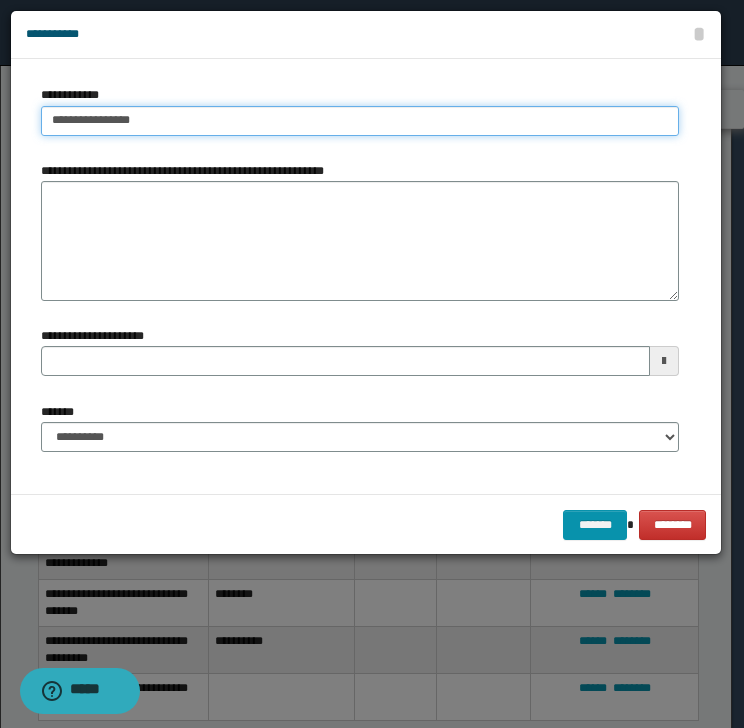 type 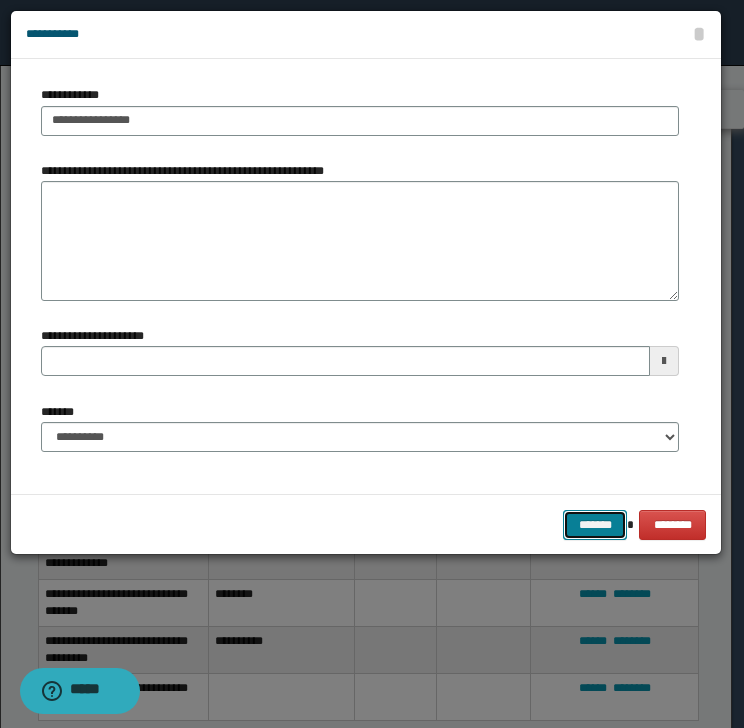 click on "*******" at bounding box center (595, 525) 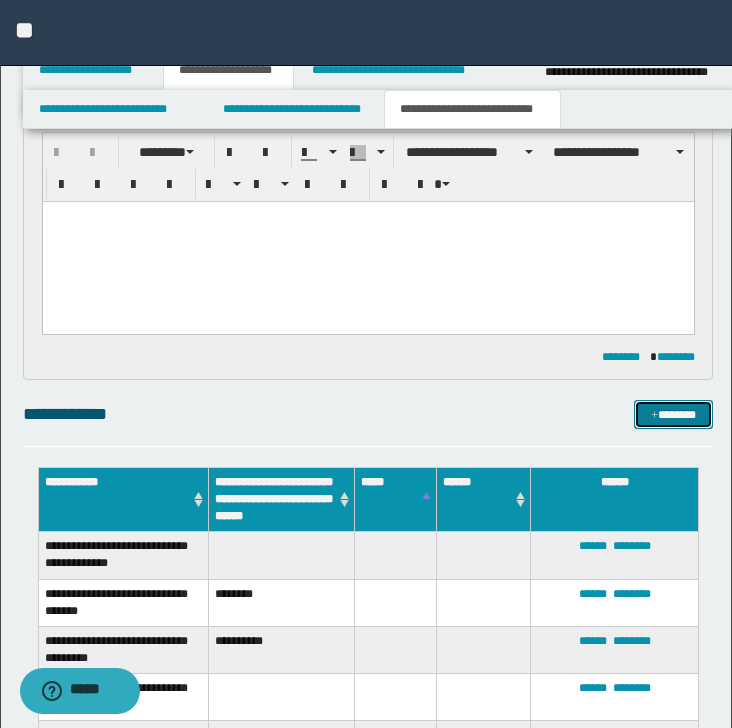 drag, startPoint x: 676, startPoint y: 413, endPoint x: 668, endPoint y: 395, distance: 19.697716 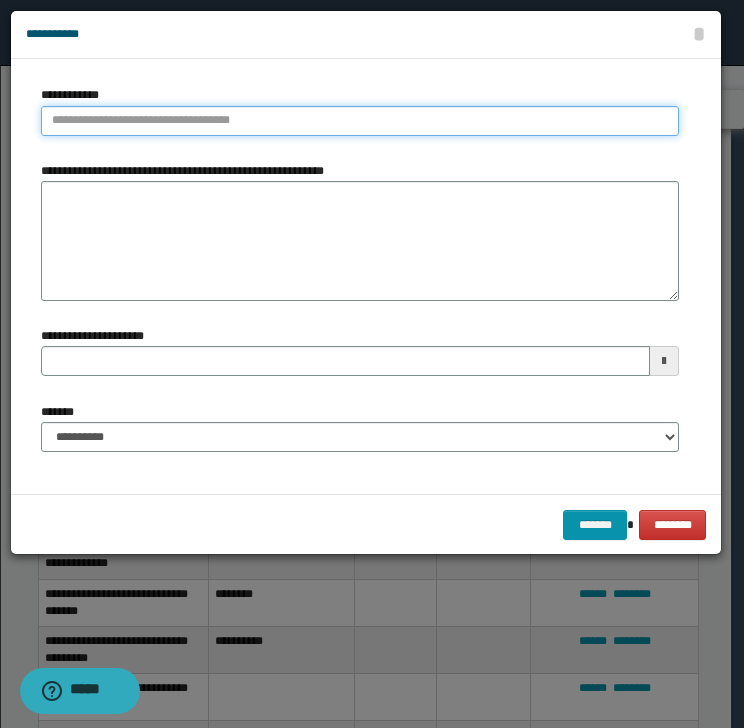 type on "**********" 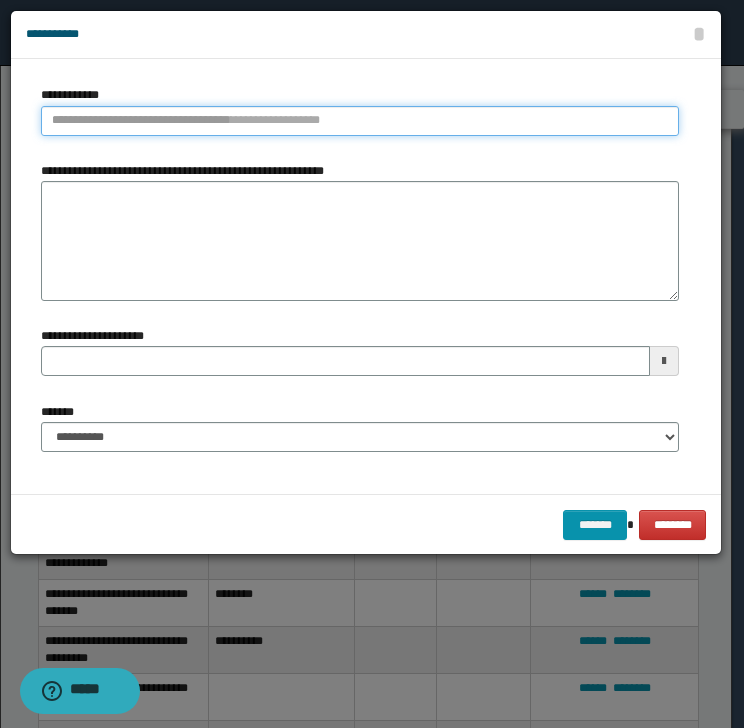 click on "**********" at bounding box center (360, 121) 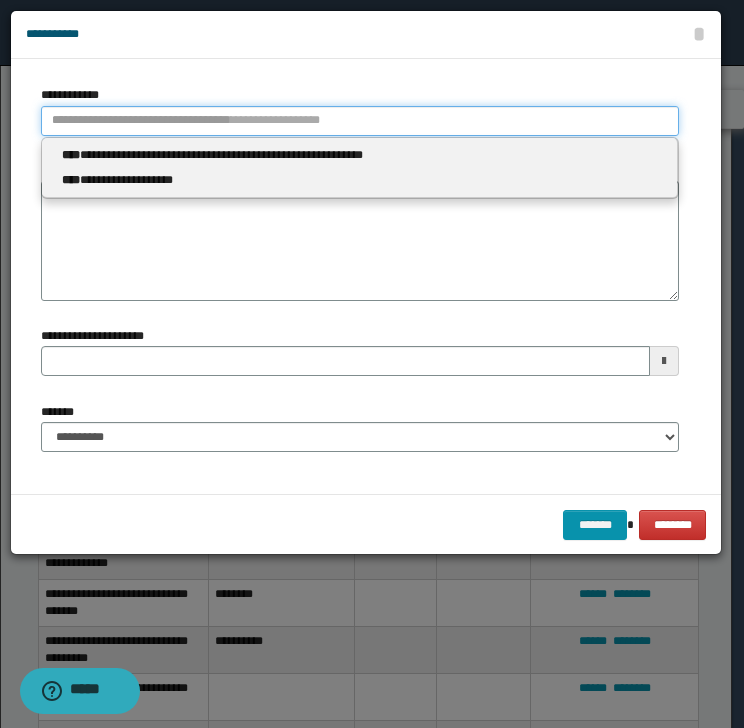 paste on "*******" 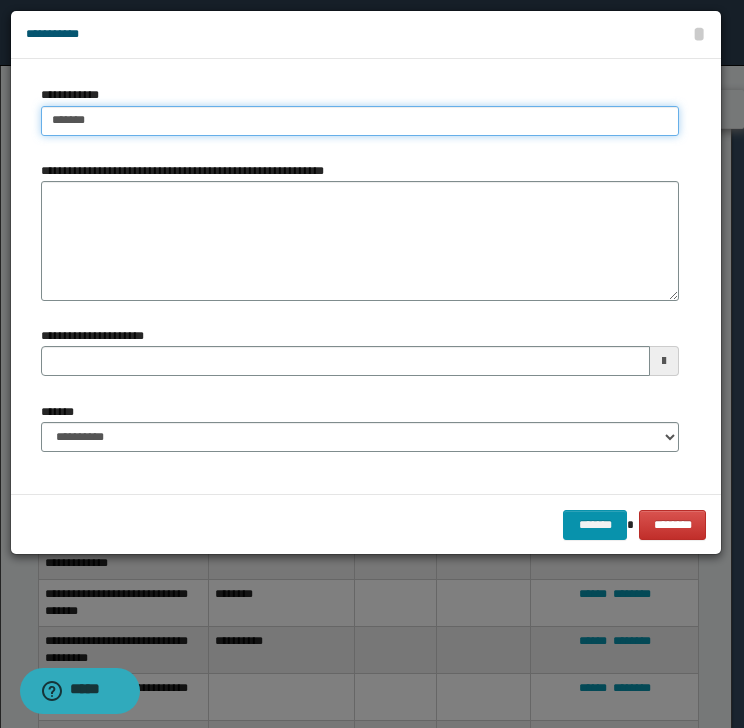 type on "*******" 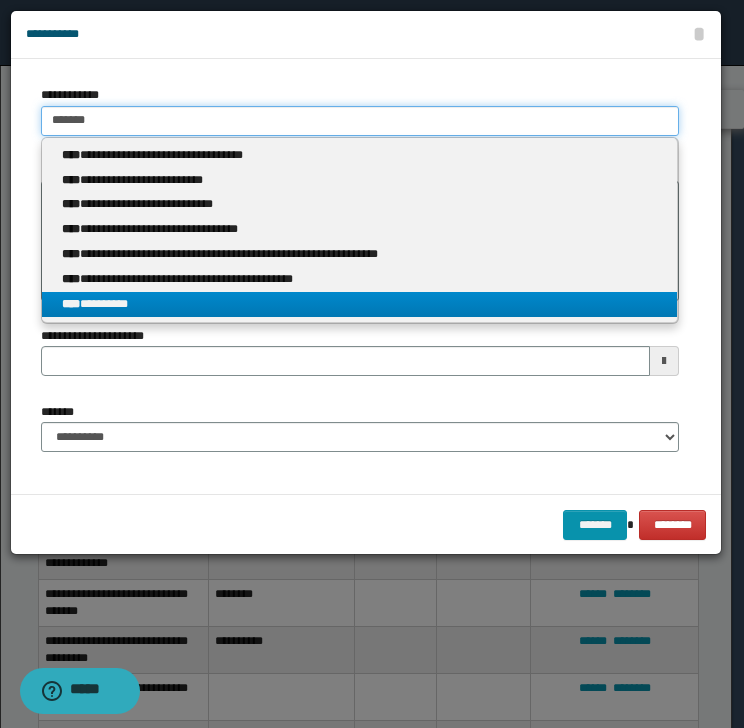 type on "*******" 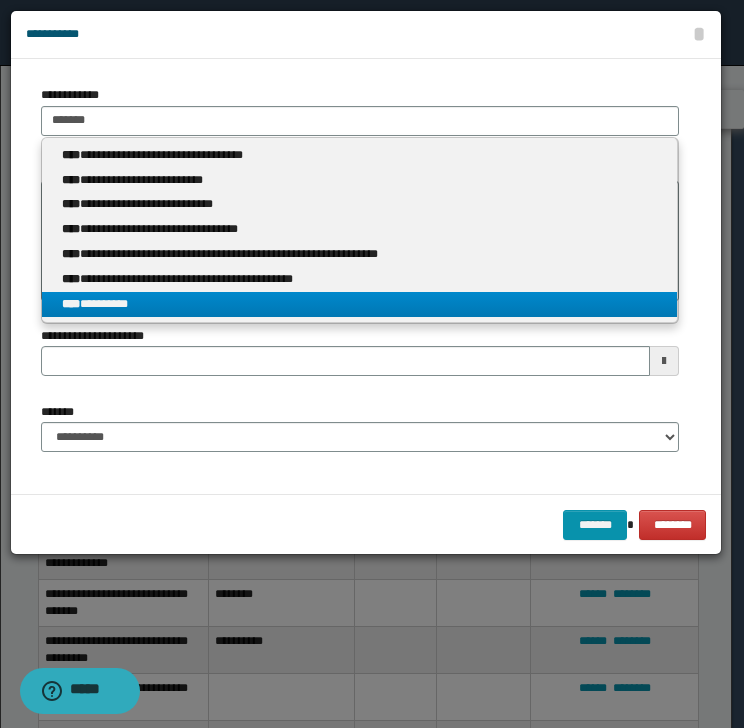 click on "**** *********" at bounding box center (360, 304) 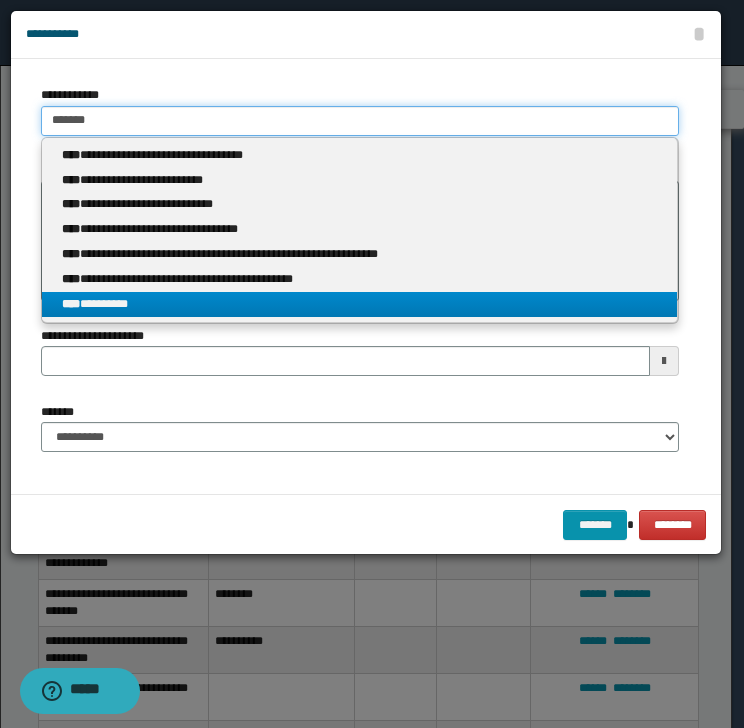 type 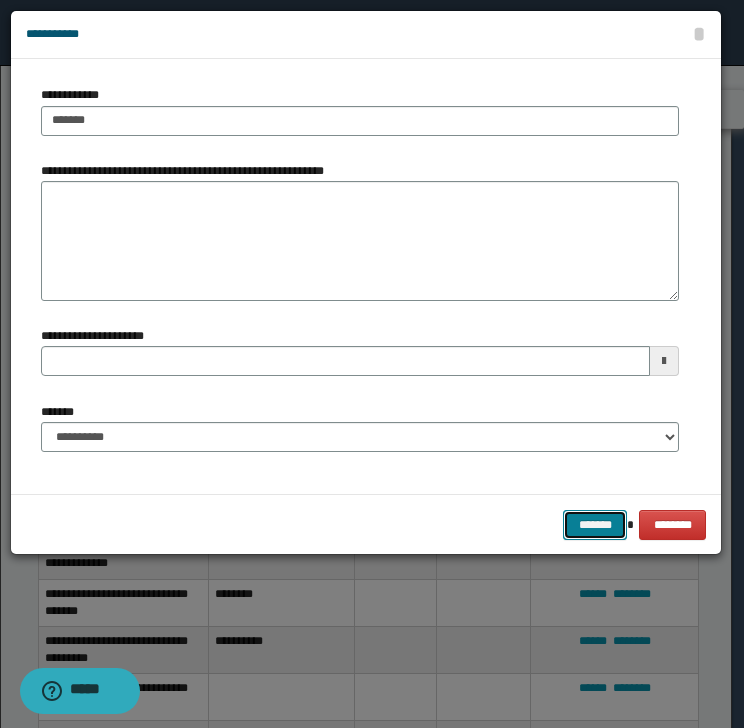 click on "*******" at bounding box center [595, 525] 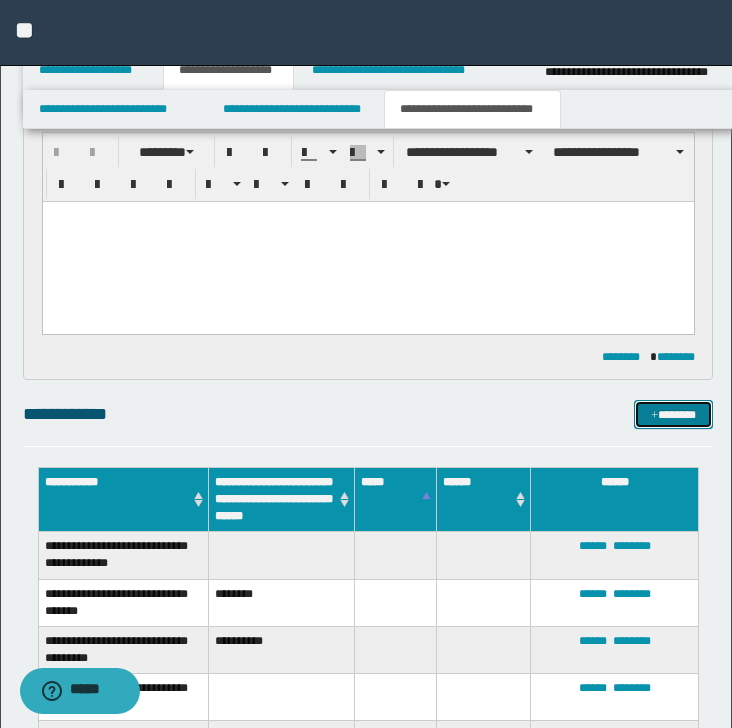 click on "*******" at bounding box center [673, 415] 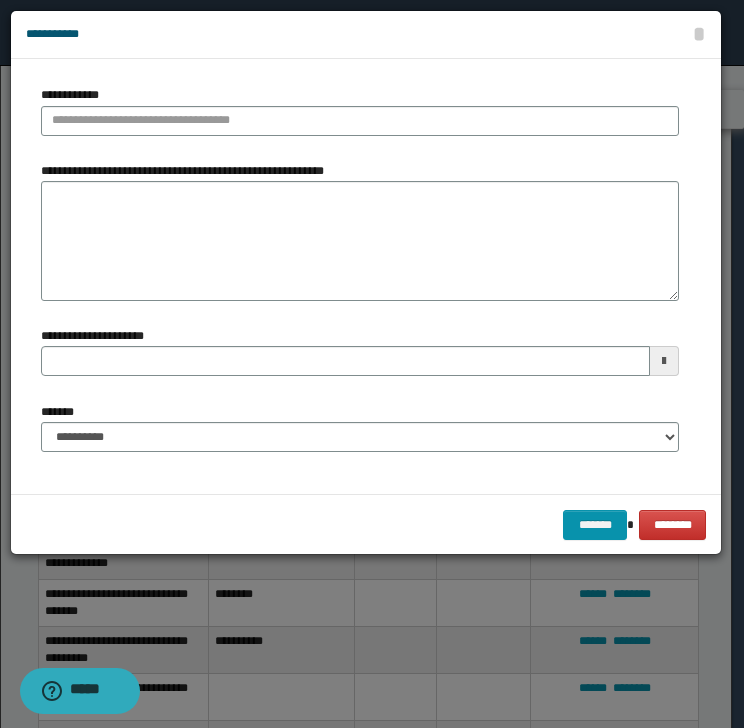type 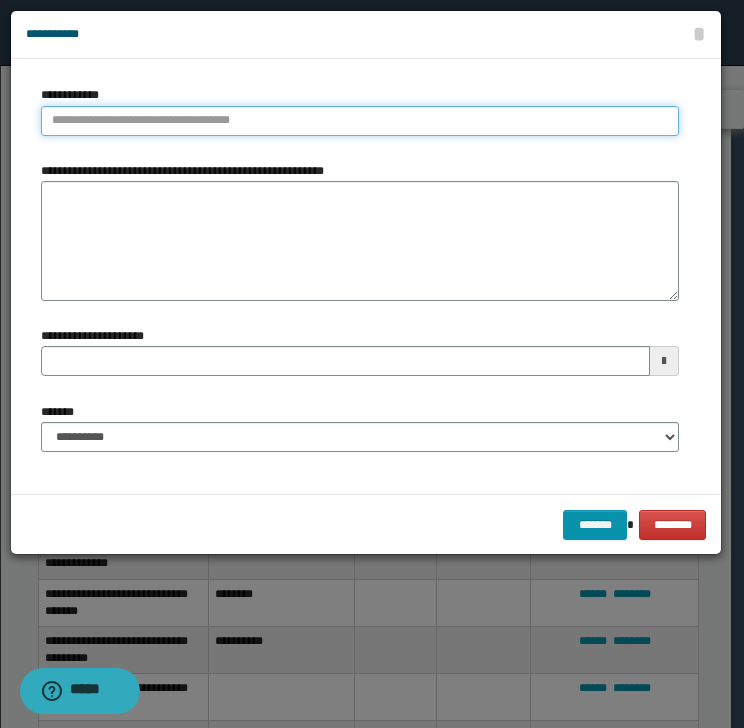 type on "**********" 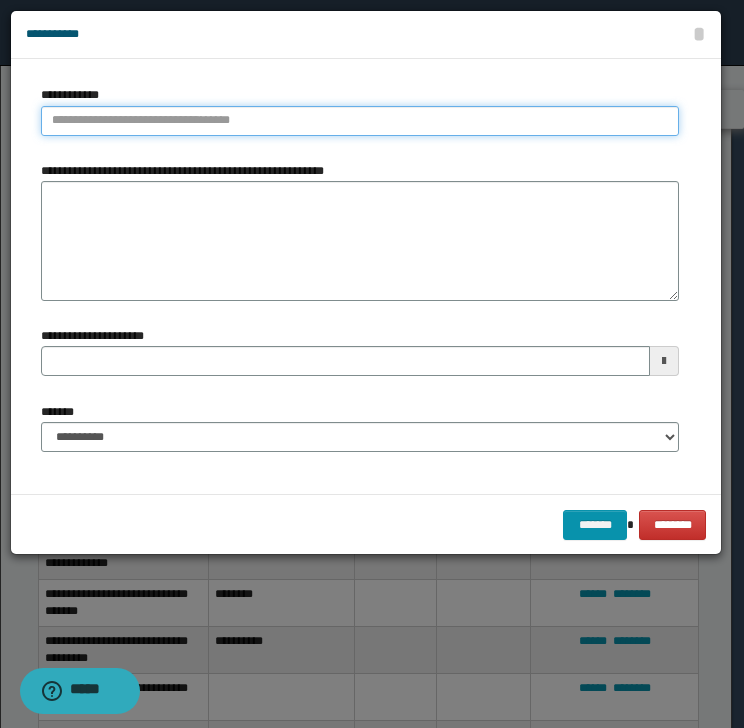 click on "**********" at bounding box center (360, 121) 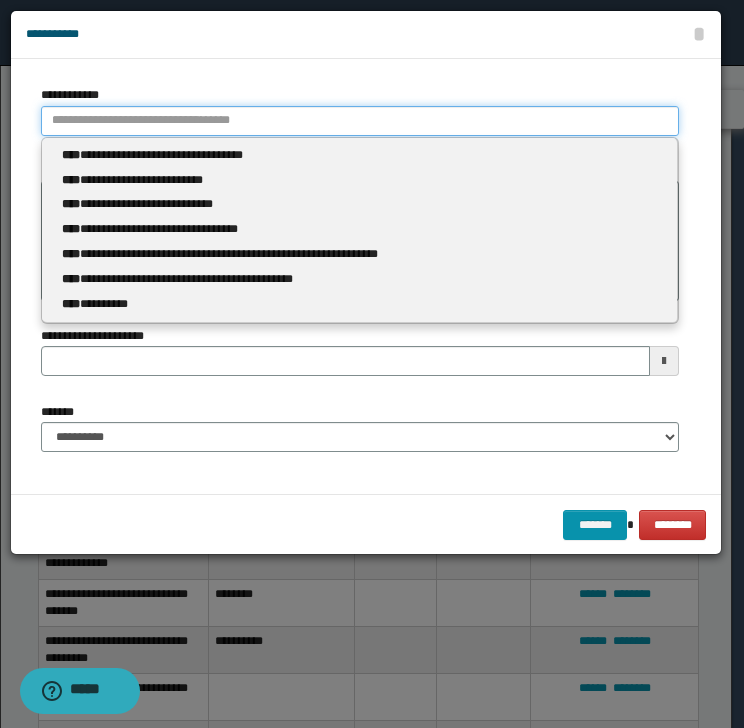 type 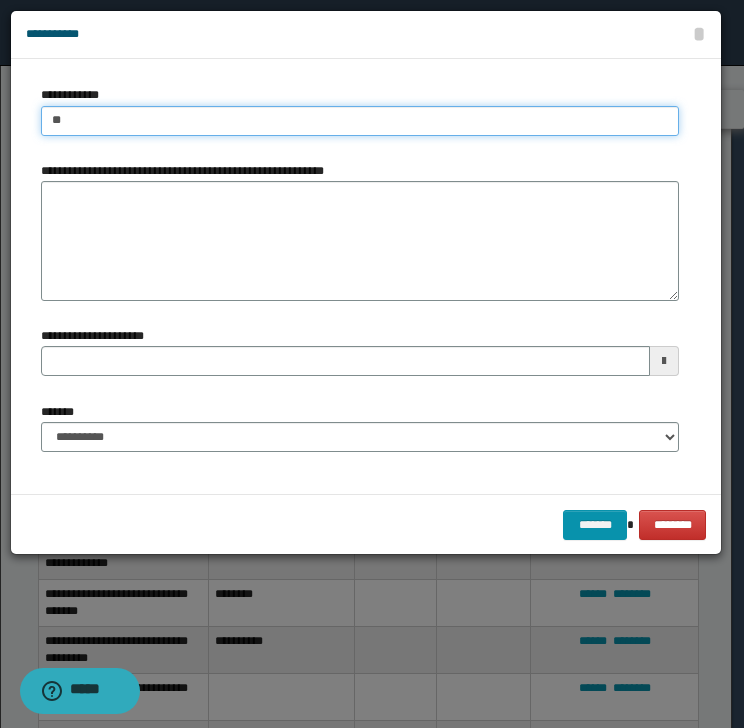 type on "***" 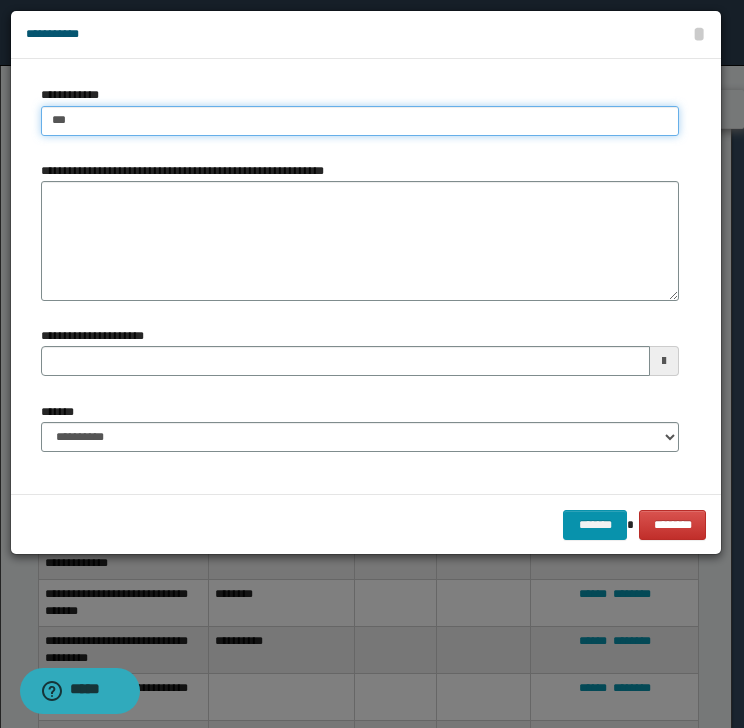 type on "***" 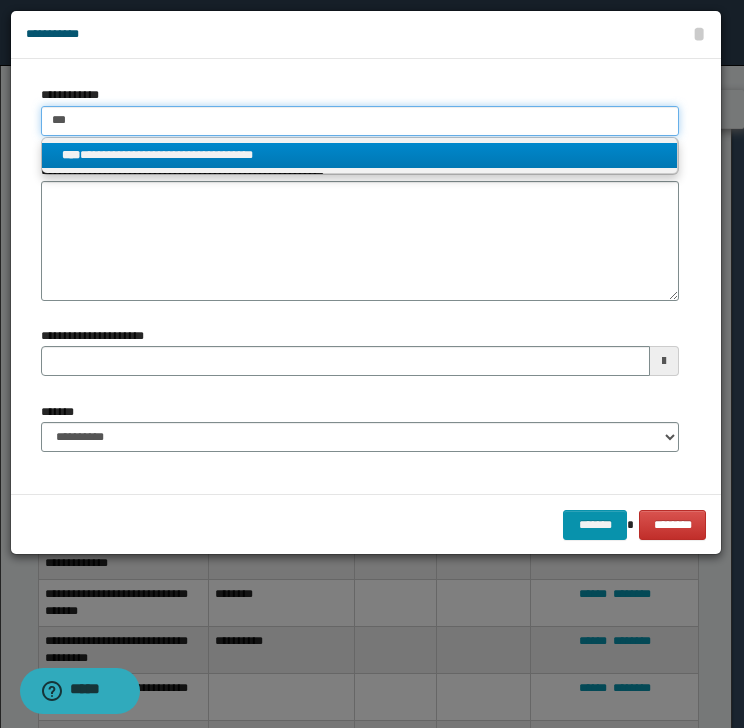 type on "***" 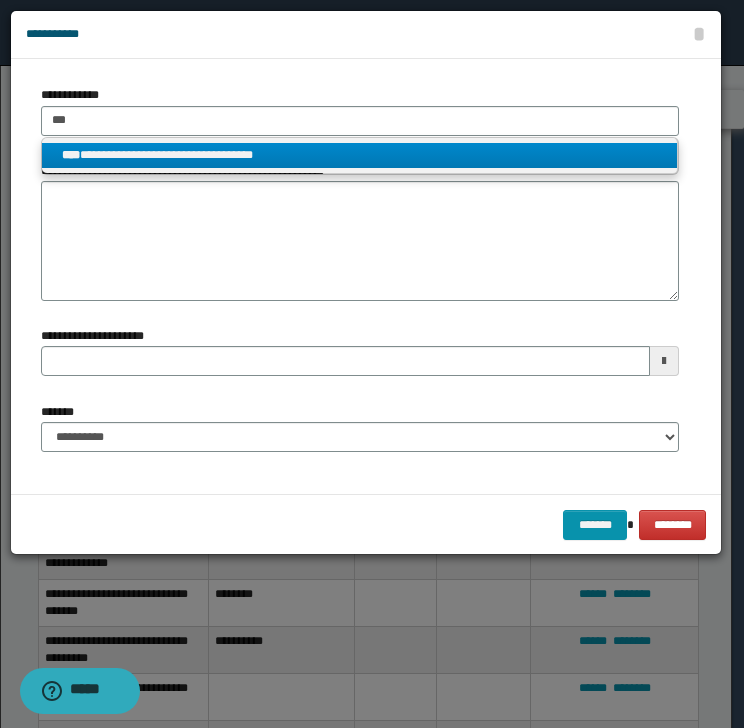 click on "**********" at bounding box center (360, 155) 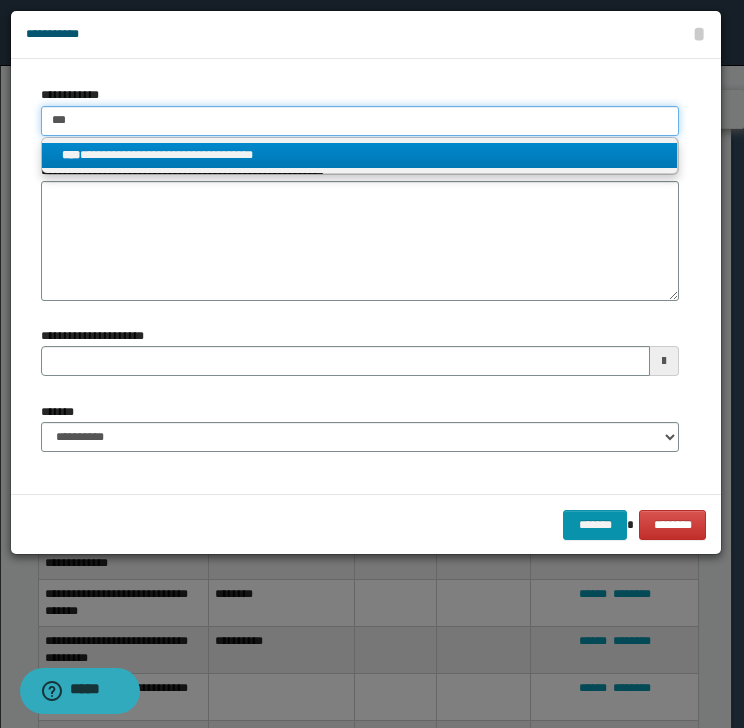 type 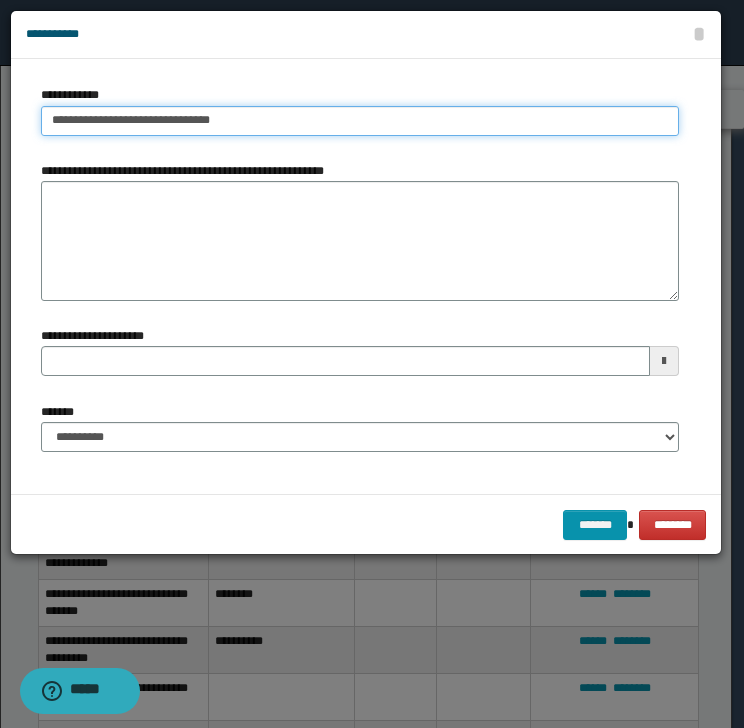 type 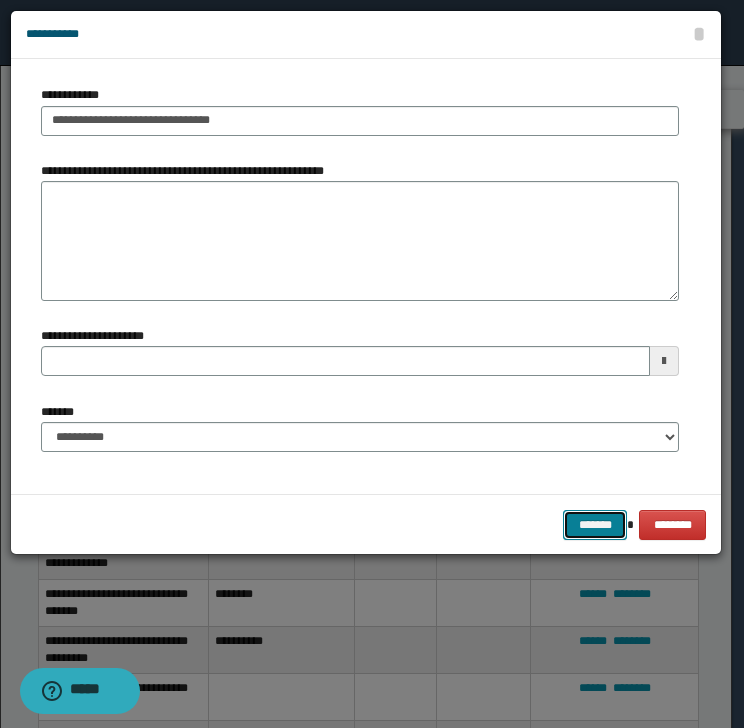 click on "*******" at bounding box center (595, 525) 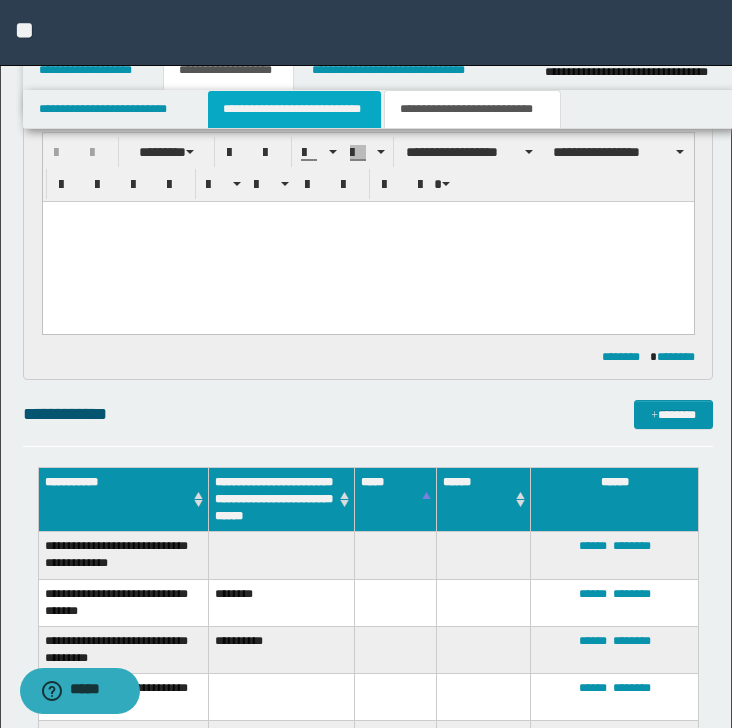 drag, startPoint x: 257, startPoint y: 110, endPoint x: 465, endPoint y: 284, distance: 271.1826 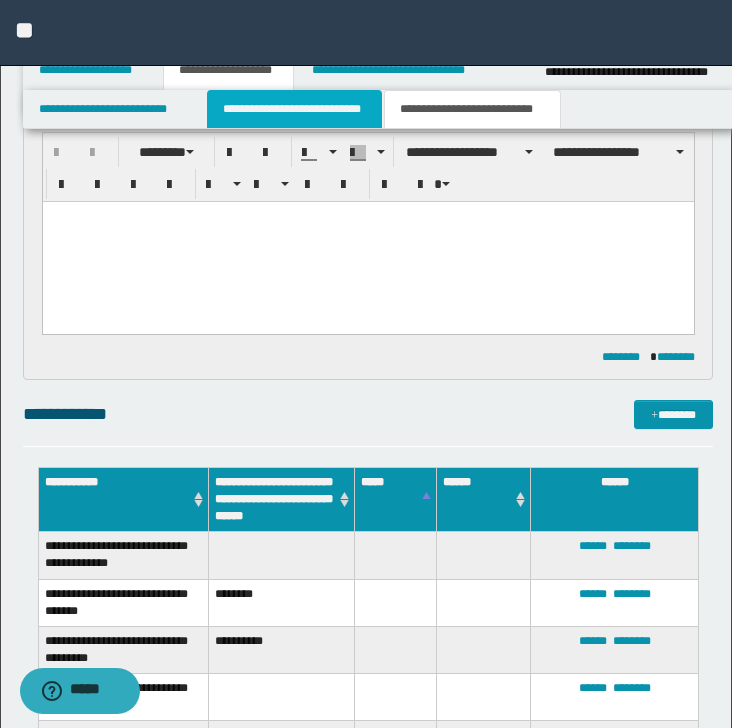 type 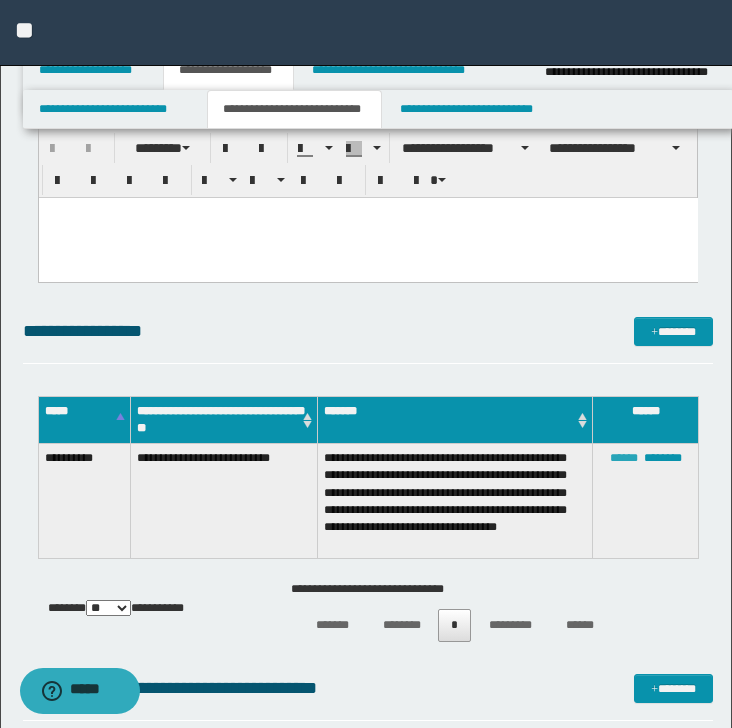 click on "******" at bounding box center [624, 458] 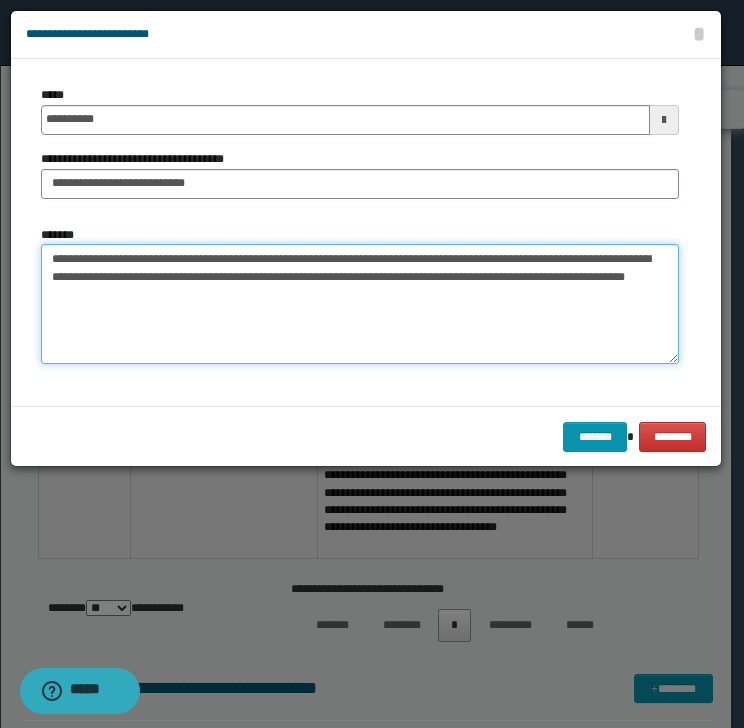 click on "**********" at bounding box center [360, 304] 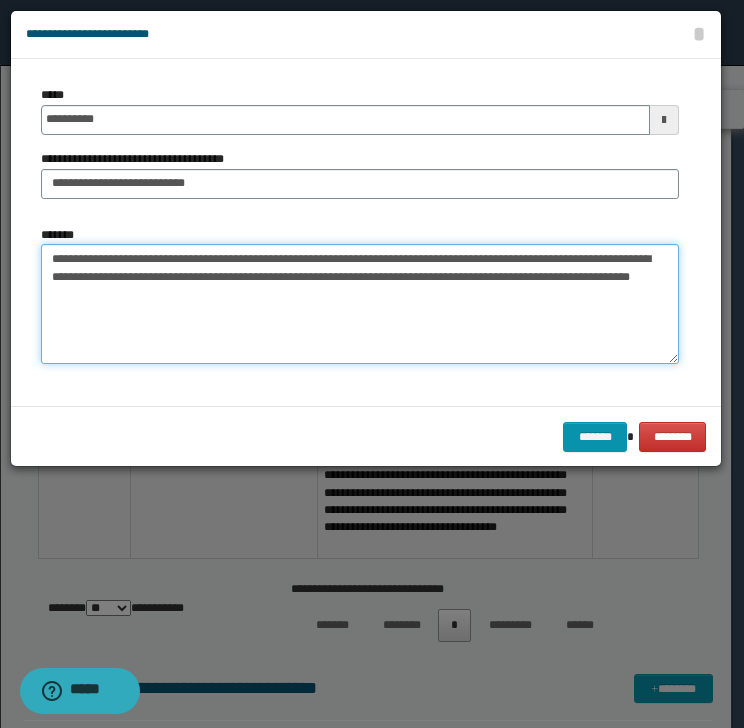 paste on "**********" 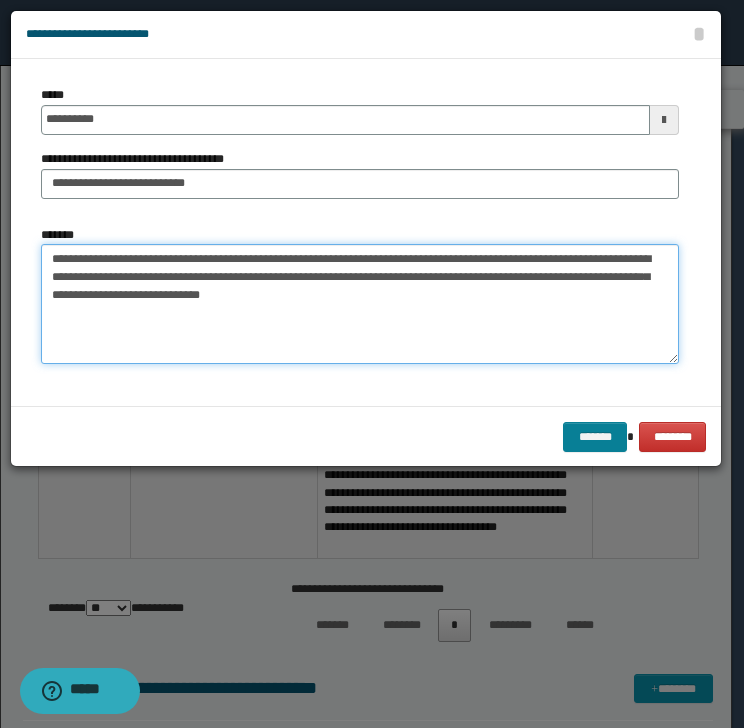 type on "**********" 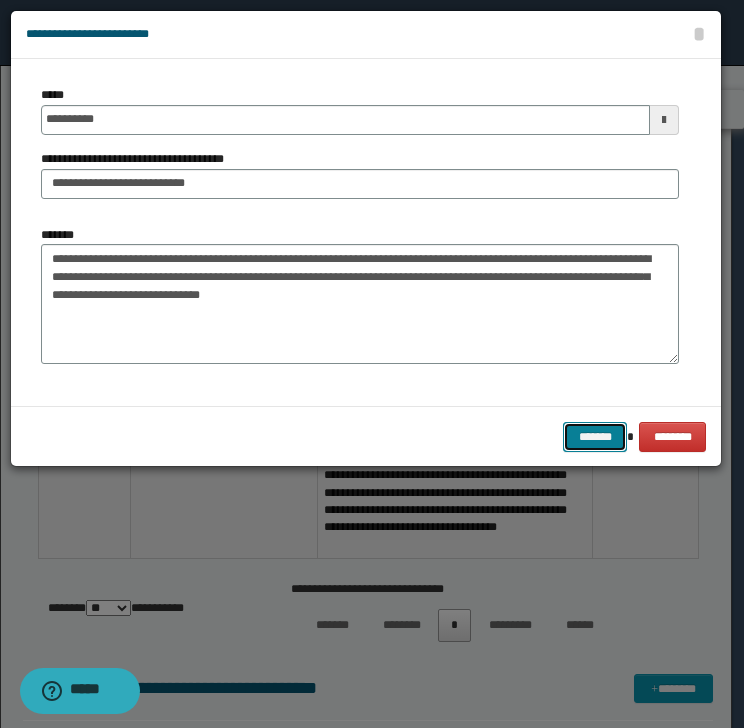 click on "*******" at bounding box center [595, 437] 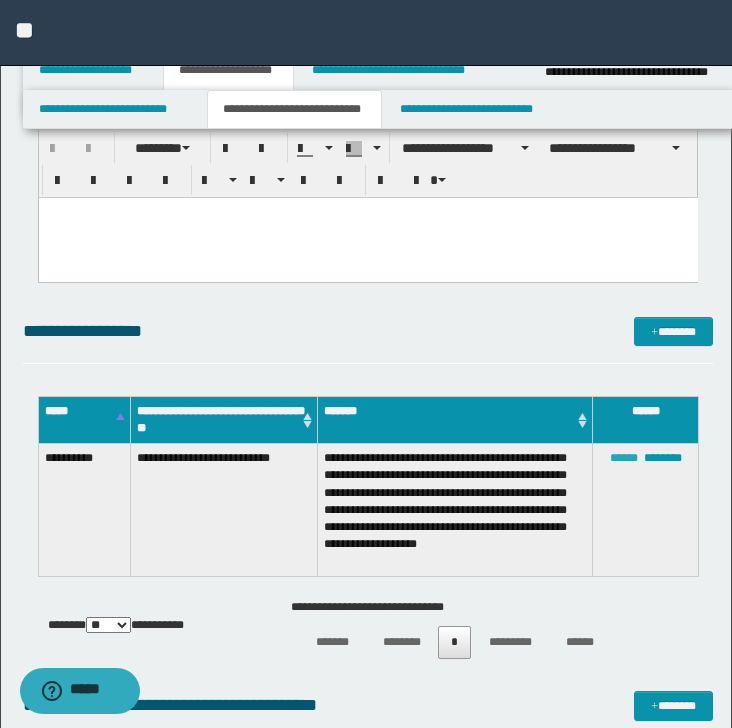 click on "******" at bounding box center (624, 458) 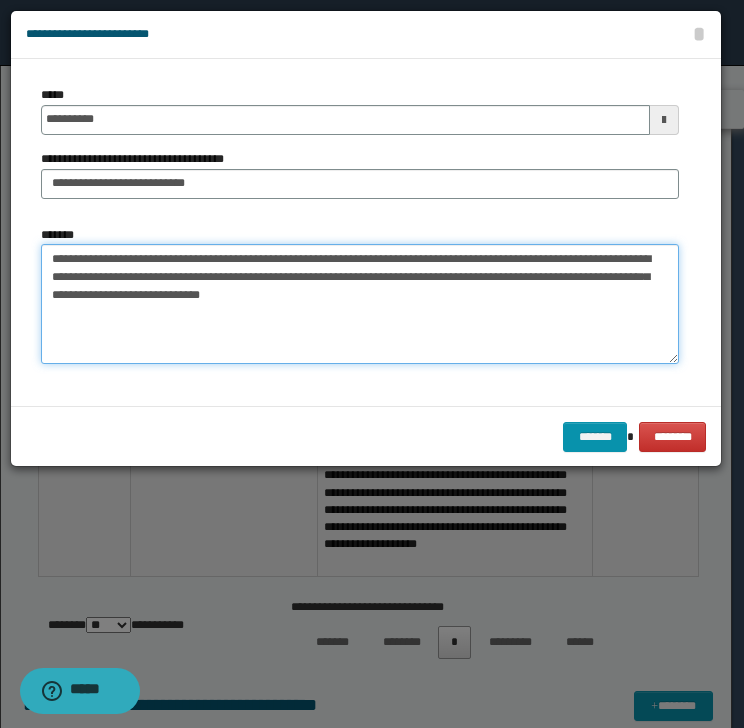 click on "**********" at bounding box center (360, 304) 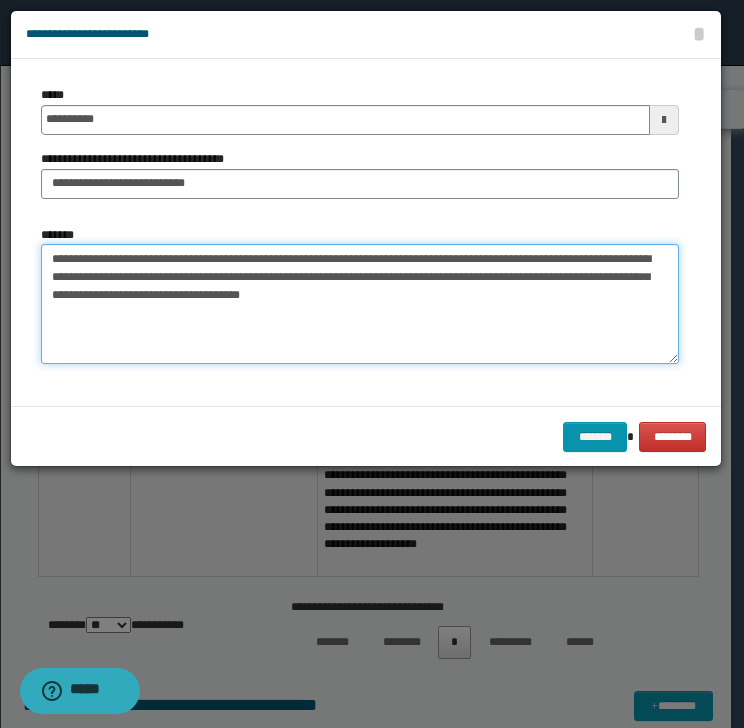 click on "**********" at bounding box center (360, 304) 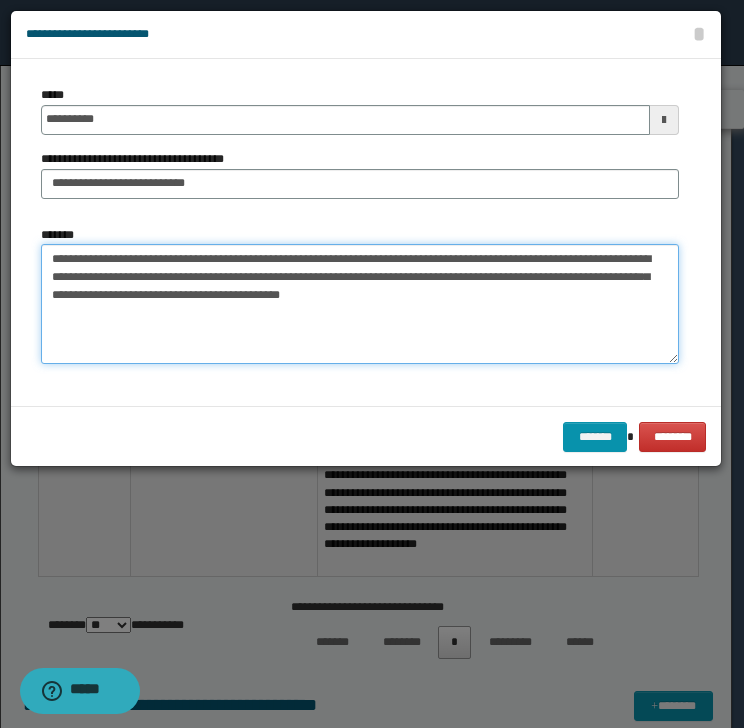 click on "**********" at bounding box center (360, 304) 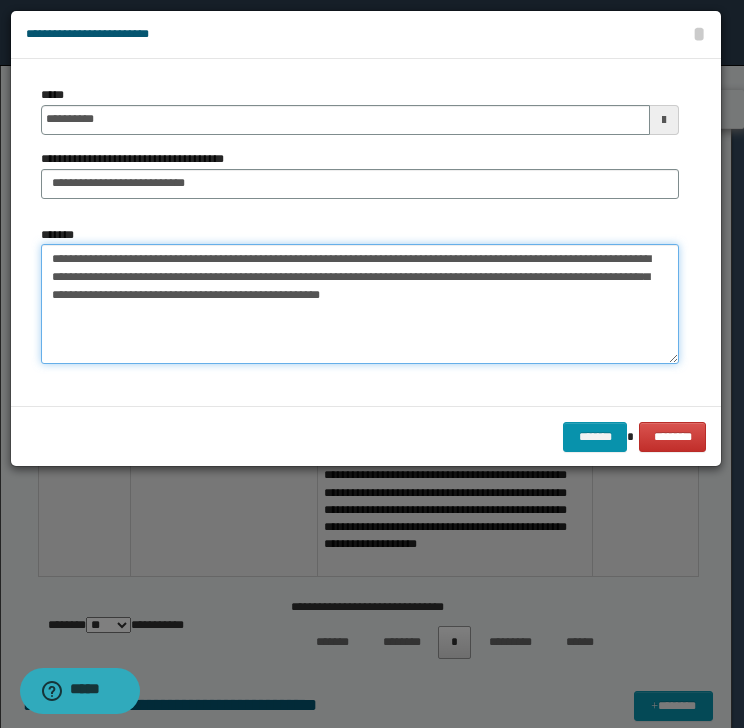 click on "**********" at bounding box center (360, 304) 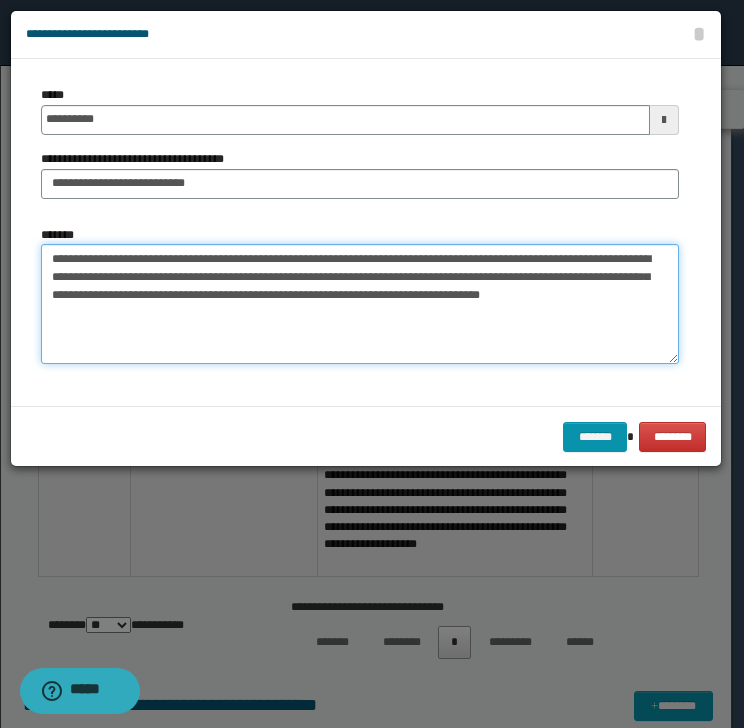 click on "**********" at bounding box center [360, 304] 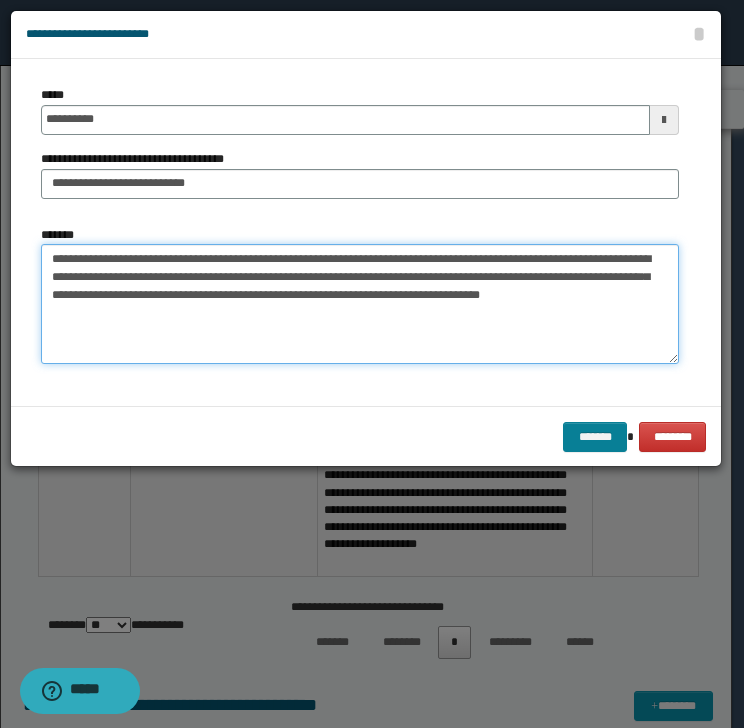 type on "**********" 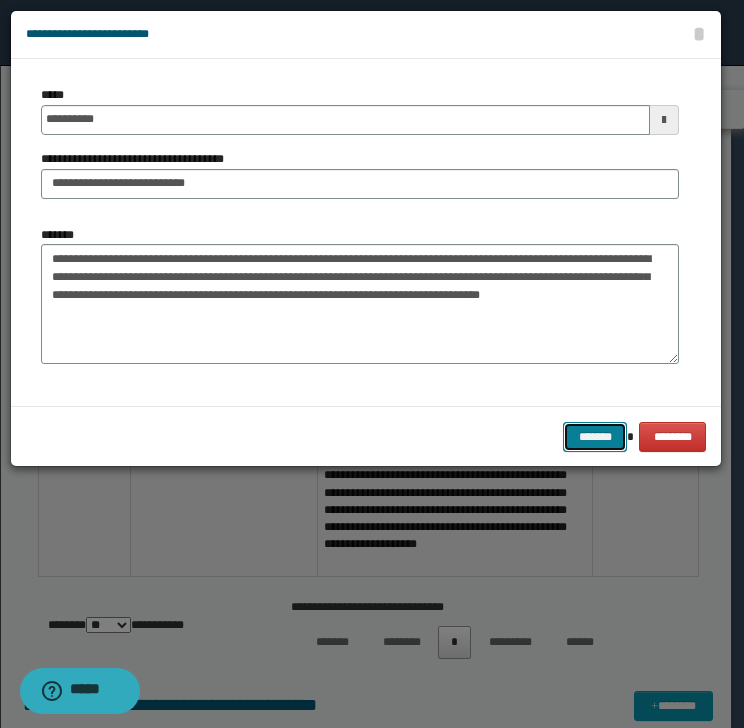 click on "*******" at bounding box center (595, 437) 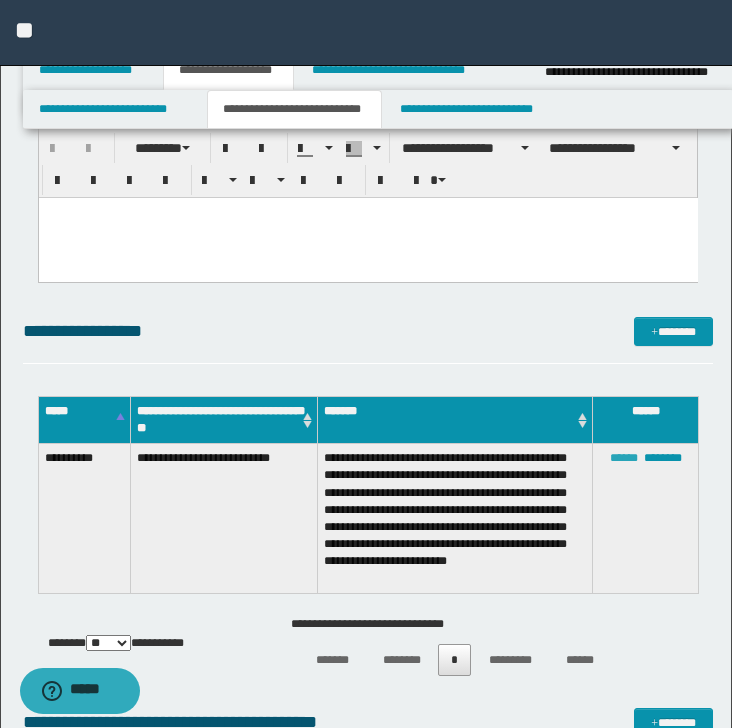 click on "******" at bounding box center [624, 458] 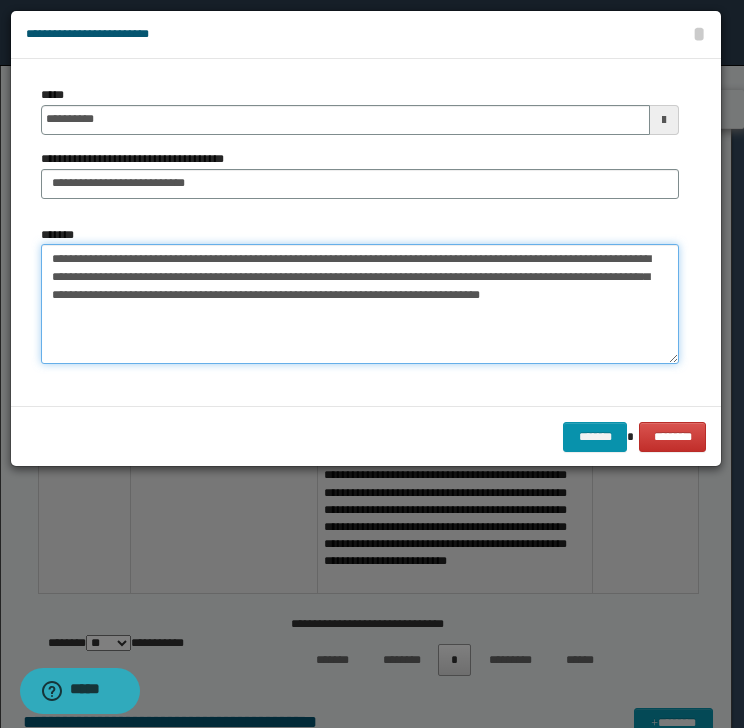 click on "**********" at bounding box center [360, 304] 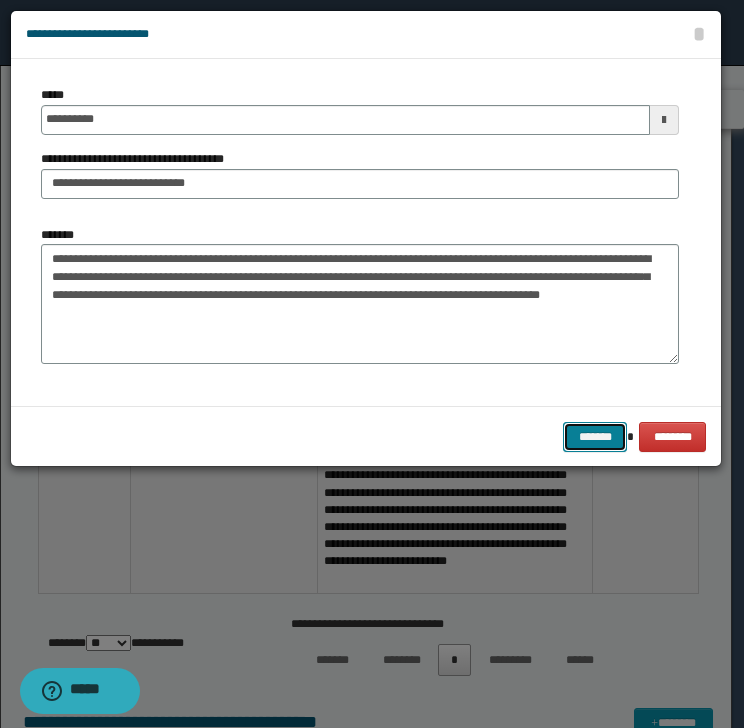 click on "*******" at bounding box center [595, 437] 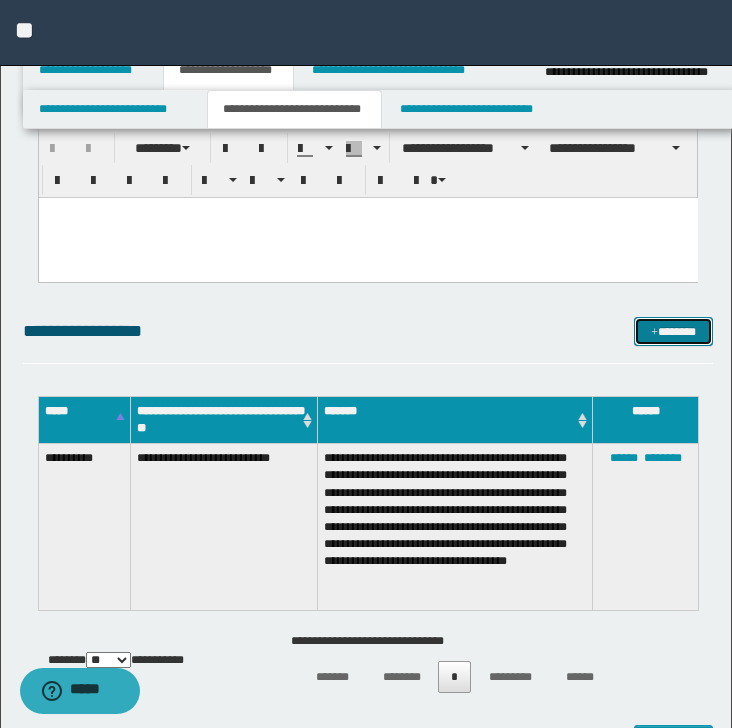 drag, startPoint x: 690, startPoint y: 332, endPoint x: 669, endPoint y: 342, distance: 23.259407 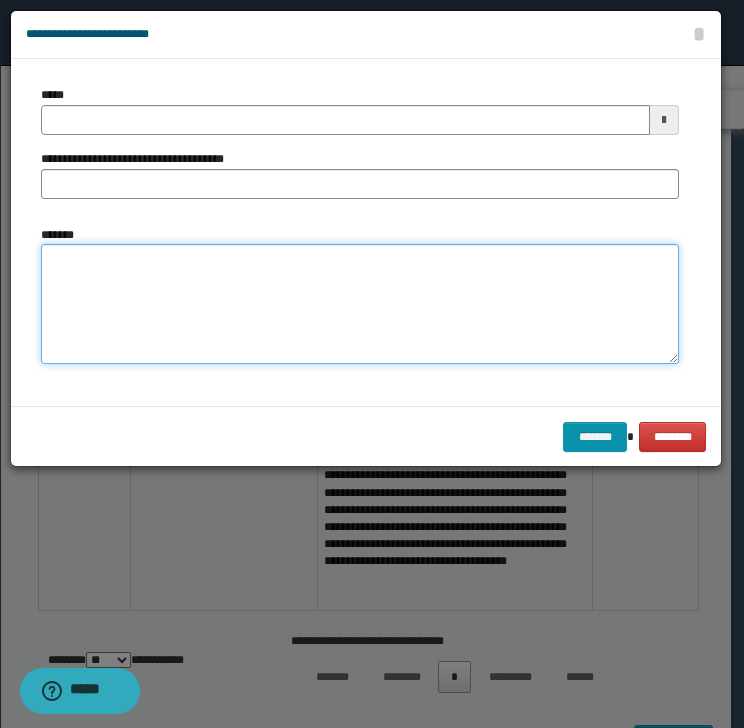 click on "*******" at bounding box center (360, 304) 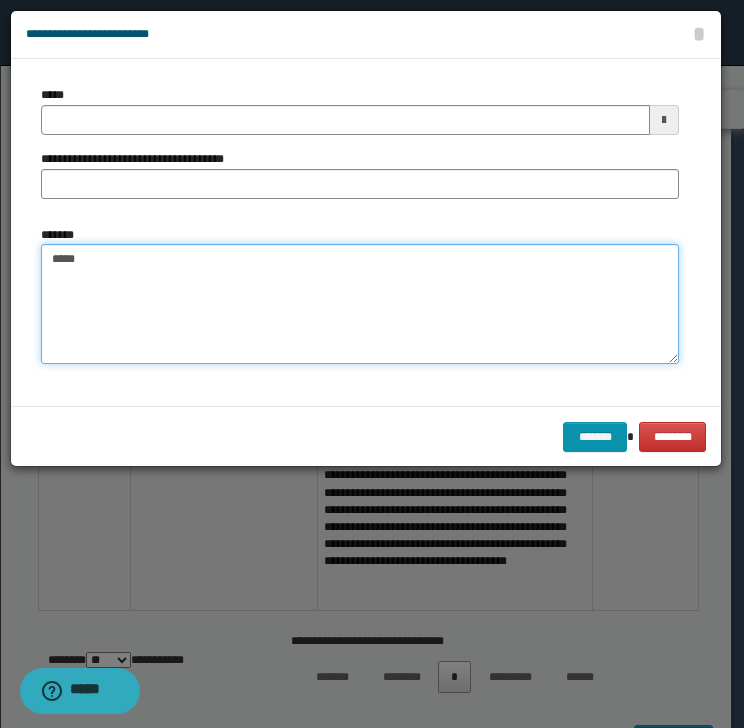 click on "*****" at bounding box center (360, 304) 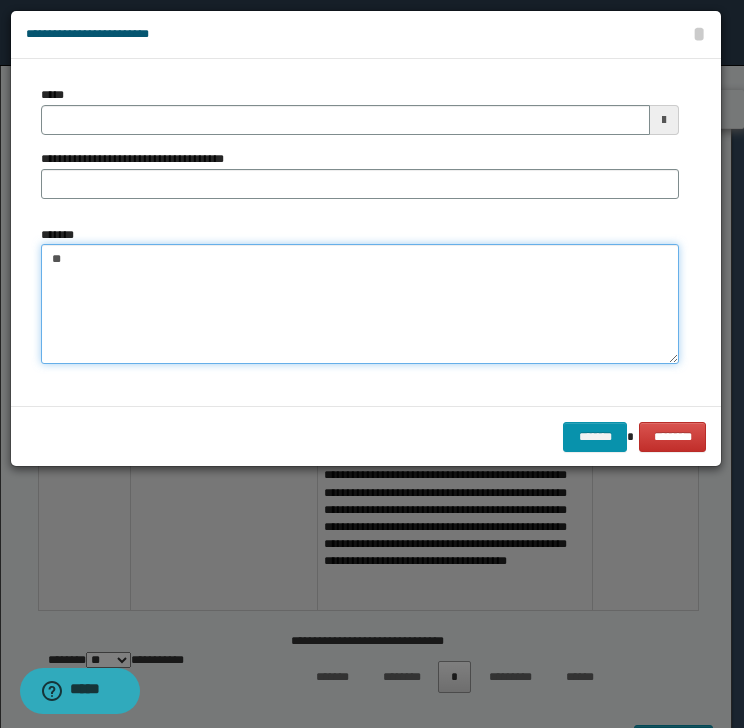 type on "*" 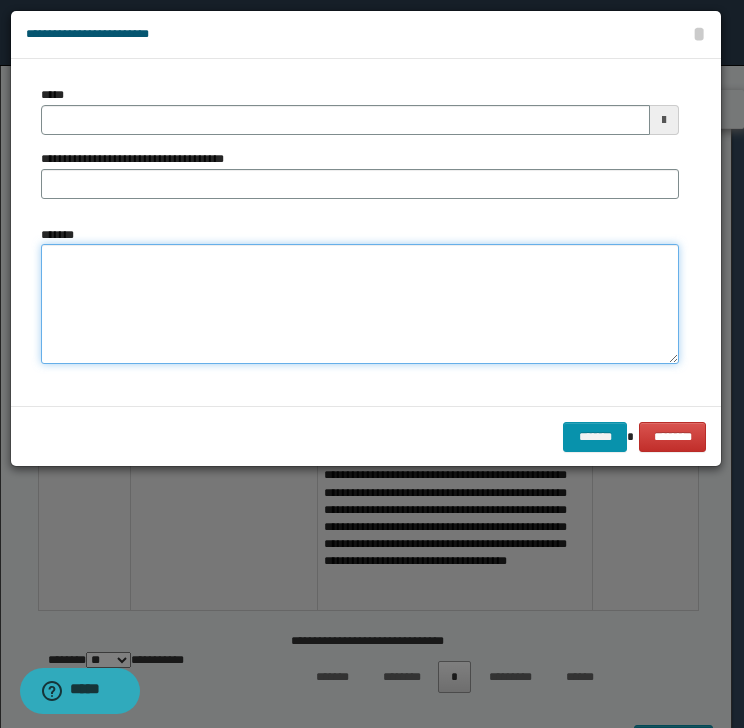 paste on "*****" 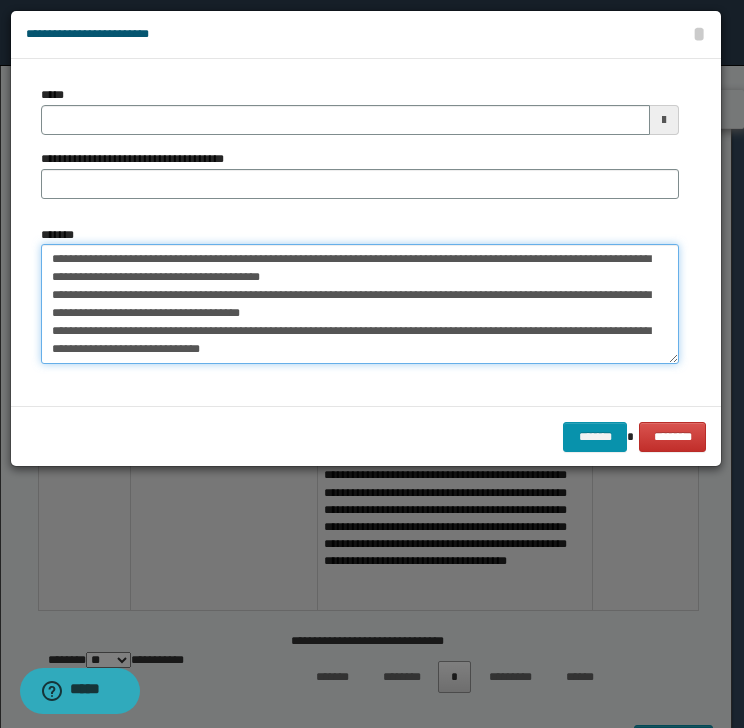 scroll, scrollTop: 192, scrollLeft: 0, axis: vertical 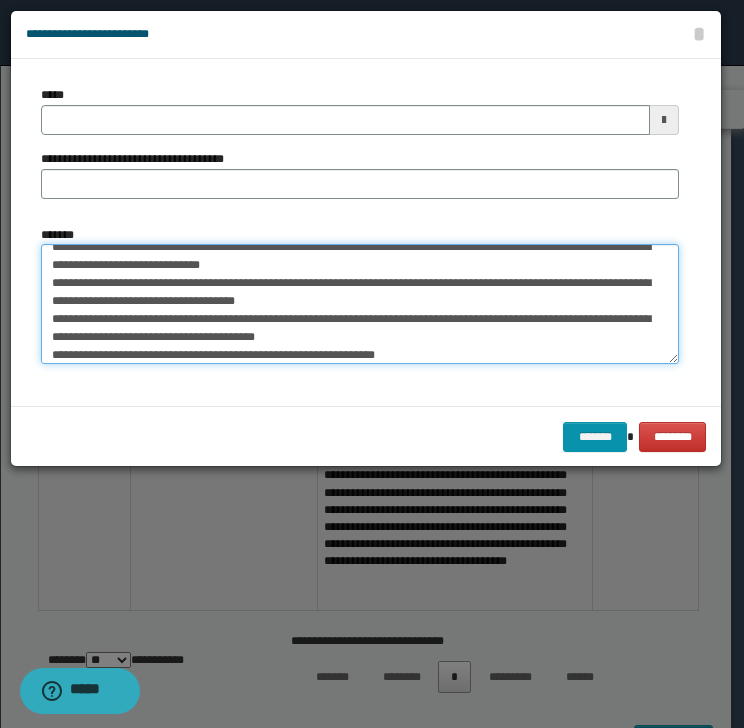type on "**********" 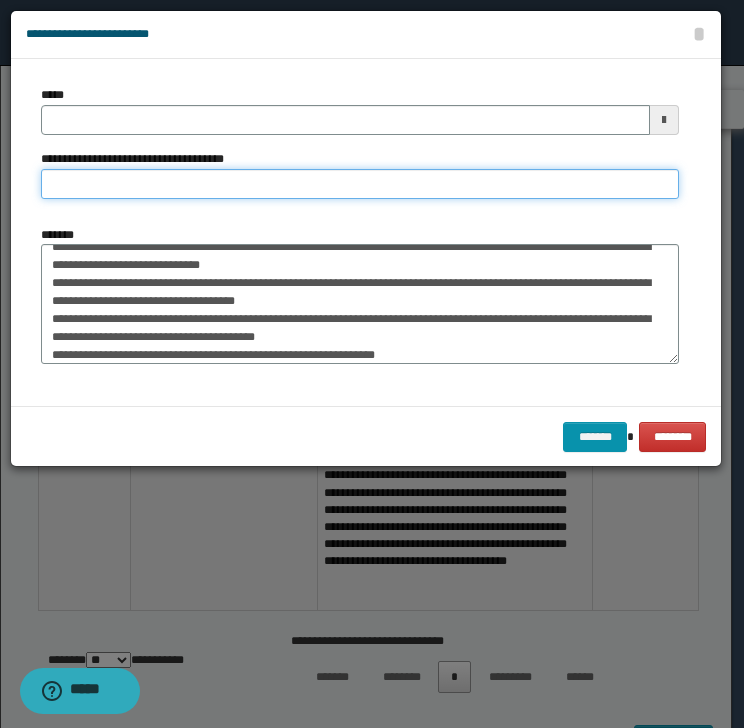 click on "**********" at bounding box center (360, 184) 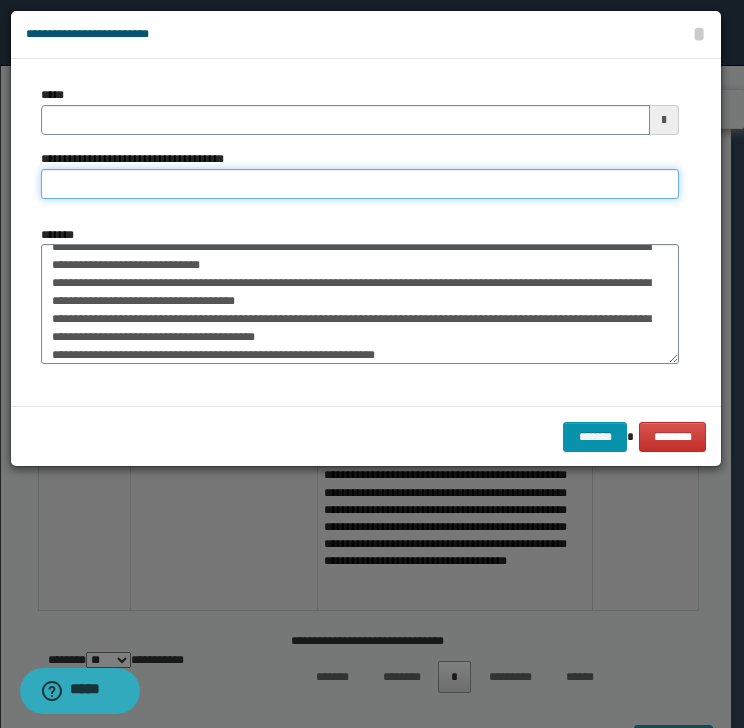 type on "**********" 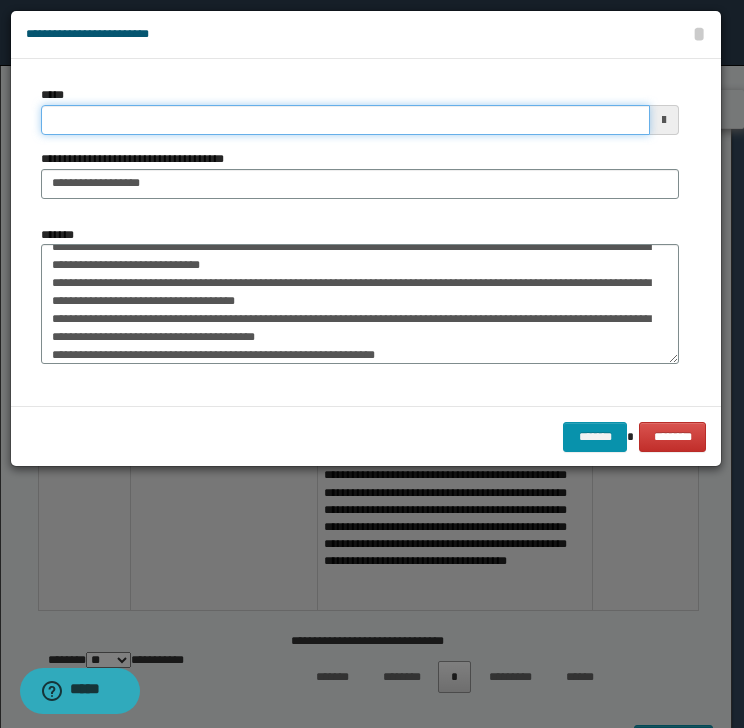 click on "*****" at bounding box center [345, 120] 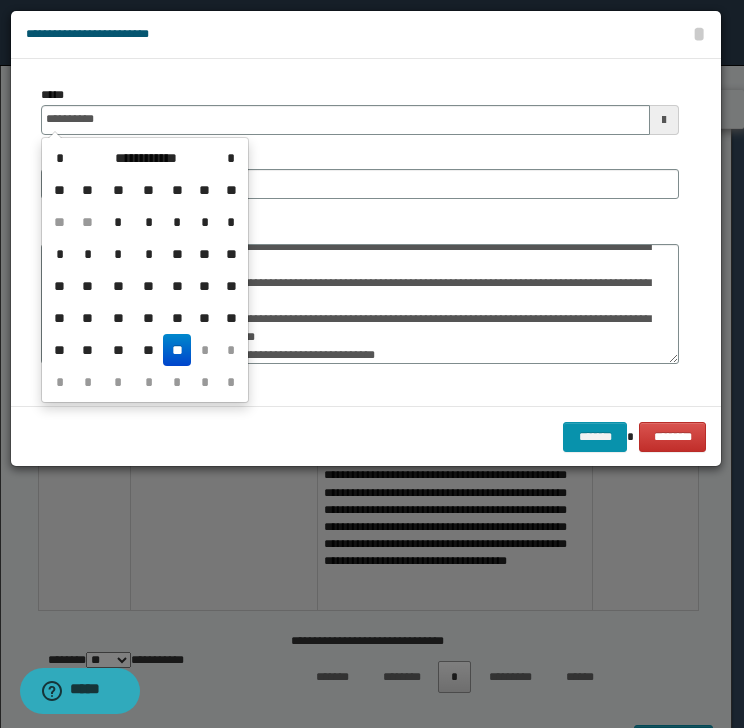 type on "**********" 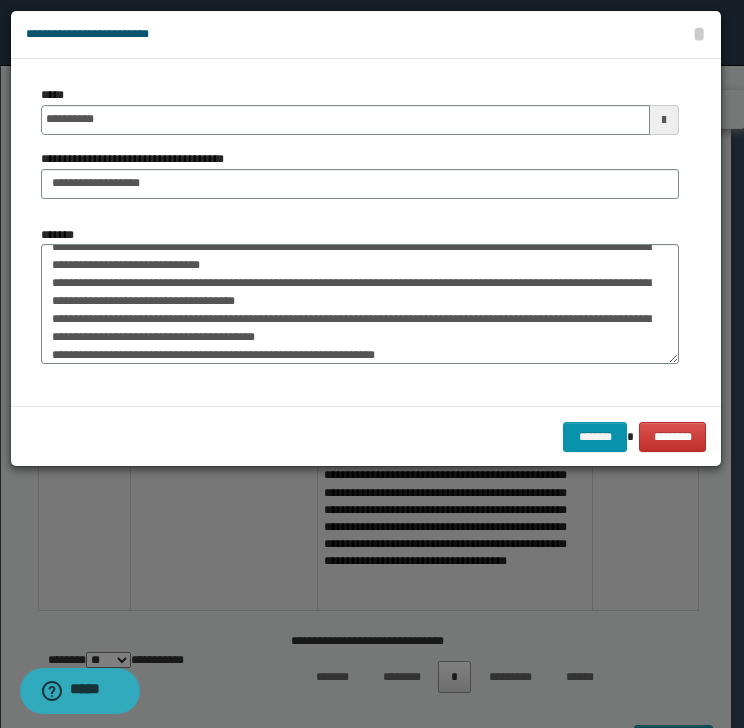 click on "**********" at bounding box center [360, 232] 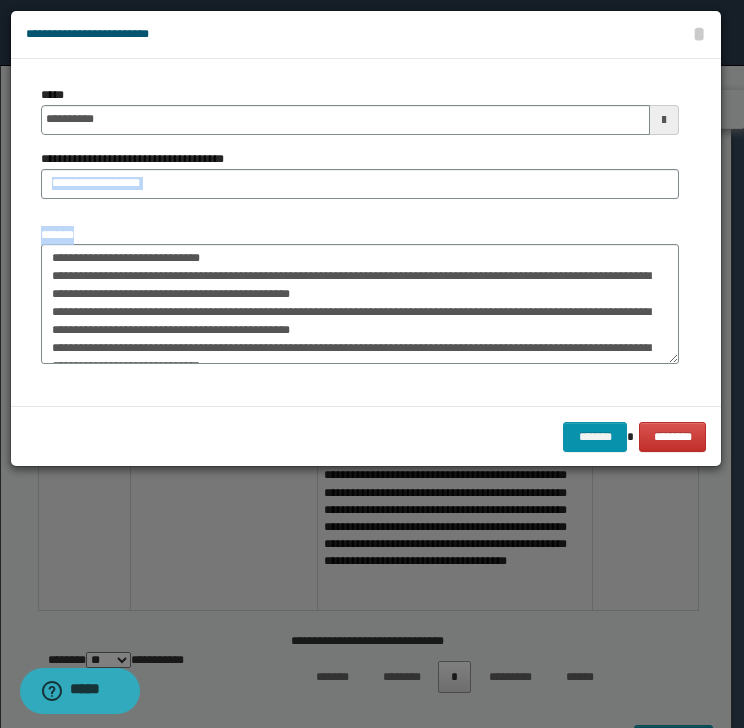 scroll, scrollTop: 197, scrollLeft: 0, axis: vertical 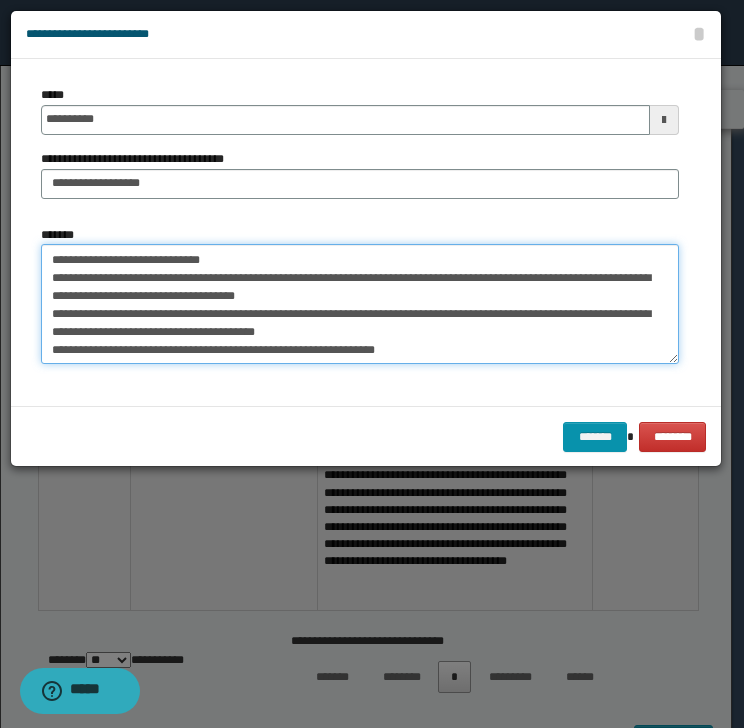 click on "*******" at bounding box center (360, 304) 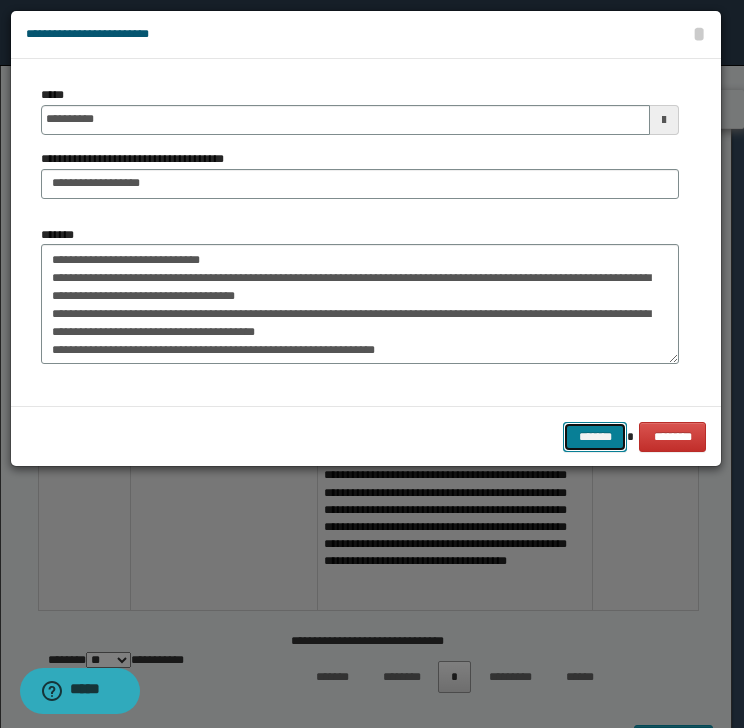click on "*******" at bounding box center [595, 437] 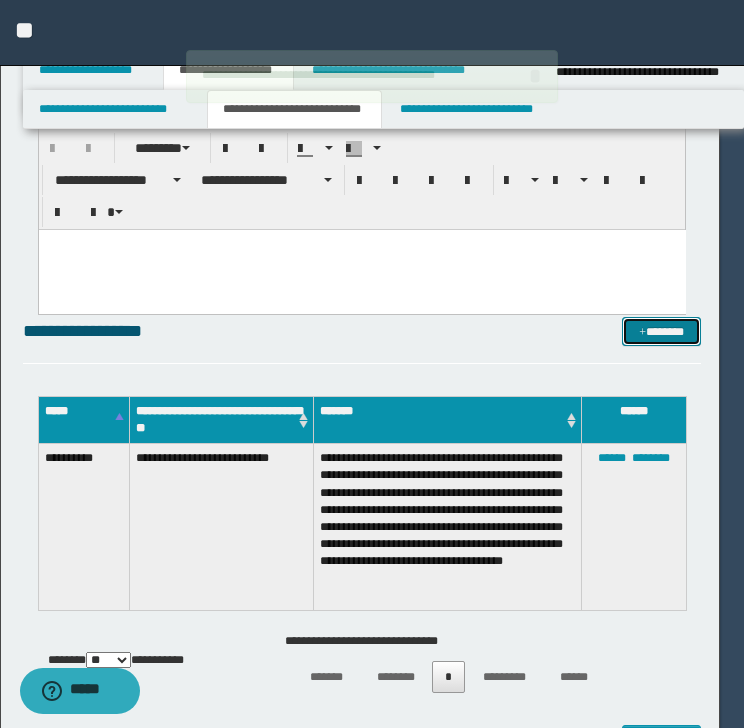type 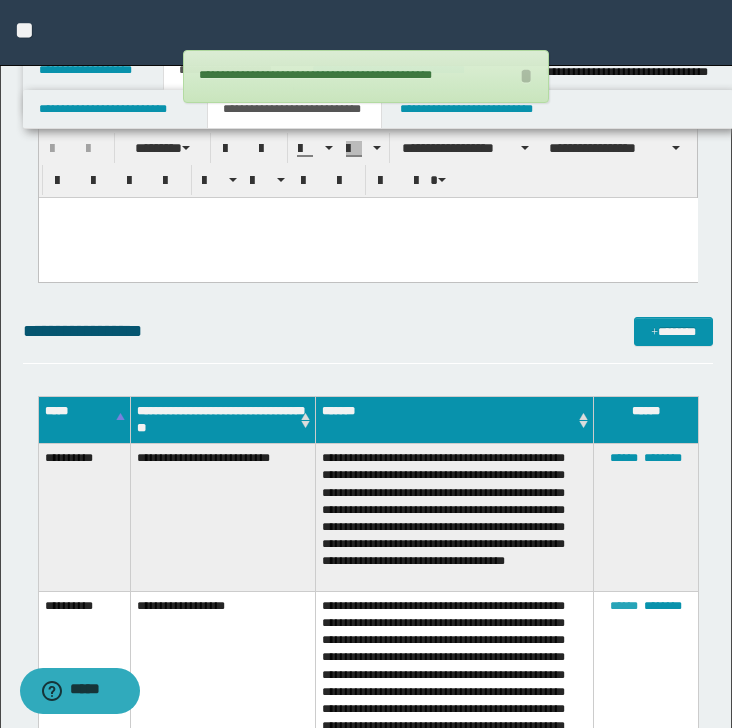 click on "******" at bounding box center (624, 606) 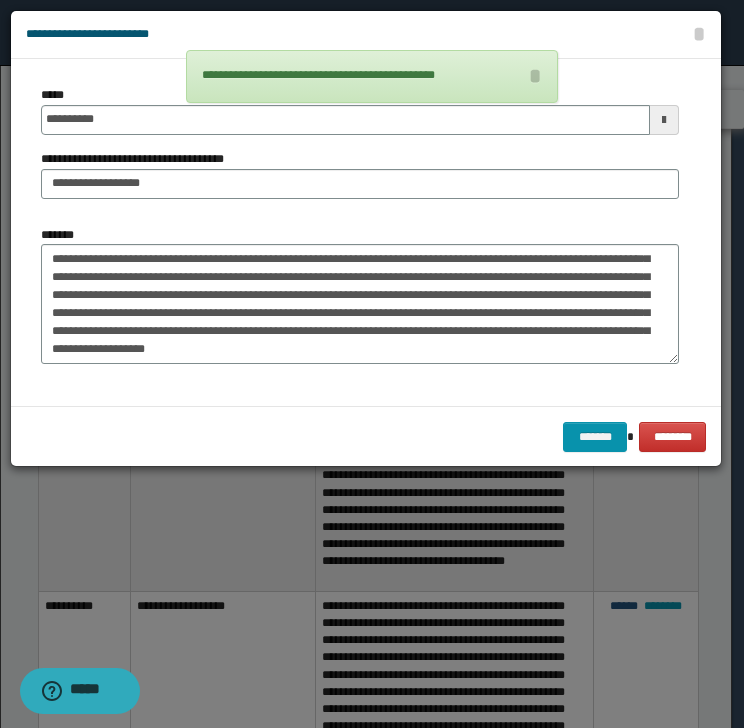 scroll, scrollTop: 125, scrollLeft: 0, axis: vertical 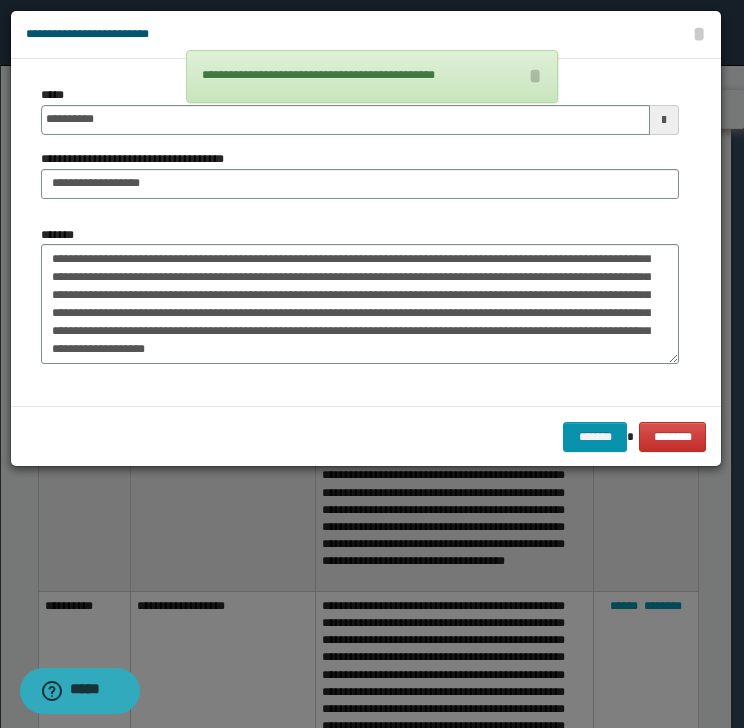 click on "*******" at bounding box center [360, 302] 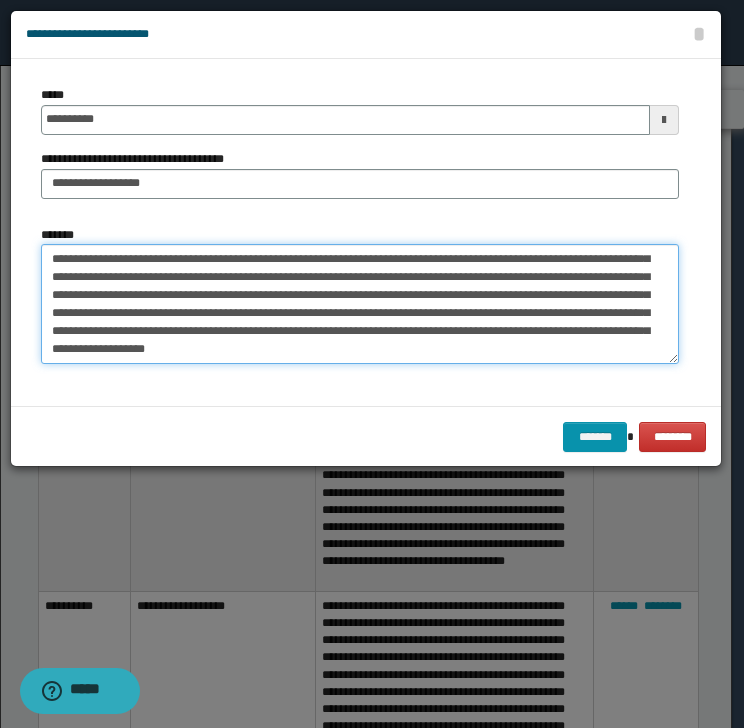 click on "*******" at bounding box center [360, 304] 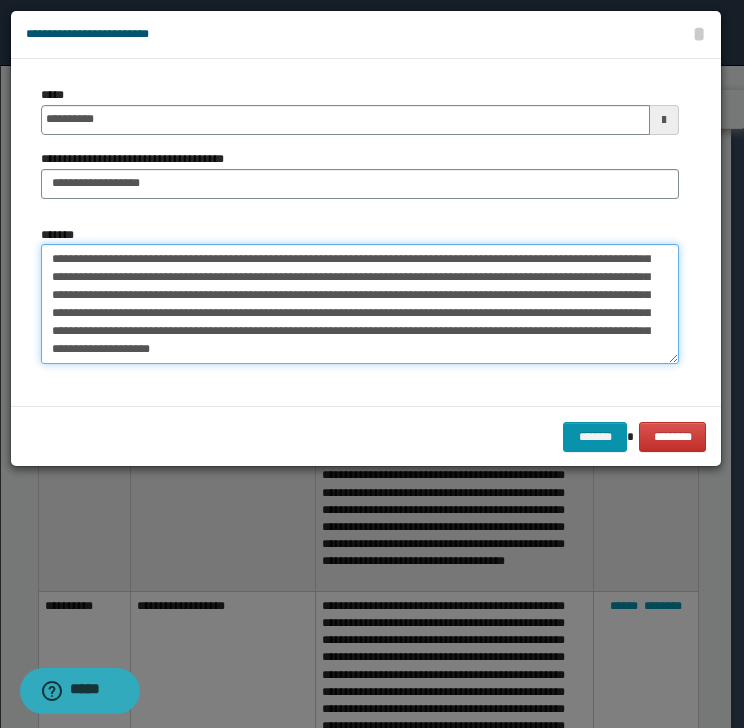 click on "*******" at bounding box center [360, 304] 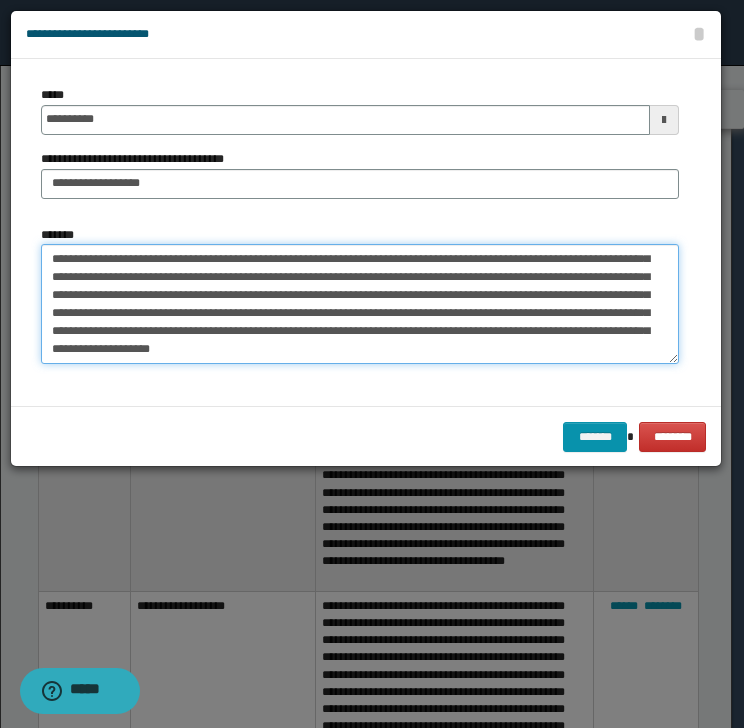 click on "*******" at bounding box center (360, 304) 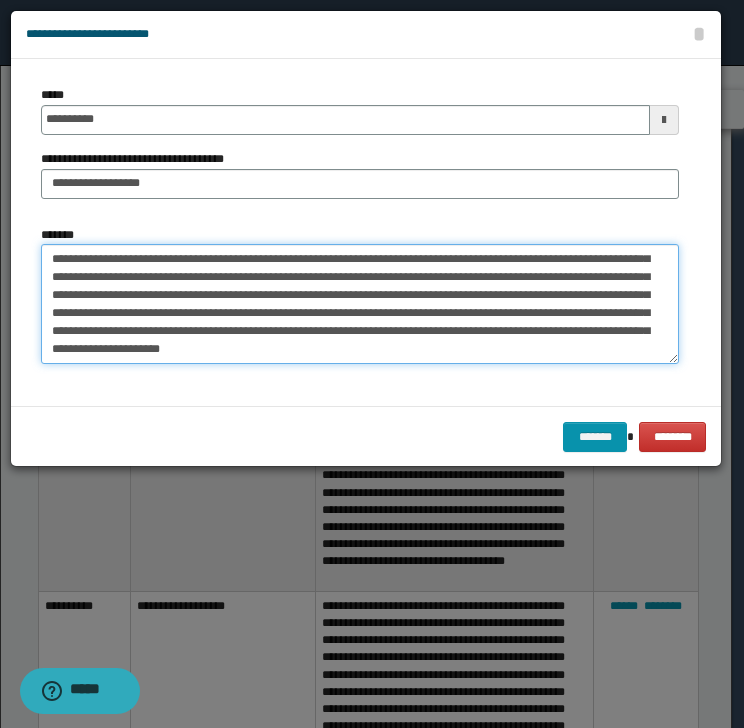 click on "*******" at bounding box center [360, 304] 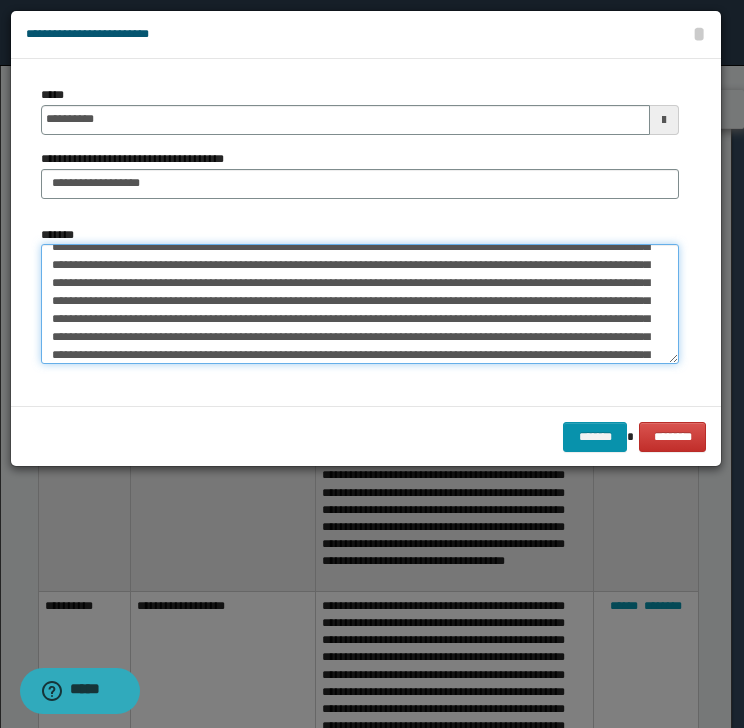 scroll, scrollTop: 0, scrollLeft: 0, axis: both 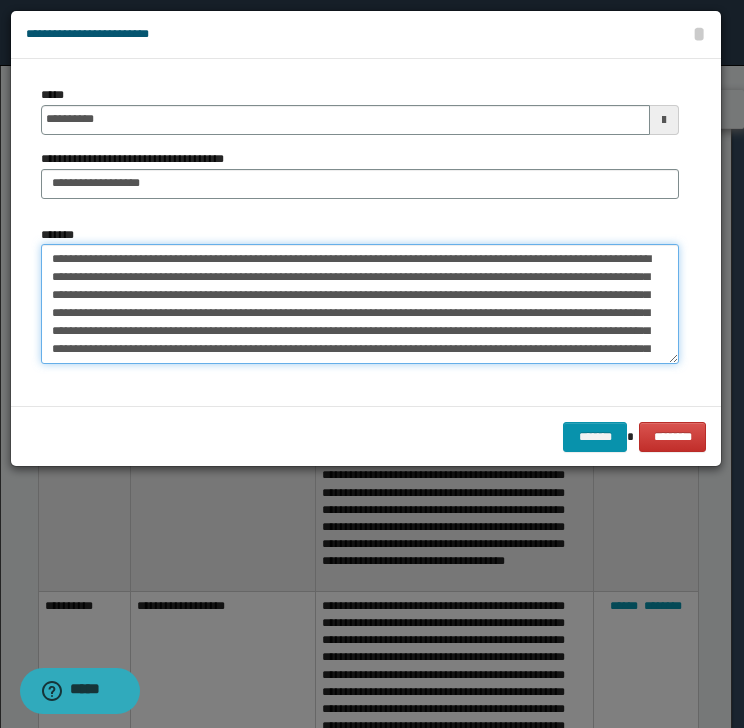 click on "*******" at bounding box center [360, 304] 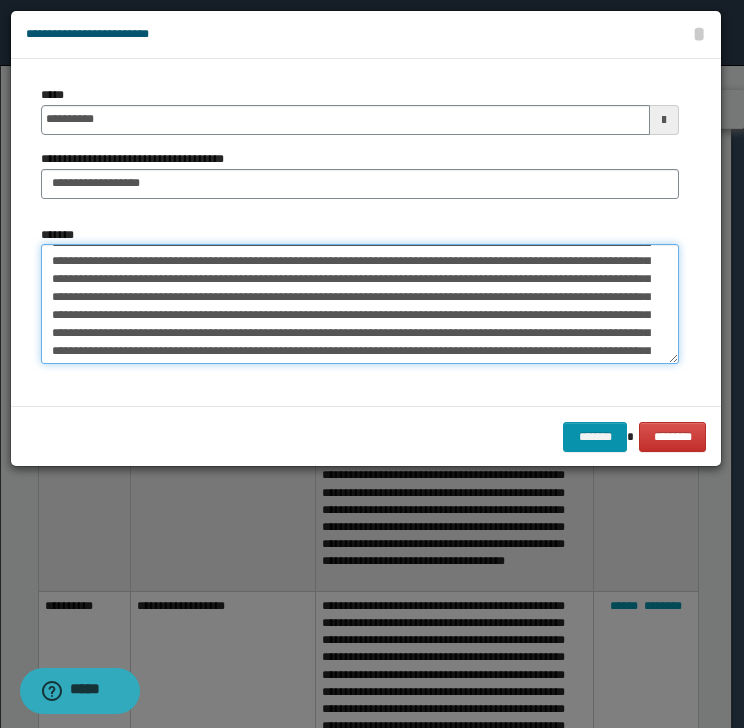 scroll, scrollTop: 125, scrollLeft: 0, axis: vertical 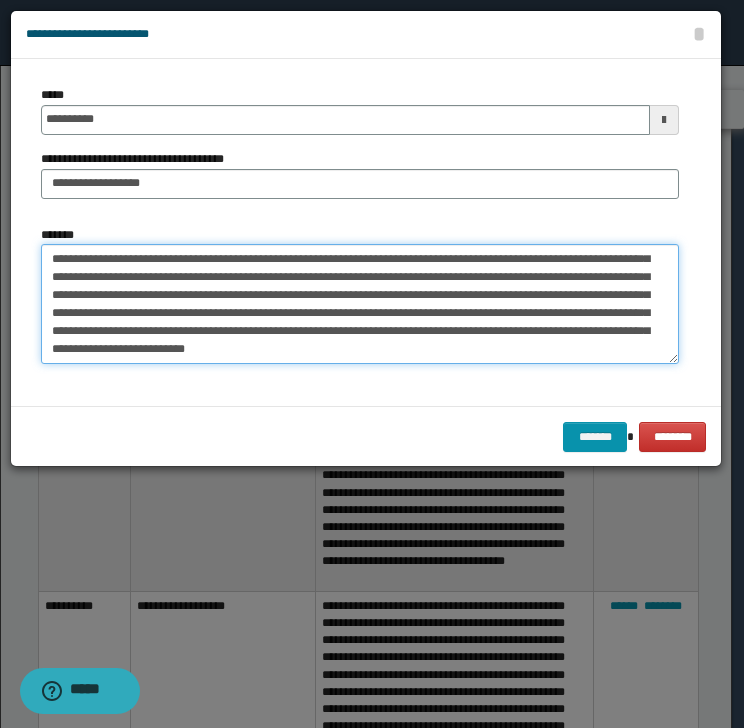 click on "*******" at bounding box center (360, 304) 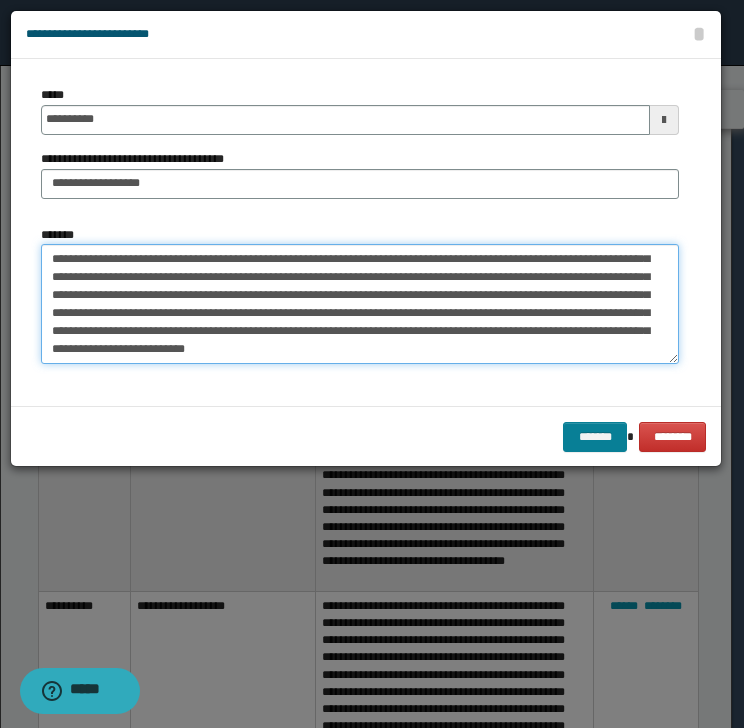 type on "**********" 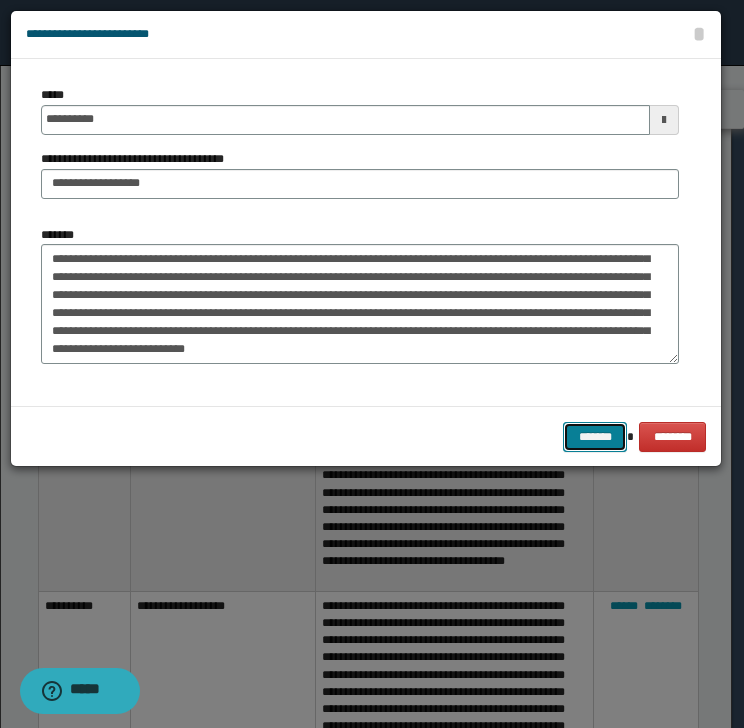 click on "*******" at bounding box center [595, 437] 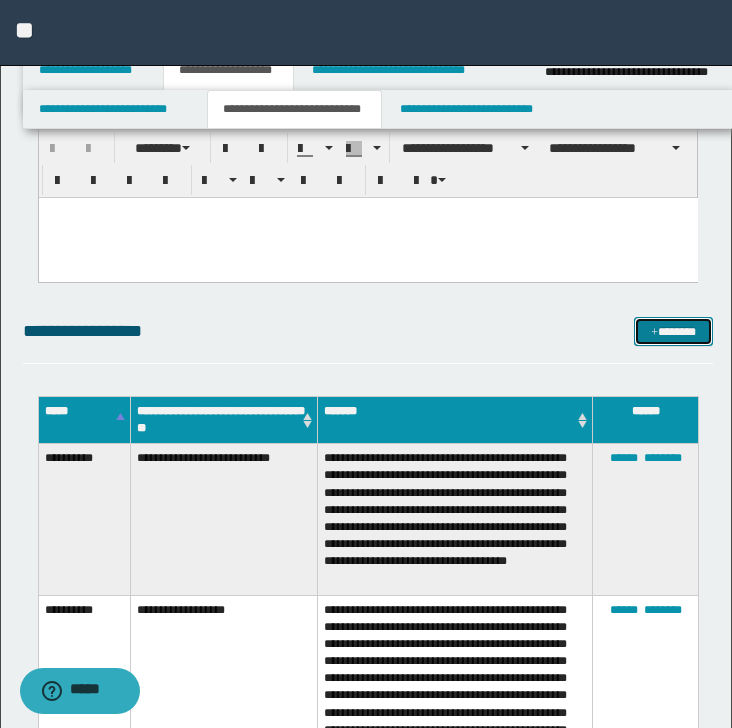 click on "*******" at bounding box center [673, 332] 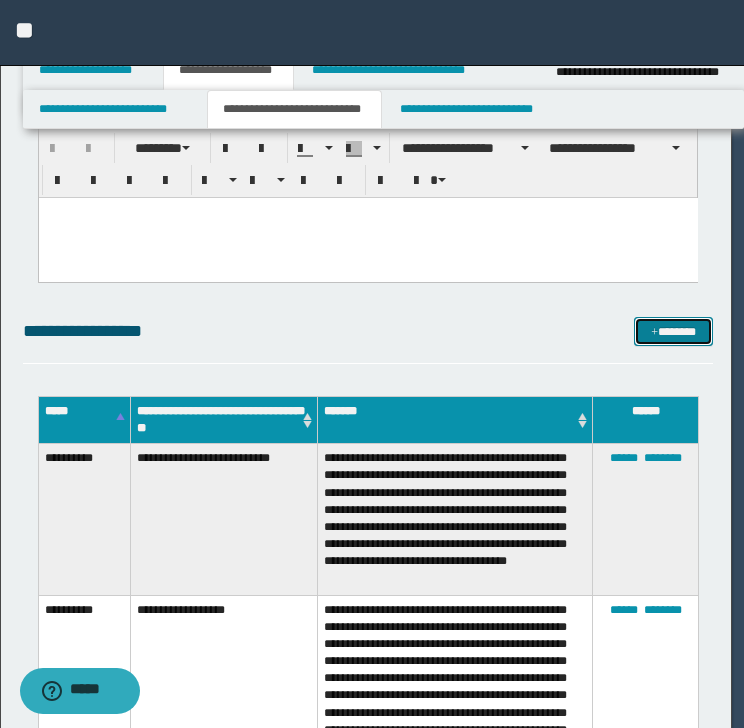 scroll, scrollTop: 0, scrollLeft: 0, axis: both 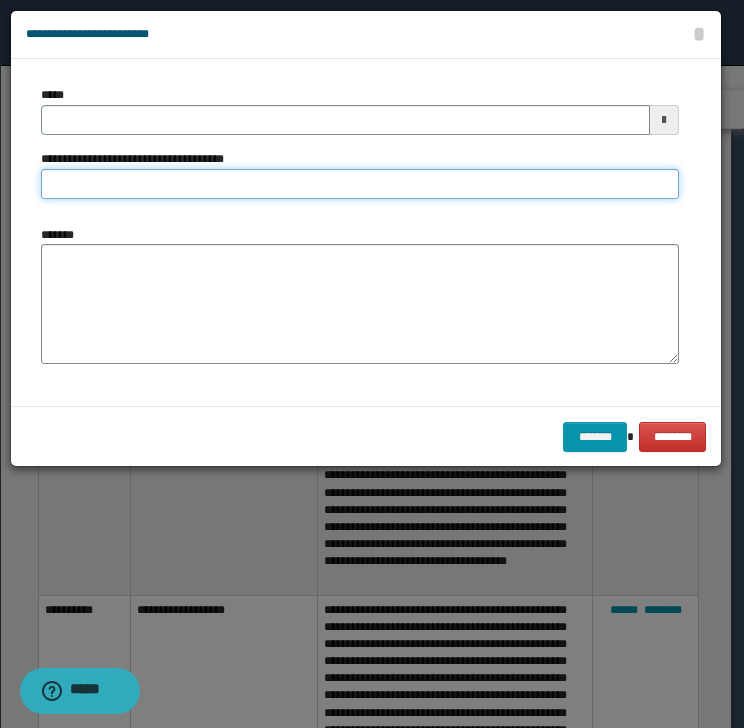 click on "**********" at bounding box center (360, 184) 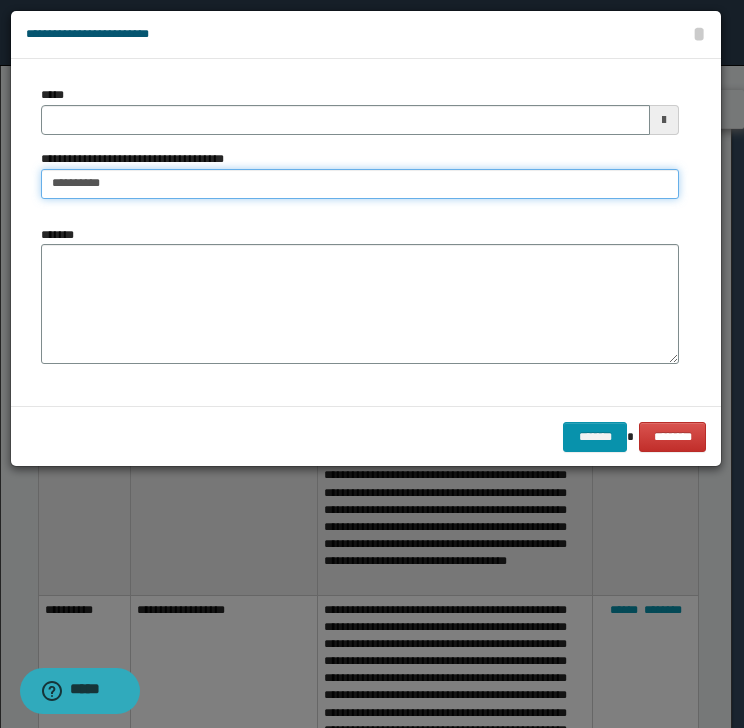 type on "**********" 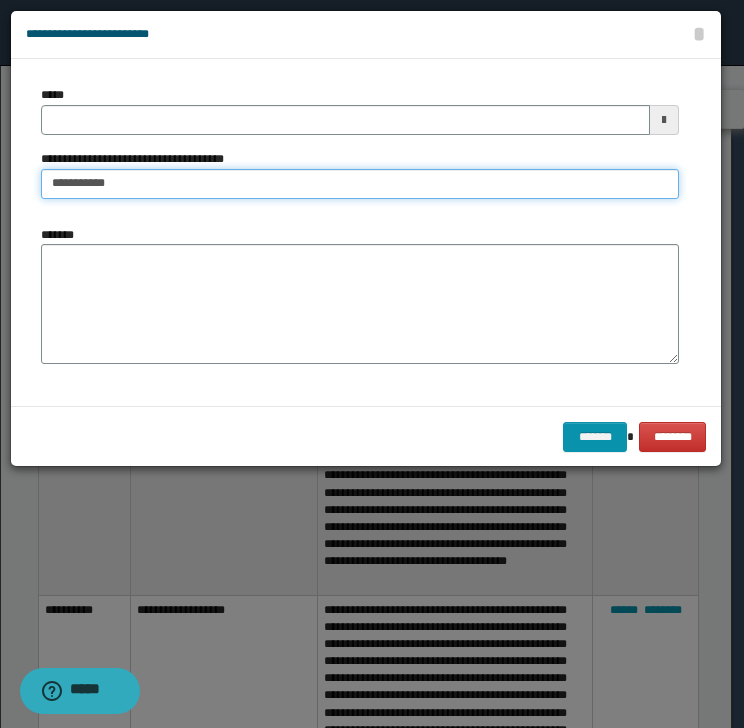 type 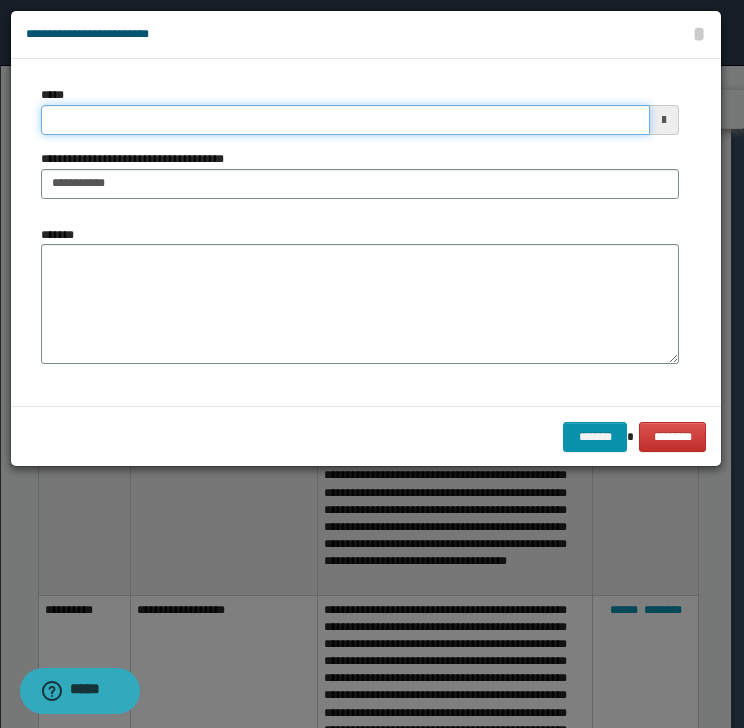 click on "*****" at bounding box center [345, 120] 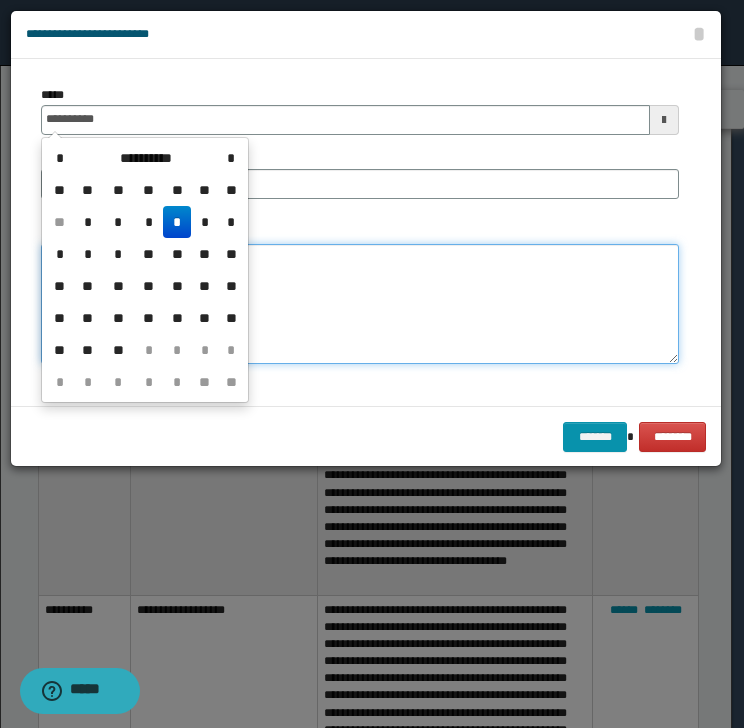 type on "**********" 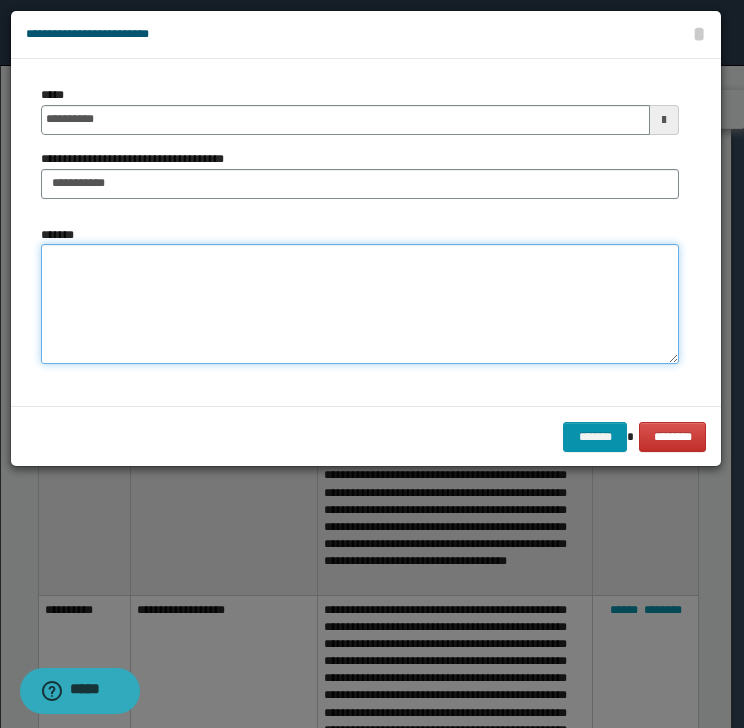 click on "*******" at bounding box center (360, 304) 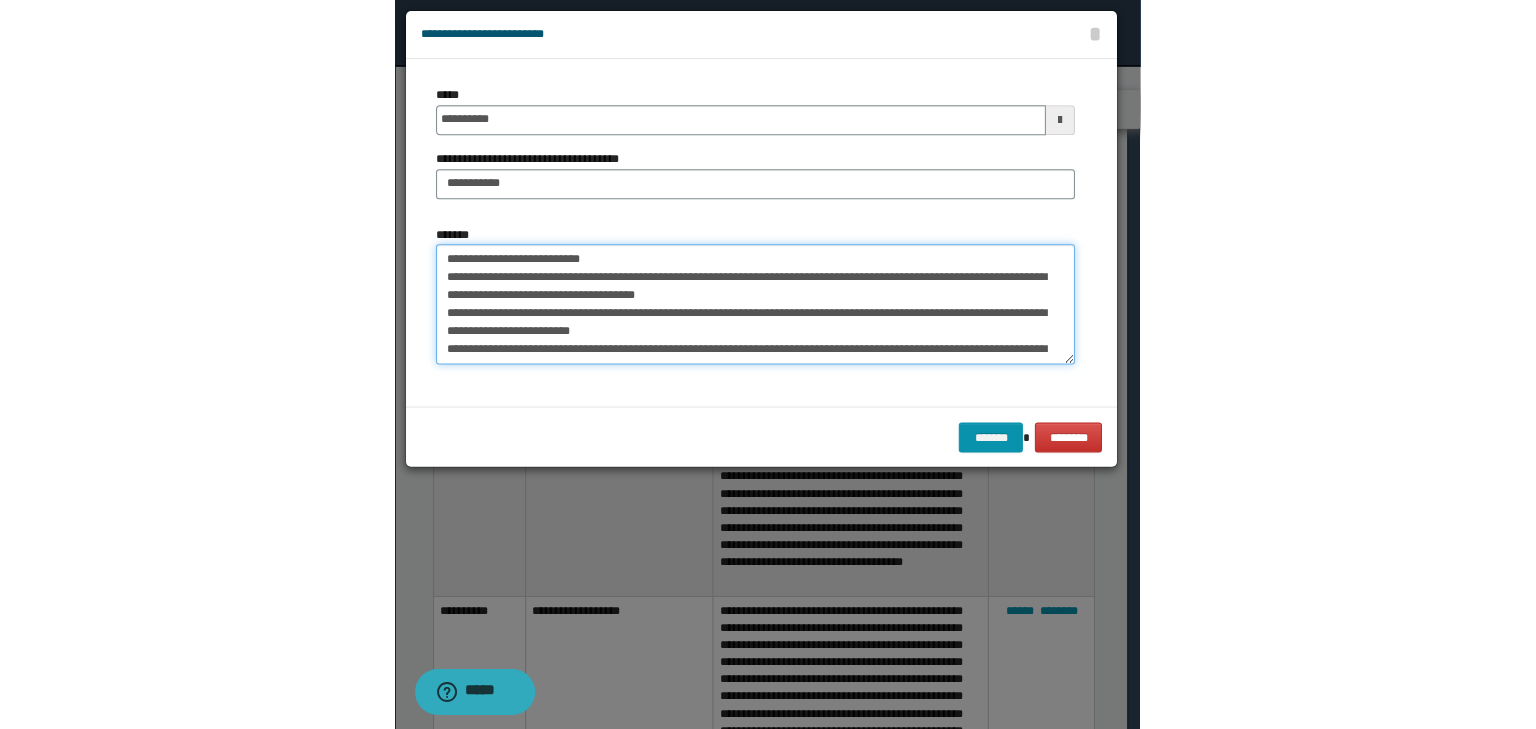 scroll, scrollTop: 48, scrollLeft: 0, axis: vertical 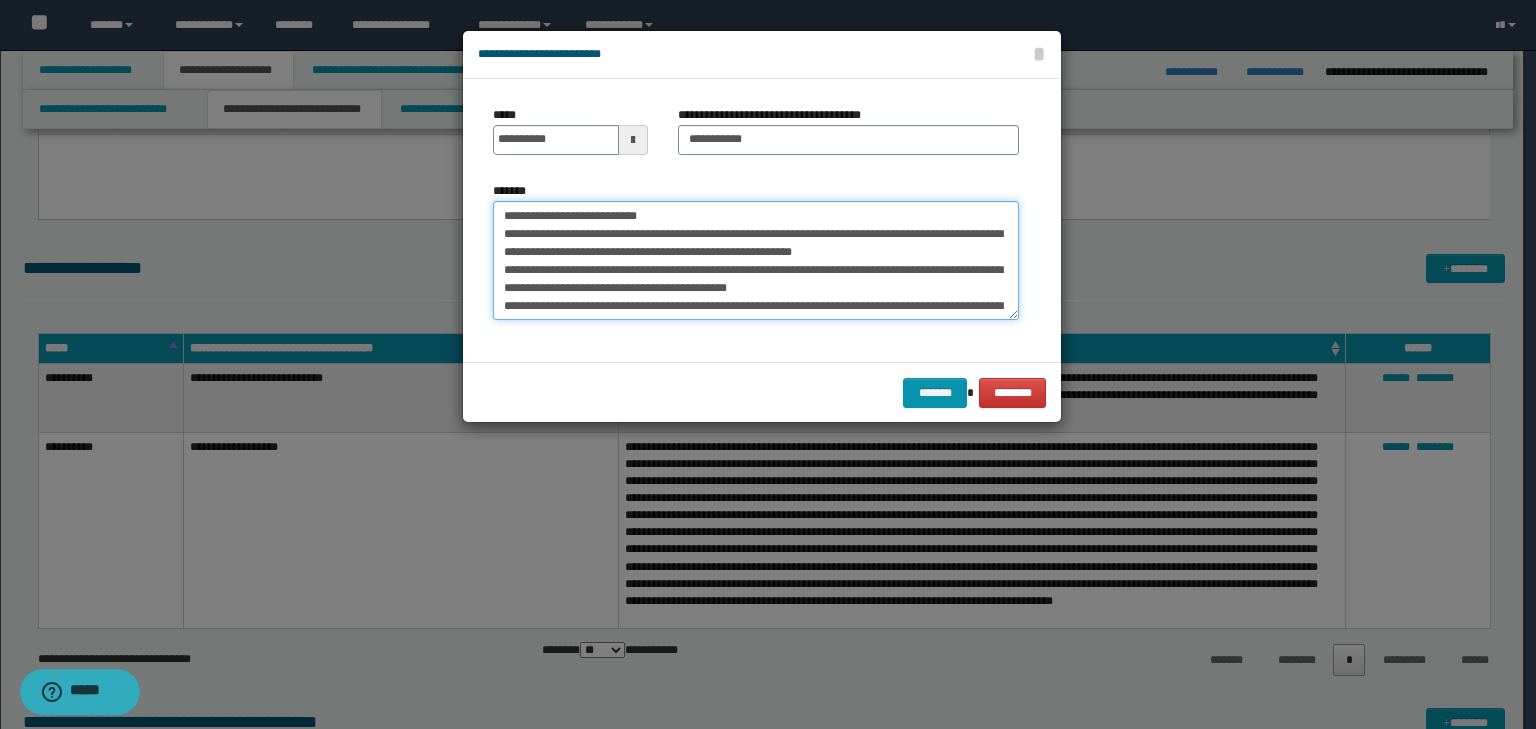drag, startPoint x: 514, startPoint y: 216, endPoint x: 603, endPoint y: 213, distance: 89.050545 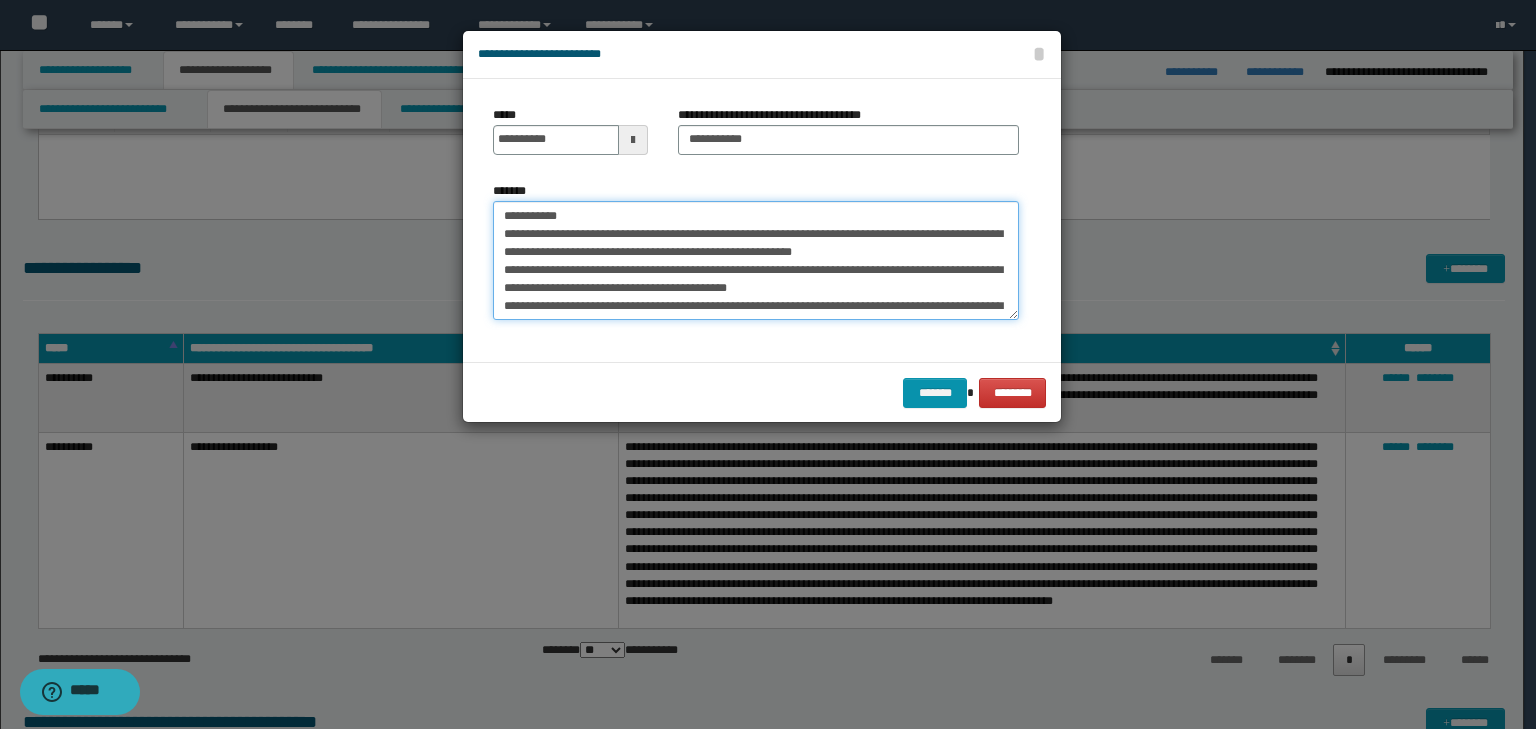 click on "**********" at bounding box center [756, 261] 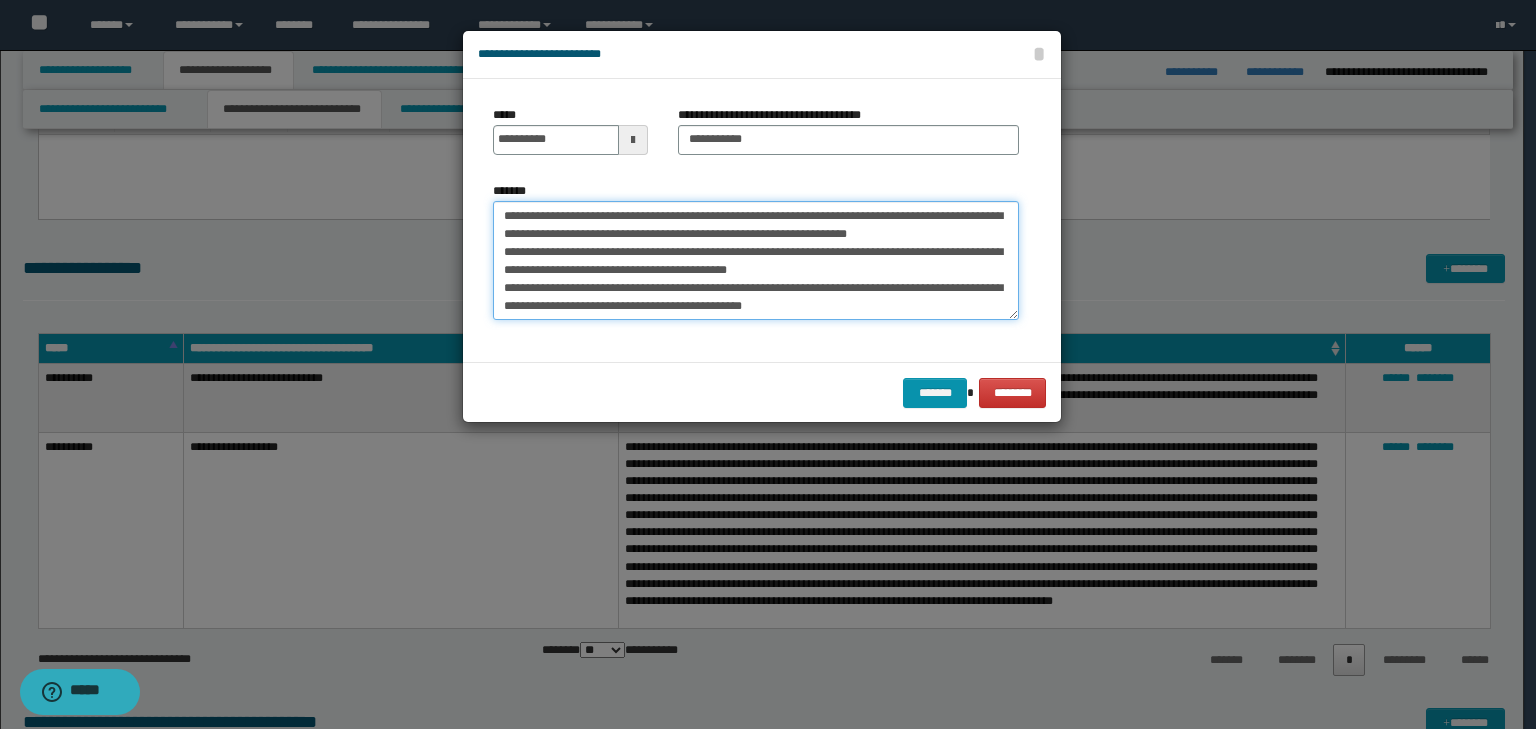 click on "**********" at bounding box center [756, 261] 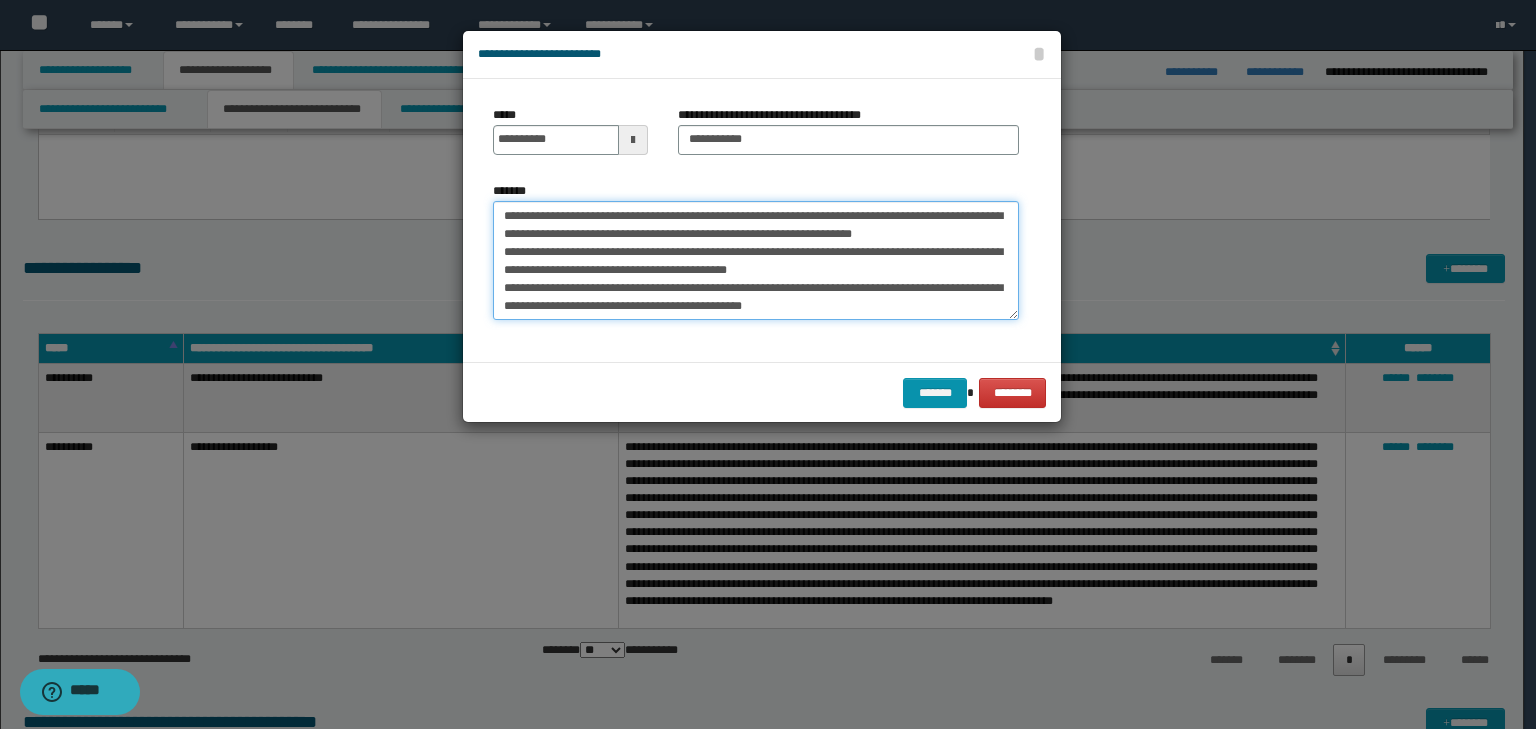 click on "**********" at bounding box center [756, 261] 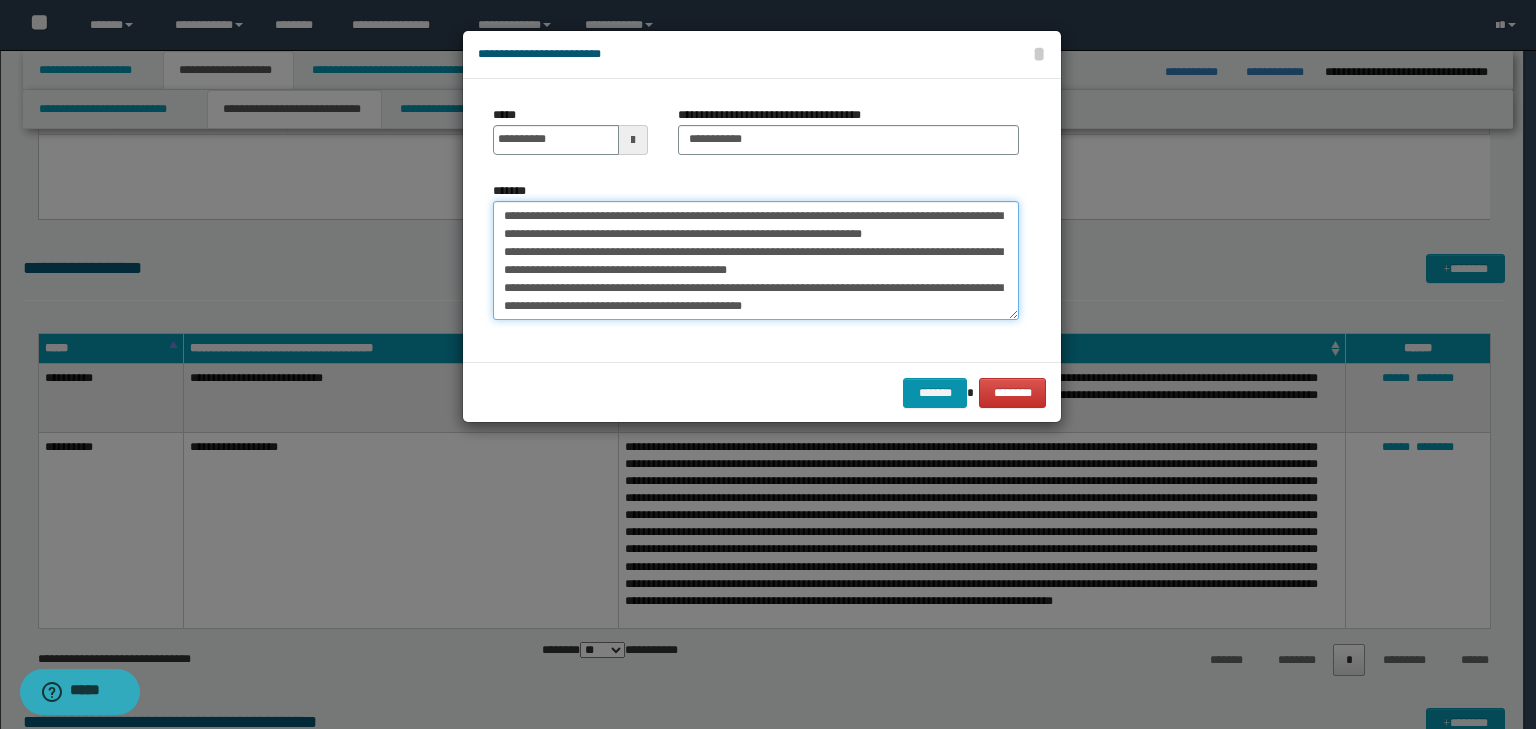 drag, startPoint x: 583, startPoint y: 213, endPoint x: 737, endPoint y: 219, distance: 154.11684 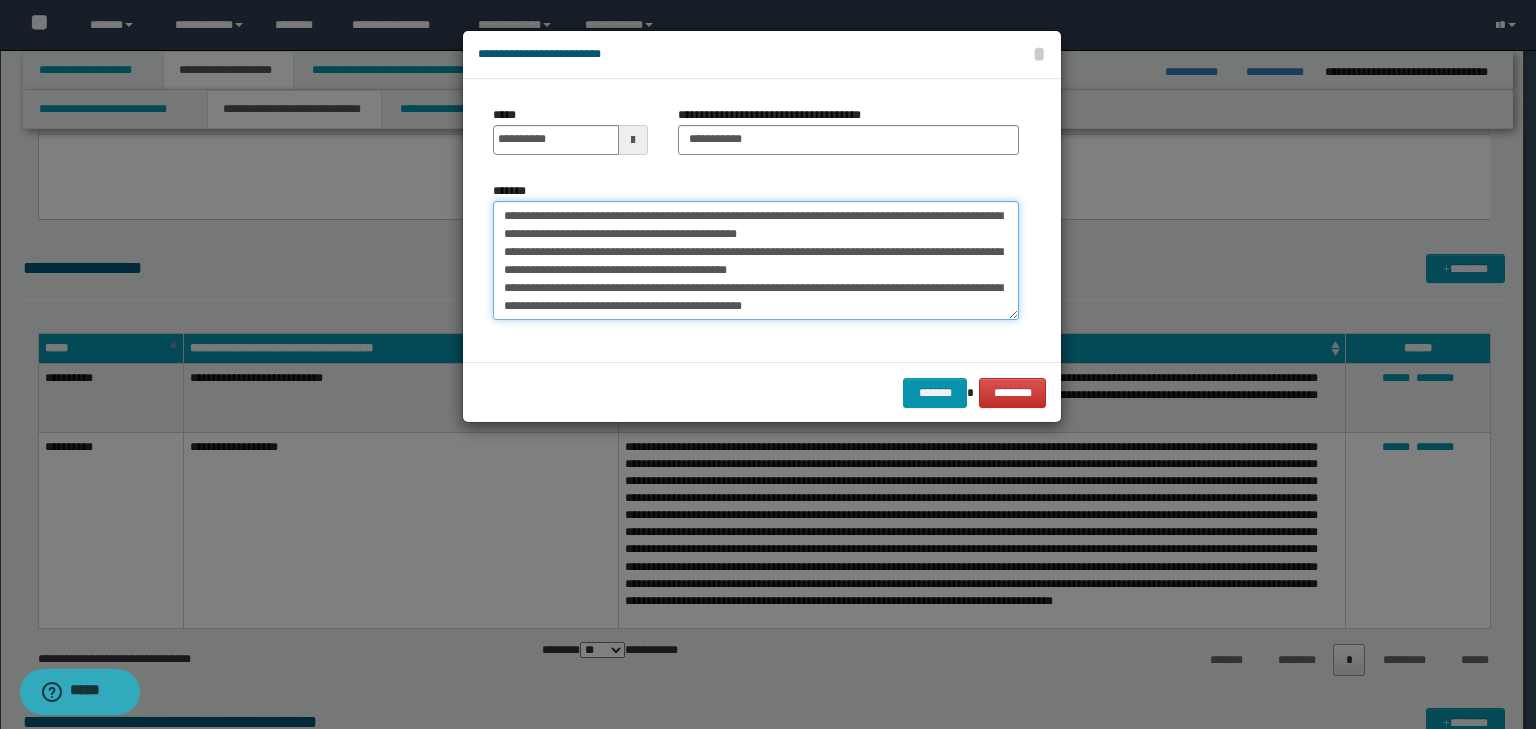 drag, startPoint x: 599, startPoint y: 212, endPoint x: 714, endPoint y: 213, distance: 115.00435 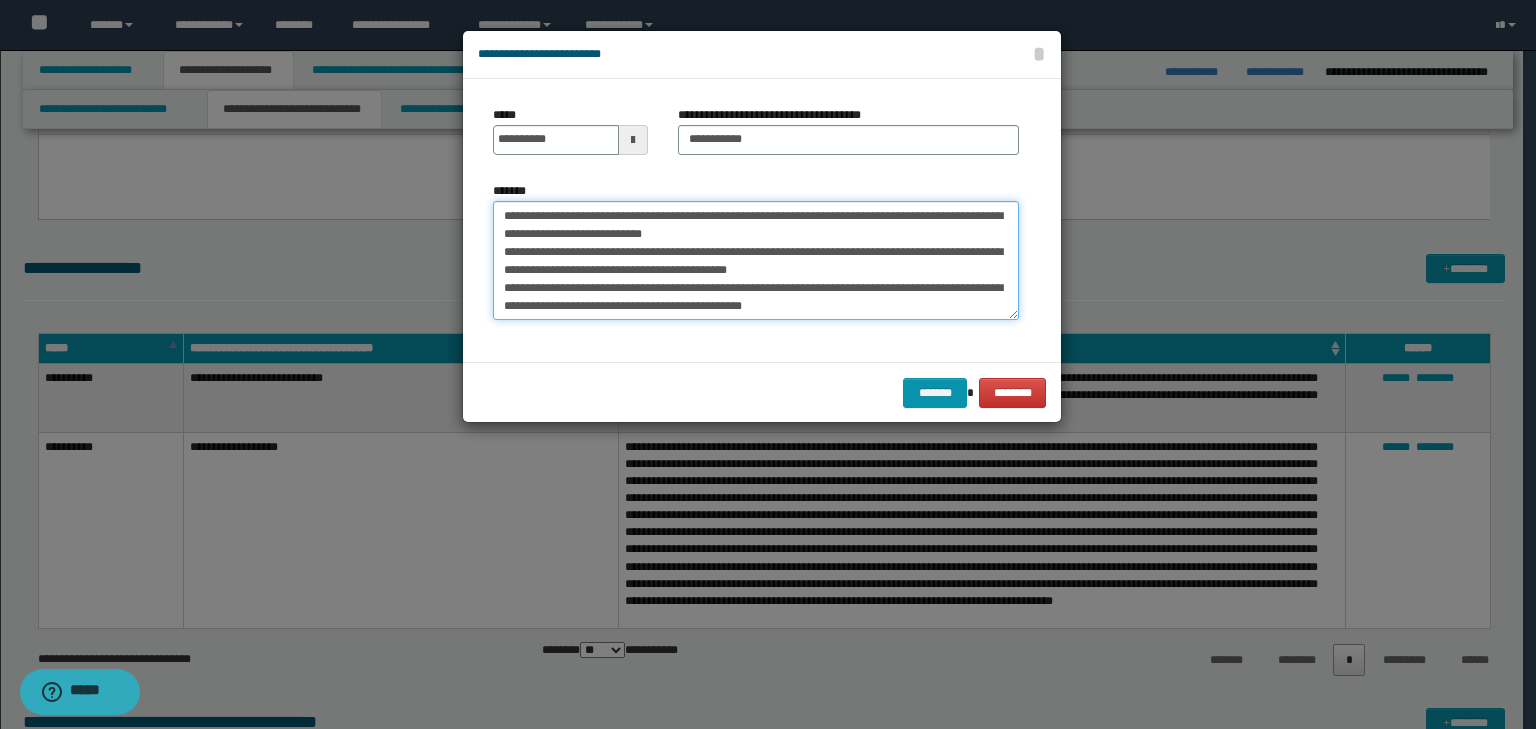 drag, startPoint x: 579, startPoint y: 212, endPoint x: 604, endPoint y: 215, distance: 25.179358 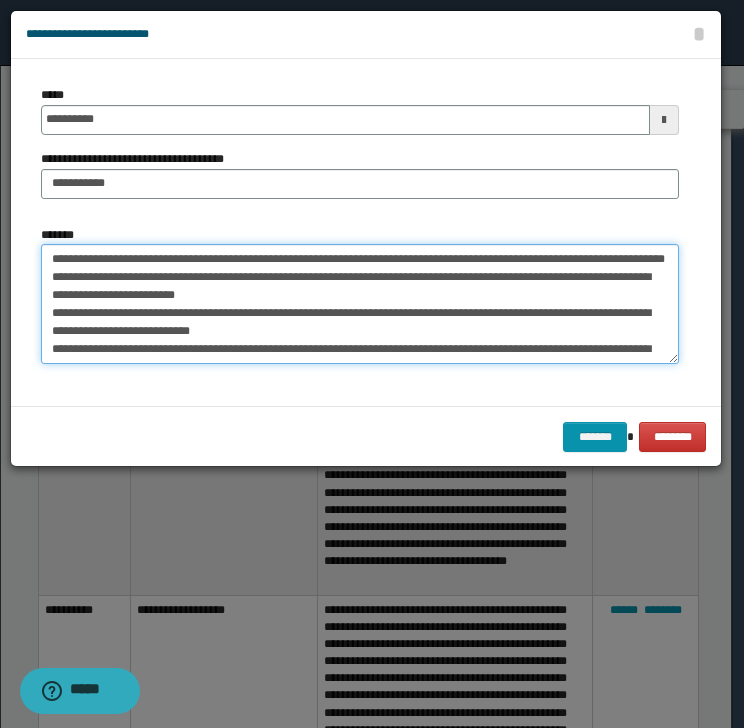 click on "**********" at bounding box center (360, 304) 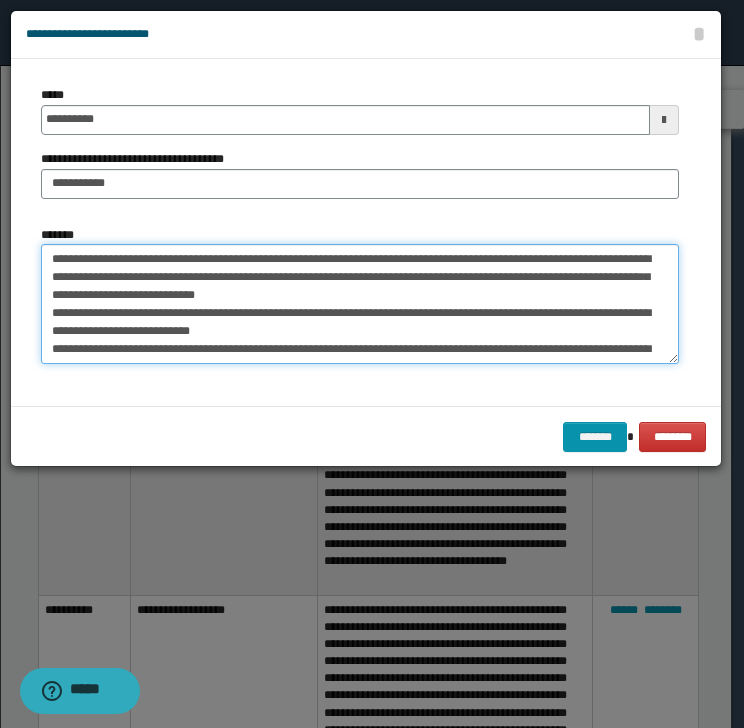 drag, startPoint x: 118, startPoint y: 275, endPoint x: 166, endPoint y: 276, distance: 48.010414 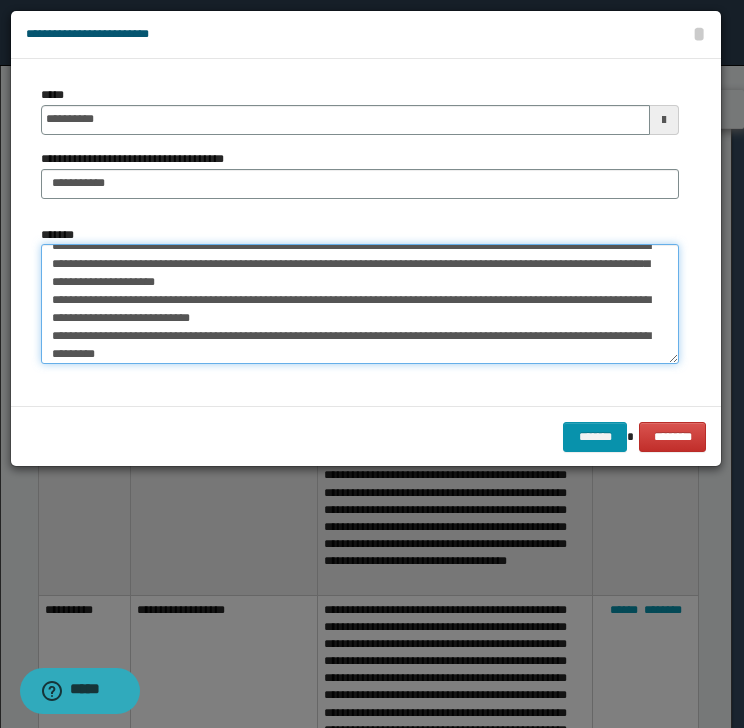 scroll, scrollTop: 17, scrollLeft: 0, axis: vertical 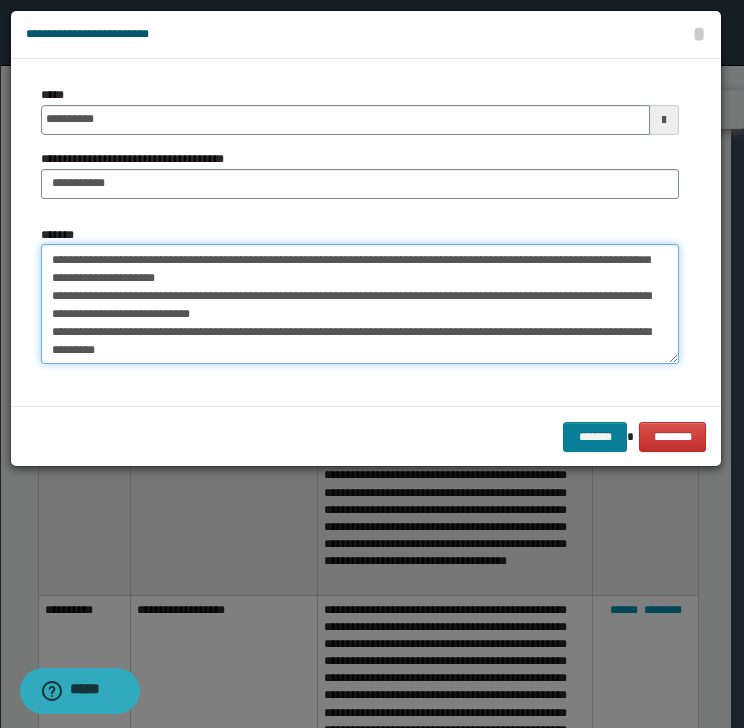type on "**********" 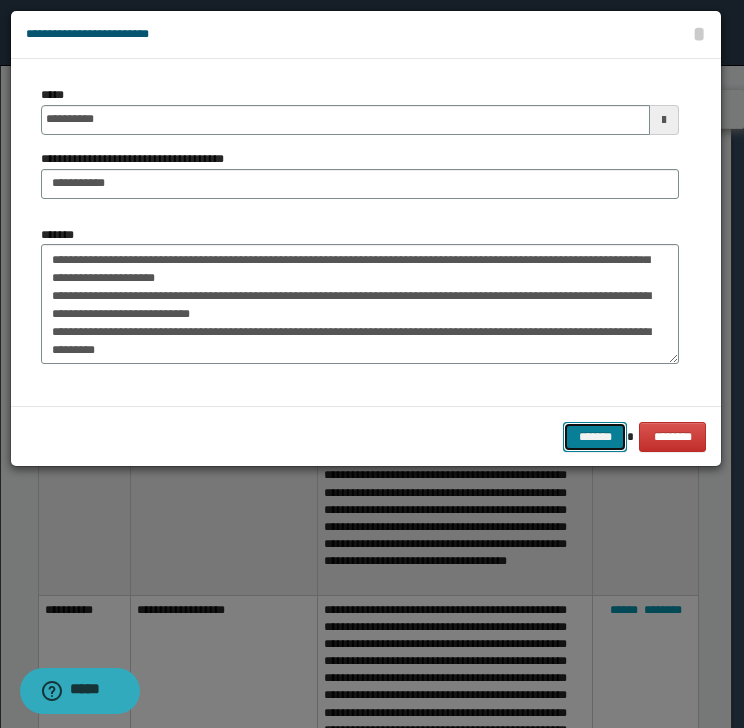 click on "*******" at bounding box center (595, 437) 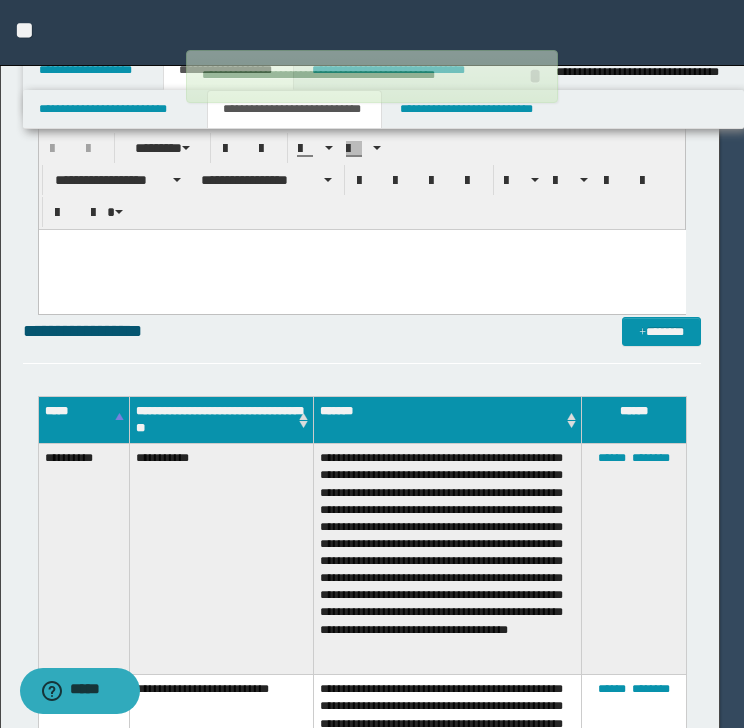 type 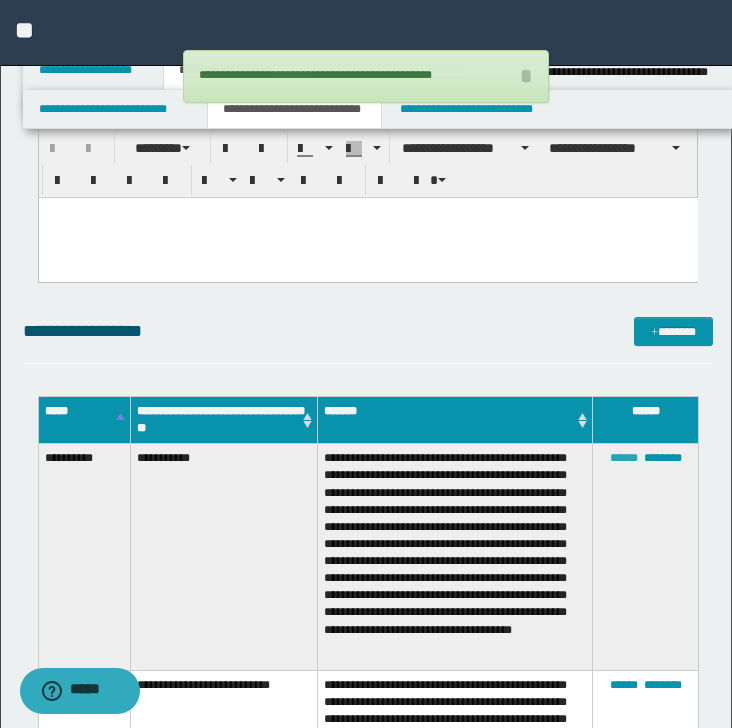 click on "******" at bounding box center (624, 458) 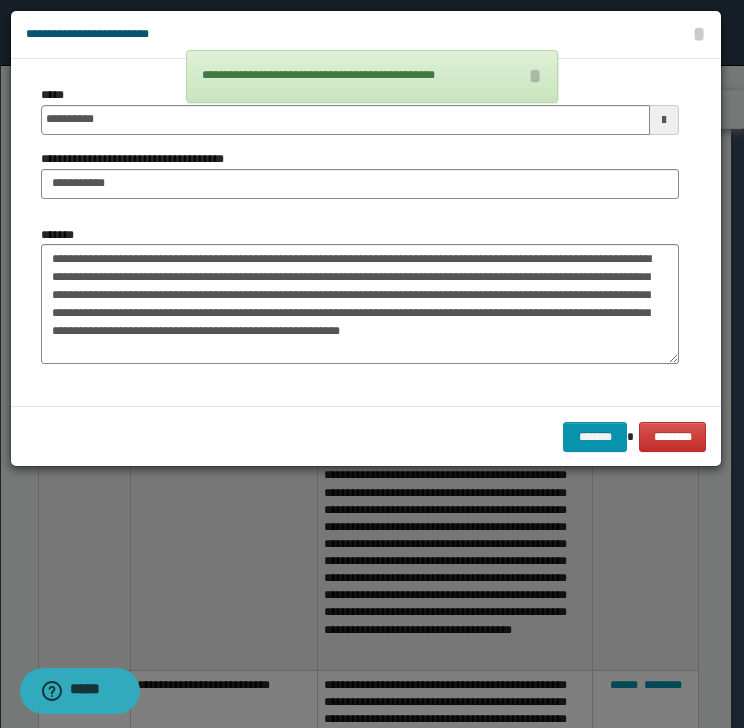 scroll, scrollTop: 0, scrollLeft: 0, axis: both 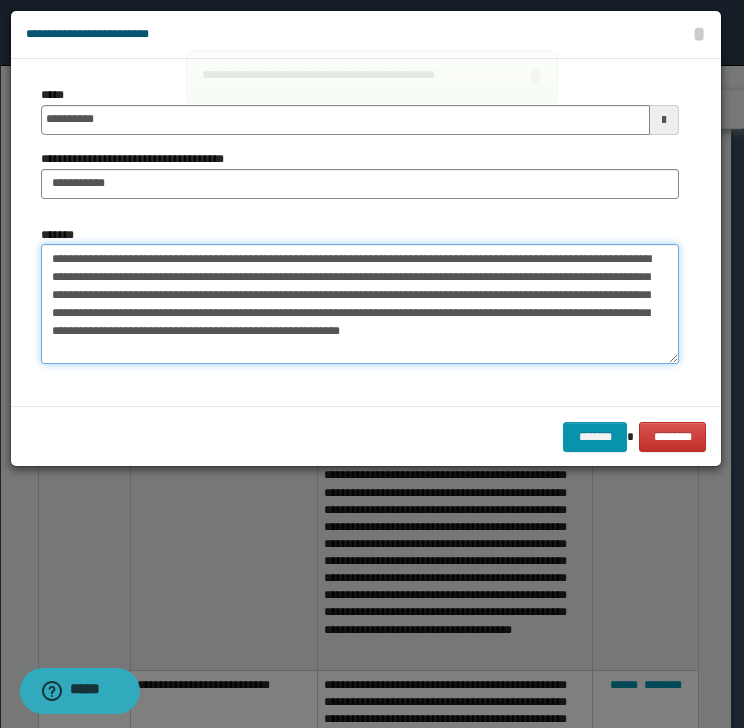 click on "**********" at bounding box center [360, 304] 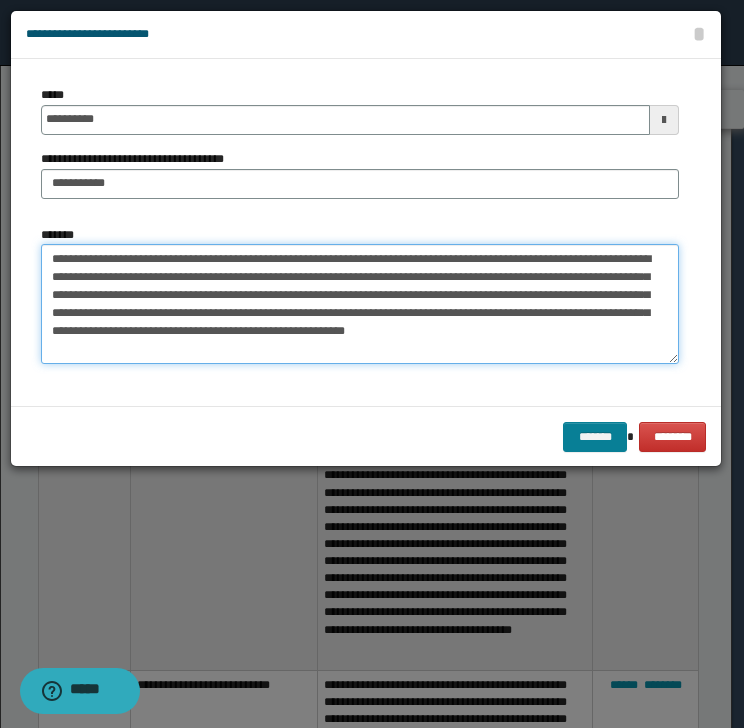 type on "**********" 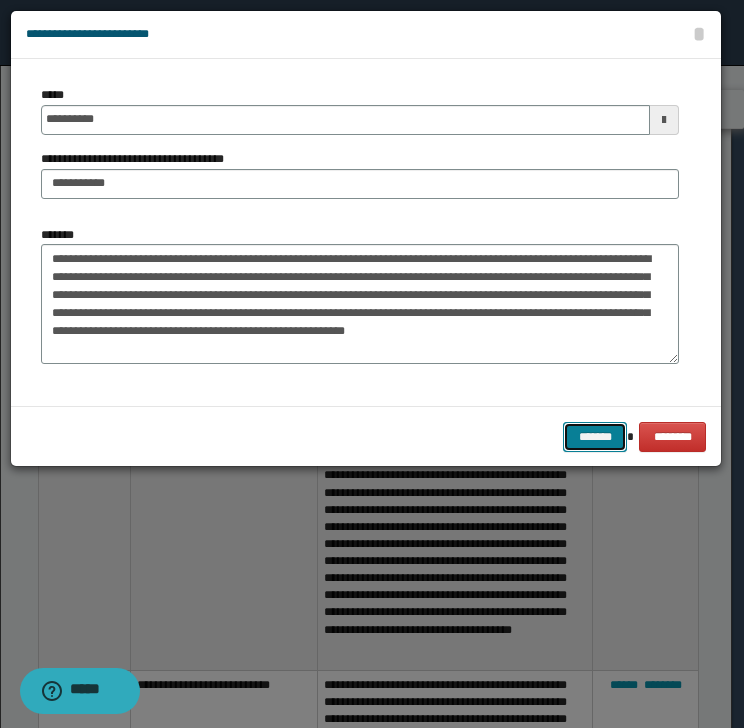 click on "*******" at bounding box center (595, 437) 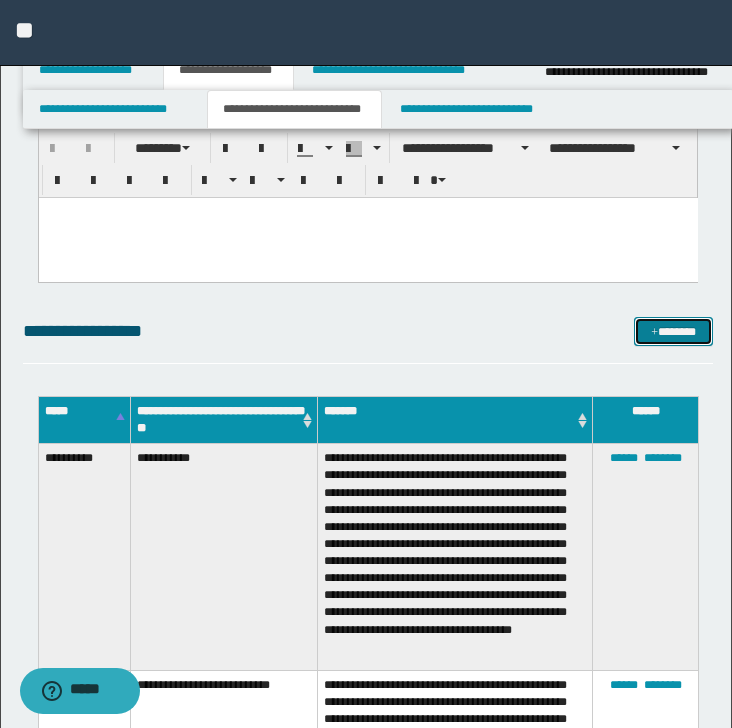 click on "*******" at bounding box center [673, 332] 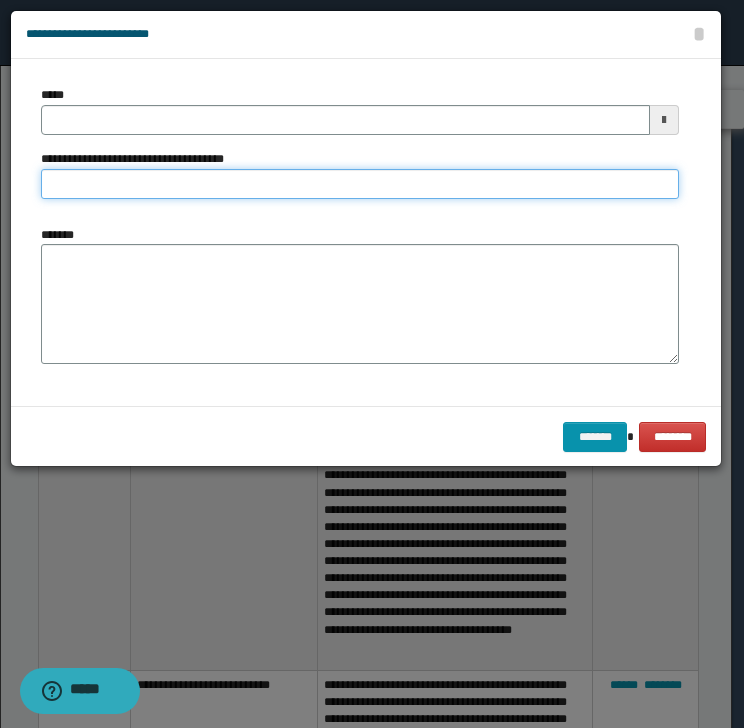 click on "**********" at bounding box center (360, 184) 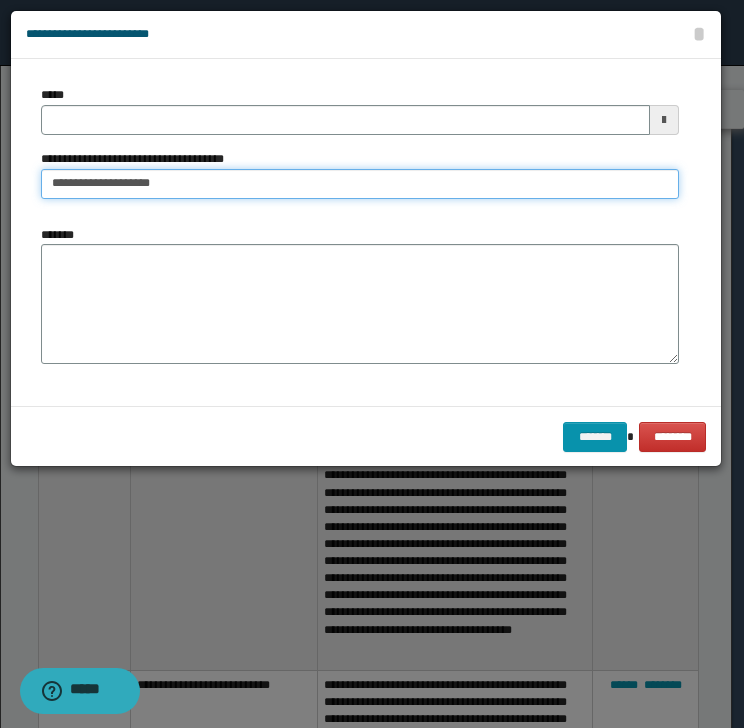 type on "**********" 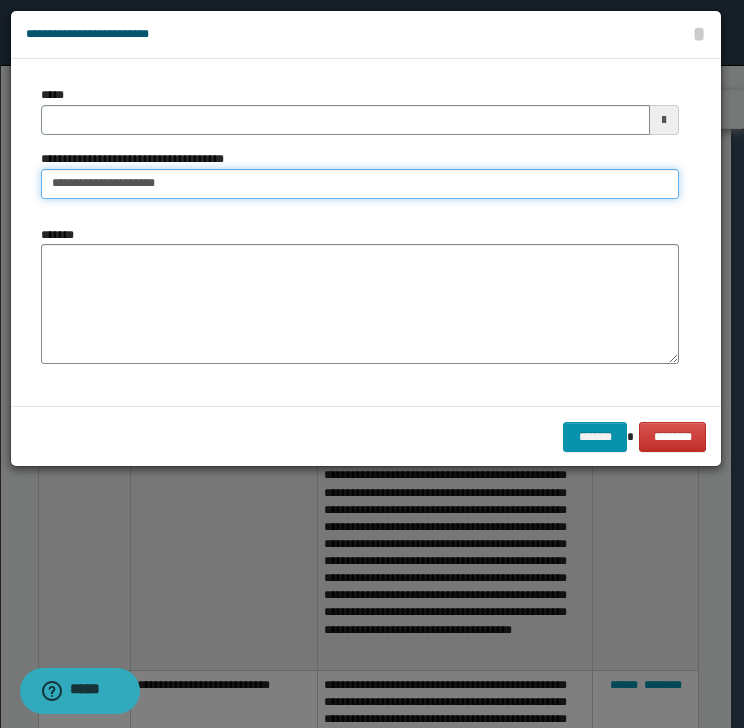 type 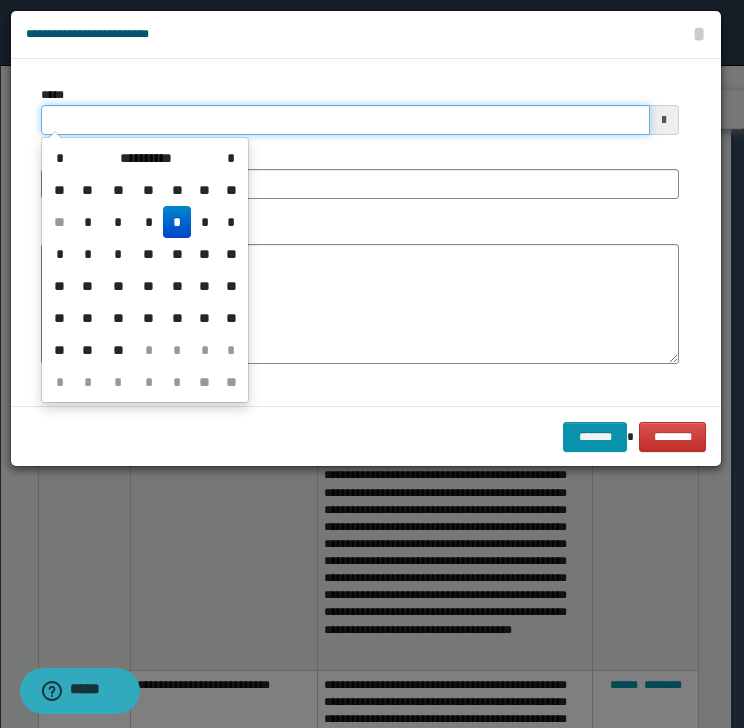 click on "*****" at bounding box center [345, 120] 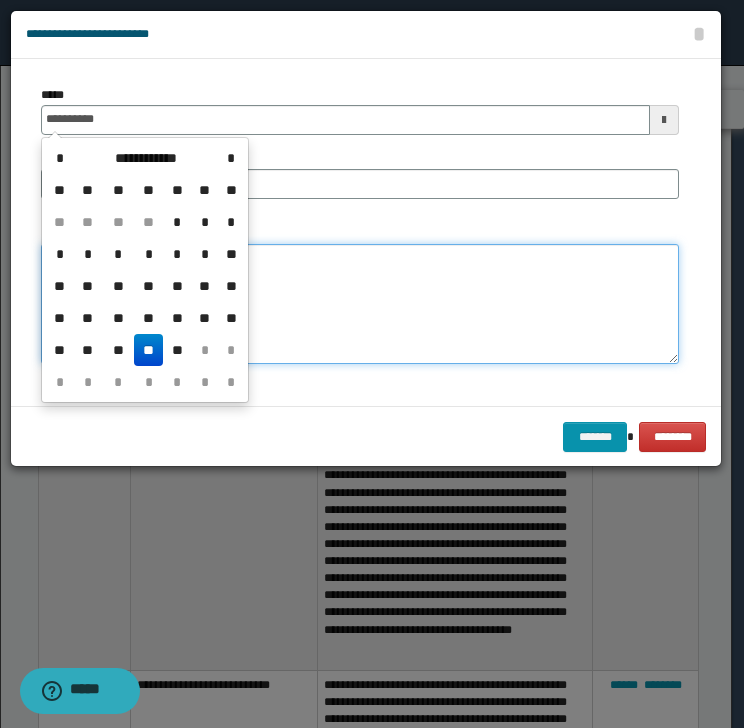 click on "*******" at bounding box center (360, 304) 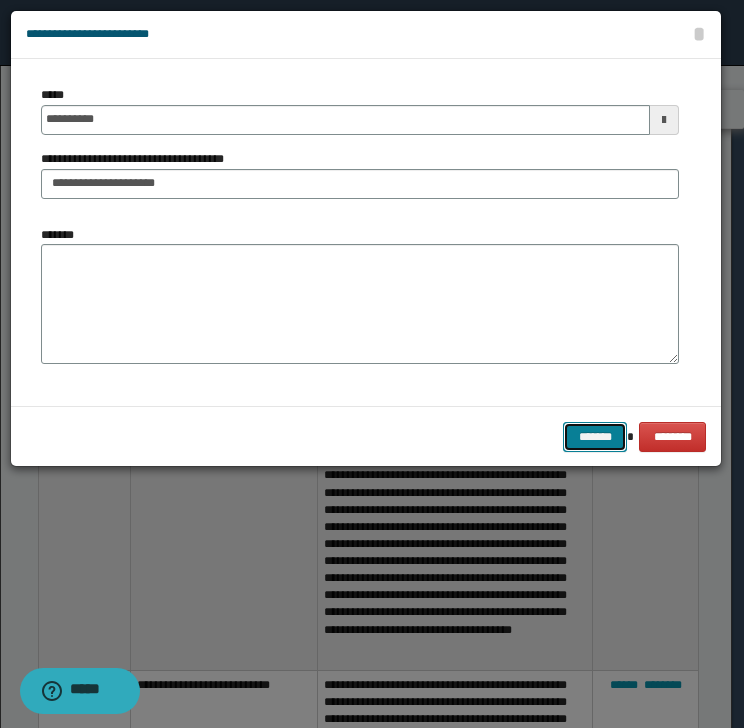 click on "*******" at bounding box center (595, 437) 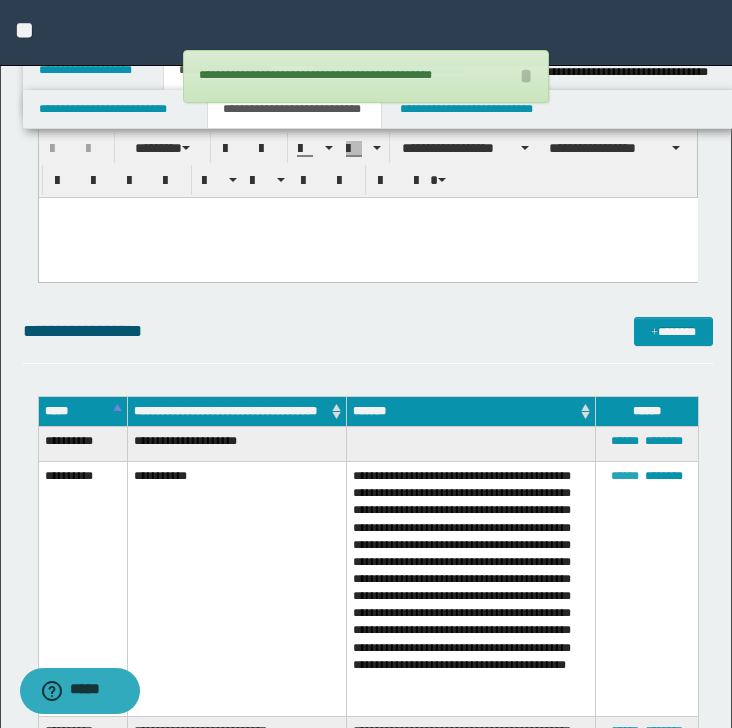 click on "******" at bounding box center [625, 476] 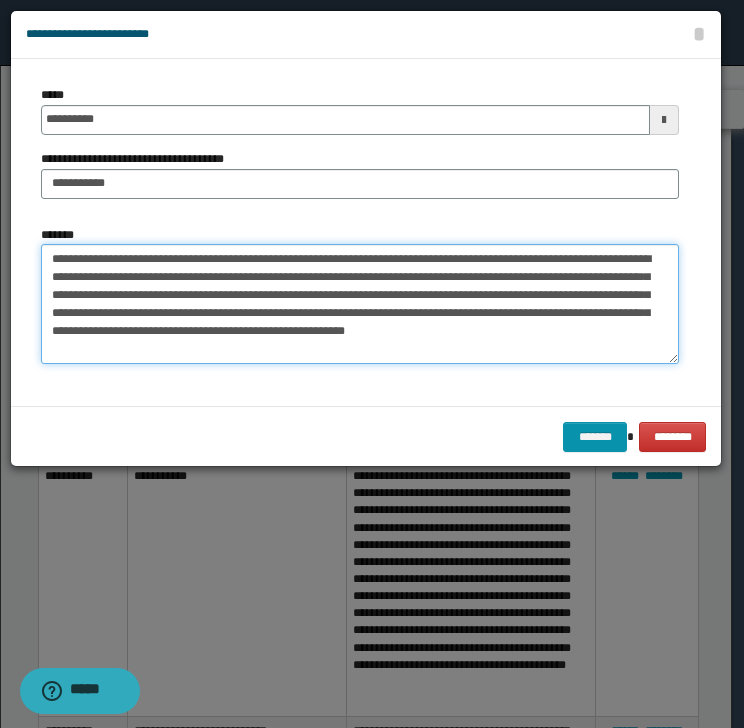 click on "**********" at bounding box center (360, 304) 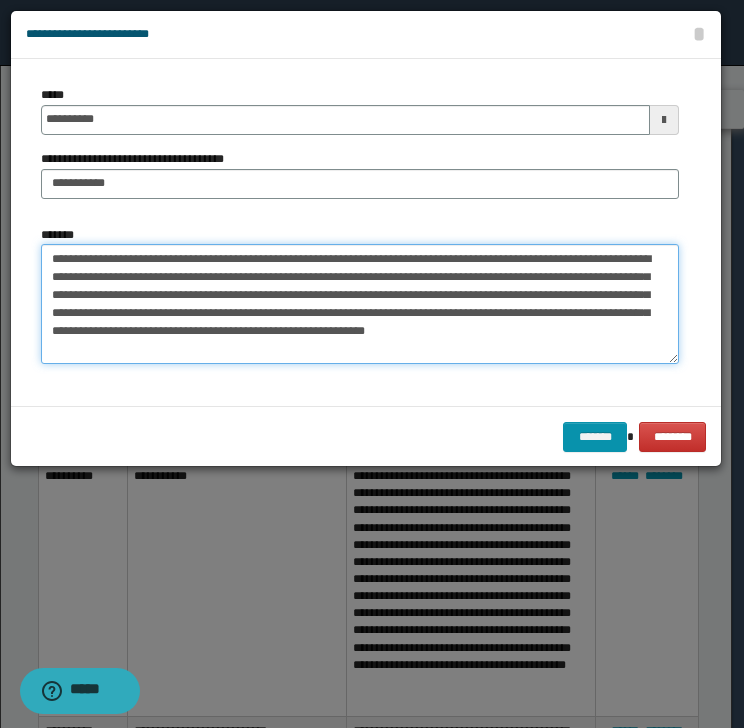 click on "**********" at bounding box center (360, 304) 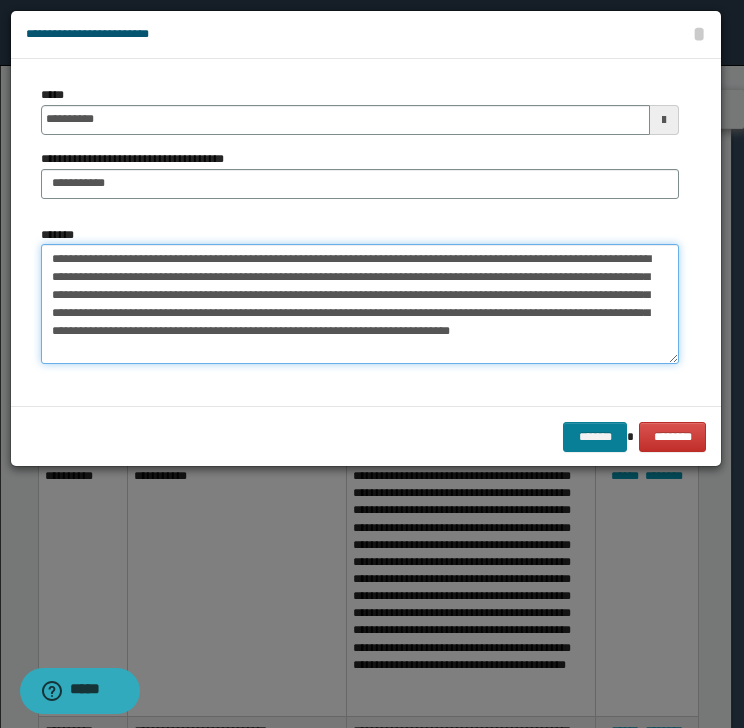 type on "**********" 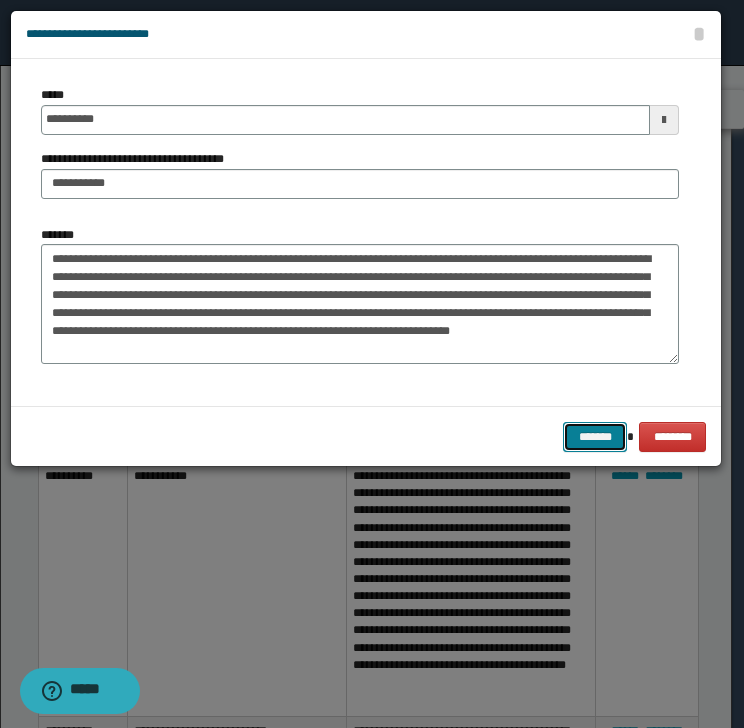 click on "*******" at bounding box center [595, 437] 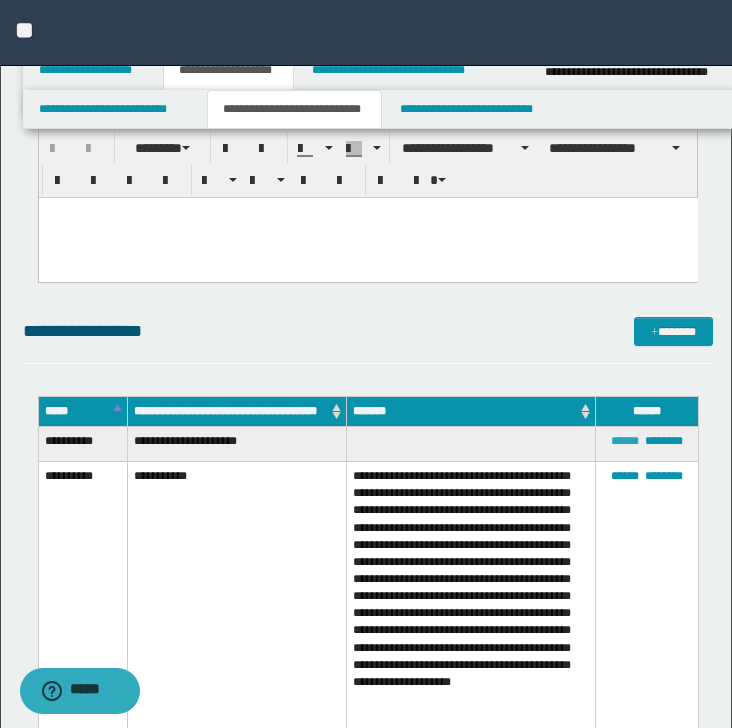click on "******" at bounding box center [625, 441] 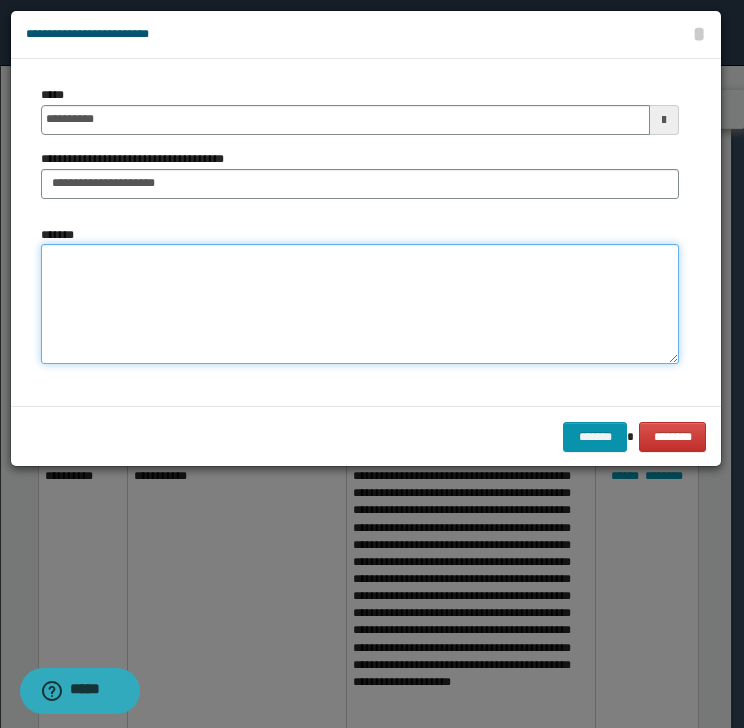click on "*******" at bounding box center [360, 304] 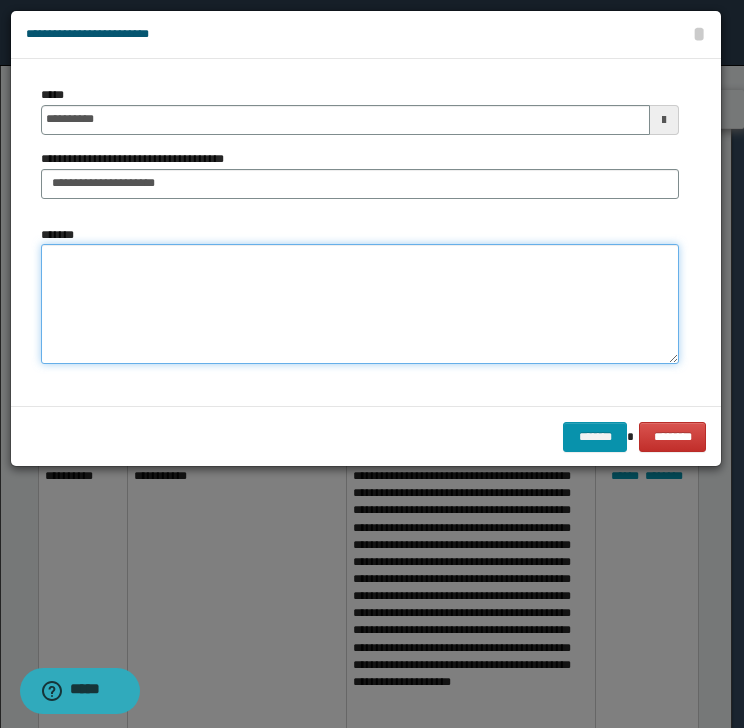click on "*******" at bounding box center [360, 304] 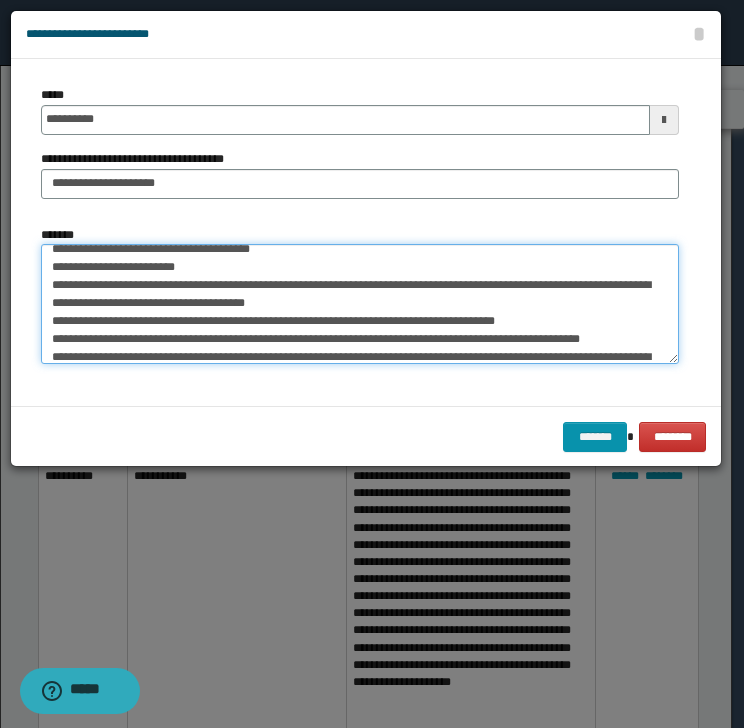 scroll, scrollTop: 0, scrollLeft: 0, axis: both 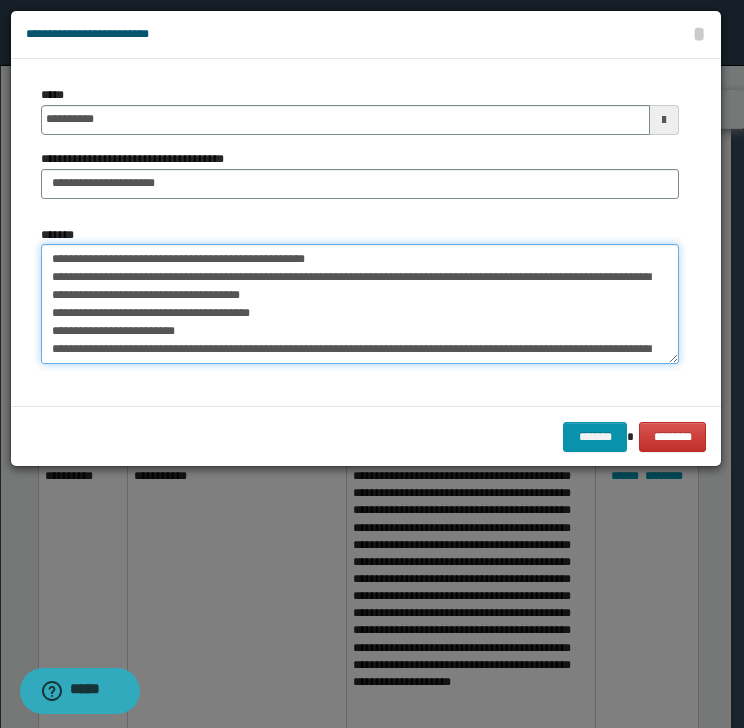 click on "*******" at bounding box center [360, 304] 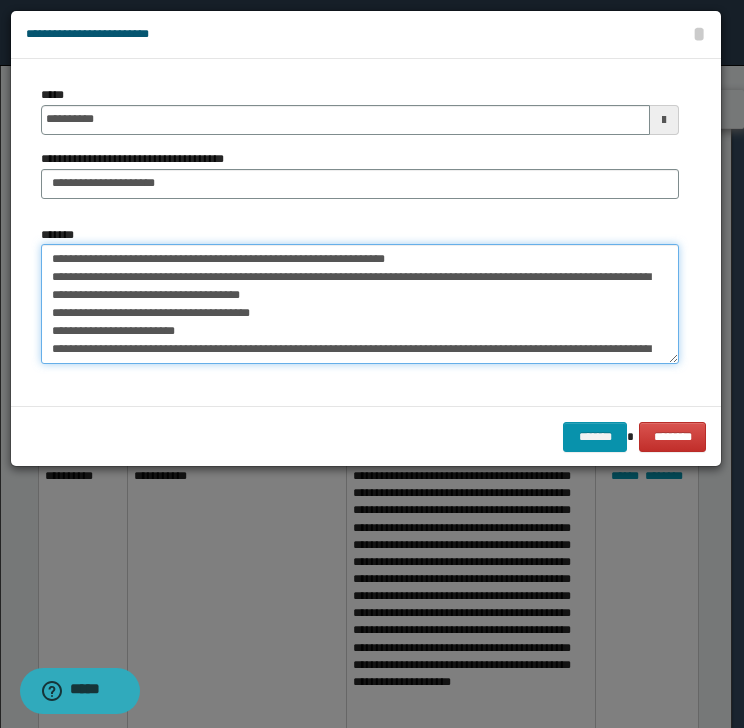 click on "*******" at bounding box center (360, 304) 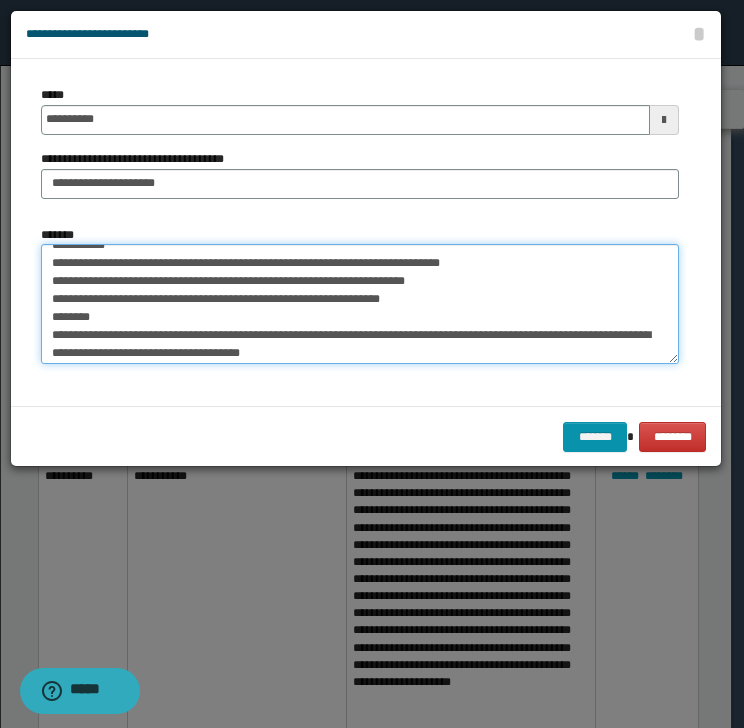 scroll, scrollTop: 288, scrollLeft: 0, axis: vertical 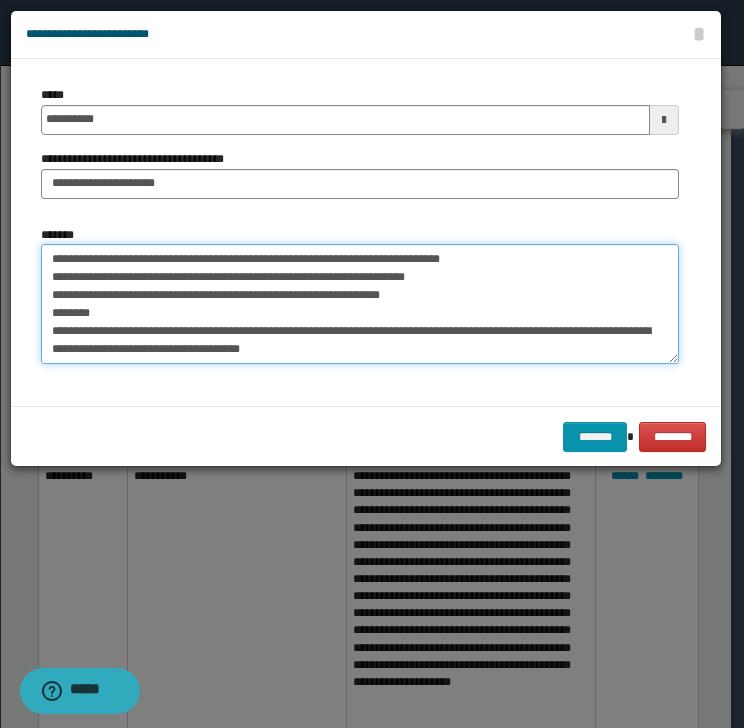 click on "*******" at bounding box center (360, 304) 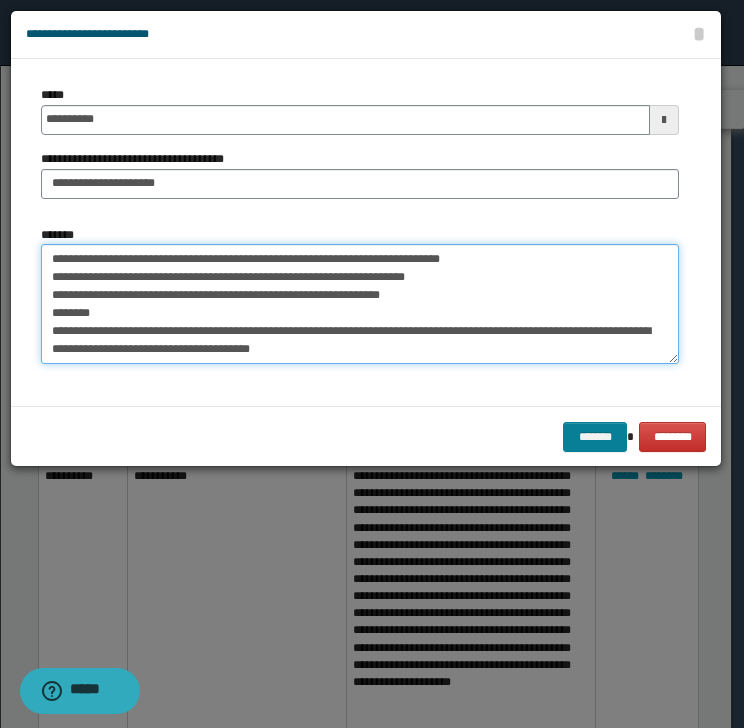 type on "**********" 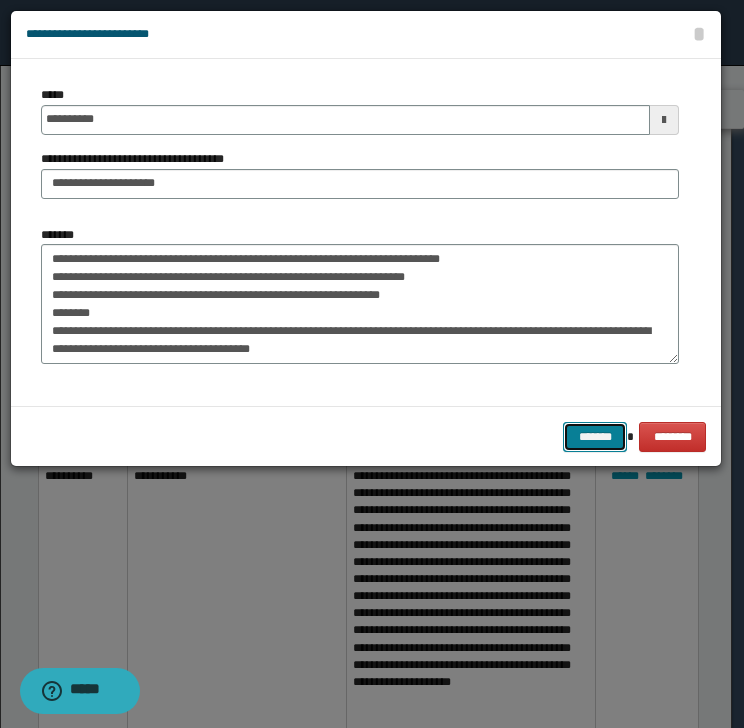 click on "*******" at bounding box center (595, 437) 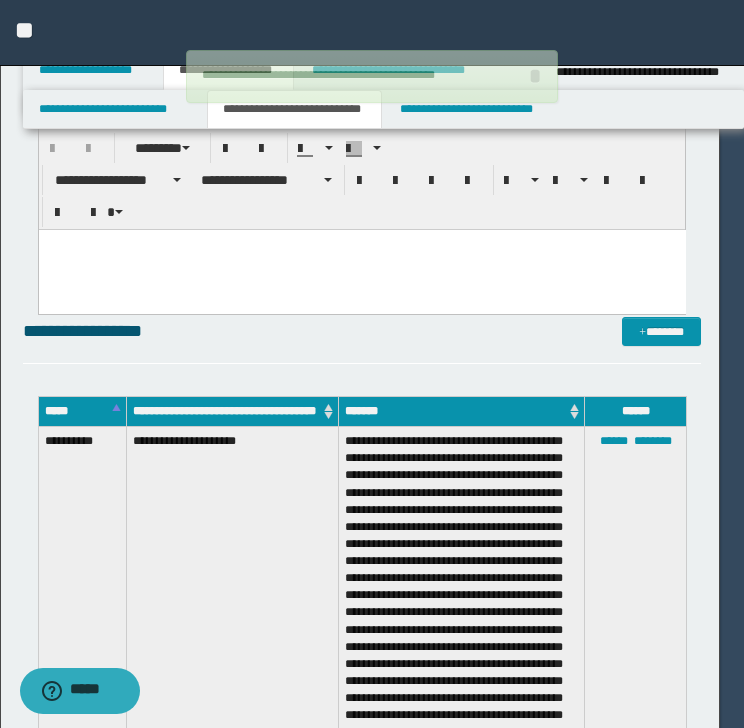 type 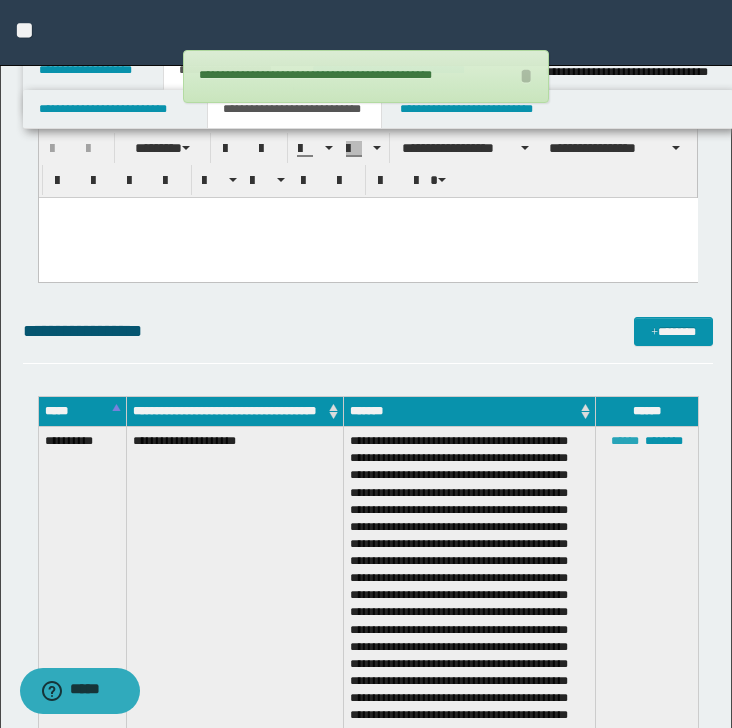 click on "******" at bounding box center [625, 441] 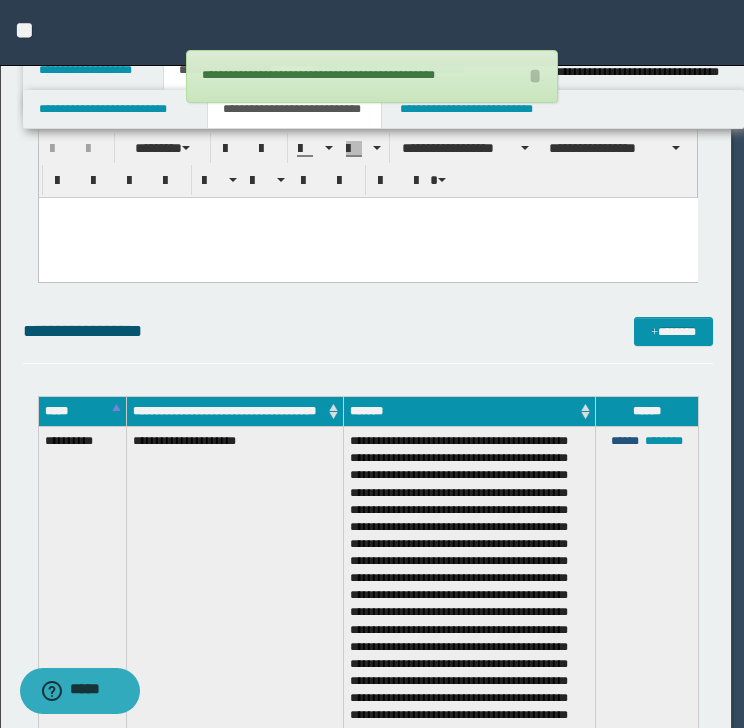 scroll, scrollTop: 125, scrollLeft: 0, axis: vertical 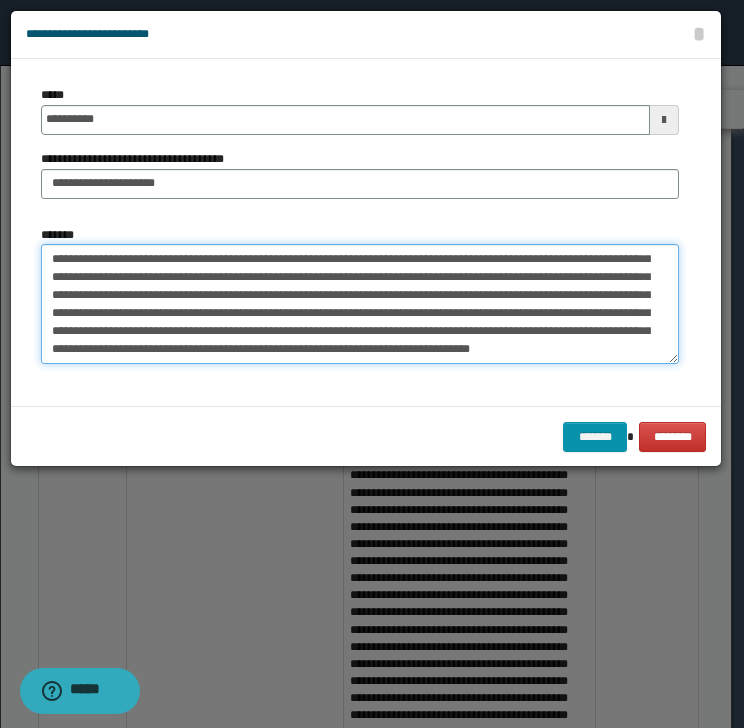 click on "*******" at bounding box center (360, 304) 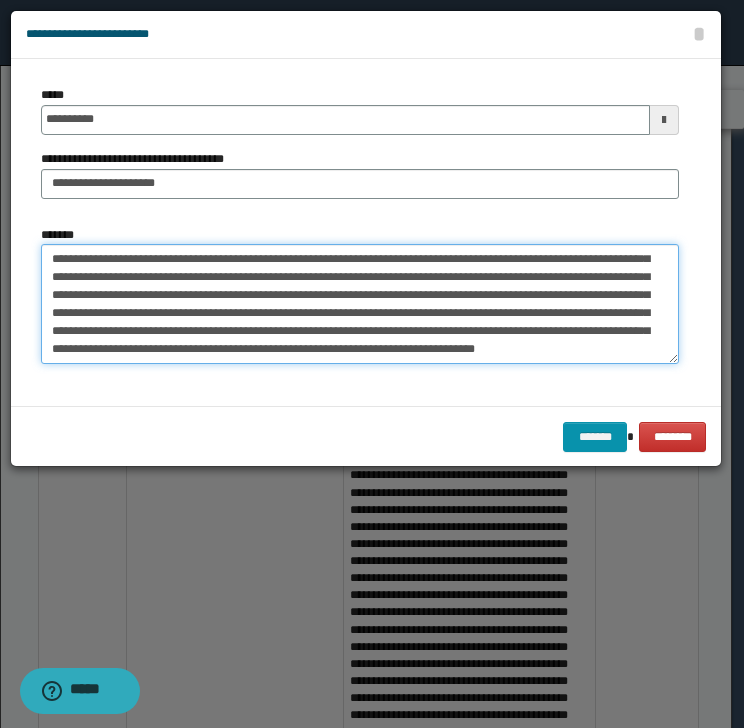 click on "*******" at bounding box center [360, 304] 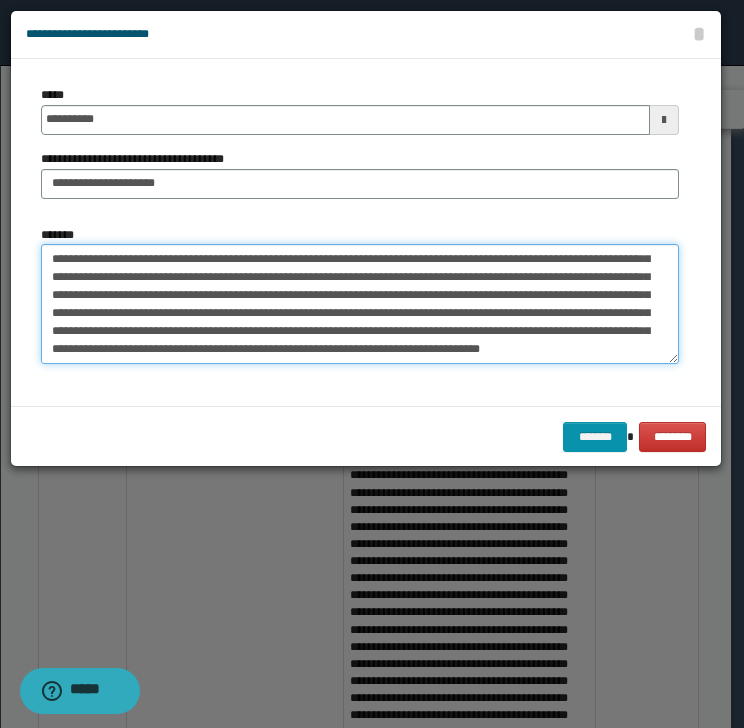 click on "*******" at bounding box center [360, 304] 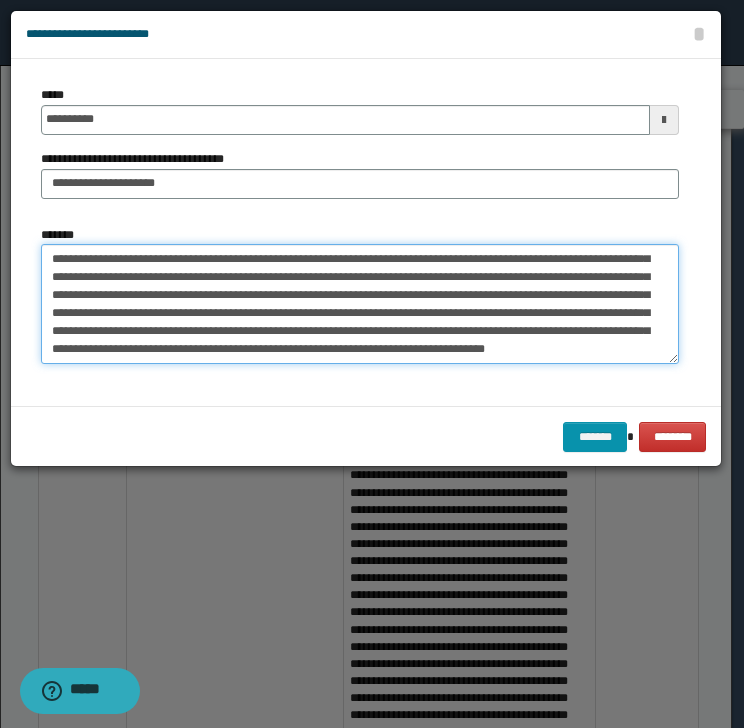 click on "*******" at bounding box center (360, 304) 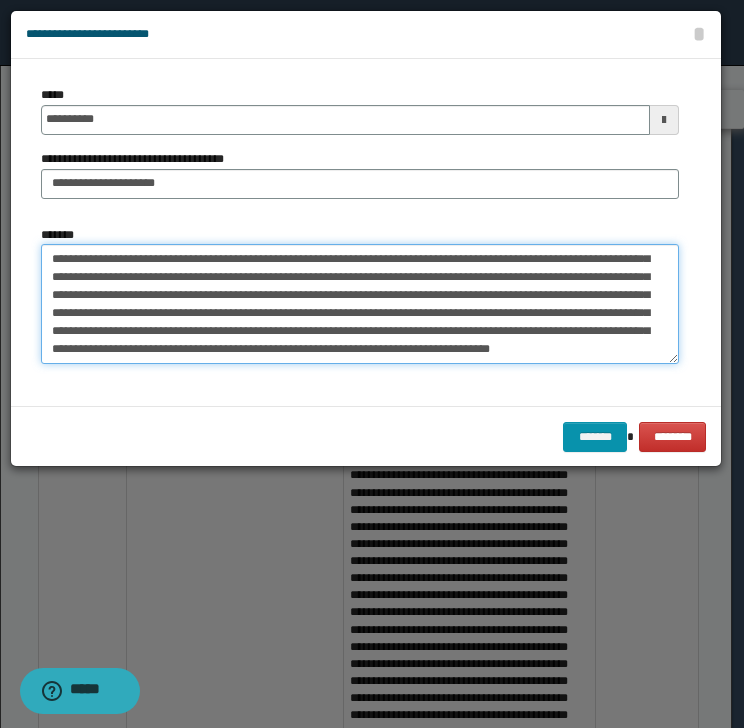drag, startPoint x: 116, startPoint y: 294, endPoint x: 292, endPoint y: 290, distance: 176.04546 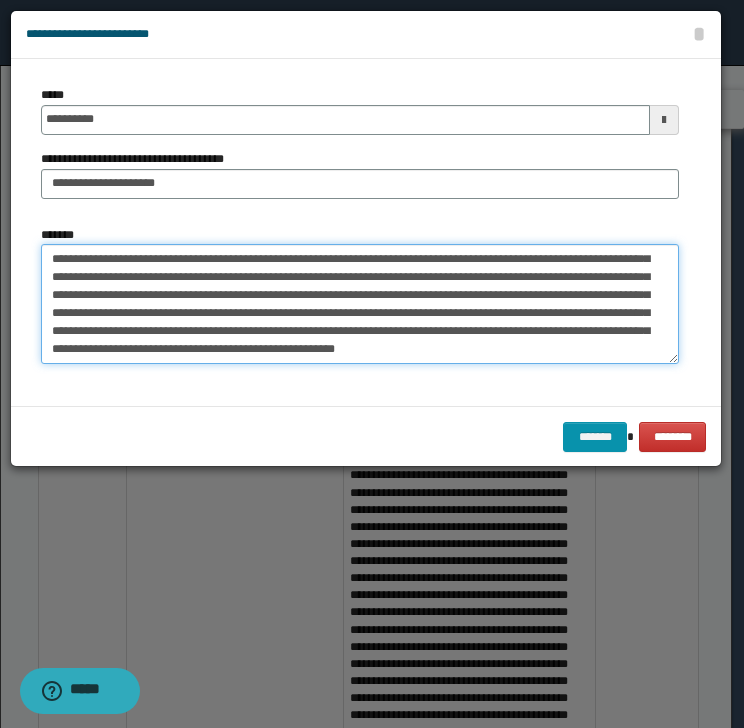 click on "*******" at bounding box center [360, 304] 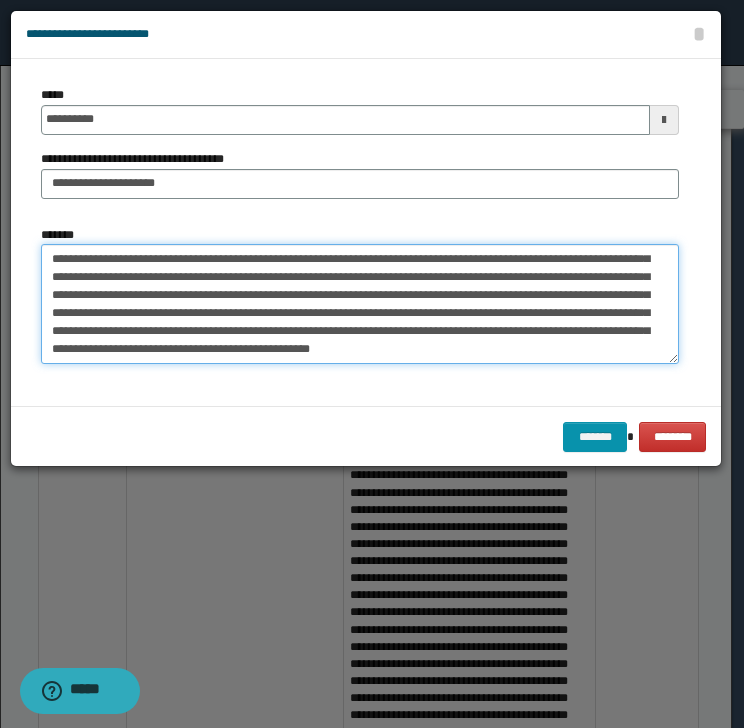 click on "*******" at bounding box center [360, 304] 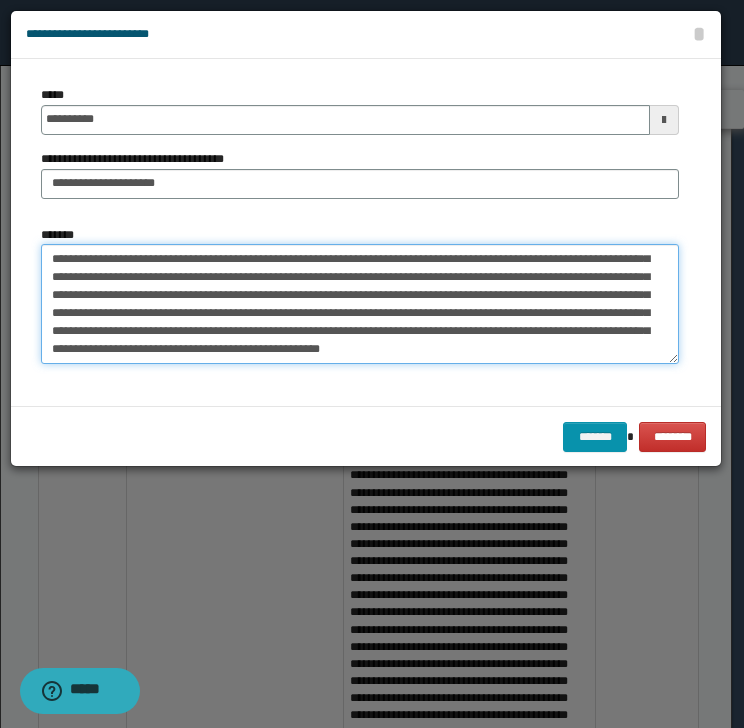 click on "*******" at bounding box center (360, 304) 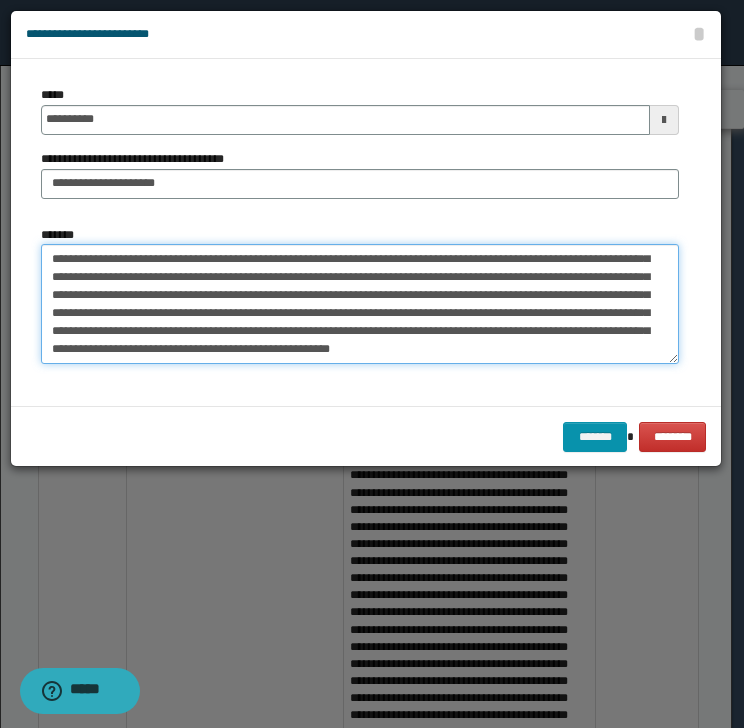 drag, startPoint x: 580, startPoint y: 296, endPoint x: 608, endPoint y: 292, distance: 28.284271 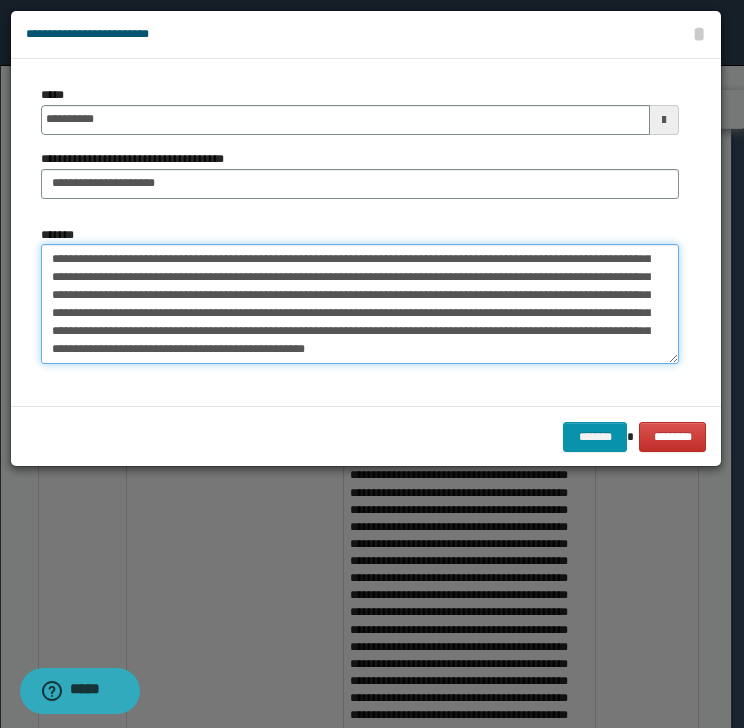 click on "*******" at bounding box center (360, 304) 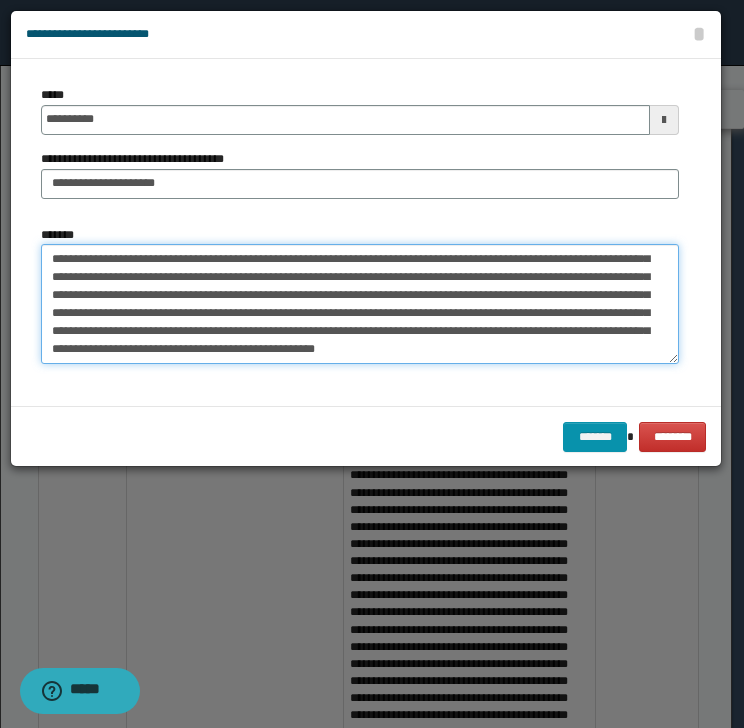 click on "*******" at bounding box center [360, 304] 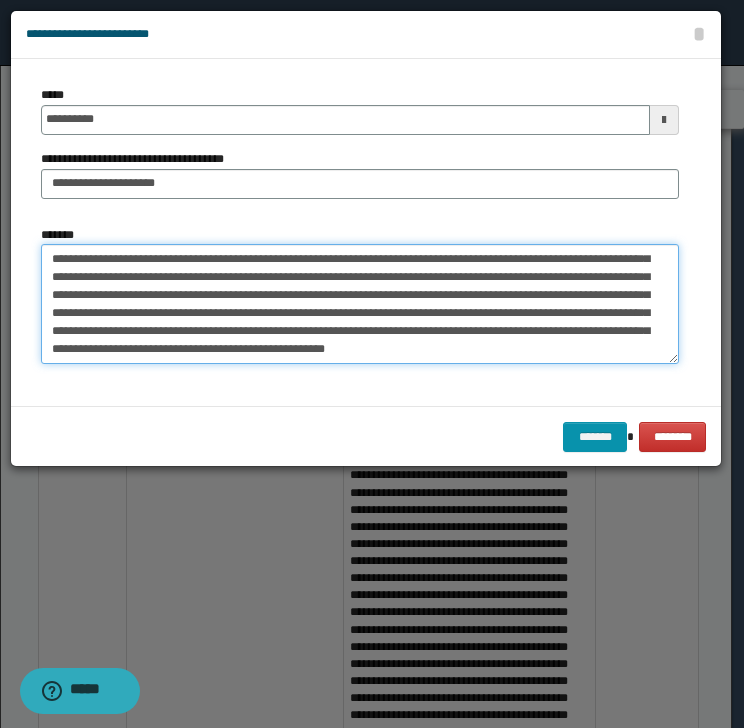 click on "*******" at bounding box center [360, 304] 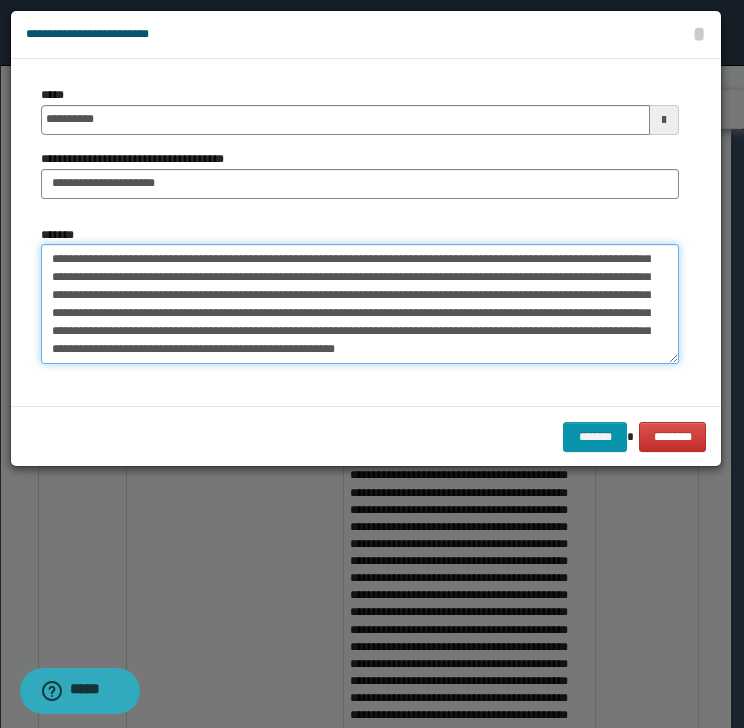 drag, startPoint x: 97, startPoint y: 328, endPoint x: 151, endPoint y: 328, distance: 54 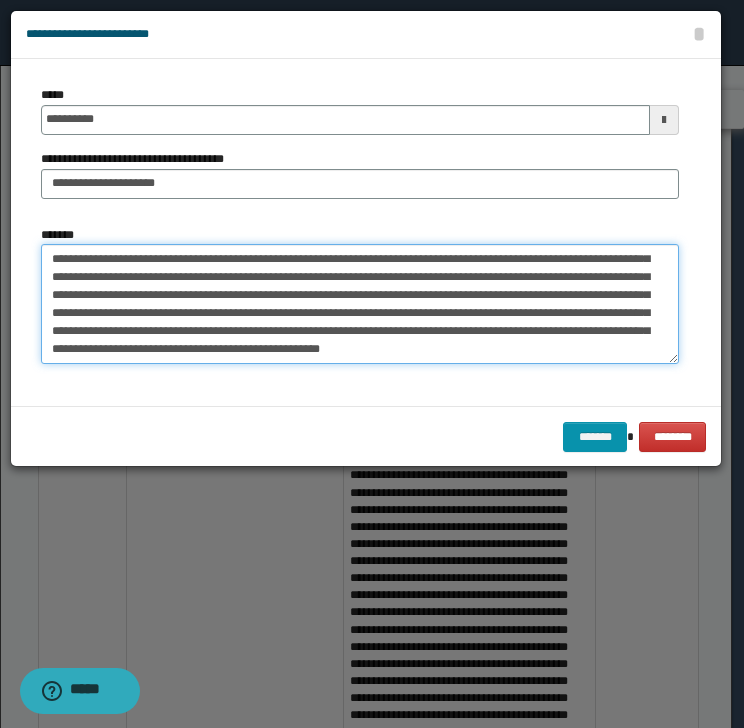 click on "*******" at bounding box center [360, 304] 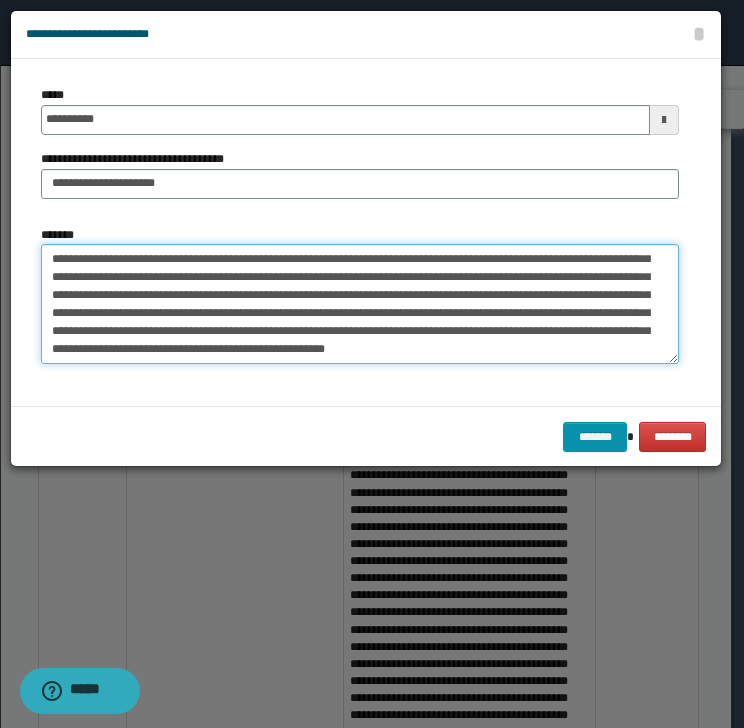 scroll, scrollTop: 0, scrollLeft: 0, axis: both 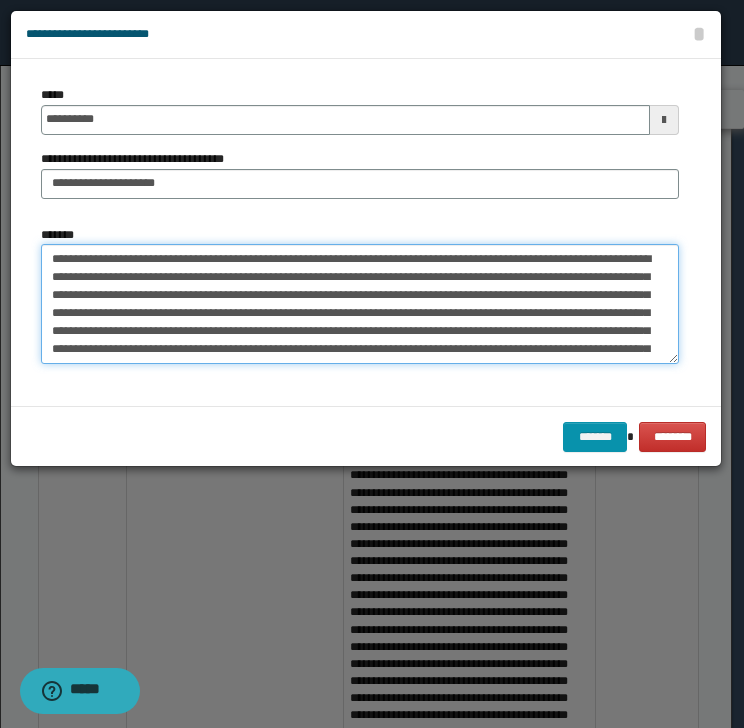 click on "*******" at bounding box center (360, 304) 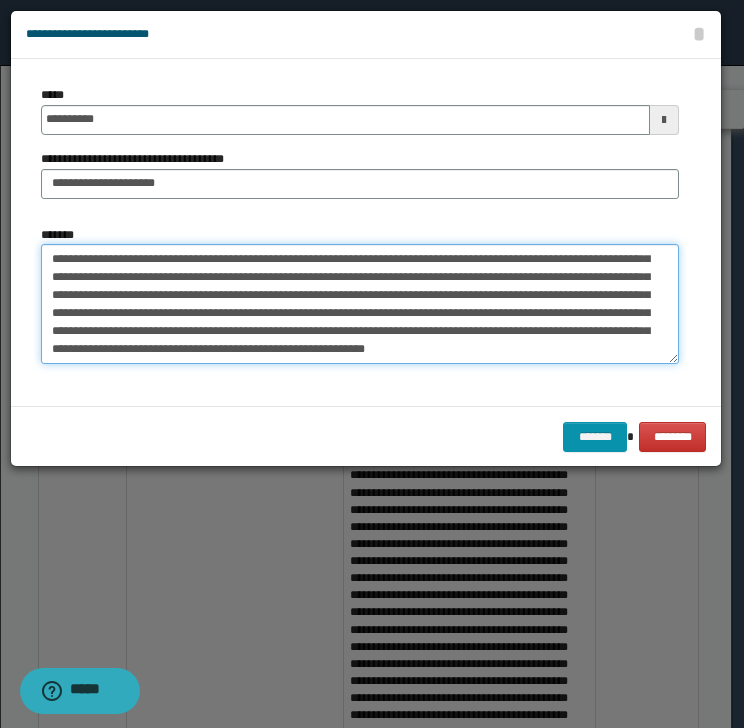 scroll, scrollTop: 0, scrollLeft: 0, axis: both 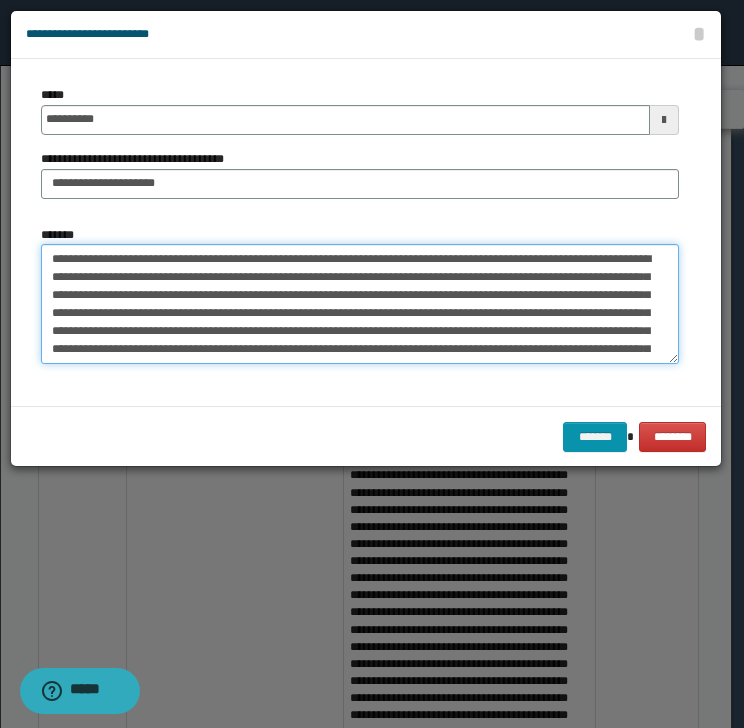 click on "*******" at bounding box center (360, 304) 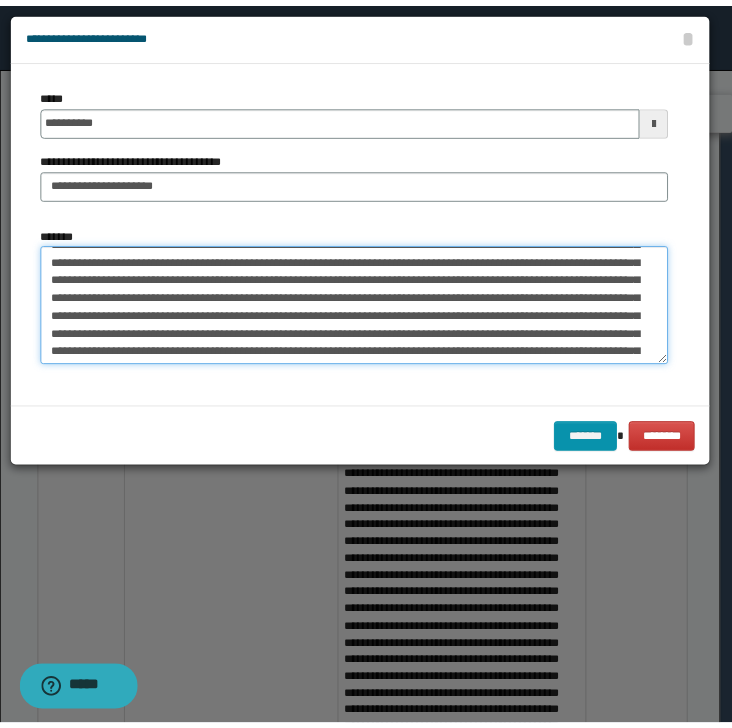 scroll, scrollTop: 125, scrollLeft: 0, axis: vertical 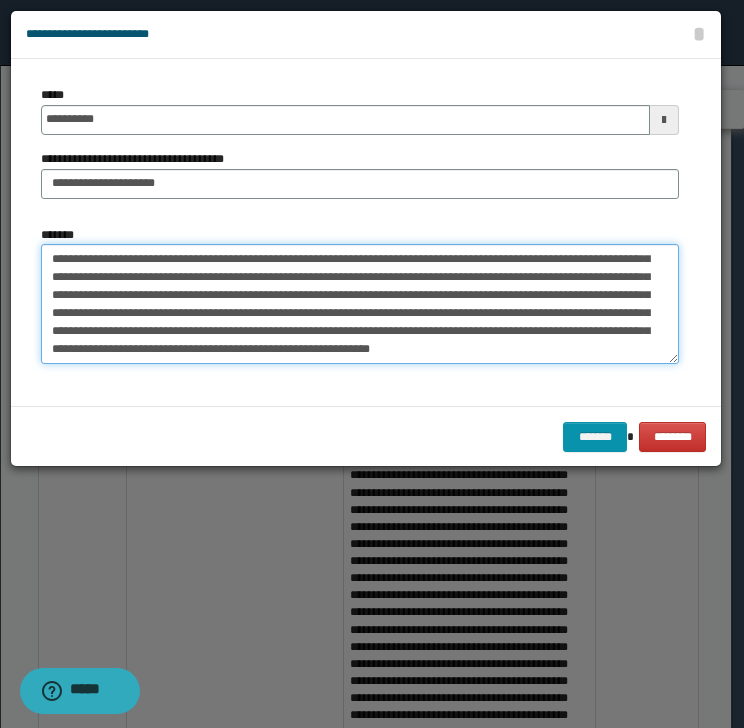 click on "*******" at bounding box center [360, 304] 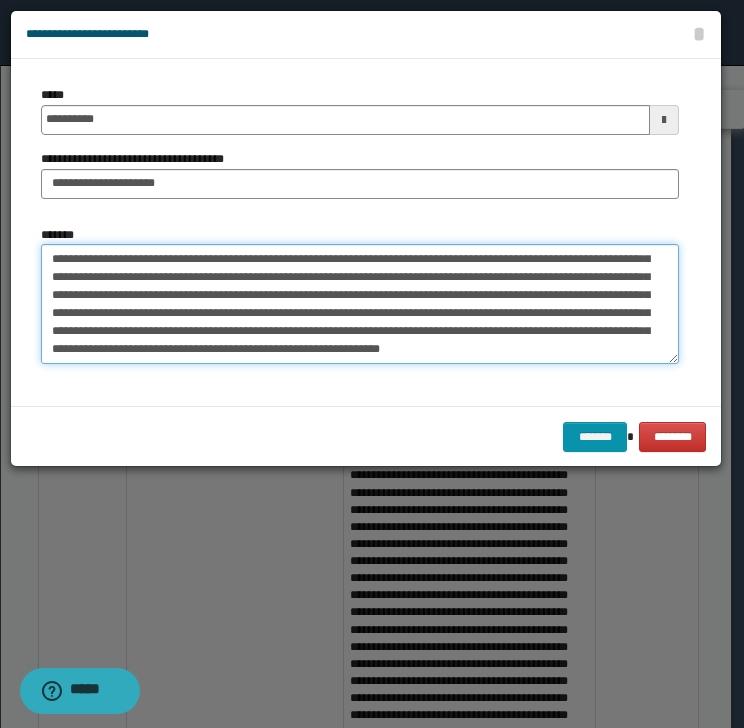 click on "*******" at bounding box center (360, 304) 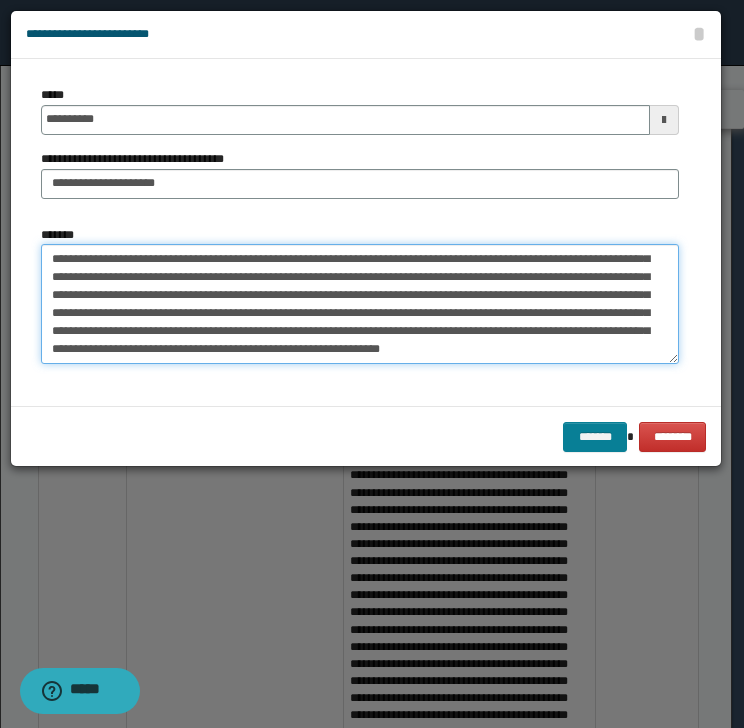 type on "**********" 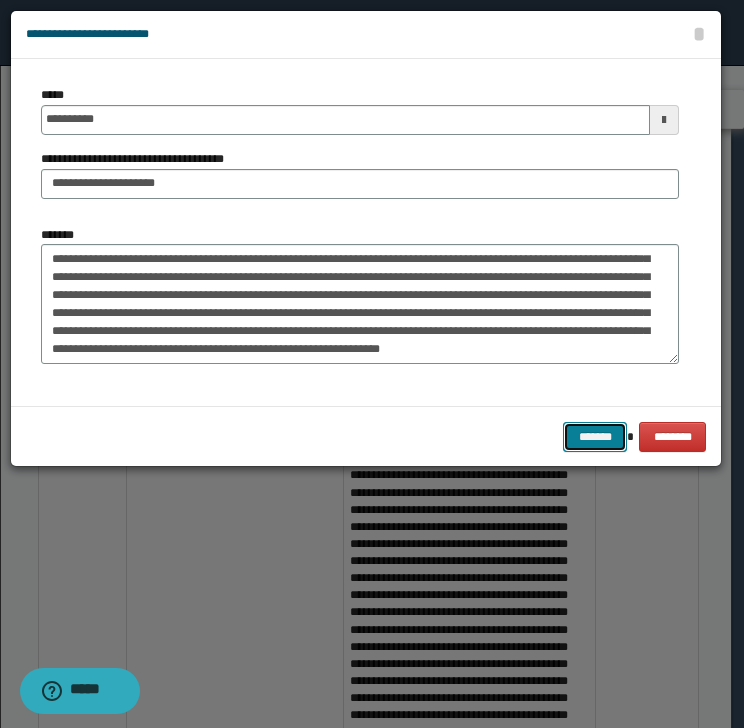 click on "*******" at bounding box center (595, 437) 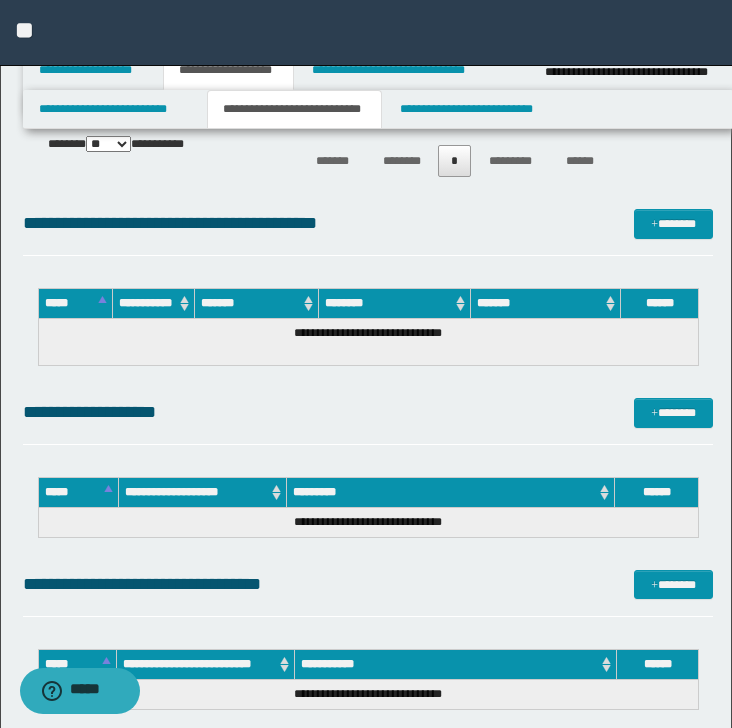scroll, scrollTop: 2249, scrollLeft: 0, axis: vertical 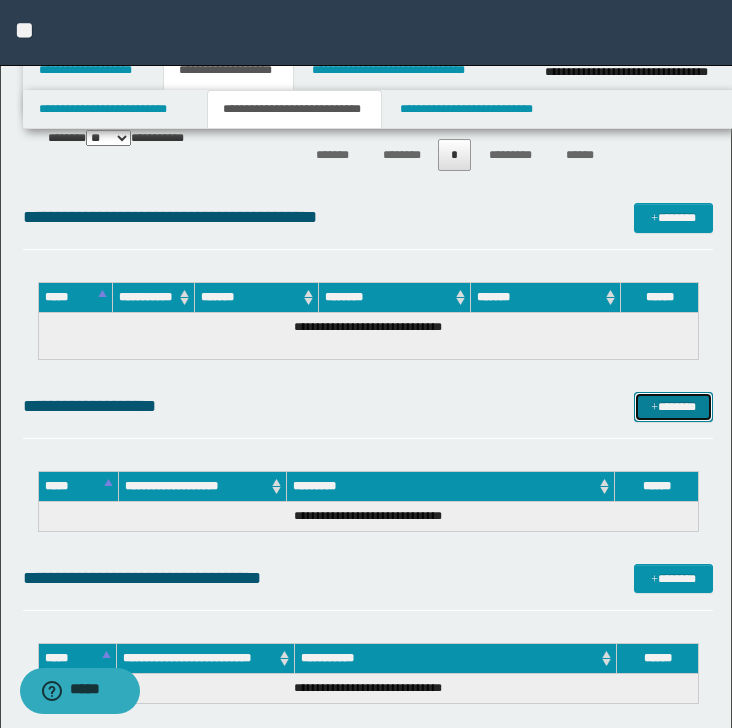 click on "*******" at bounding box center (673, 407) 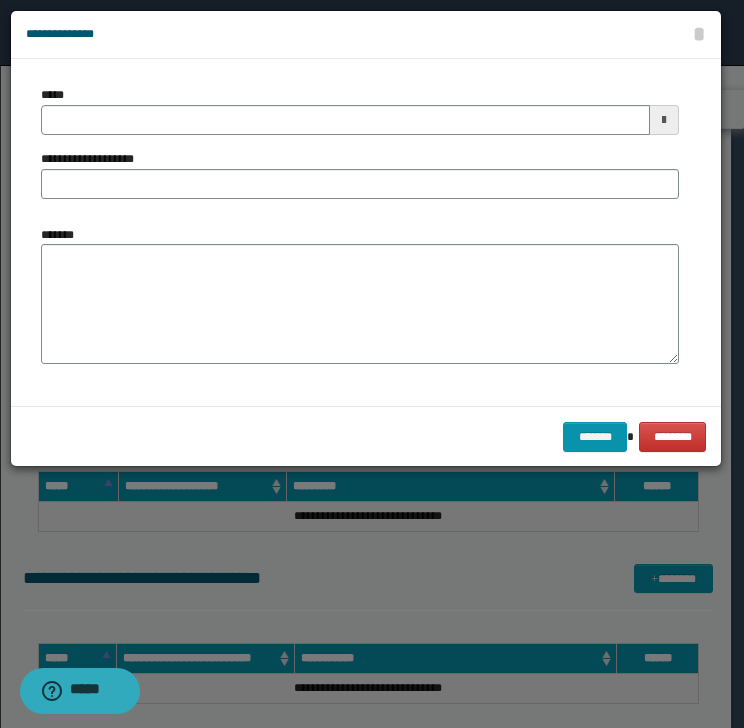 click on "**********" at bounding box center (366, 232) 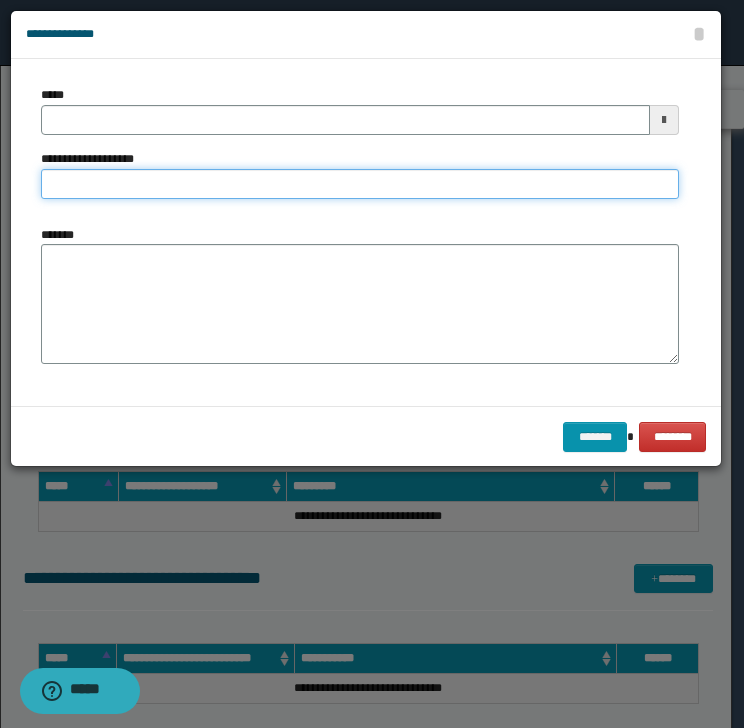click on "**********" at bounding box center (360, 184) 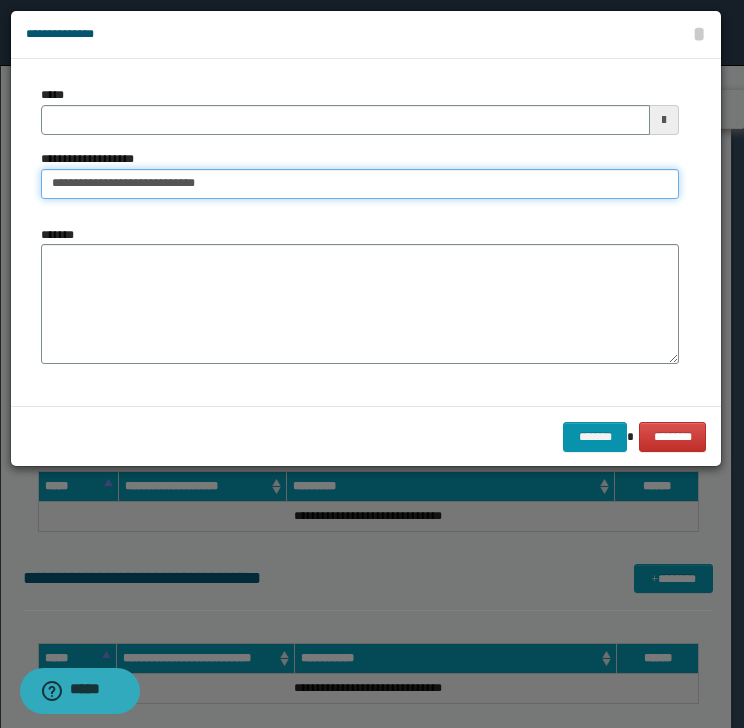 type 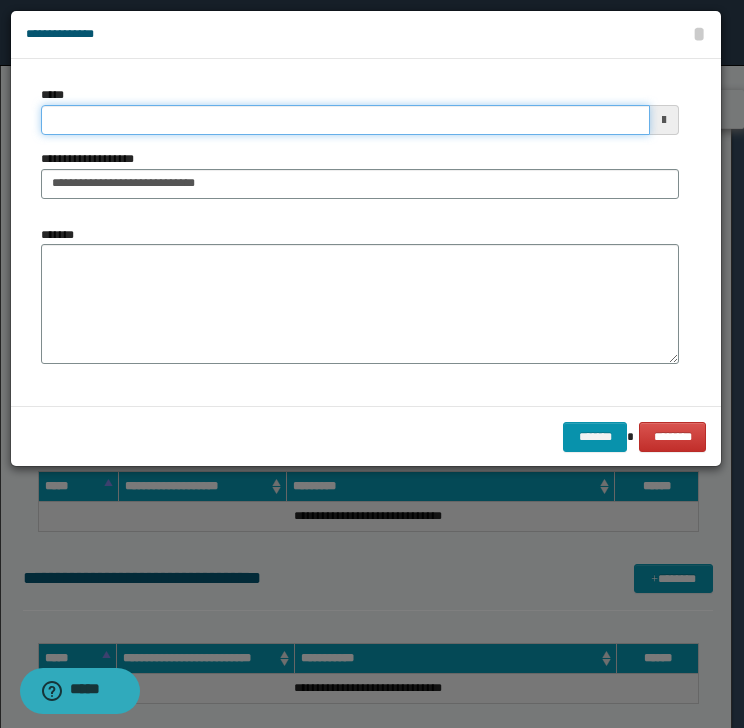 click on "*****" at bounding box center [345, 120] 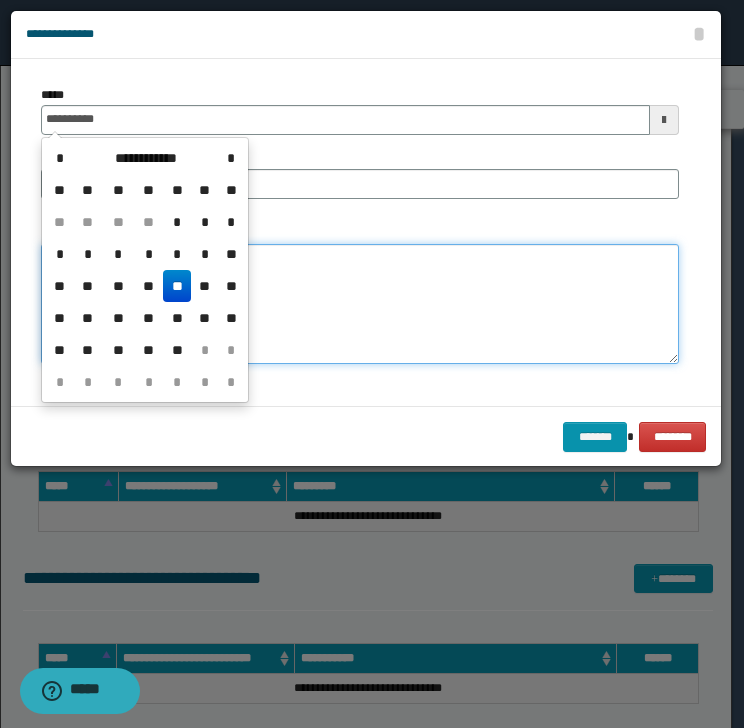 type on "**********" 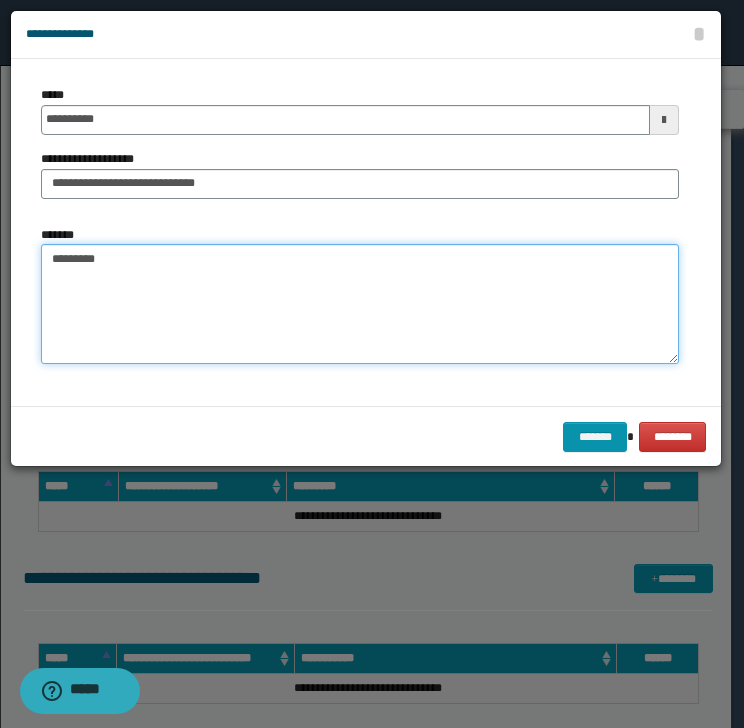 click on "********" at bounding box center [360, 304] 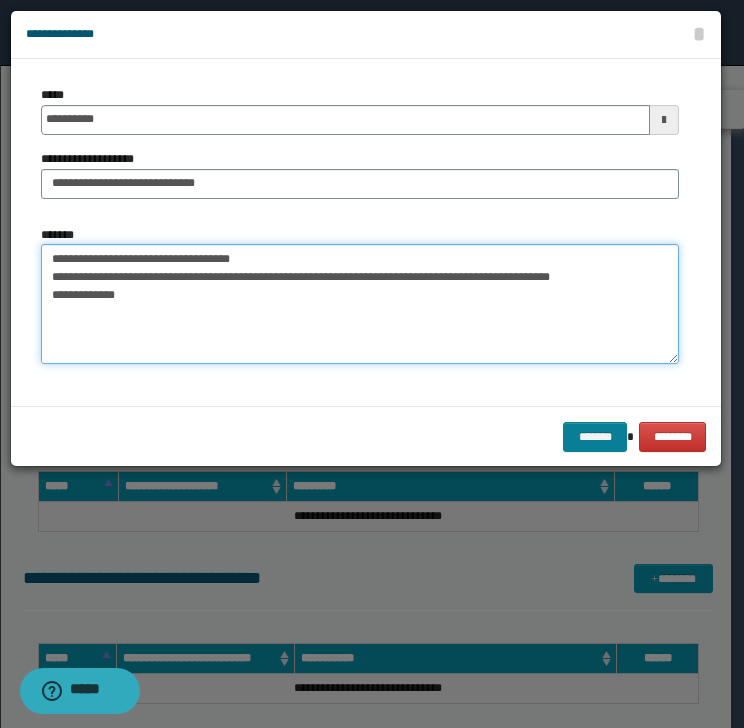 type on "**********" 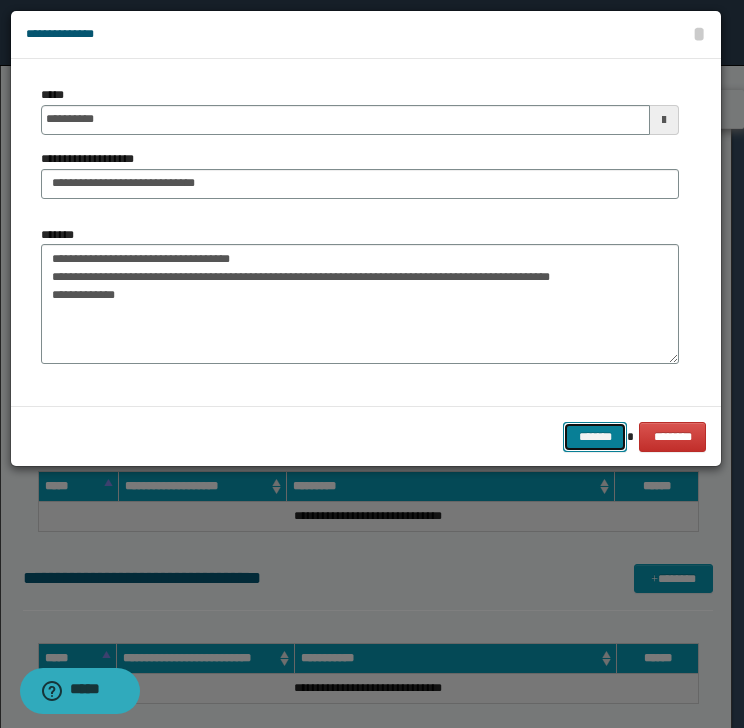click on "*******" at bounding box center (595, 437) 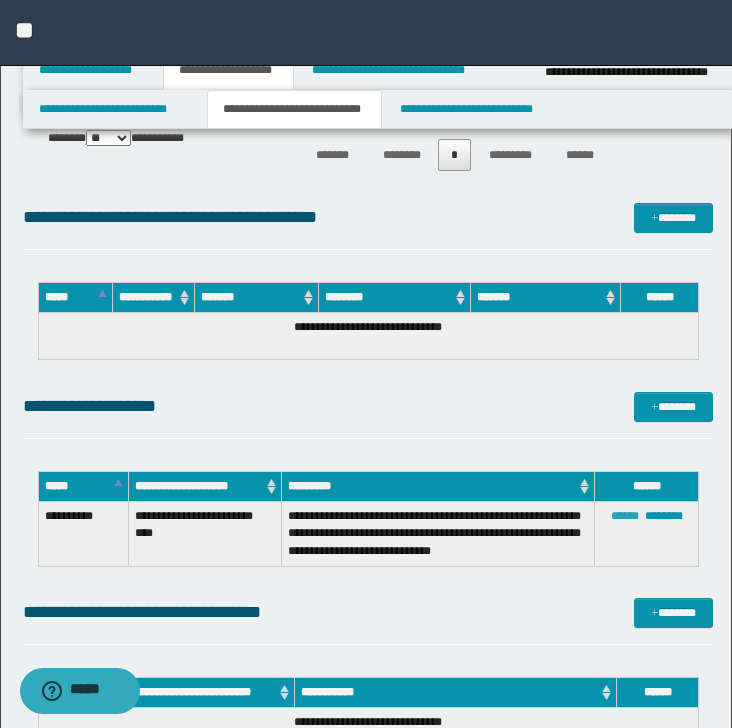 click on "******" at bounding box center (625, 516) 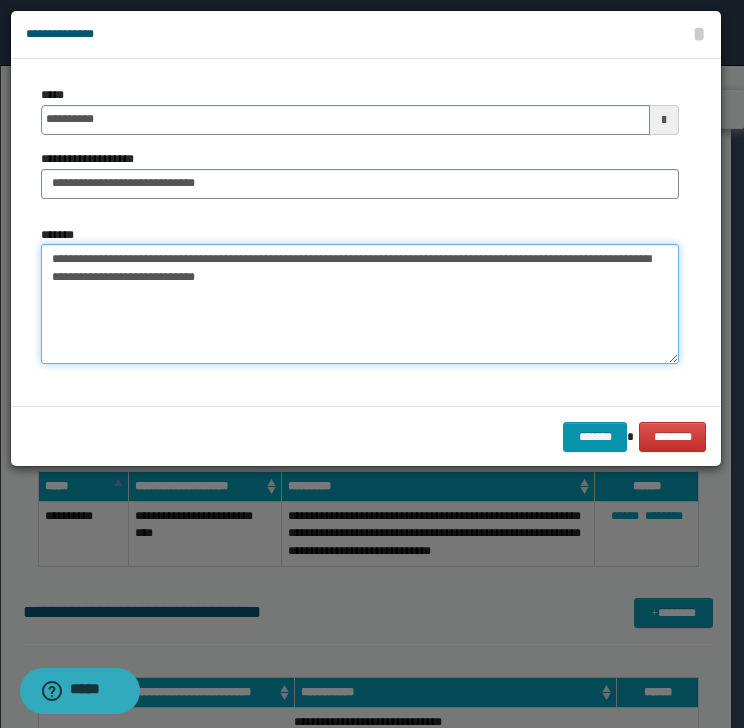 click on "**********" at bounding box center (360, 304) 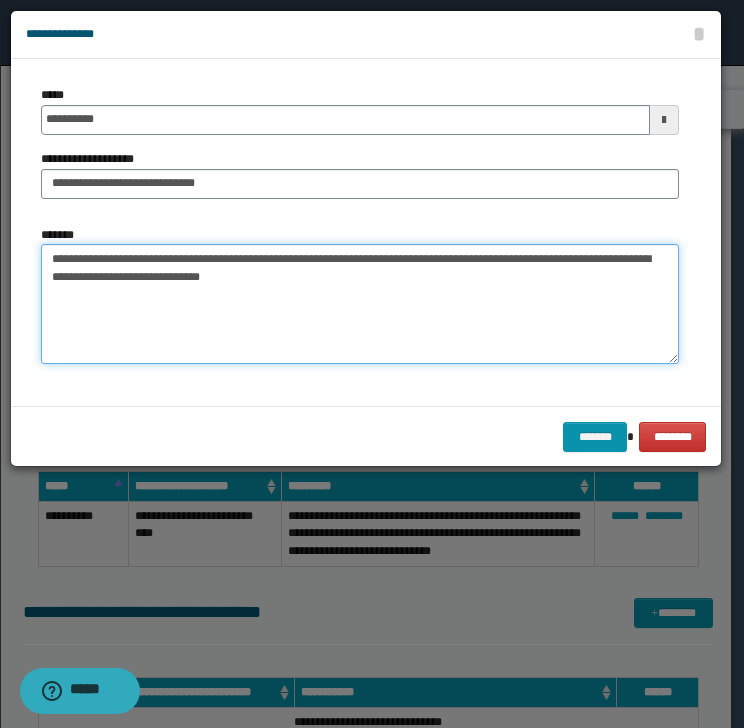 click on "**********" at bounding box center (360, 304) 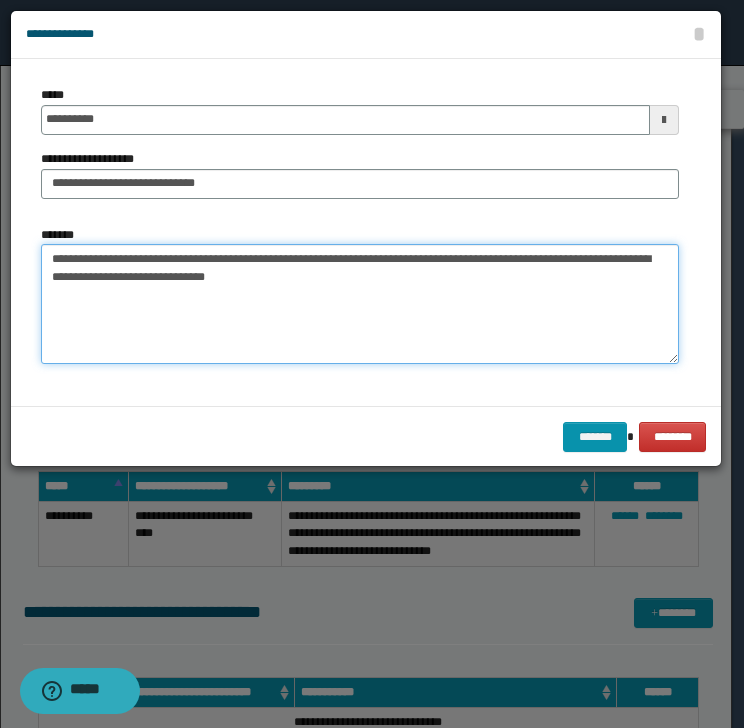 click on "**********" at bounding box center [360, 304] 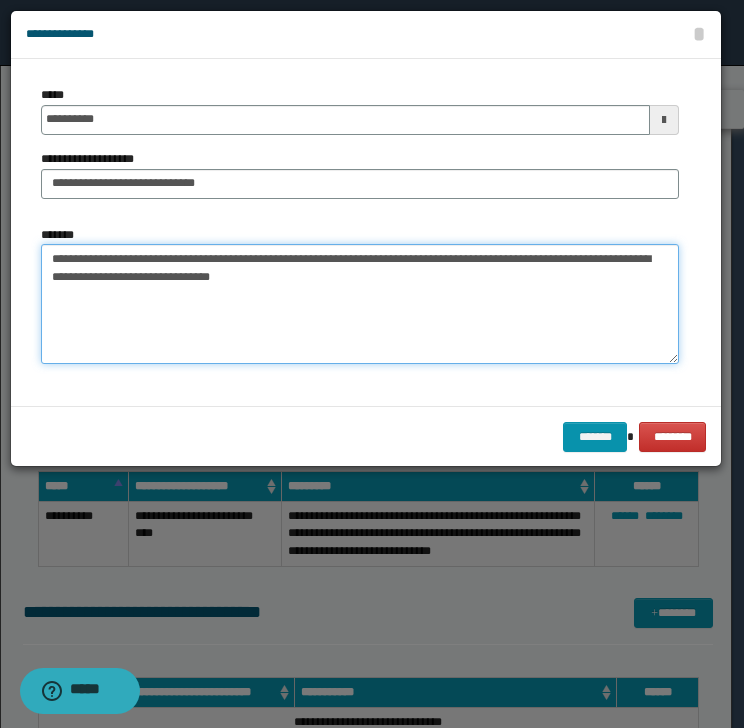 click on "**********" at bounding box center (360, 304) 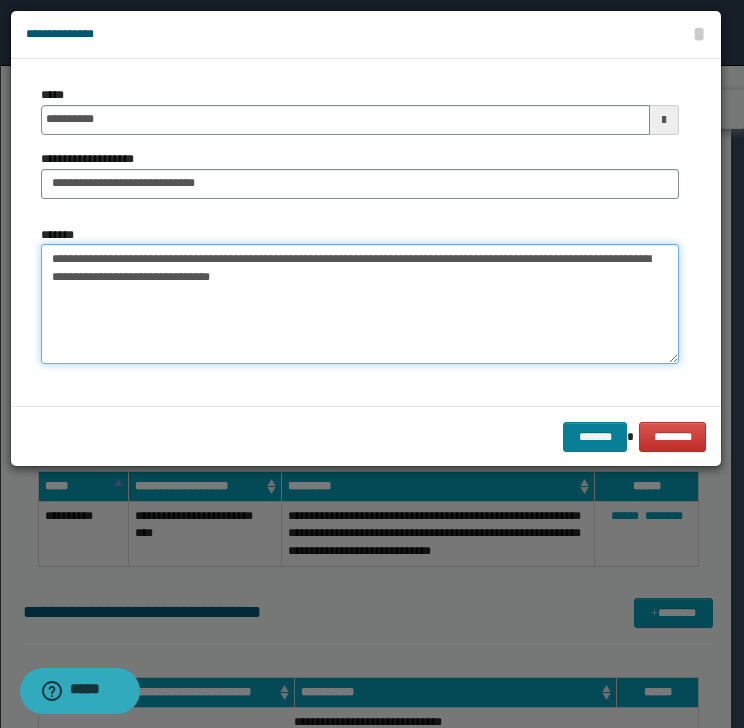 type on "**********" 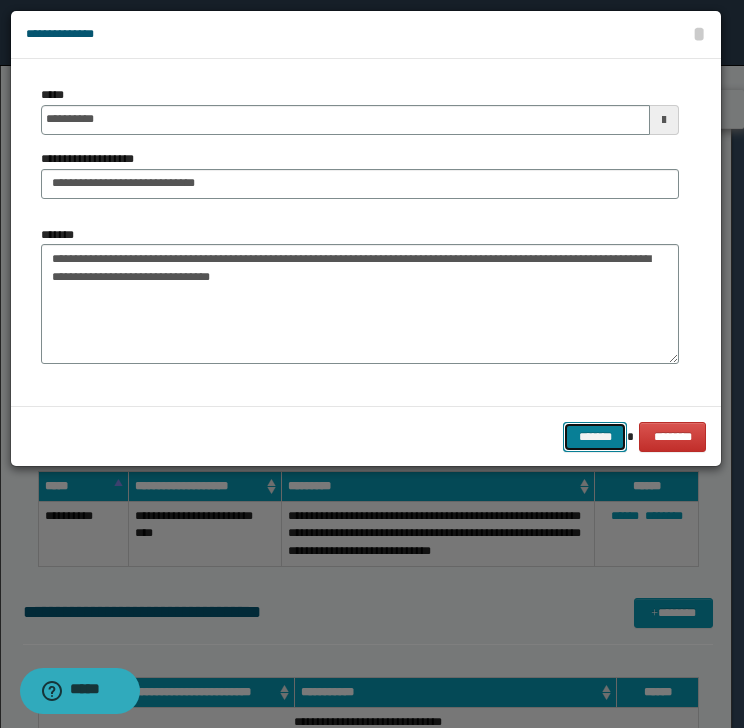 click on "*******" at bounding box center (595, 437) 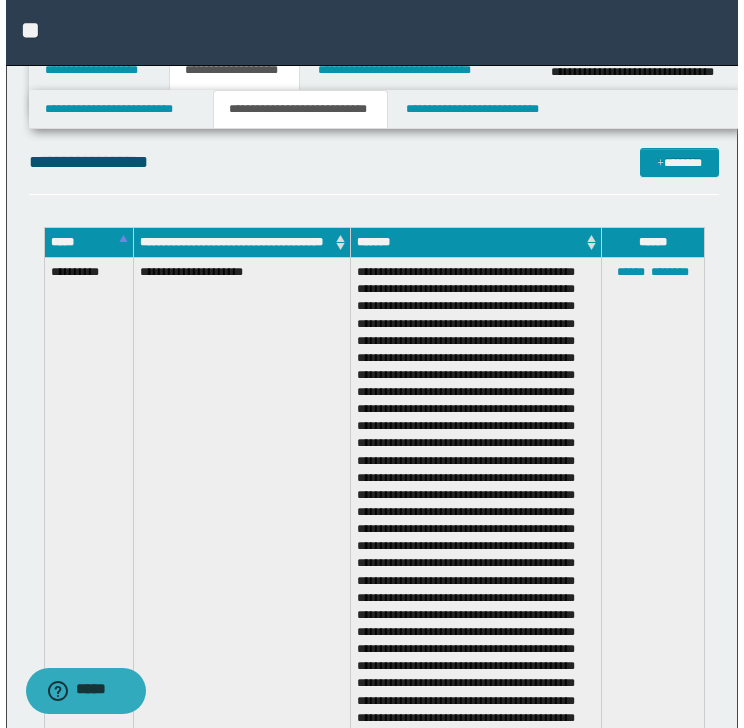 scroll, scrollTop: 249, scrollLeft: 0, axis: vertical 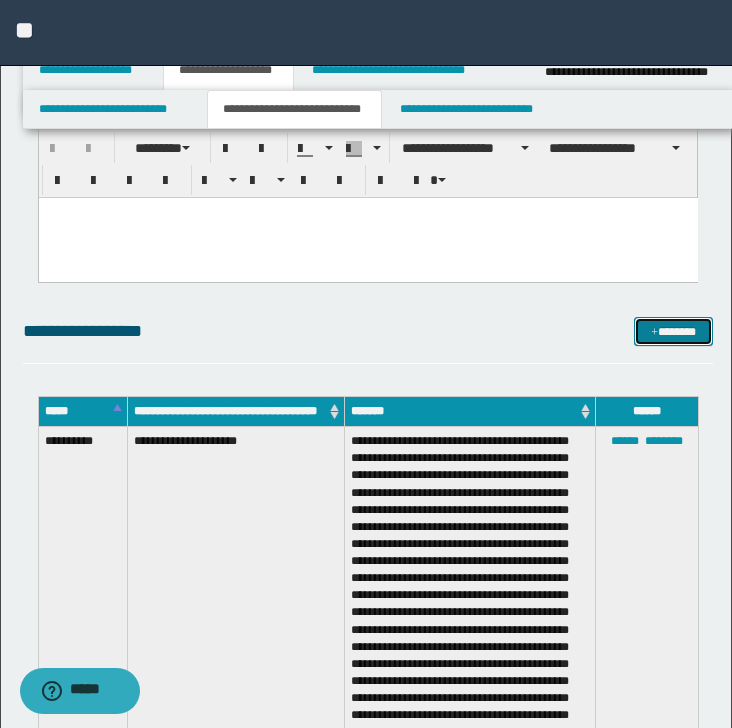 click on "*******" at bounding box center (673, 332) 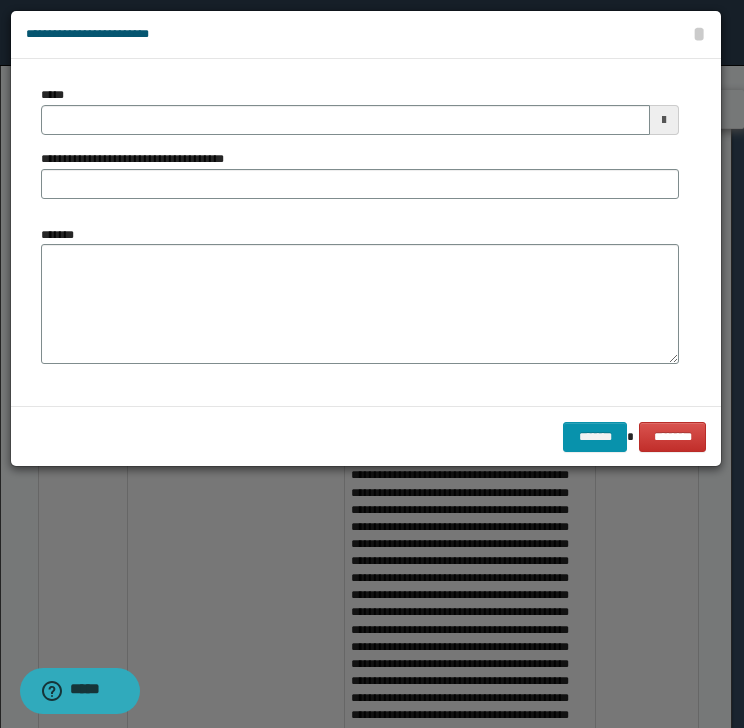 scroll, scrollTop: 0, scrollLeft: 0, axis: both 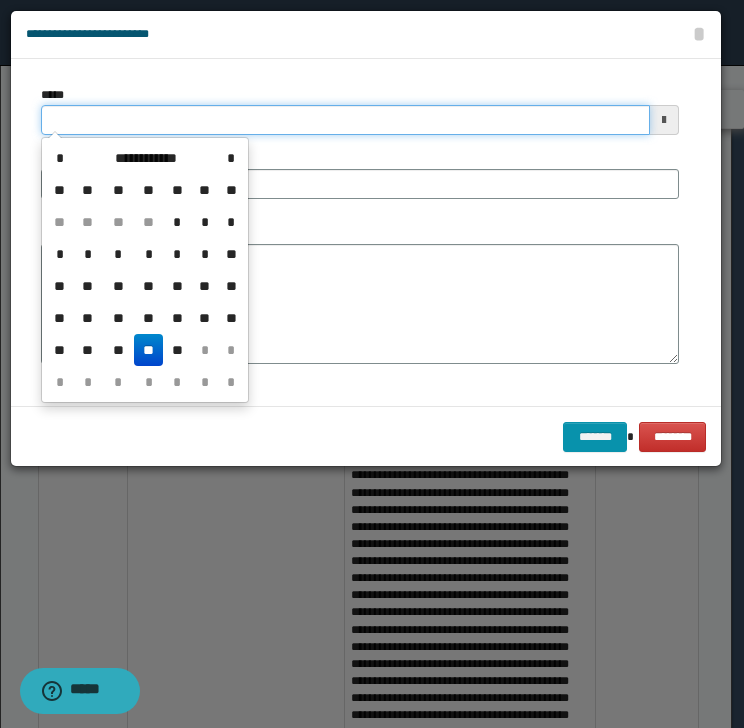 click on "*****" at bounding box center [345, 120] 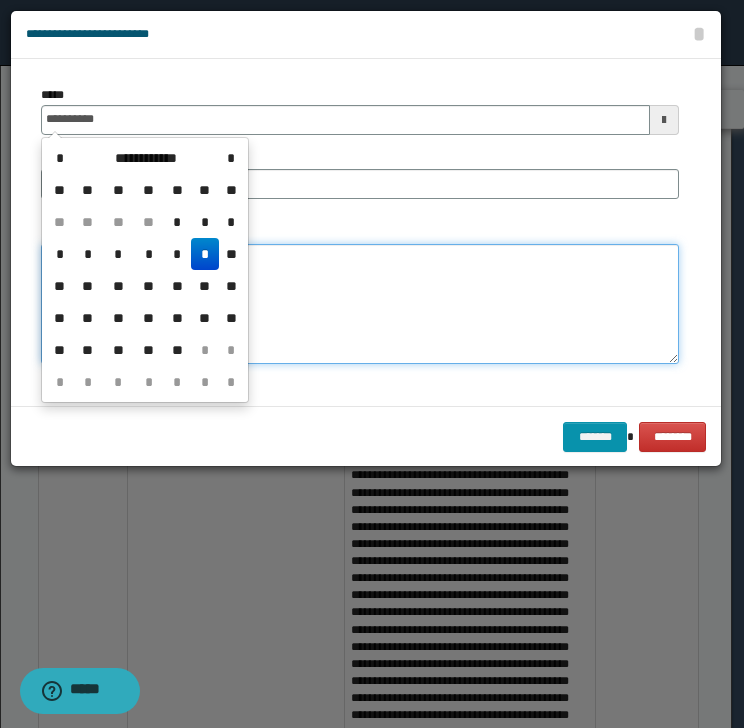 type on "**********" 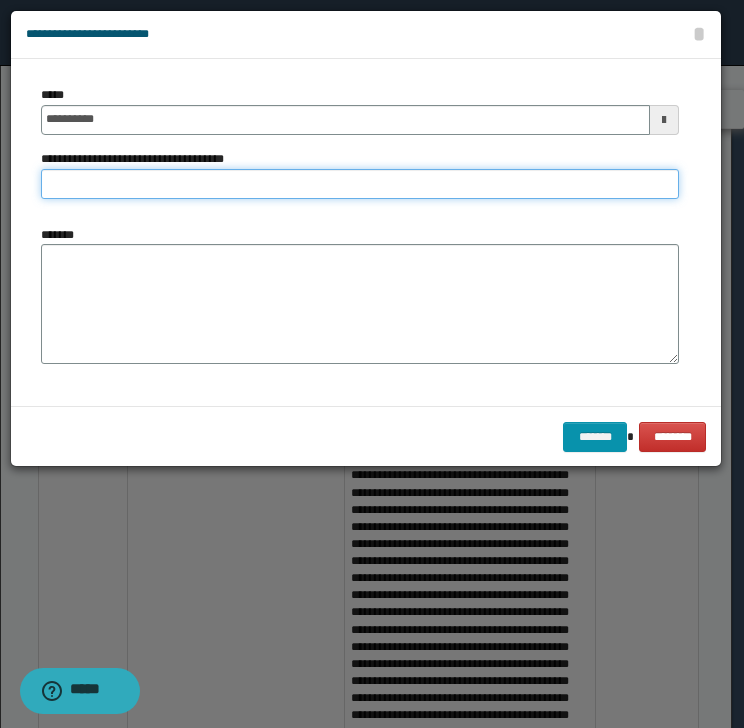 click on "**********" at bounding box center [360, 184] 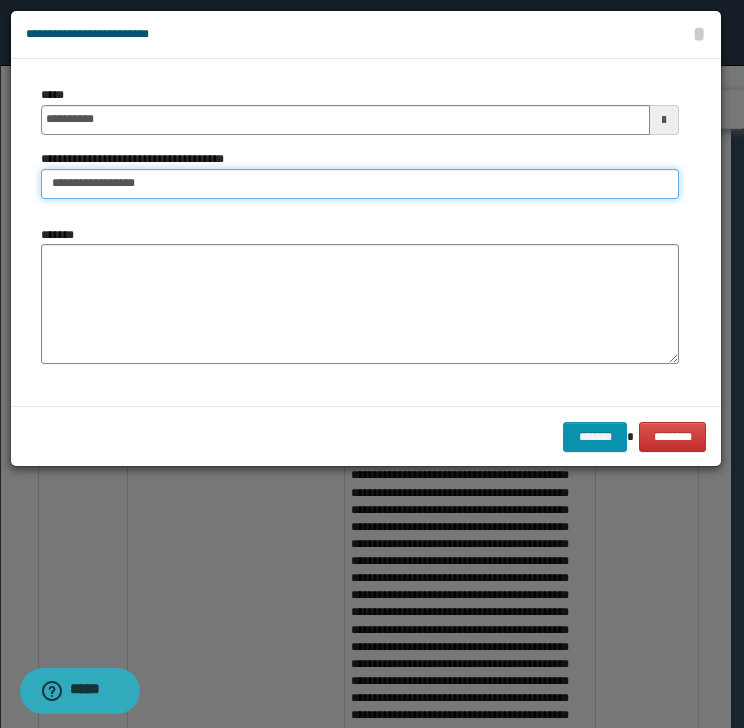 type on "**********" 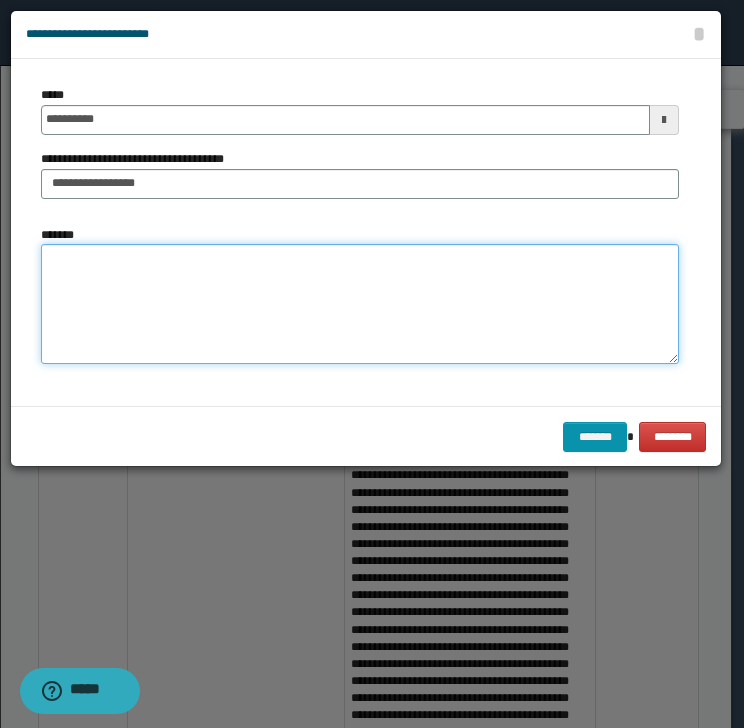 drag, startPoint x: 88, startPoint y: 285, endPoint x: 10, endPoint y: 339, distance: 94.86833 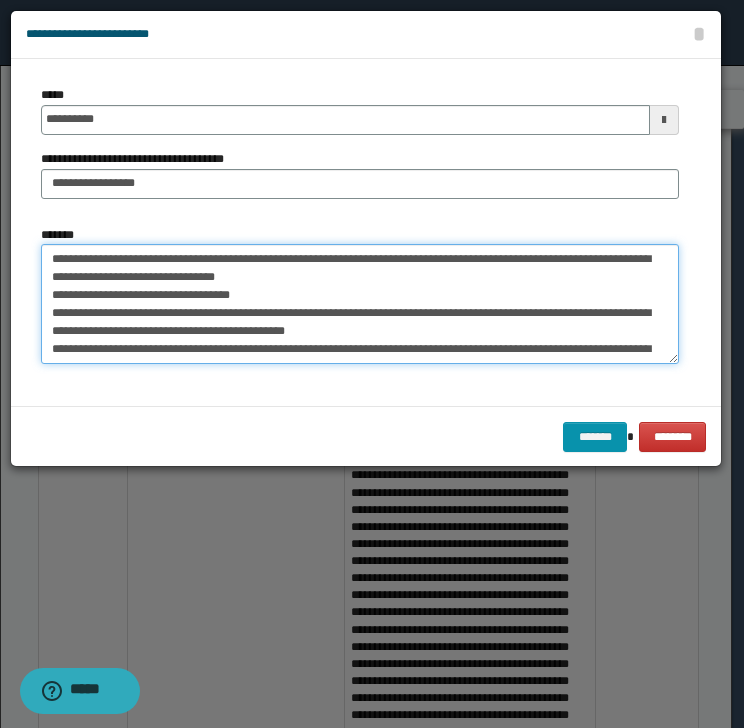 scroll, scrollTop: 588, scrollLeft: 0, axis: vertical 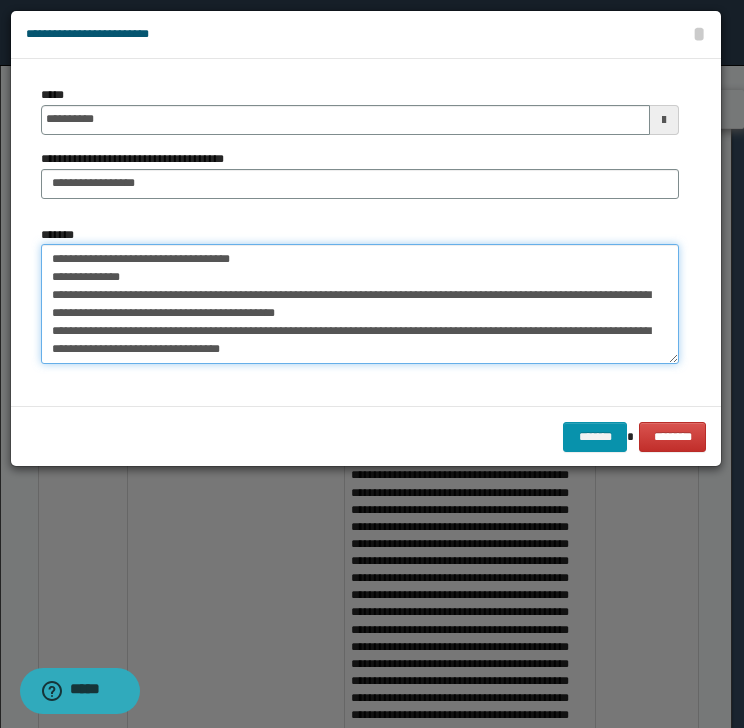 click on "*******" at bounding box center [360, 304] 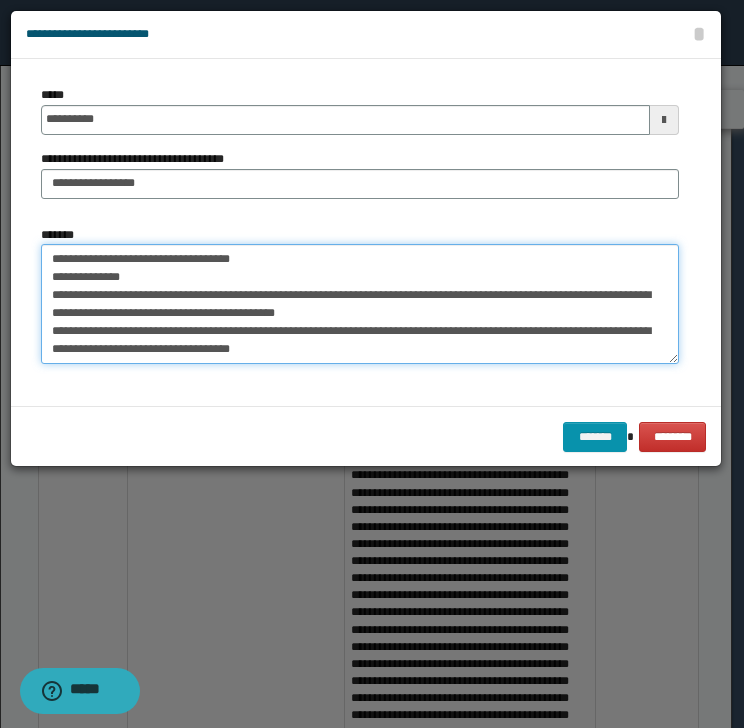 paste on "**********" 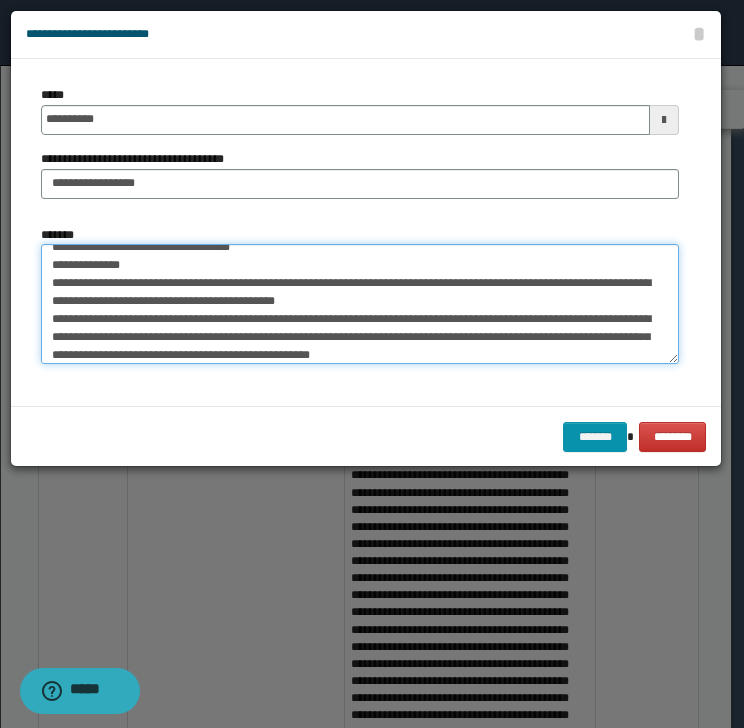 scroll, scrollTop: 624, scrollLeft: 0, axis: vertical 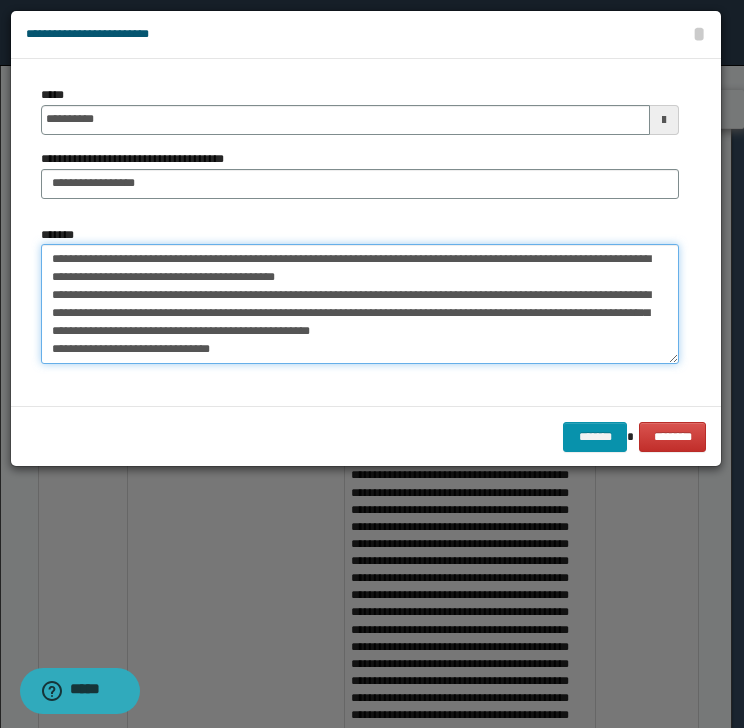 drag, startPoint x: 48, startPoint y: 263, endPoint x: 123, endPoint y: 260, distance: 75.059975 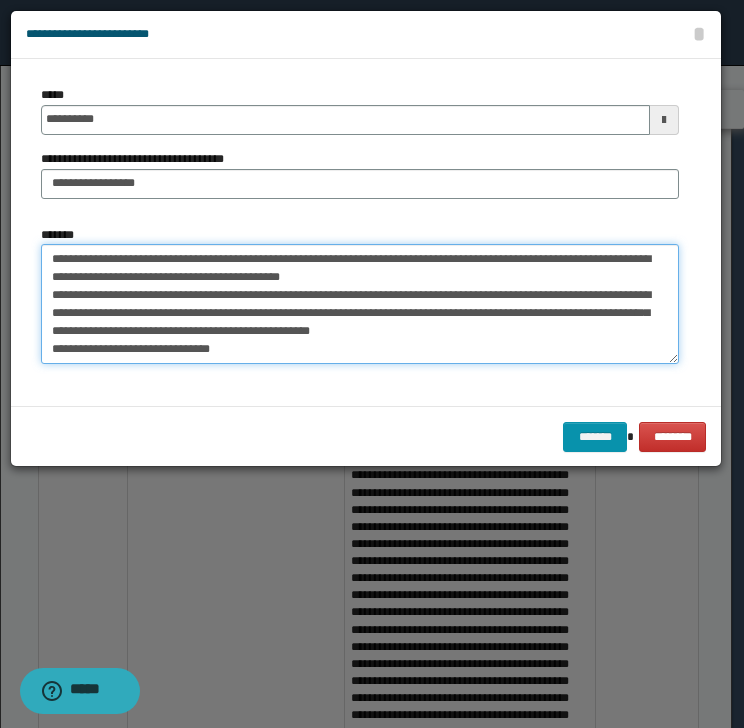 scroll, scrollTop: 605, scrollLeft: 0, axis: vertical 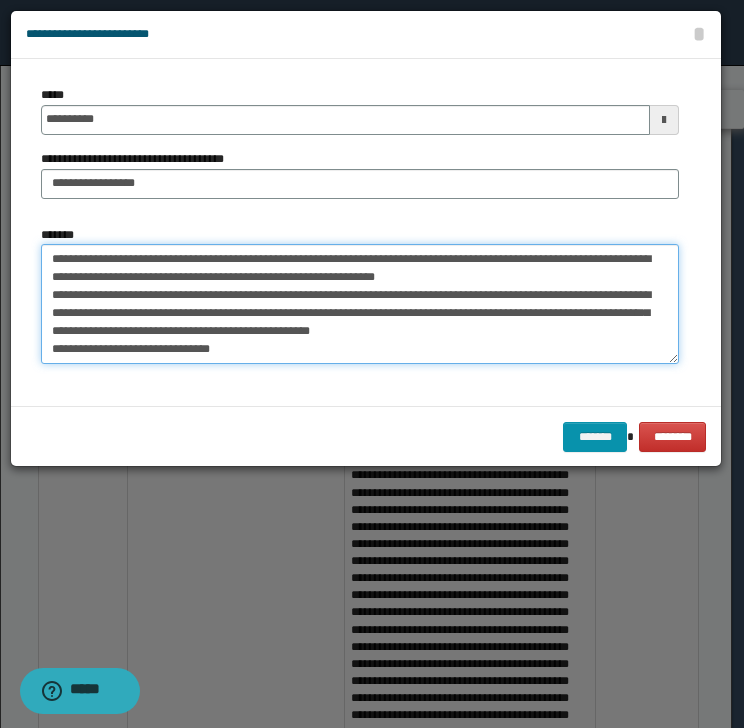 click on "*******" at bounding box center (360, 304) 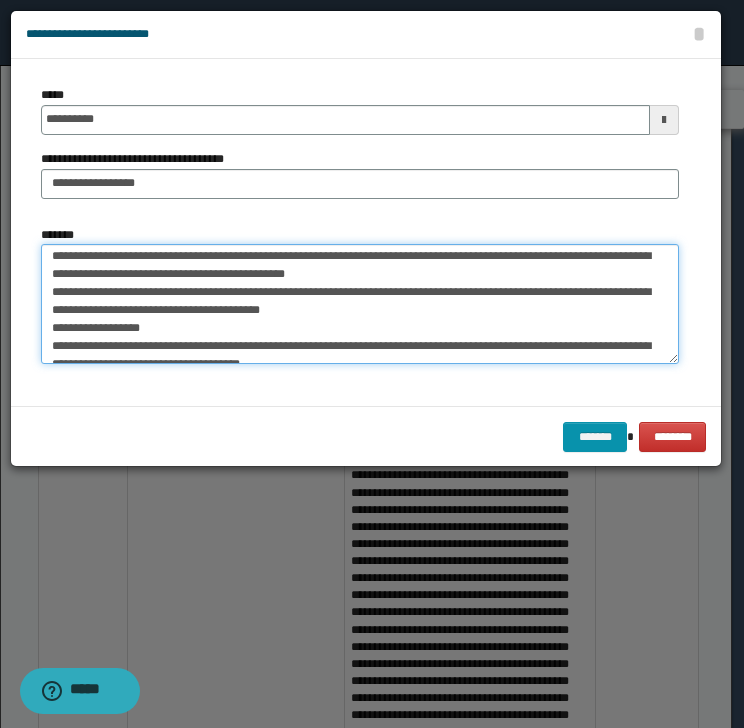 scroll, scrollTop: 0, scrollLeft: 0, axis: both 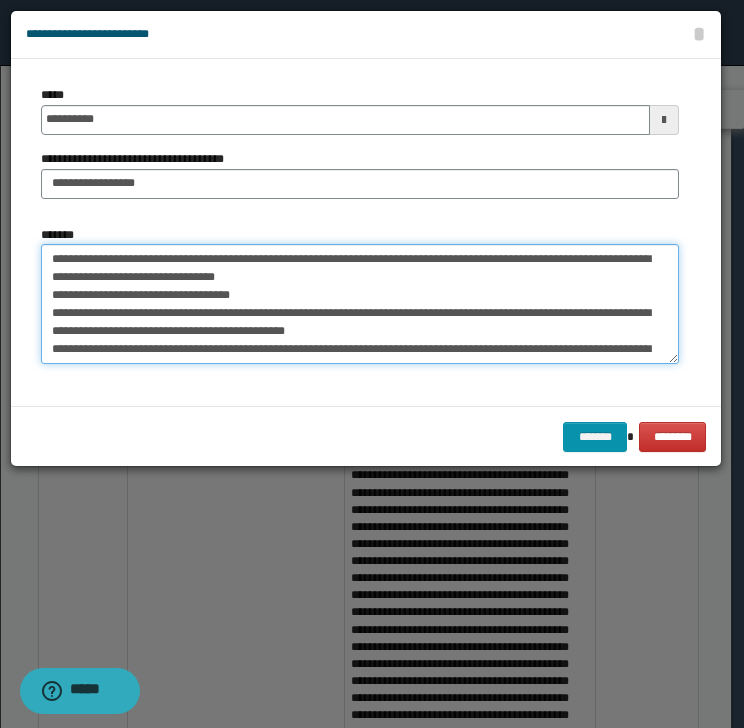 drag, startPoint x: 63, startPoint y: 257, endPoint x: 152, endPoint y: 255, distance: 89.02247 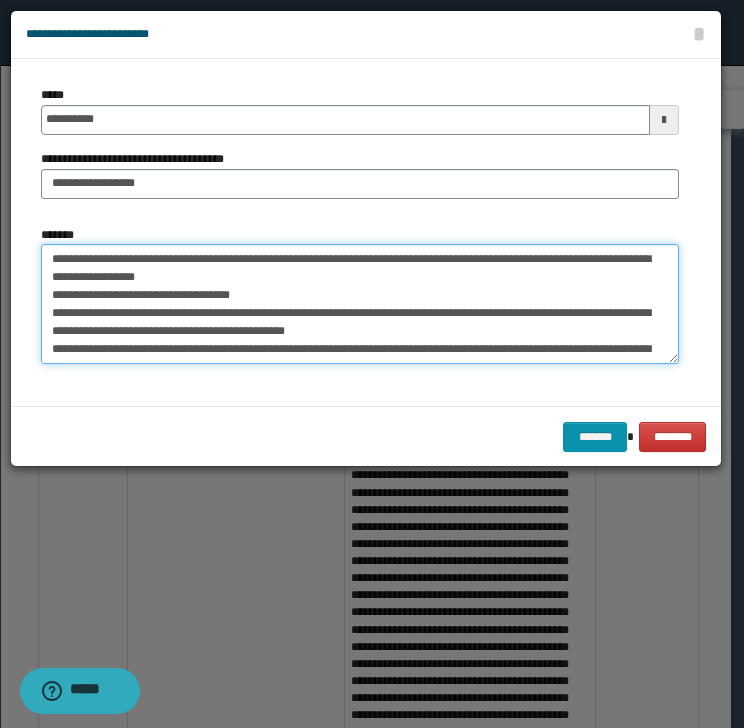 click on "*******" at bounding box center (360, 304) 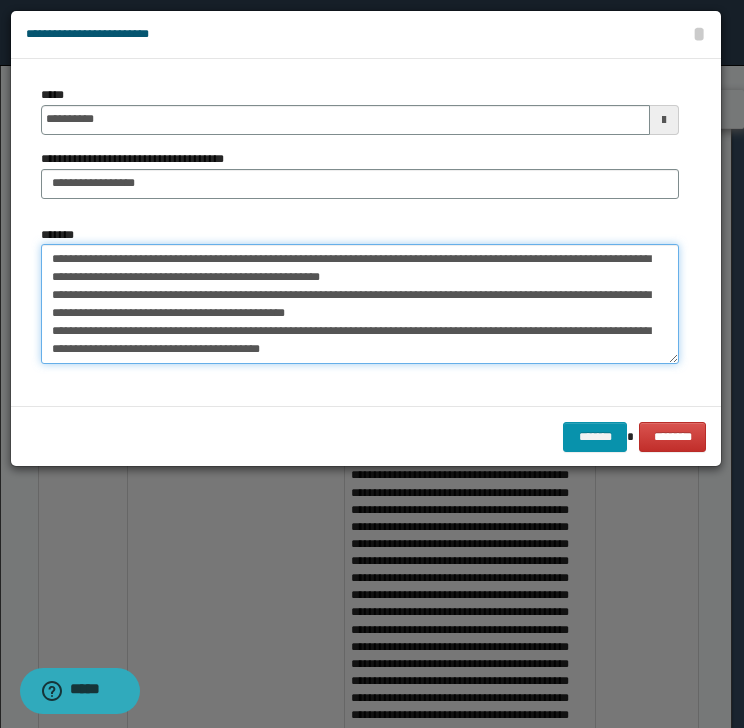 click on "*******" at bounding box center [360, 304] 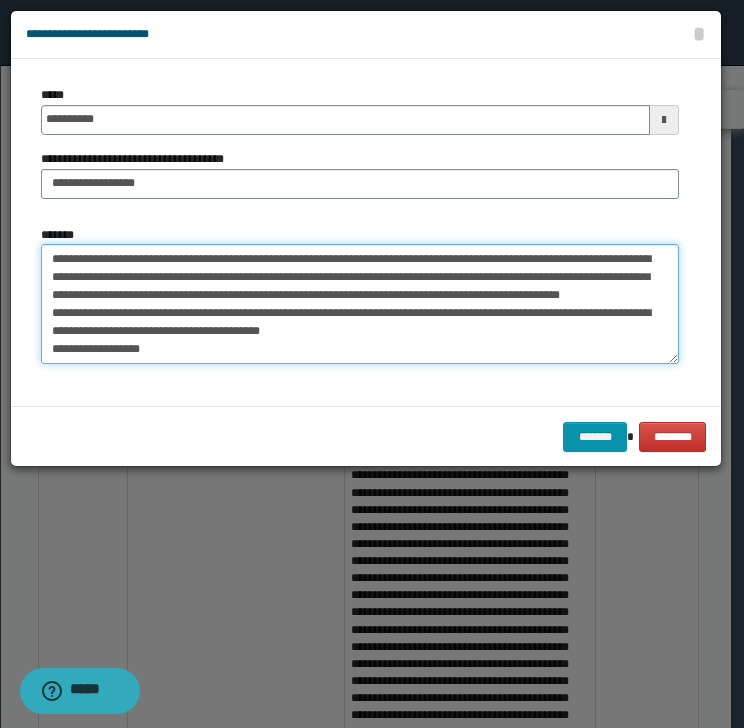 click on "*******" at bounding box center (360, 304) 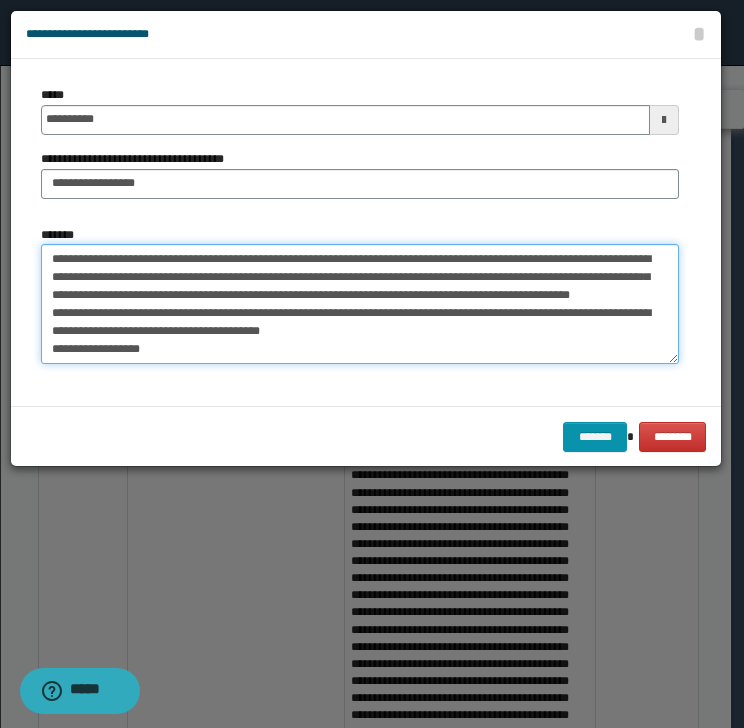 drag, startPoint x: 415, startPoint y: 278, endPoint x: 516, endPoint y: 276, distance: 101.0198 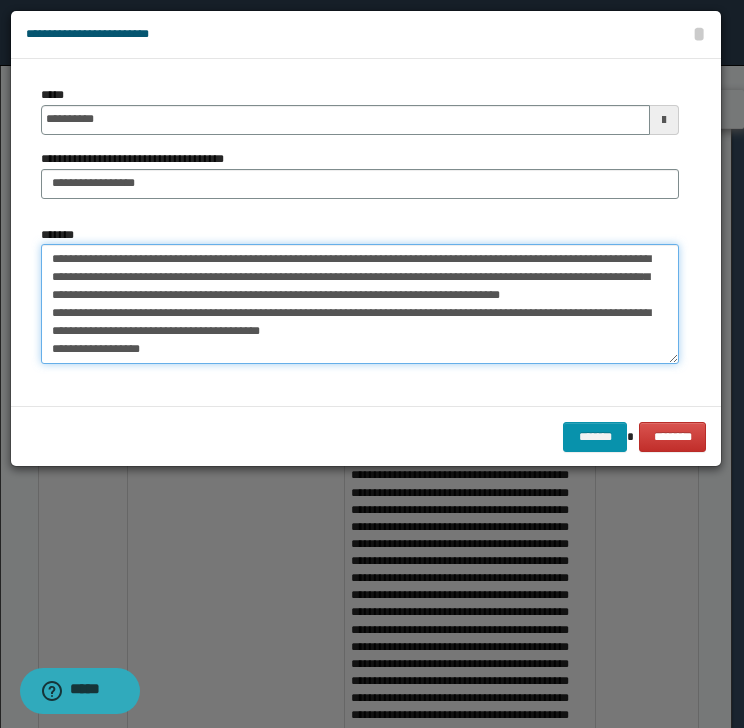 click on "*******" at bounding box center (360, 304) 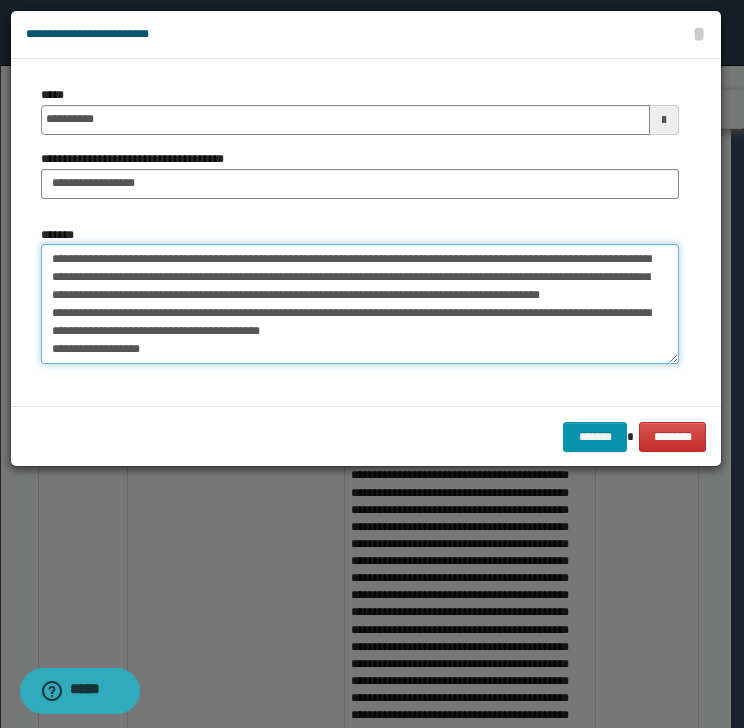 click on "*******" at bounding box center [360, 304] 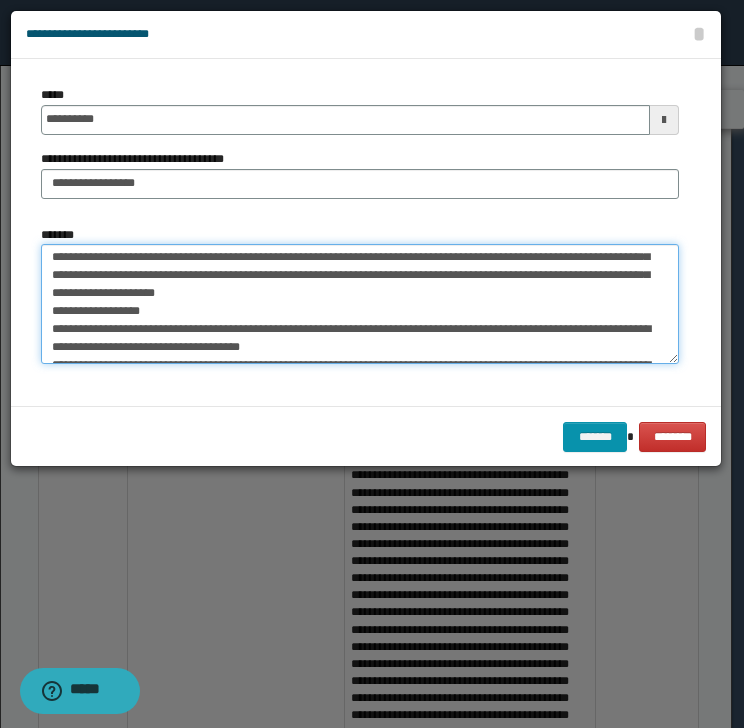 scroll, scrollTop: 0, scrollLeft: 0, axis: both 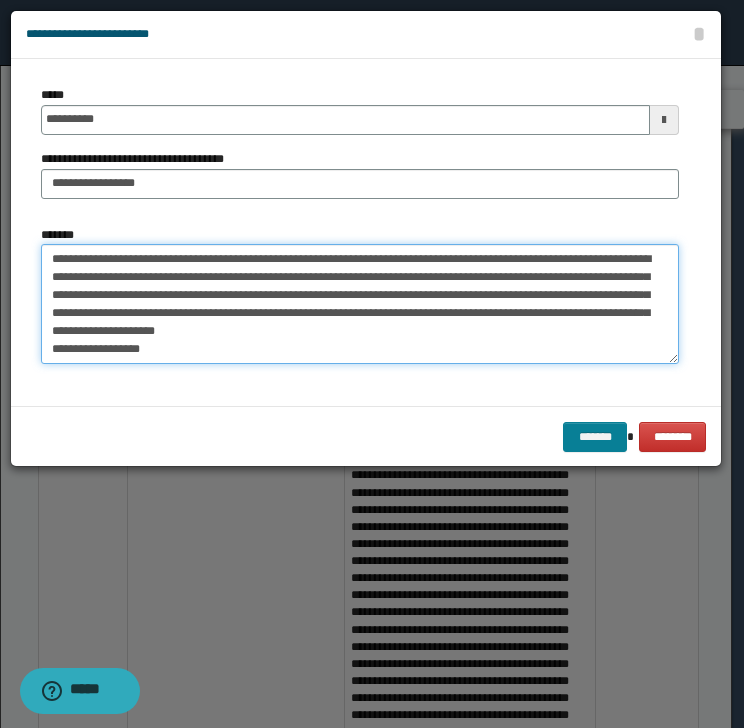 type on "**********" 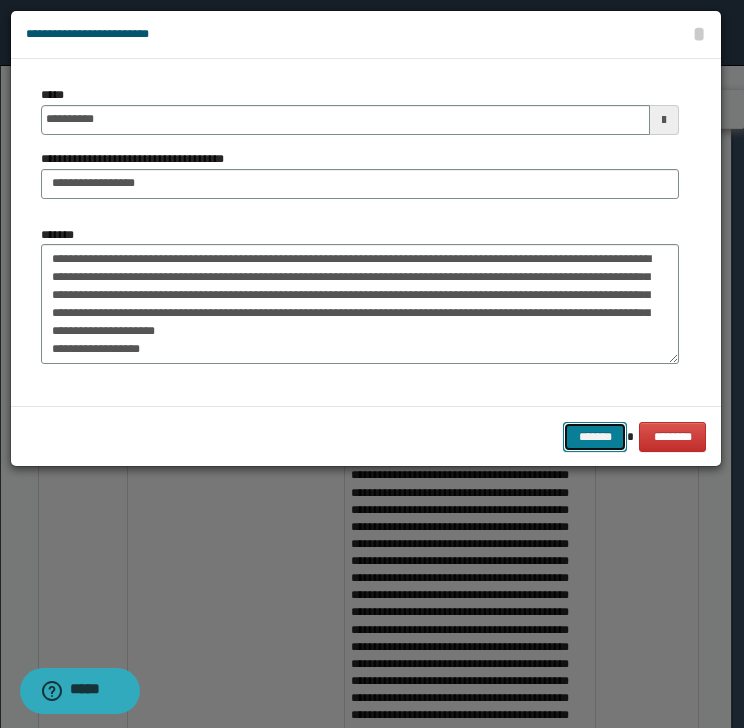 click on "*******" at bounding box center [595, 437] 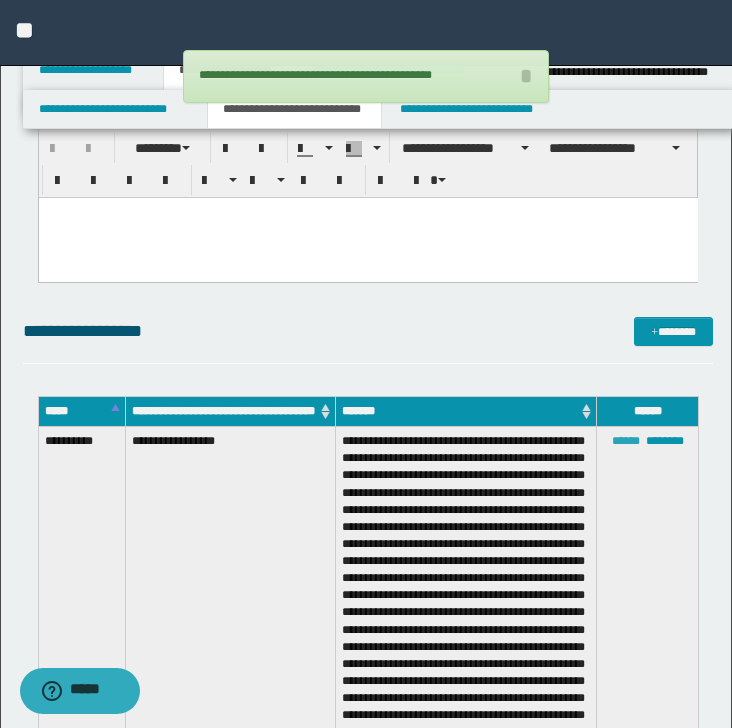 click on "******" at bounding box center [626, 441] 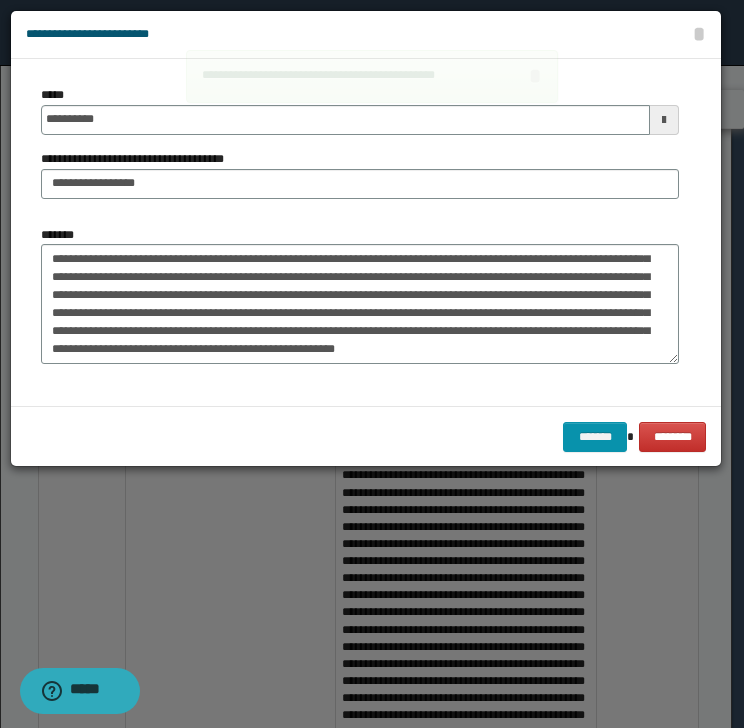 scroll, scrollTop: 413, scrollLeft: 0, axis: vertical 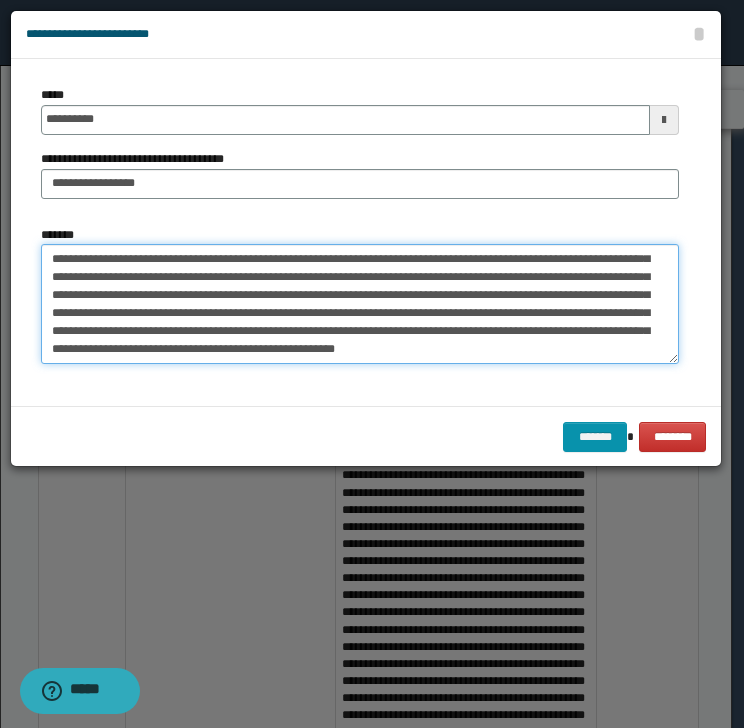 click on "*******" at bounding box center [360, 304] 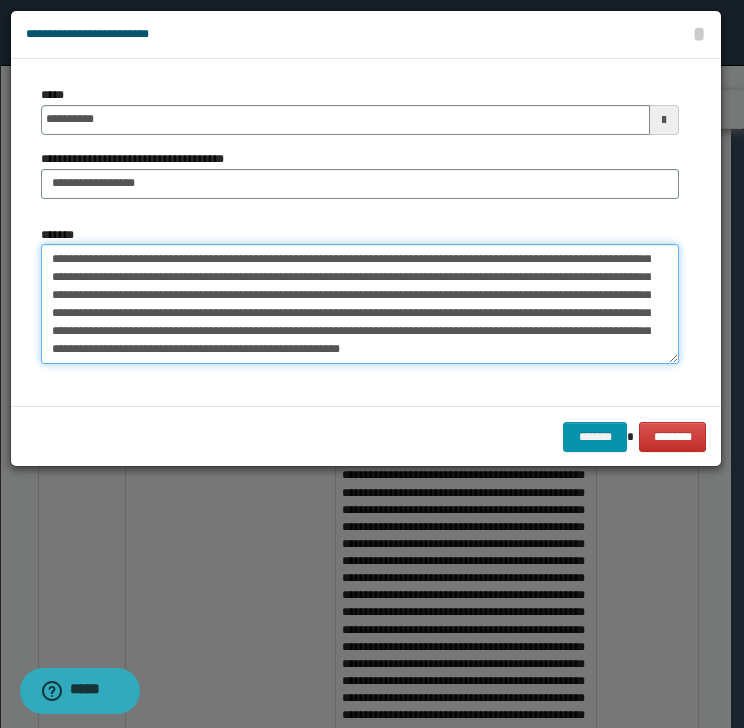 click on "*******" at bounding box center (360, 304) 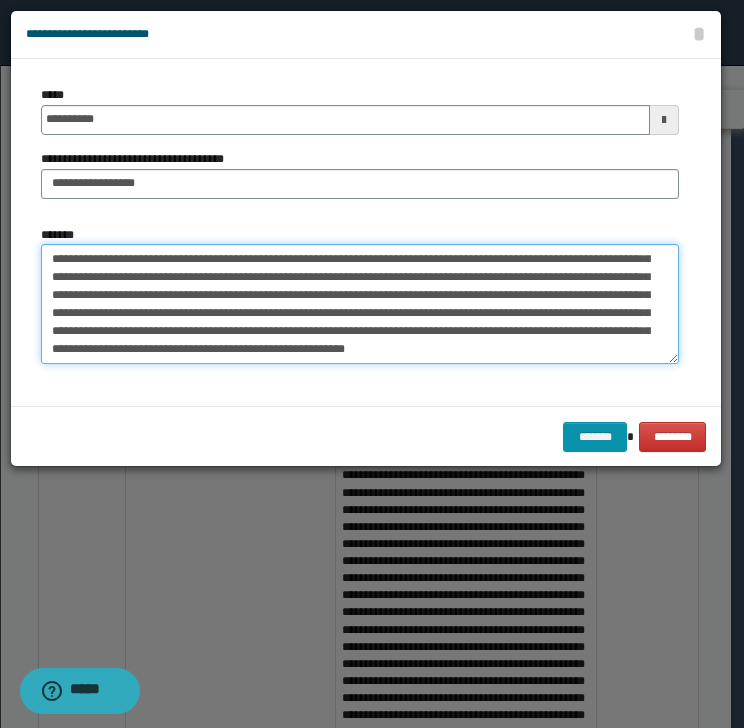 click on "*******" at bounding box center (360, 304) 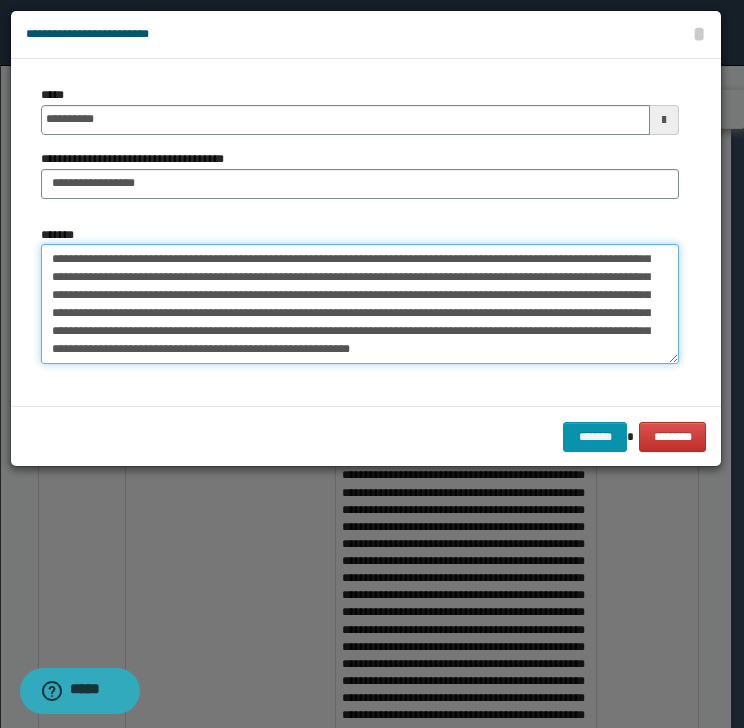 click on "*******" at bounding box center [360, 304] 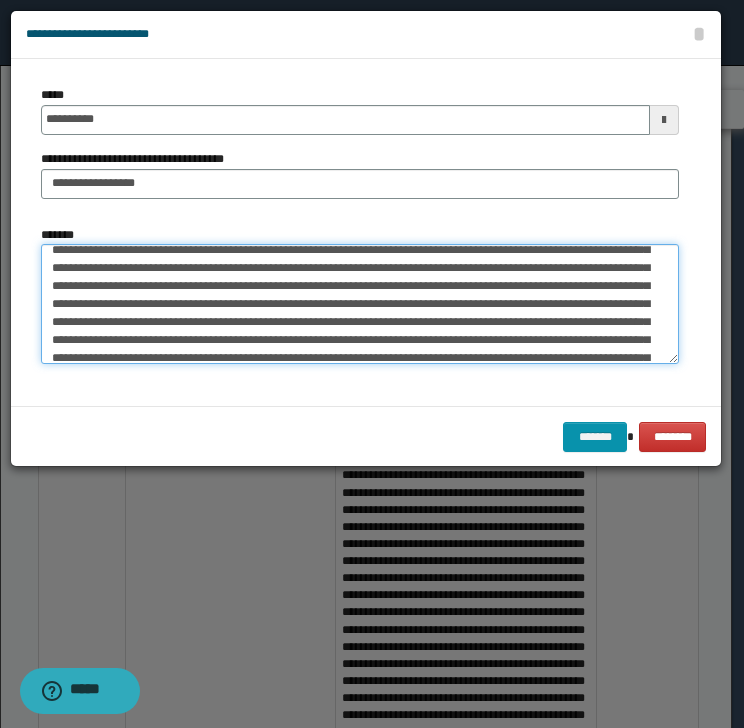 scroll, scrollTop: 280, scrollLeft: 0, axis: vertical 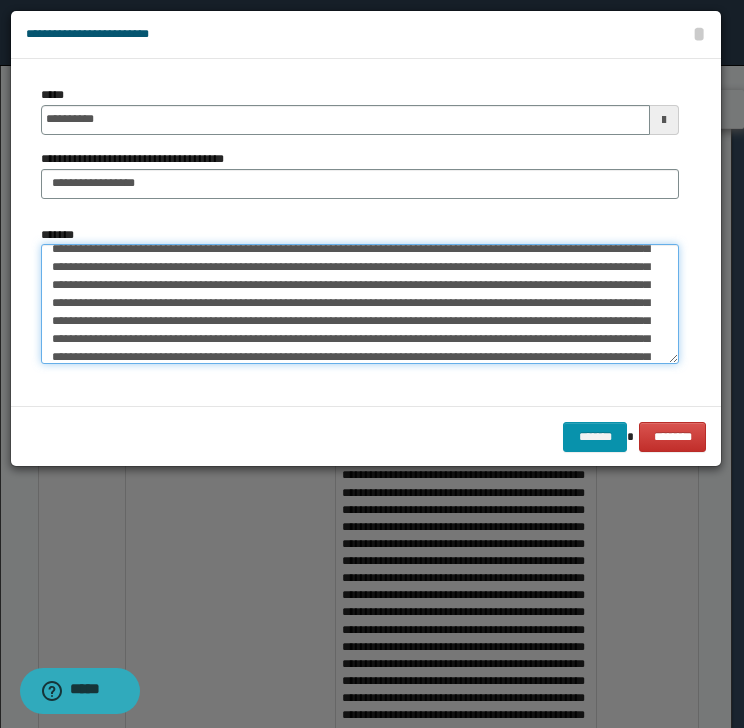 click on "*******" at bounding box center (360, 304) 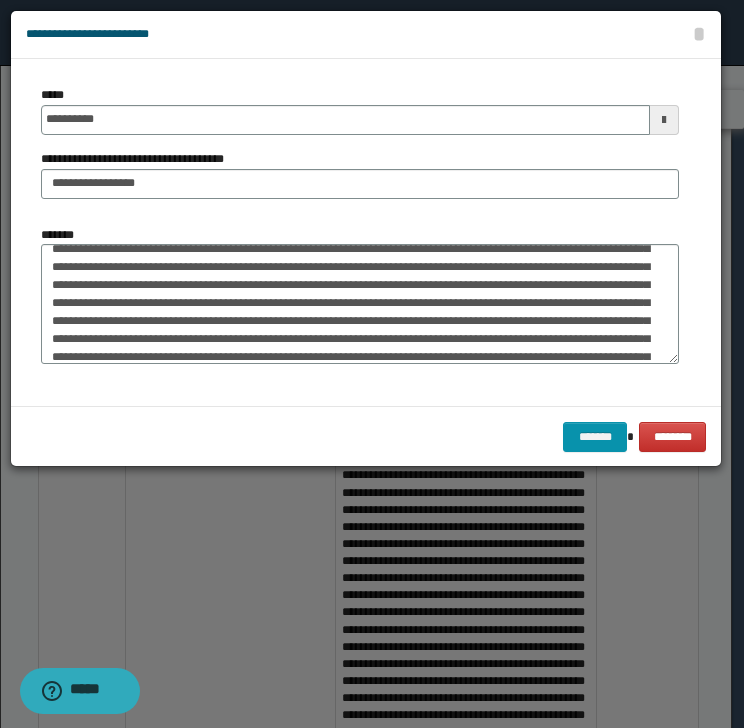 click on "*******" at bounding box center (360, 295) 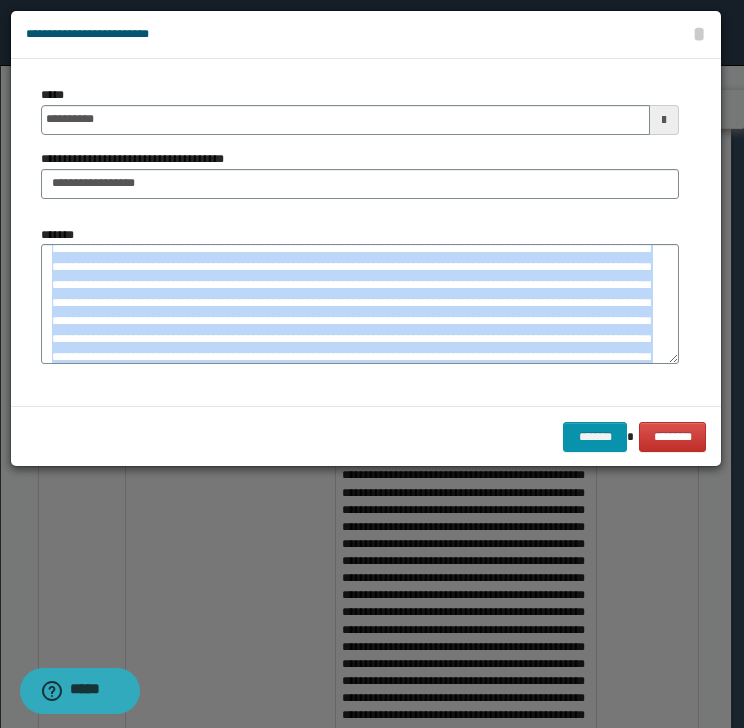 click on "*******" at bounding box center [360, 295] 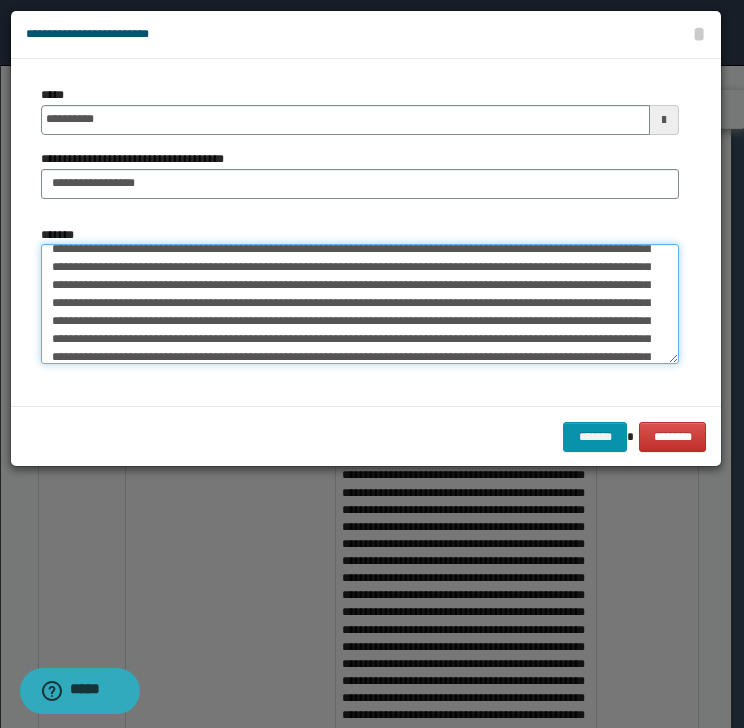 click on "*******" at bounding box center (360, 304) 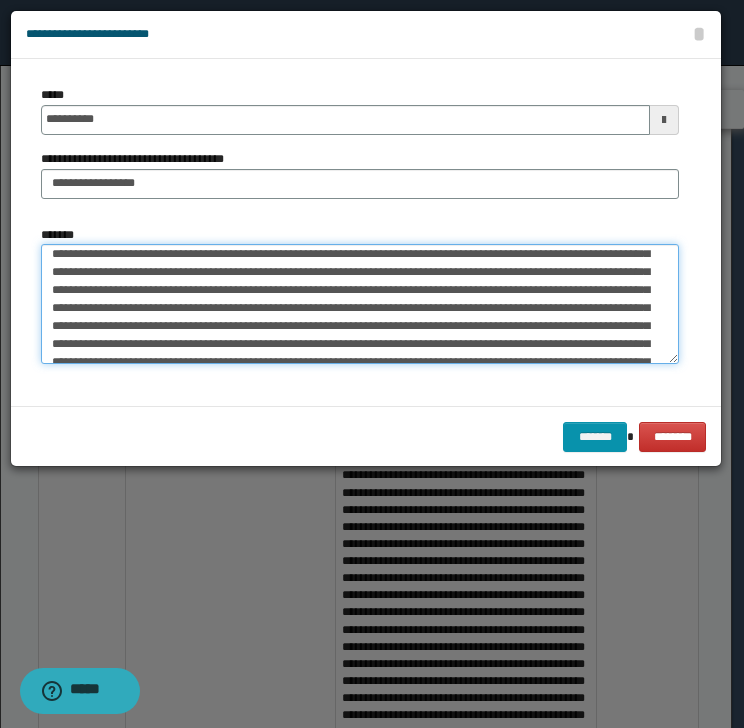 scroll, scrollTop: 408, scrollLeft: 0, axis: vertical 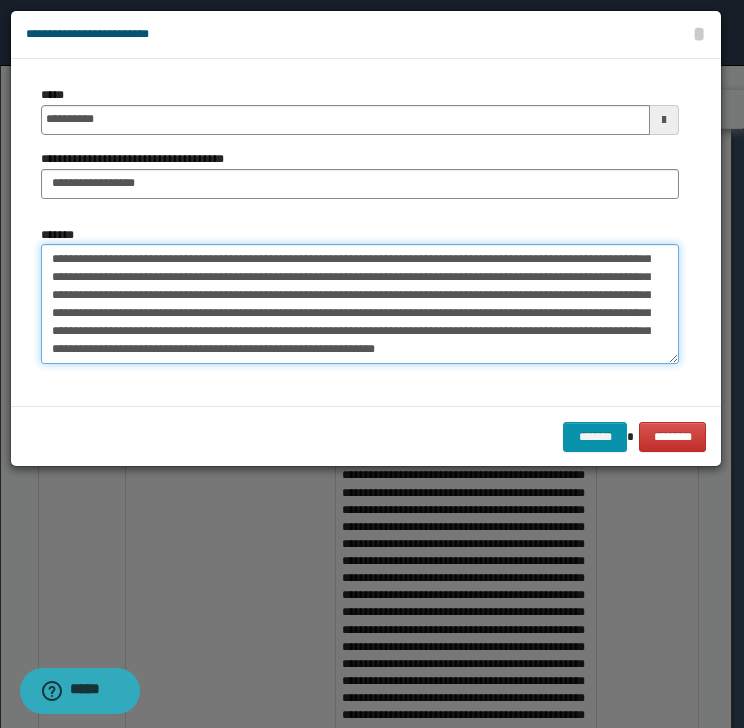 click on "*******" at bounding box center (360, 304) 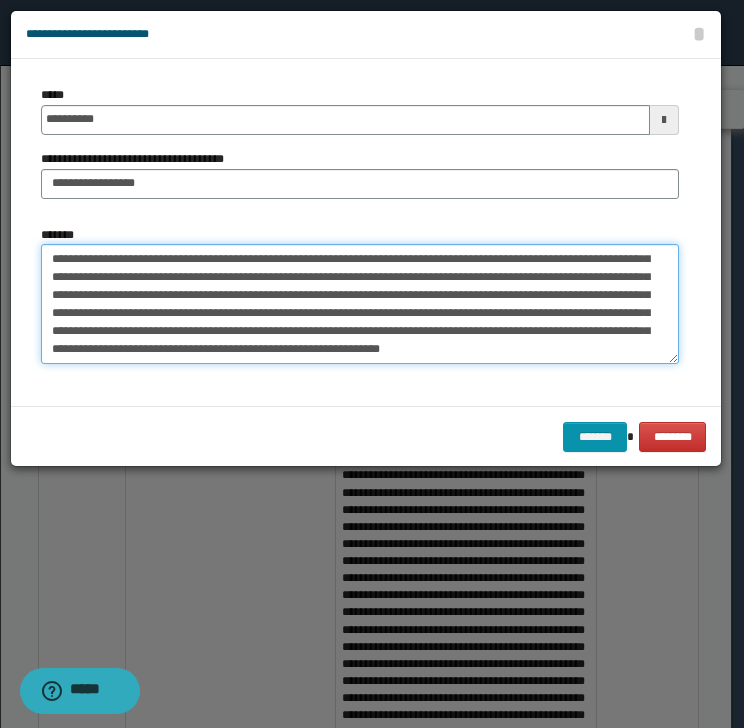 scroll, scrollTop: 413, scrollLeft: 0, axis: vertical 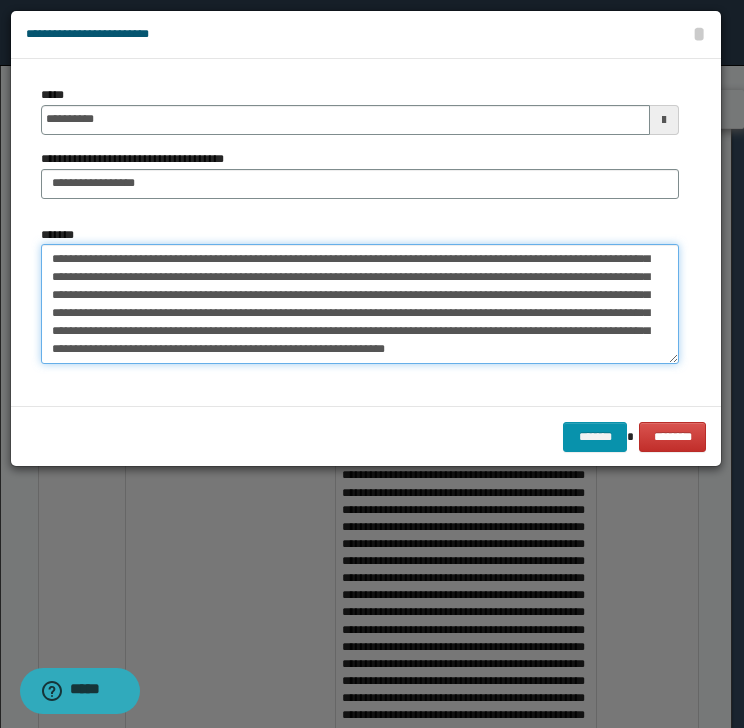 paste on "**********" 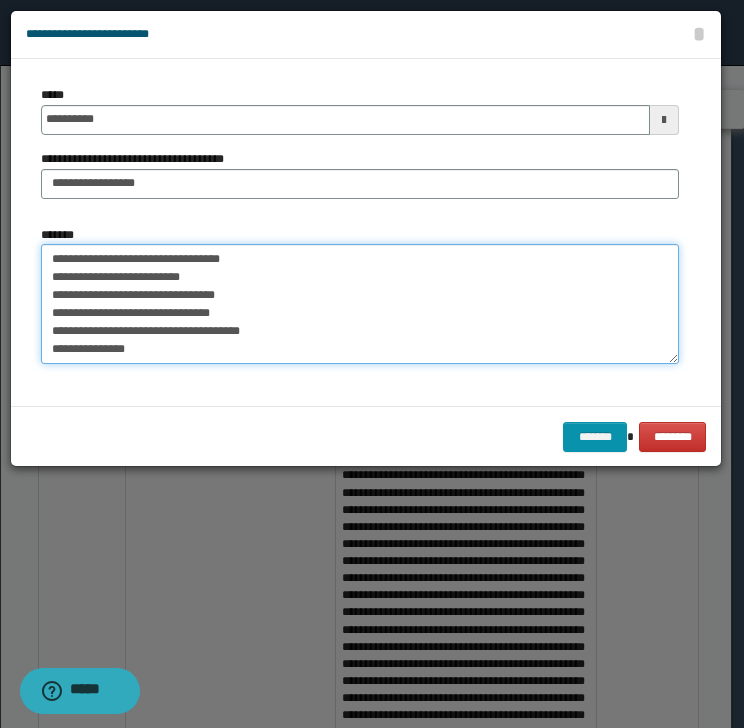 scroll, scrollTop: 593, scrollLeft: 0, axis: vertical 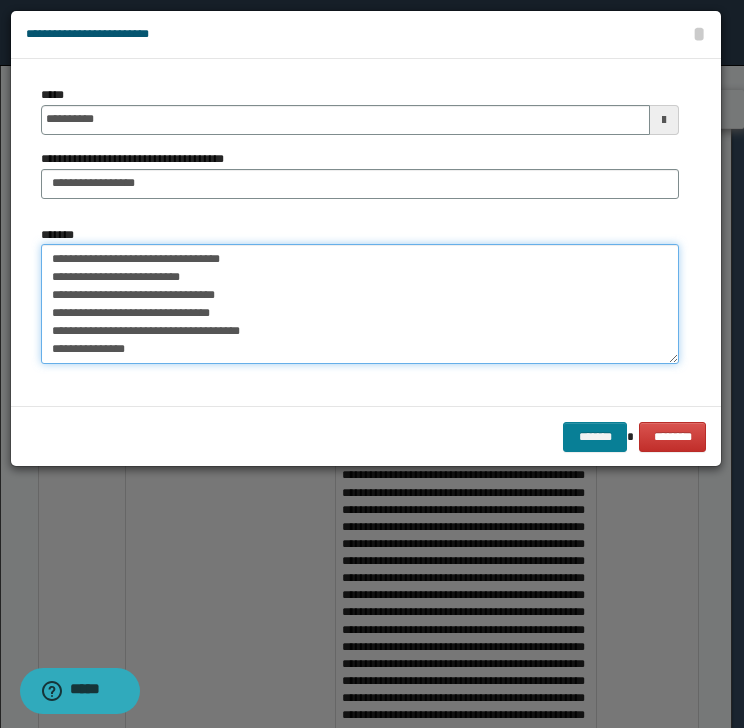 type on "**********" 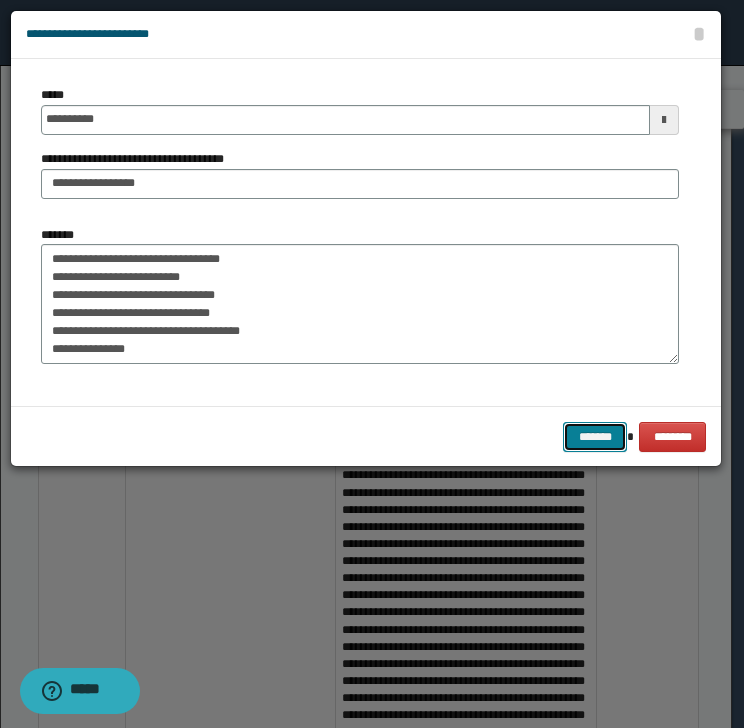 click on "*******" at bounding box center [595, 437] 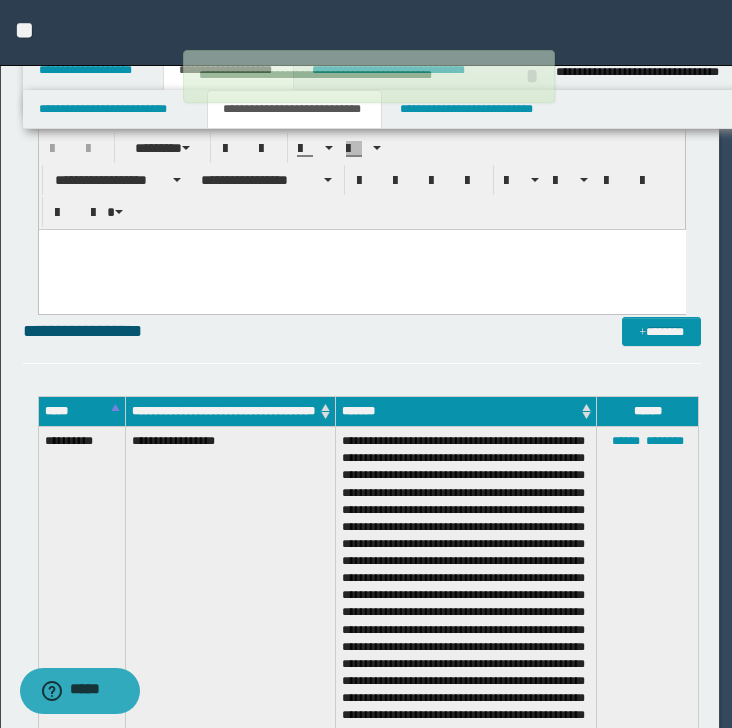 type 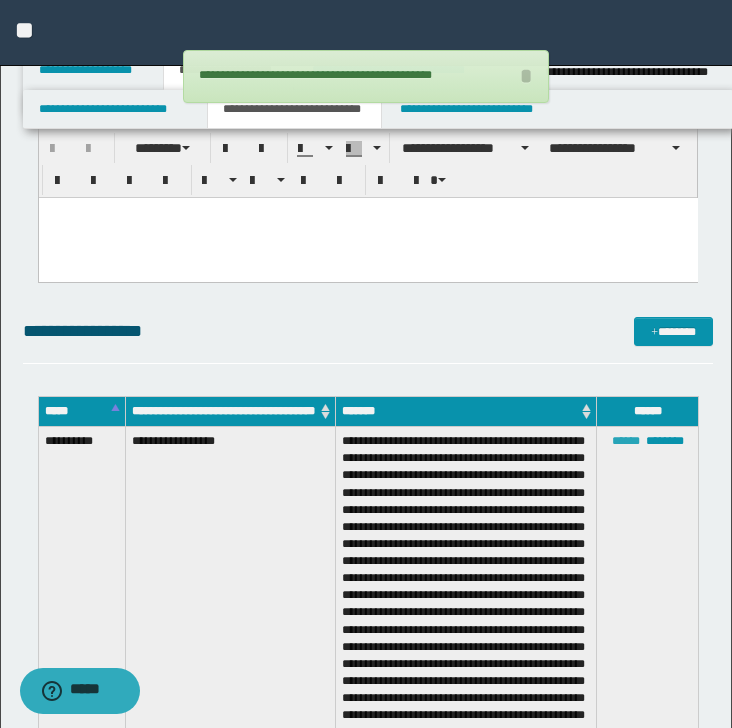 click on "******" at bounding box center (626, 441) 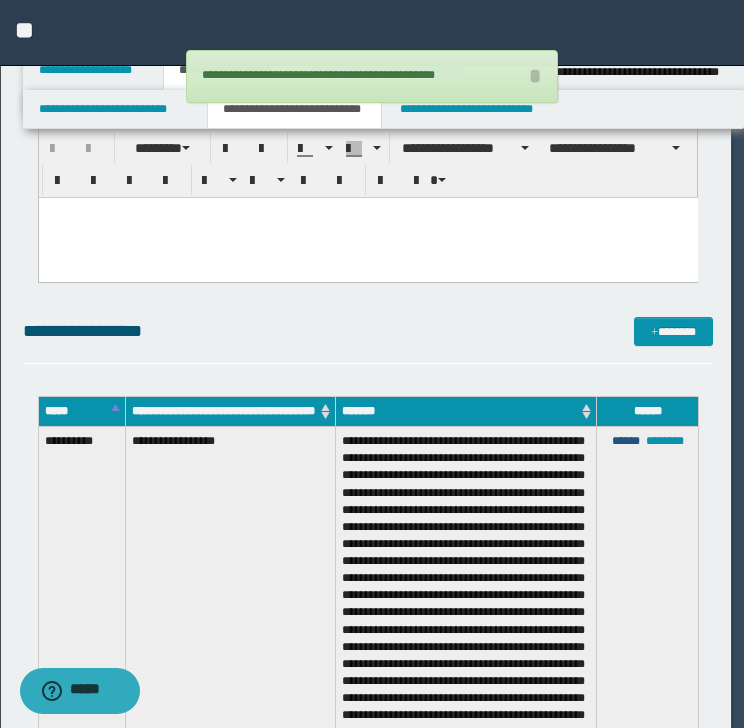 scroll, scrollTop: 468, scrollLeft: 0, axis: vertical 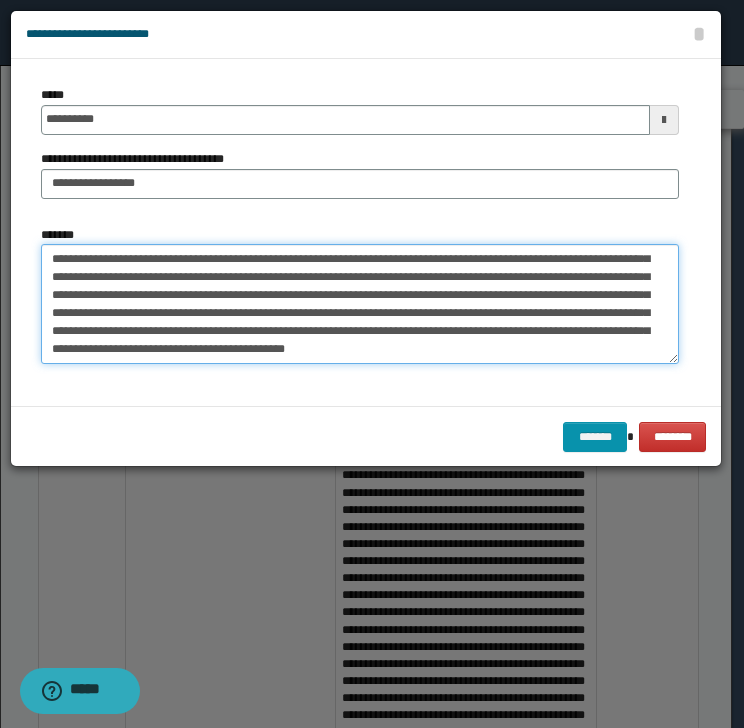 click on "*******" at bounding box center [360, 304] 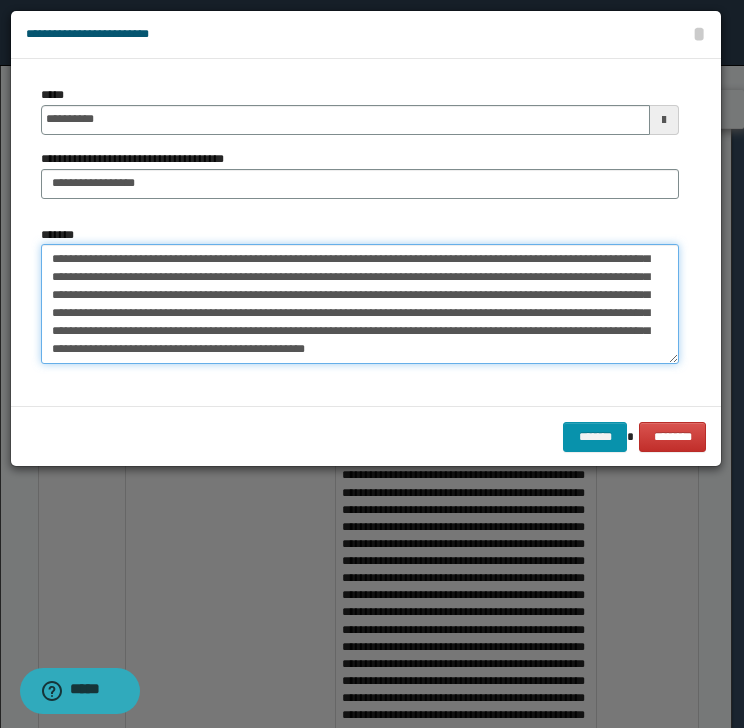 click on "*******" at bounding box center [360, 304] 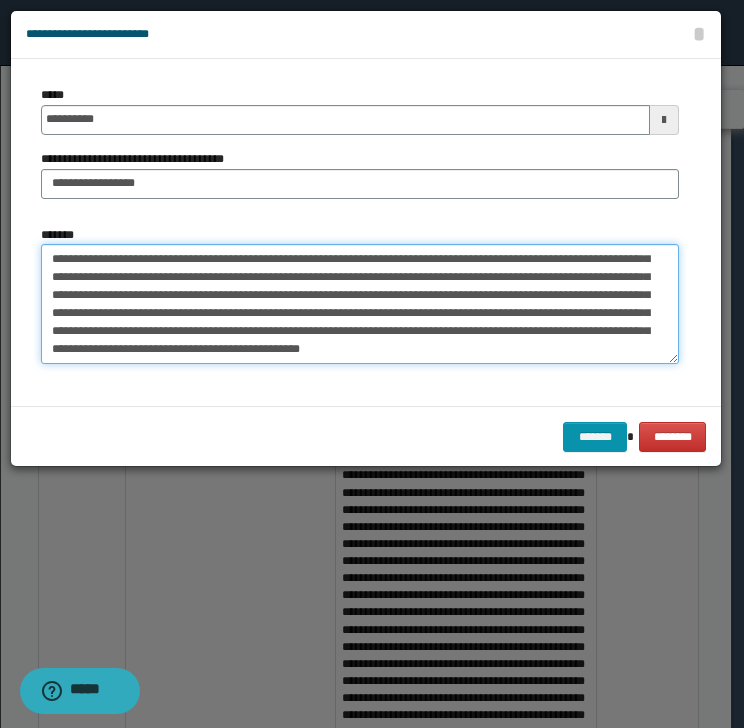 click on "*******" at bounding box center [360, 304] 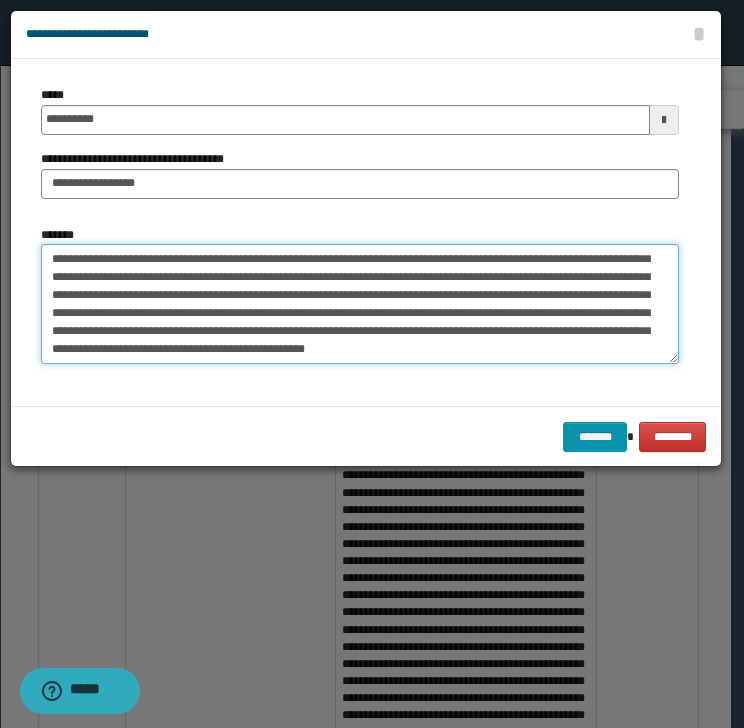 scroll, scrollTop: 485, scrollLeft: 0, axis: vertical 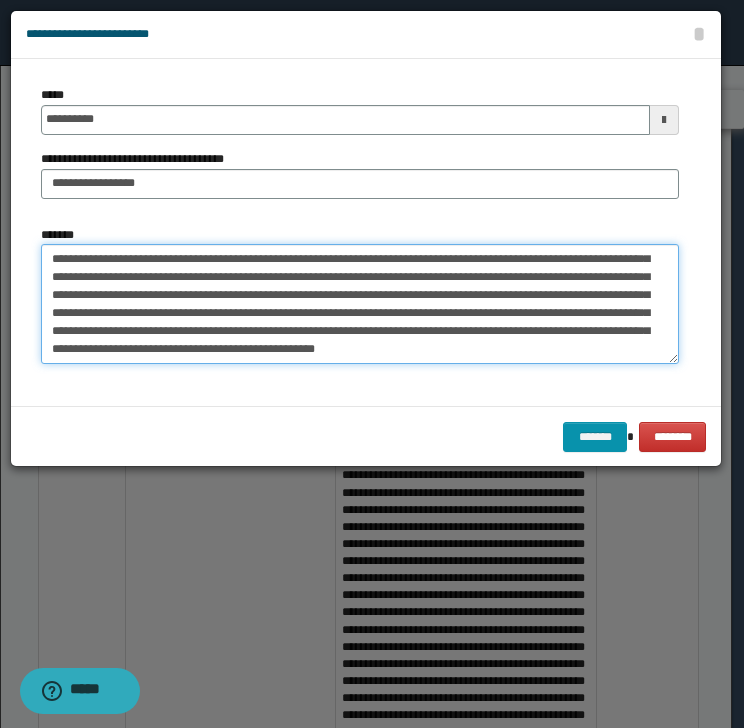 type on "**********" 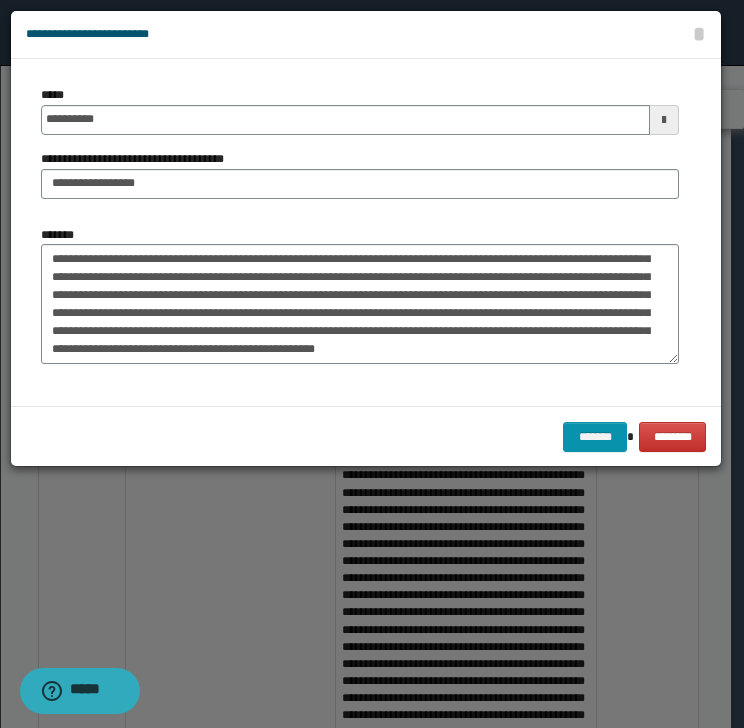 click on "*******
********" at bounding box center [366, 436] 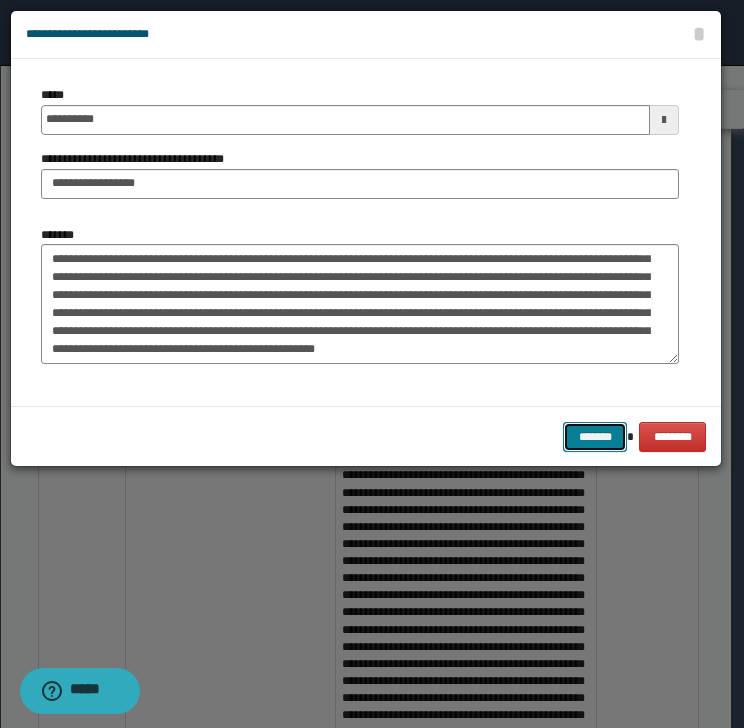 click on "*******" at bounding box center [595, 437] 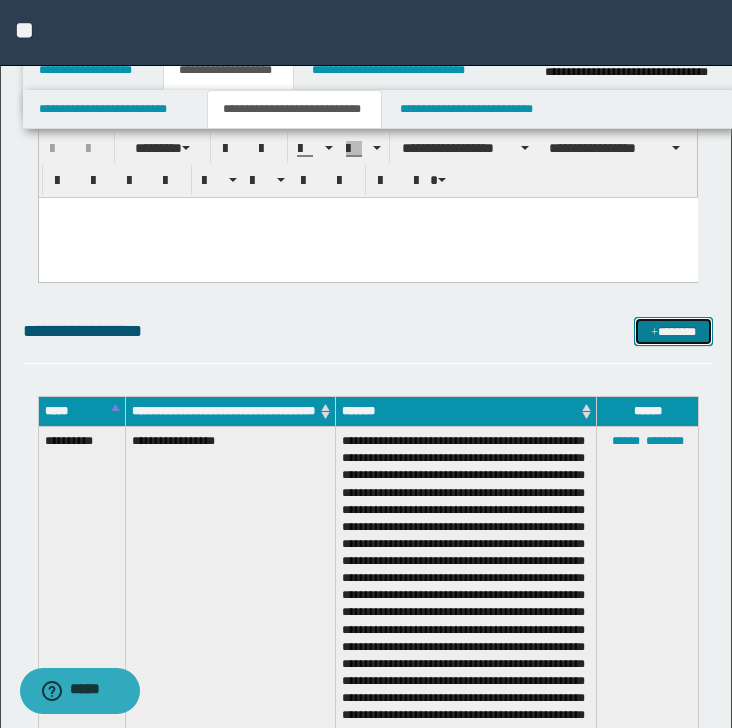 click on "*******" at bounding box center [673, 332] 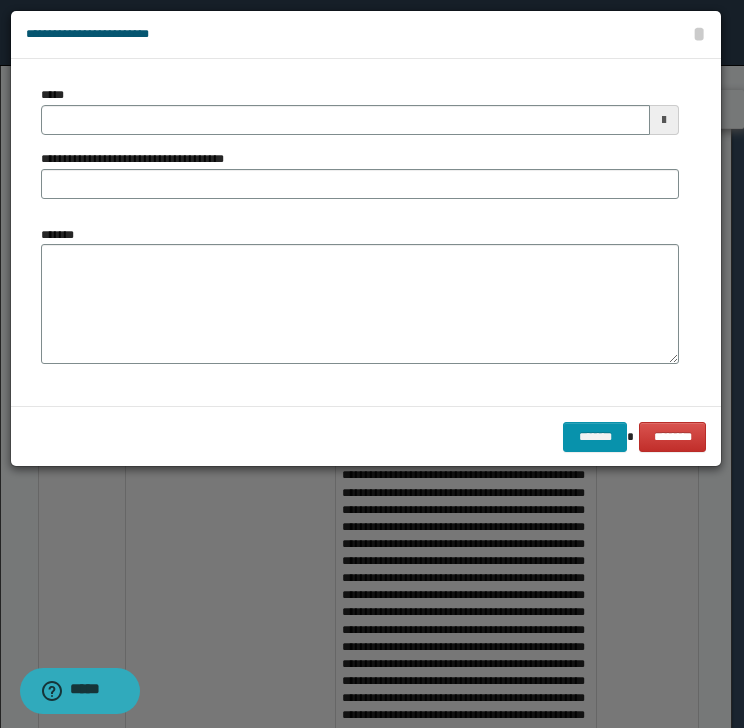 scroll, scrollTop: 0, scrollLeft: 0, axis: both 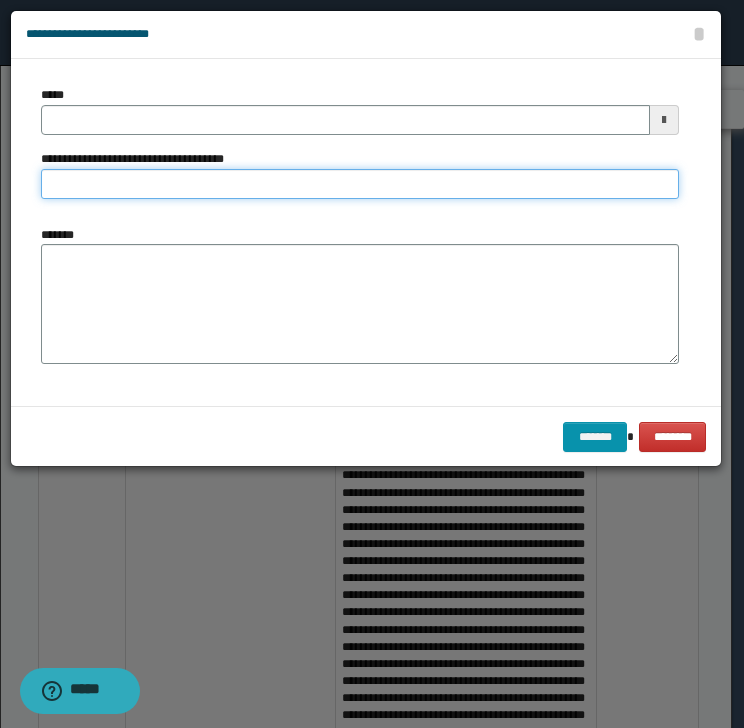 click on "**********" at bounding box center [360, 184] 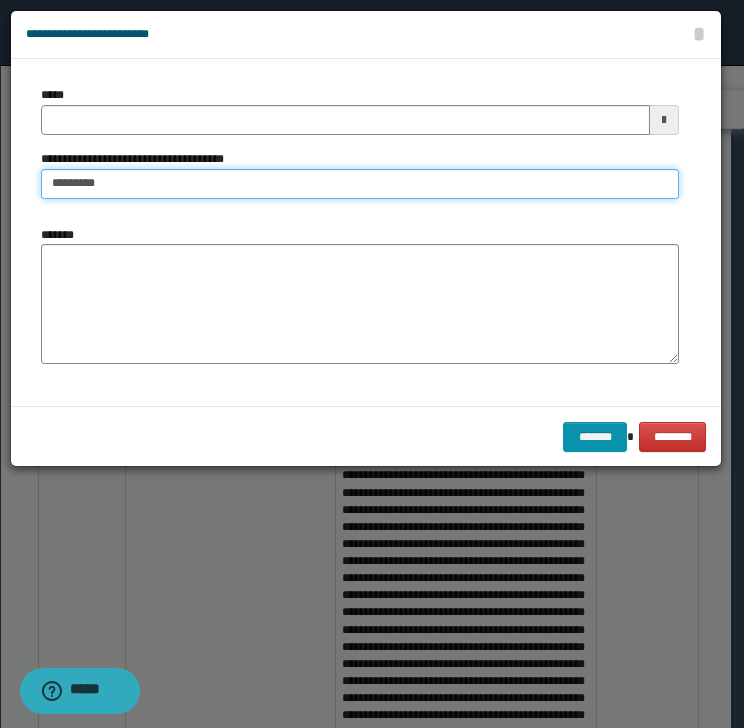 type 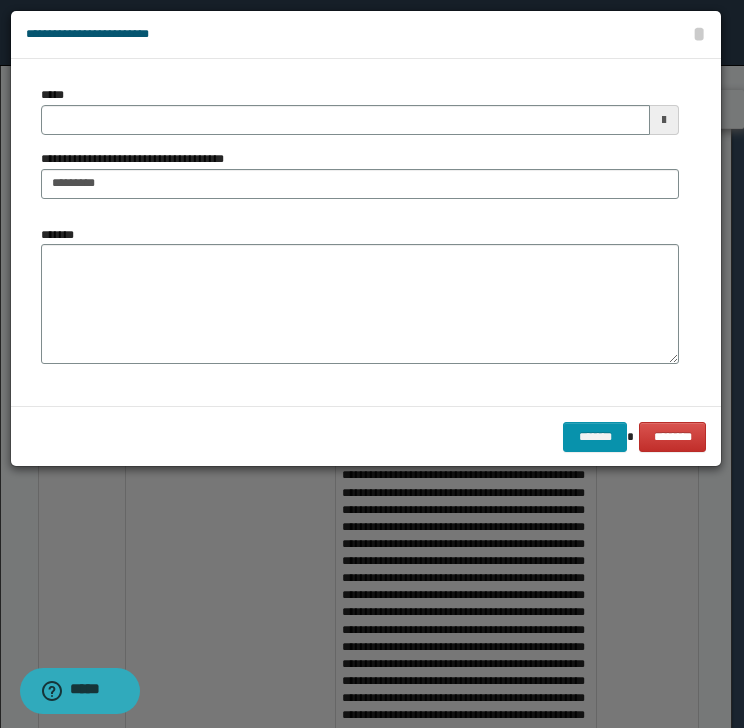 click on "*****" at bounding box center [360, 110] 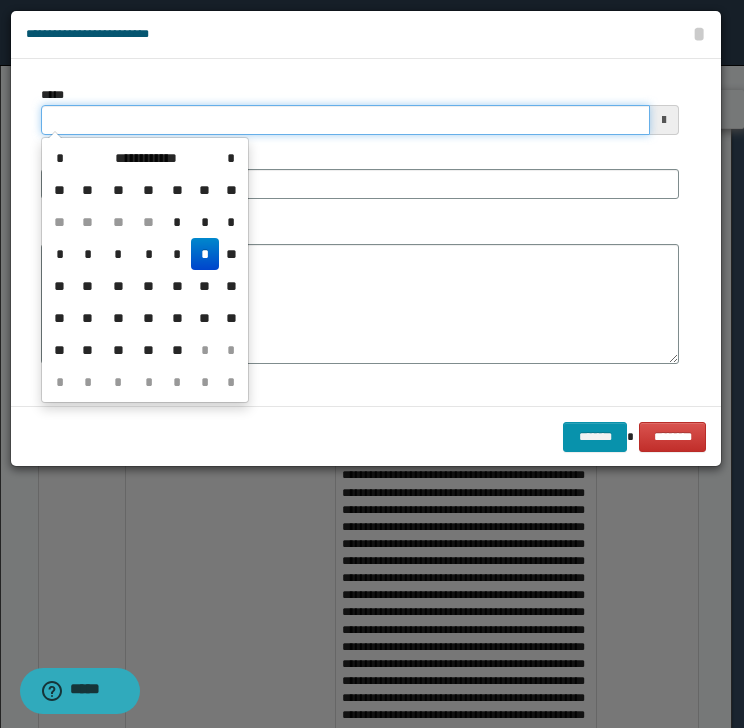click on "*****" at bounding box center (345, 120) 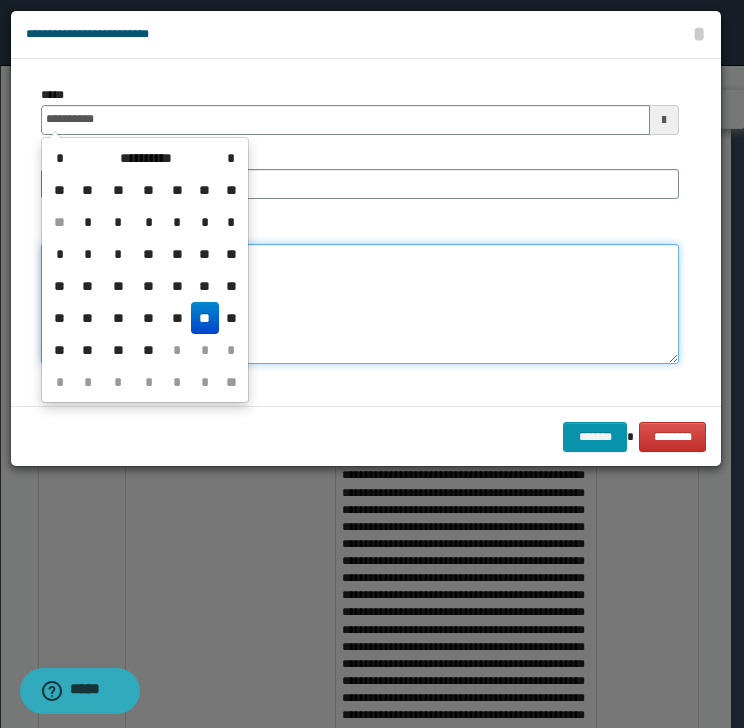 type on "**********" 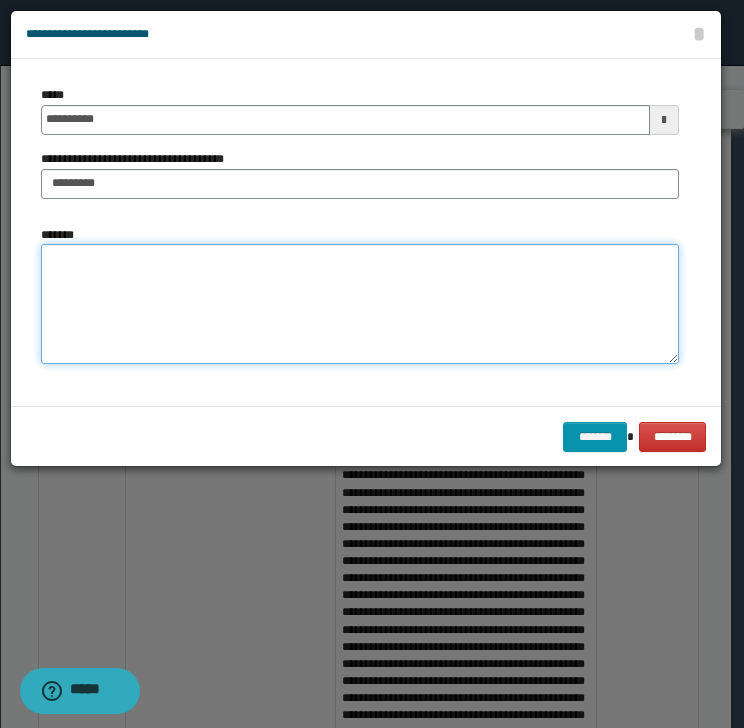 click on "*******" at bounding box center [360, 304] 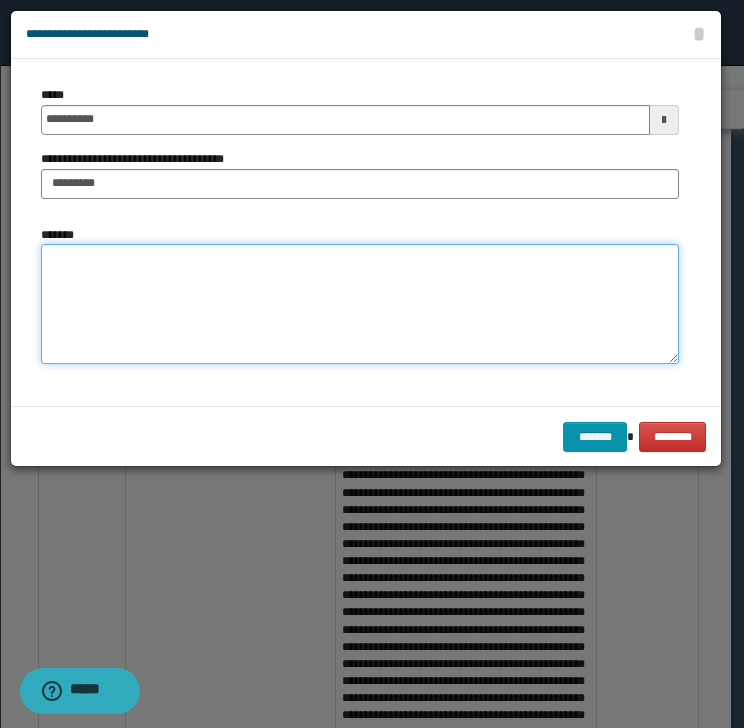 click on "*******" at bounding box center [360, 304] 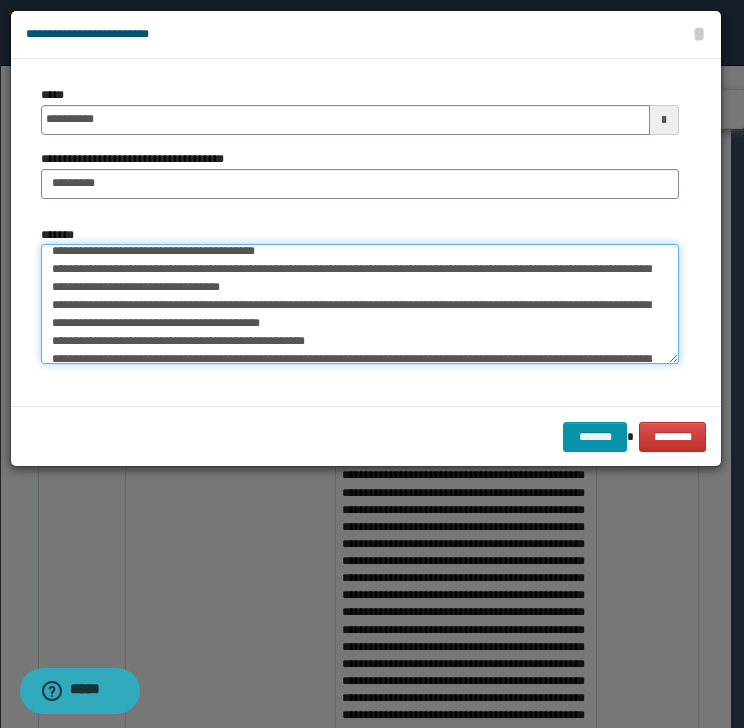 scroll, scrollTop: 0, scrollLeft: 0, axis: both 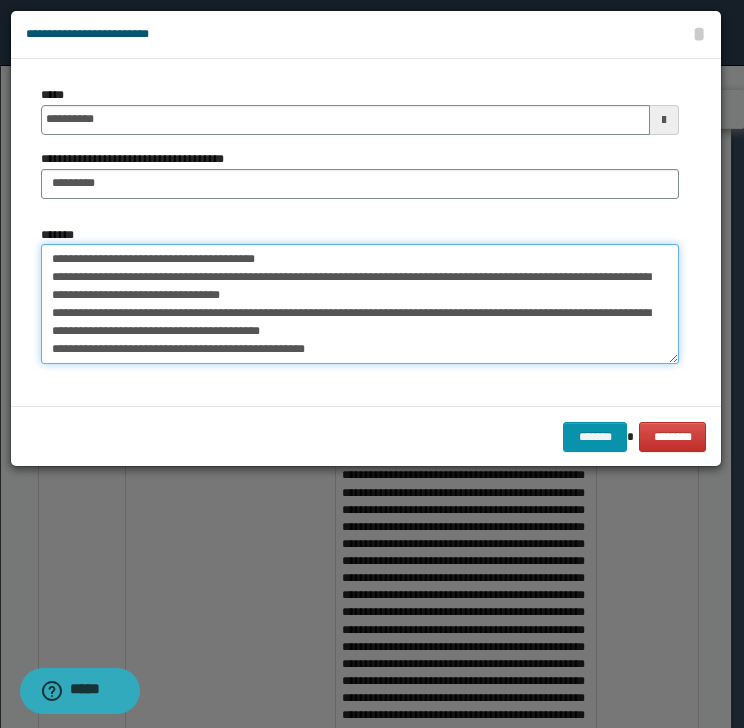 drag, startPoint x: 64, startPoint y: 255, endPoint x: 156, endPoint y: 252, distance: 92.0489 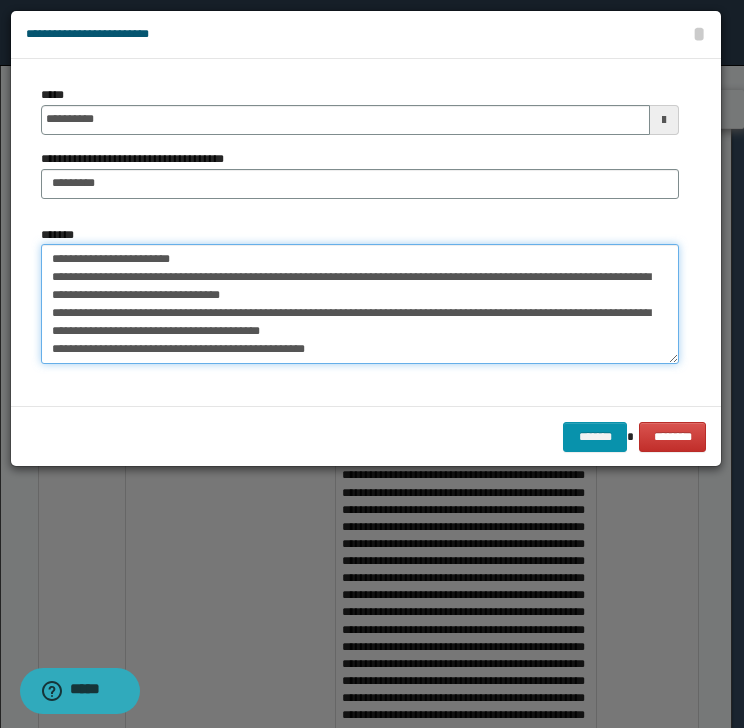 click on "*******" at bounding box center (360, 304) 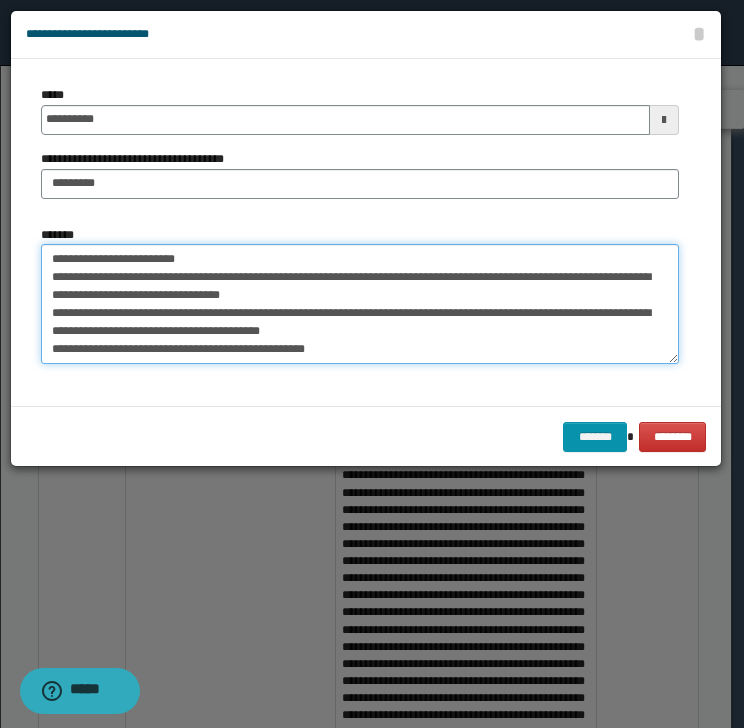 click on "*******" at bounding box center [360, 304] 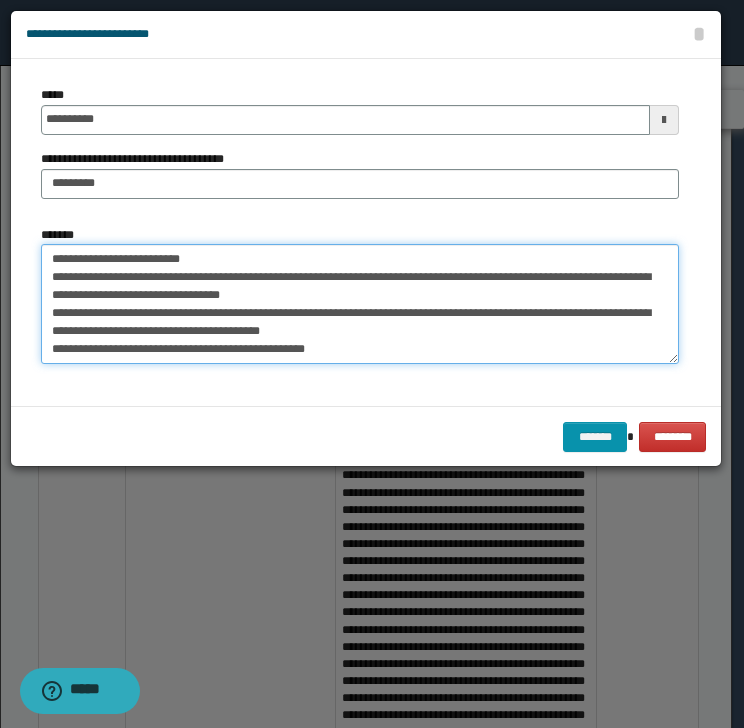 drag, startPoint x: 57, startPoint y: 276, endPoint x: 152, endPoint y: 271, distance: 95.131485 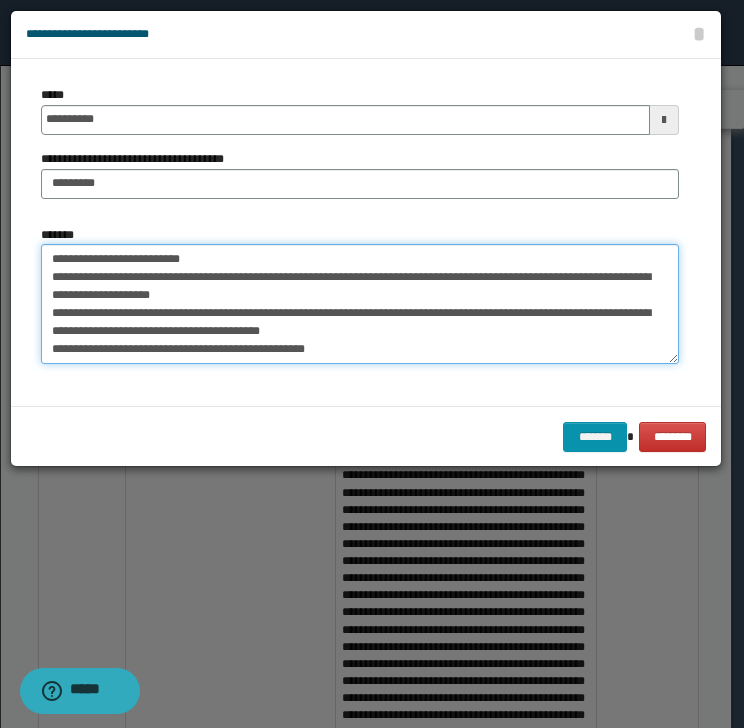 drag, startPoint x: 74, startPoint y: 276, endPoint x: 109, endPoint y: 274, distance: 35.057095 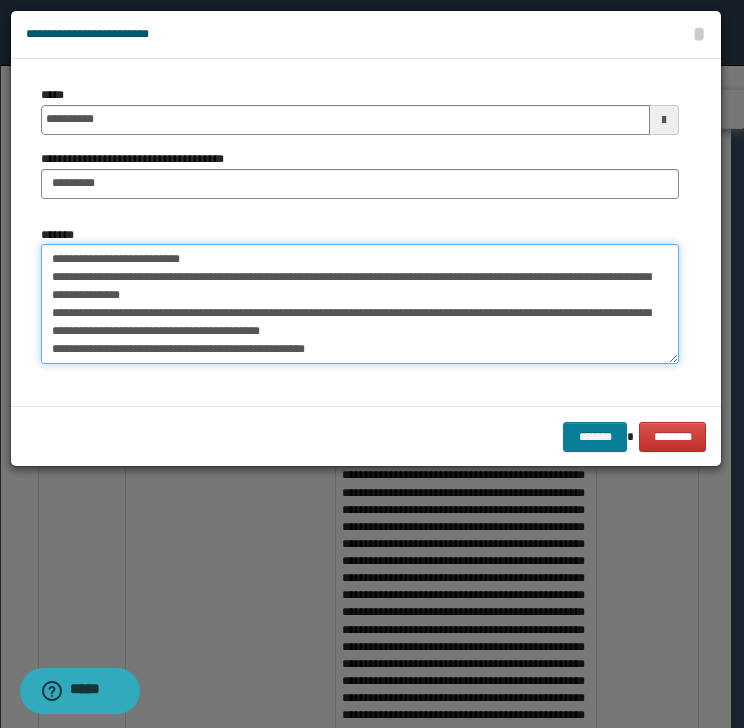 type on "**********" 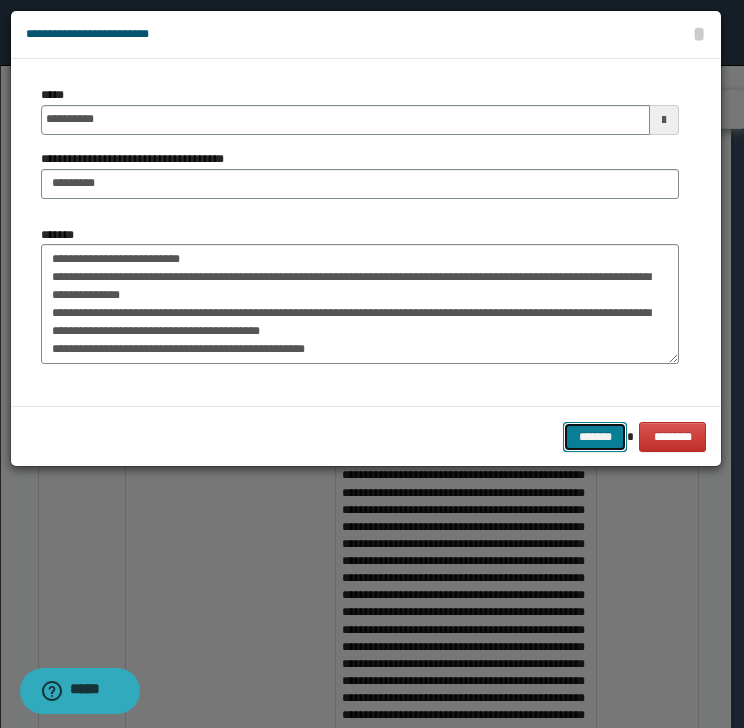click on "*******" at bounding box center (595, 437) 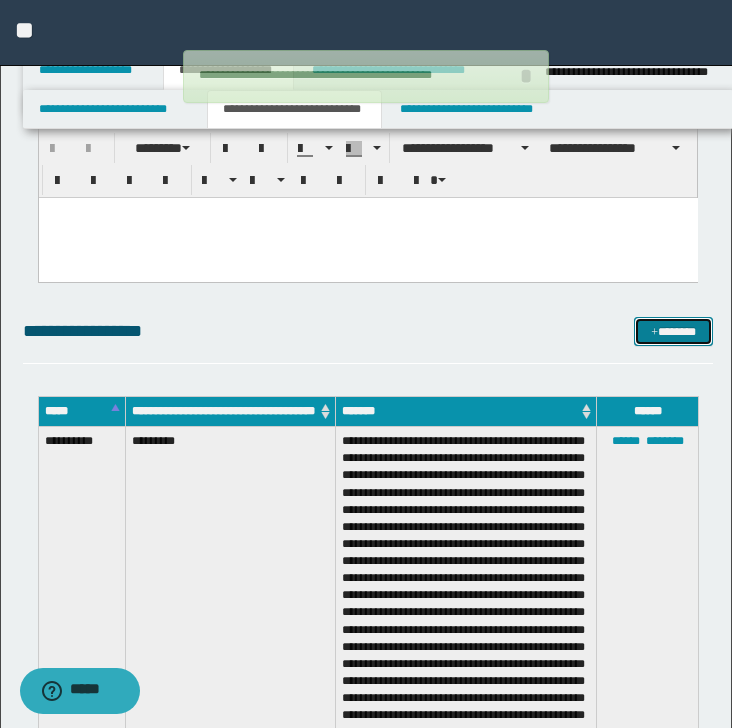 type 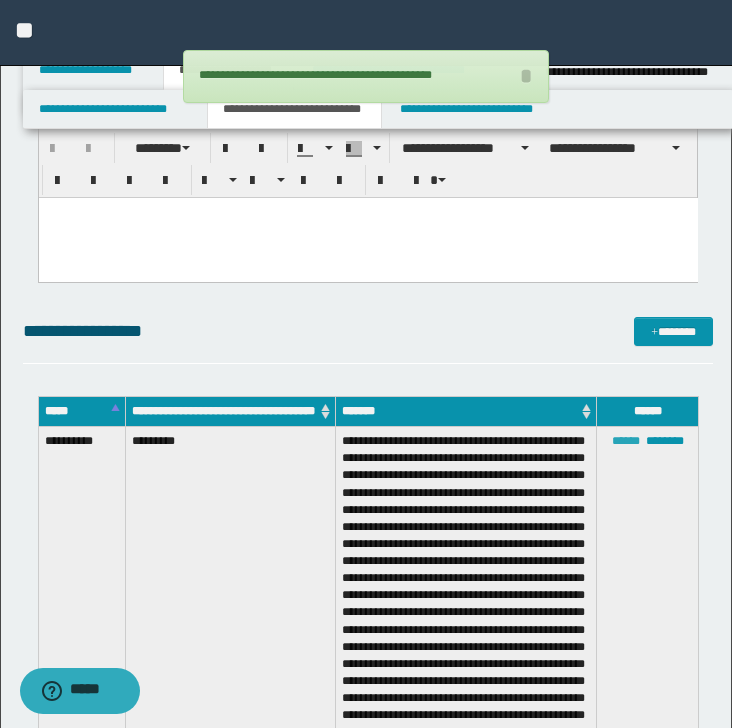 click on "******" at bounding box center [626, 441] 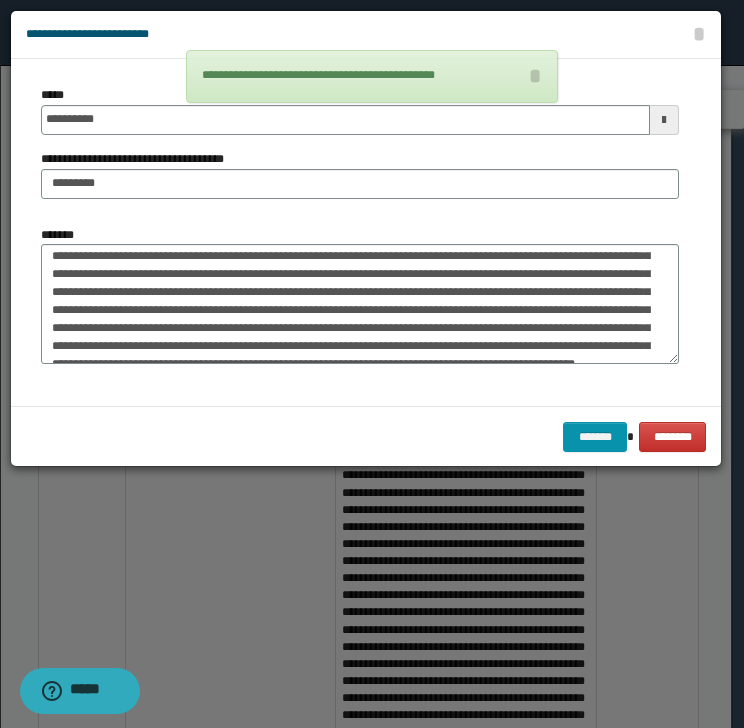 scroll, scrollTop: 72, scrollLeft: 0, axis: vertical 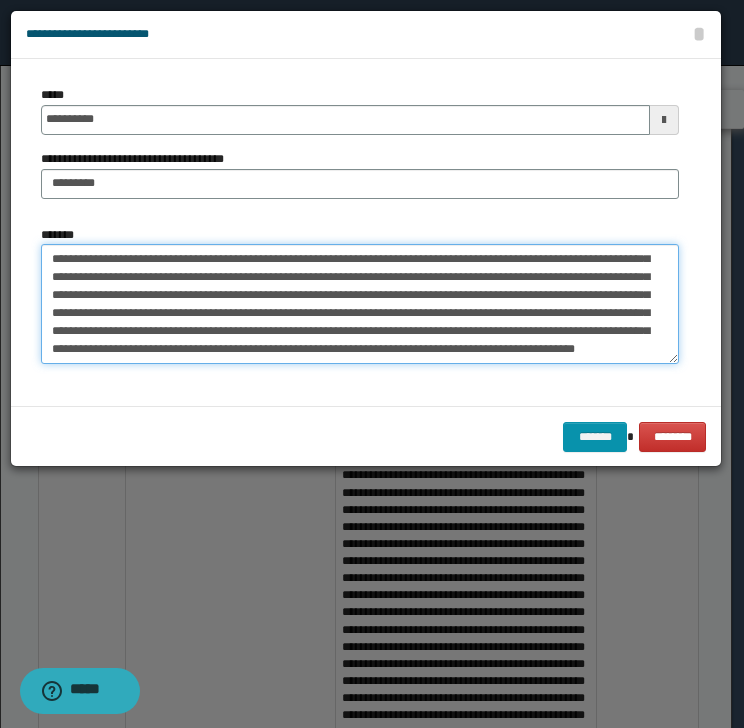 click on "*******" at bounding box center (360, 304) 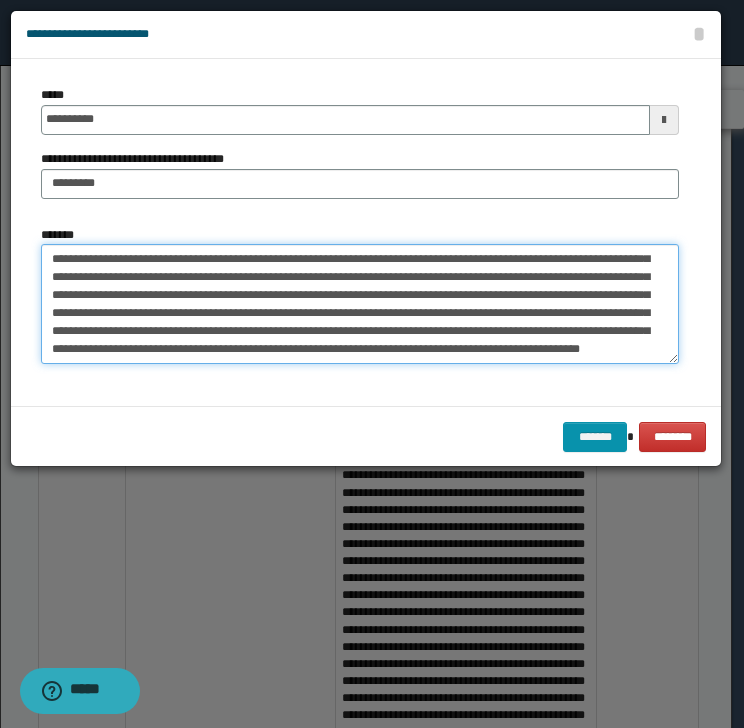 drag, startPoint x: 400, startPoint y: 300, endPoint x: 420, endPoint y: 300, distance: 20 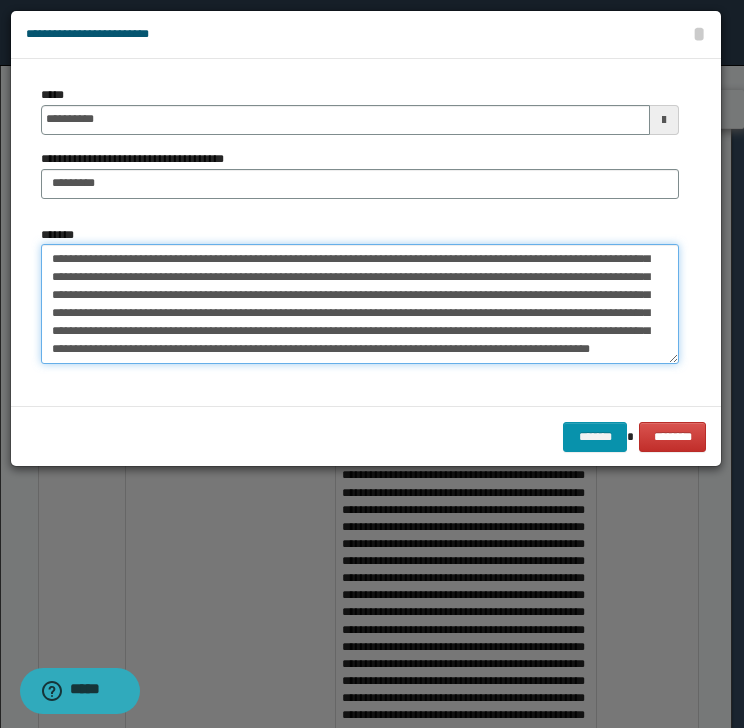 drag, startPoint x: 428, startPoint y: 296, endPoint x: 493, endPoint y: 293, distance: 65.06919 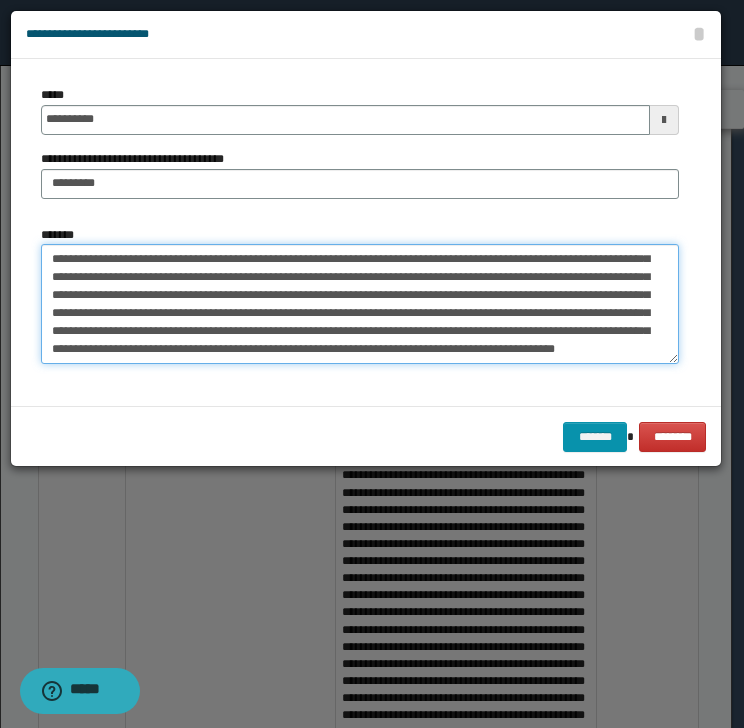 drag, startPoint x: 464, startPoint y: 298, endPoint x: 496, endPoint y: 296, distance: 32.06244 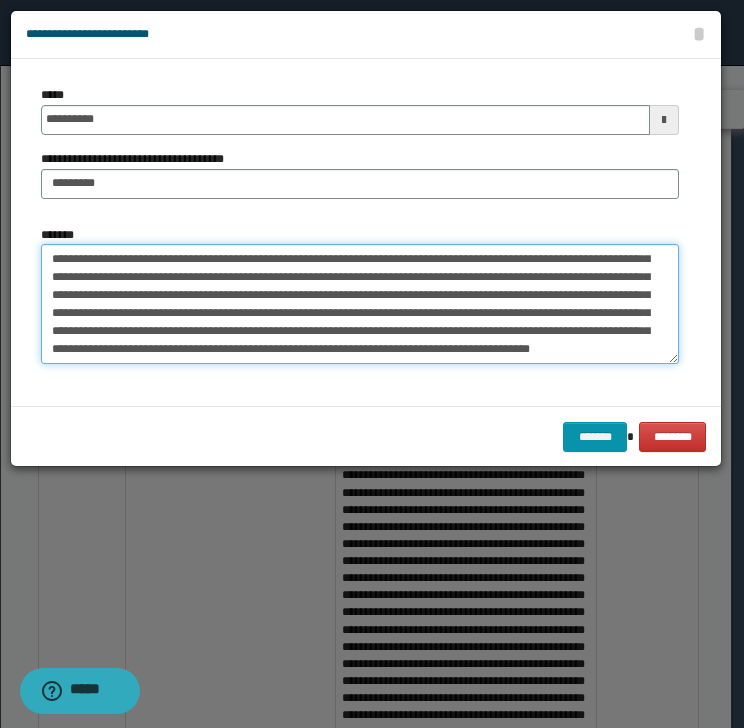 click on "*******" at bounding box center (360, 304) 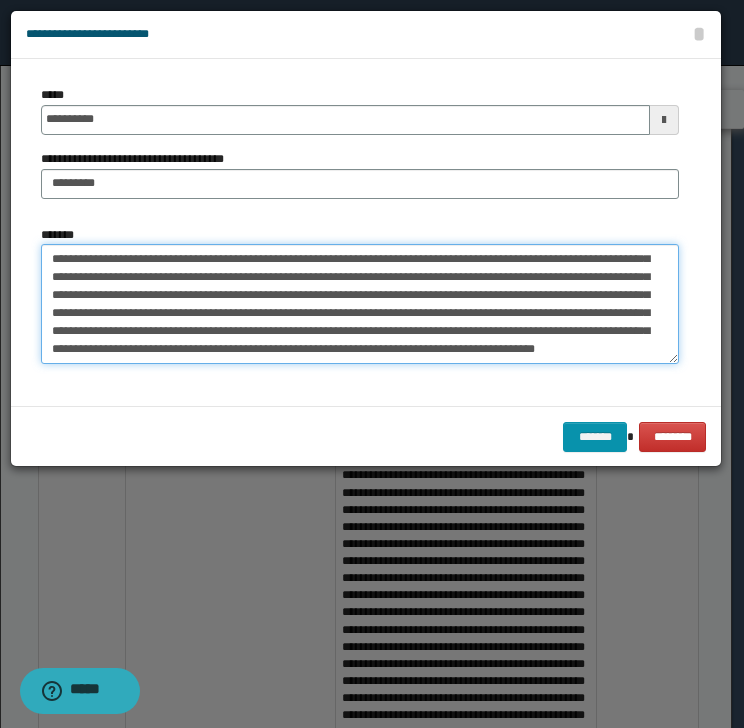 click on "*******" at bounding box center (360, 304) 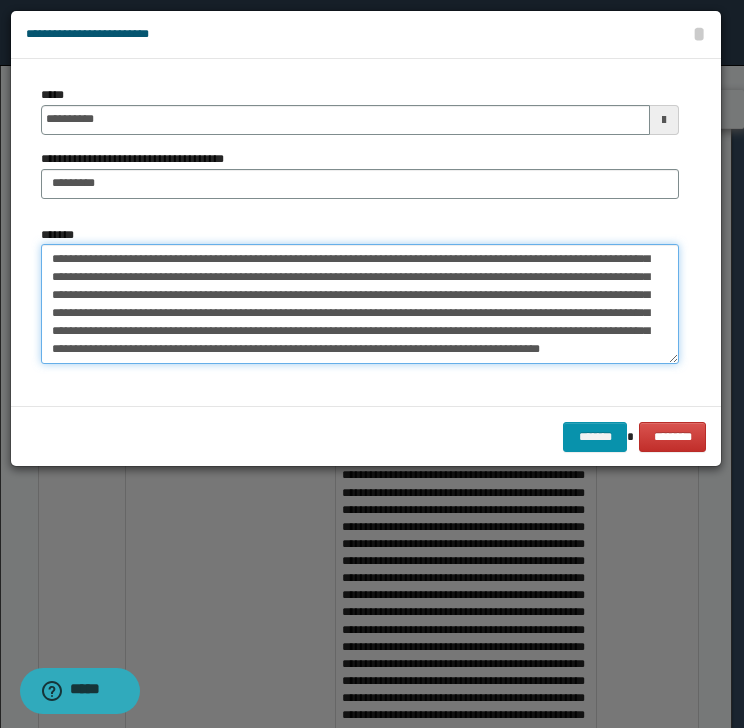 scroll, scrollTop: 0, scrollLeft: 0, axis: both 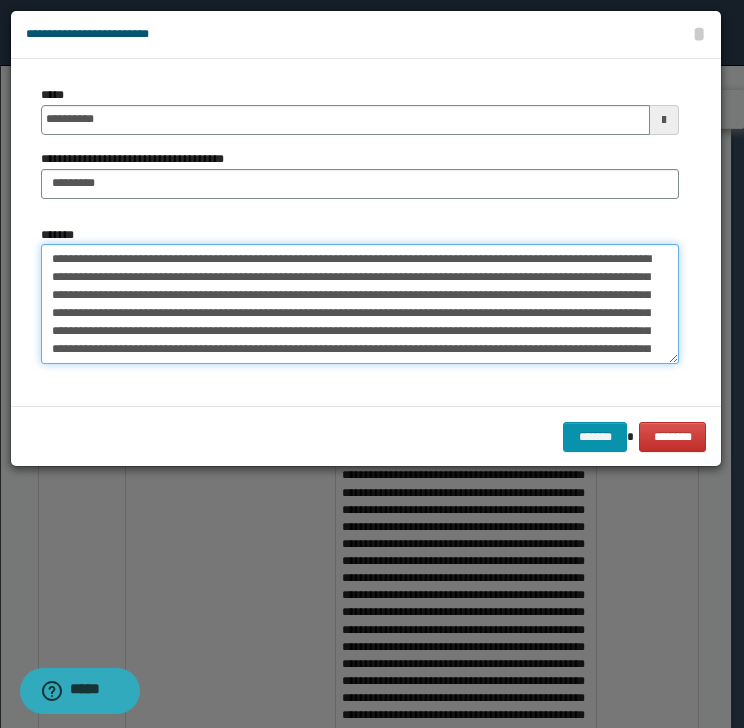 click on "*******" at bounding box center (360, 304) 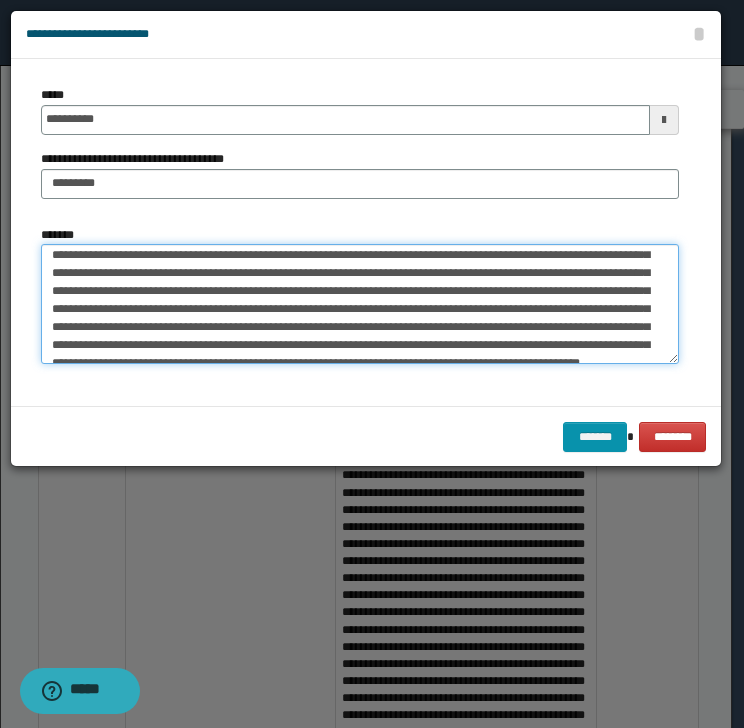 scroll, scrollTop: 72, scrollLeft: 0, axis: vertical 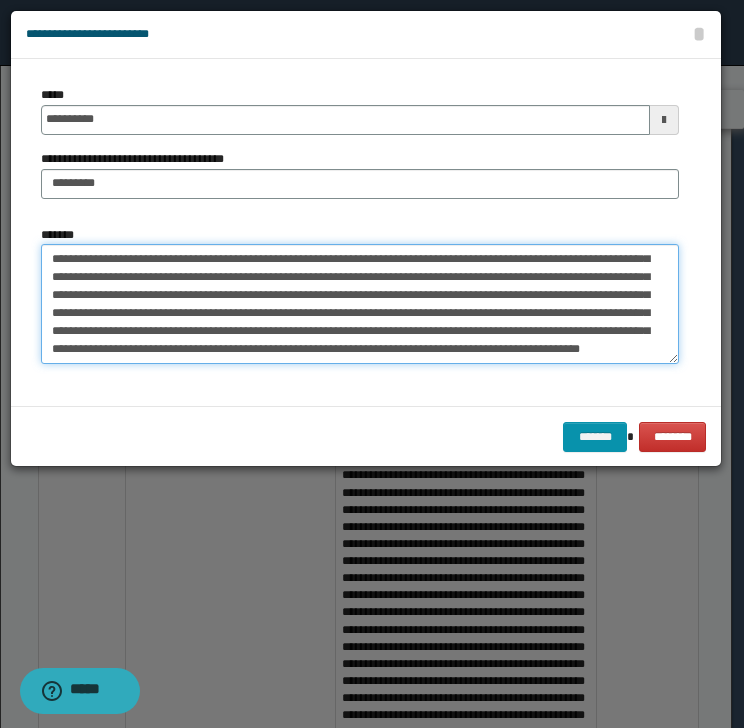 click on "*******" at bounding box center [360, 304] 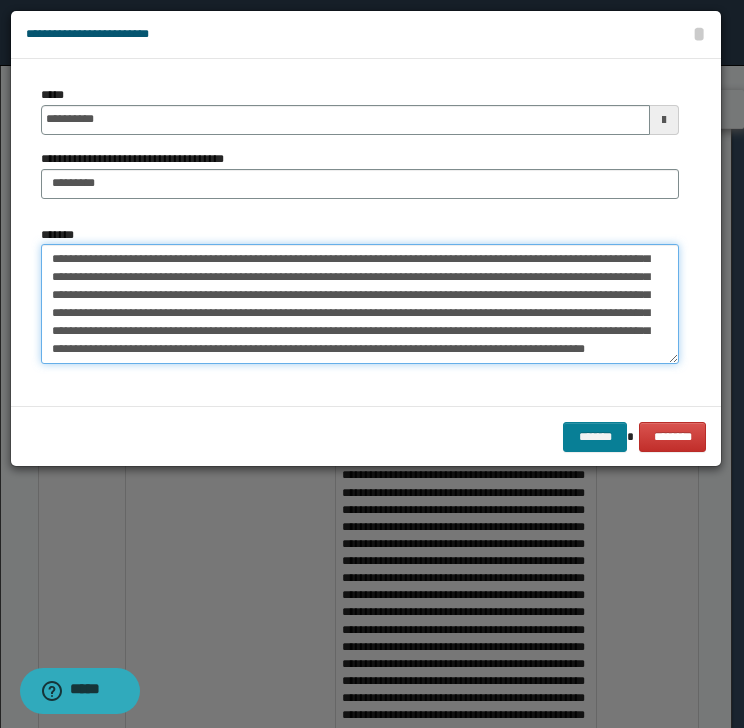 type on "**********" 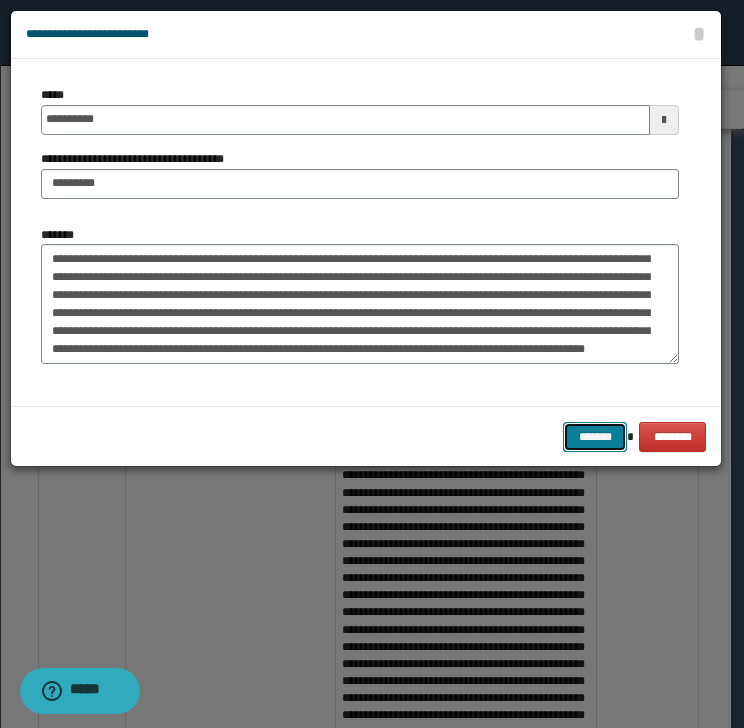 click on "*******" at bounding box center [595, 437] 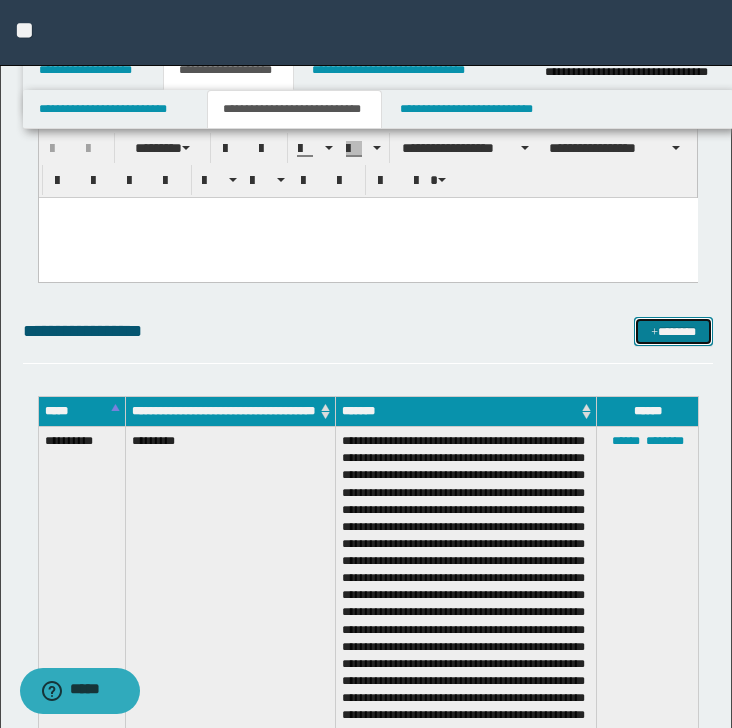 click on "*******" at bounding box center (673, 332) 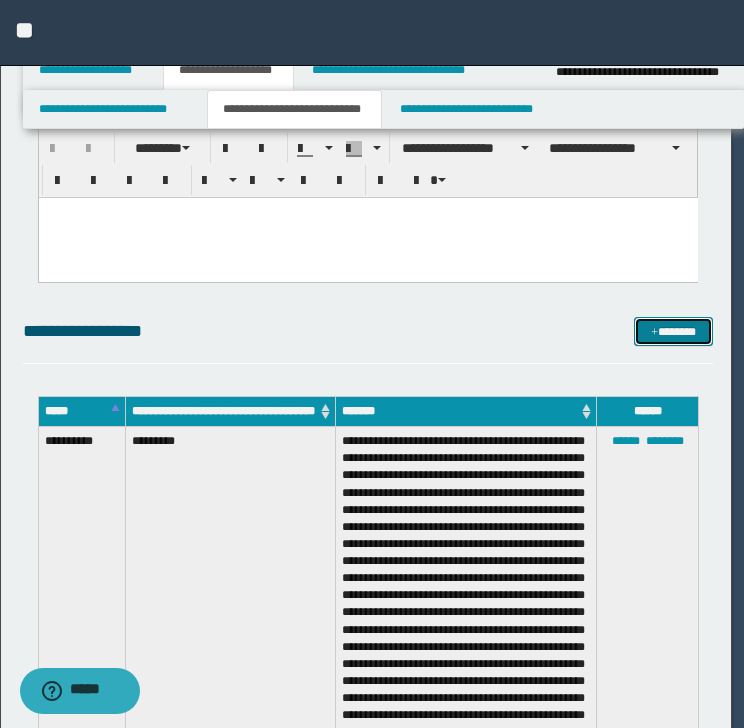 scroll, scrollTop: 0, scrollLeft: 0, axis: both 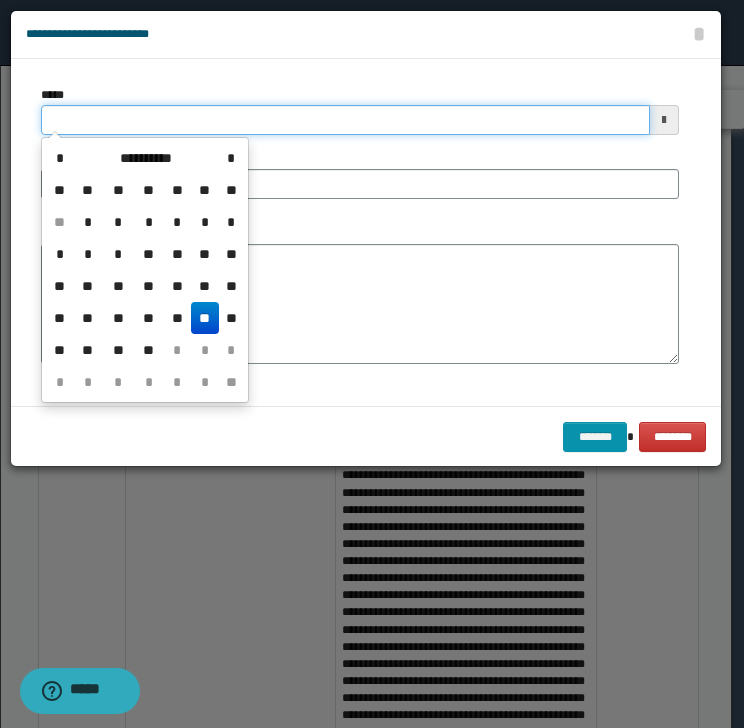 click on "*****" at bounding box center (345, 120) 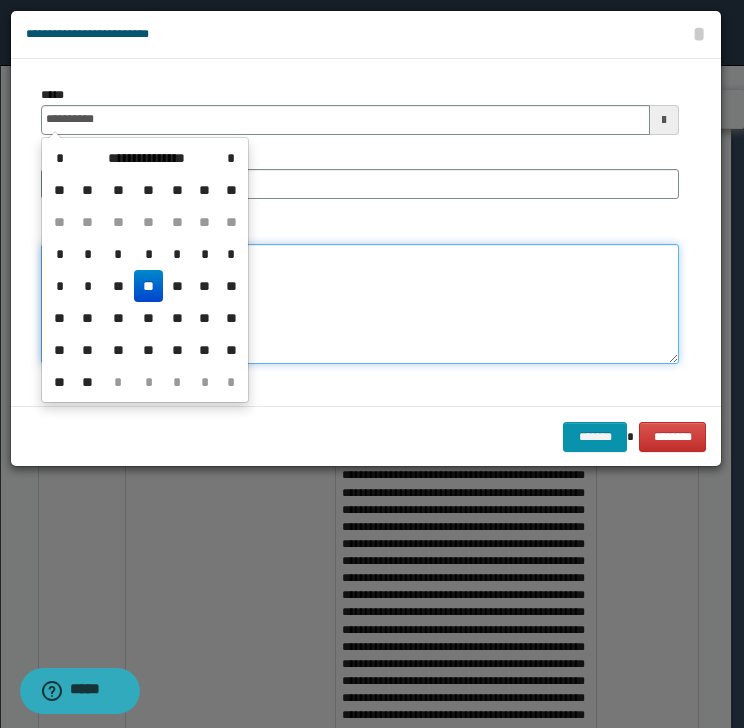 type on "**********" 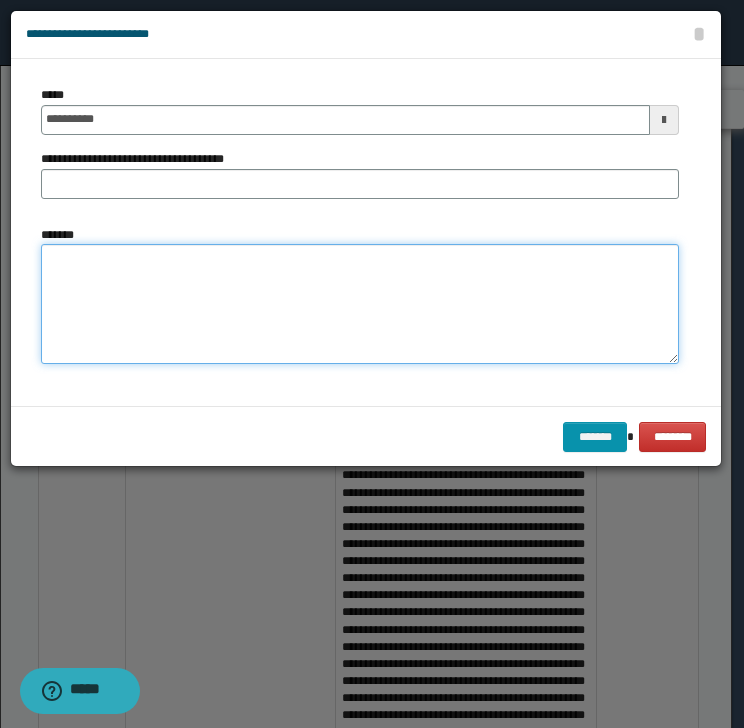 click on "*******" at bounding box center [360, 304] 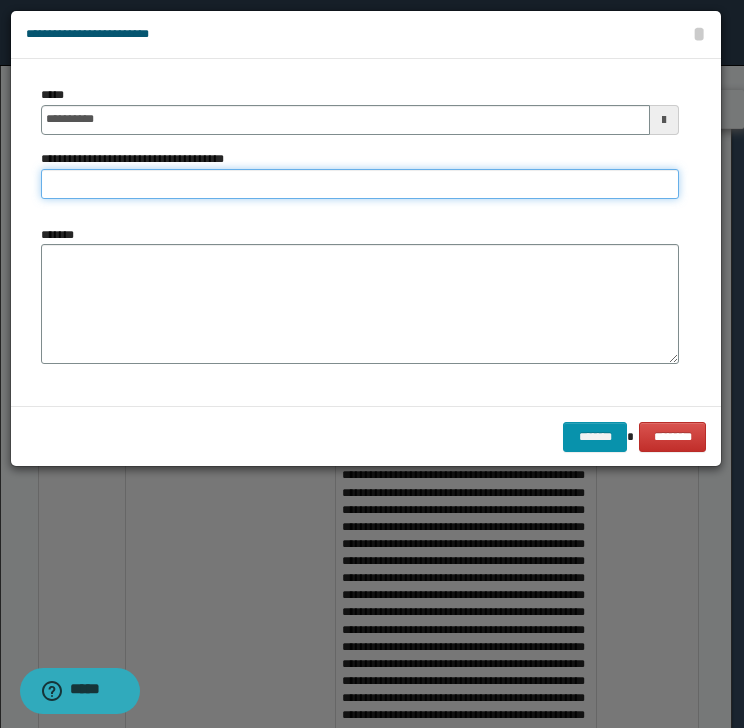 click on "**********" at bounding box center [360, 184] 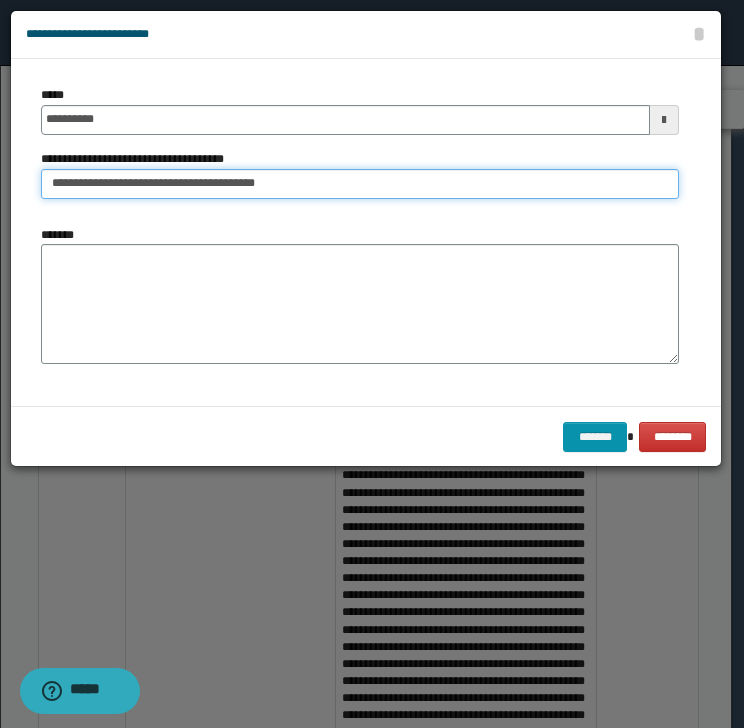 type on "**********" 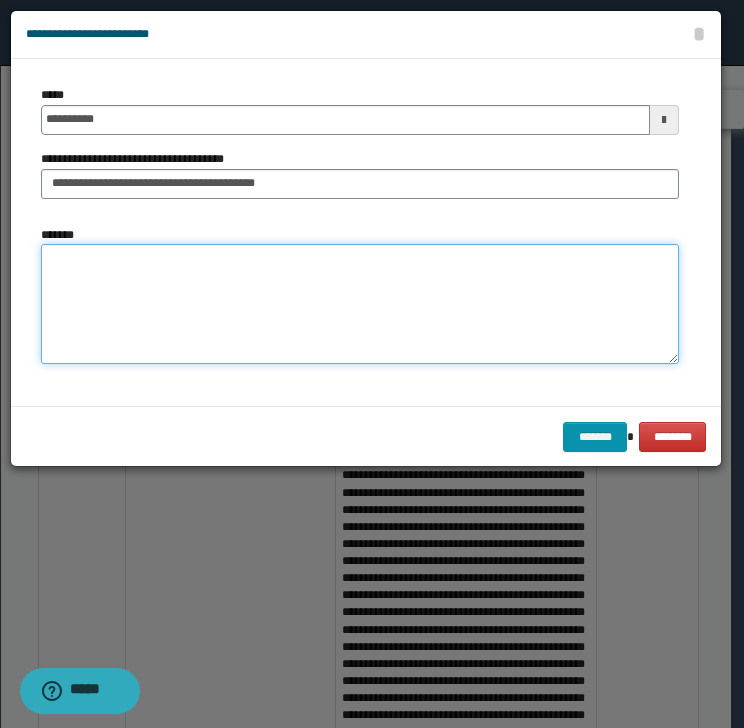 drag, startPoint x: 69, startPoint y: 332, endPoint x: 7, endPoint y: 336, distance: 62.1289 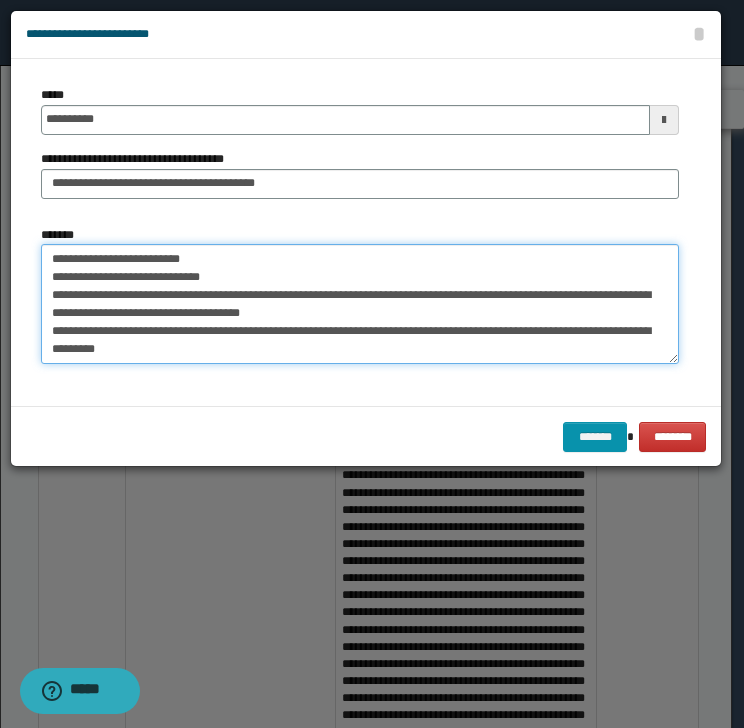 scroll, scrollTop: 0, scrollLeft: 0, axis: both 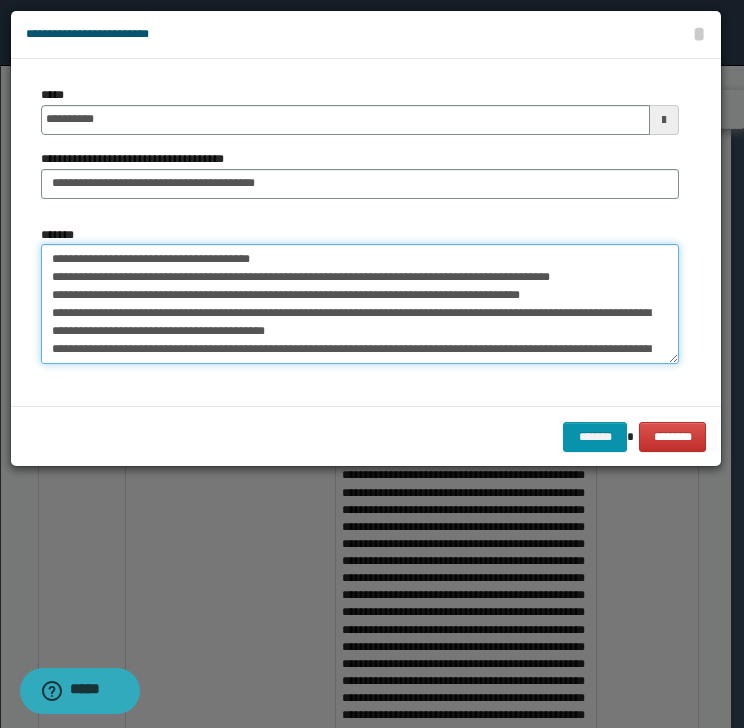 drag, startPoint x: 63, startPoint y: 262, endPoint x: 155, endPoint y: 258, distance: 92.086914 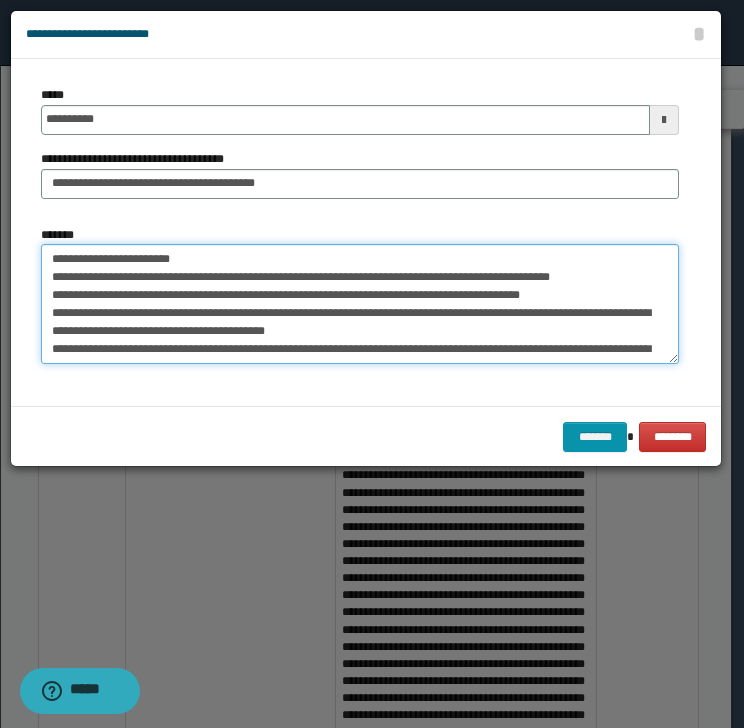 click on "*******" at bounding box center [360, 304] 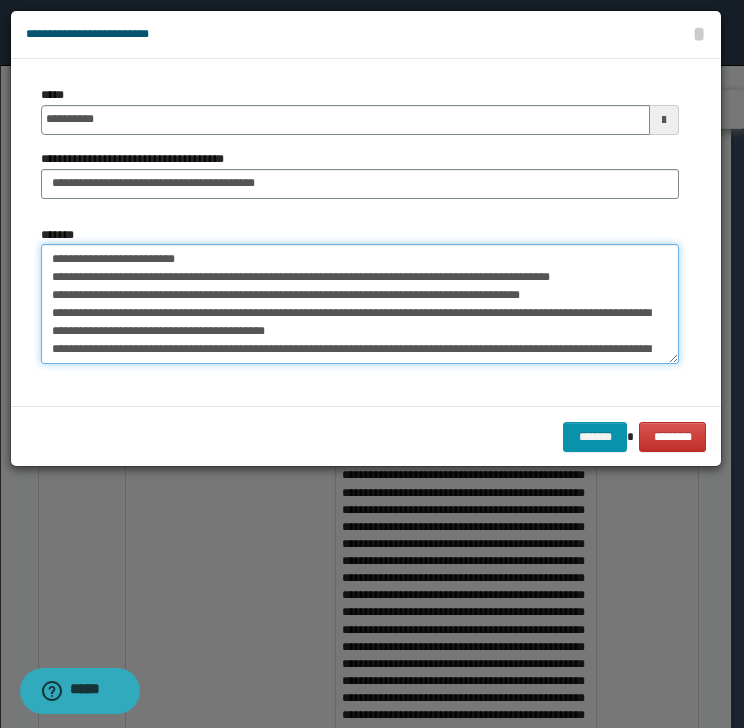click on "*******" at bounding box center (360, 304) 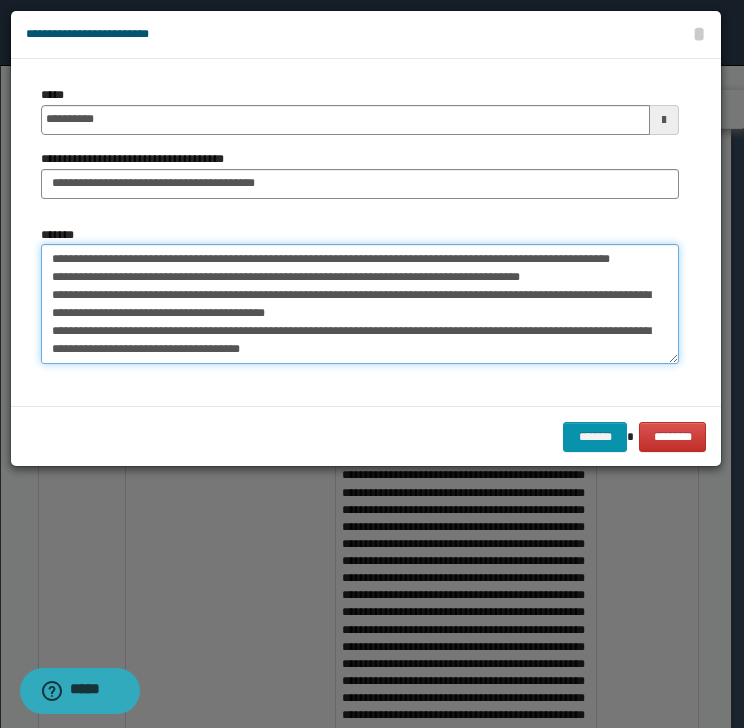 drag, startPoint x: 224, startPoint y: 260, endPoint x: 256, endPoint y: 255, distance: 32.38827 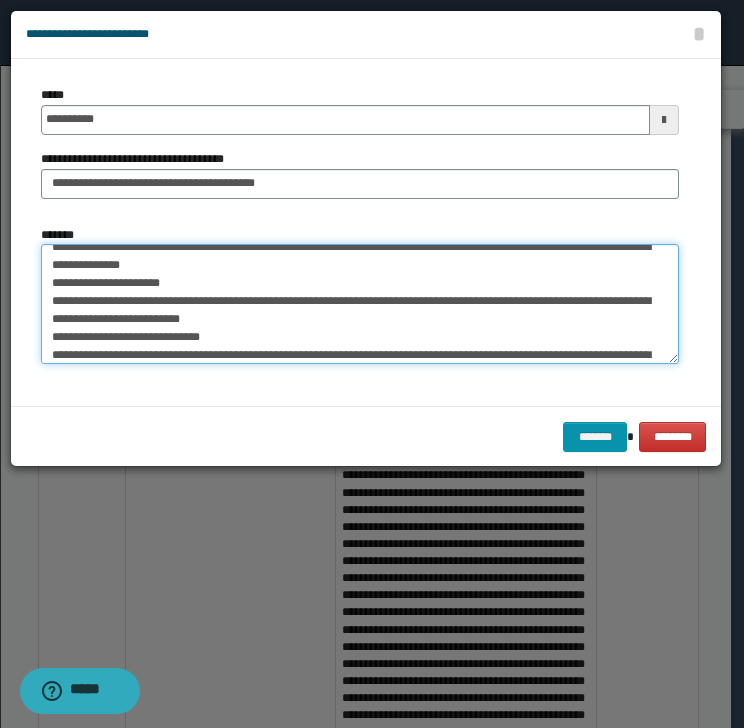 scroll, scrollTop: 100, scrollLeft: 0, axis: vertical 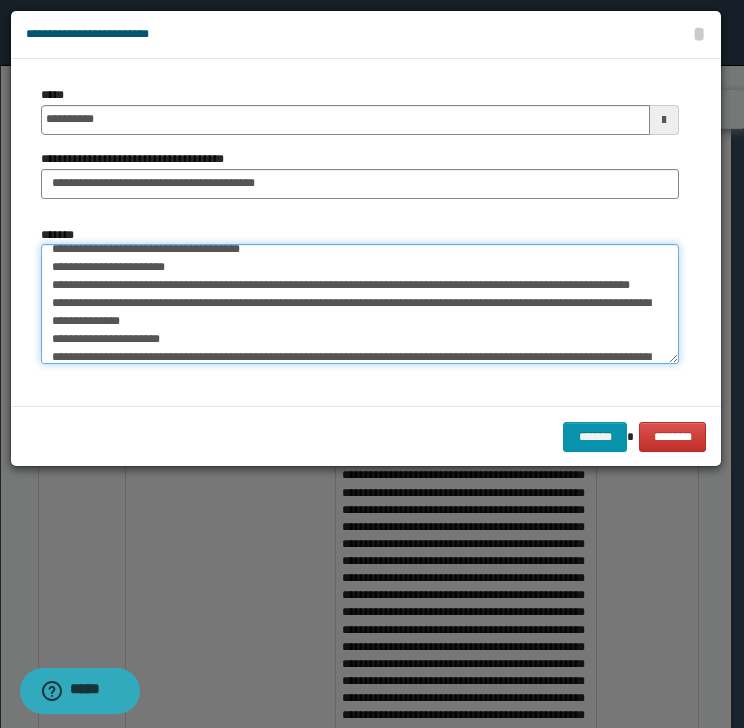 click on "*******" at bounding box center [360, 304] 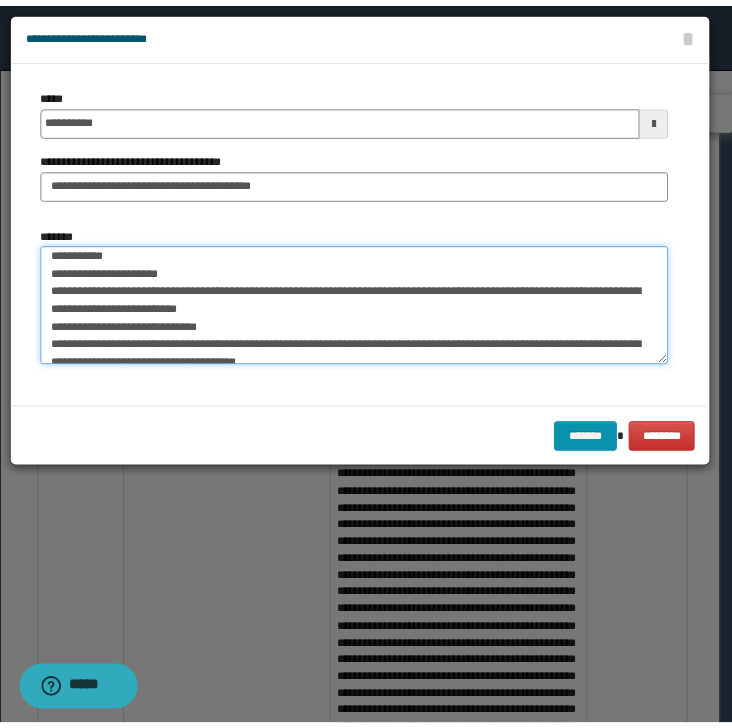 scroll, scrollTop: 216, scrollLeft: 0, axis: vertical 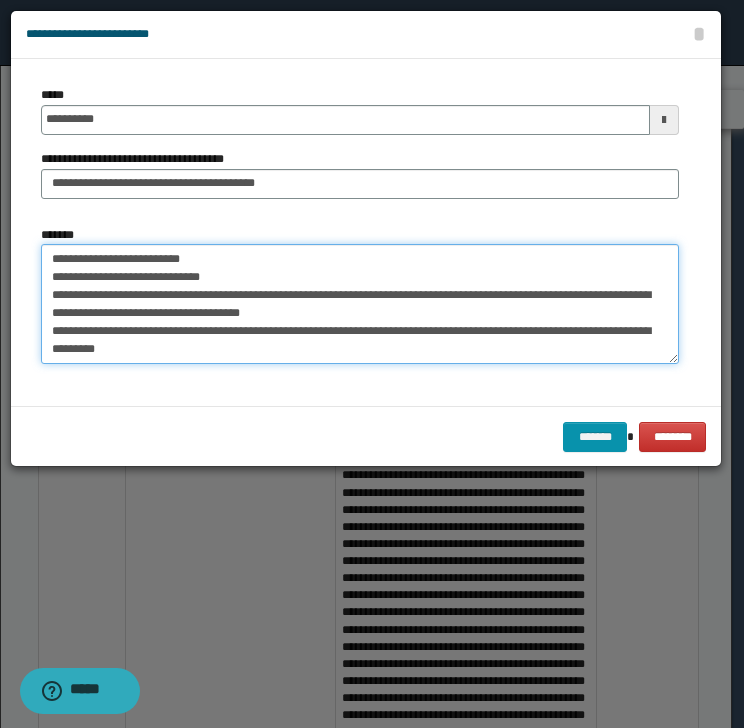 click on "*******" at bounding box center (360, 304) 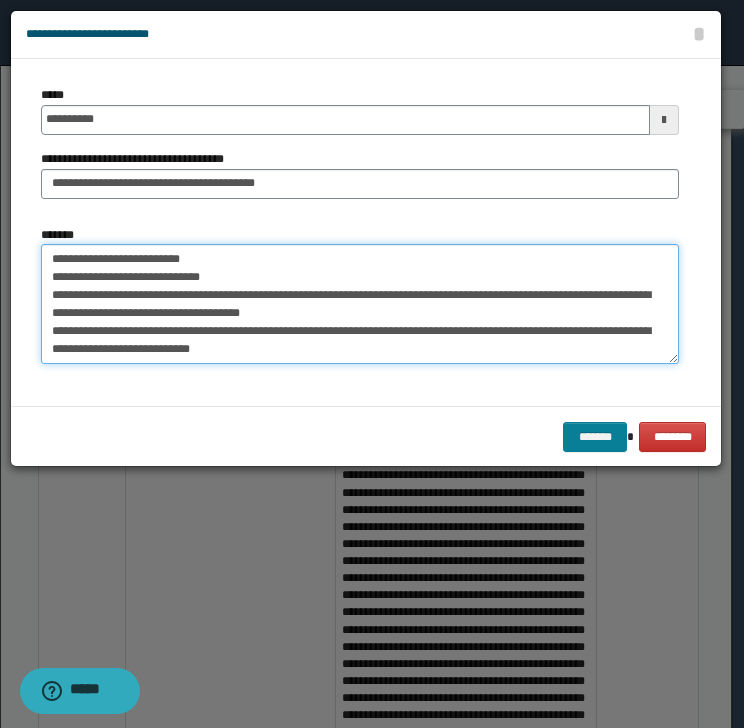 type on "**********" 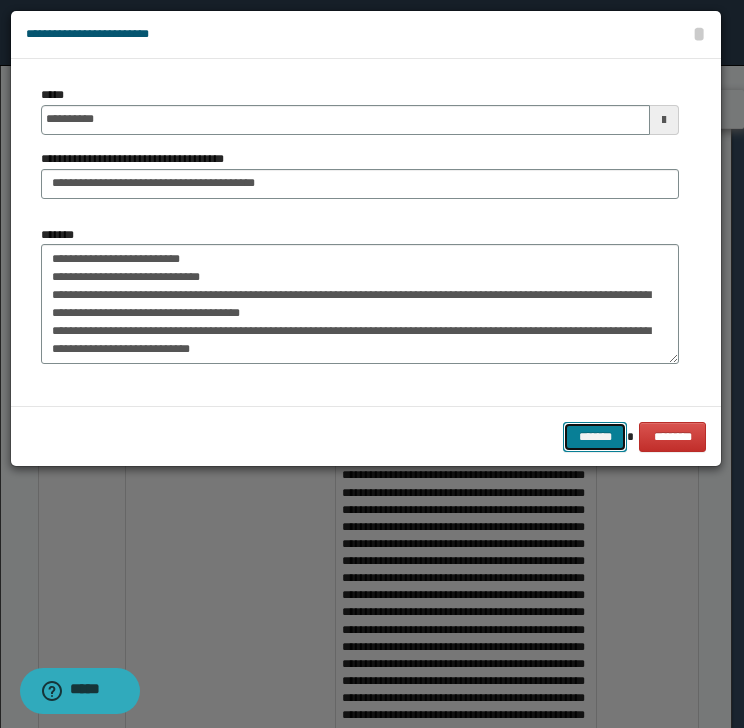 click on "*******" at bounding box center (595, 437) 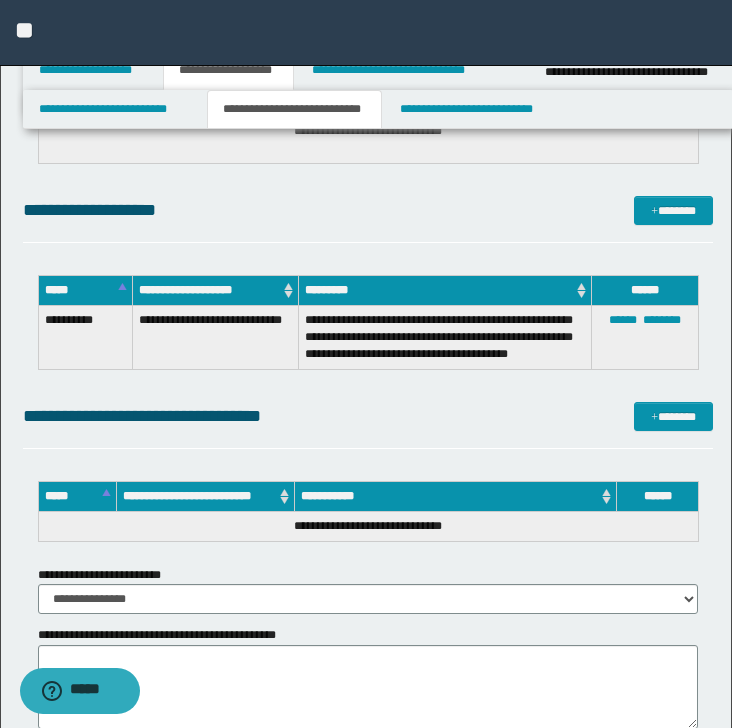 scroll, scrollTop: 4783, scrollLeft: 0, axis: vertical 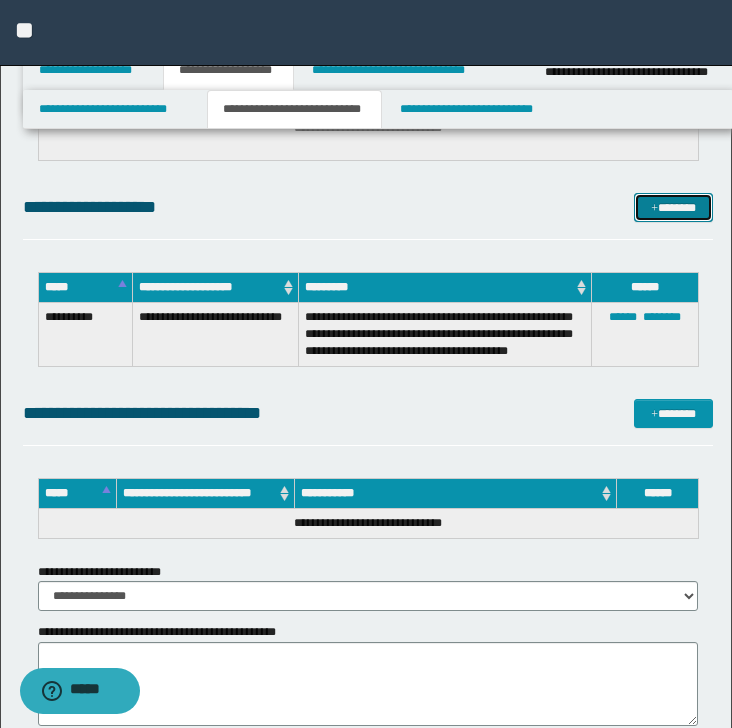 click on "*******" at bounding box center [673, 208] 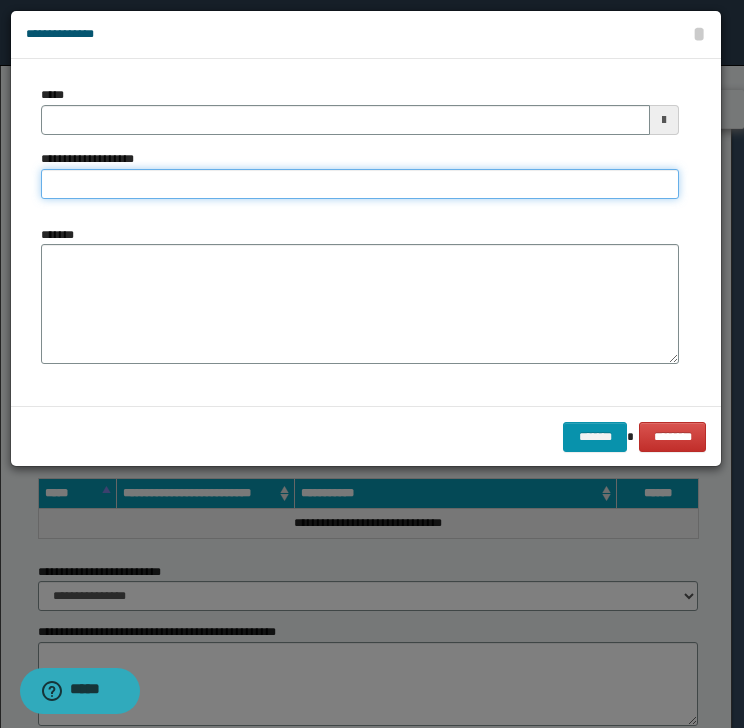 click on "**********" at bounding box center [360, 184] 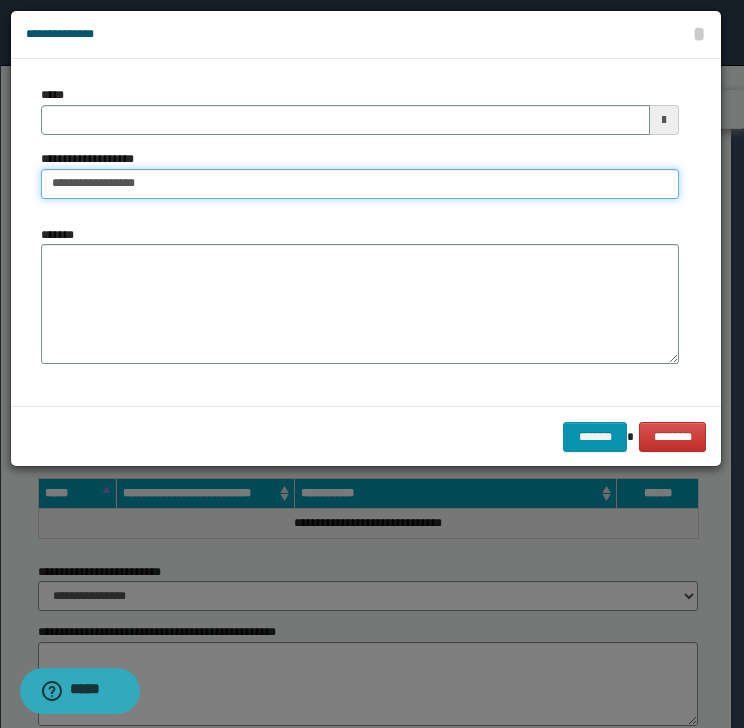 type 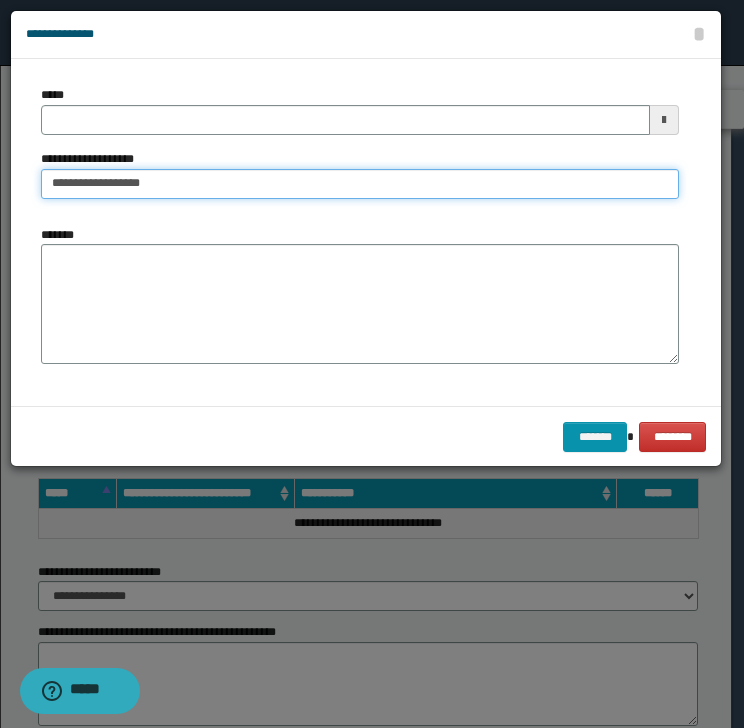 type on "**********" 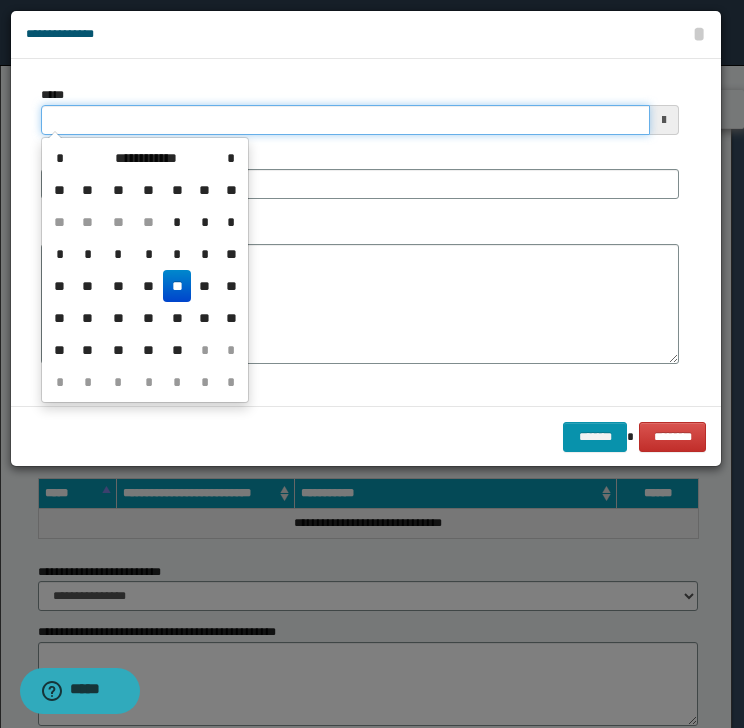 click on "*****" at bounding box center (345, 120) 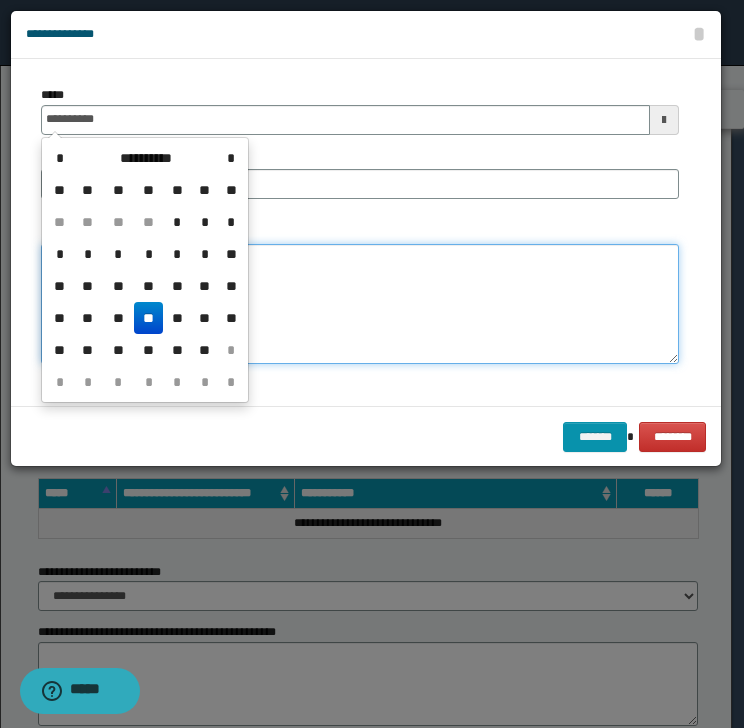 type on "**********" 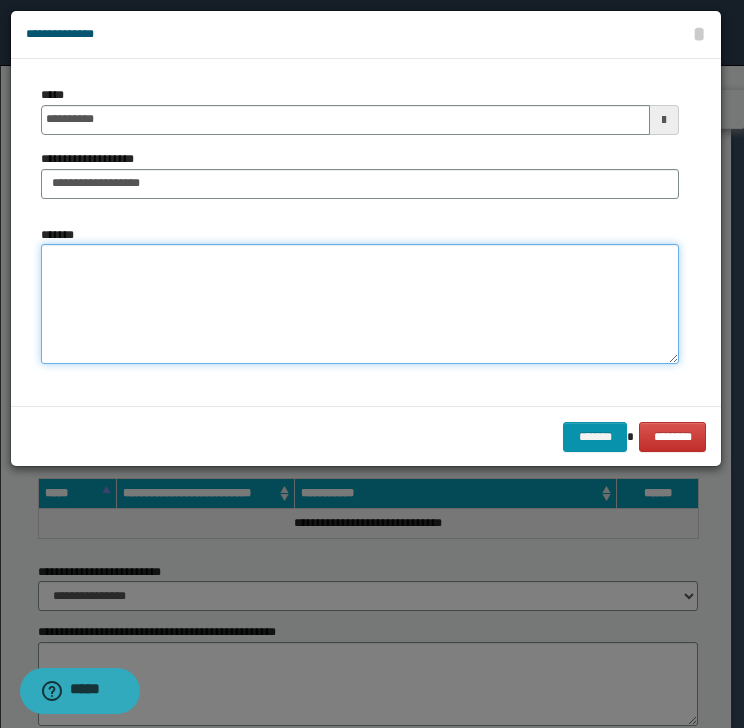 click on "*******" at bounding box center (360, 304) 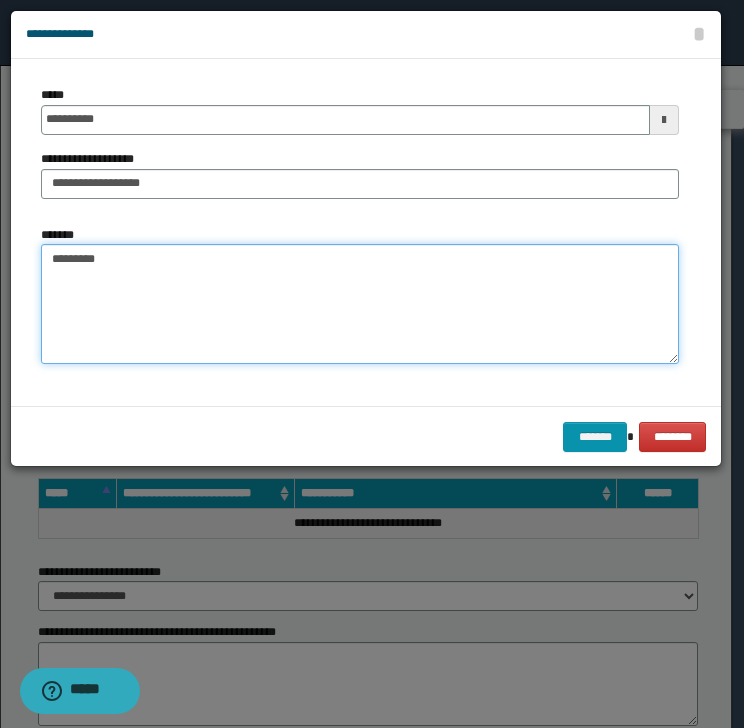 click on "********" at bounding box center (360, 304) 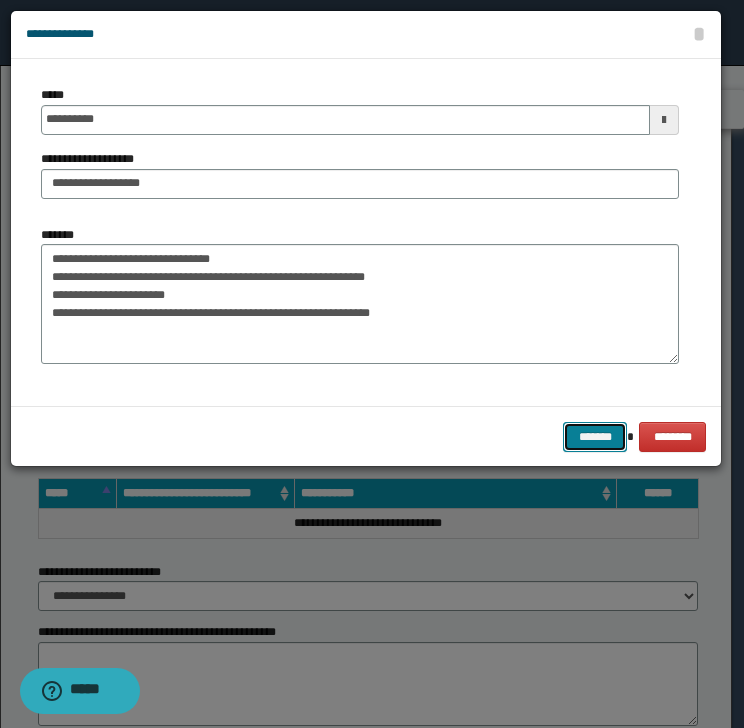 click on "*******" at bounding box center [595, 437] 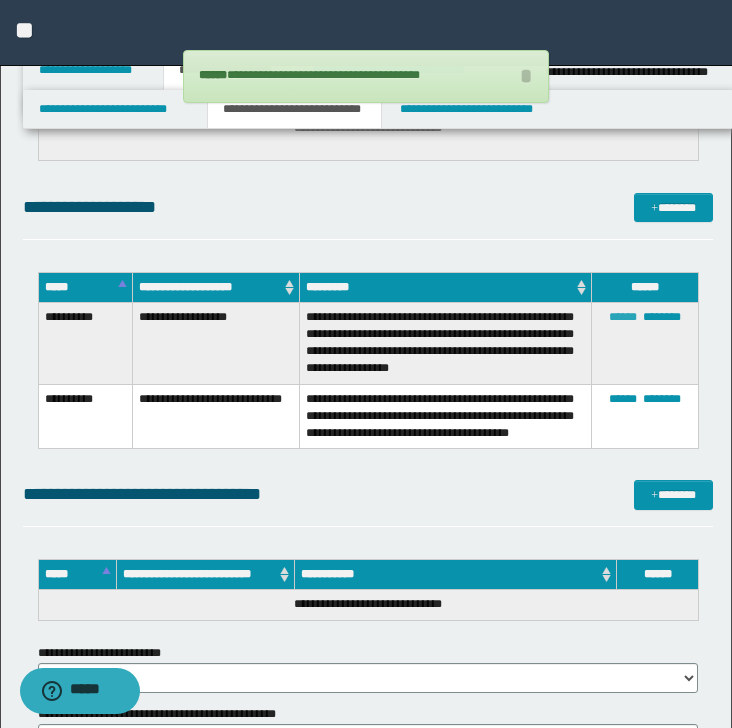 click on "******" at bounding box center [623, 317] 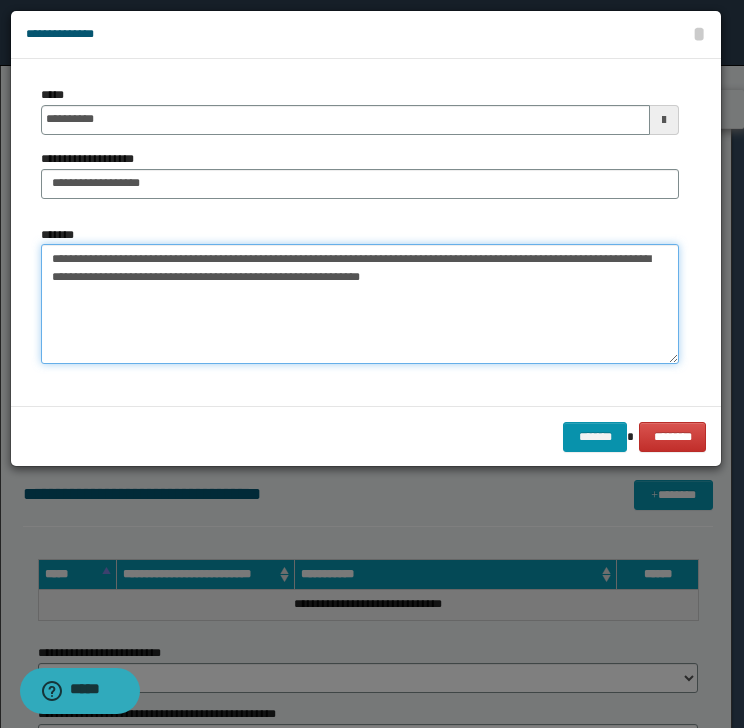 click on "**********" at bounding box center (360, 304) 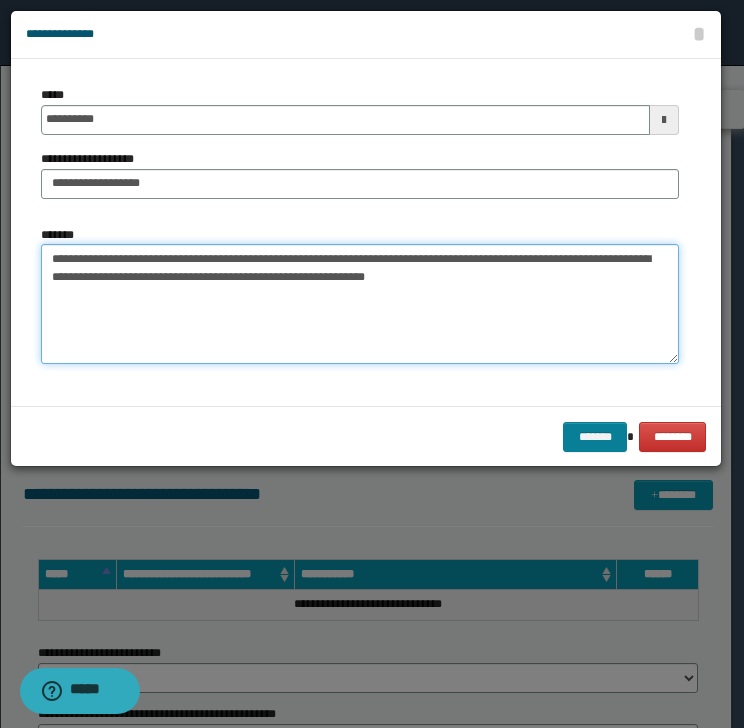 type on "**********" 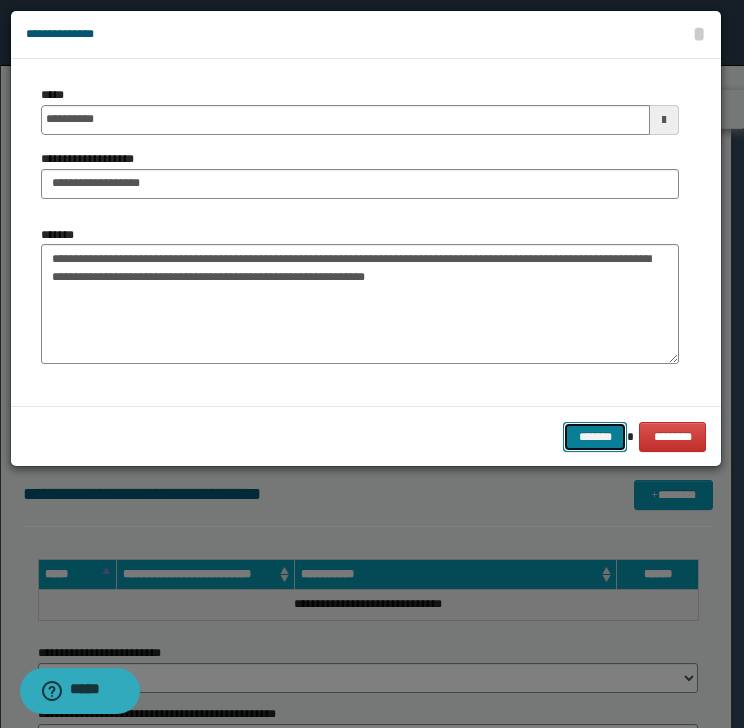 click on "*******" at bounding box center (595, 437) 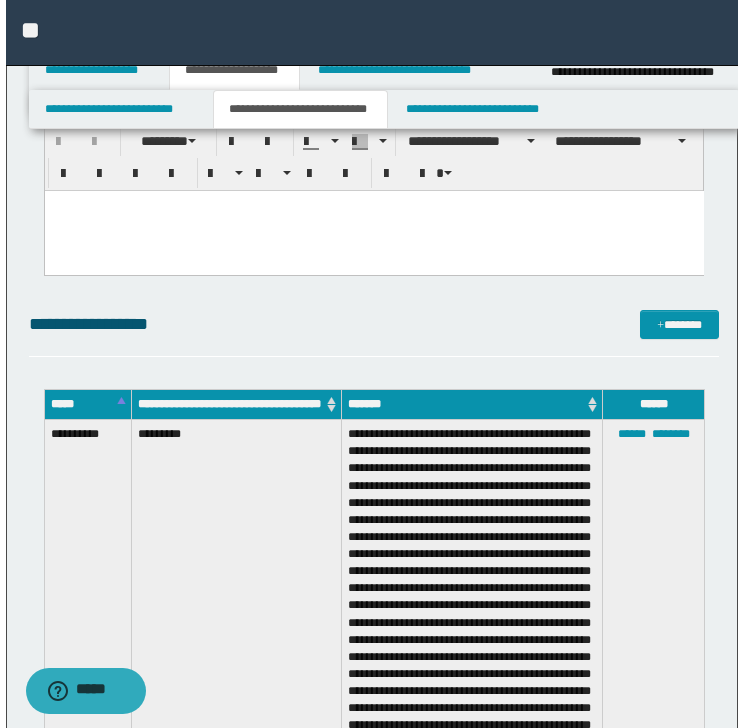 scroll, scrollTop: 249, scrollLeft: 0, axis: vertical 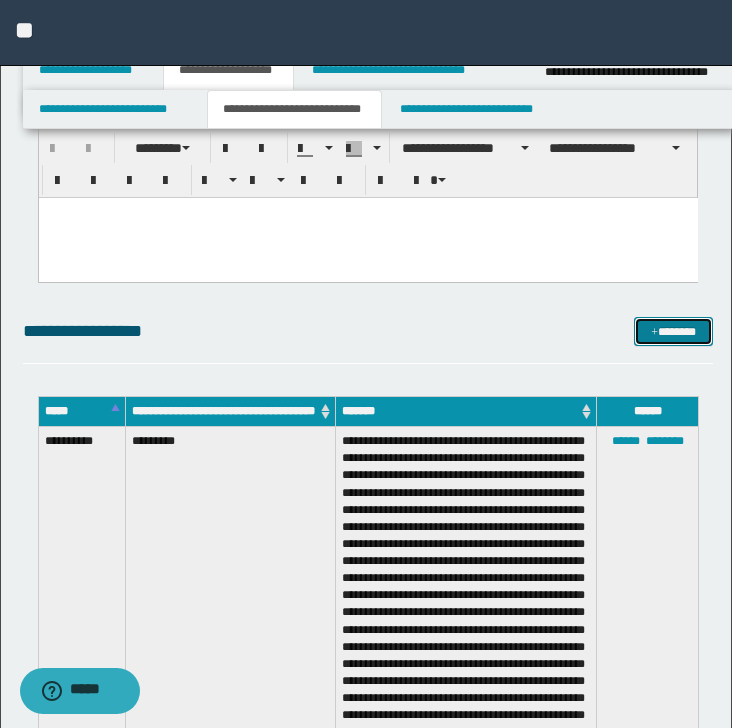 click on "*******" at bounding box center (673, 332) 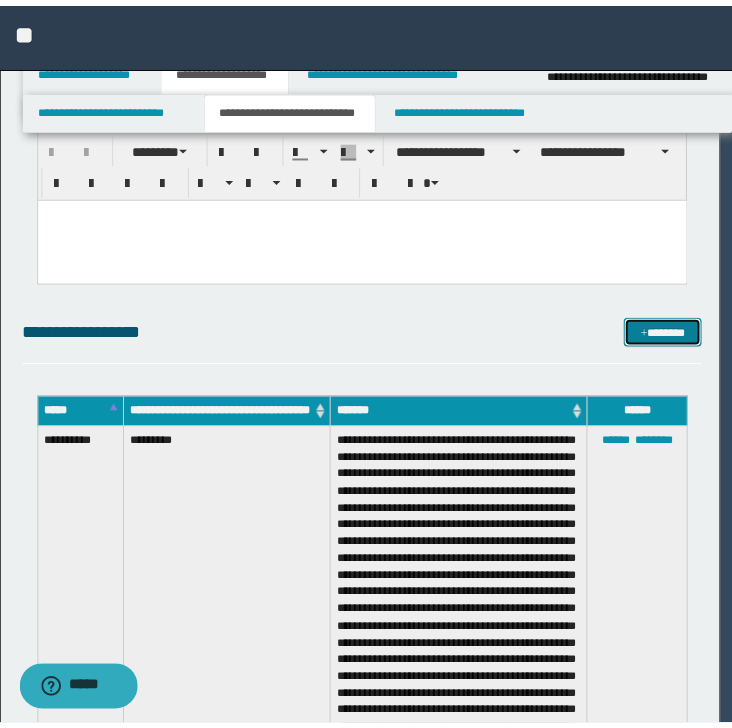 scroll, scrollTop: 0, scrollLeft: 0, axis: both 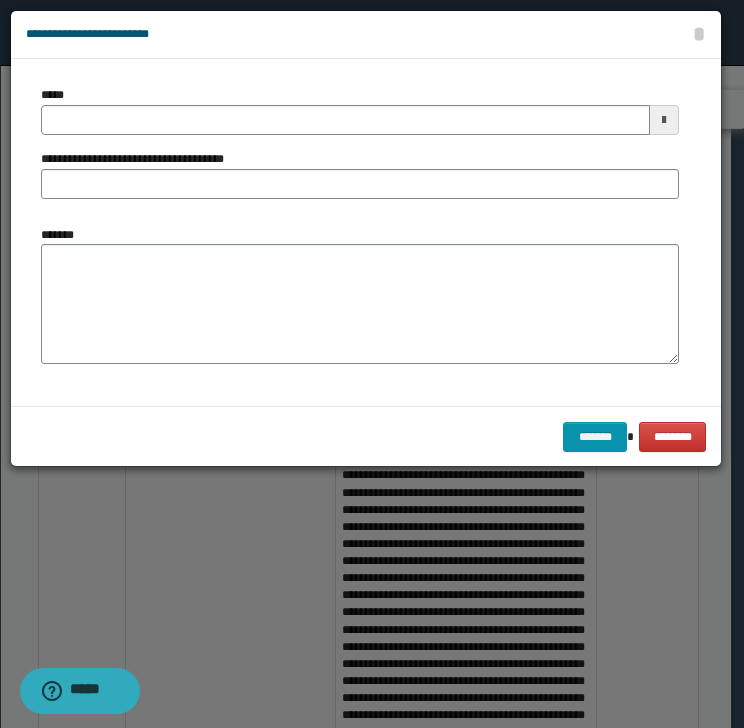 type 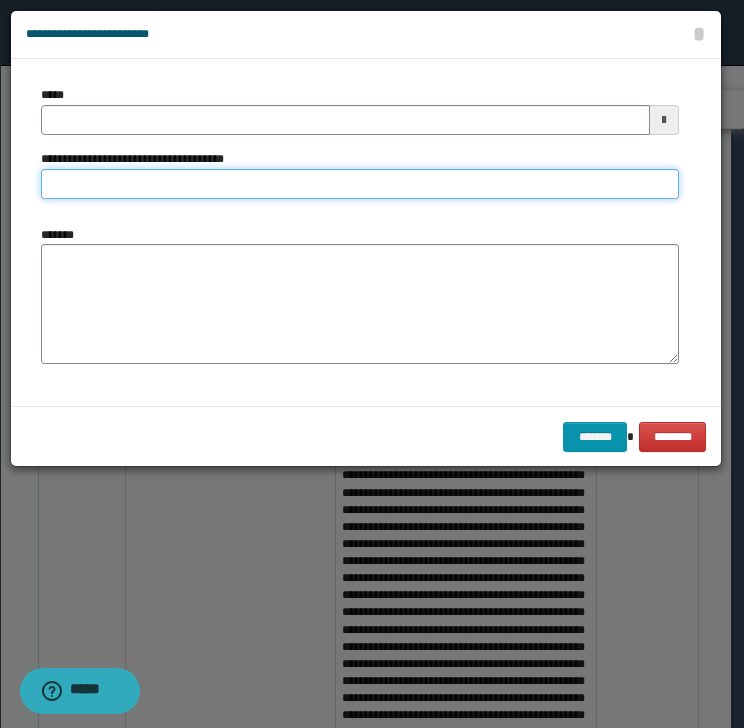 click on "**********" at bounding box center (360, 184) 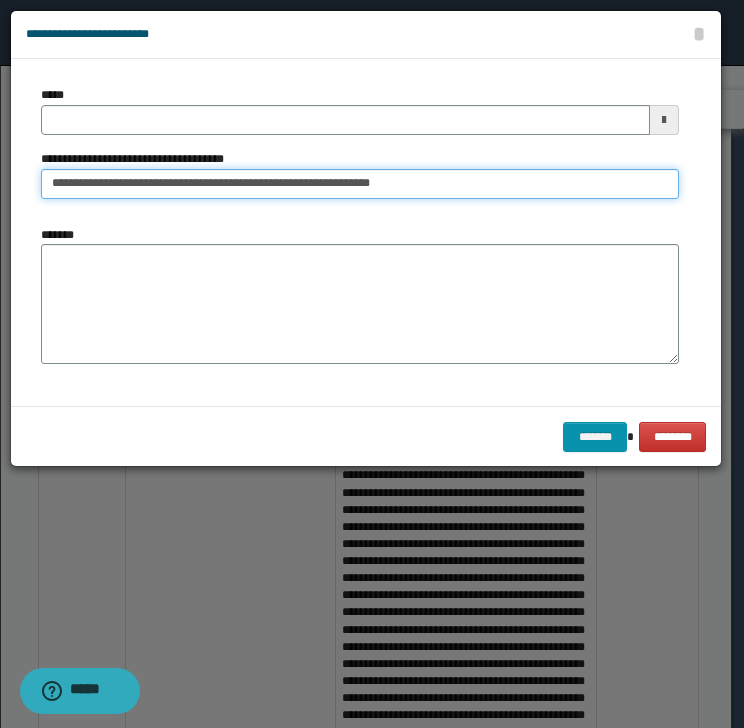 type 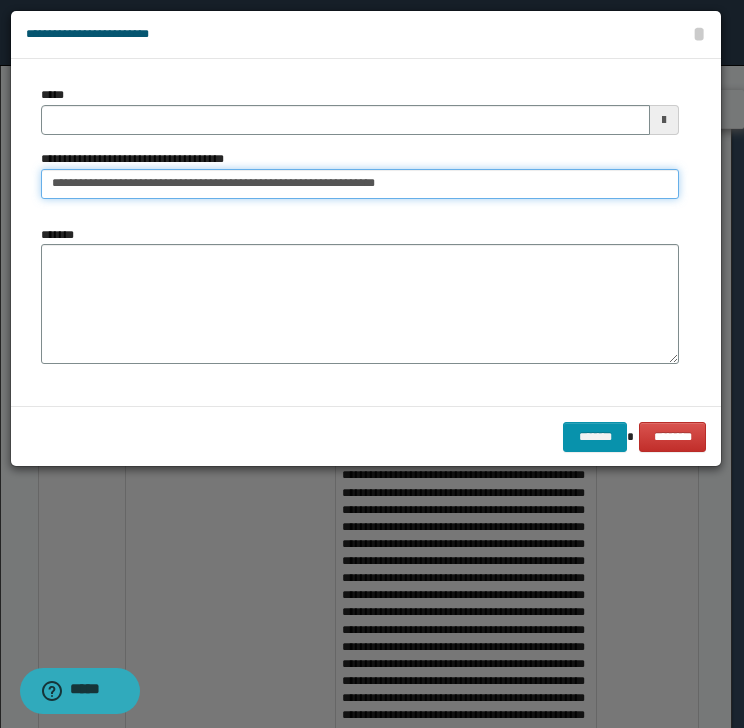 type on "**********" 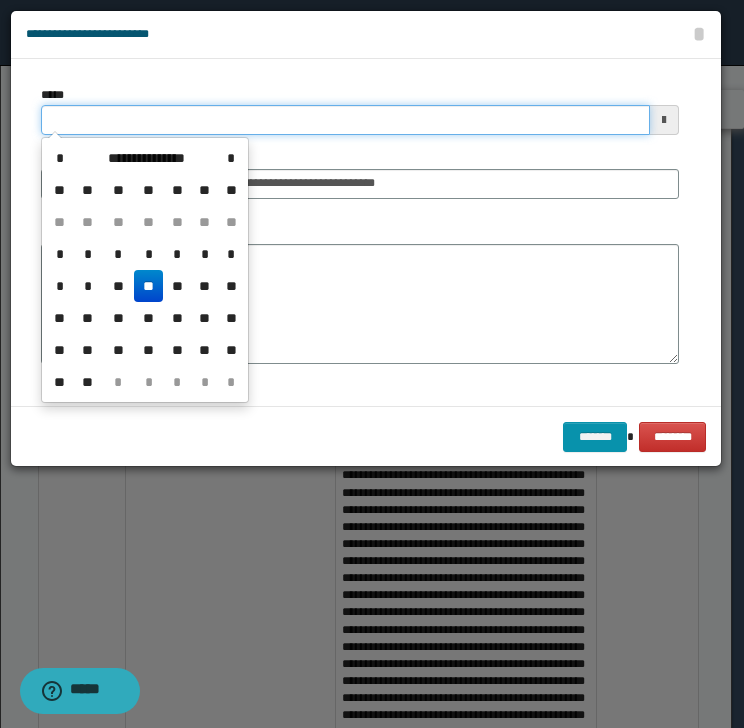click on "*****" at bounding box center [345, 120] 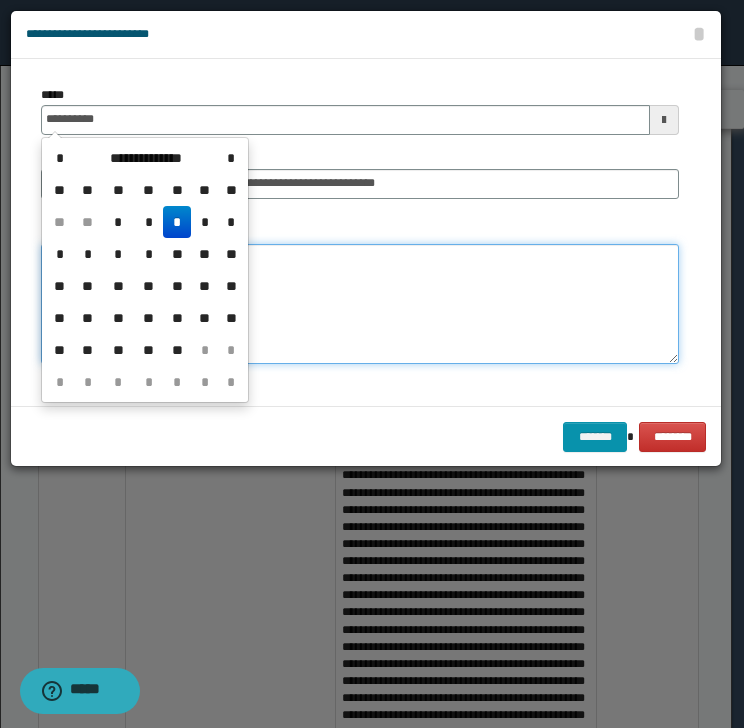 type on "**********" 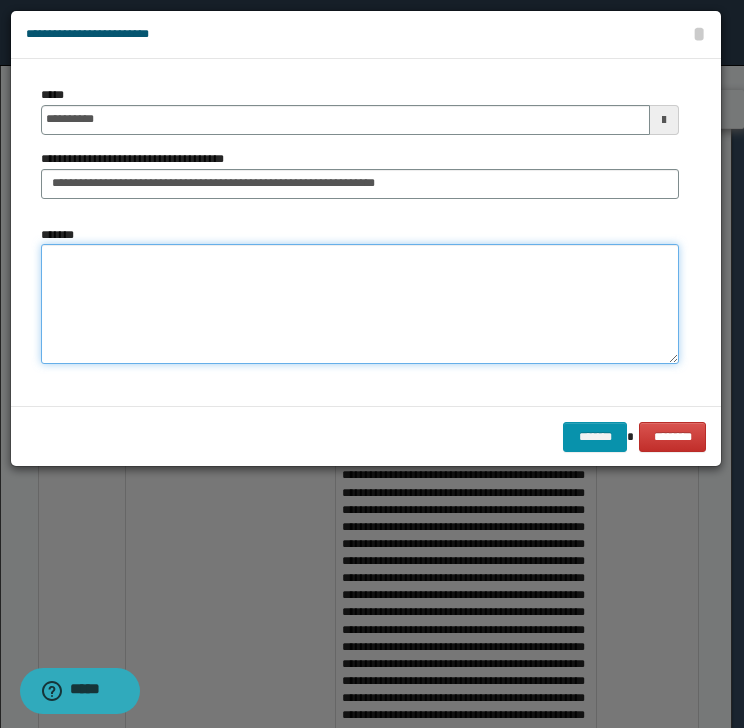 click on "*******" at bounding box center [360, 304] 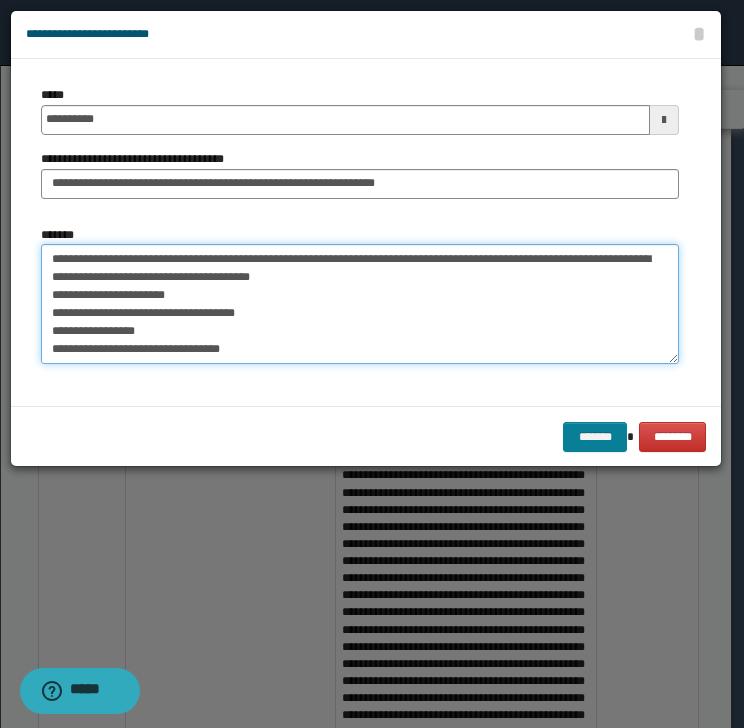 type on "**********" 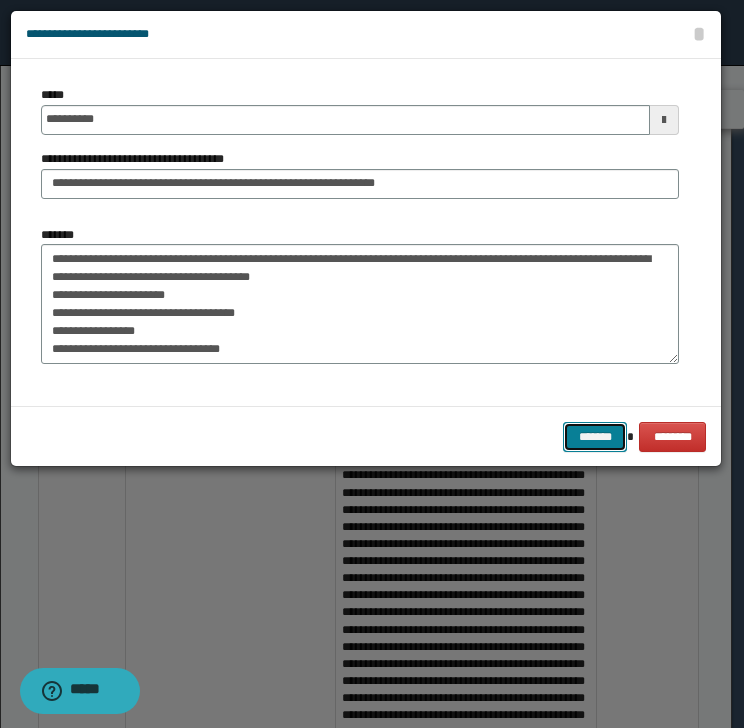 click on "*******" at bounding box center [595, 437] 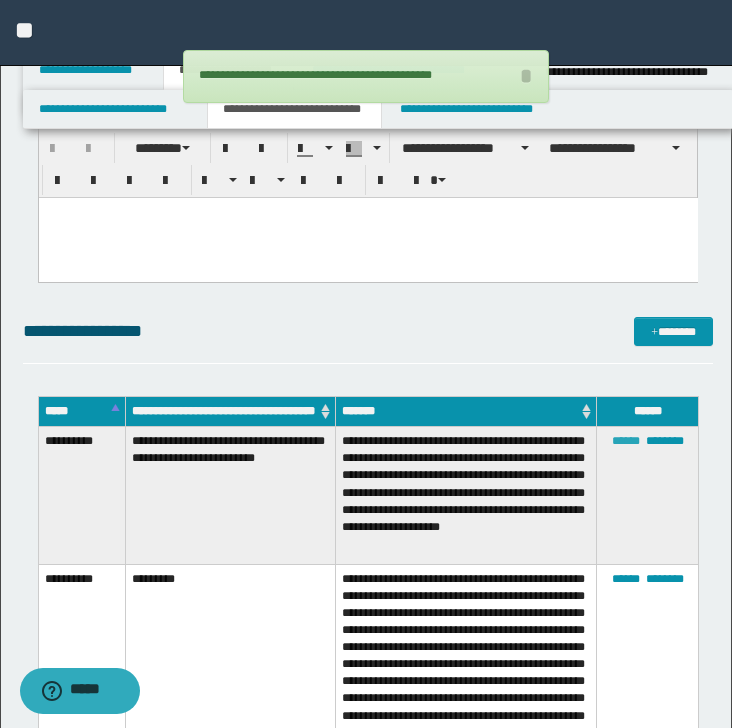 click on "******" at bounding box center (626, 441) 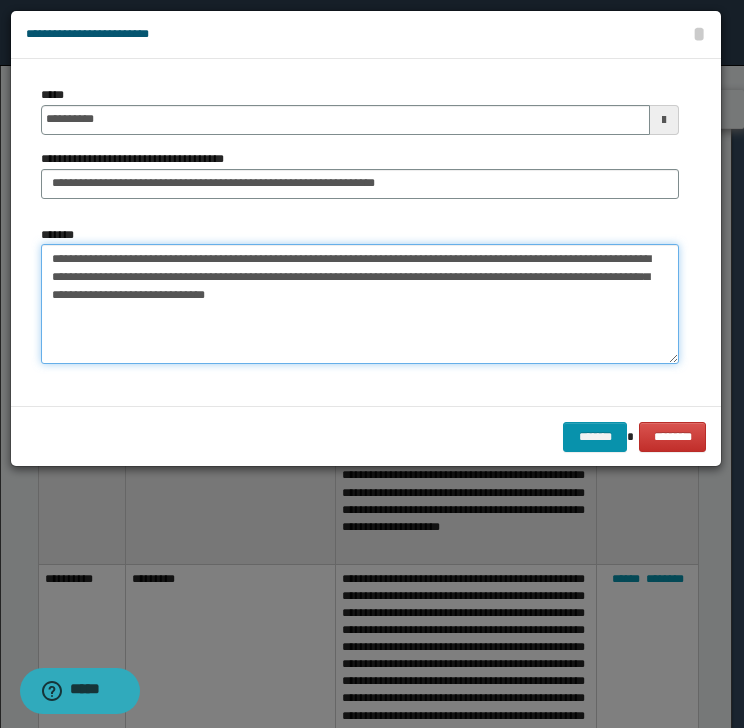click on "**********" at bounding box center [360, 304] 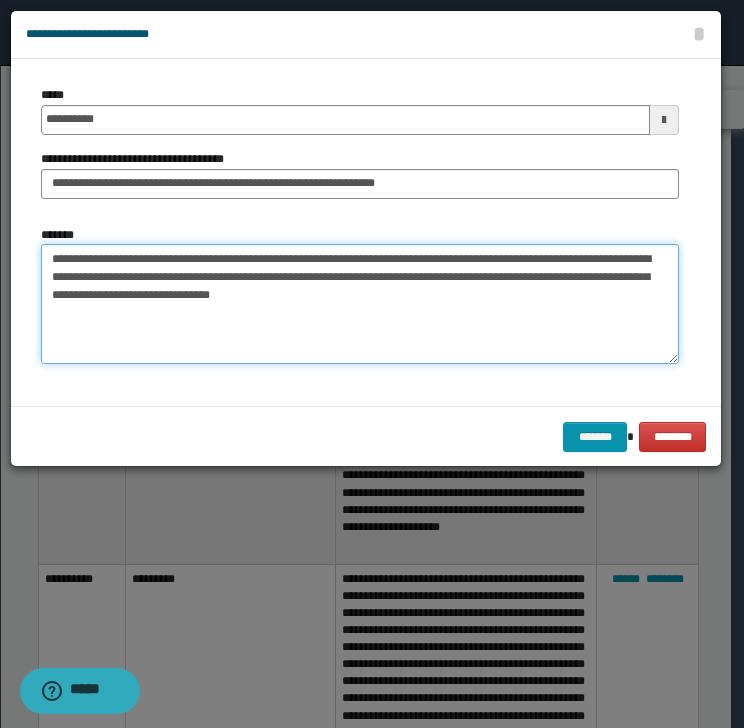 click on "**********" at bounding box center (360, 304) 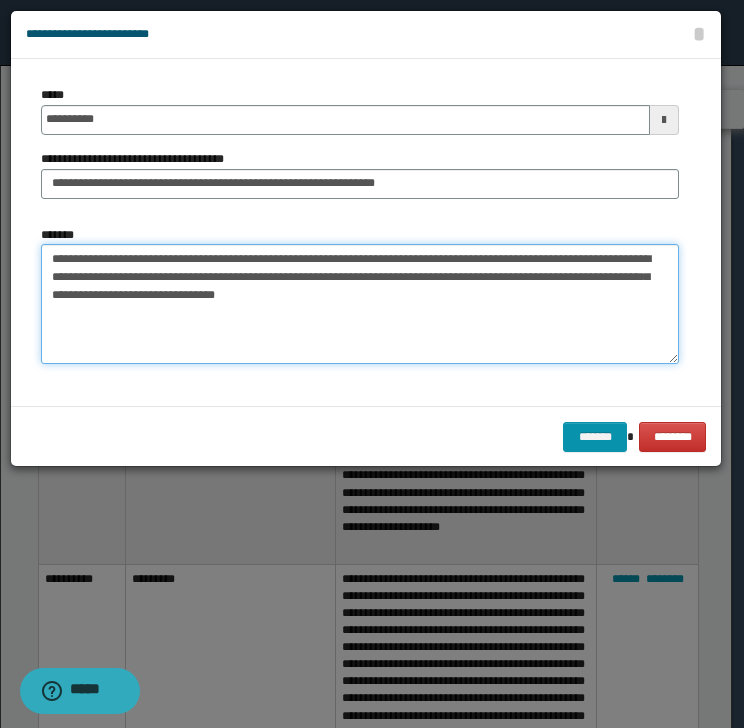 click on "**********" at bounding box center (360, 304) 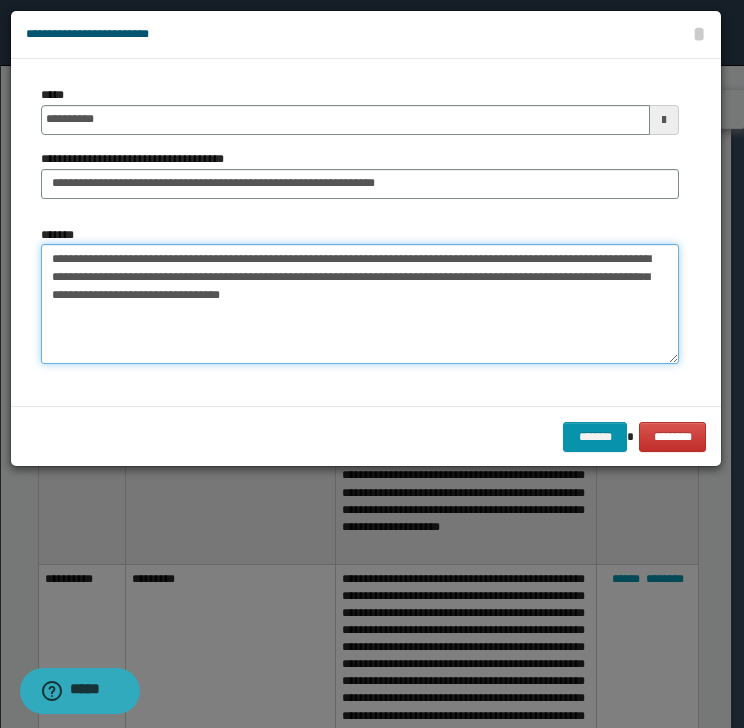 click on "**********" at bounding box center [360, 304] 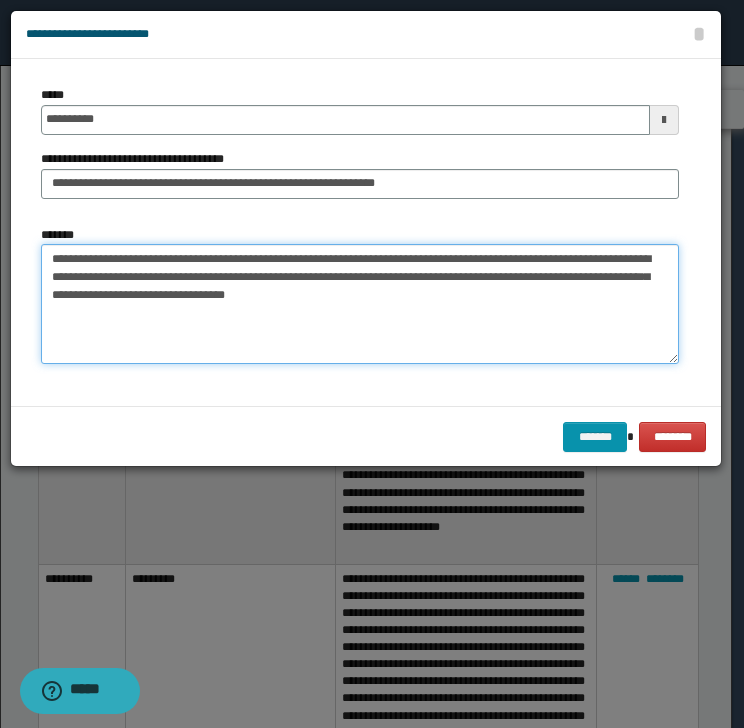 click on "**********" at bounding box center (360, 304) 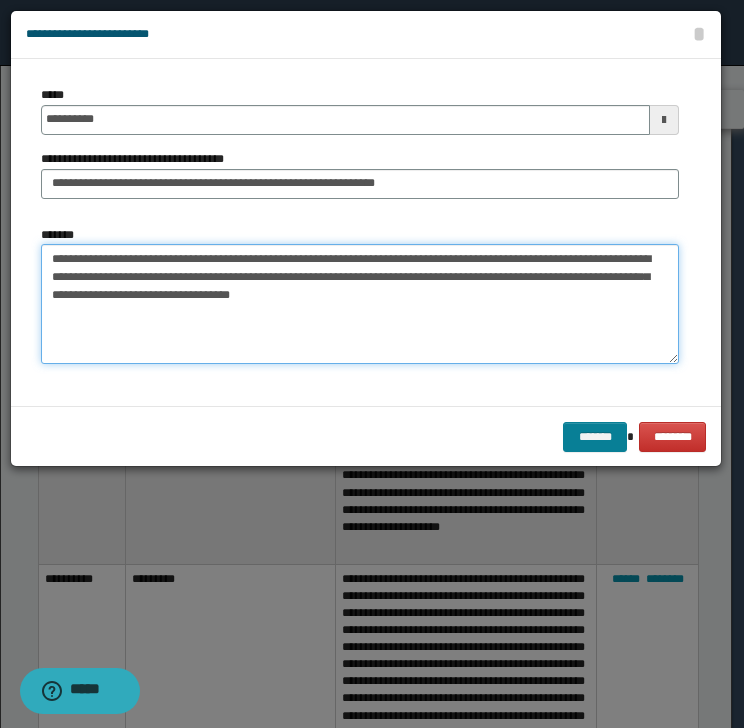 type on "**********" 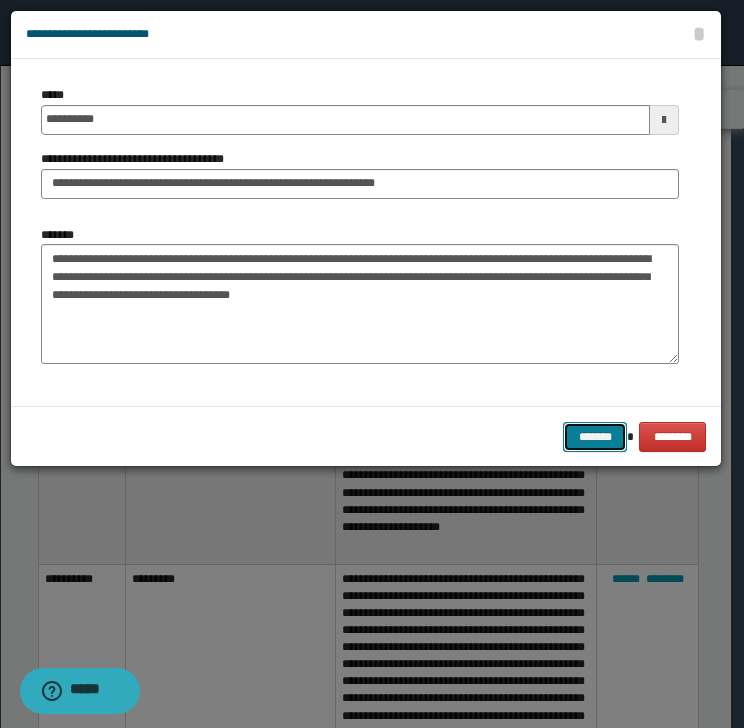click on "*******" at bounding box center [595, 437] 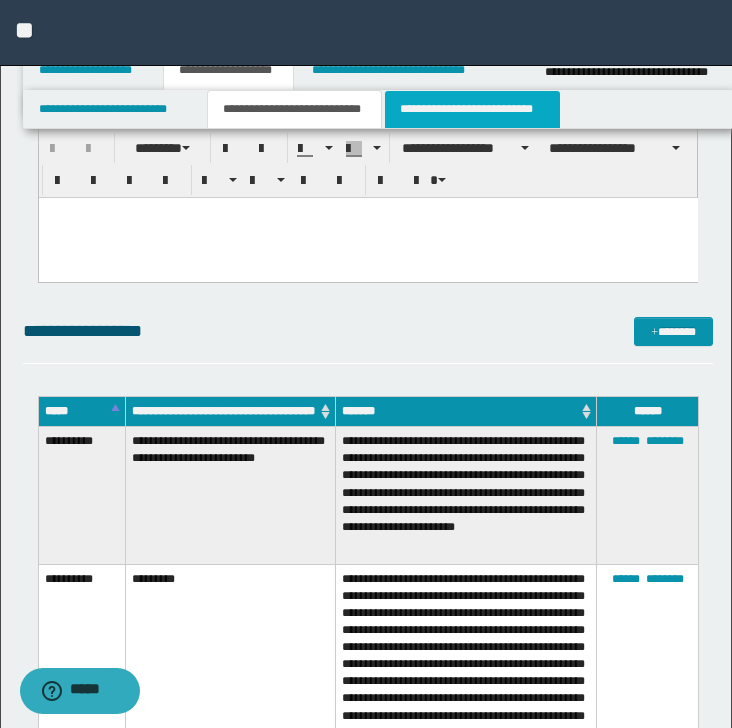 click on "**********" at bounding box center [472, 109] 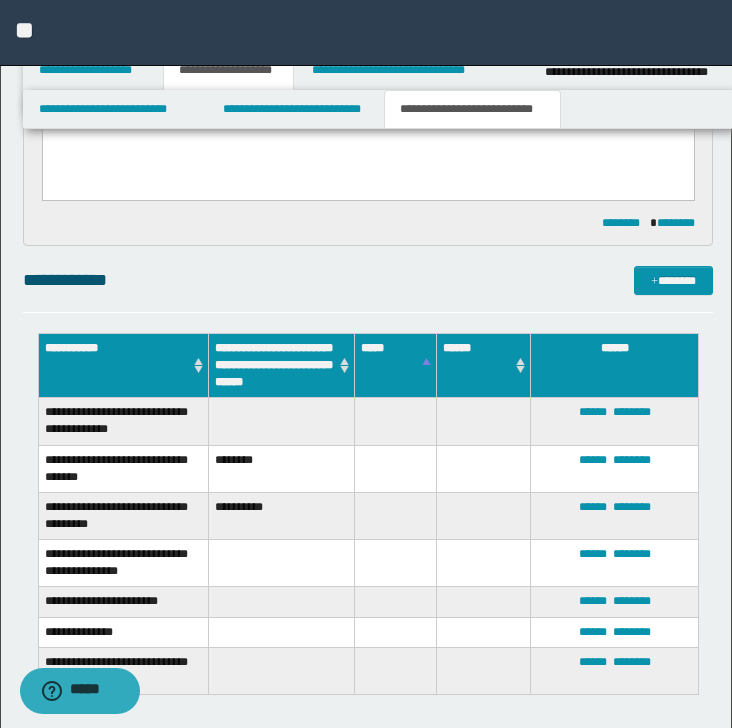 scroll, scrollTop: 516, scrollLeft: 0, axis: vertical 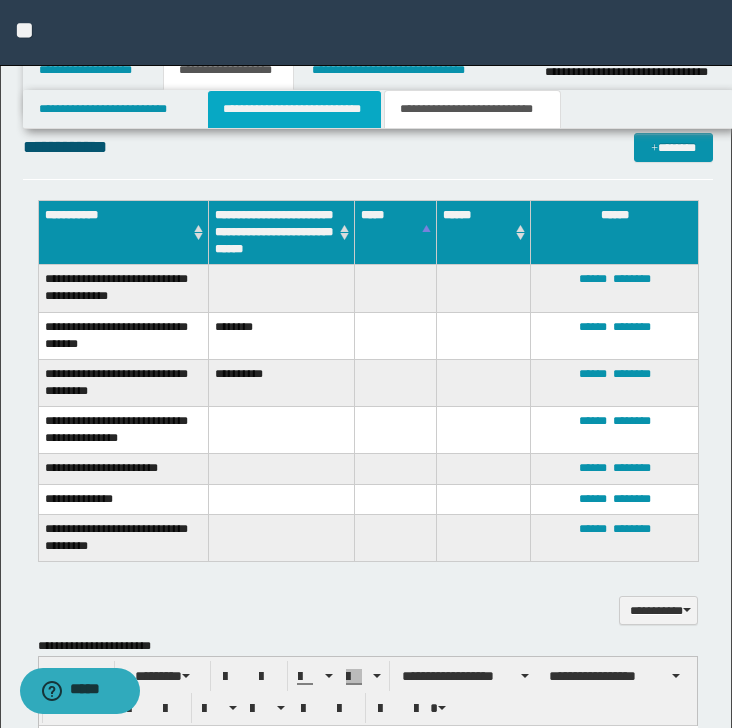 click on "**********" at bounding box center (294, 109) 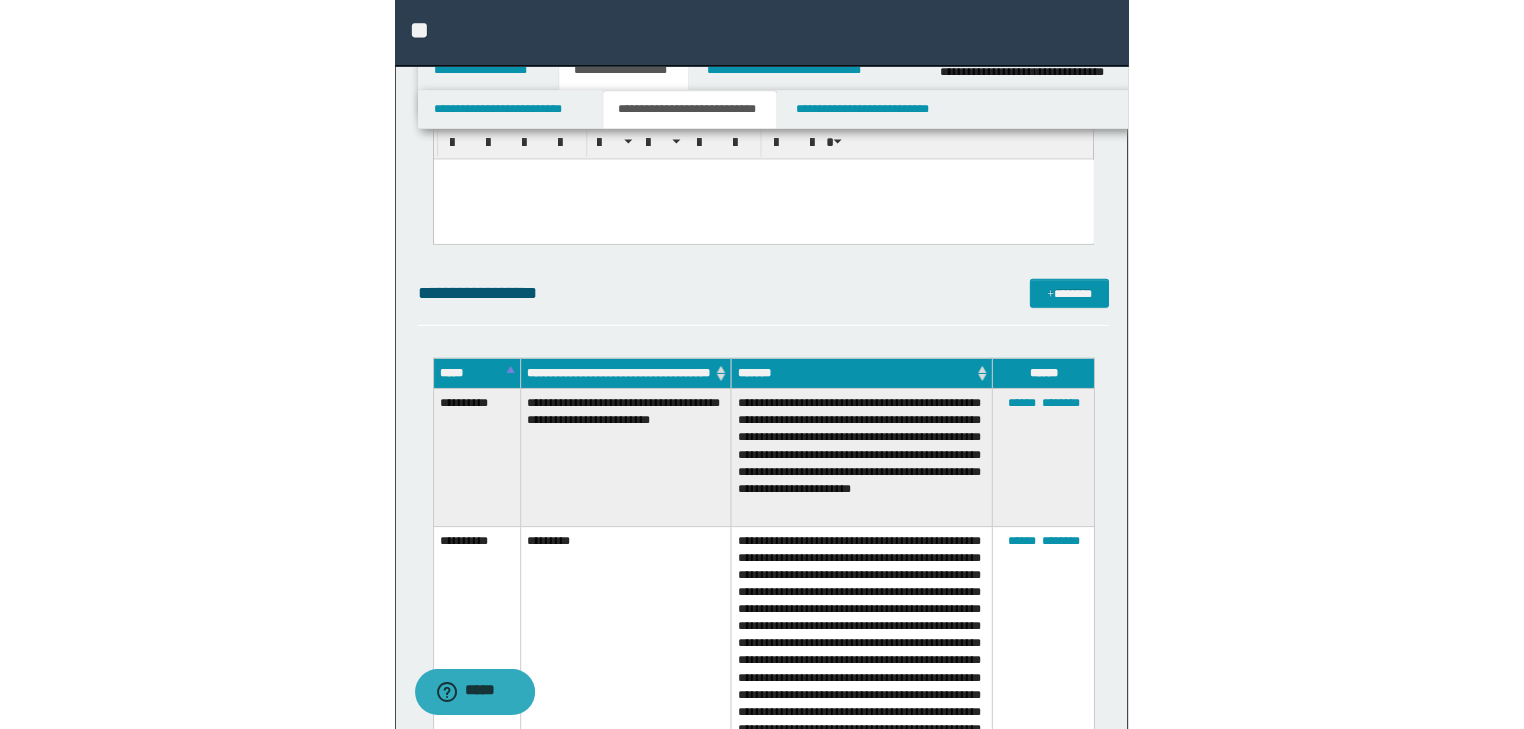 scroll, scrollTop: 249, scrollLeft: 0, axis: vertical 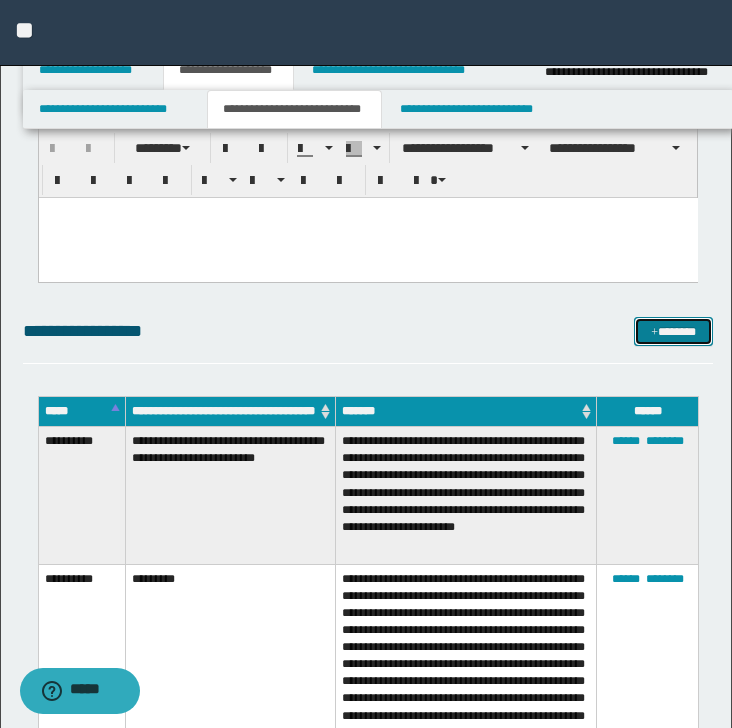 click on "*******" at bounding box center [673, 332] 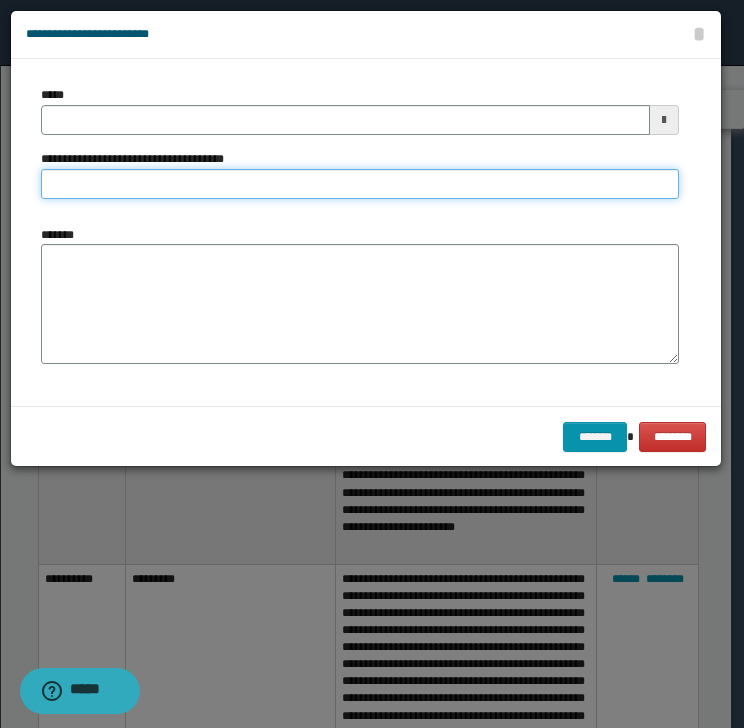 drag, startPoint x: 72, startPoint y: 180, endPoint x: 115, endPoint y: 201, distance: 47.853943 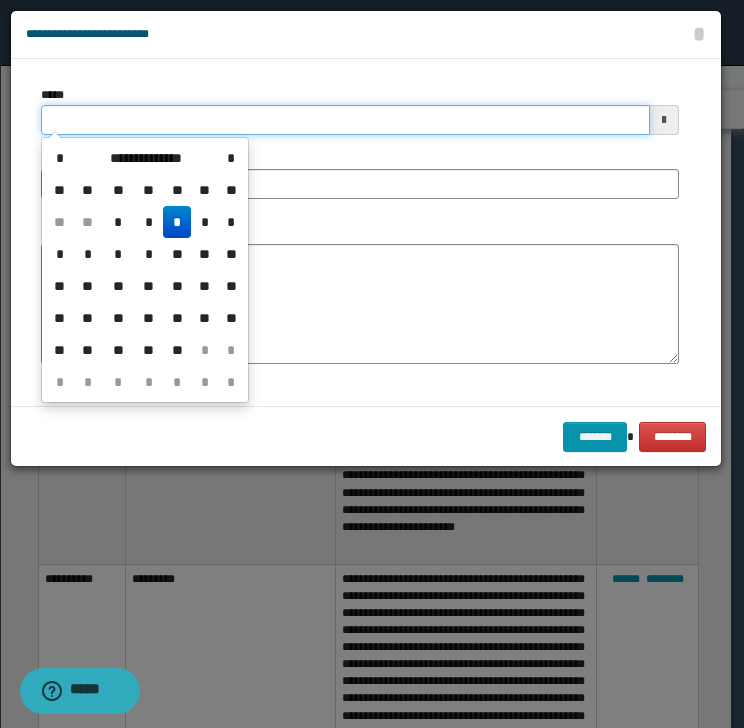 click on "*****" at bounding box center [345, 120] 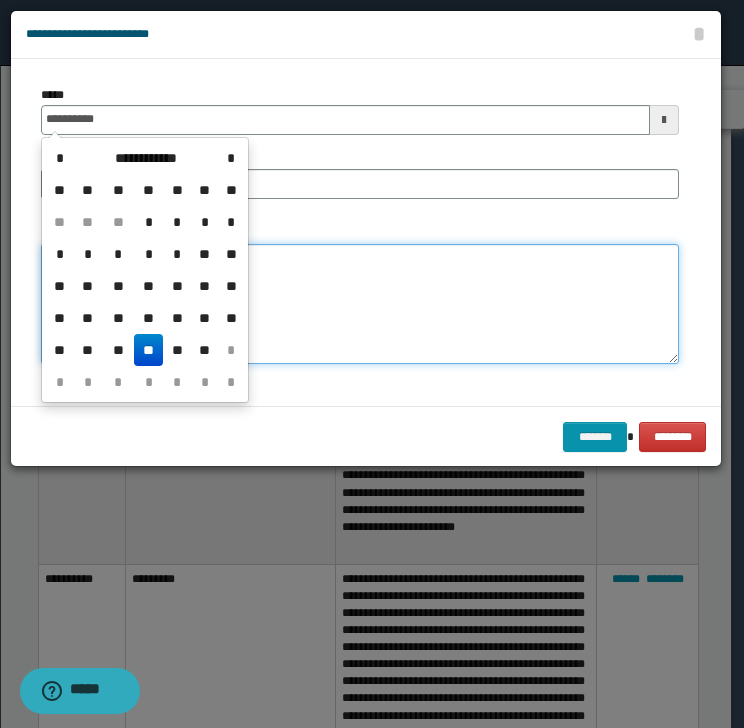 type on "**********" 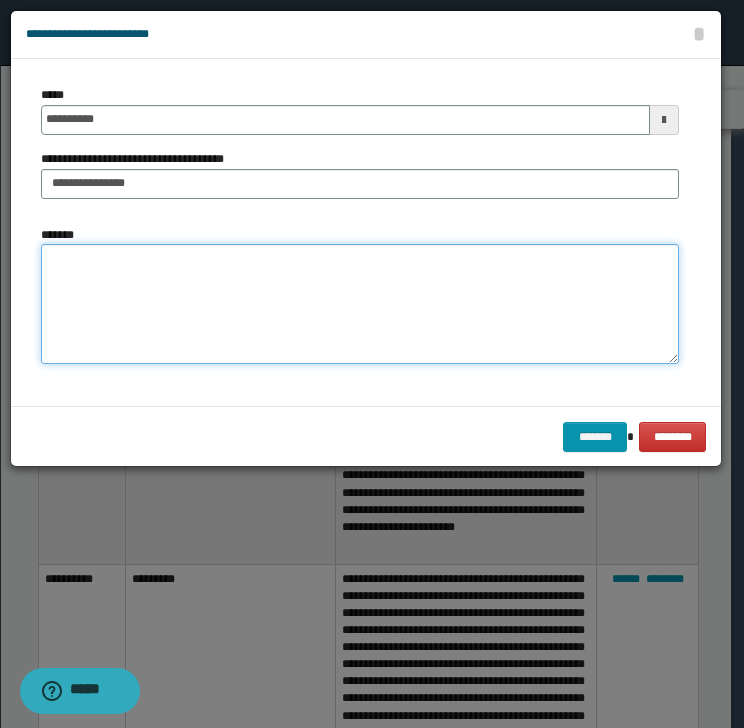 click on "*******" at bounding box center [360, 304] 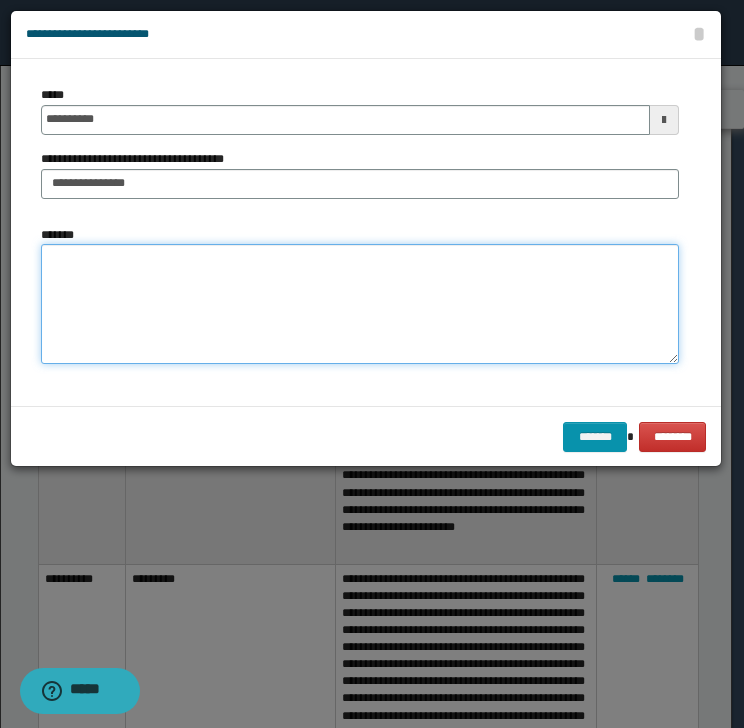 click on "*******" at bounding box center [360, 304] 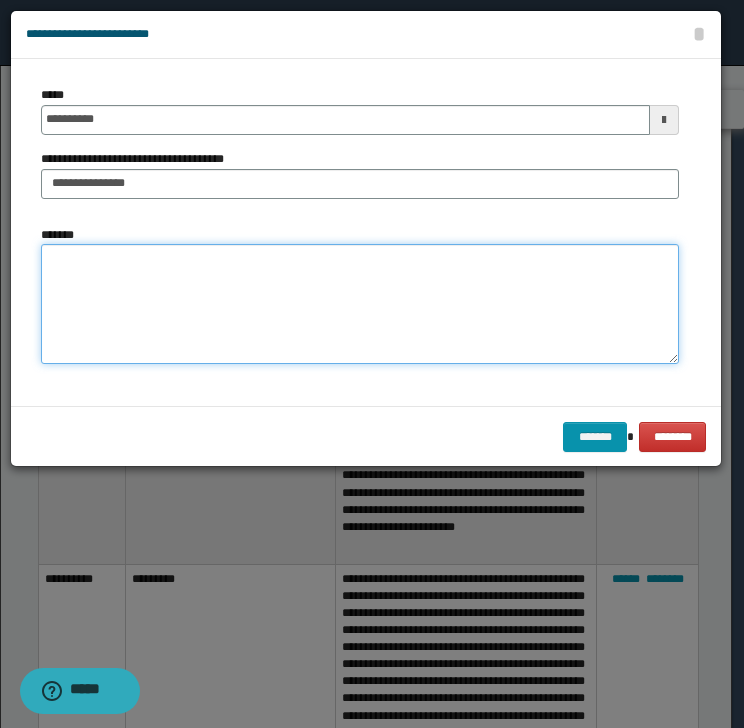 click on "*******" at bounding box center (360, 304) 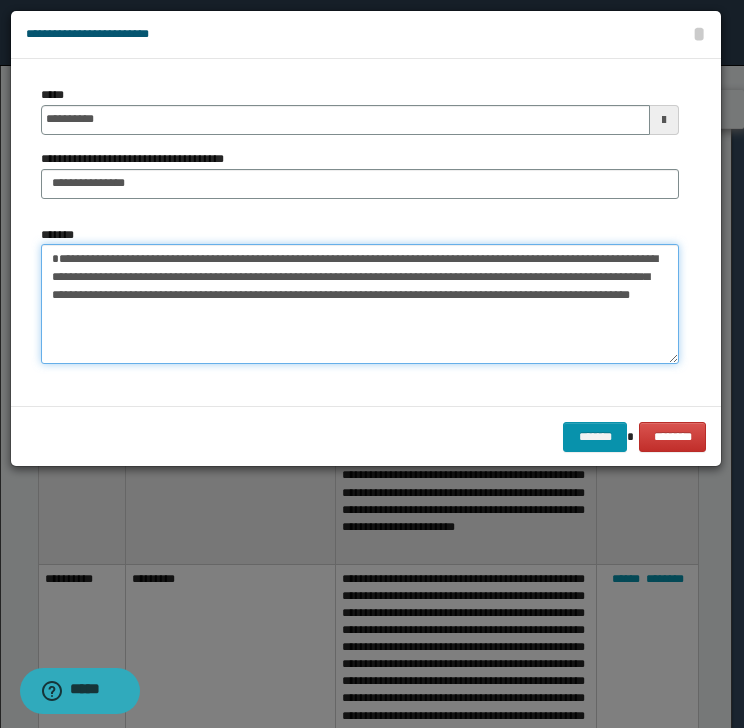 click on "**********" at bounding box center [360, 304] 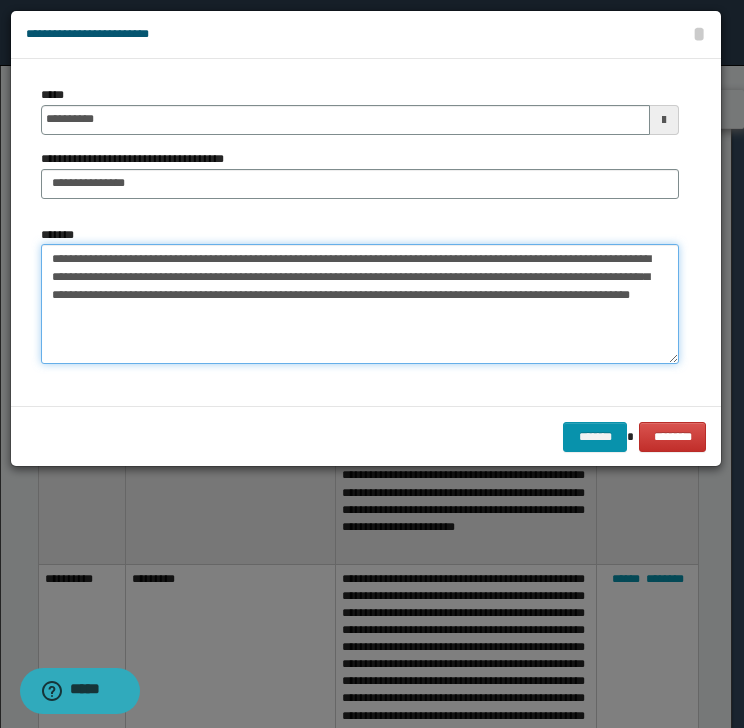 drag, startPoint x: 53, startPoint y: 260, endPoint x: 86, endPoint y: 262, distance: 33.06055 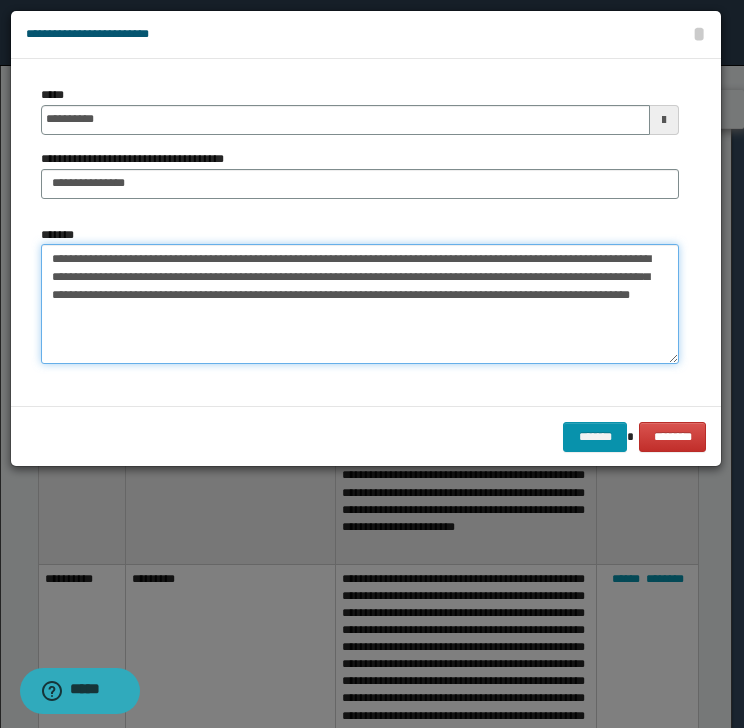 click on "**********" at bounding box center [360, 304] 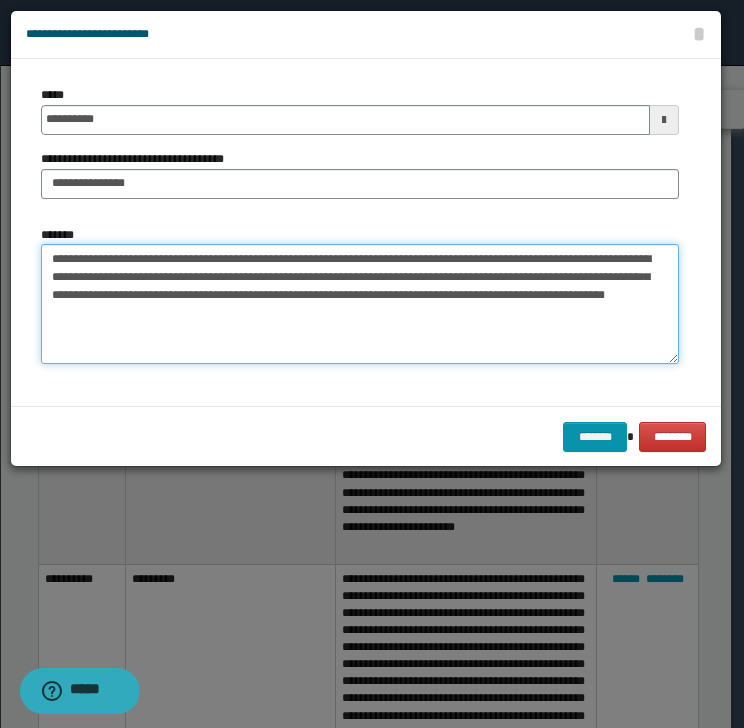 click on "**********" at bounding box center (360, 304) 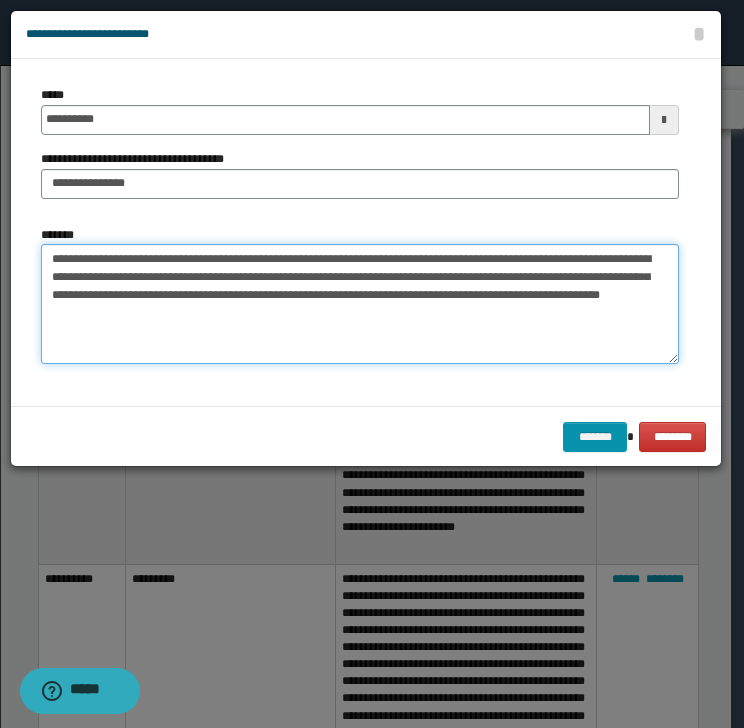 click on "**********" at bounding box center [360, 304] 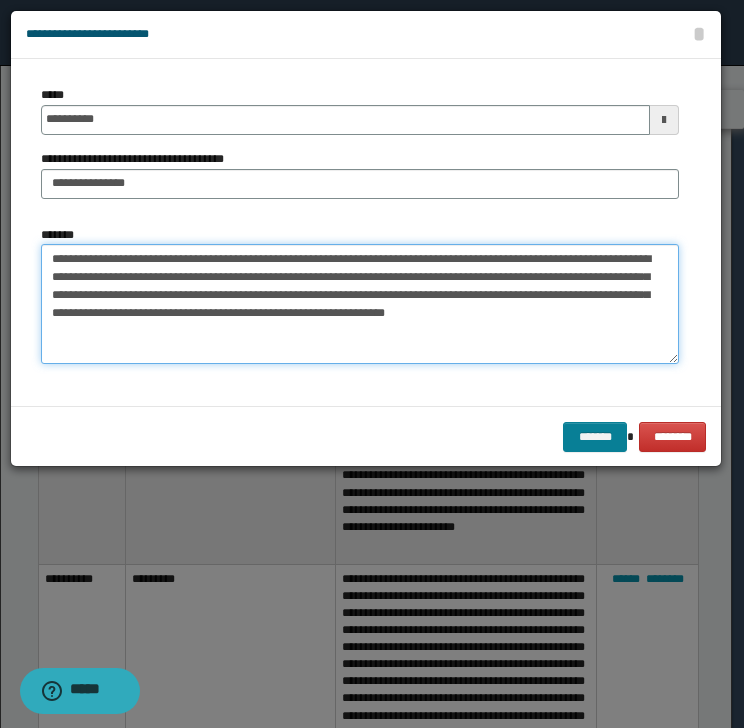type on "**********" 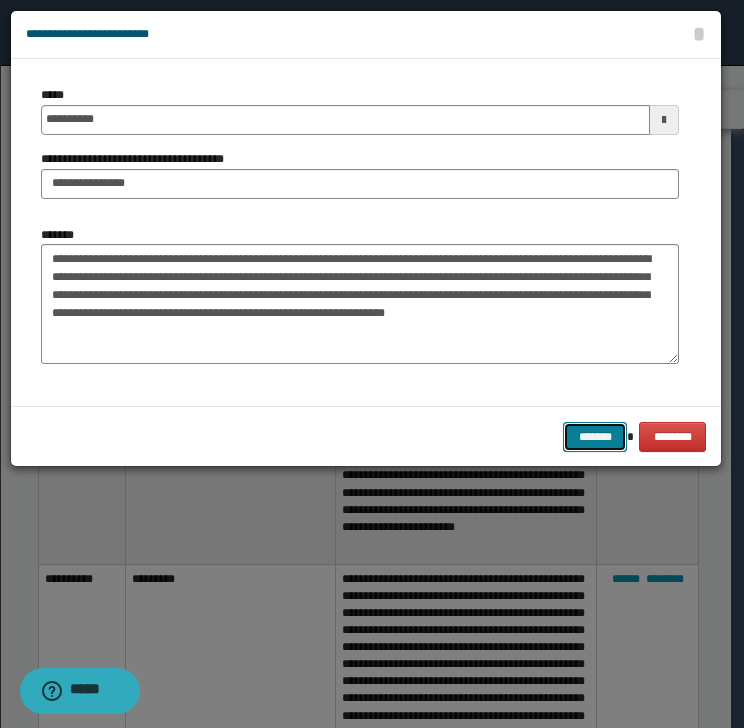 click on "*******" at bounding box center [595, 437] 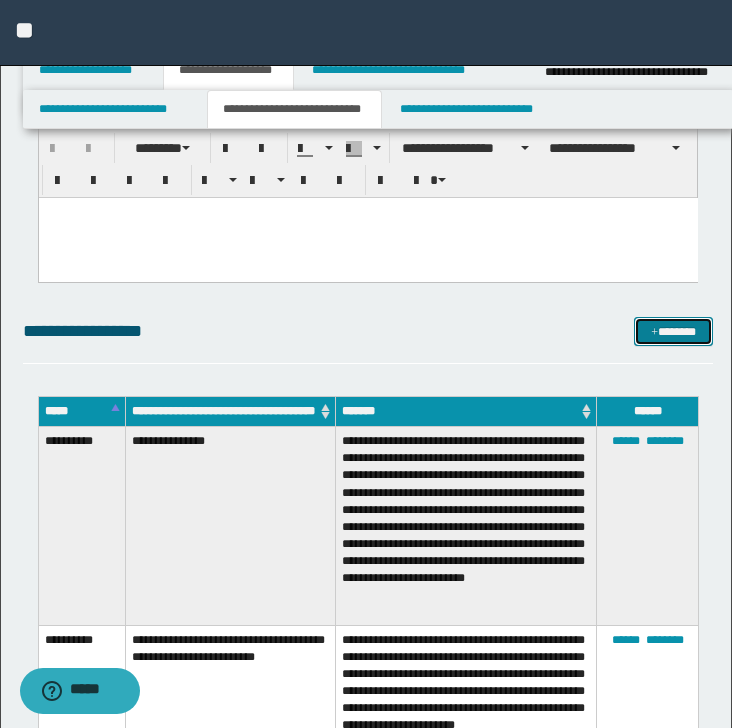 click on "*******" at bounding box center [673, 332] 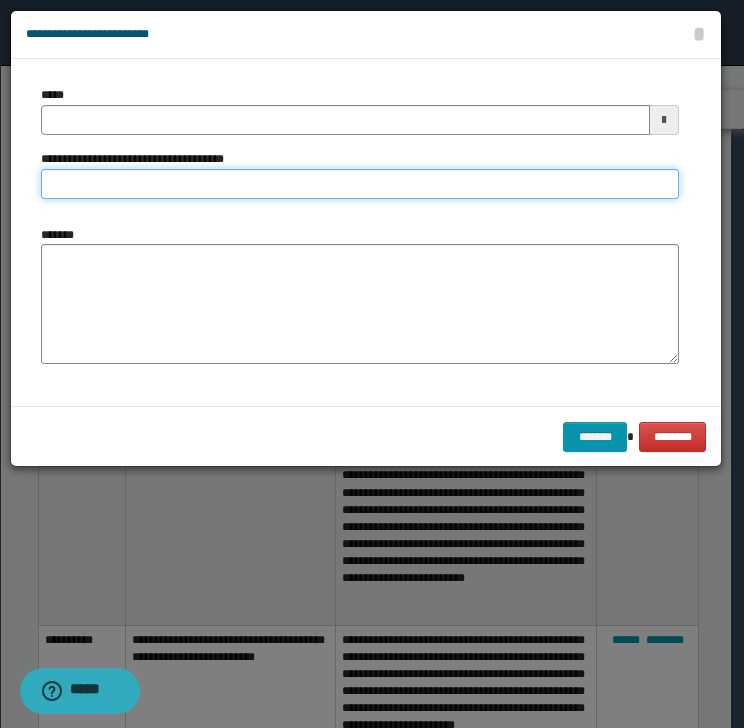 click on "**********" at bounding box center (360, 184) 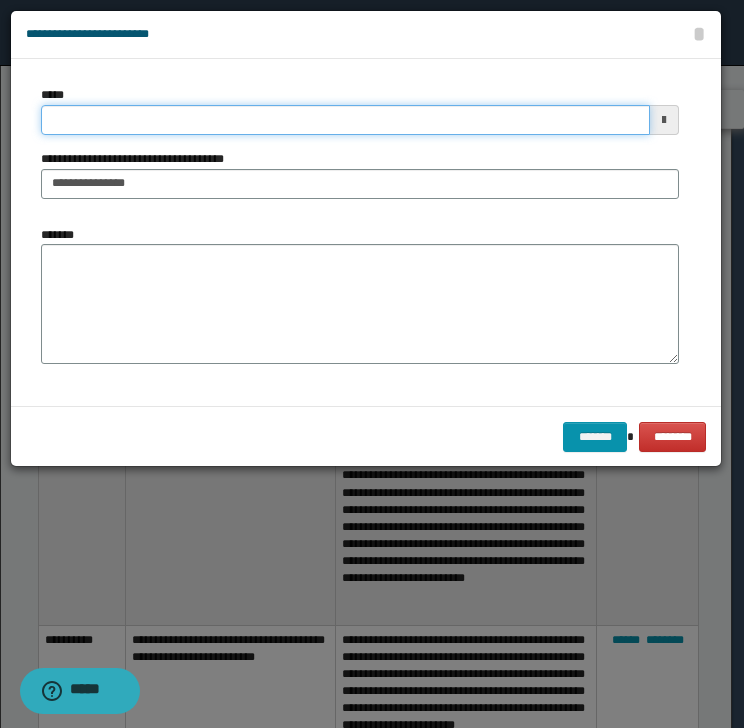 click on "*****" at bounding box center [345, 120] 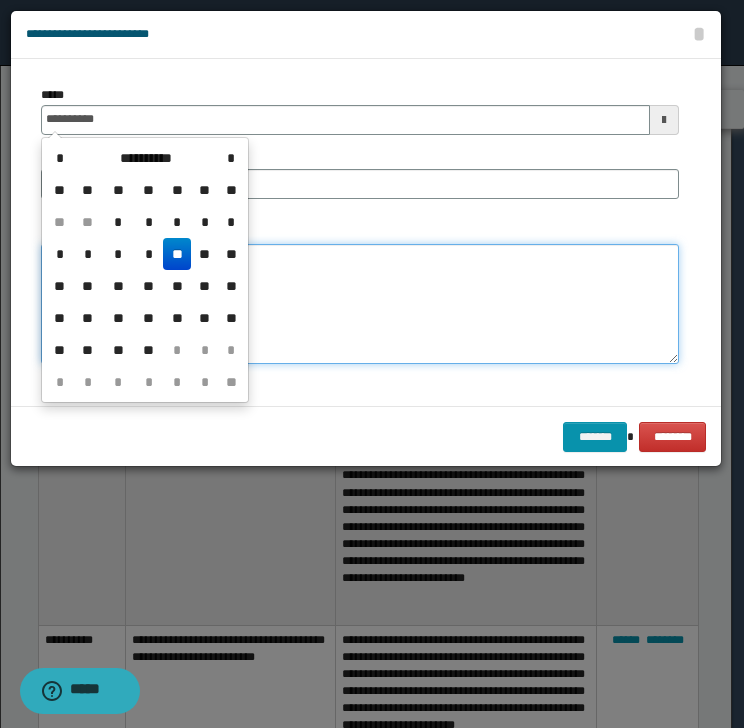 type on "**********" 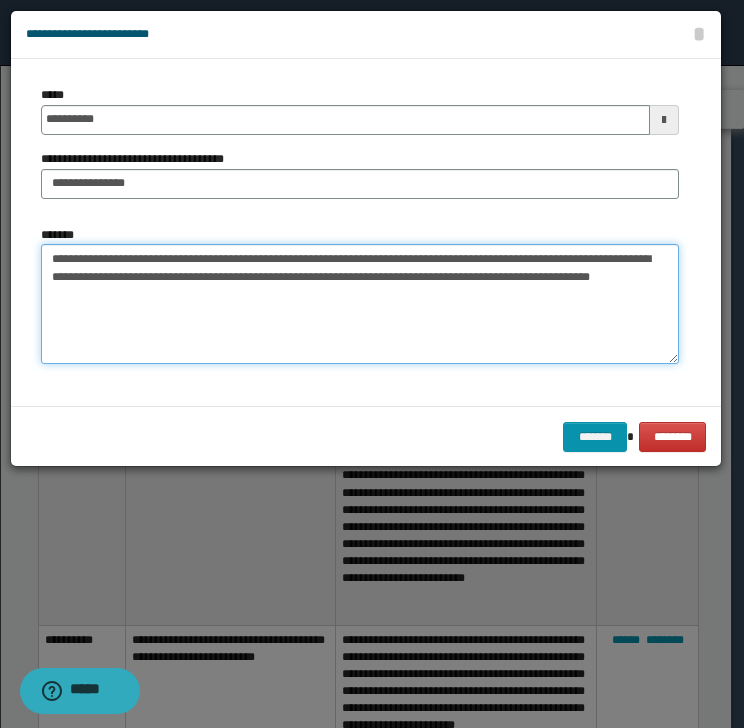 click on "**********" at bounding box center (360, 304) 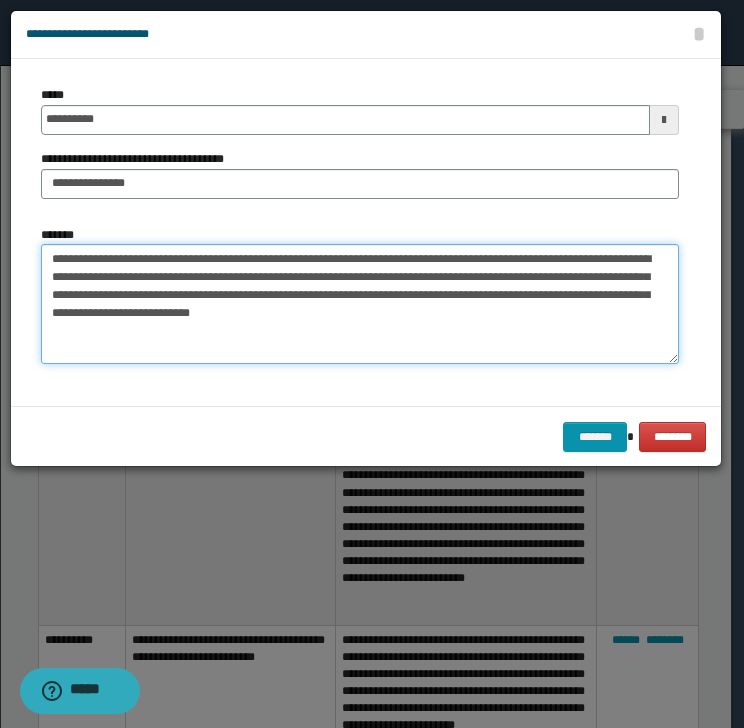 type on "**********" 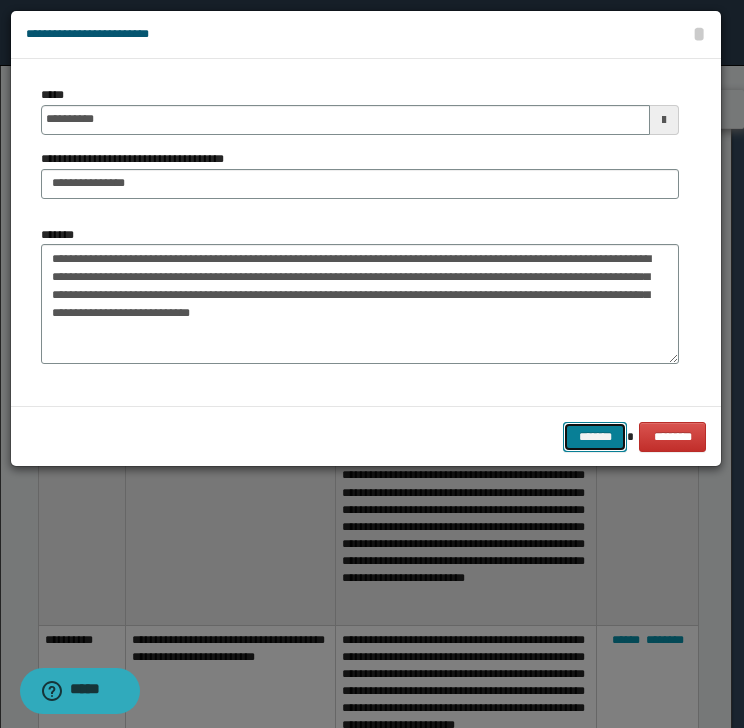 click on "*******" at bounding box center [595, 437] 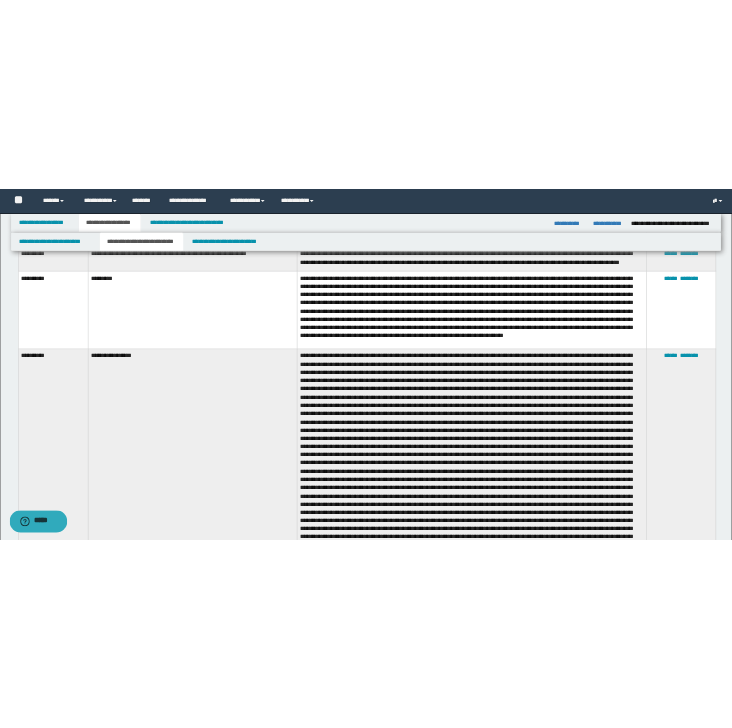 scroll, scrollTop: 249, scrollLeft: 0, axis: vertical 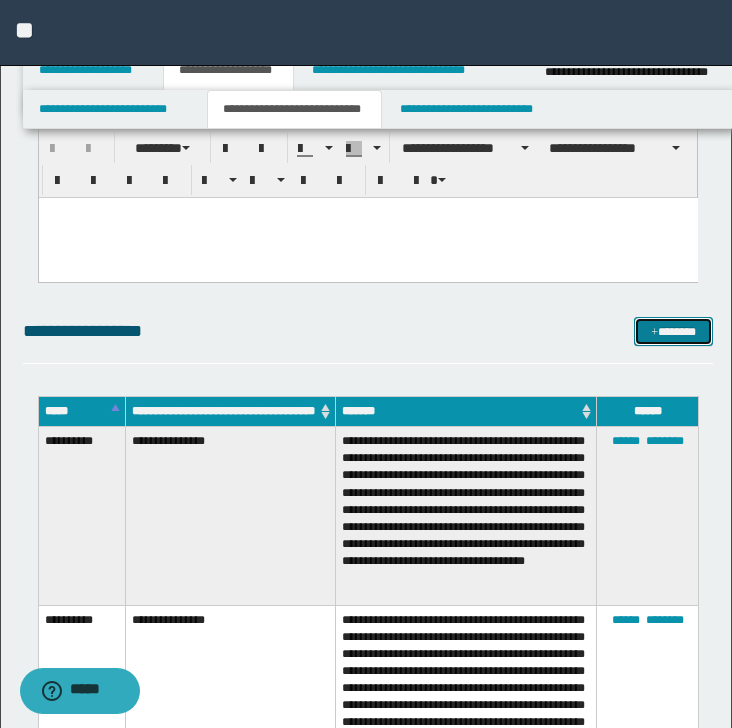 click on "*******" at bounding box center (673, 332) 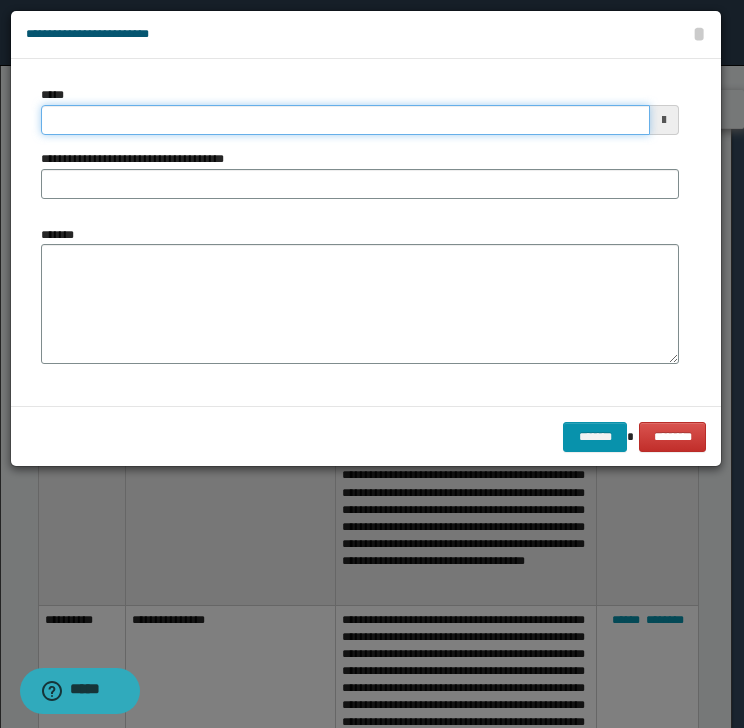 click on "*****" at bounding box center [345, 120] 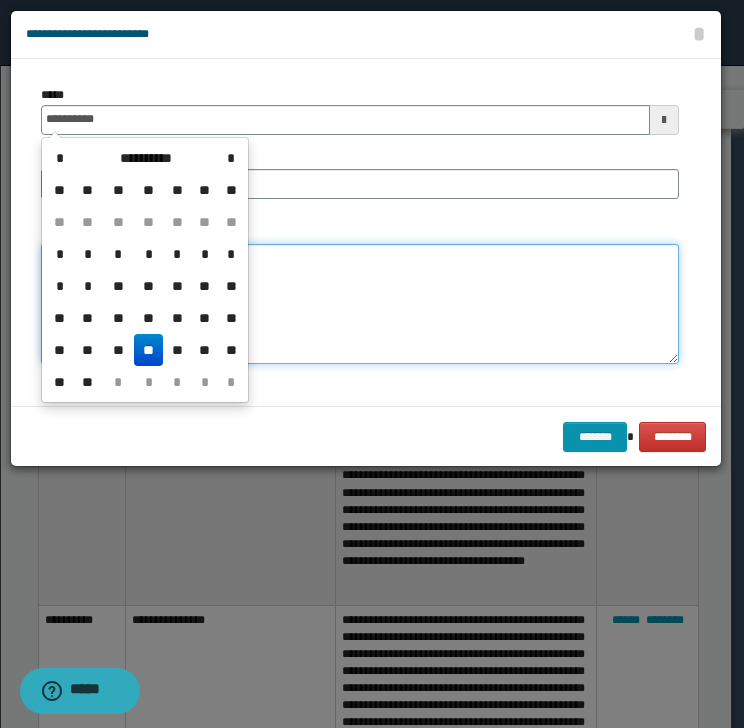 type on "**********" 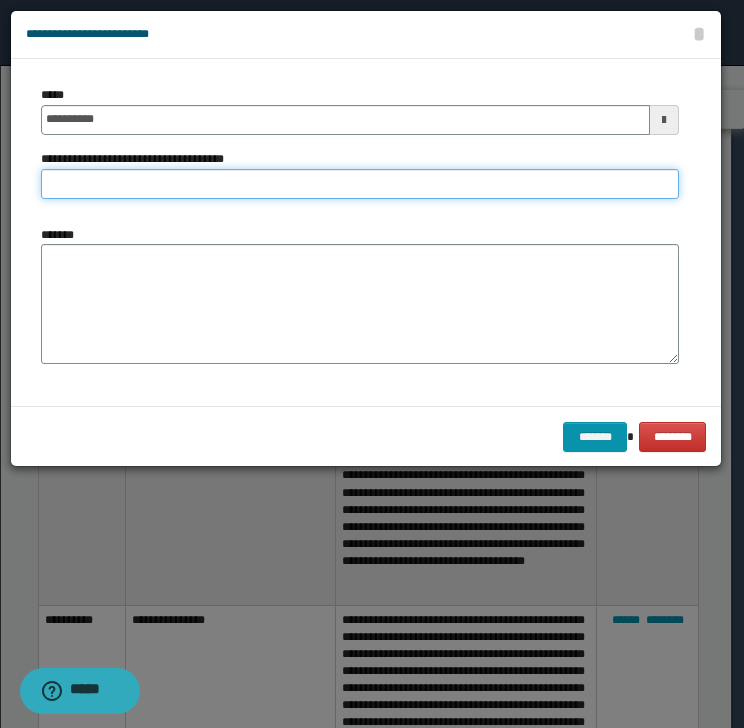 click on "**********" at bounding box center [360, 184] 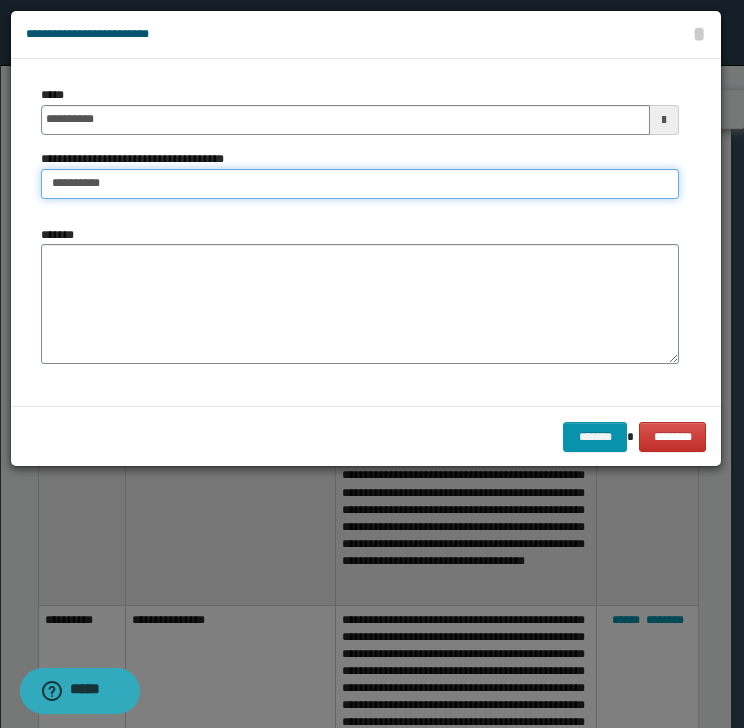 click on "**********" at bounding box center [360, 184] 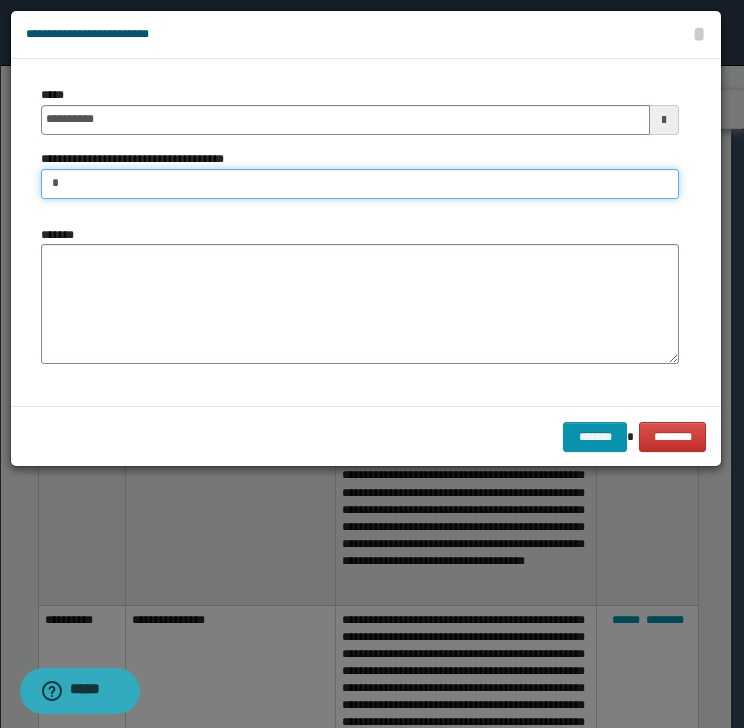 type on "**********" 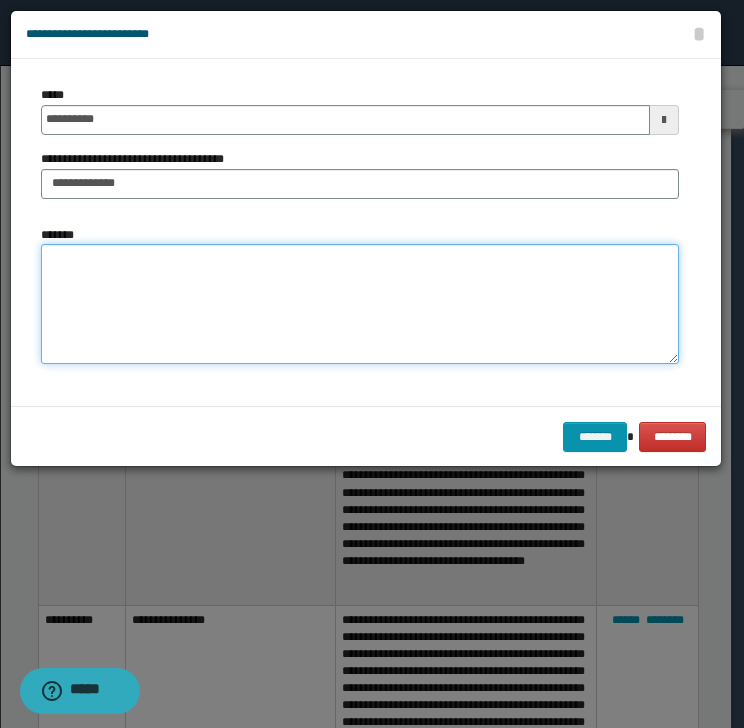 click on "*******" at bounding box center (360, 304) 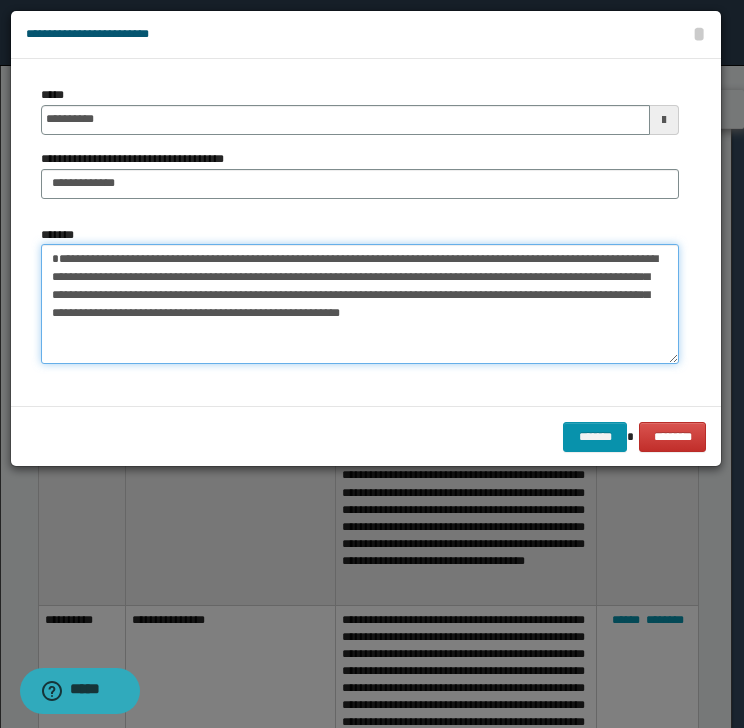 click on "**********" at bounding box center (360, 304) 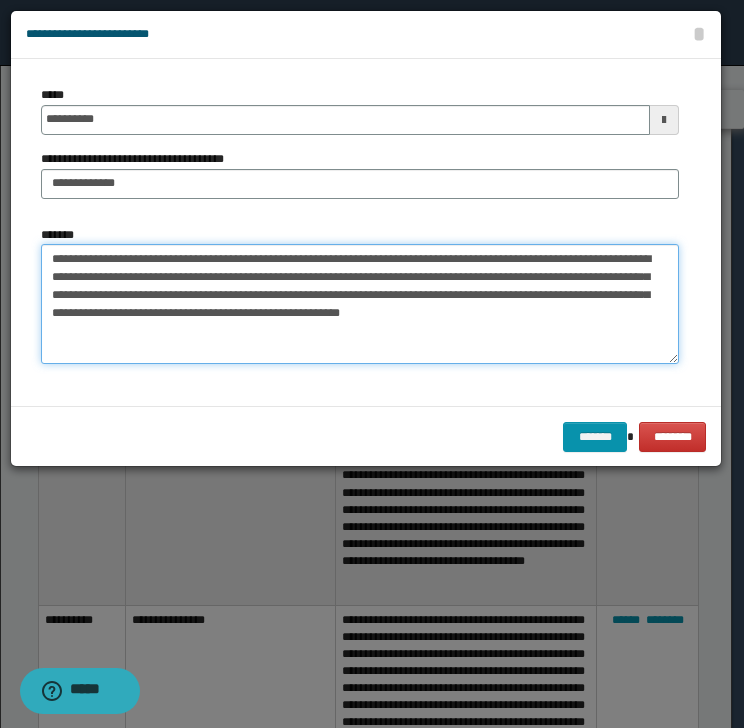 drag, startPoint x: 47, startPoint y: 259, endPoint x: 57, endPoint y: 261, distance: 10.198039 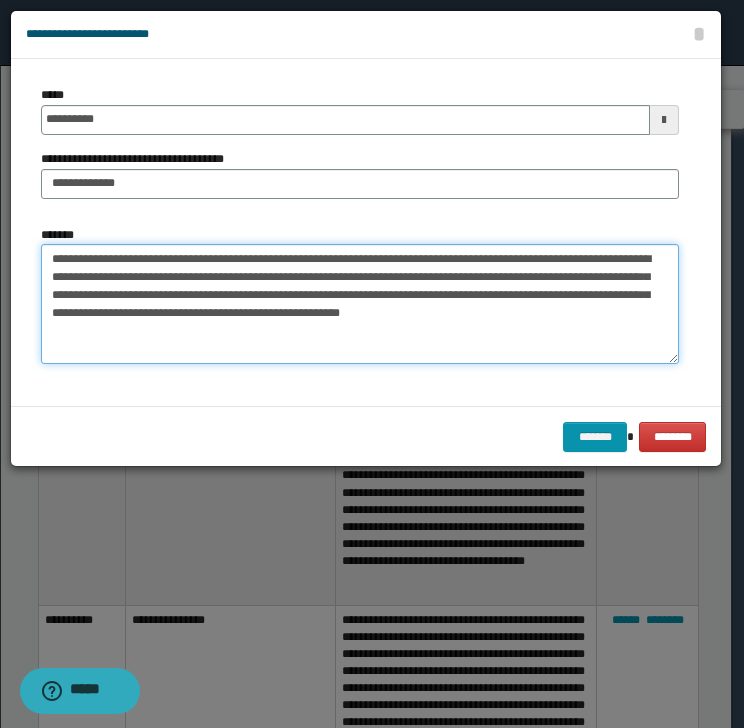 click on "**********" at bounding box center [360, 304] 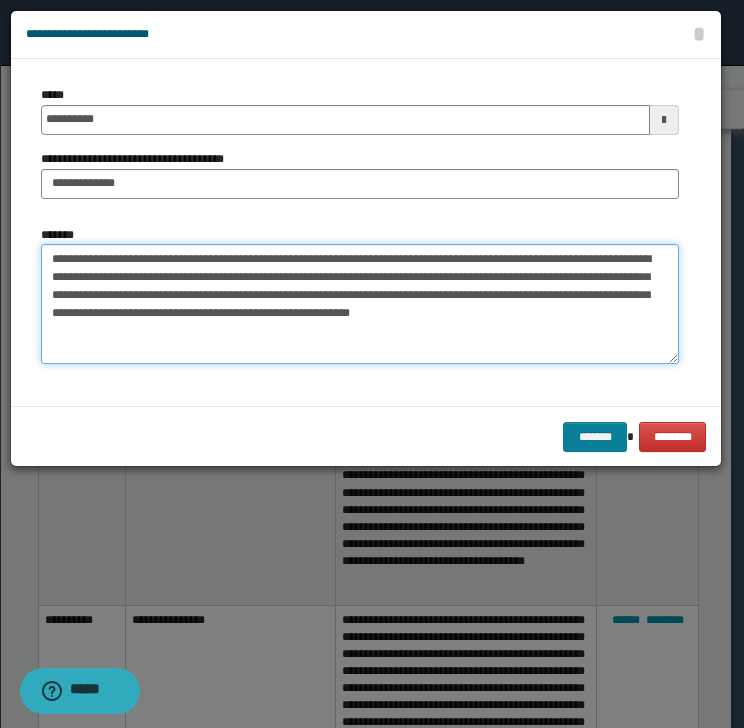 type on "**********" 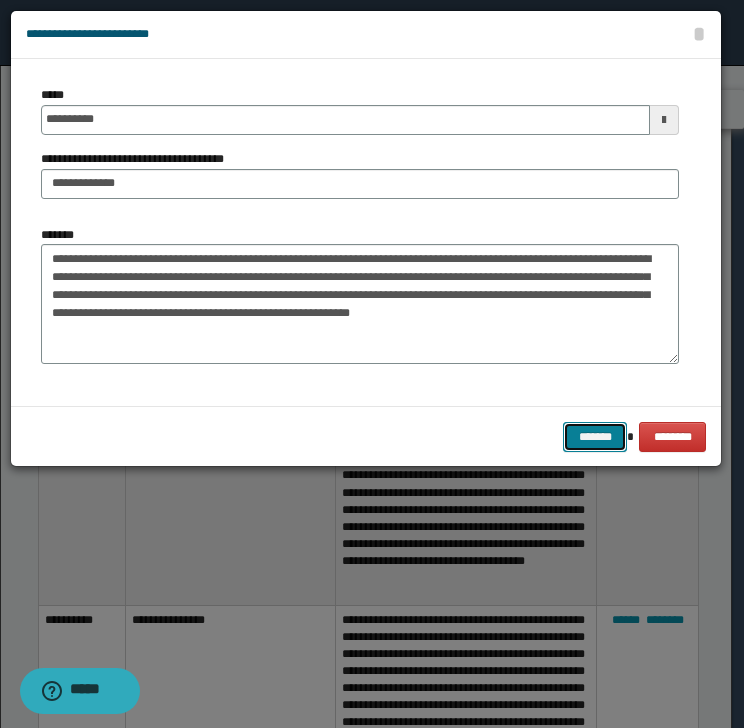 click on "*******" at bounding box center [595, 437] 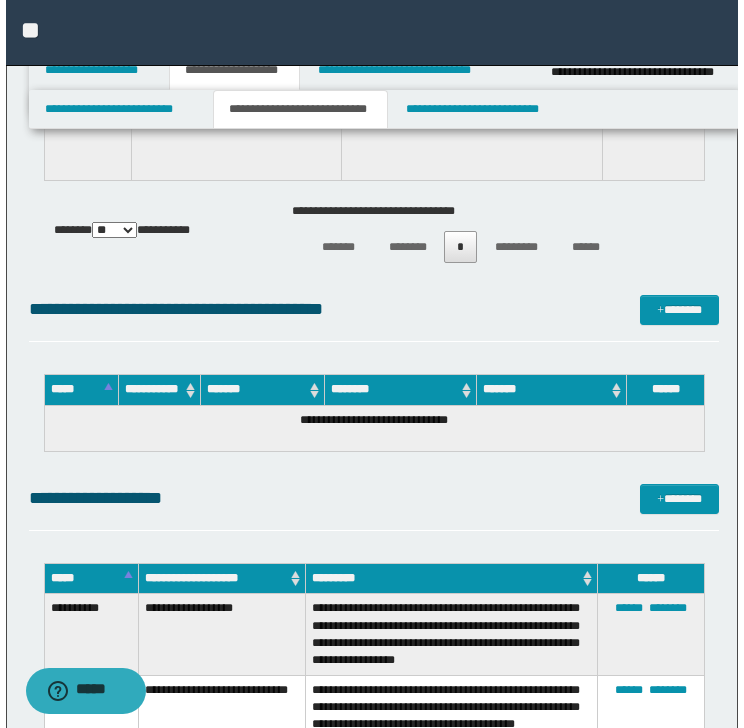 scroll, scrollTop: 5449, scrollLeft: 0, axis: vertical 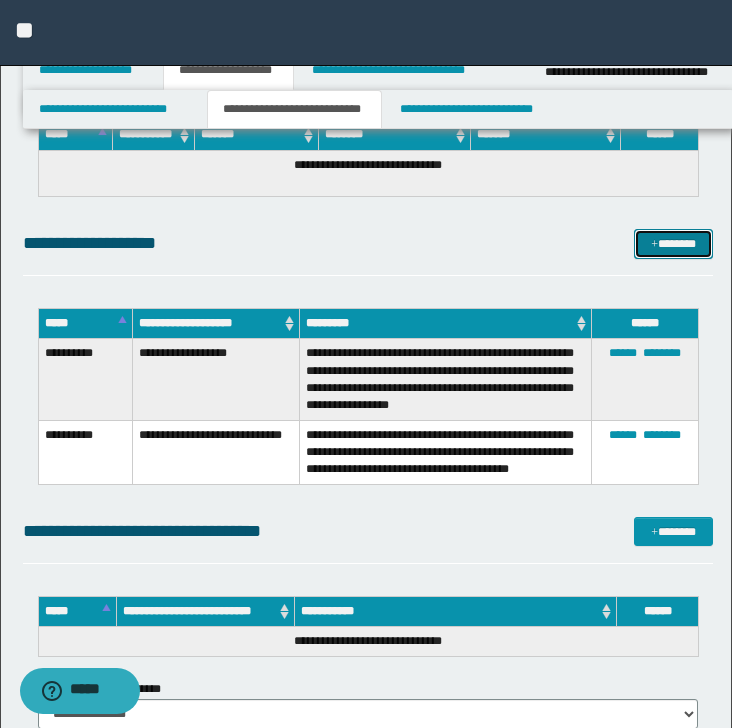 click on "*******" at bounding box center (673, 244) 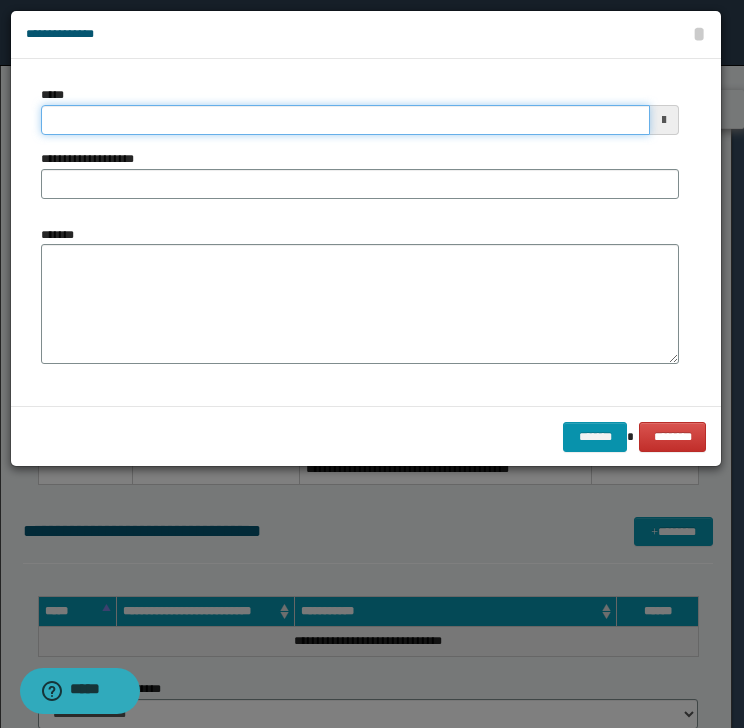 click on "*****" at bounding box center (345, 120) 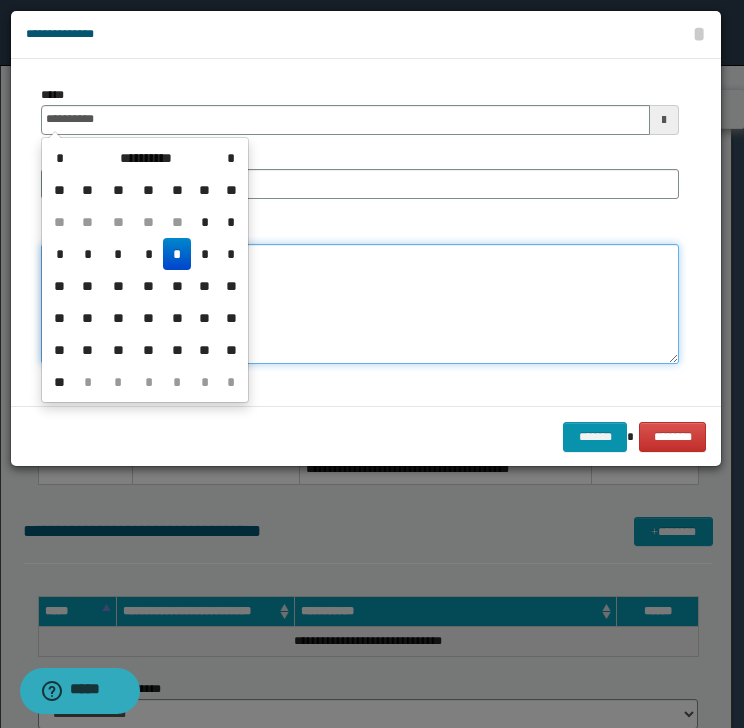 type on "**********" 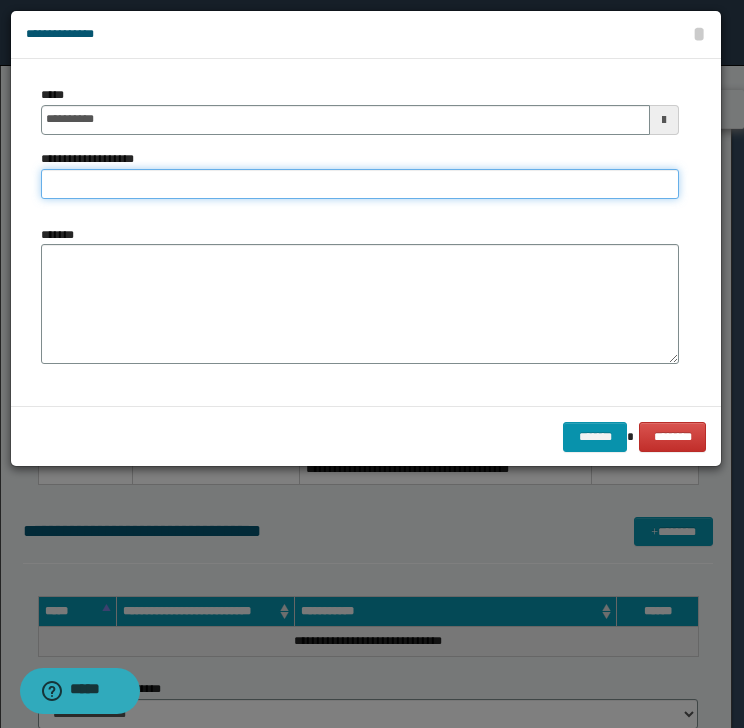click on "**********" at bounding box center [360, 184] 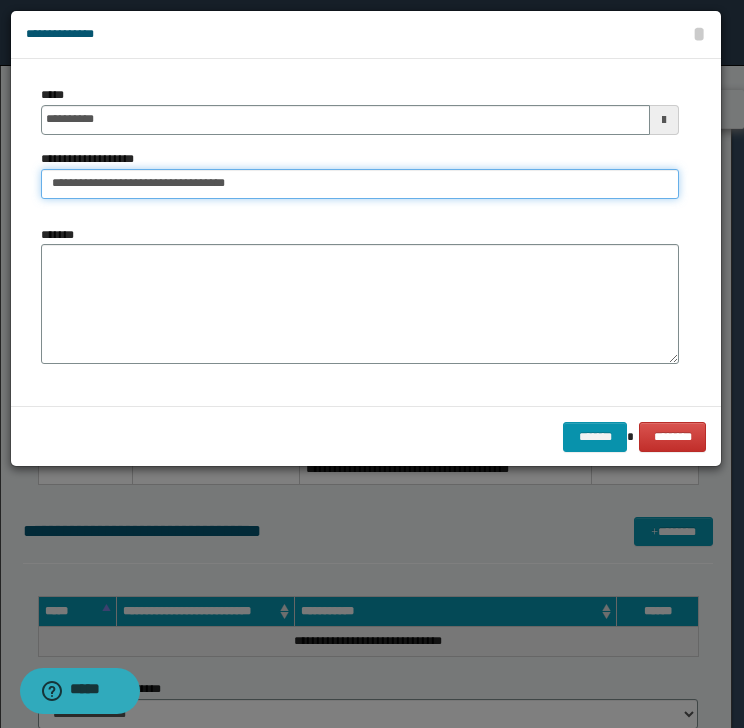 type on "**********" 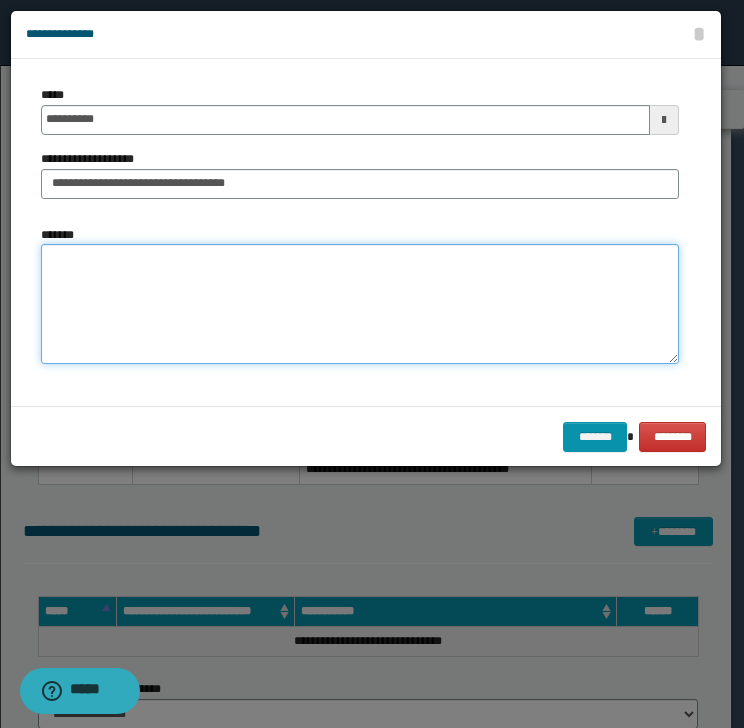 click on "*******" at bounding box center [360, 304] 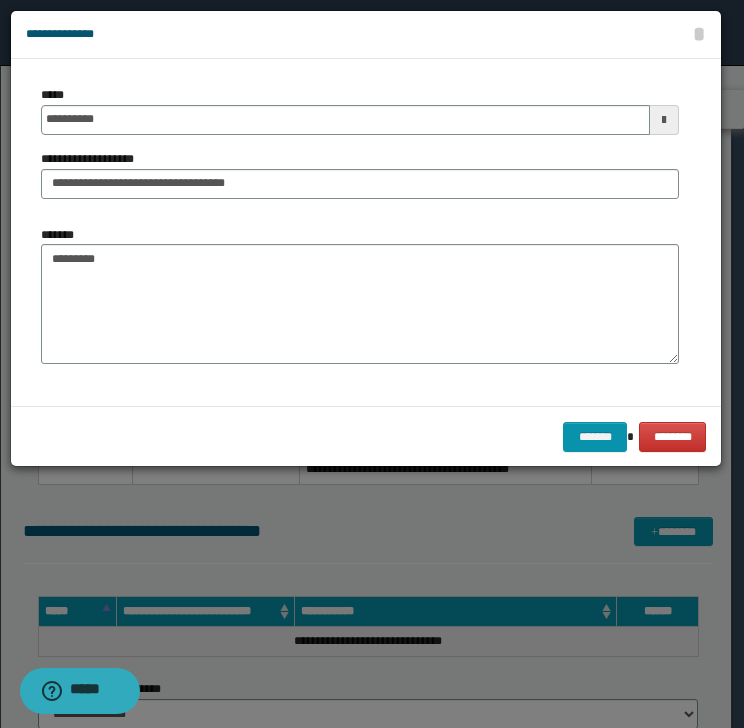 click on "**********" at bounding box center [360, 232] 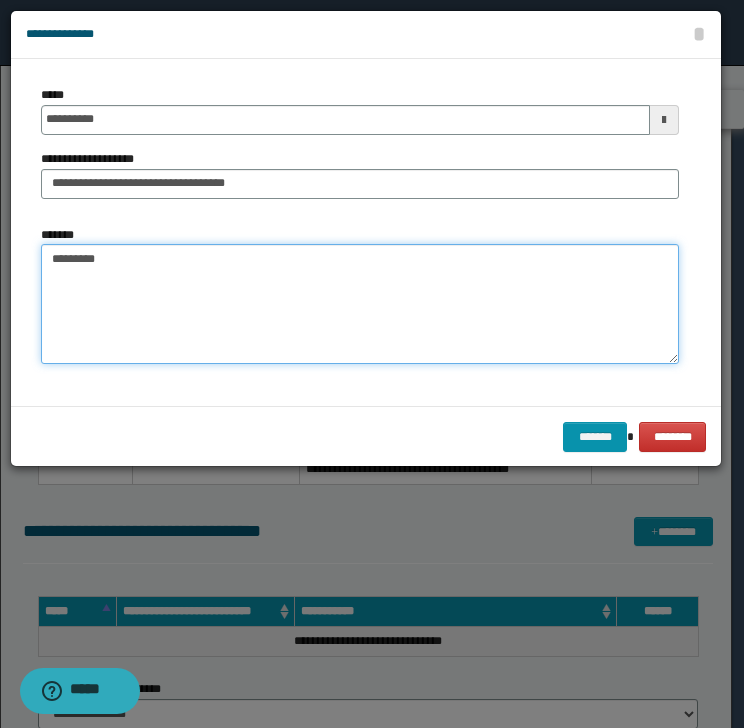 click on "********" at bounding box center (360, 304) 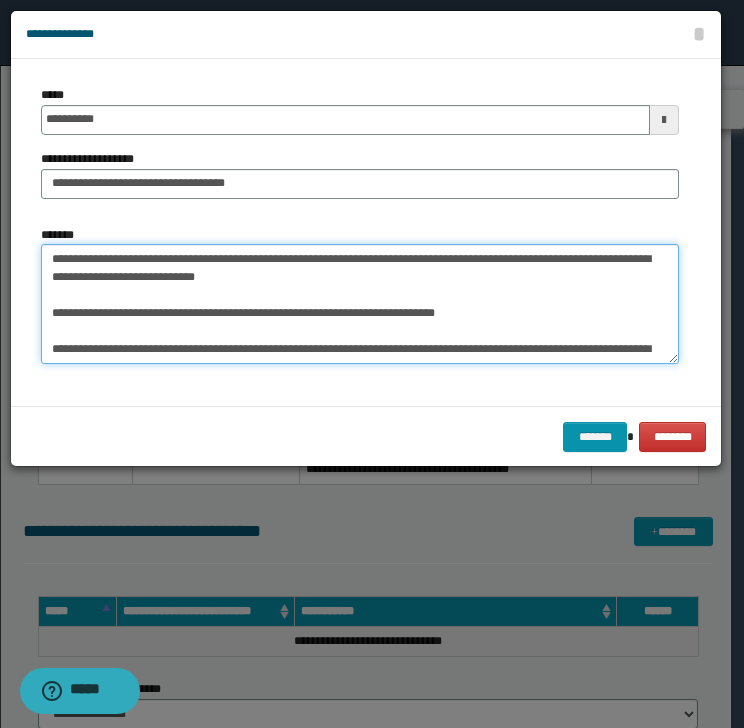 scroll, scrollTop: 336, scrollLeft: 0, axis: vertical 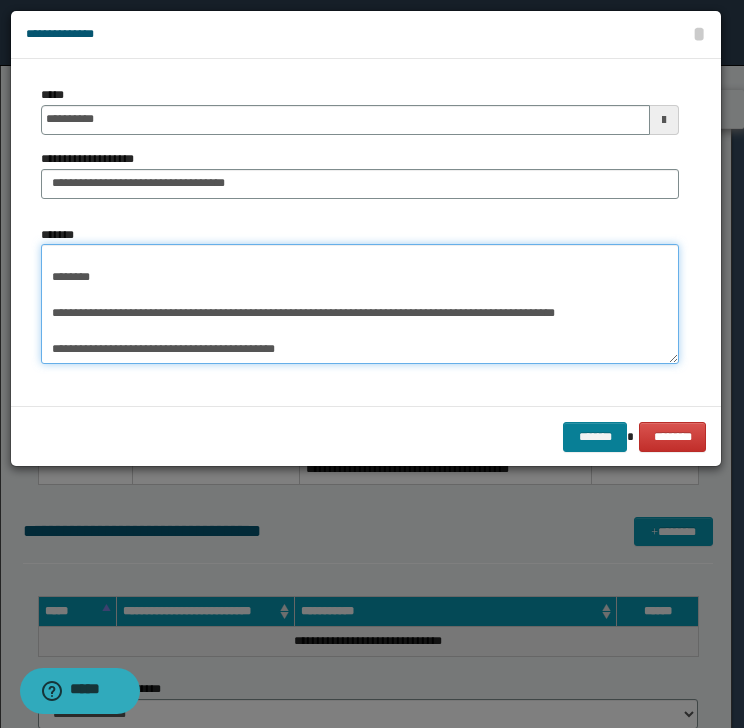 type on "**********" 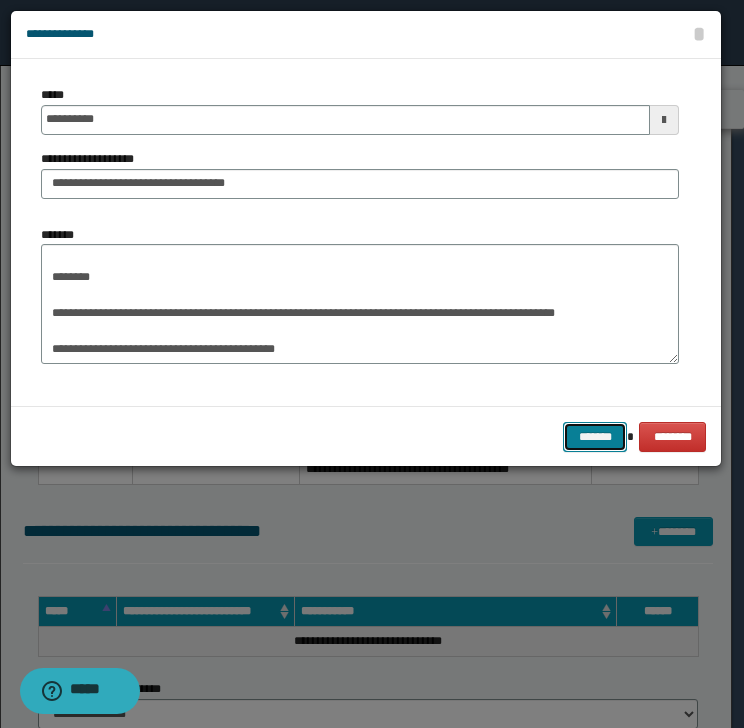 click on "*******" at bounding box center [595, 437] 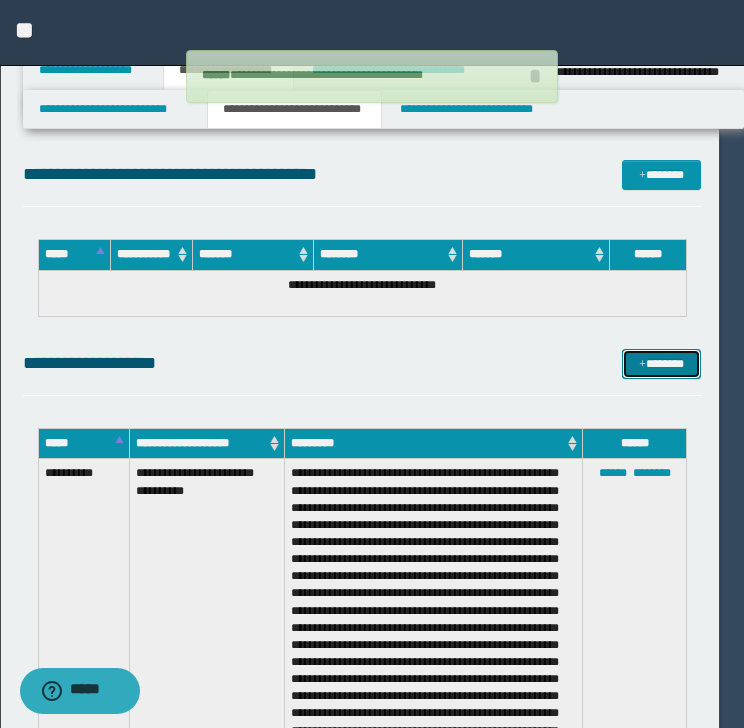 type 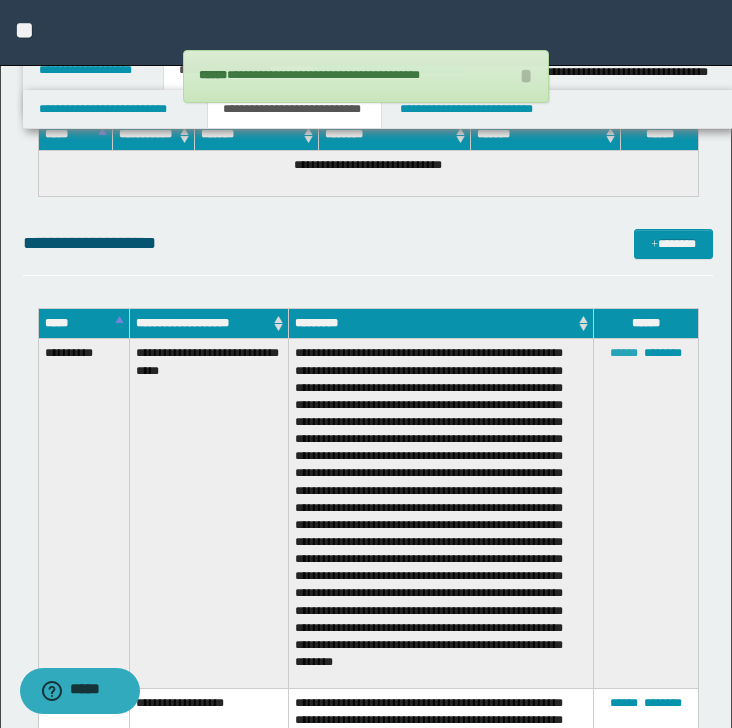 click on "******" at bounding box center (624, 353) 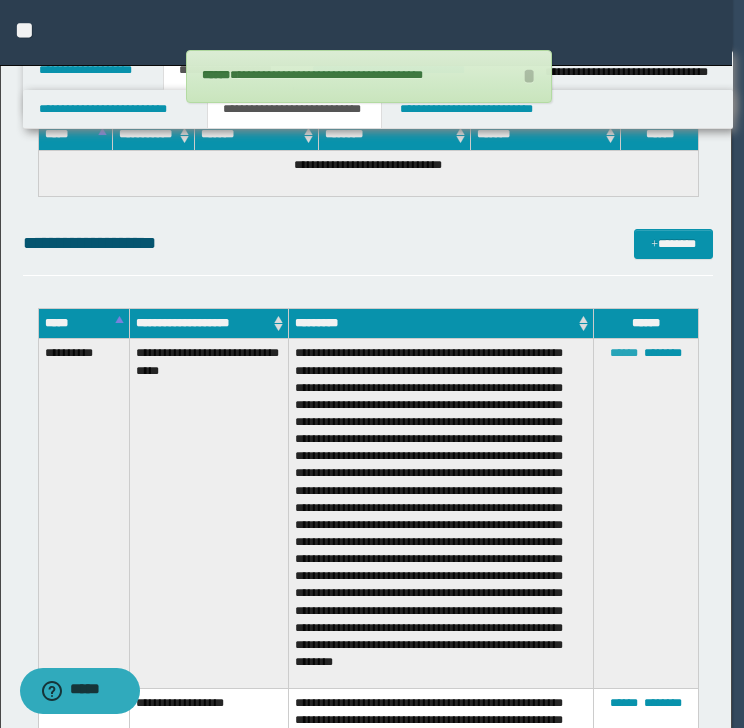 scroll, scrollTop: 72, scrollLeft: 0, axis: vertical 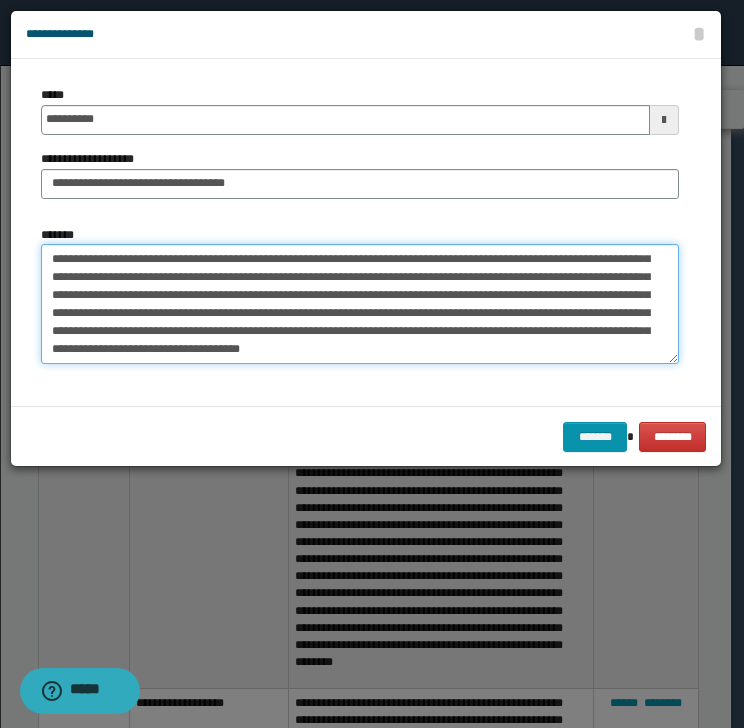 click on "**********" at bounding box center [360, 304] 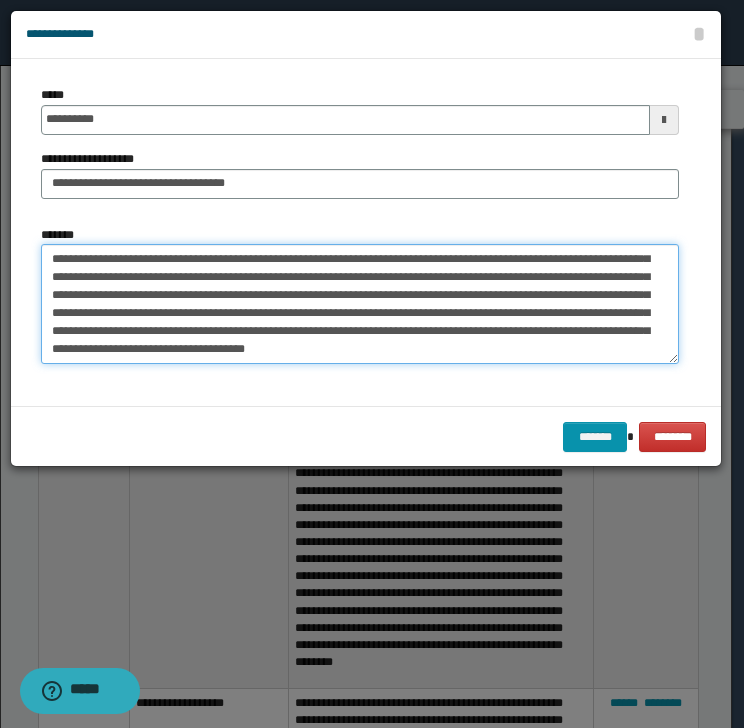 click on "**********" at bounding box center (360, 304) 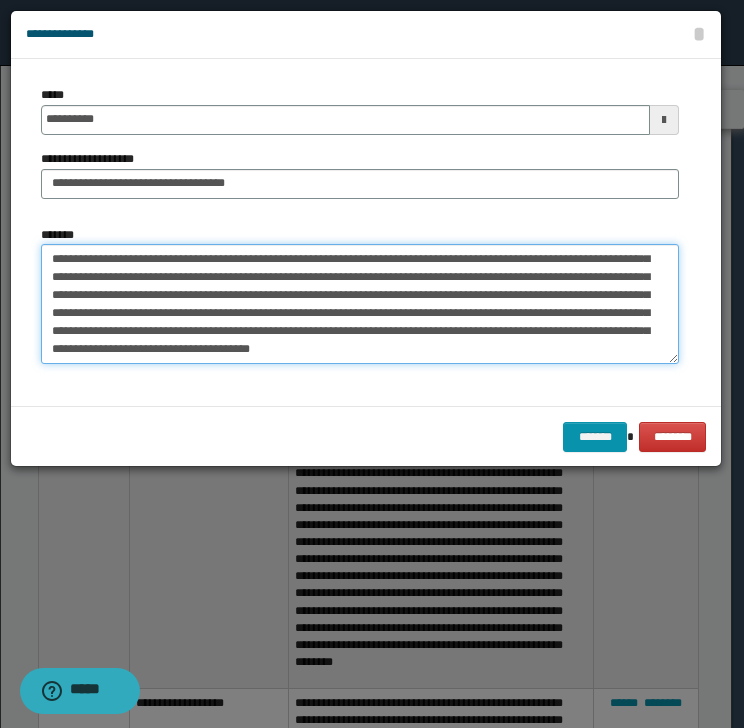 click on "**********" at bounding box center (360, 304) 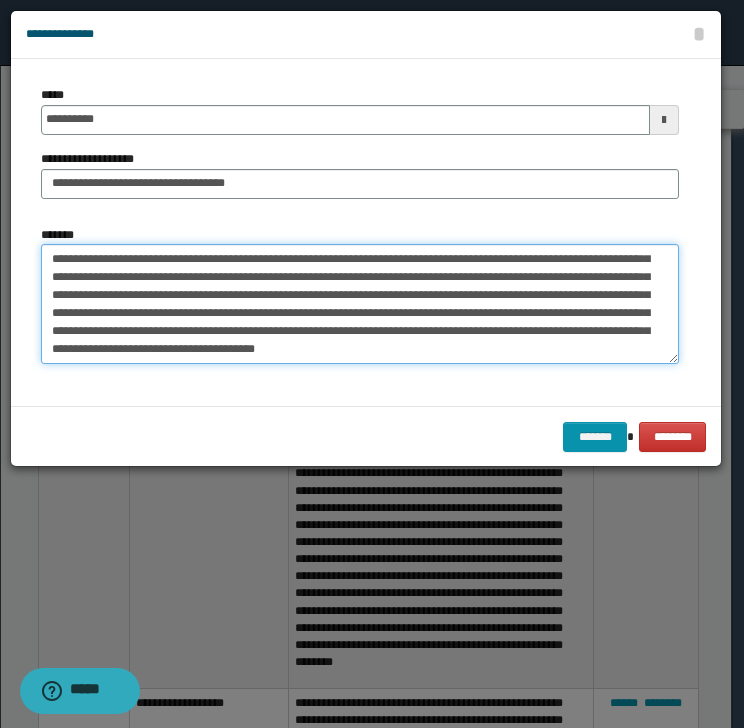 click on "**********" at bounding box center (360, 304) 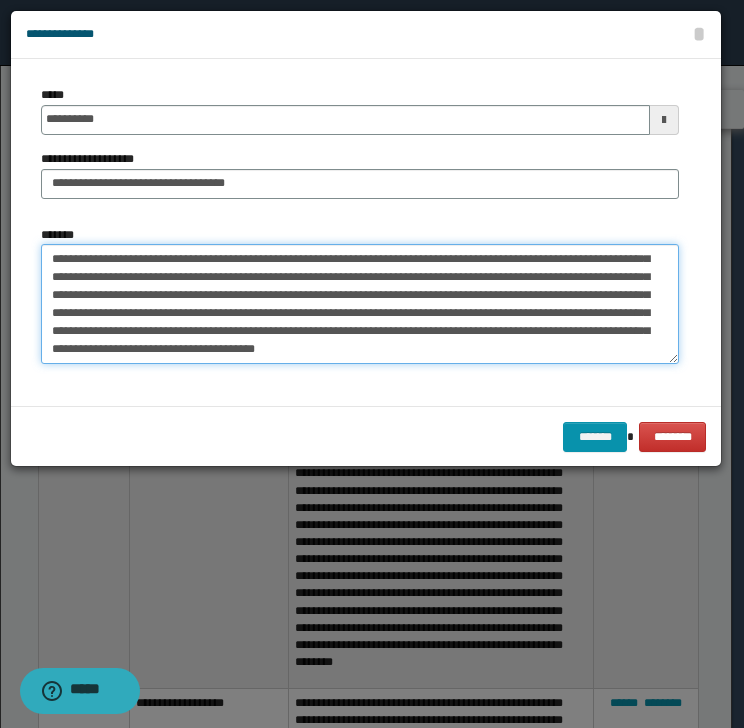 click on "**********" at bounding box center (360, 304) 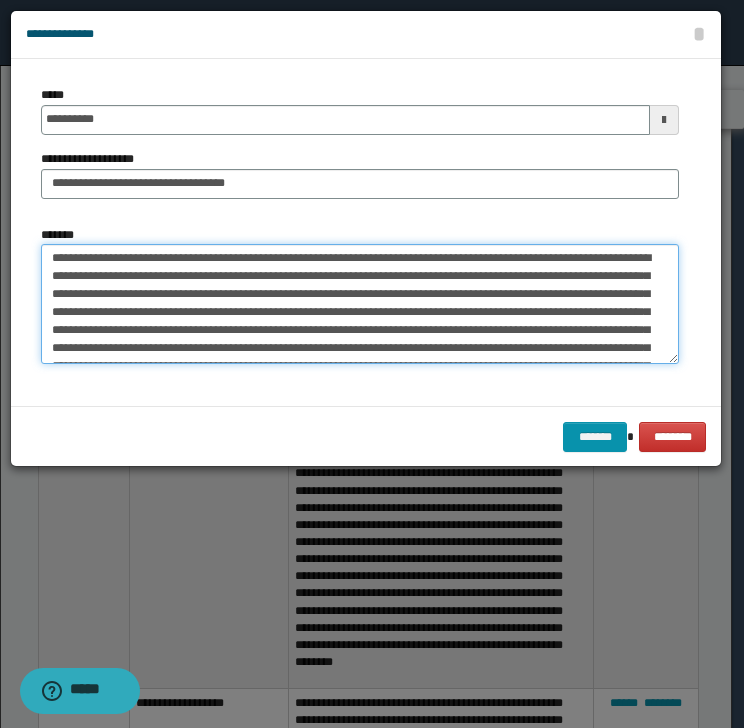 scroll, scrollTop: 0, scrollLeft: 0, axis: both 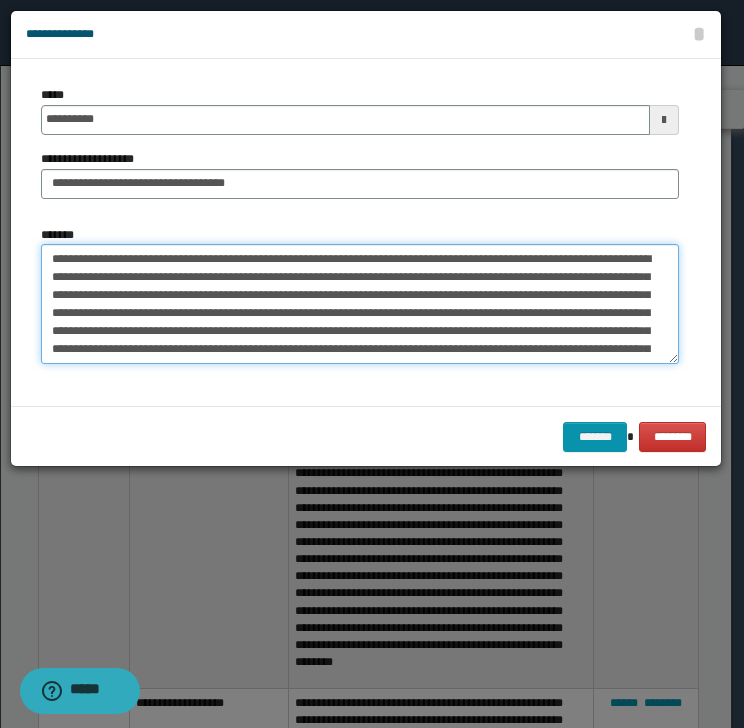 click on "**********" at bounding box center (360, 304) 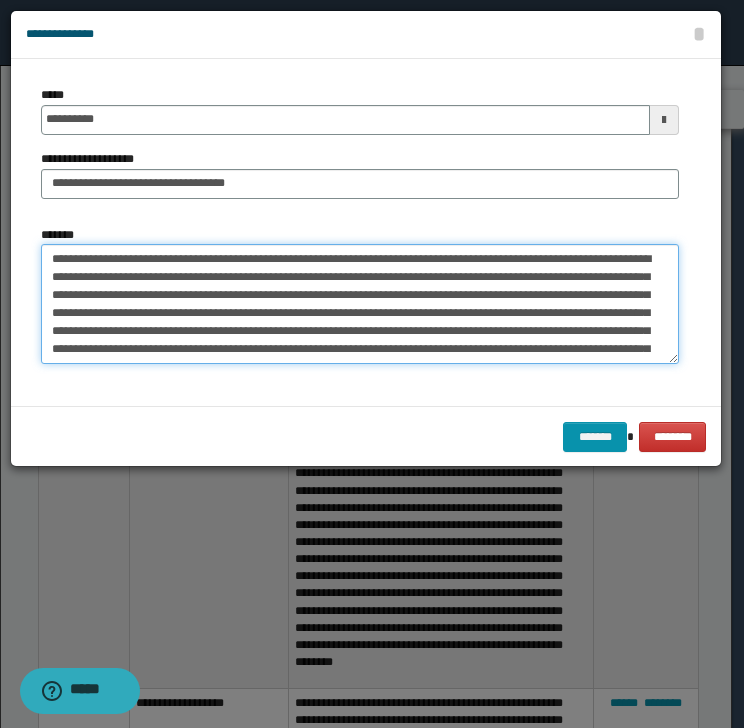 click on "**********" at bounding box center (360, 304) 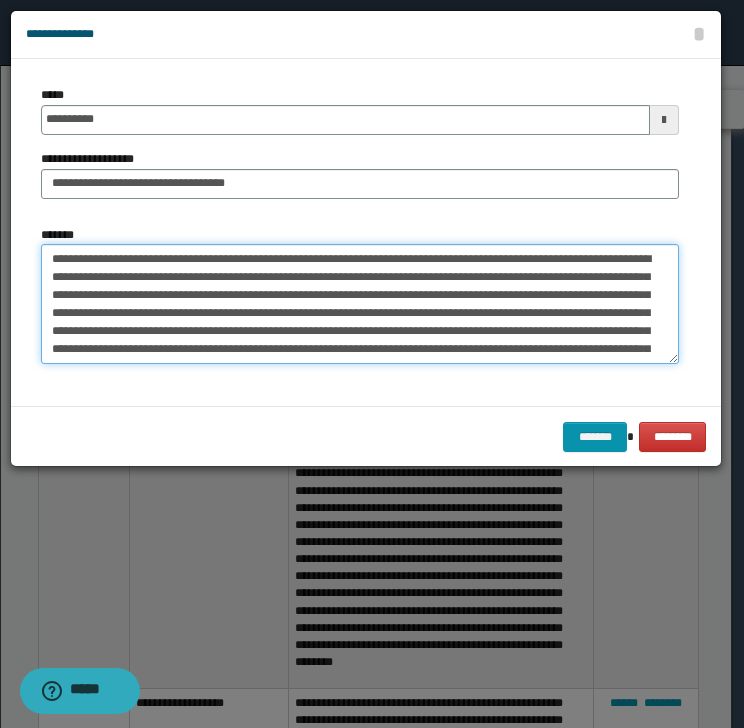 click on "**********" at bounding box center (360, 304) 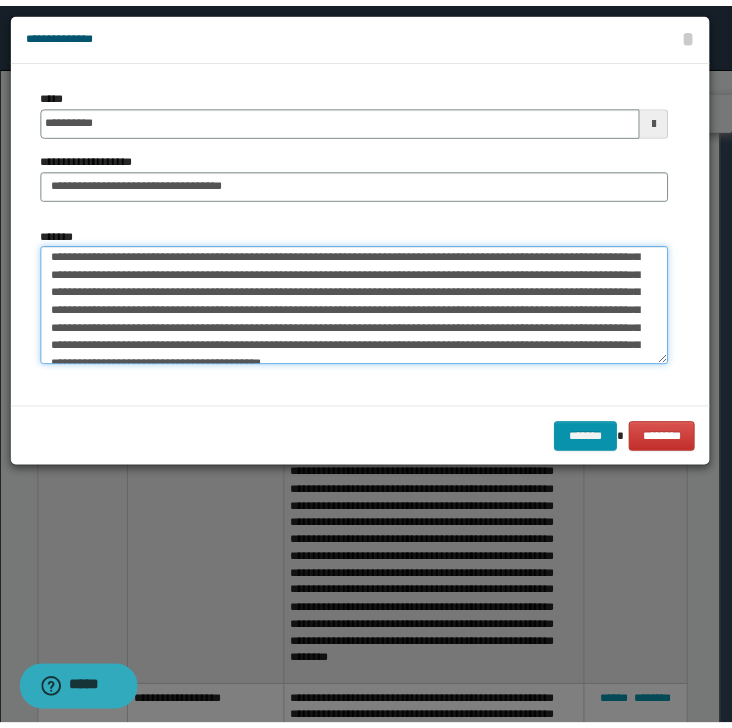 scroll, scrollTop: 72, scrollLeft: 0, axis: vertical 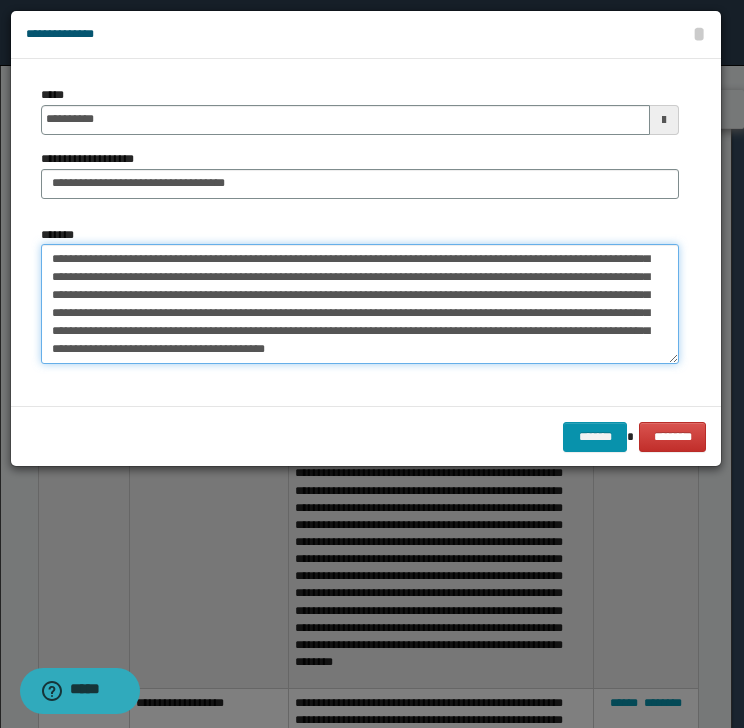 click on "**********" at bounding box center (360, 304) 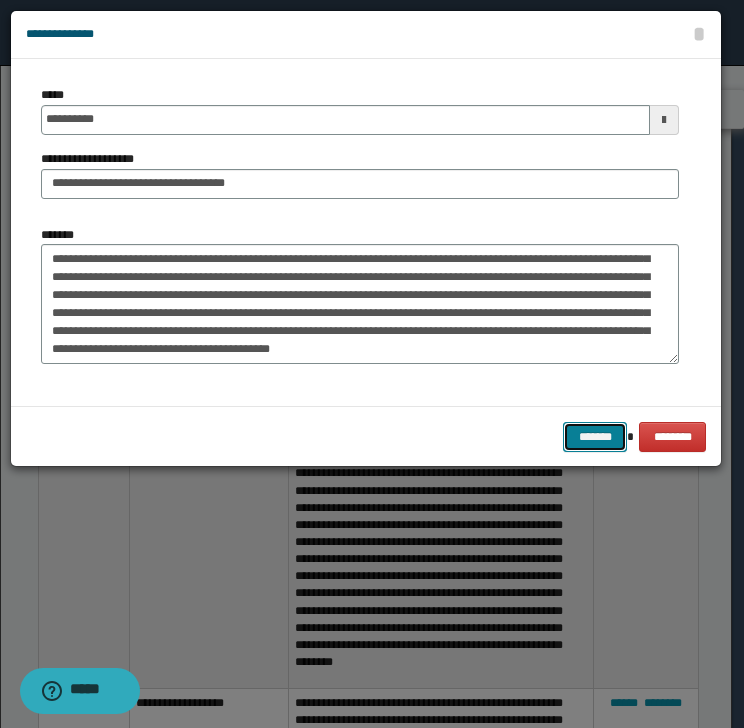 click on "*******" at bounding box center [595, 437] 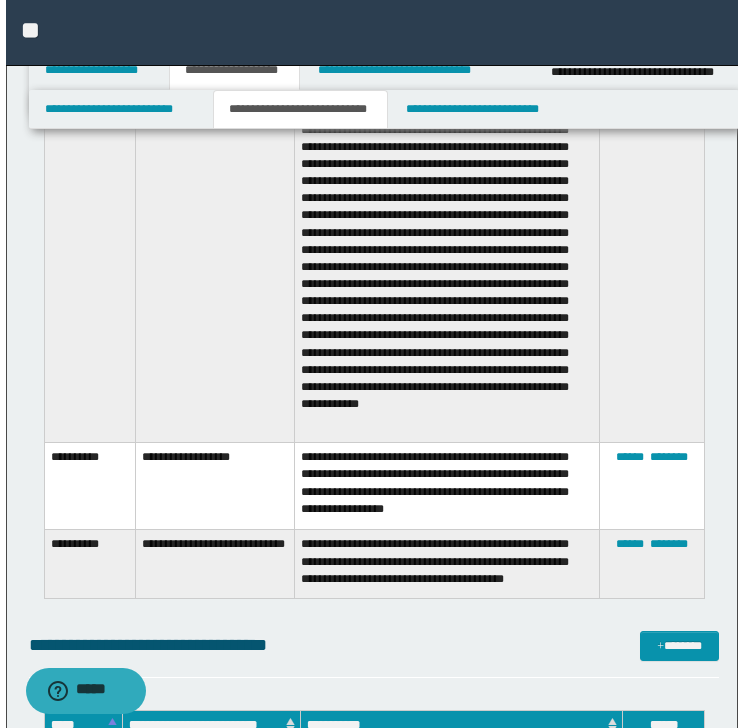 scroll, scrollTop: 5449, scrollLeft: 0, axis: vertical 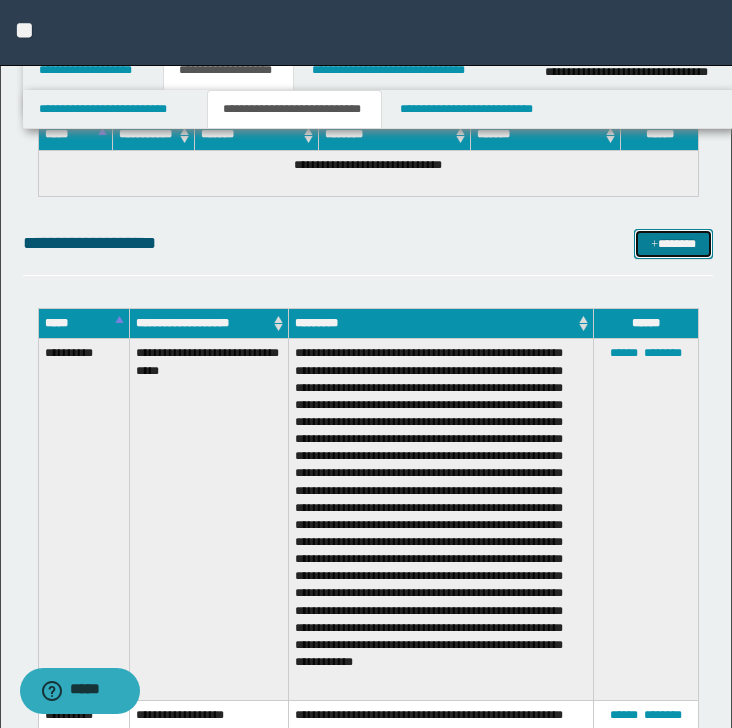 click on "*******" at bounding box center (673, 244) 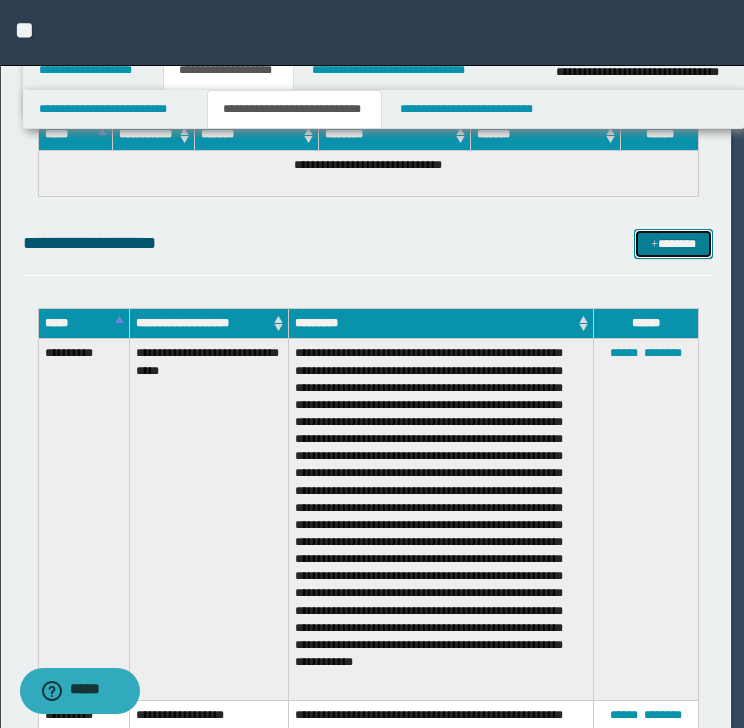 scroll, scrollTop: 0, scrollLeft: 0, axis: both 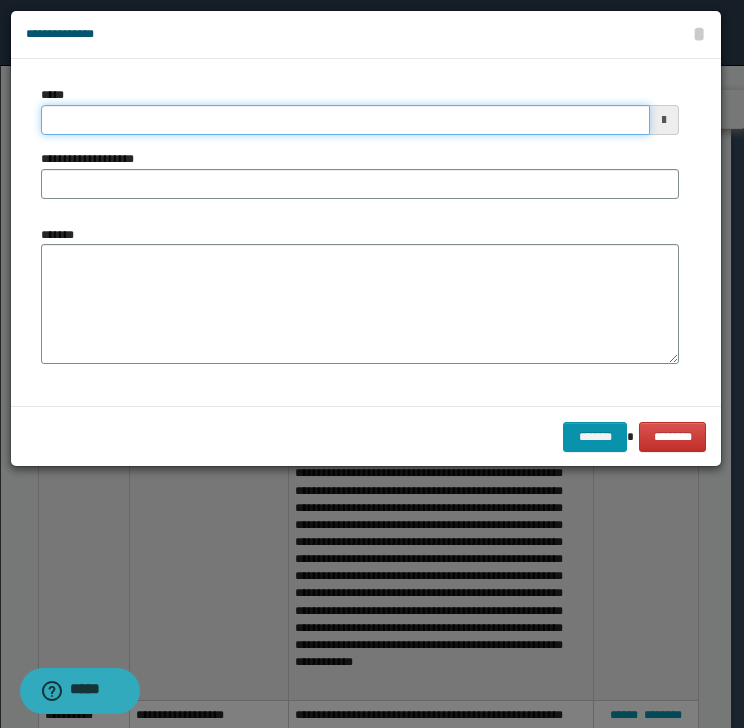 click on "*****" at bounding box center (345, 120) 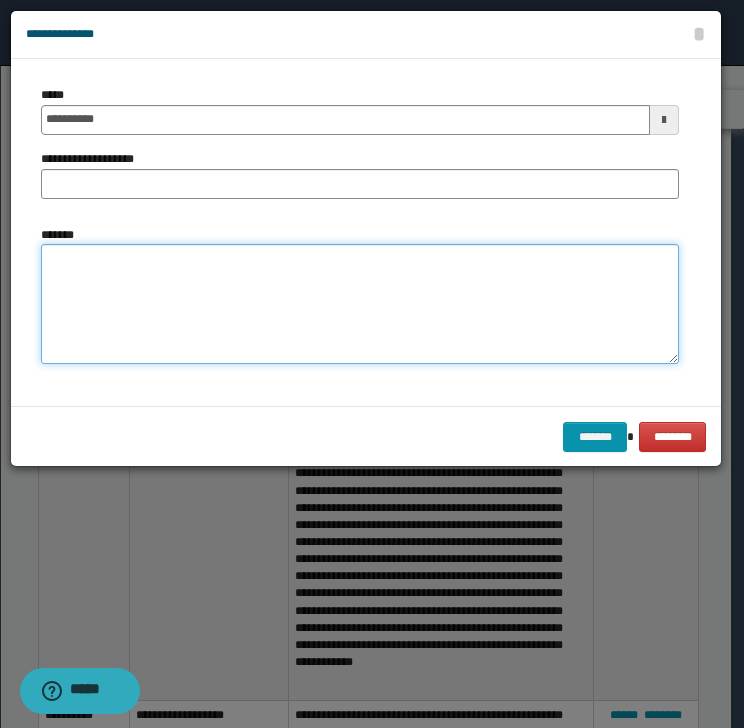 click on "*******" at bounding box center (360, 304) 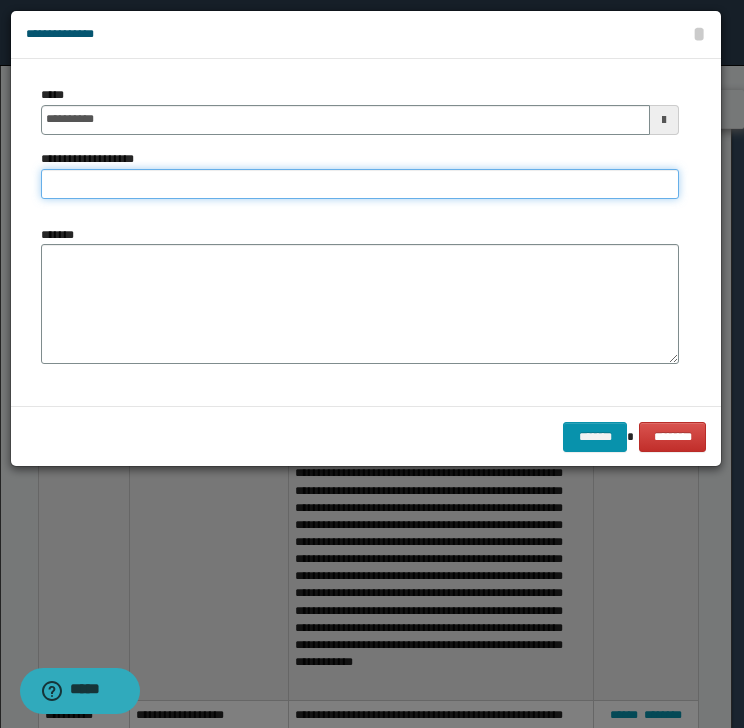 click on "**********" at bounding box center (360, 184) 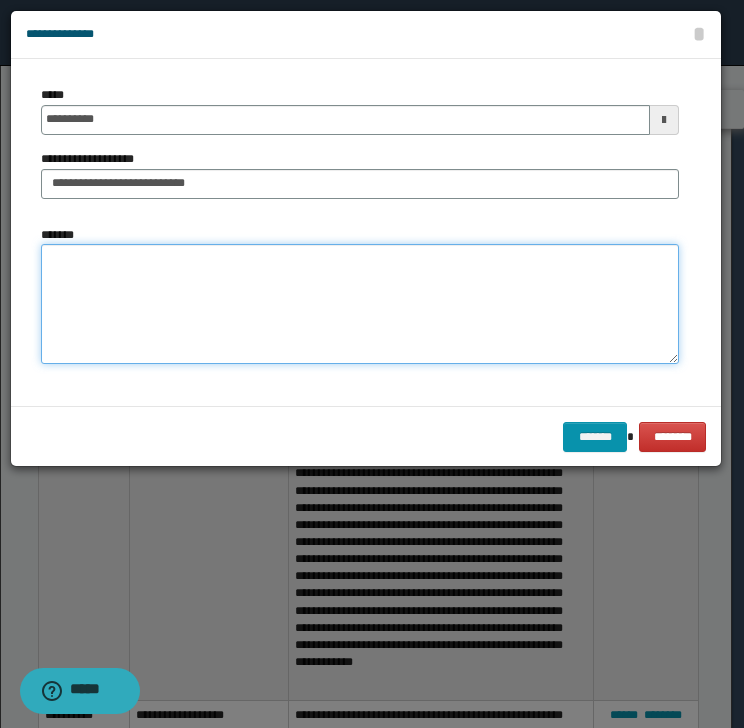 click on "*******" at bounding box center (360, 304) 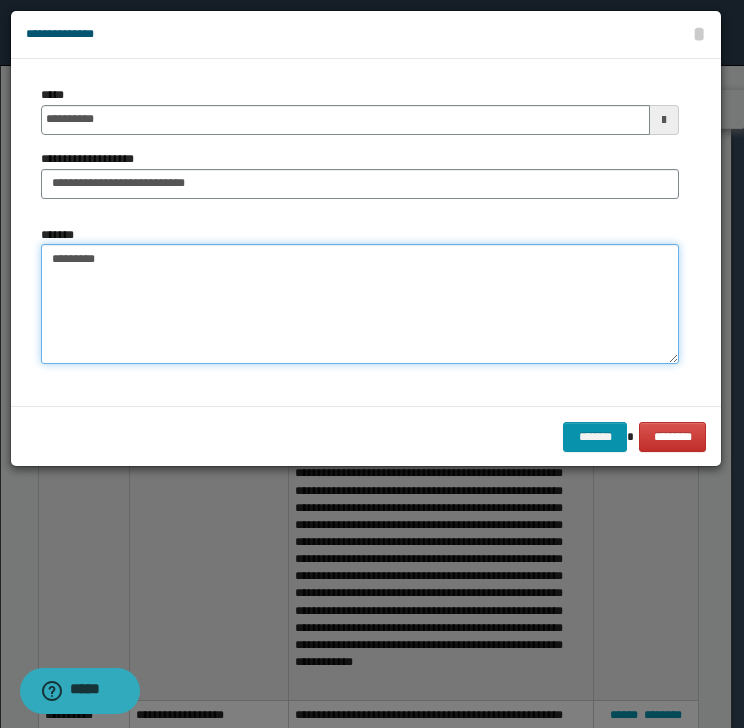 drag, startPoint x: 151, startPoint y: 341, endPoint x: 145, endPoint y: 288, distance: 53.338543 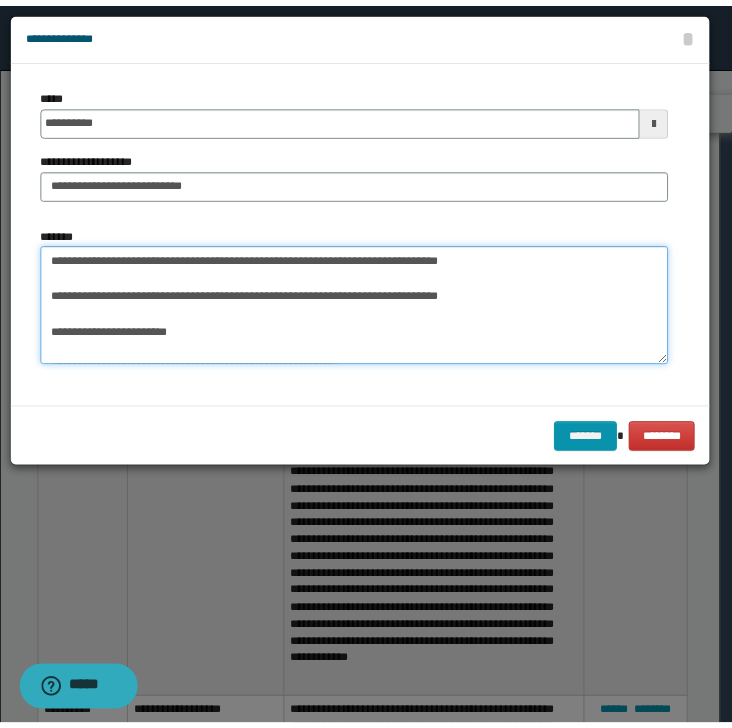 scroll, scrollTop: 48, scrollLeft: 0, axis: vertical 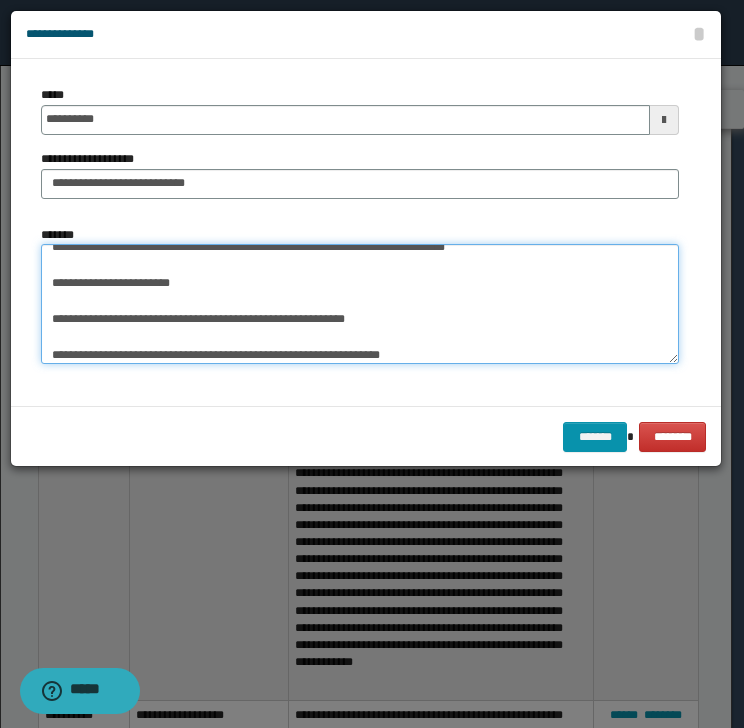 click on "**********" at bounding box center (360, 304) 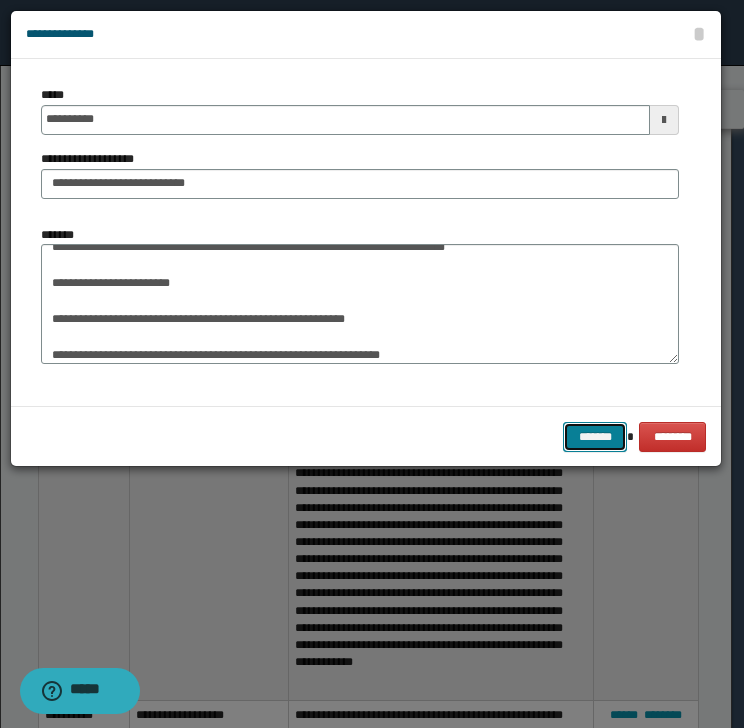 click on "*******" at bounding box center (595, 437) 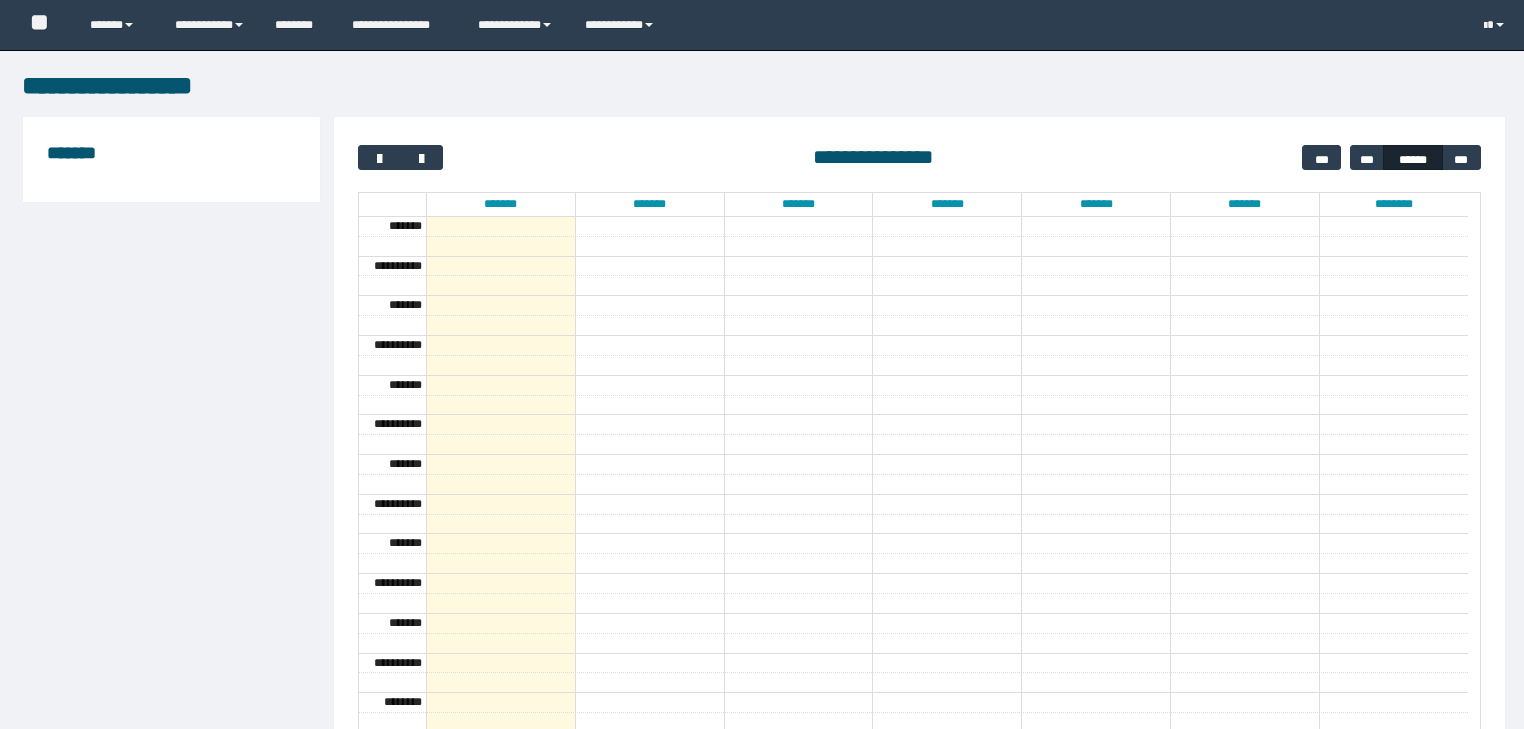 scroll, scrollTop: 0, scrollLeft: 0, axis: both 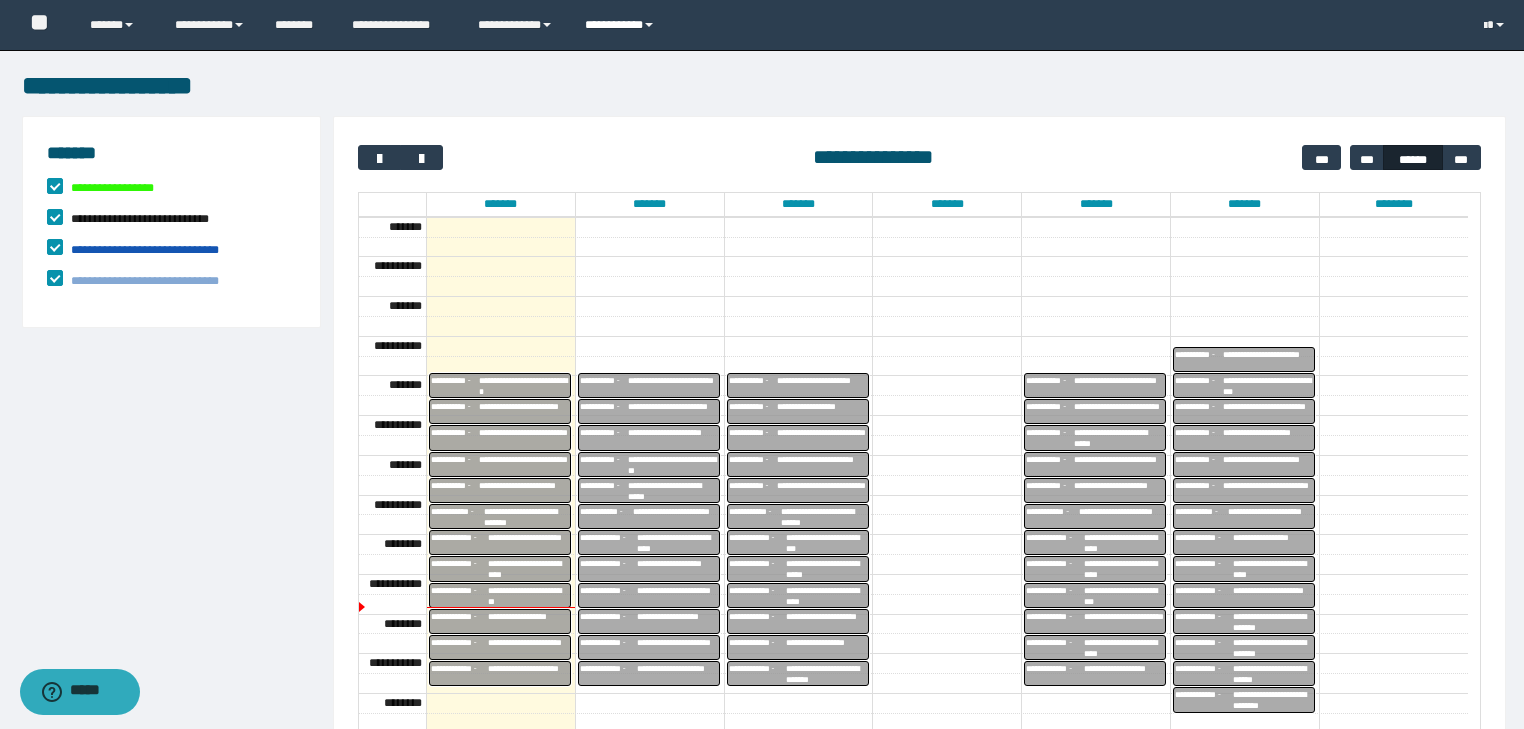 click on "**********" at bounding box center (622, 25) 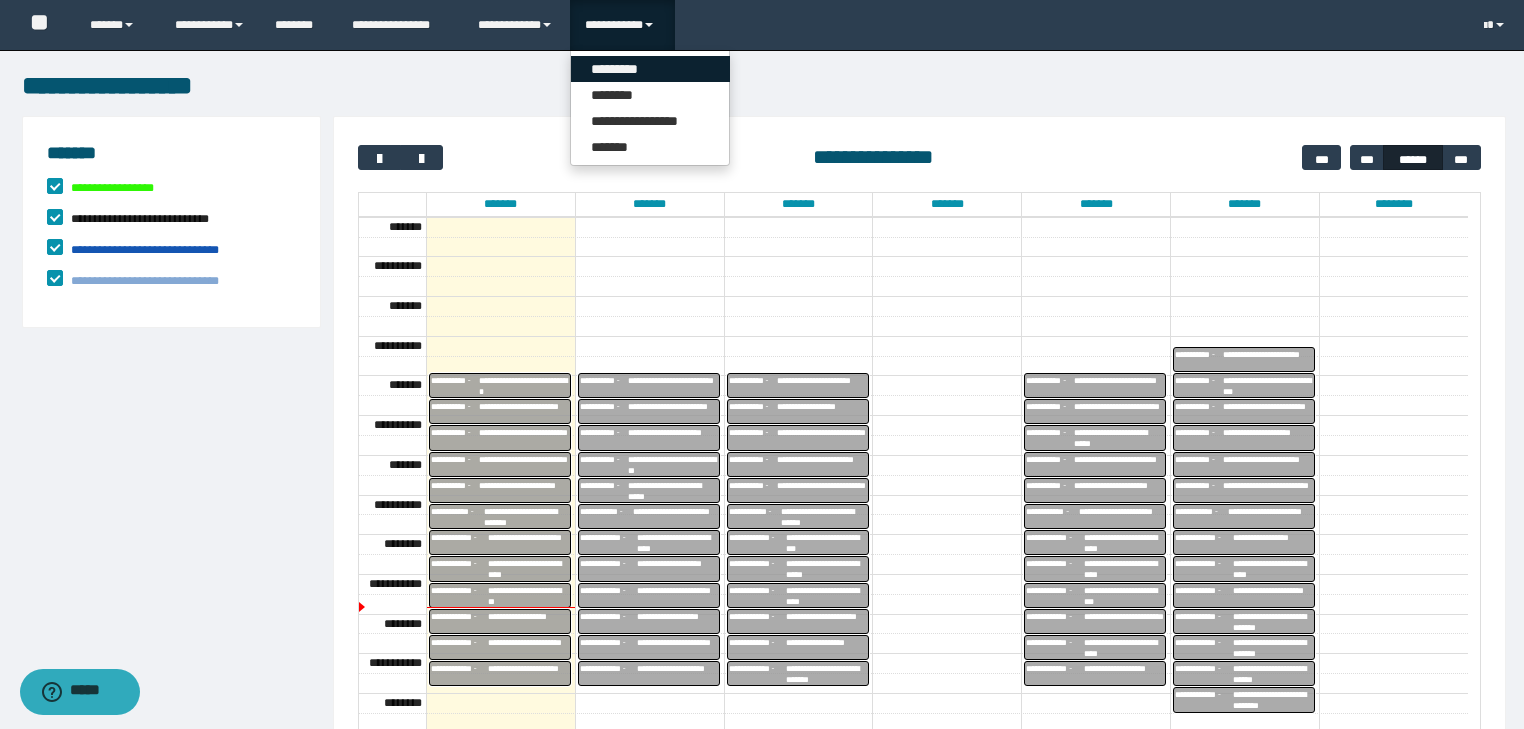 click on "*********" at bounding box center [650, 69] 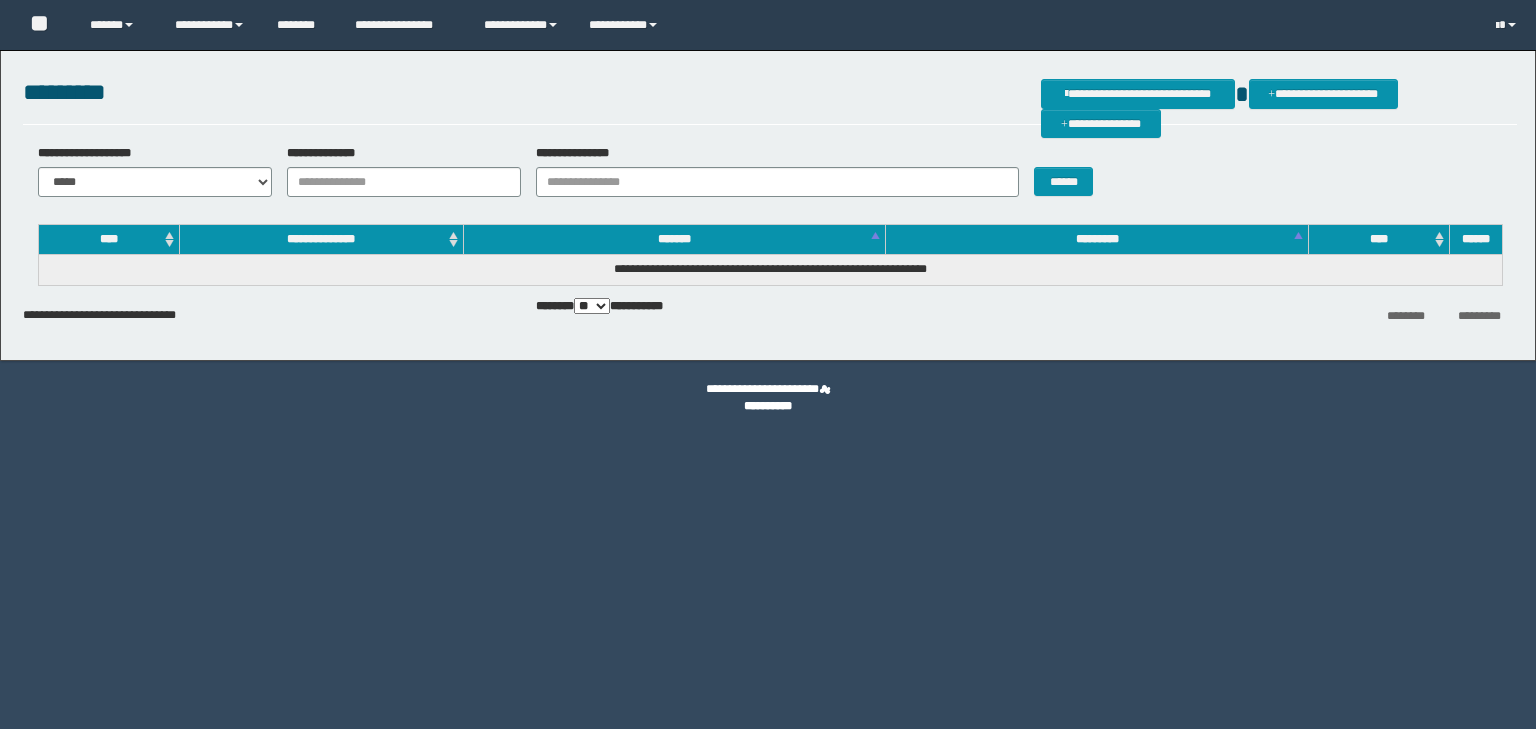 scroll, scrollTop: 0, scrollLeft: 0, axis: both 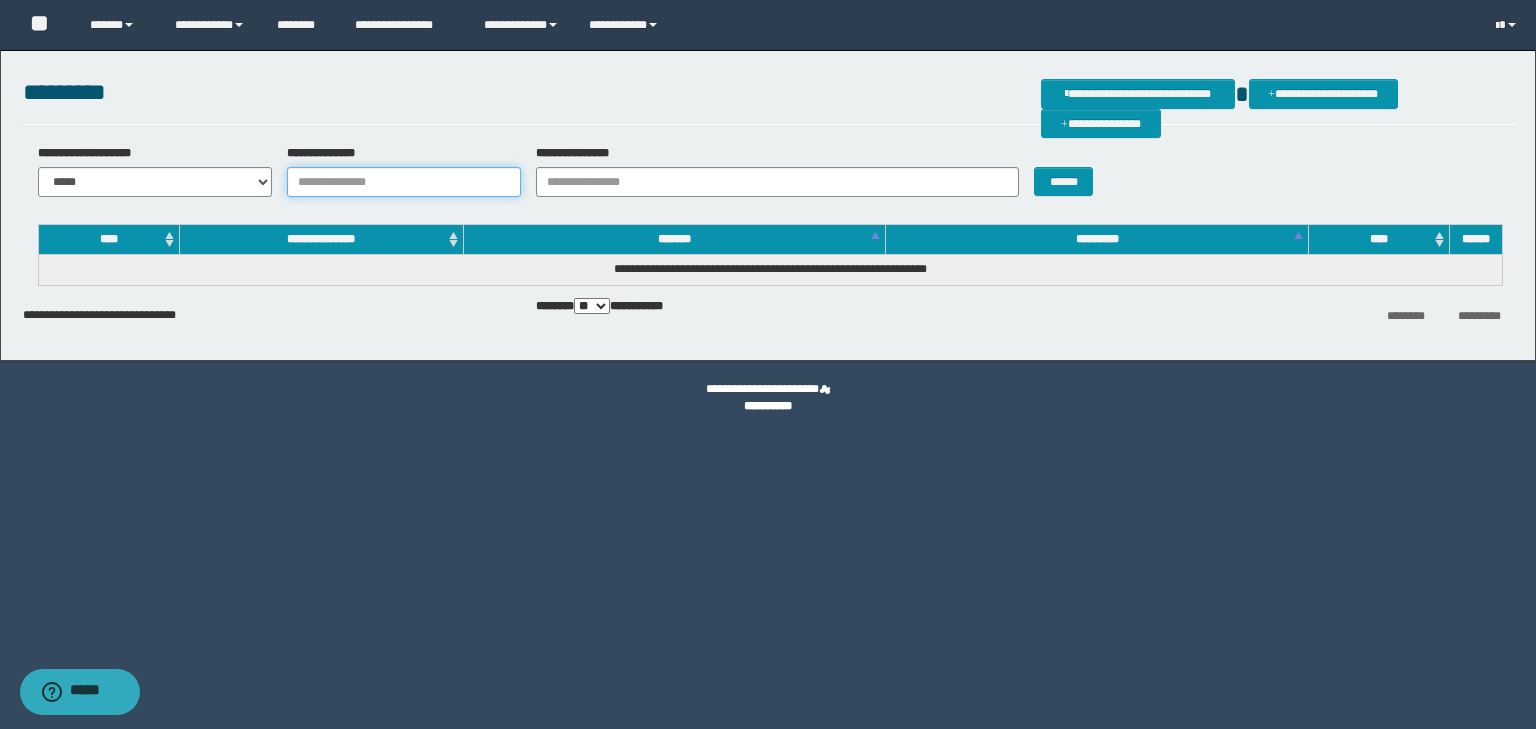 click on "**********" at bounding box center (404, 182) 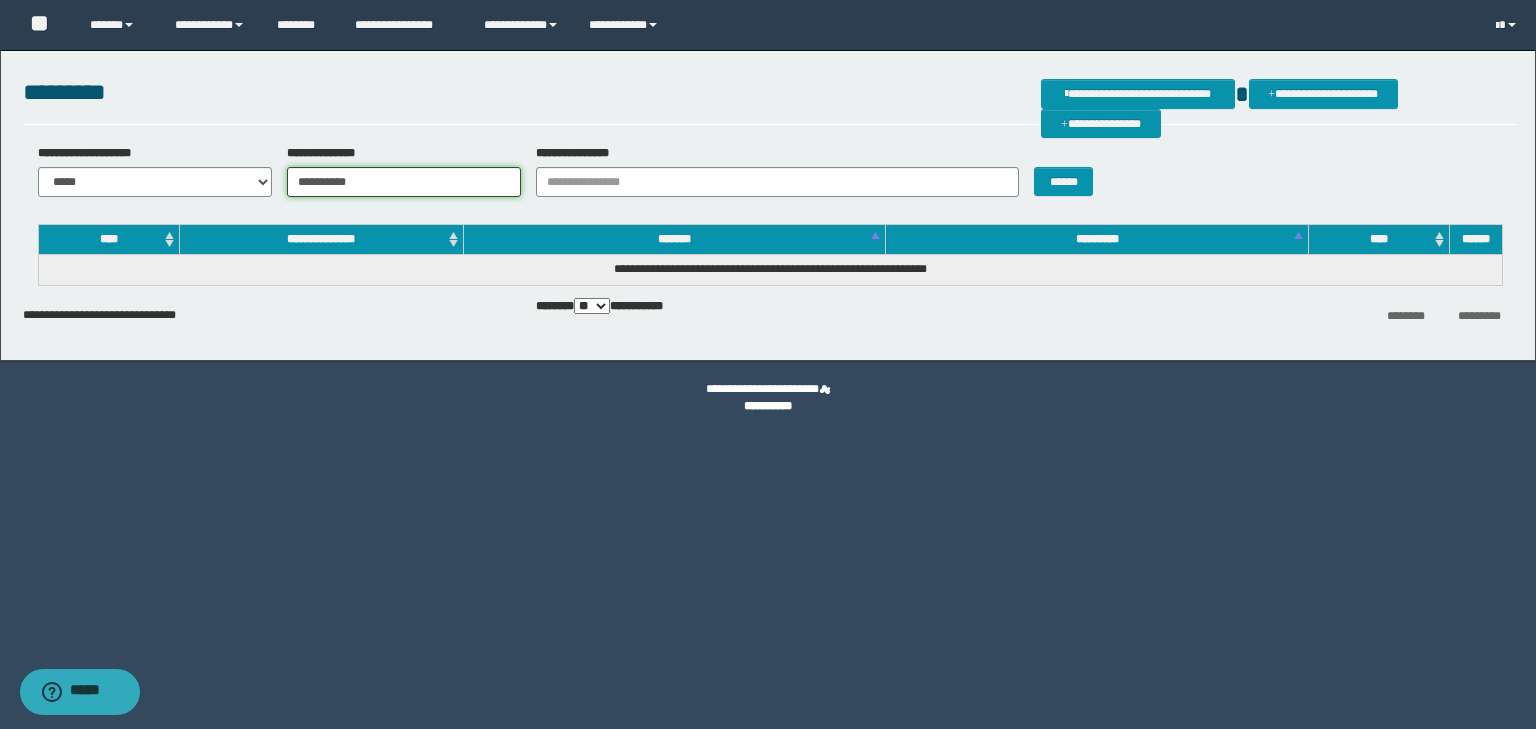 type on "**********" 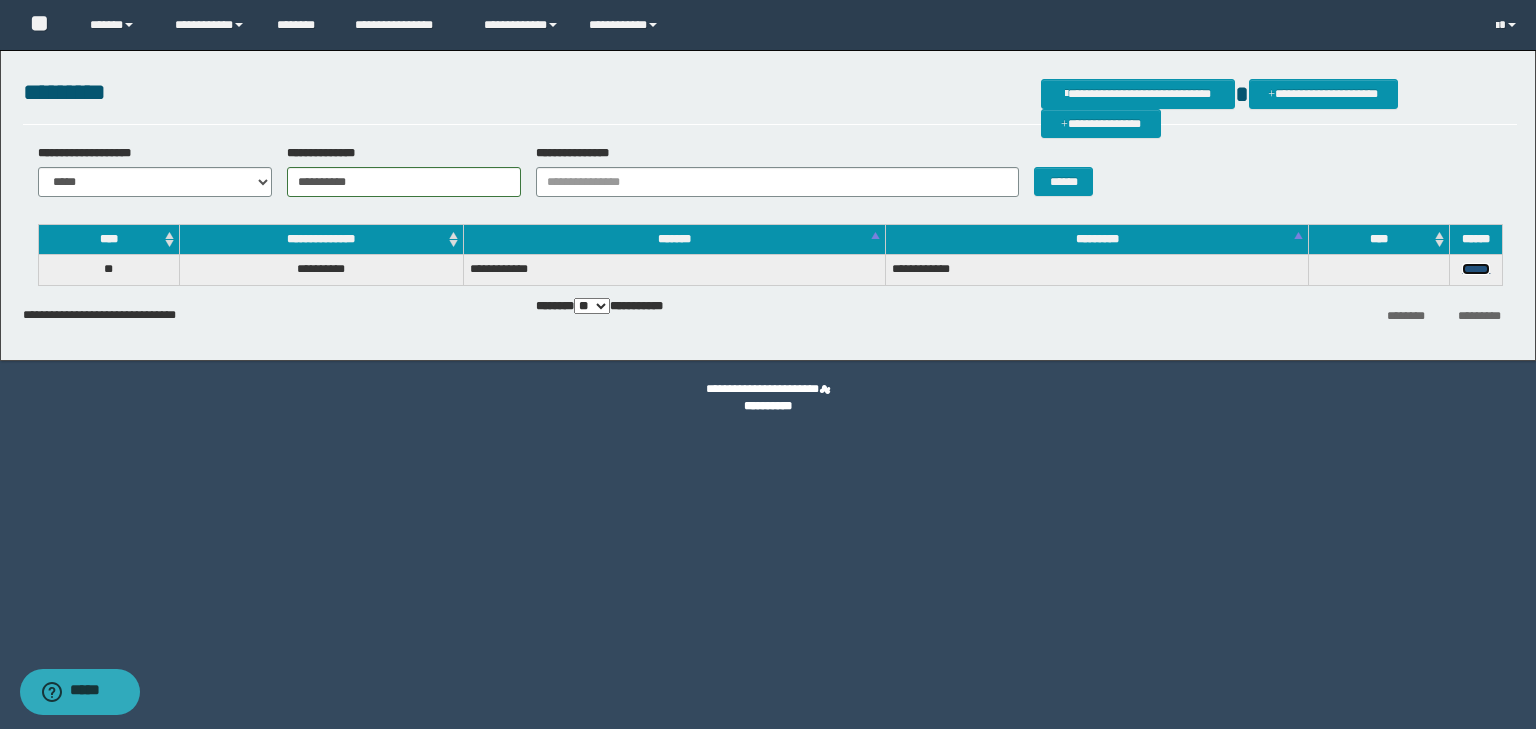 click on "******" at bounding box center (1476, 269) 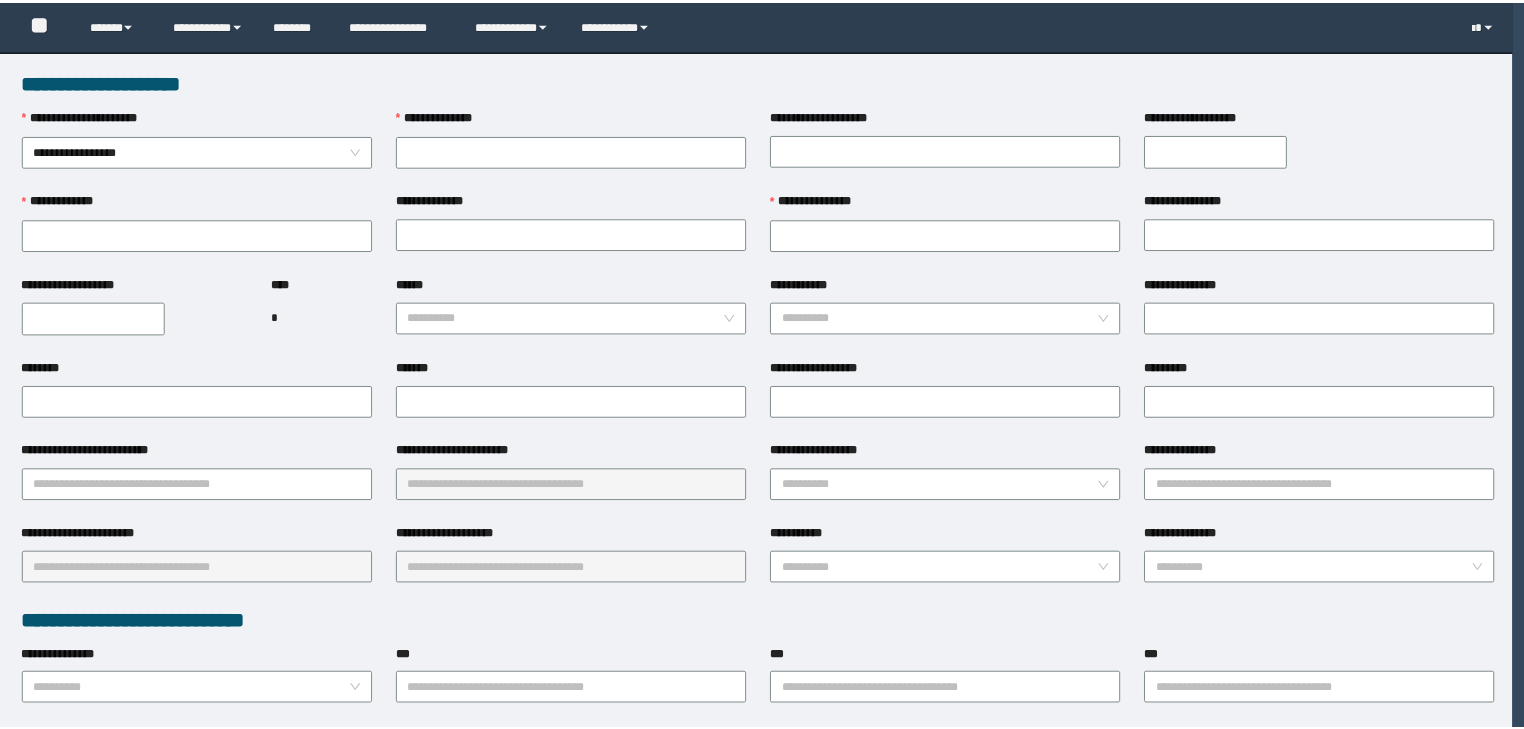 scroll, scrollTop: 0, scrollLeft: 0, axis: both 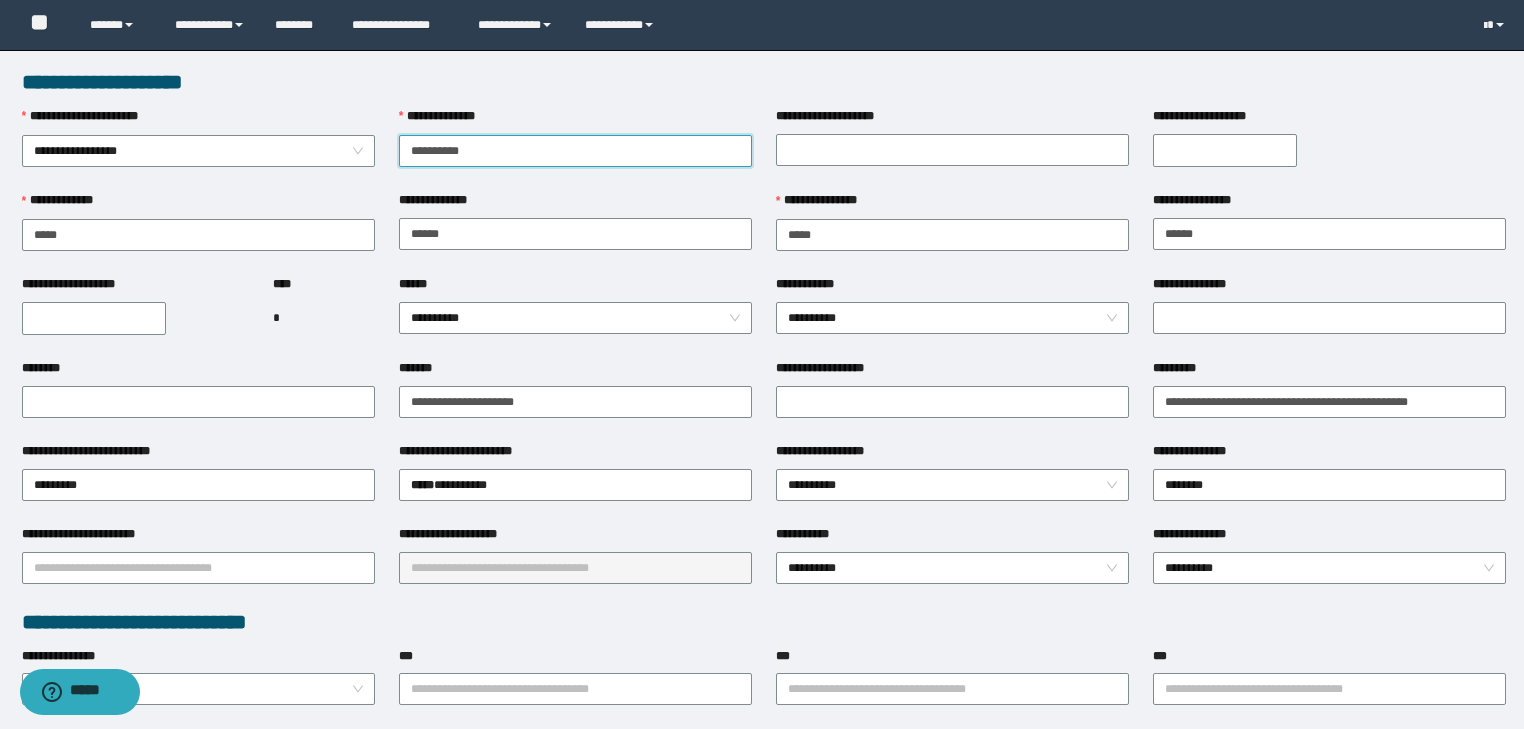 drag, startPoint x: 411, startPoint y: 150, endPoint x: 480, endPoint y: 150, distance: 69 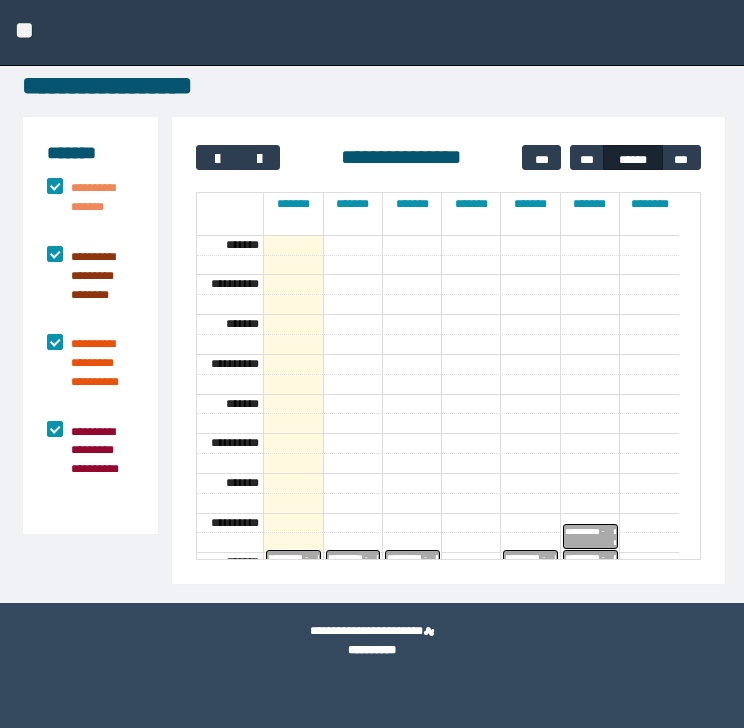 scroll, scrollTop: 0, scrollLeft: 0, axis: both 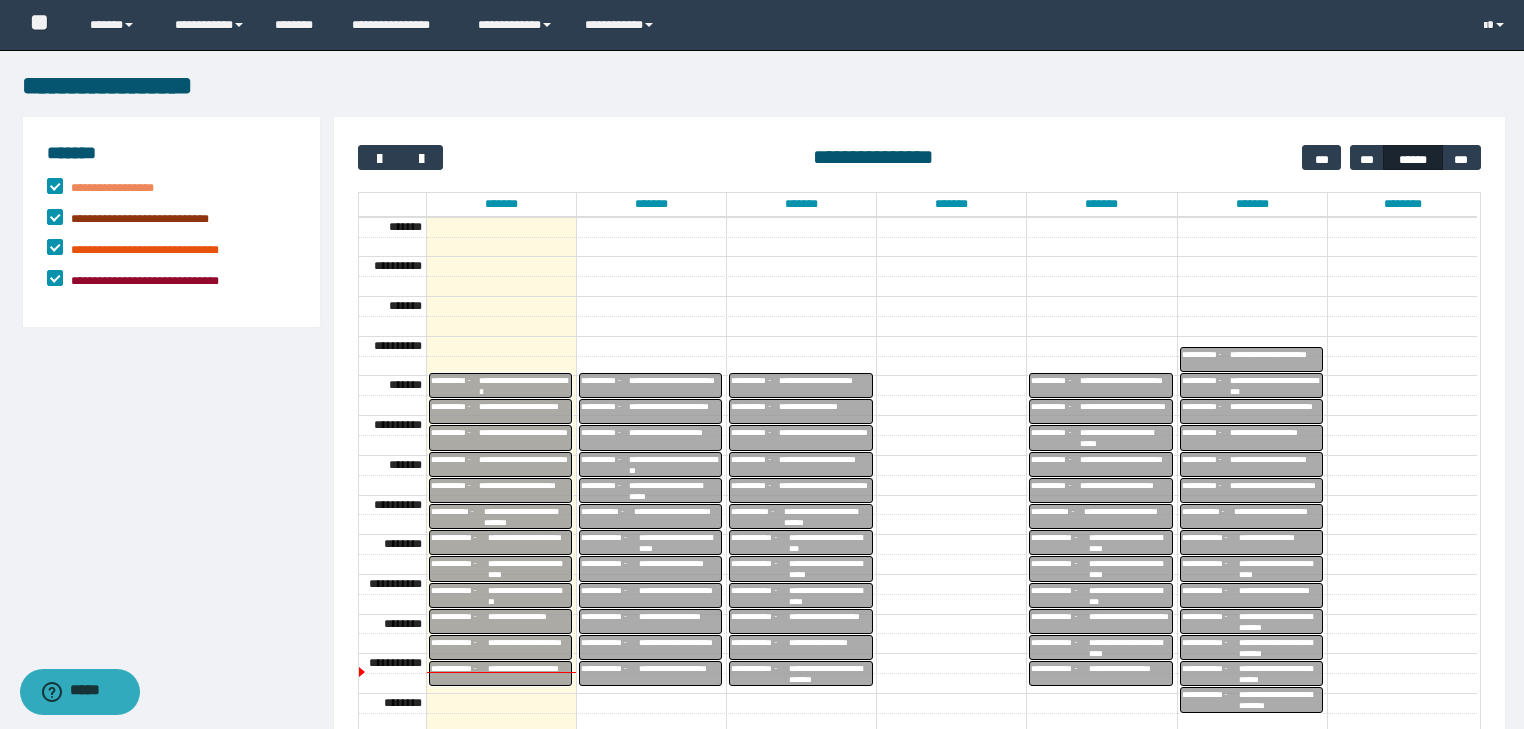 click on "**********" at bounding box center (825, 491) 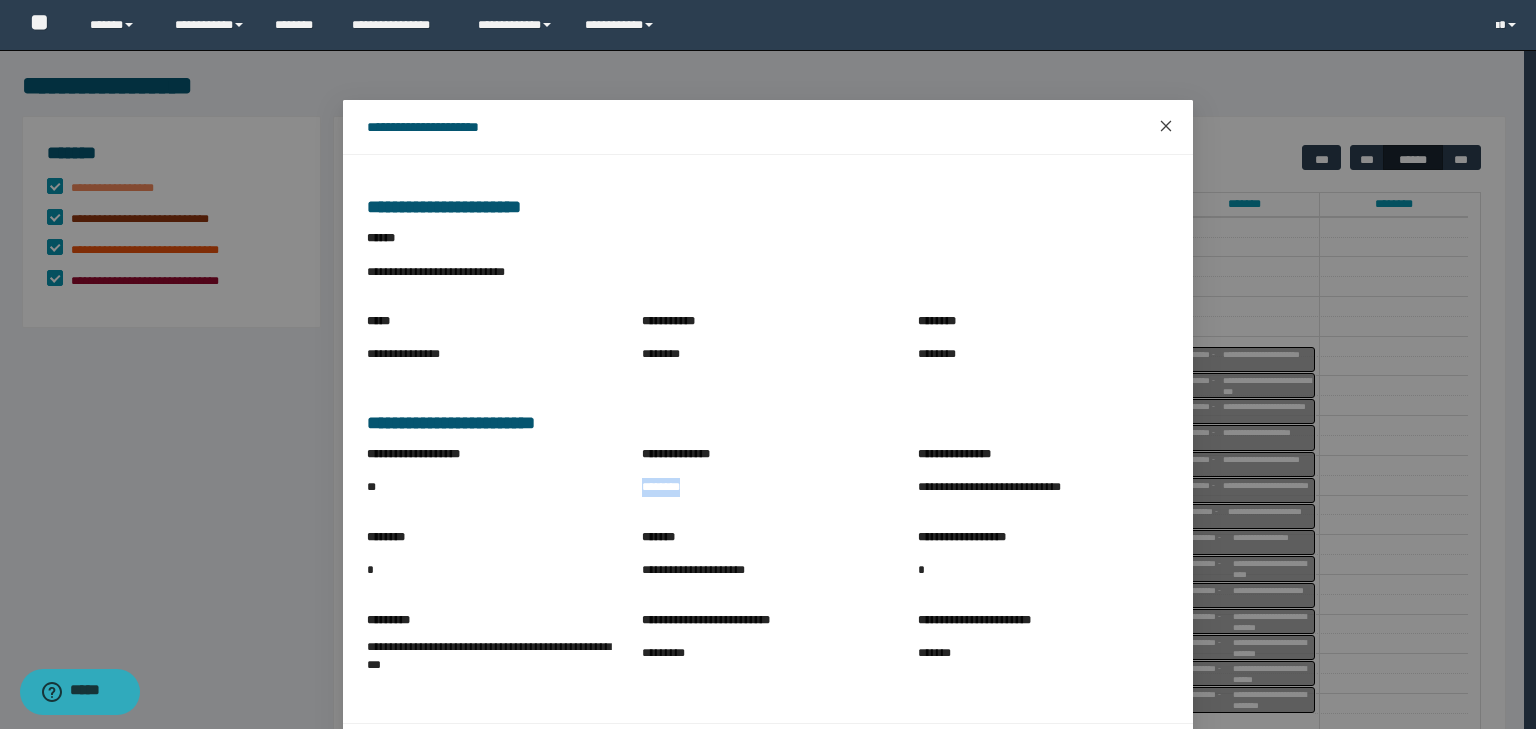 click 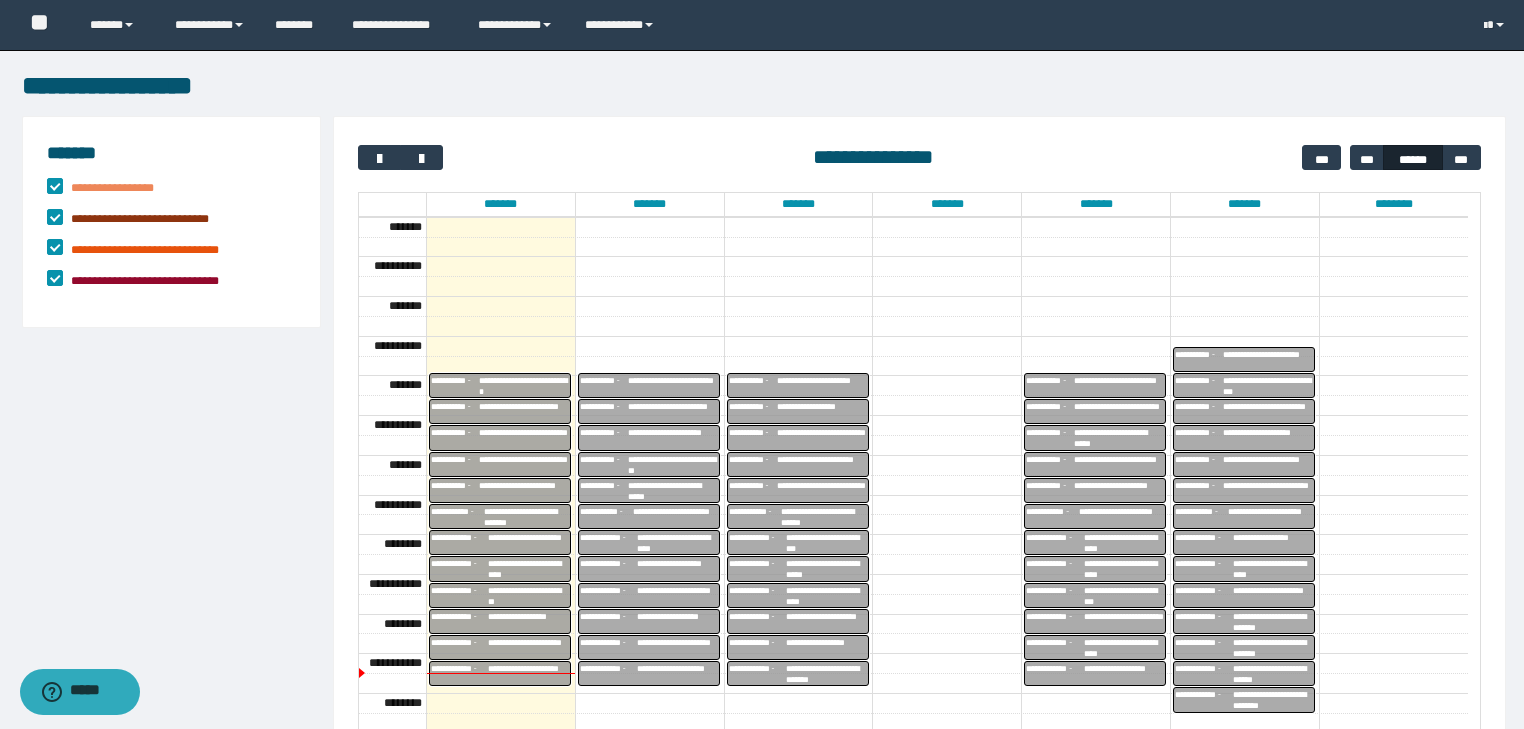 click on "**********" at bounding box center [824, 517] 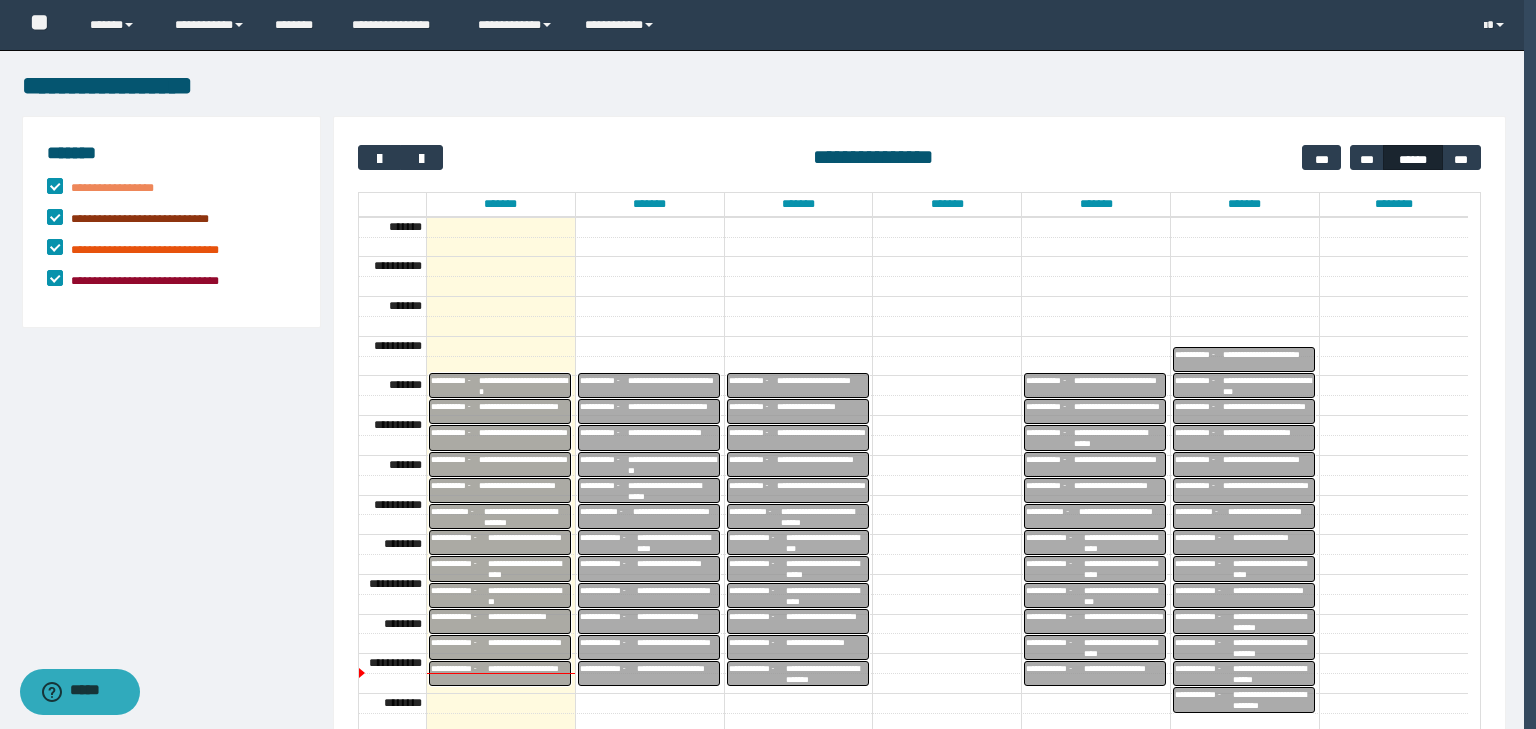 click on "**********" at bounding box center [0, 0] 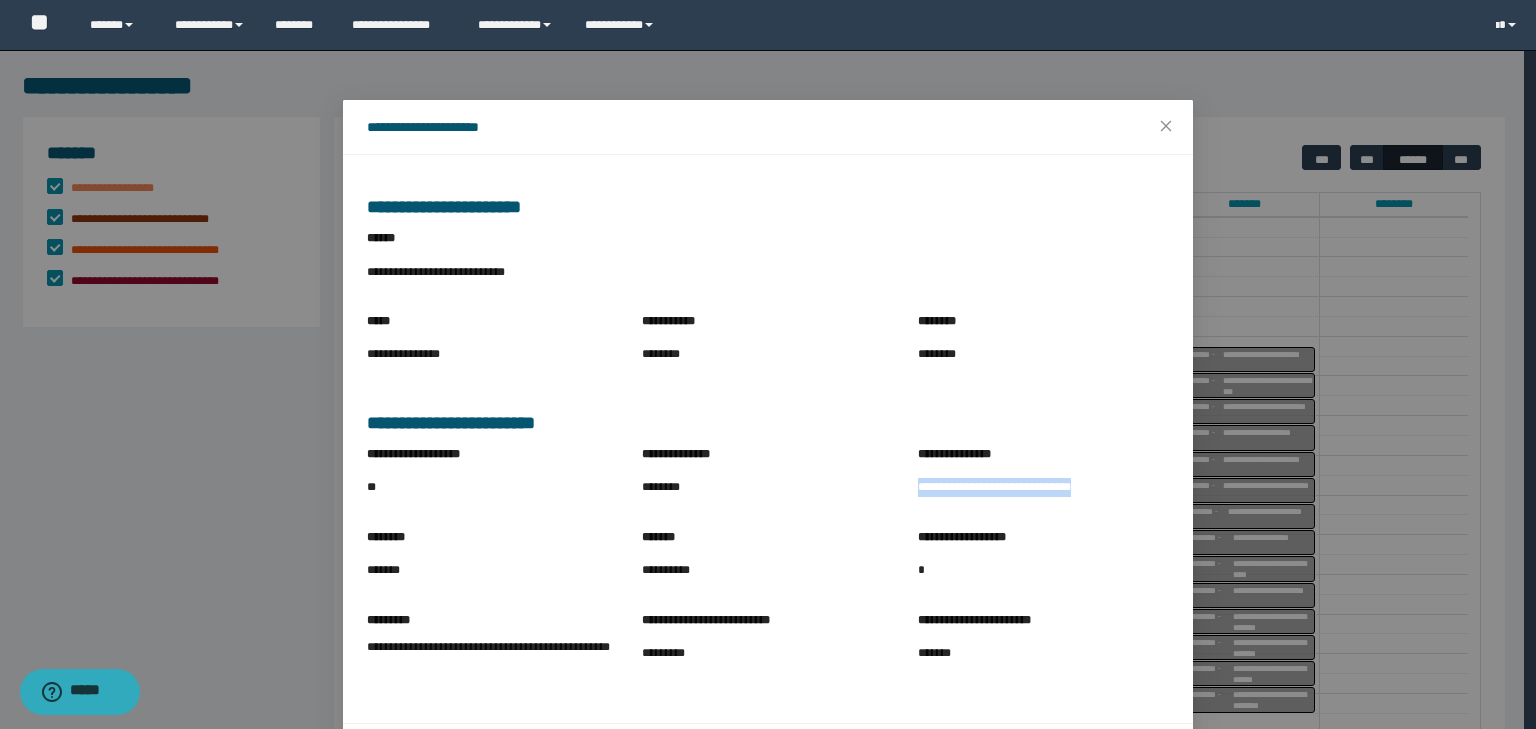 drag, startPoint x: 938, startPoint y: 494, endPoint x: 1110, endPoint y: 494, distance: 172 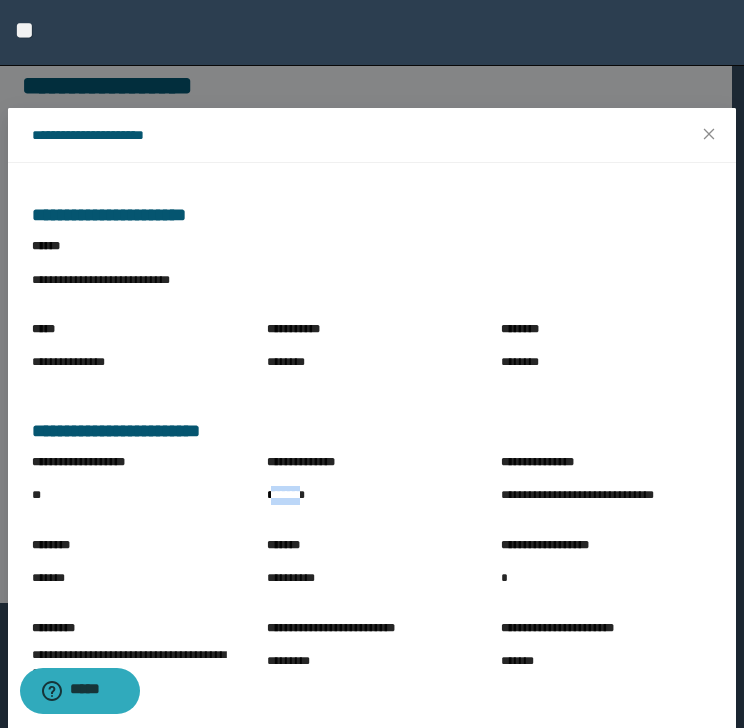 drag, startPoint x: 307, startPoint y: 482, endPoint x: 264, endPoint y: 491, distance: 43.931767 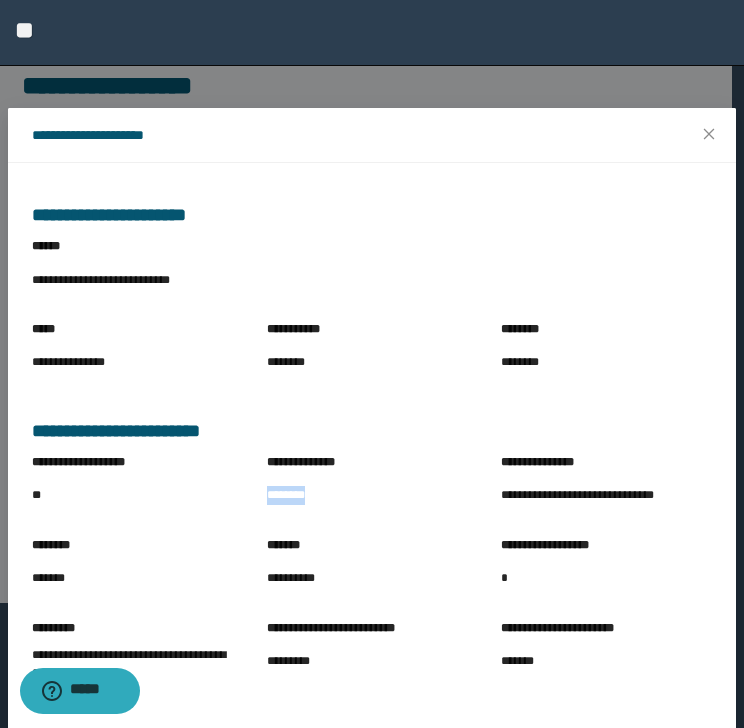 drag, startPoint x: 325, startPoint y: 496, endPoint x: 254, endPoint y: 500, distance: 71.11259 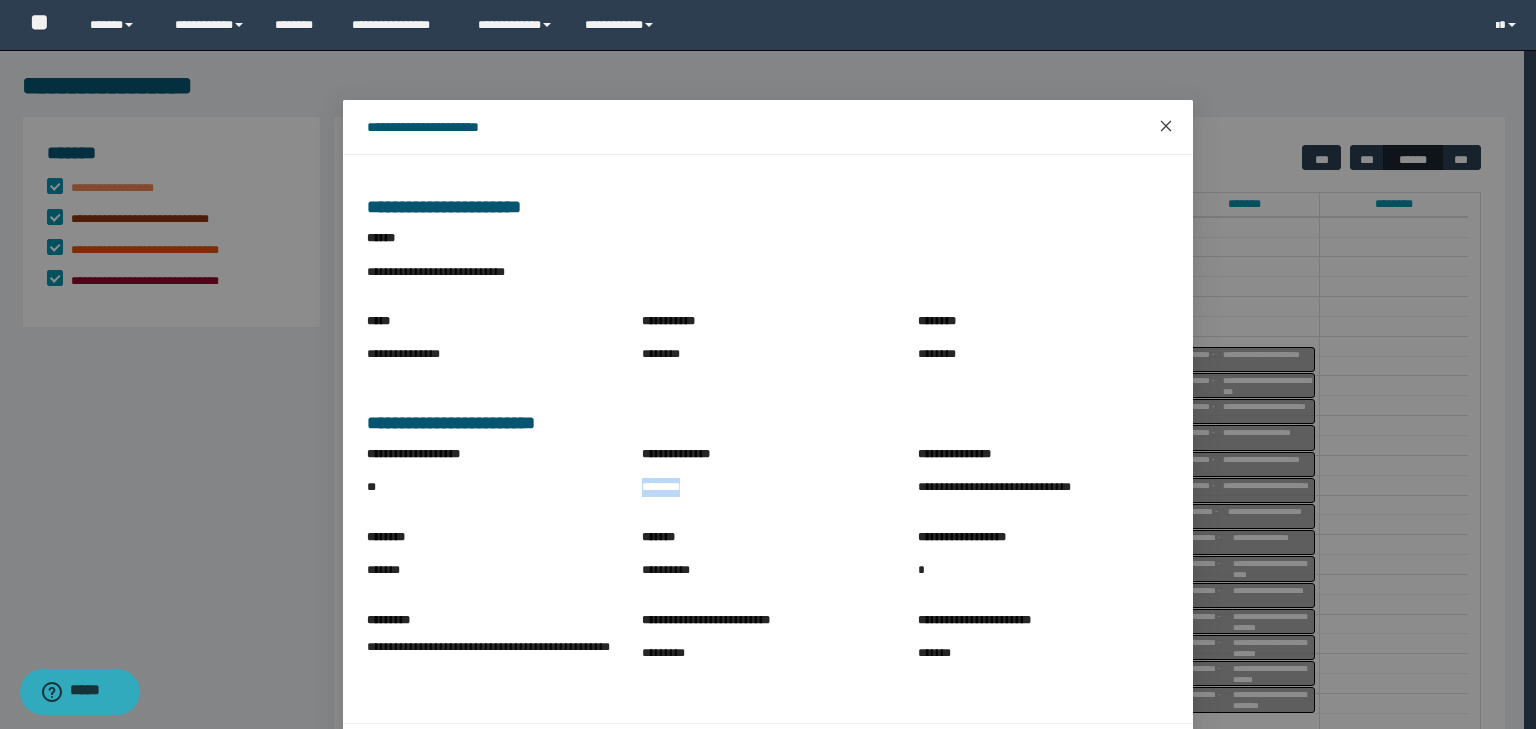 click 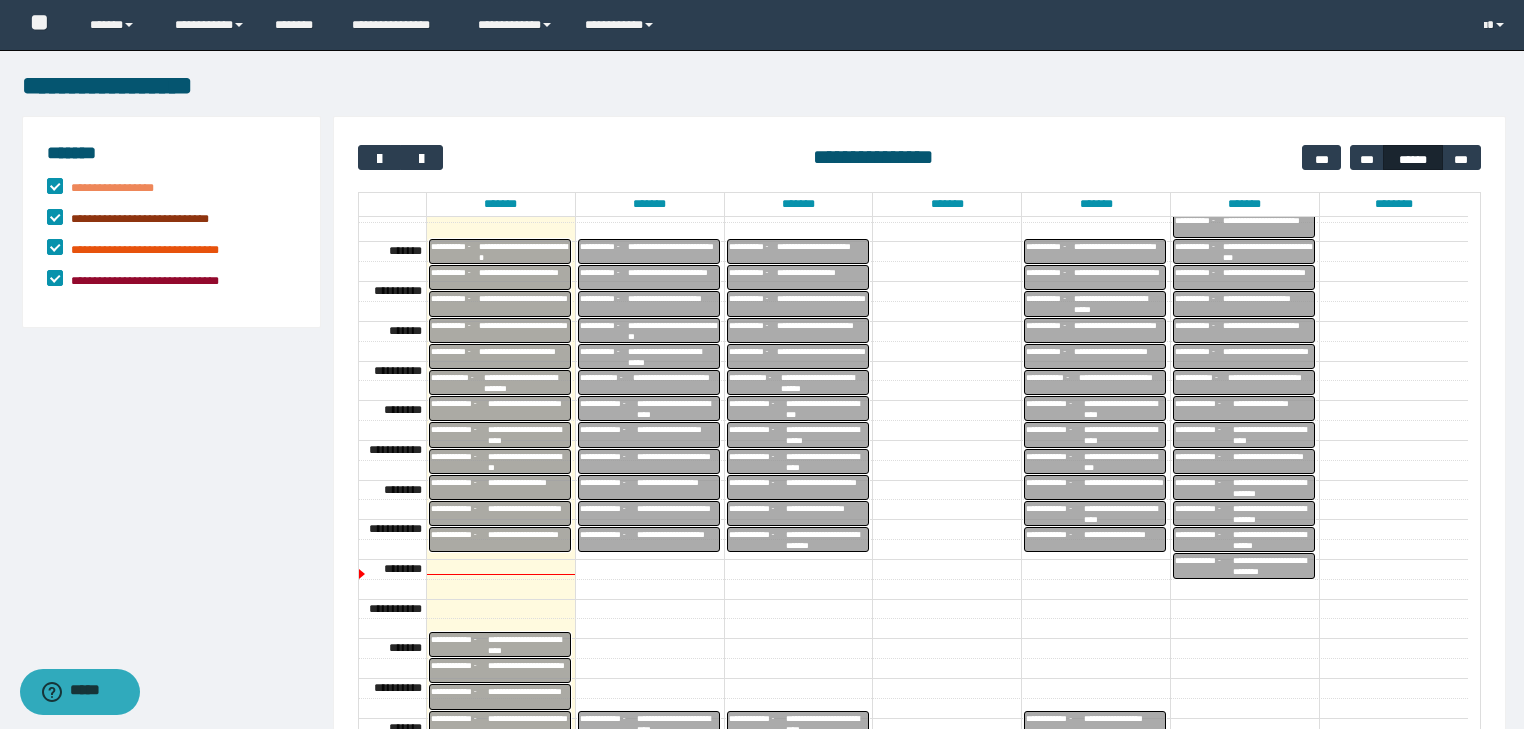 scroll, scrollTop: 424, scrollLeft: 0, axis: vertical 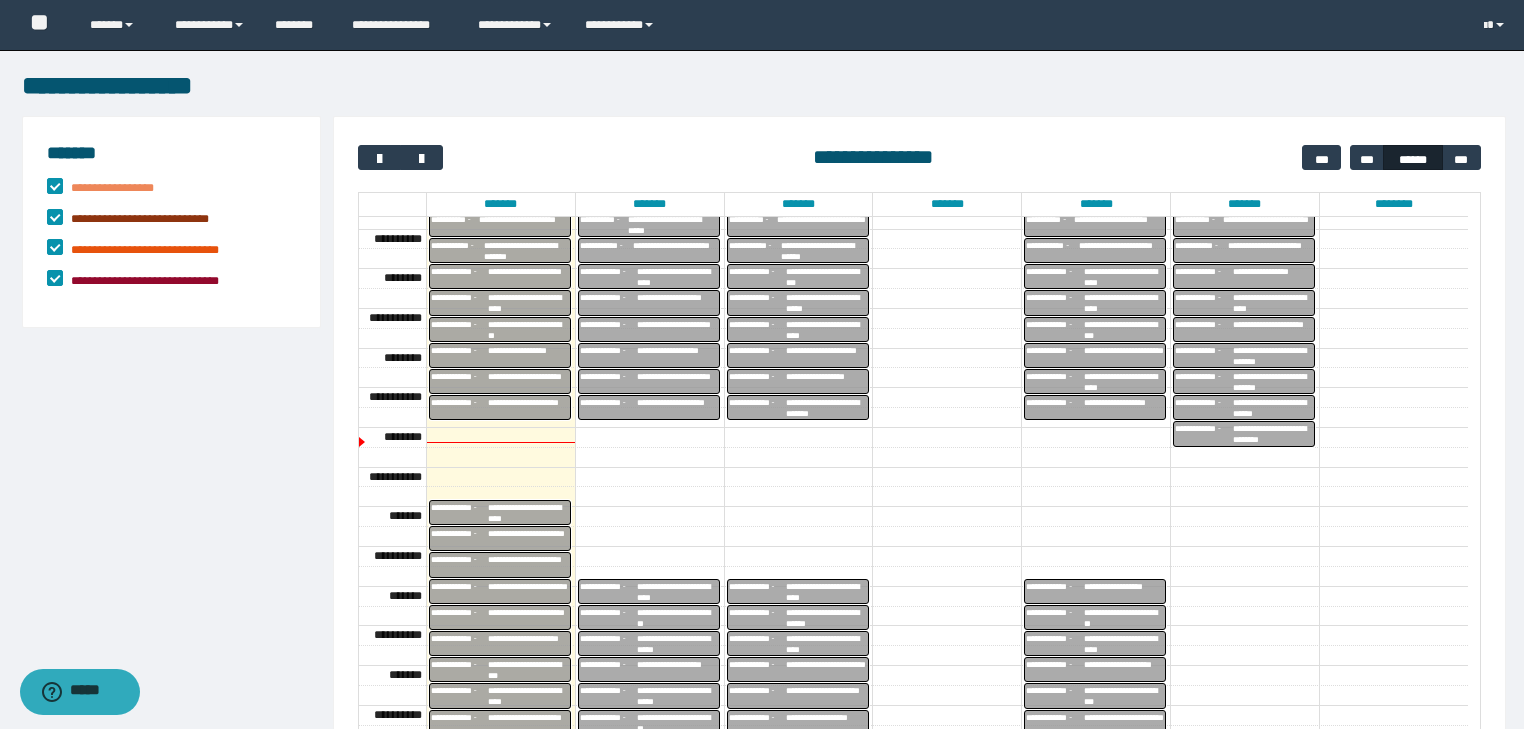 click on "**********" at bounding box center [919, 157] 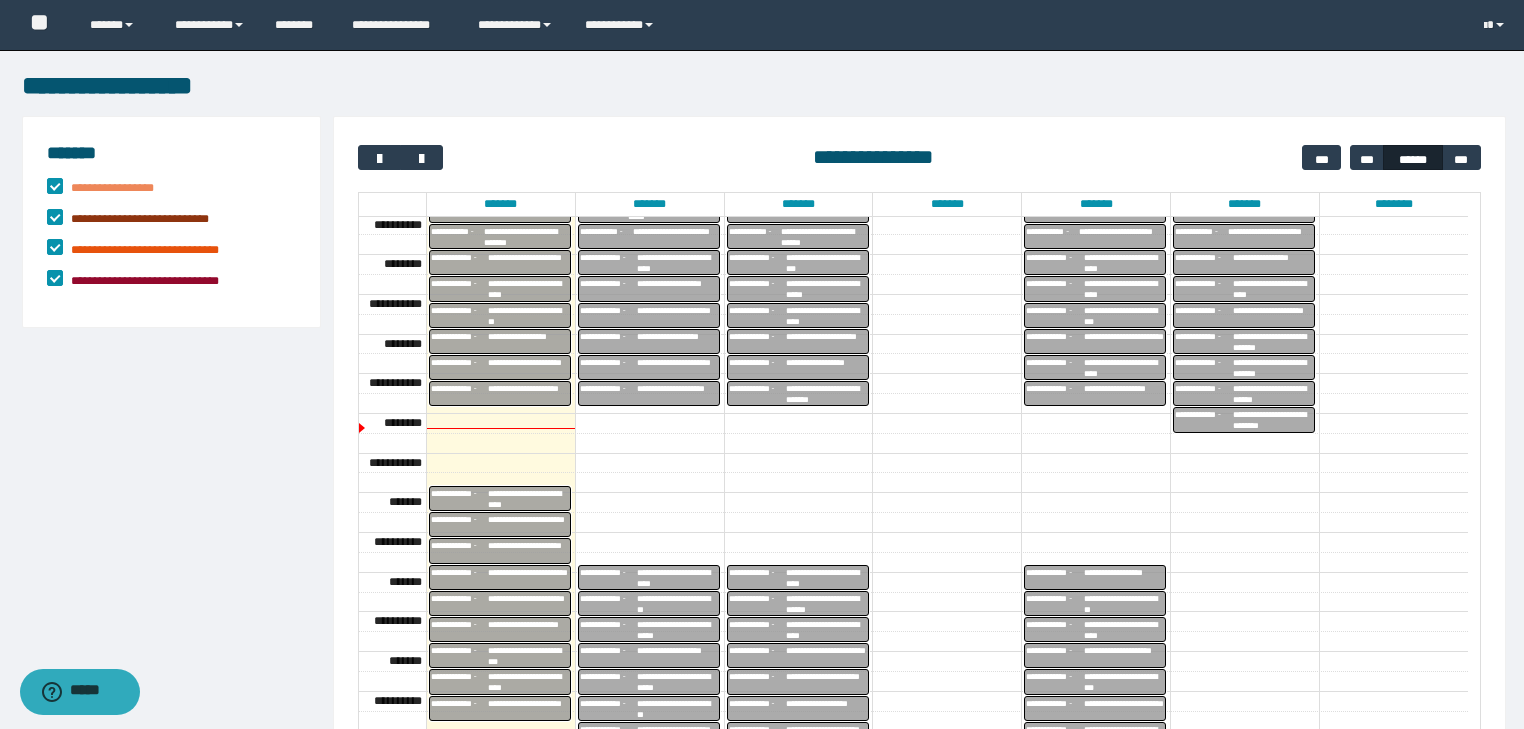 scroll, scrollTop: 449, scrollLeft: 0, axis: vertical 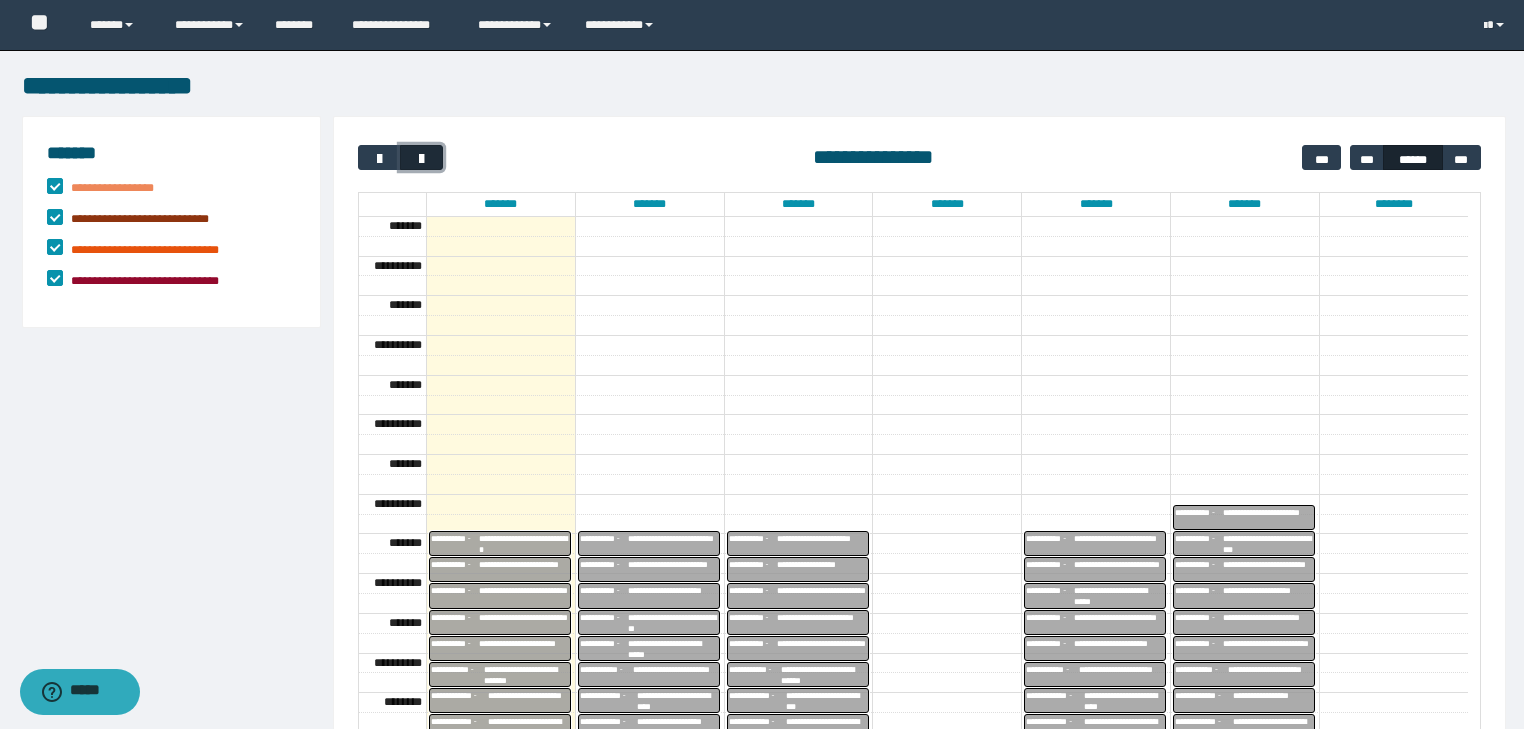 click at bounding box center (422, 159) 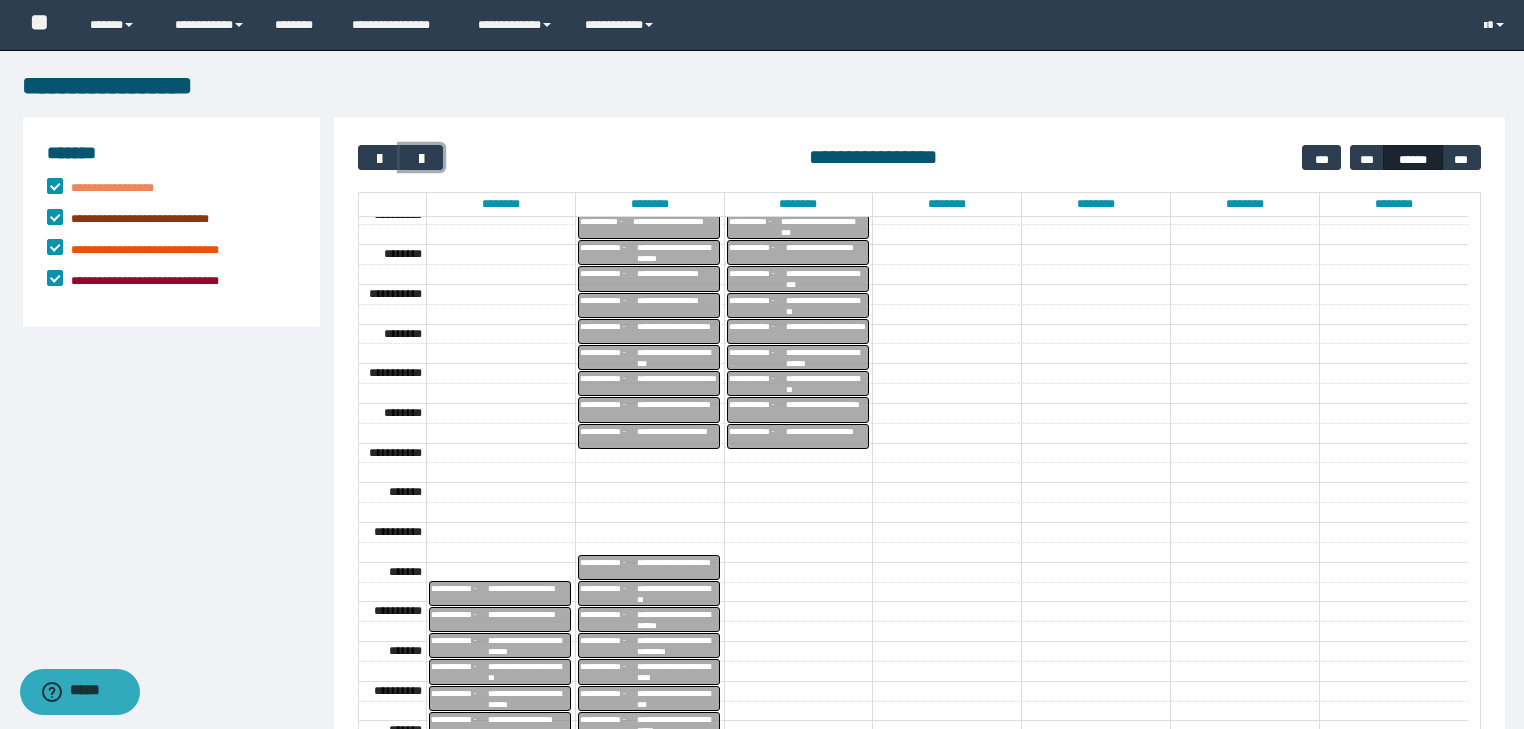 scroll, scrollTop: 449, scrollLeft: 0, axis: vertical 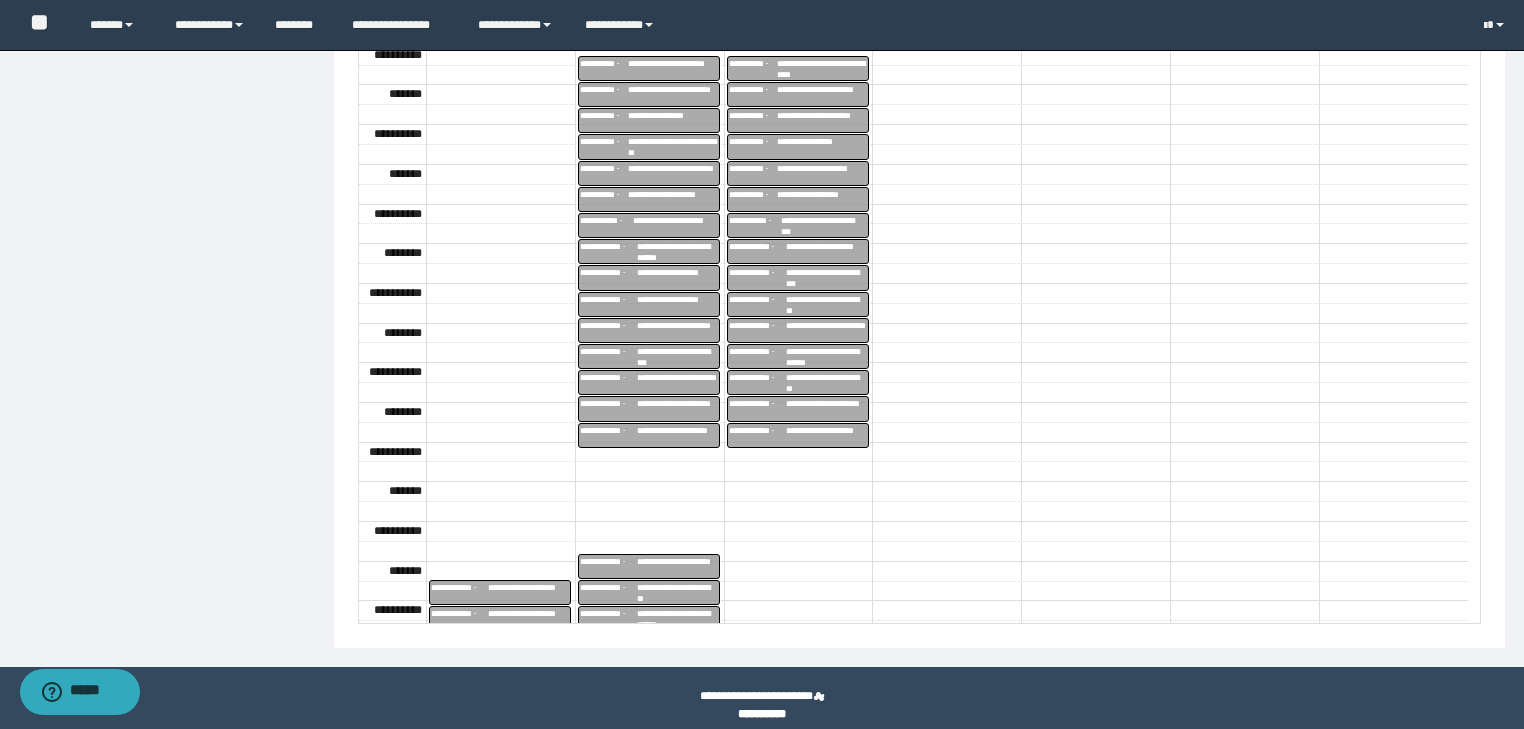 click on "**********" at bounding box center [677, 331] 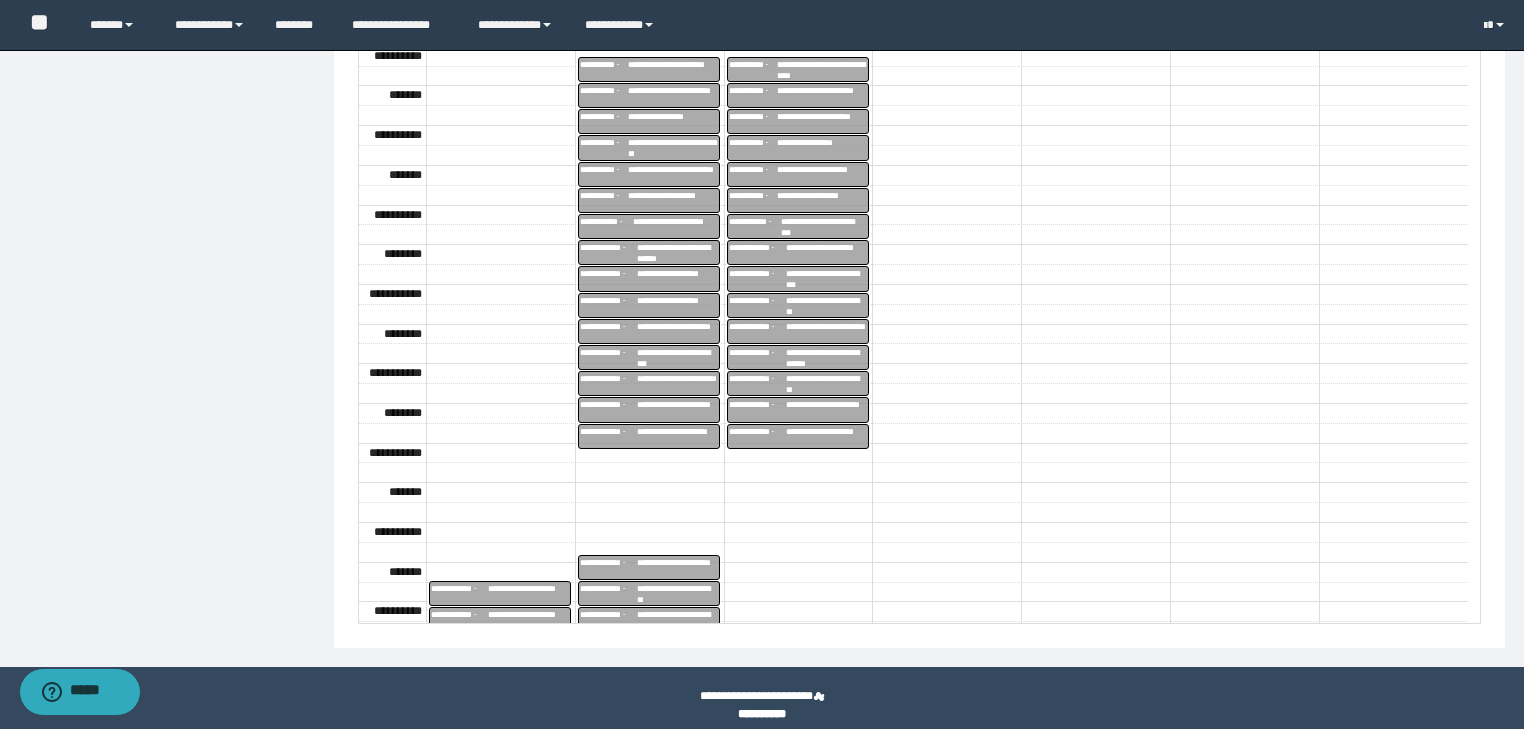 scroll, scrollTop: 0, scrollLeft: 0, axis: both 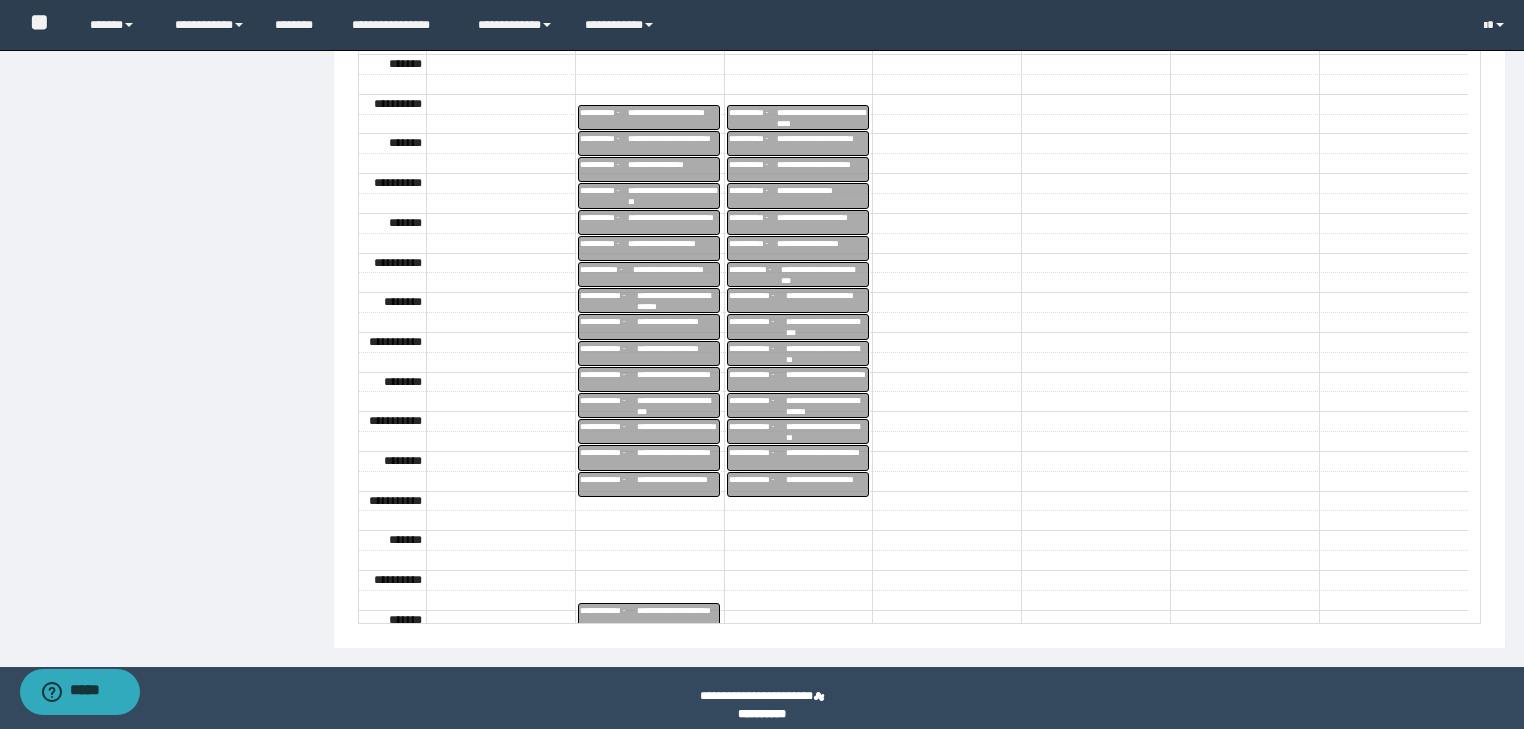 click on "**********" at bounding box center (677, 406) 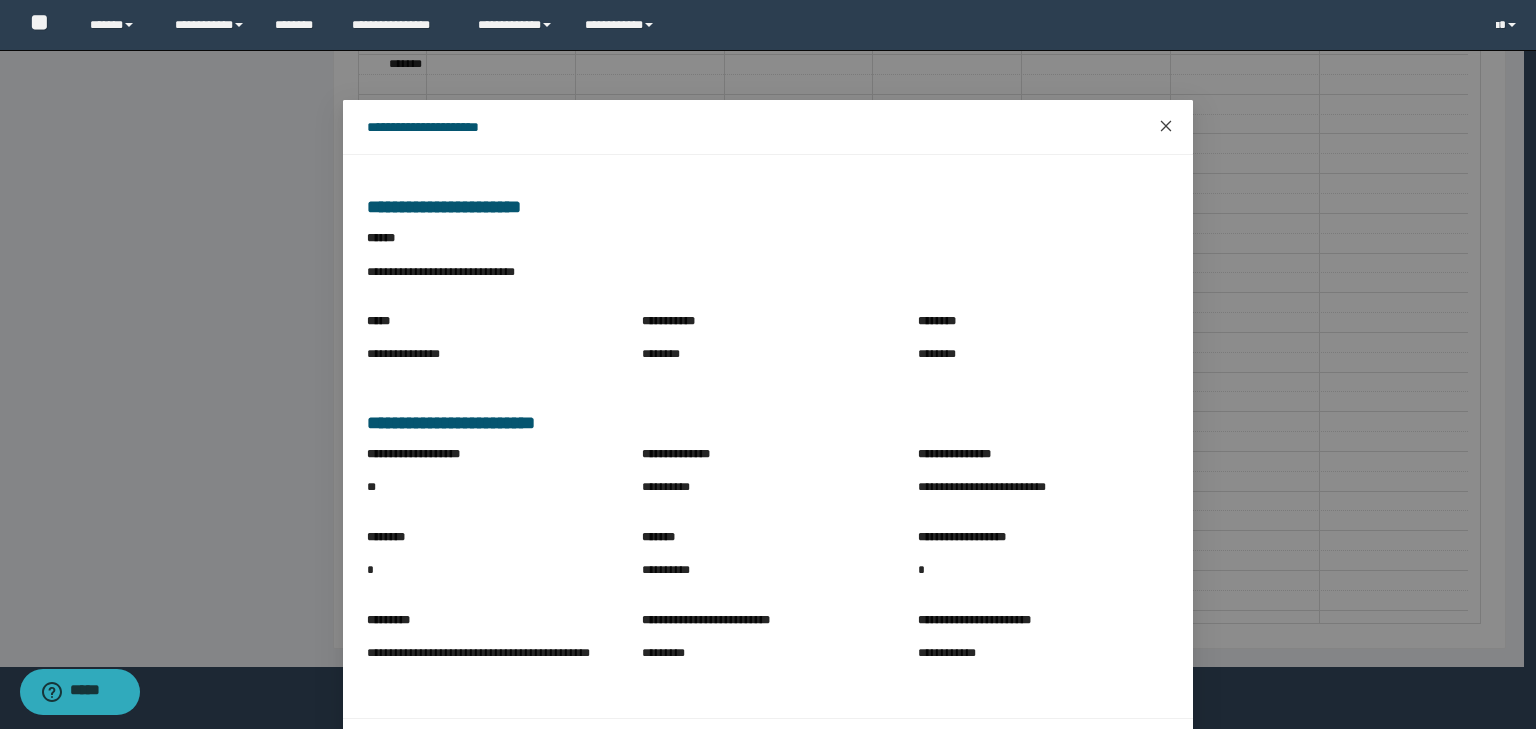 click 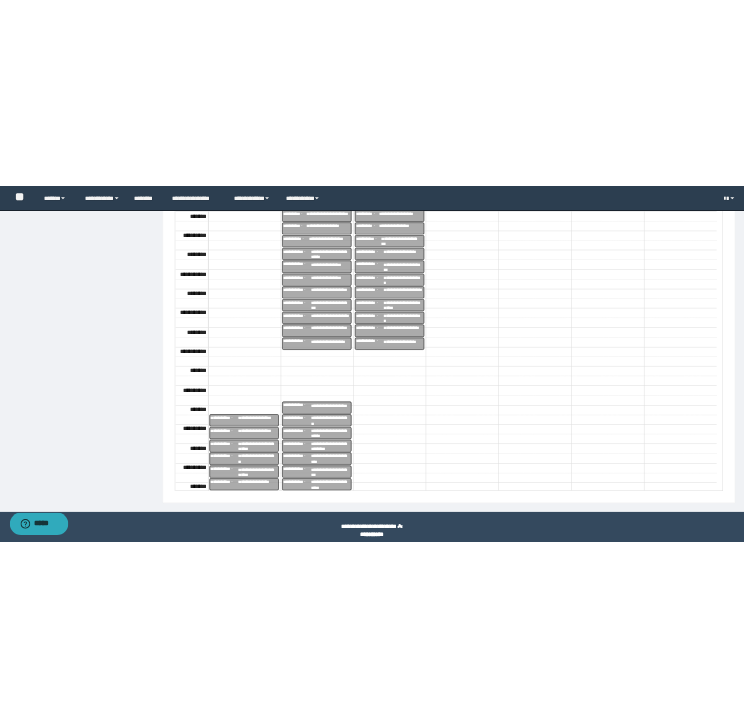scroll, scrollTop: 266, scrollLeft: 0, axis: vertical 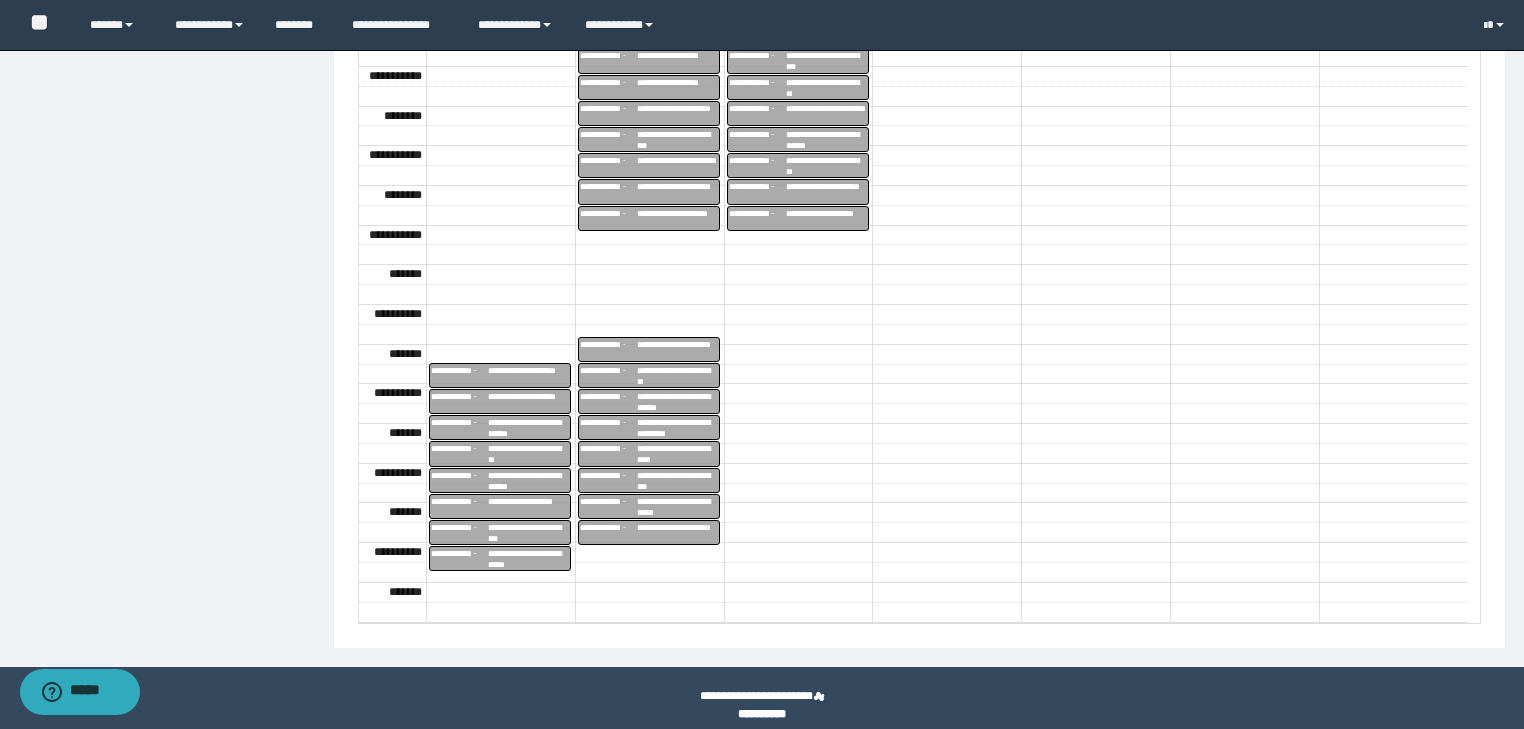 click on "**********" at bounding box center [677, 350] 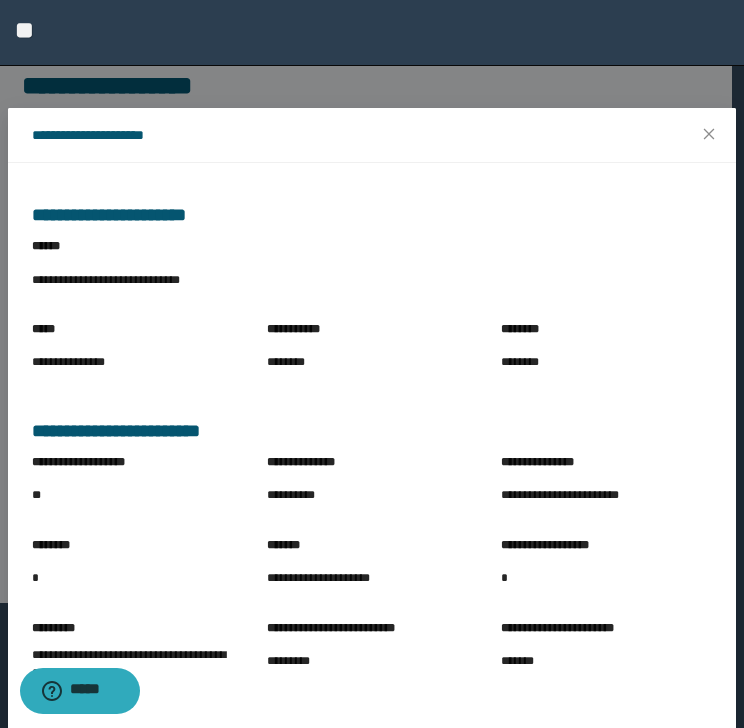 scroll, scrollTop: 0, scrollLeft: 0, axis: both 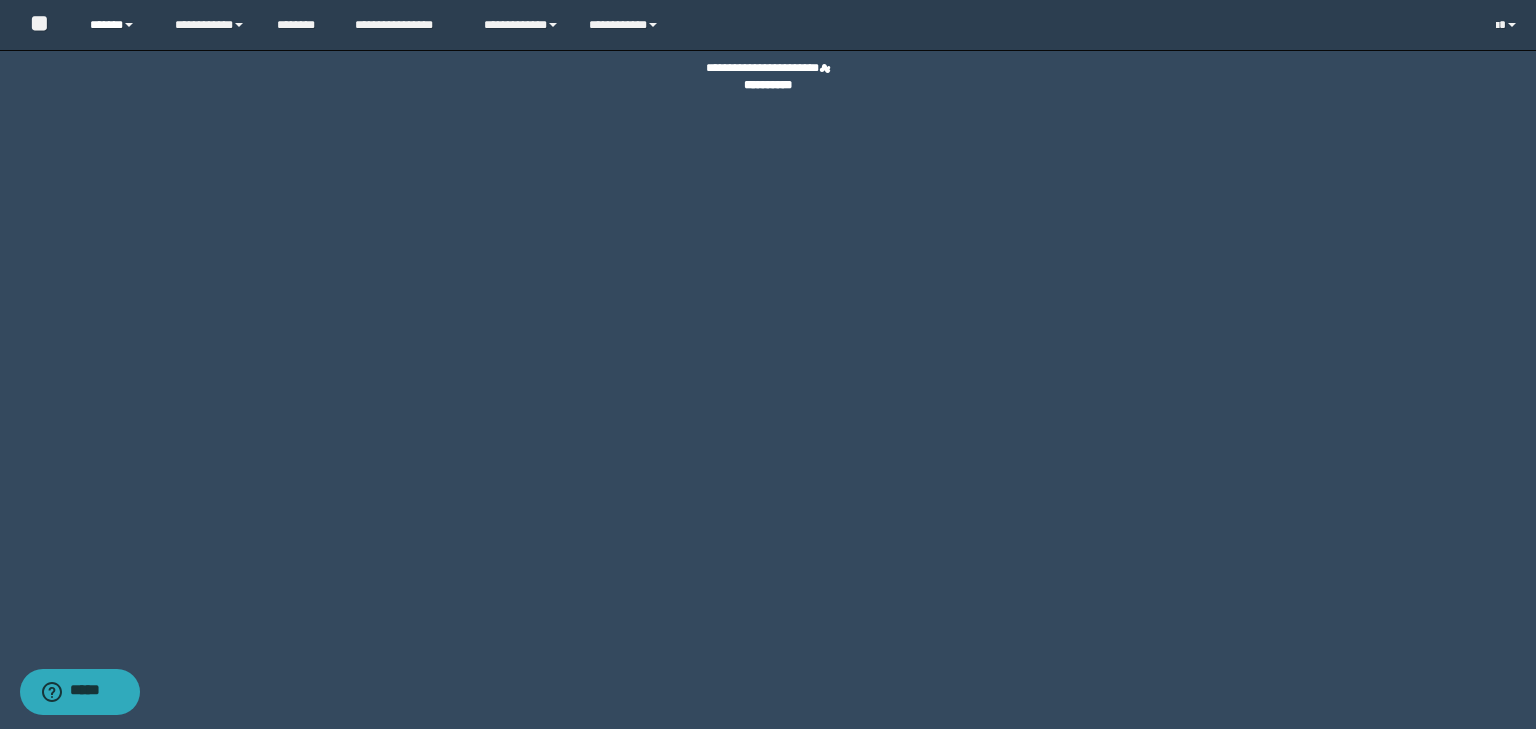 drag, startPoint x: 145, startPoint y: 20, endPoint x: 137, endPoint y: 35, distance: 17 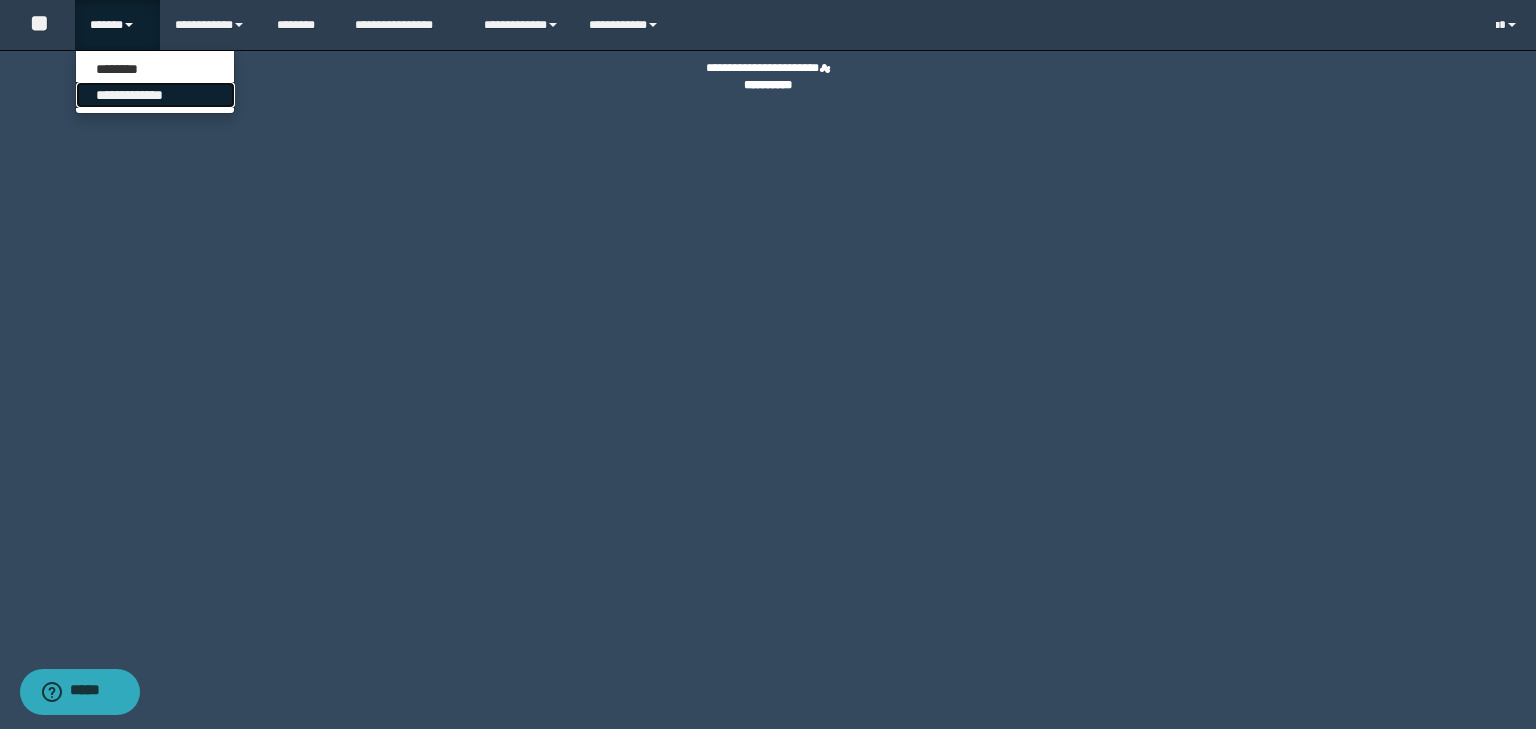 click on "**********" at bounding box center [155, 95] 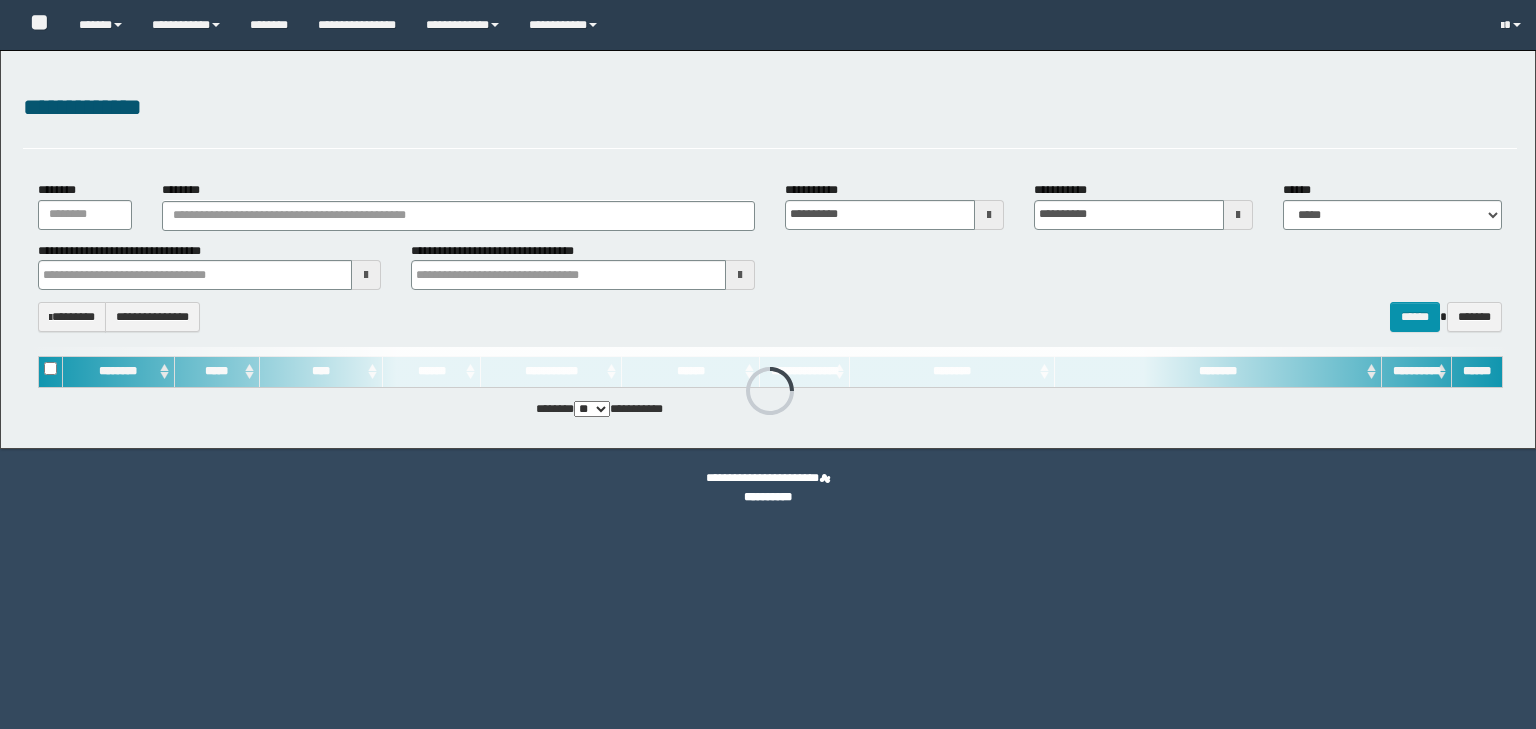scroll, scrollTop: 0, scrollLeft: 0, axis: both 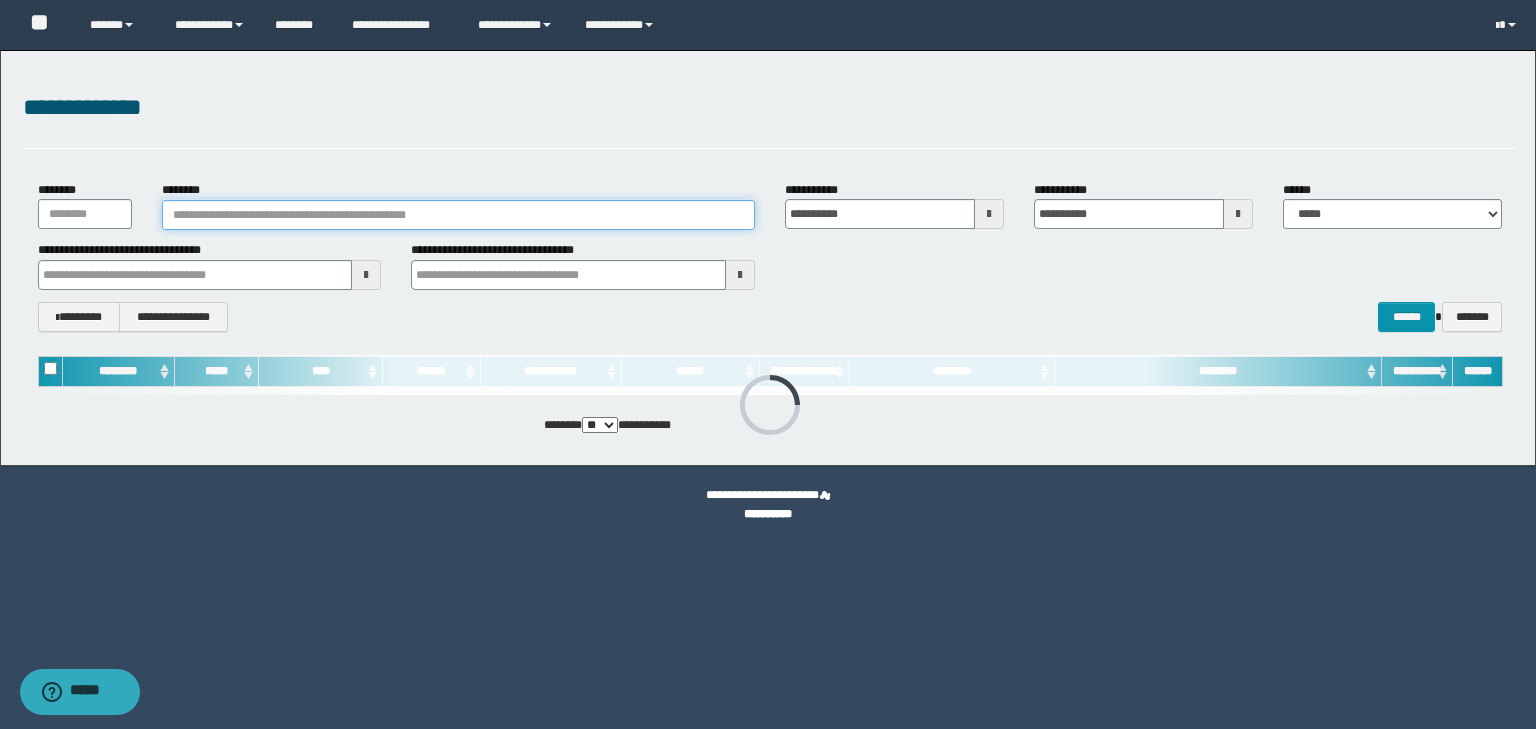 click on "********" at bounding box center (458, 215) 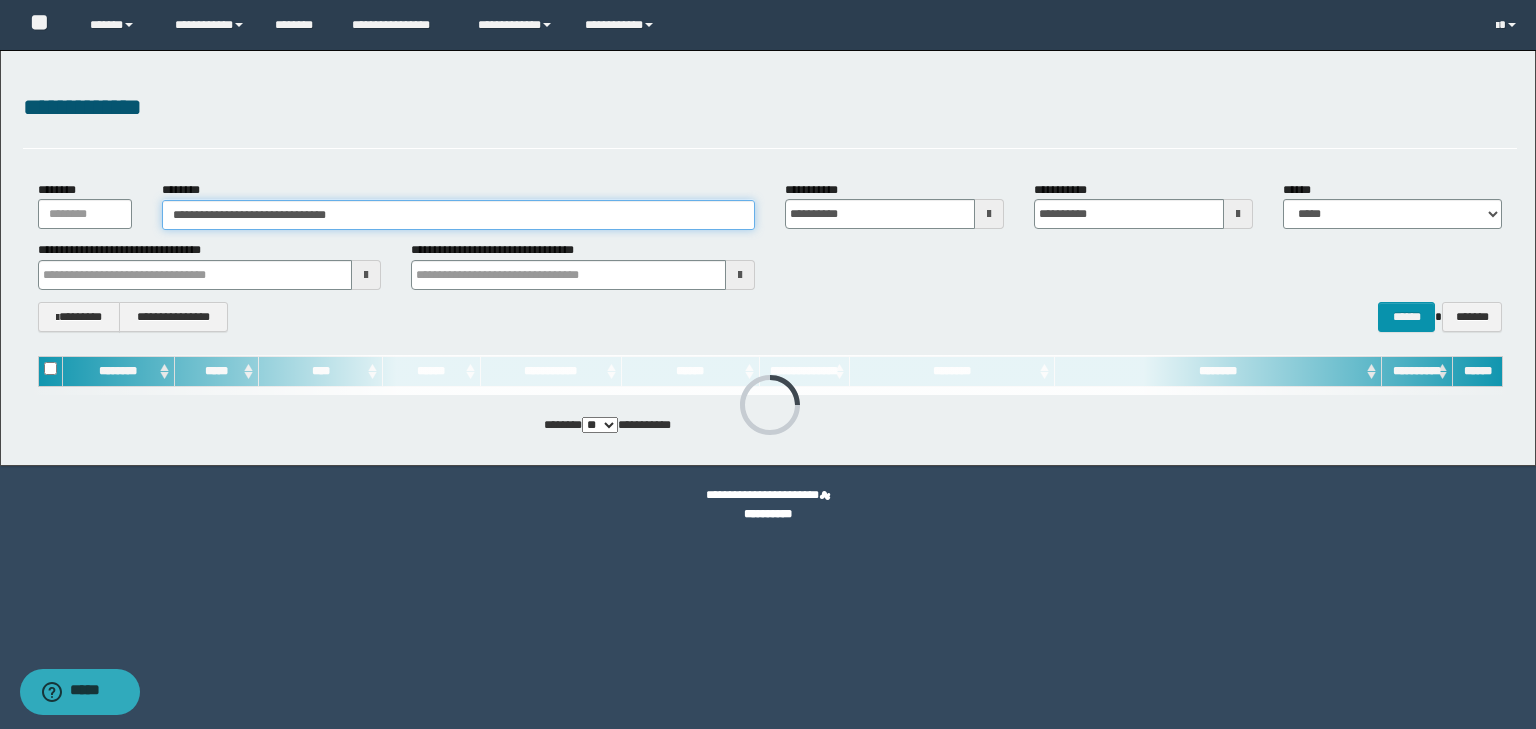 type on "**********" 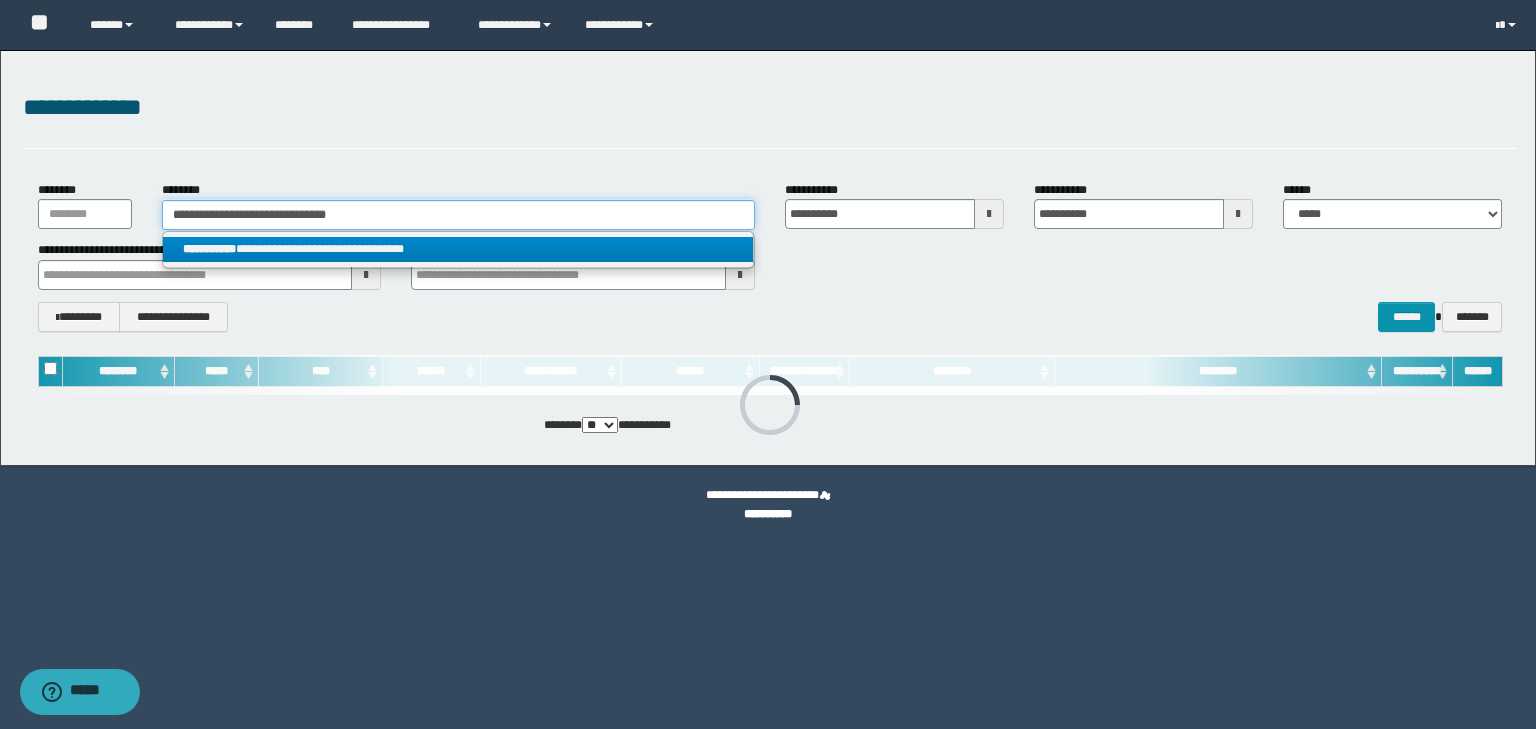 type on "**********" 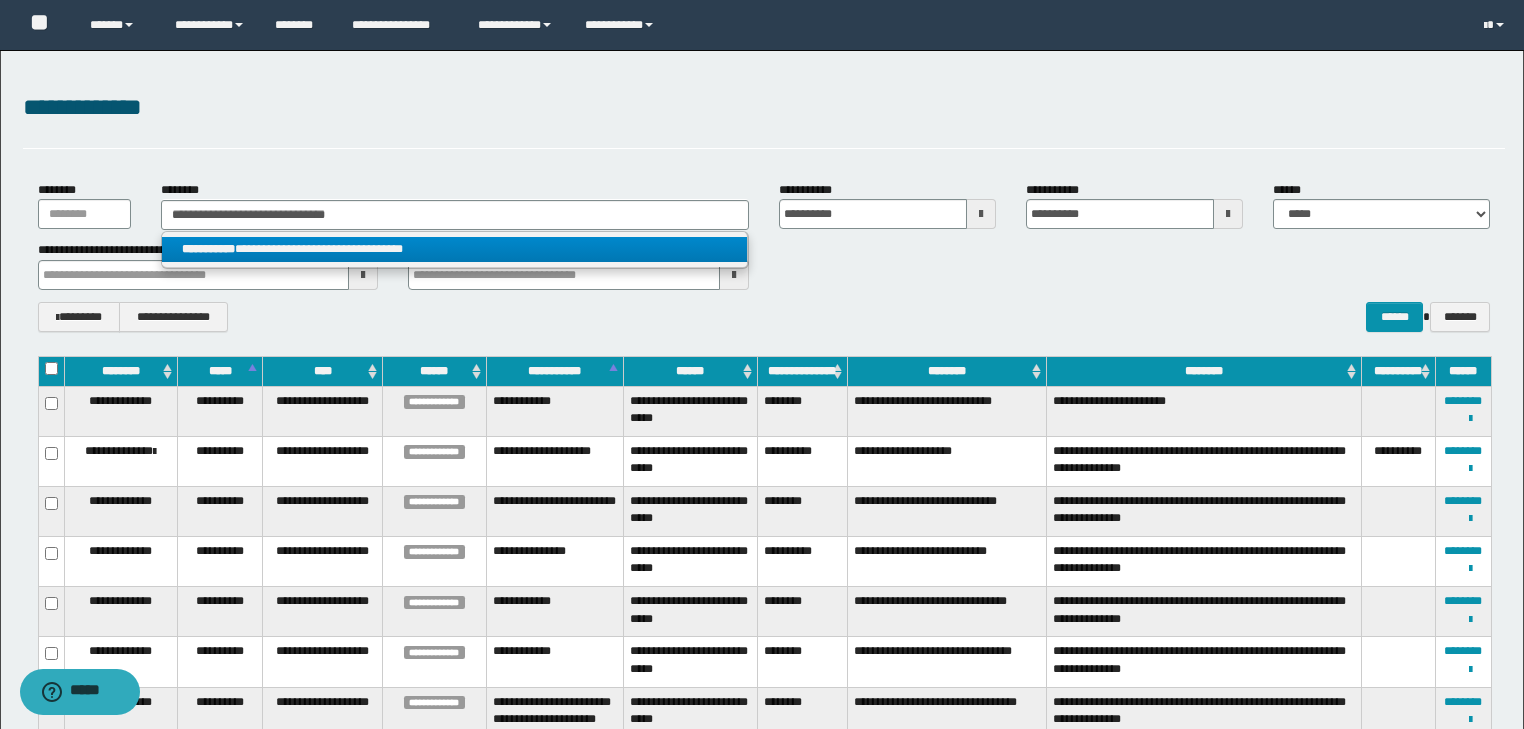 click on "**********" at bounding box center [454, 249] 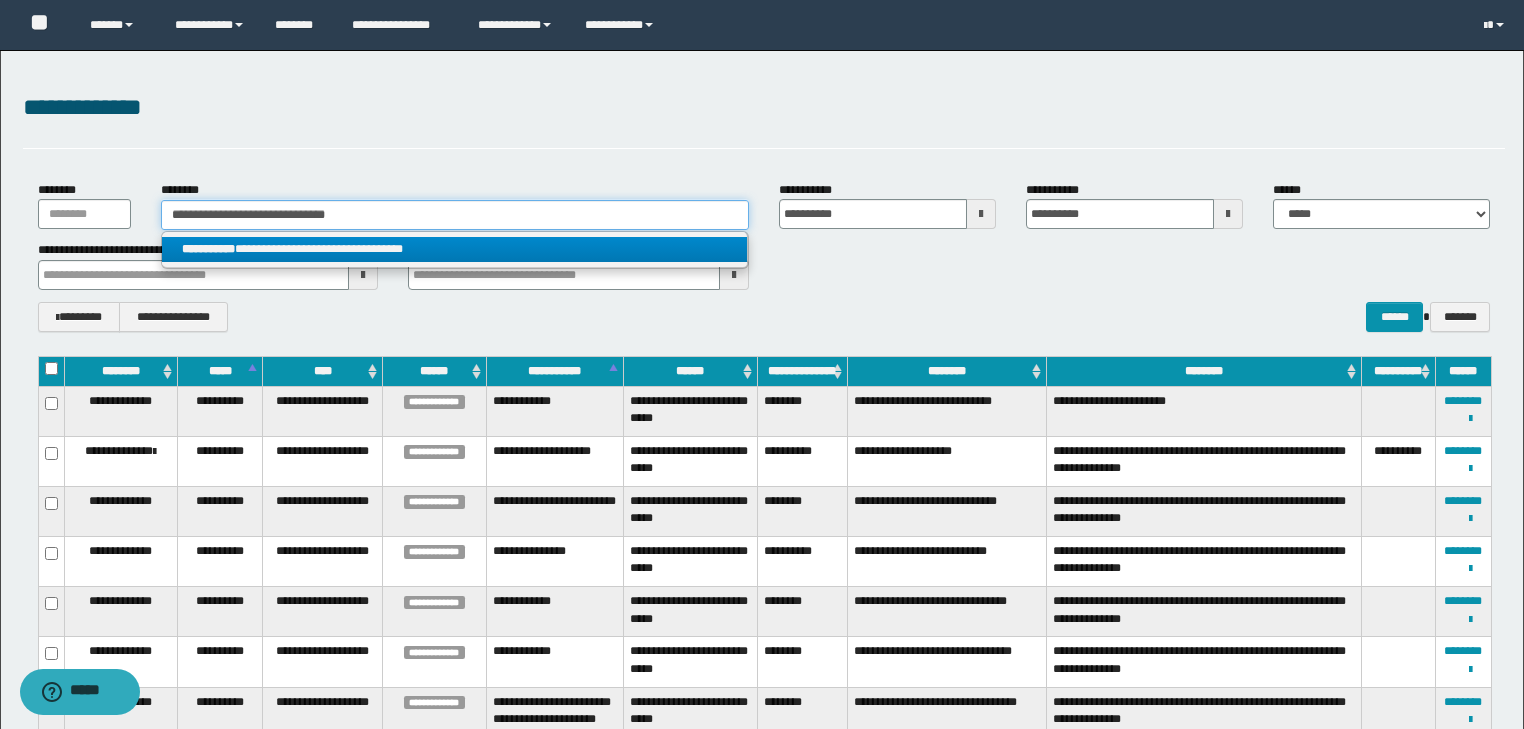 type 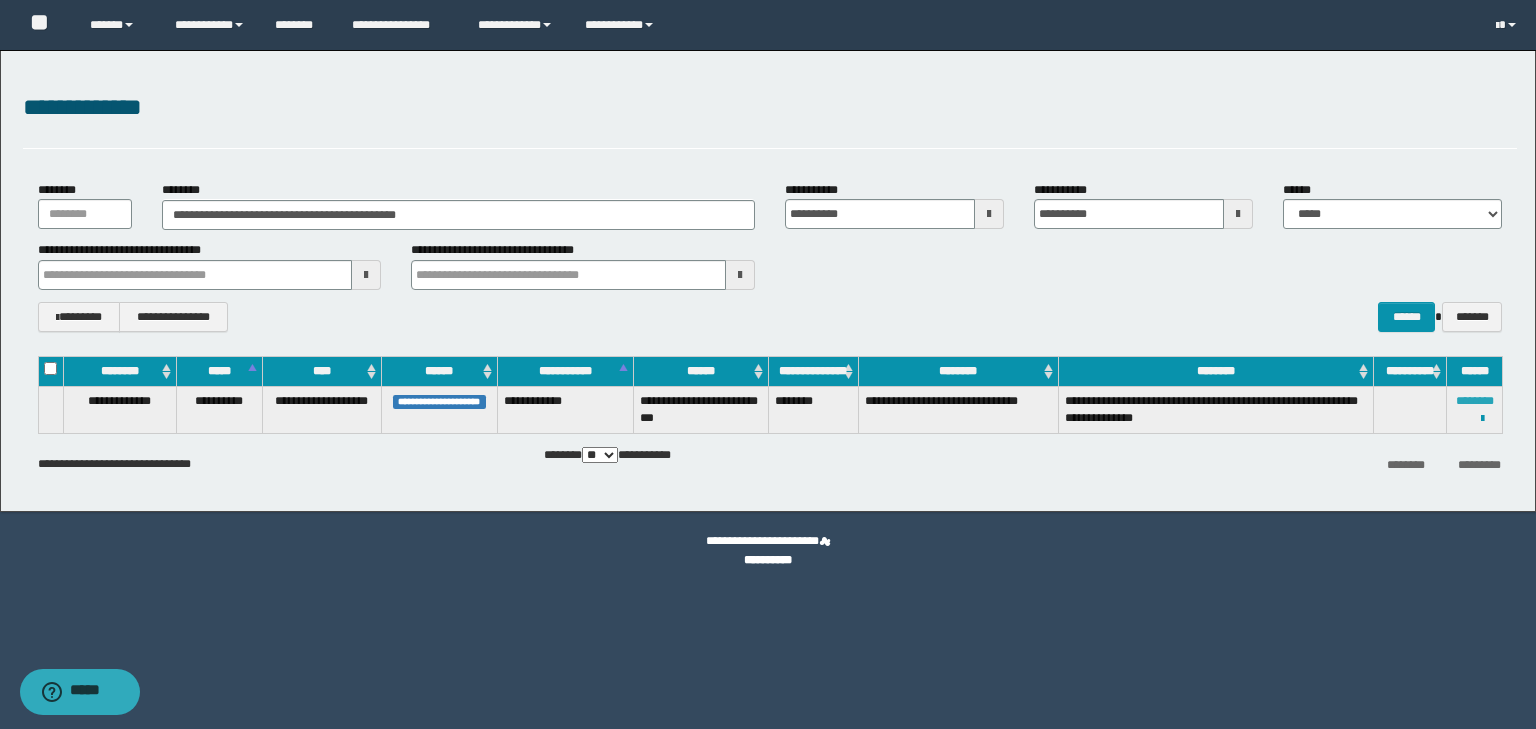 click on "********" at bounding box center (1475, 401) 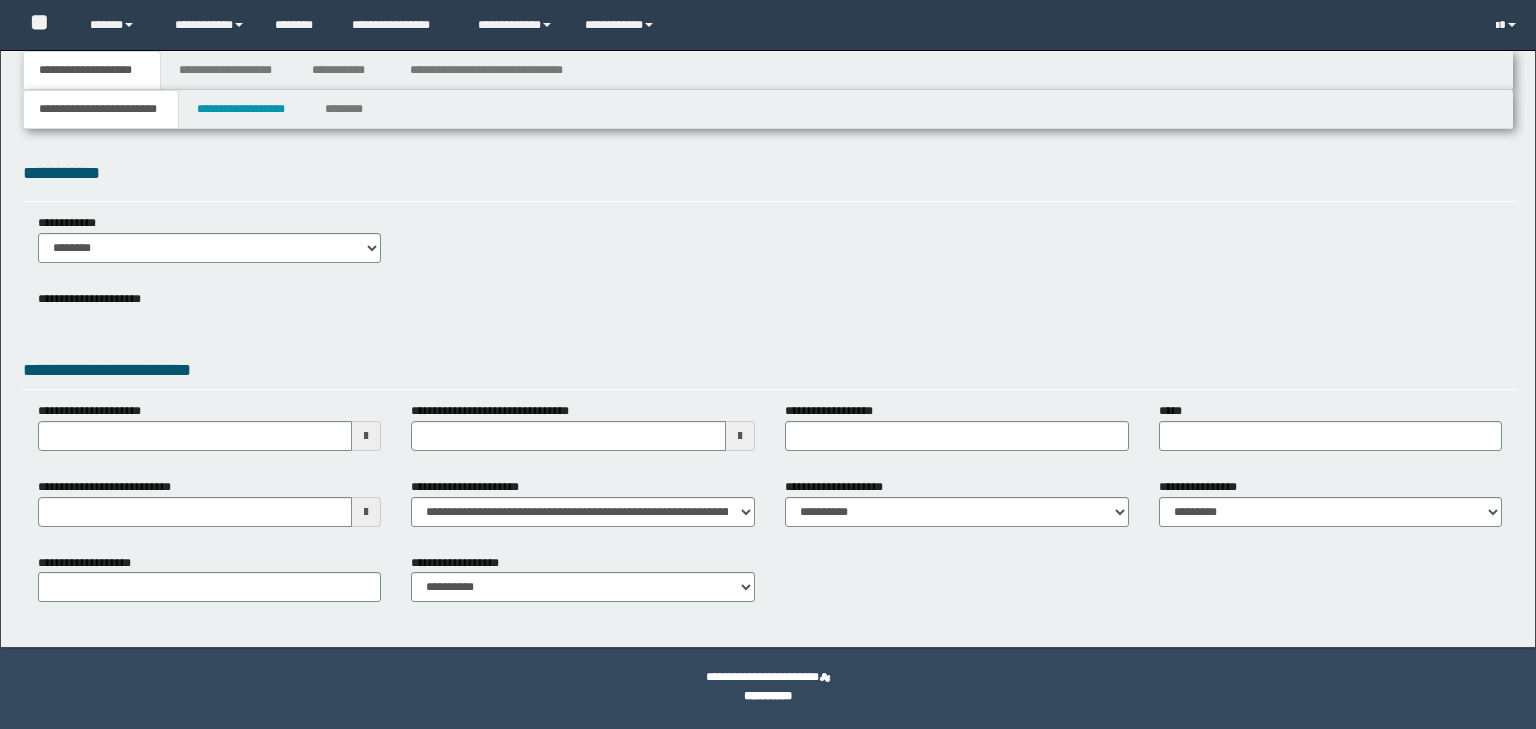 scroll, scrollTop: 0, scrollLeft: 0, axis: both 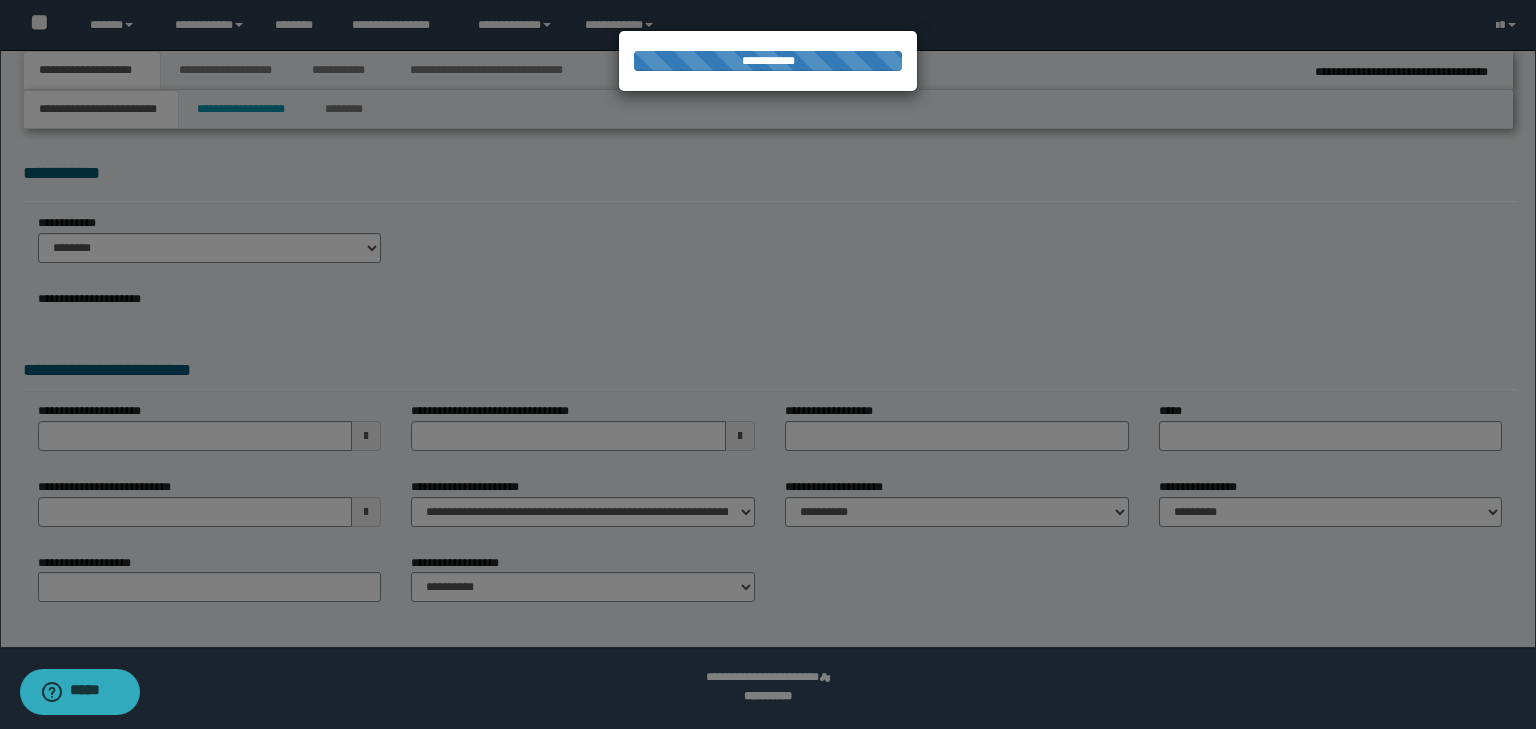 select on "*" 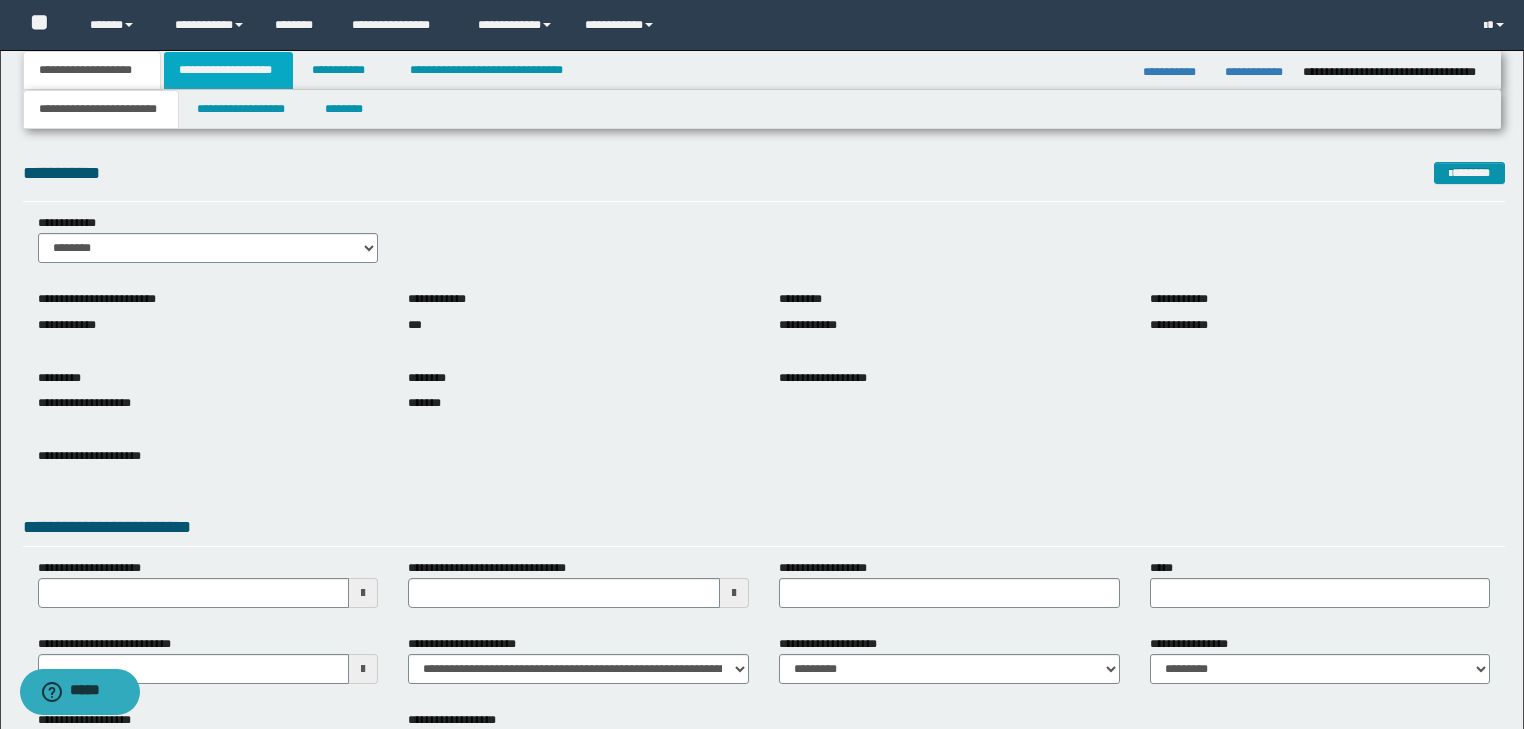 click on "**********" at bounding box center (228, 70) 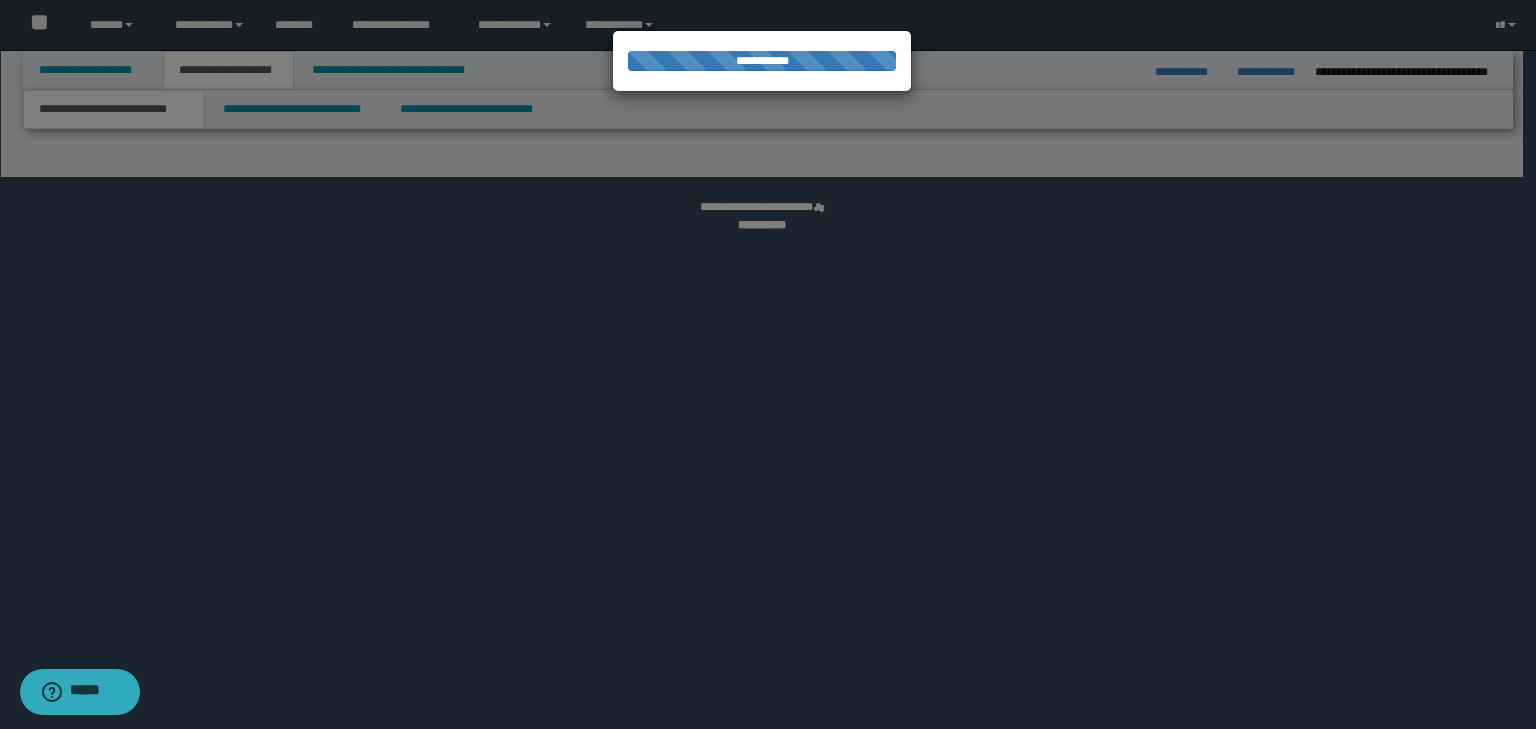 click at bounding box center [768, 364] 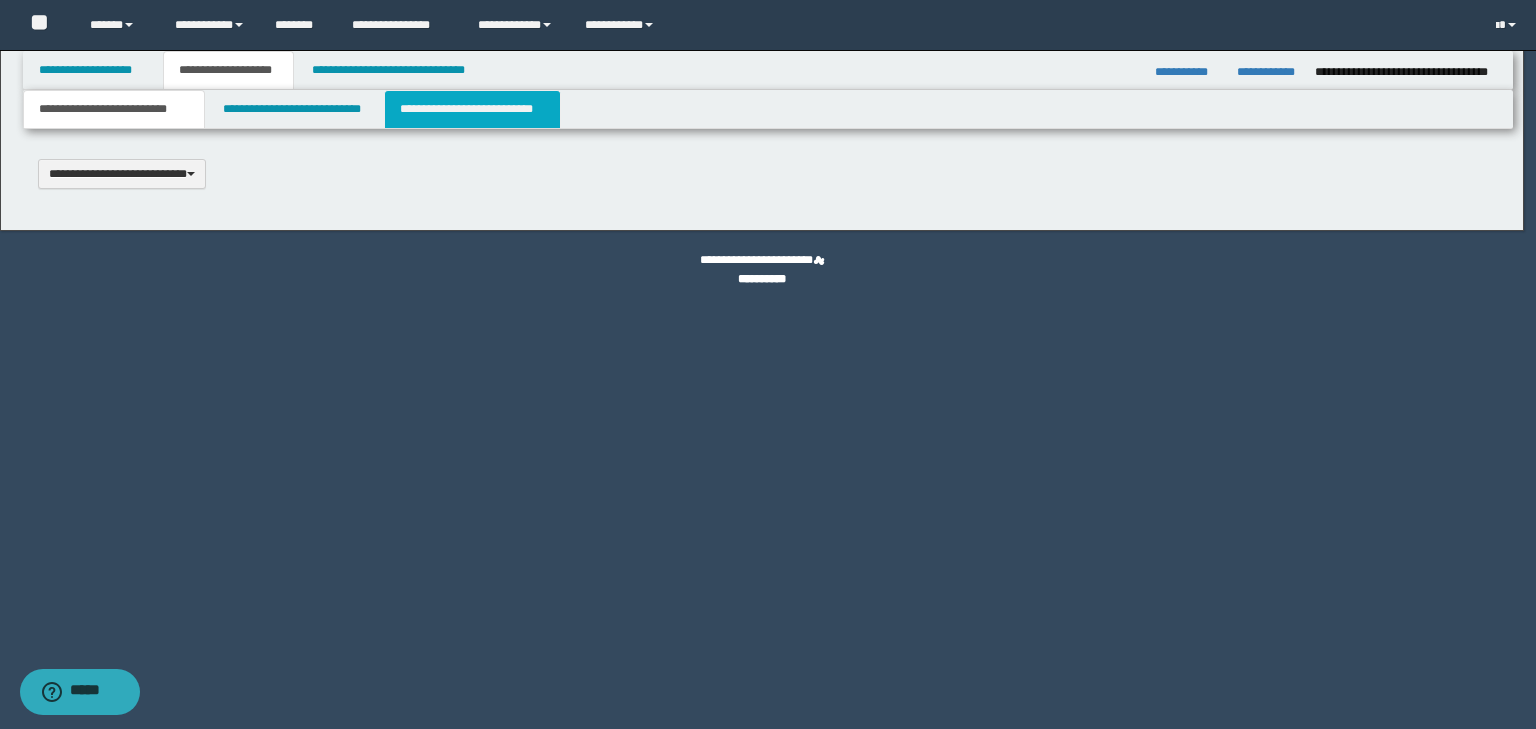 scroll, scrollTop: 0, scrollLeft: 0, axis: both 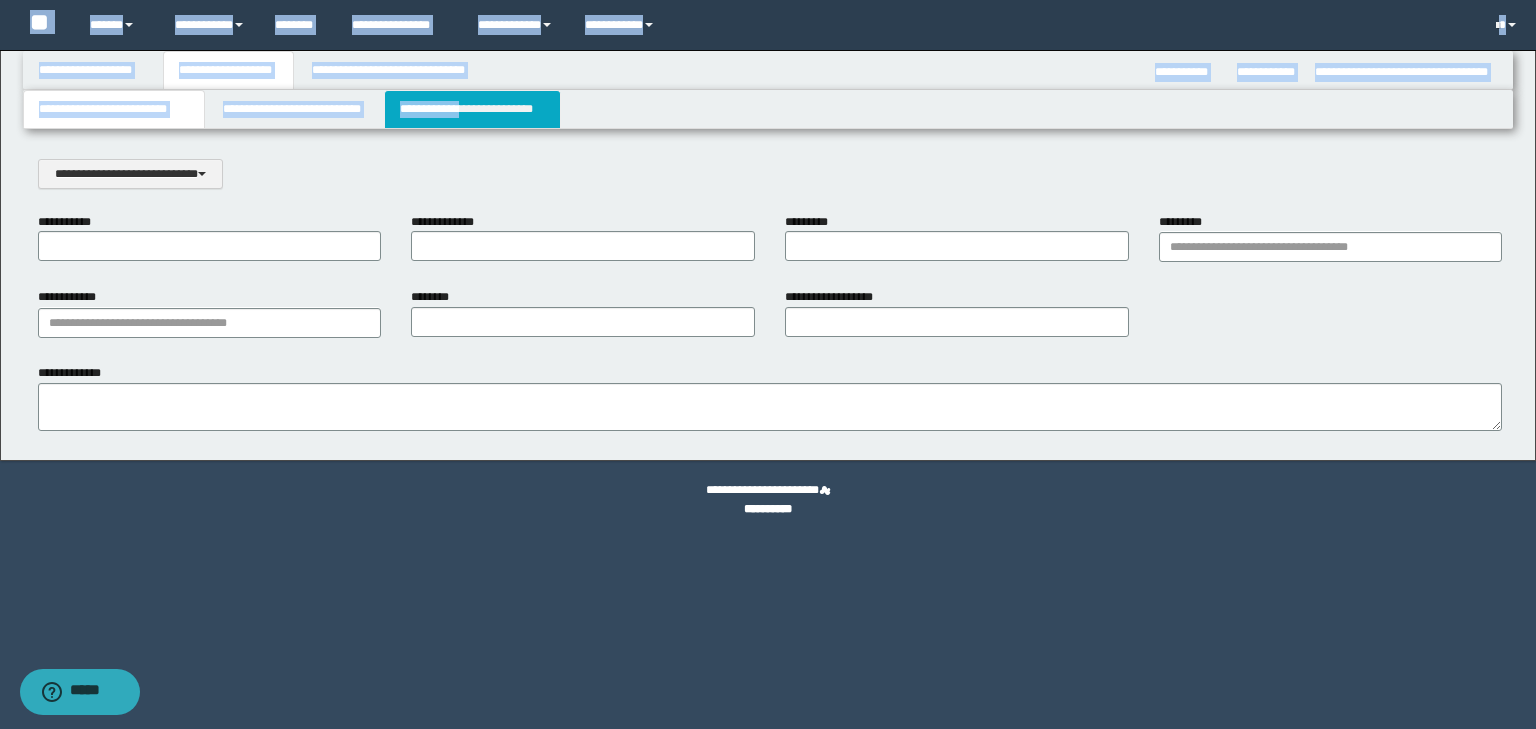 click on "**********" at bounding box center (472, 109) 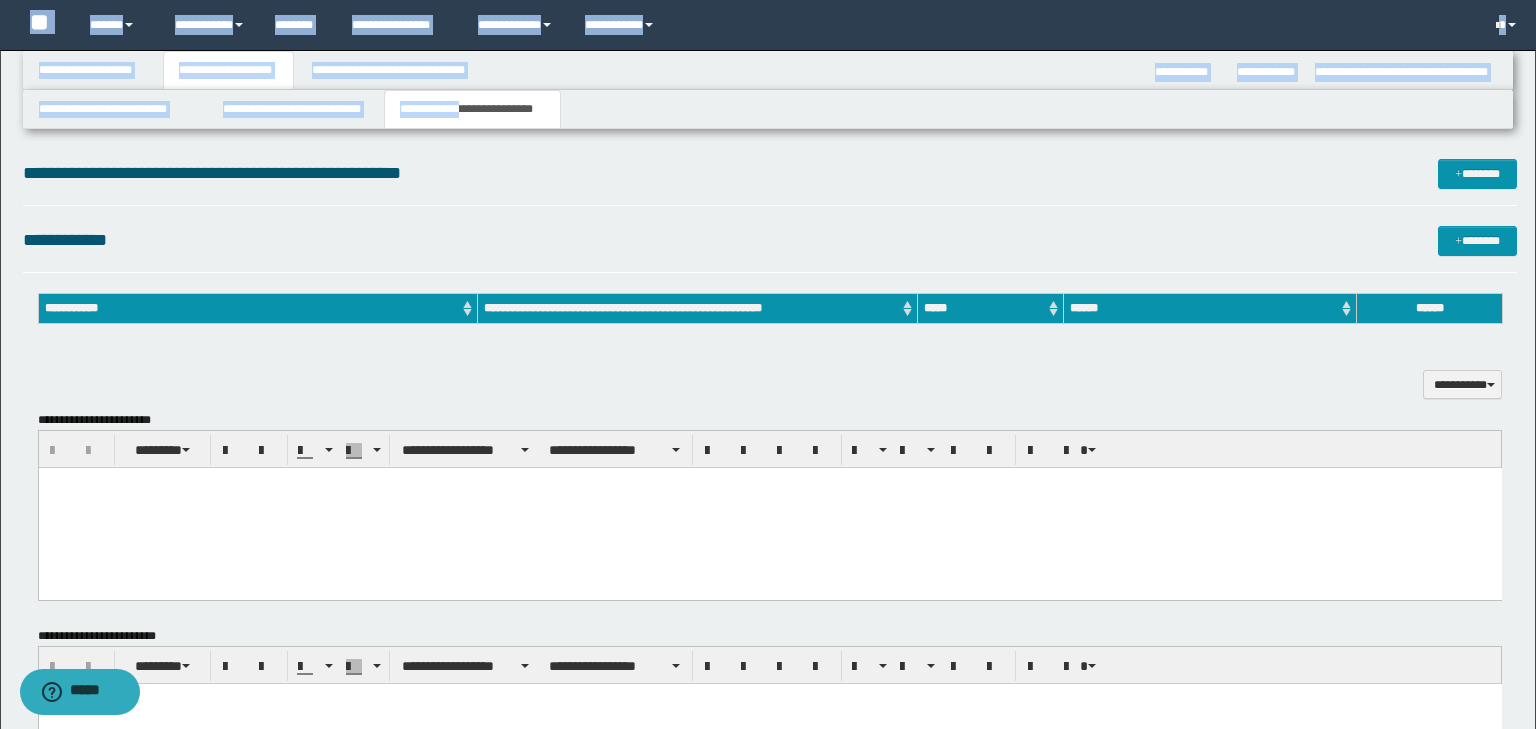 scroll, scrollTop: 0, scrollLeft: 0, axis: both 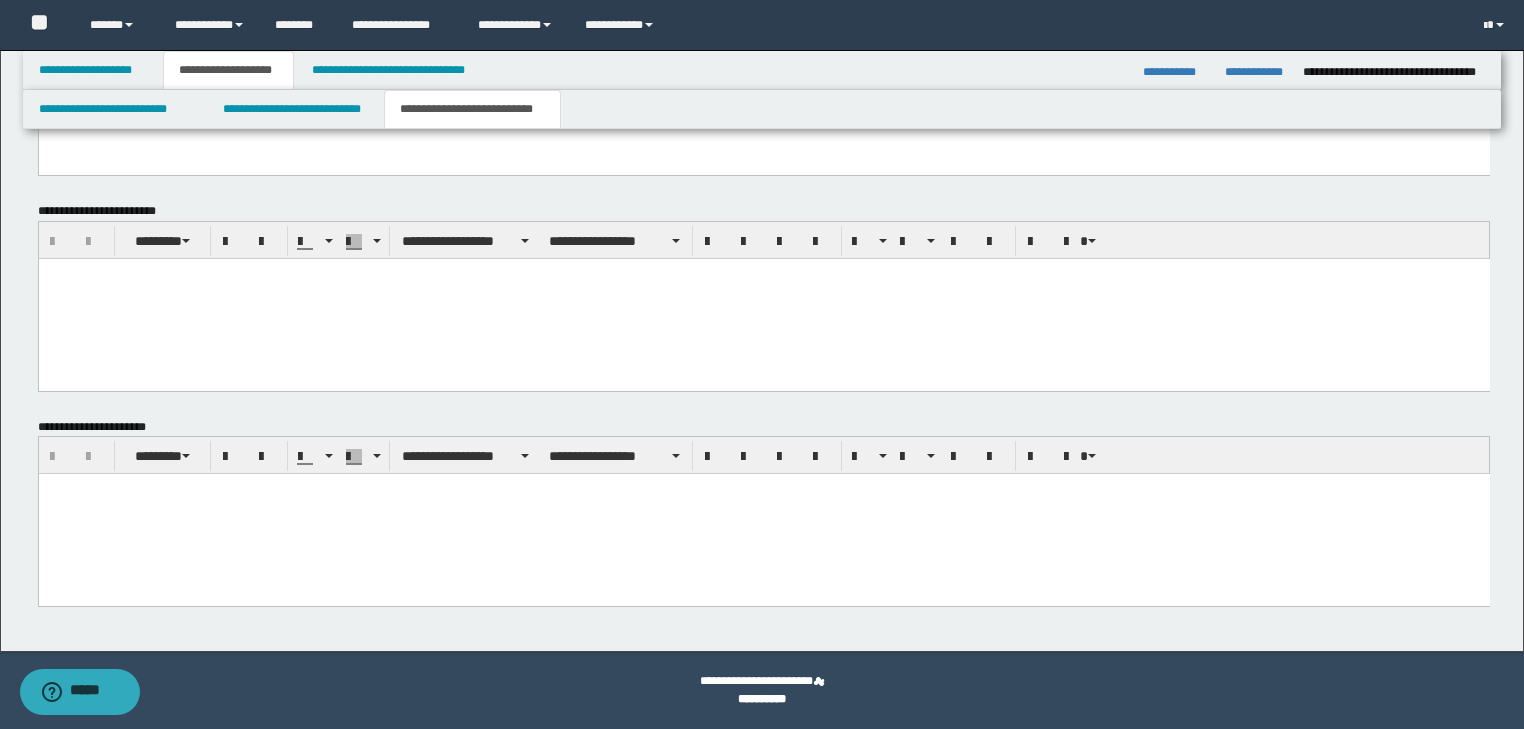 drag, startPoint x: 1, startPoint y: 523, endPoint x: 31, endPoint y: 521, distance: 30.066593 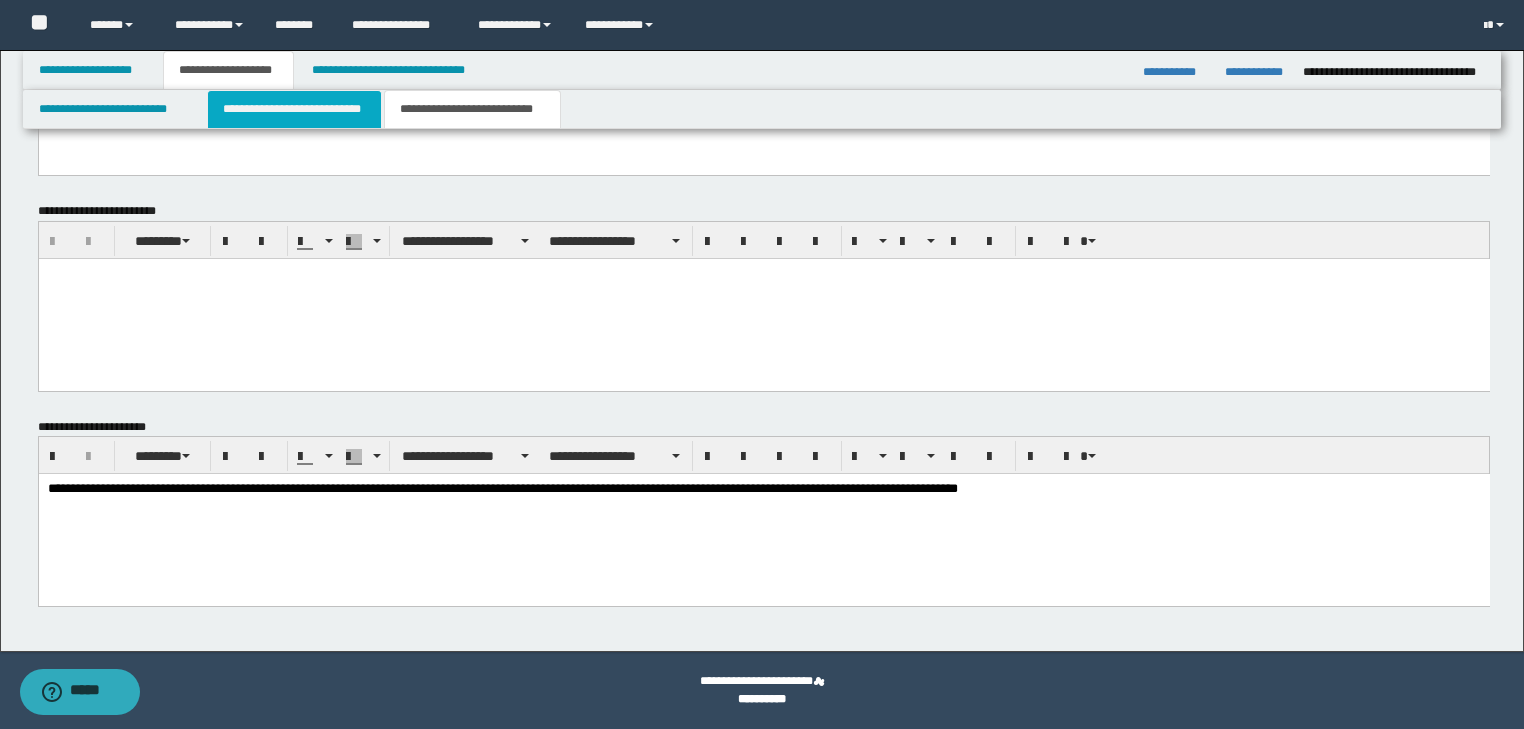 click on "**********" at bounding box center [294, 109] 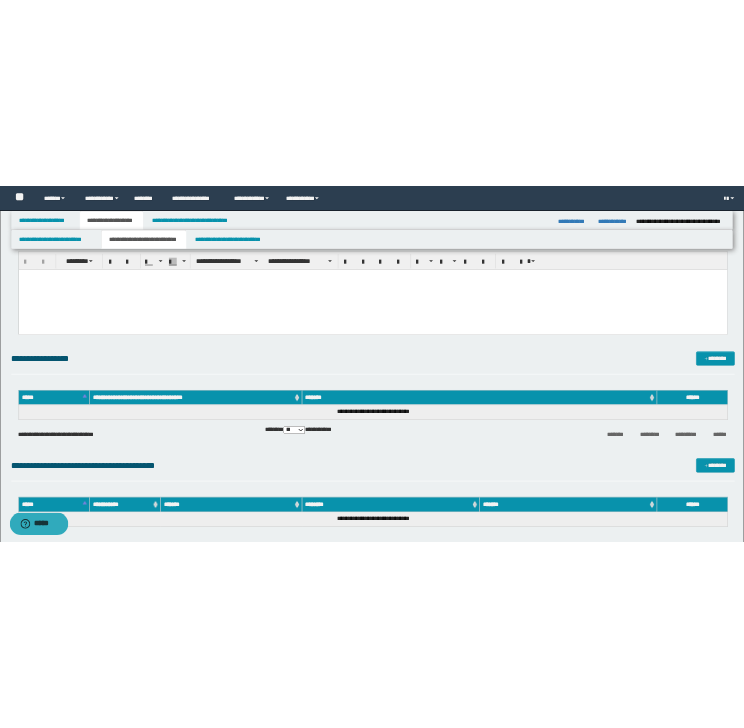 scroll, scrollTop: 266, scrollLeft: 0, axis: vertical 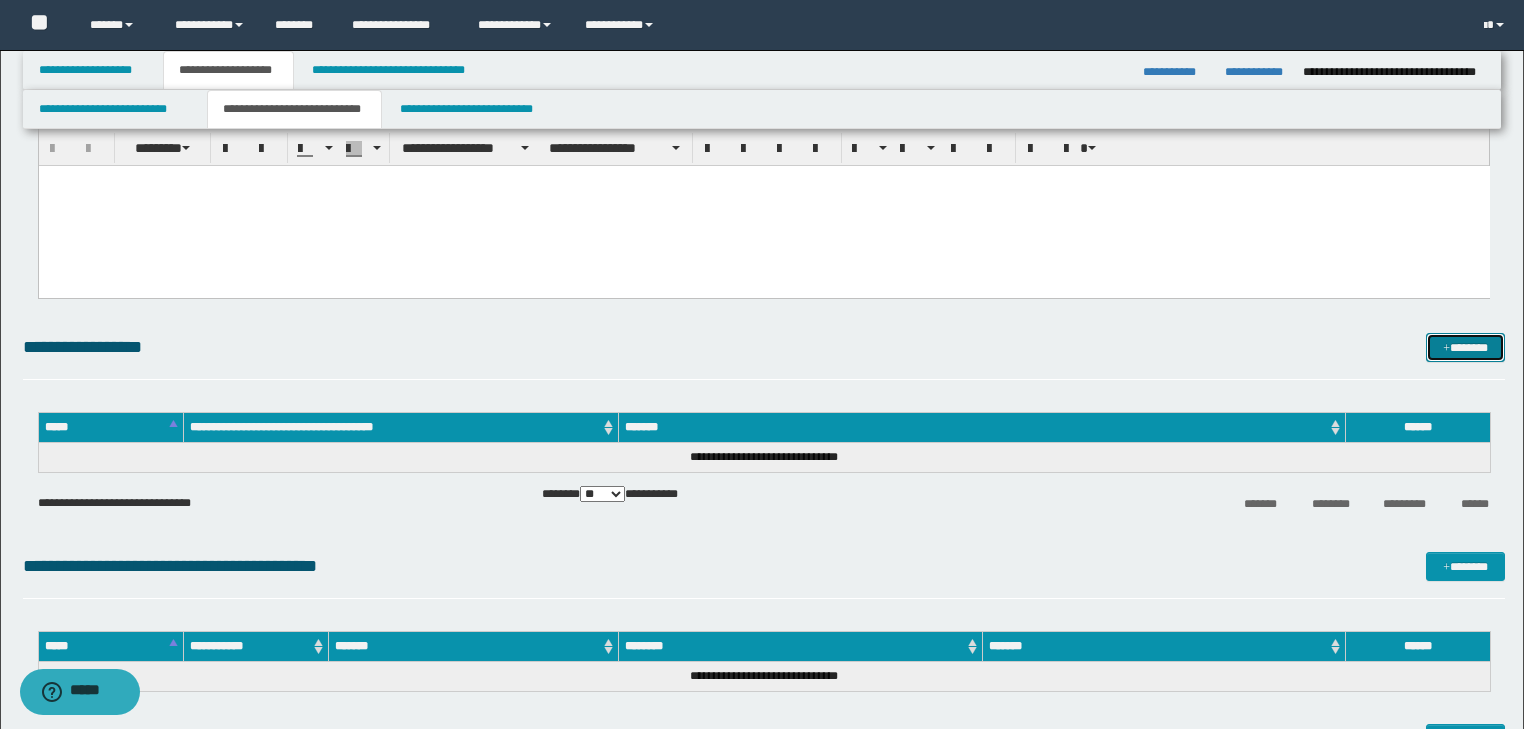 click on "*******" at bounding box center [1465, 348] 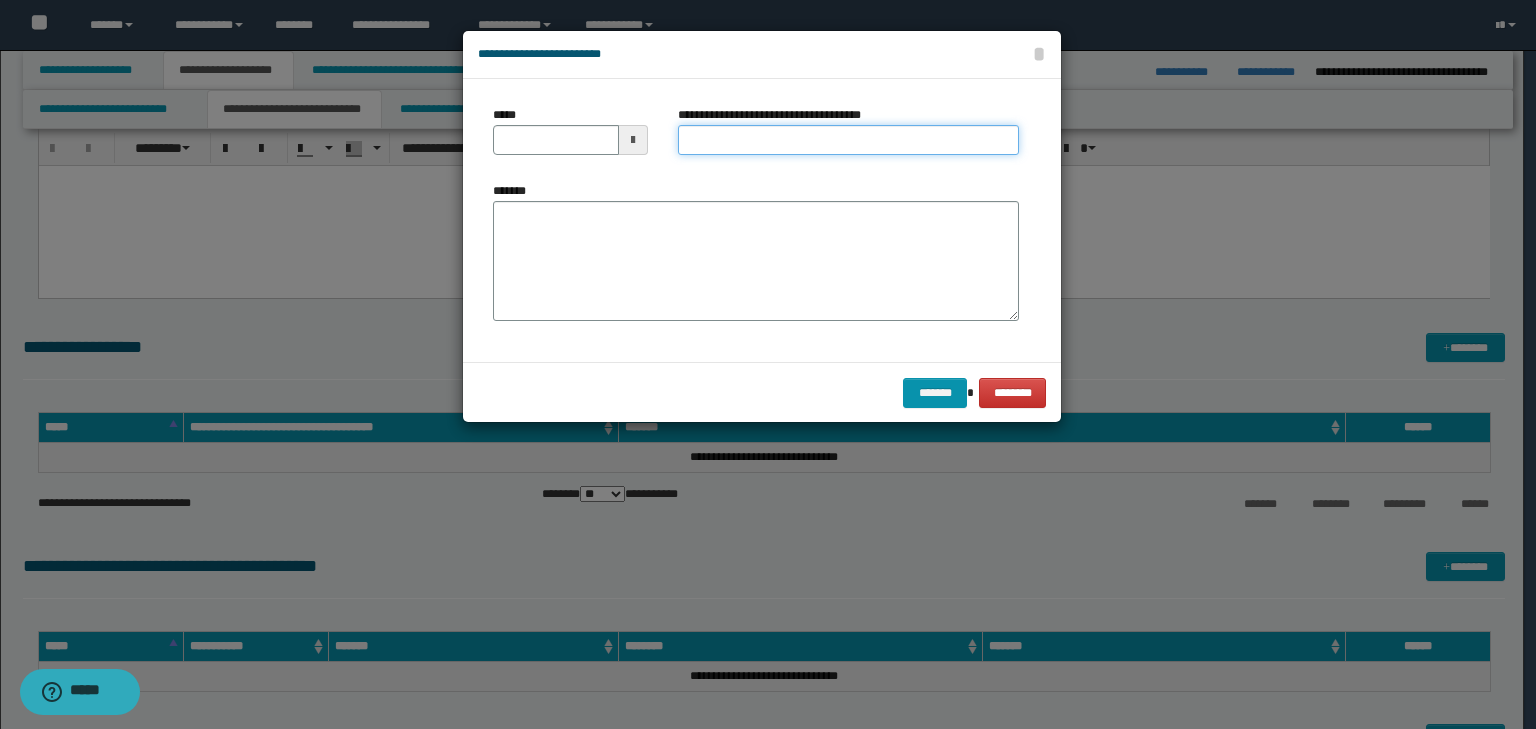 click on "**********" at bounding box center [848, 140] 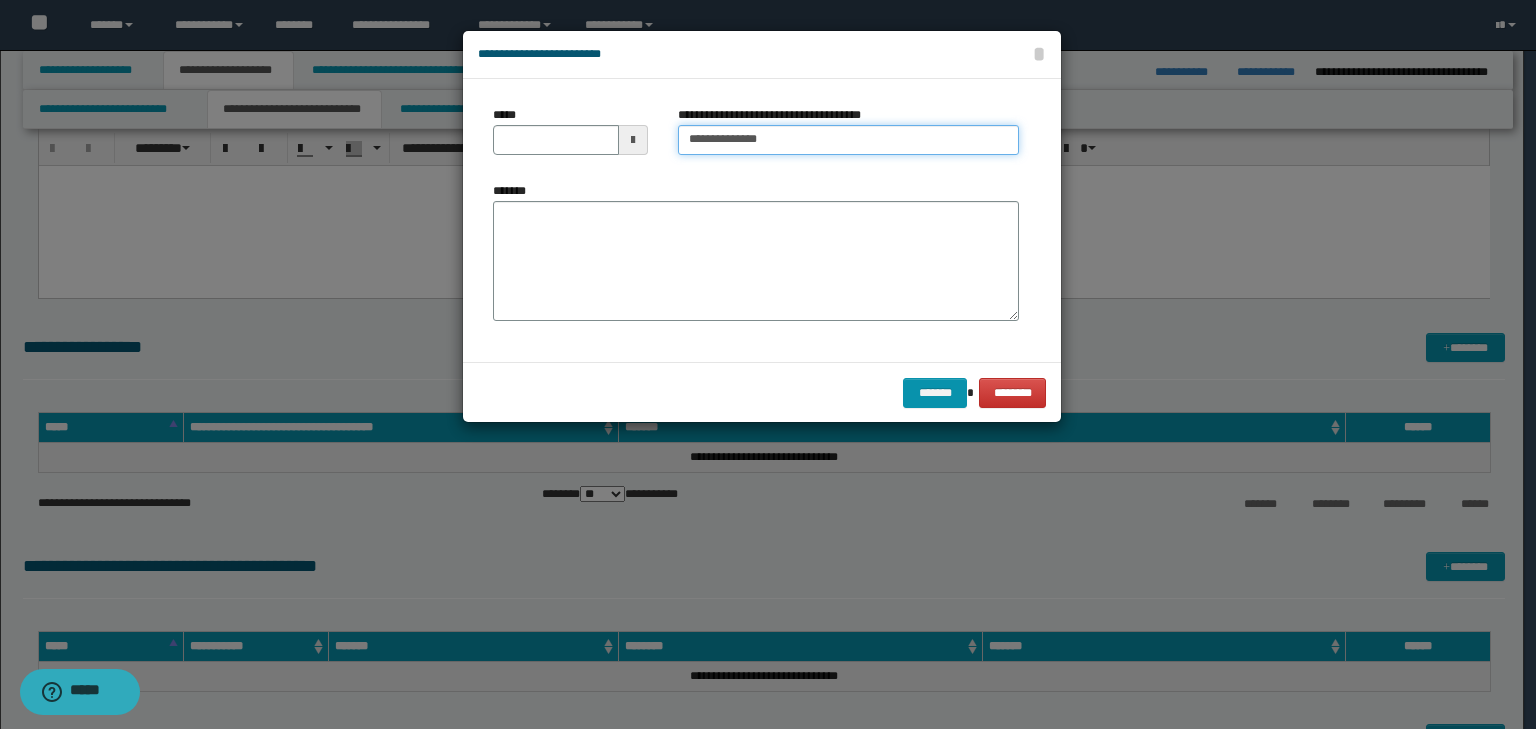 type on "**********" 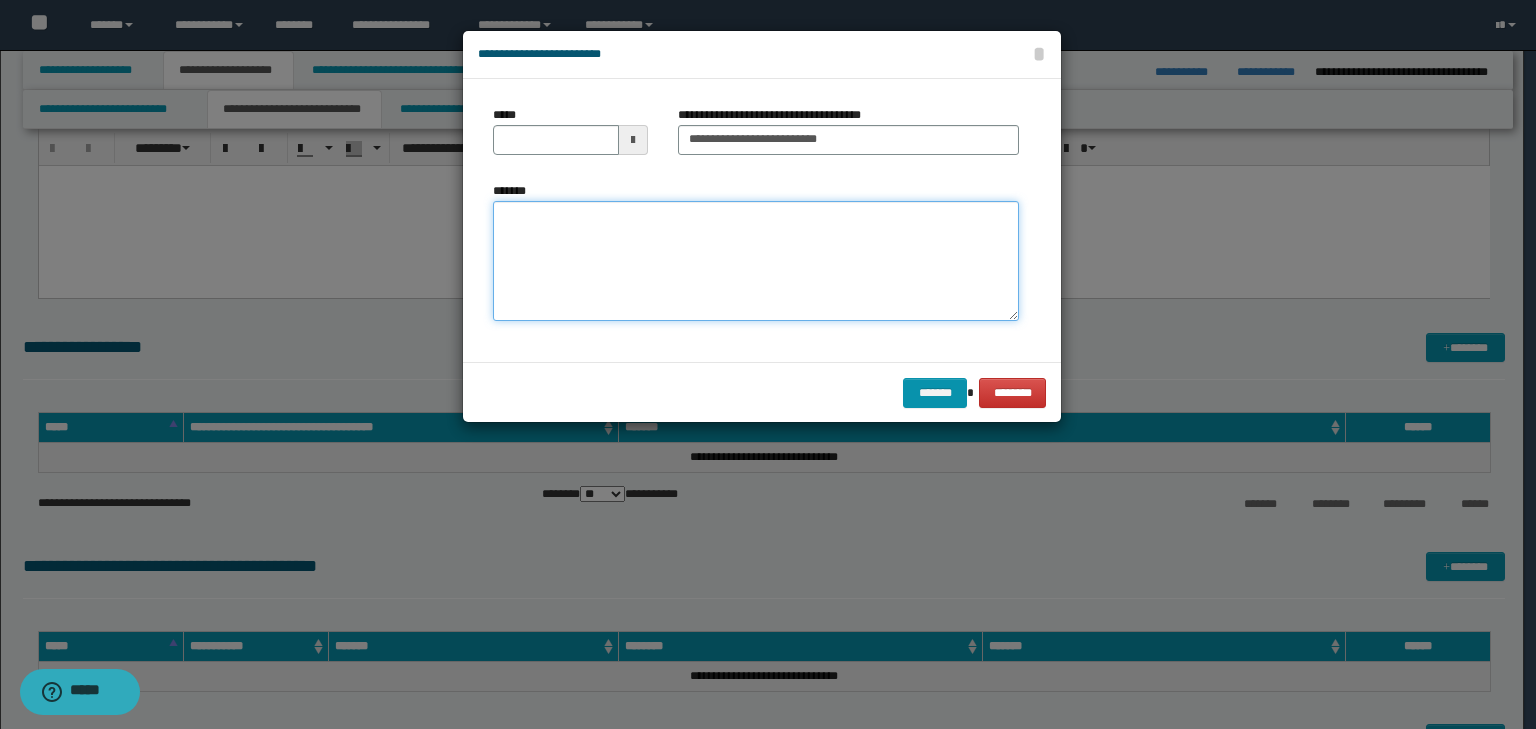 click on "*******" at bounding box center [756, 261] 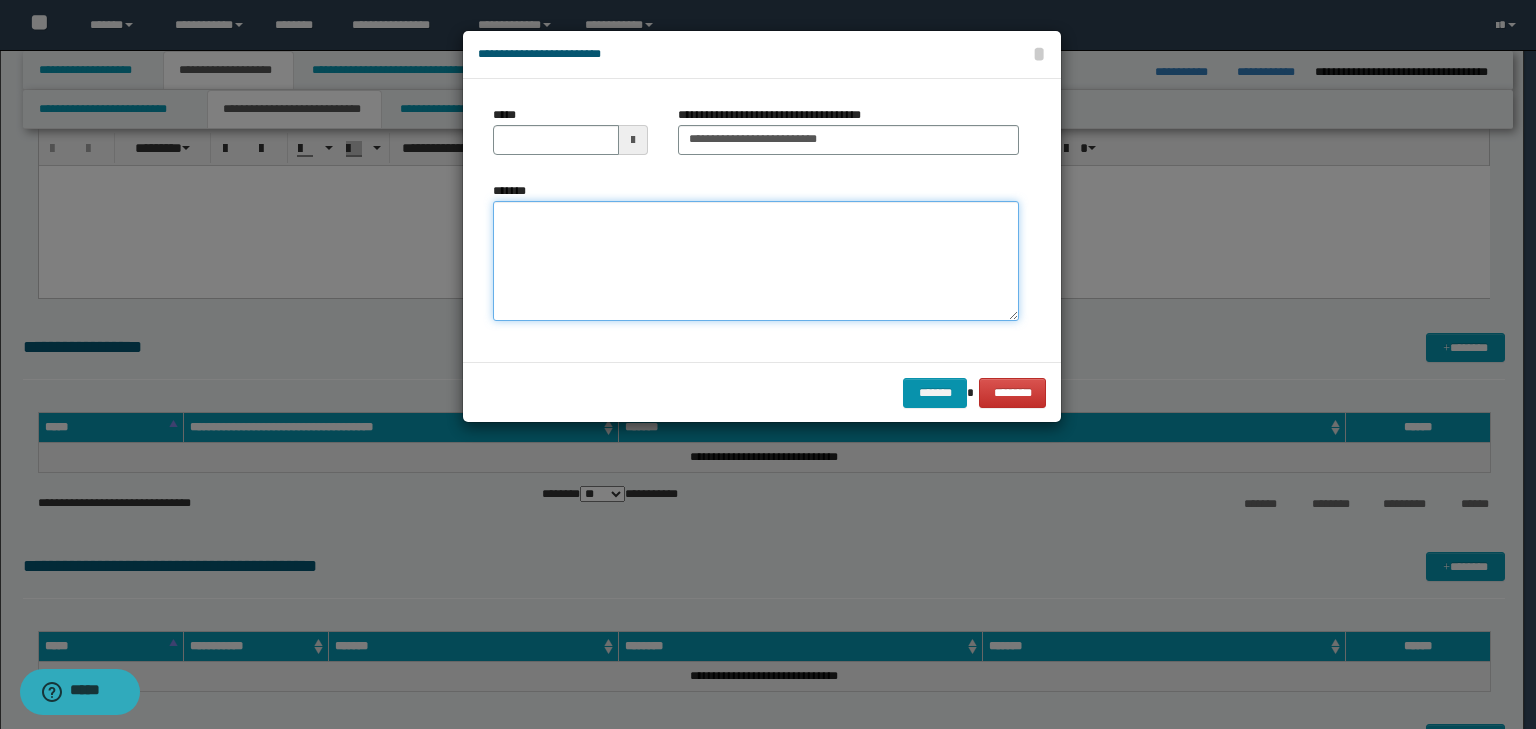 click on "*******" at bounding box center [756, 261] 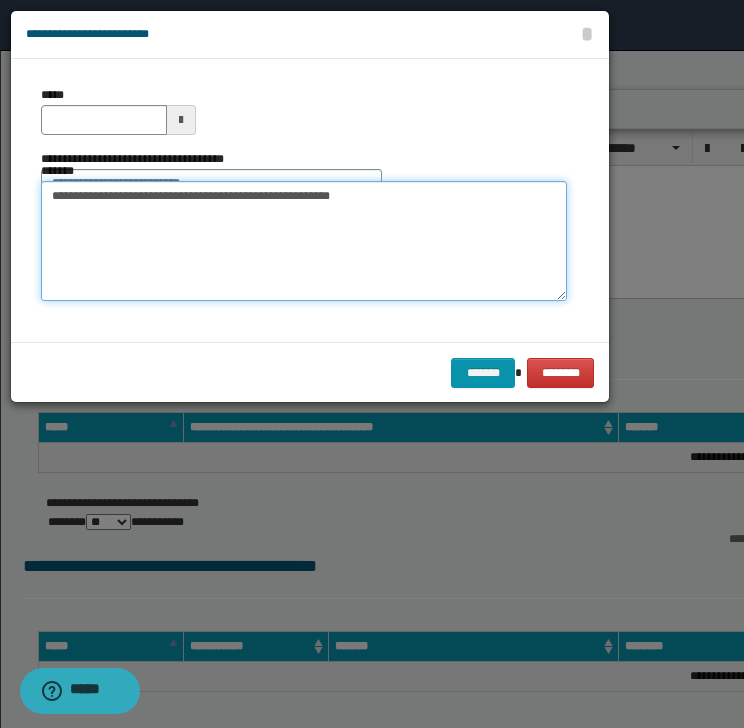 type 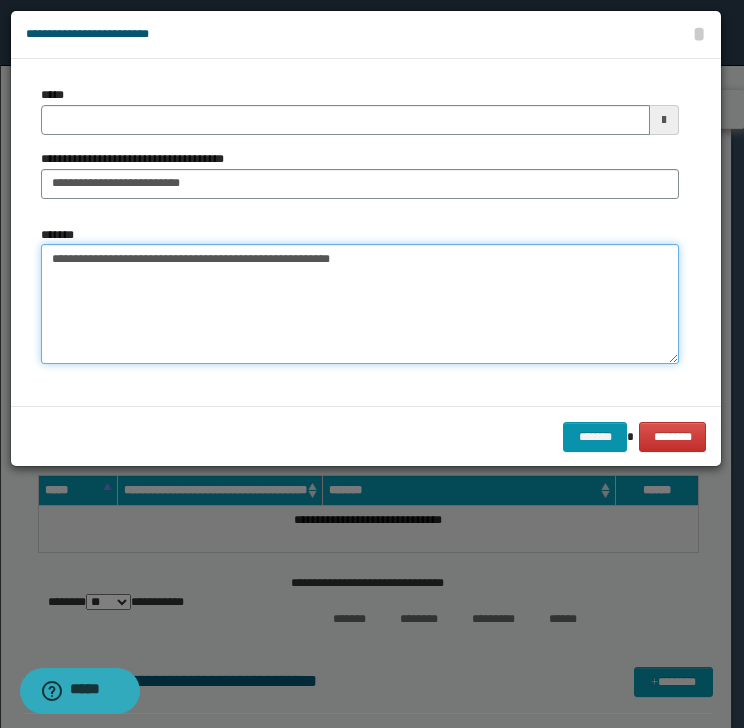 type on "**********" 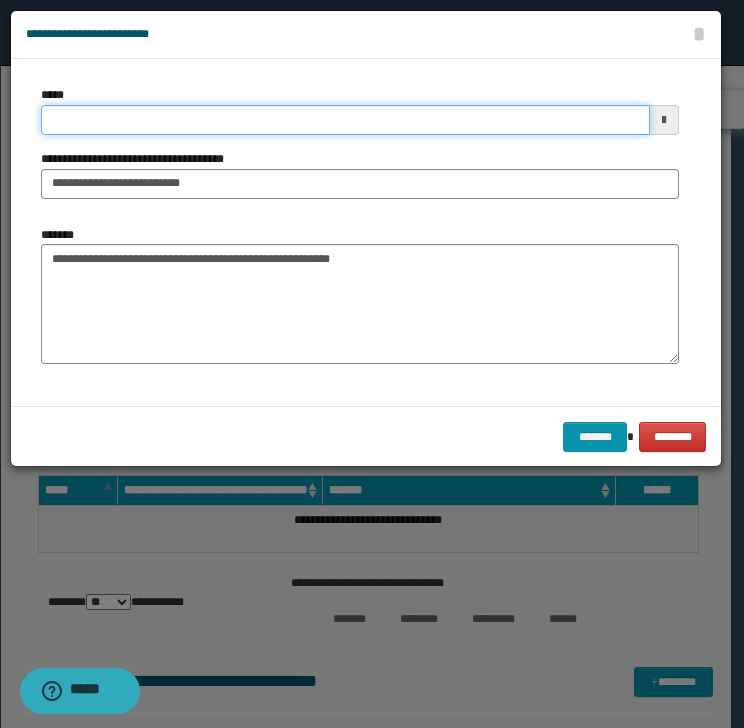 click on "*****" at bounding box center [345, 120] 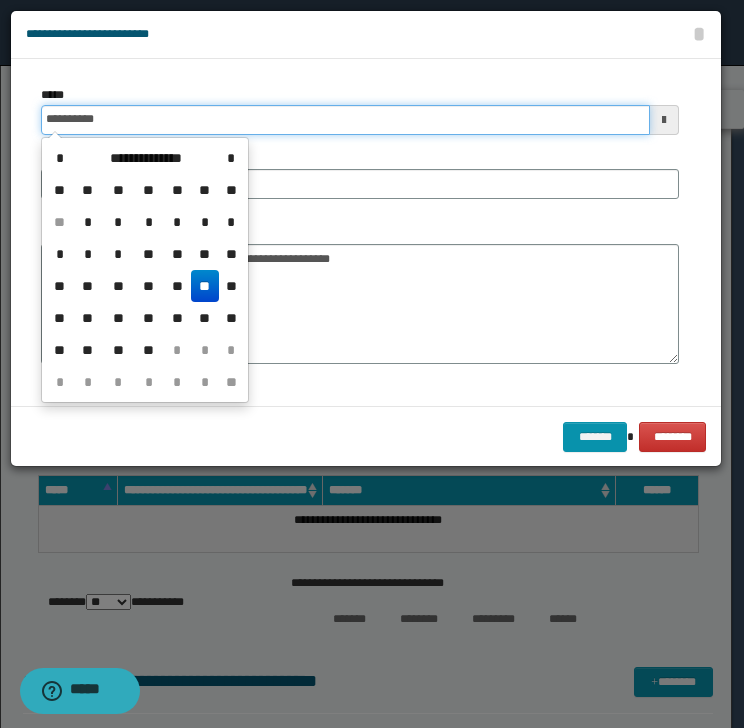 type on "**********" 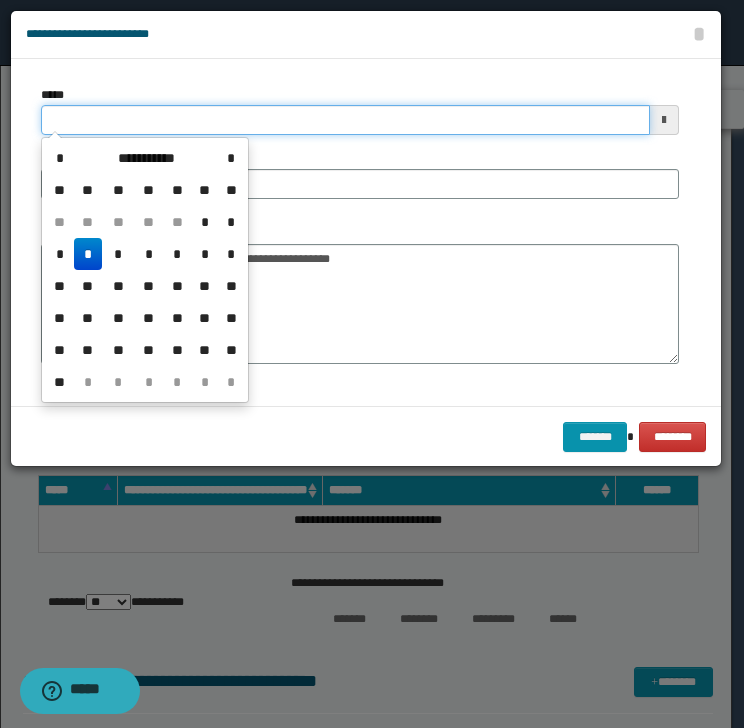 type on "**********" 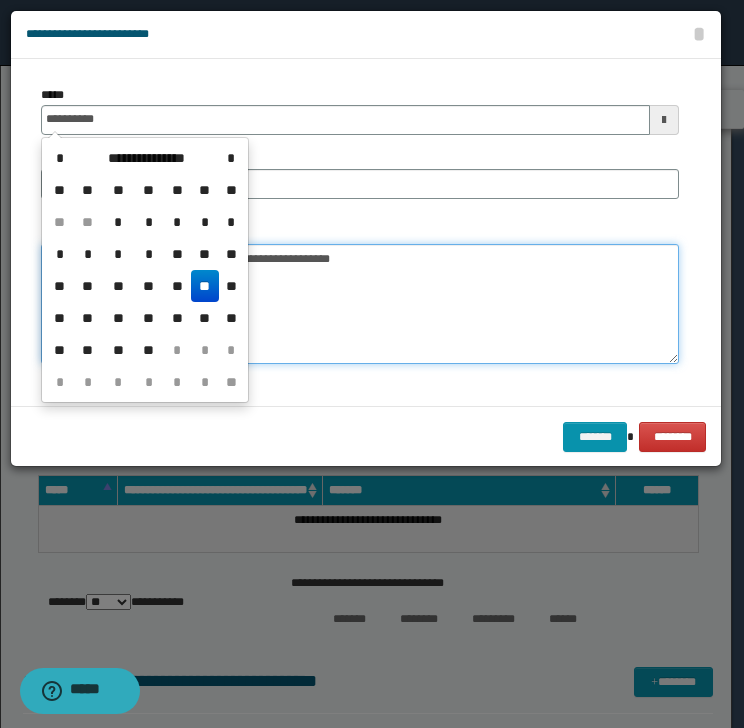 type on "**********" 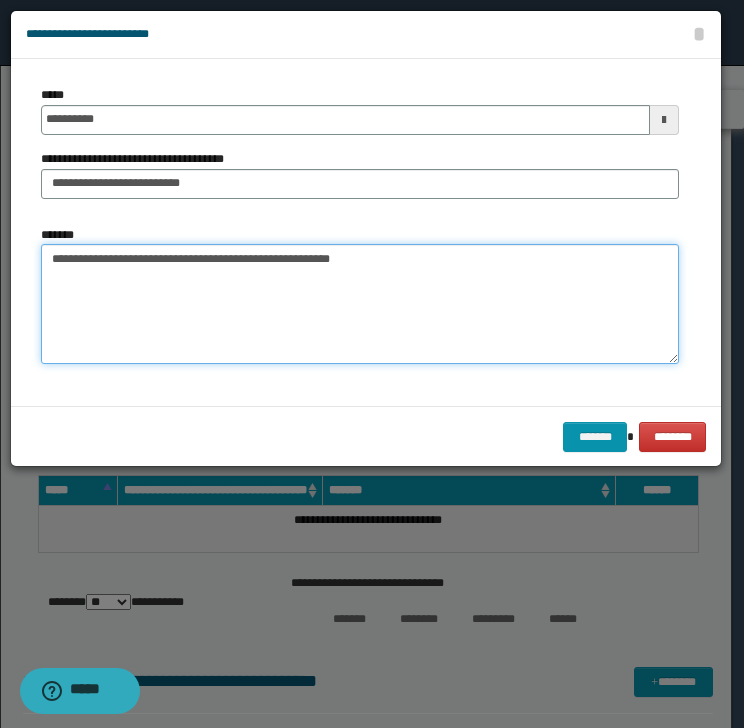 click on "**********" at bounding box center (360, 304) 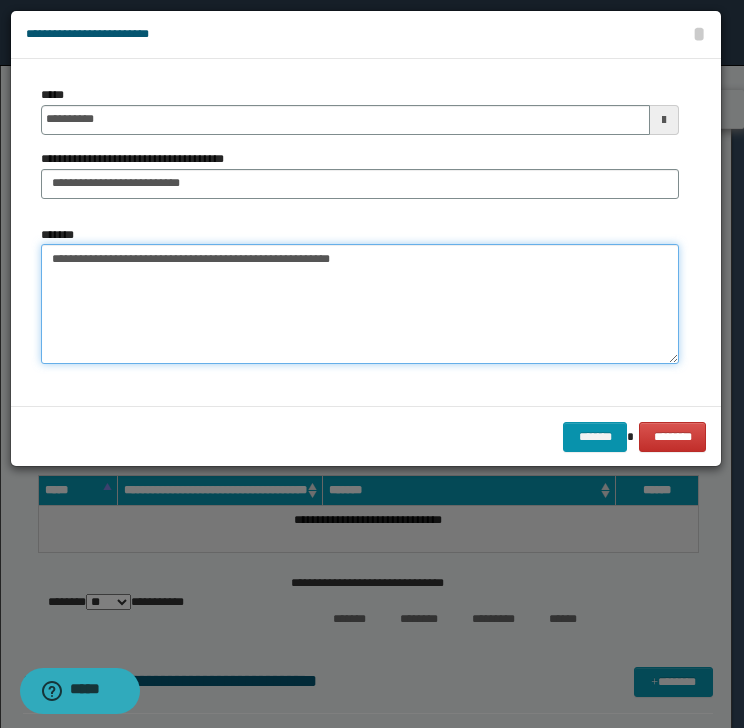 click on "**********" at bounding box center [360, 304] 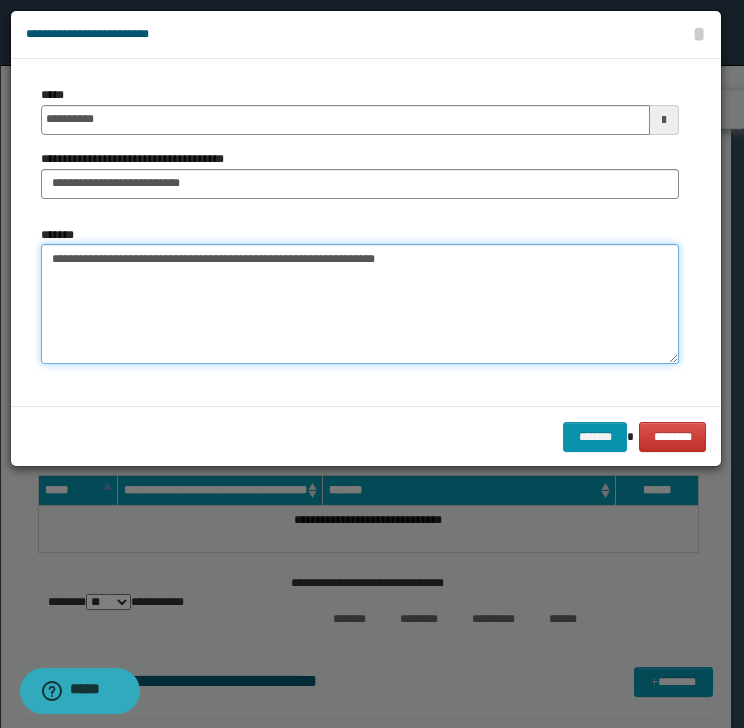 click on "**********" at bounding box center (360, 304) 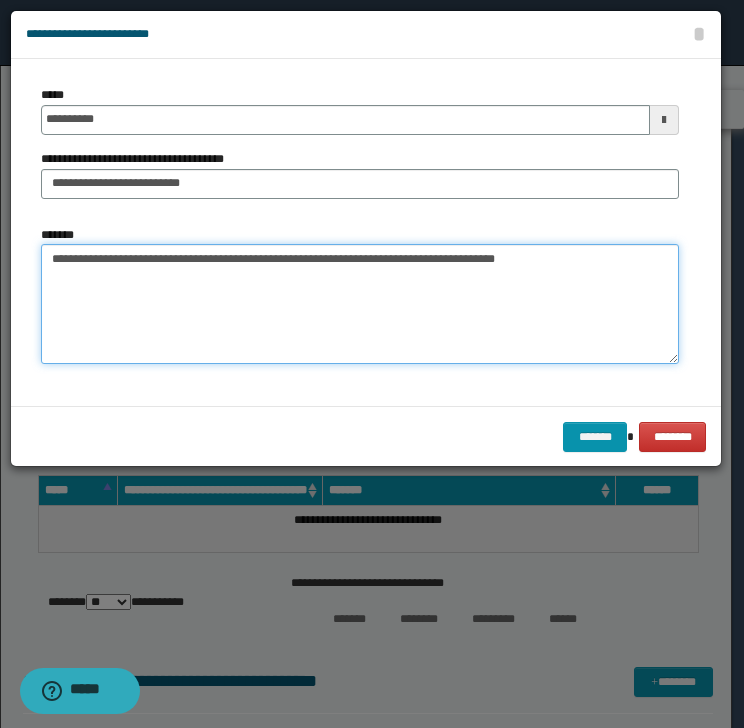 click on "**********" at bounding box center (360, 304) 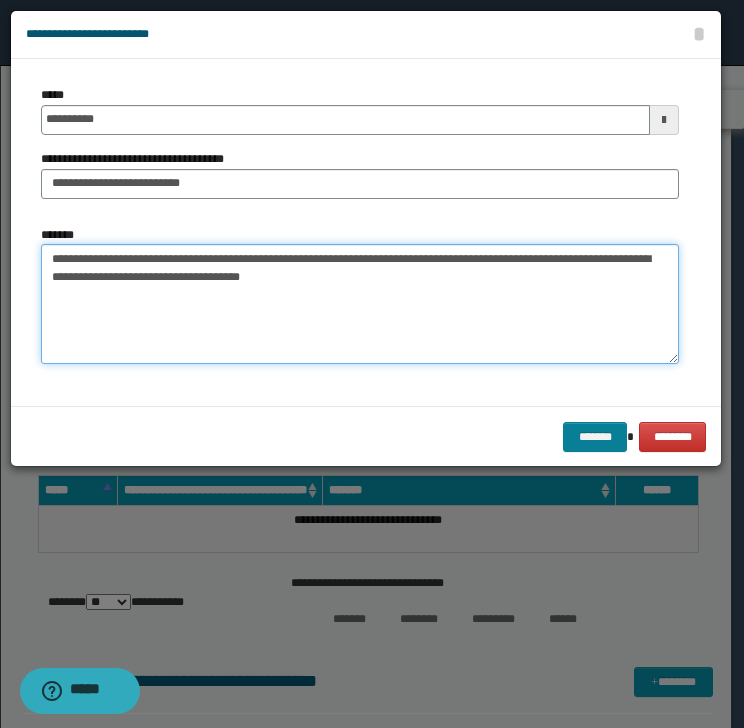 type on "**********" 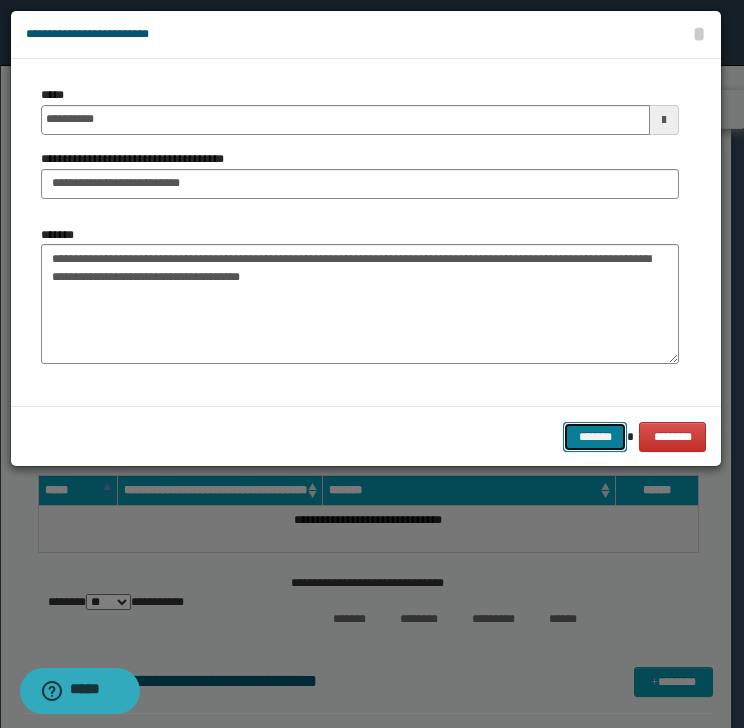 click on "*******" at bounding box center [595, 437] 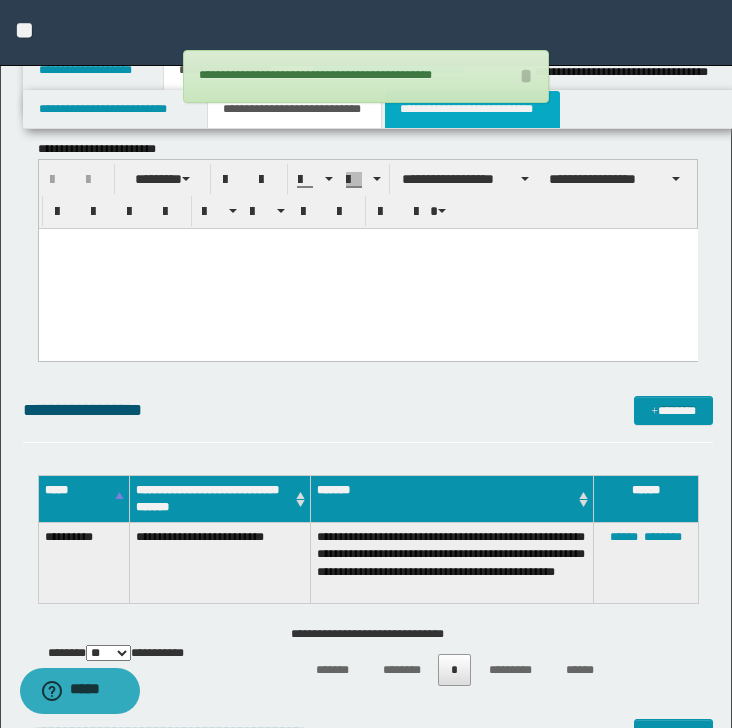 click on "**********" at bounding box center (472, 109) 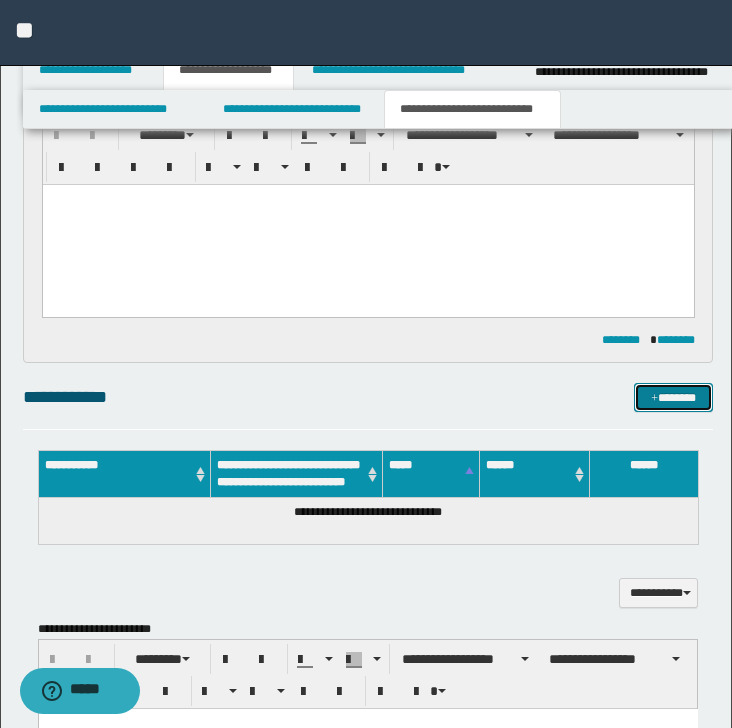 click on "*******" at bounding box center [673, 398] 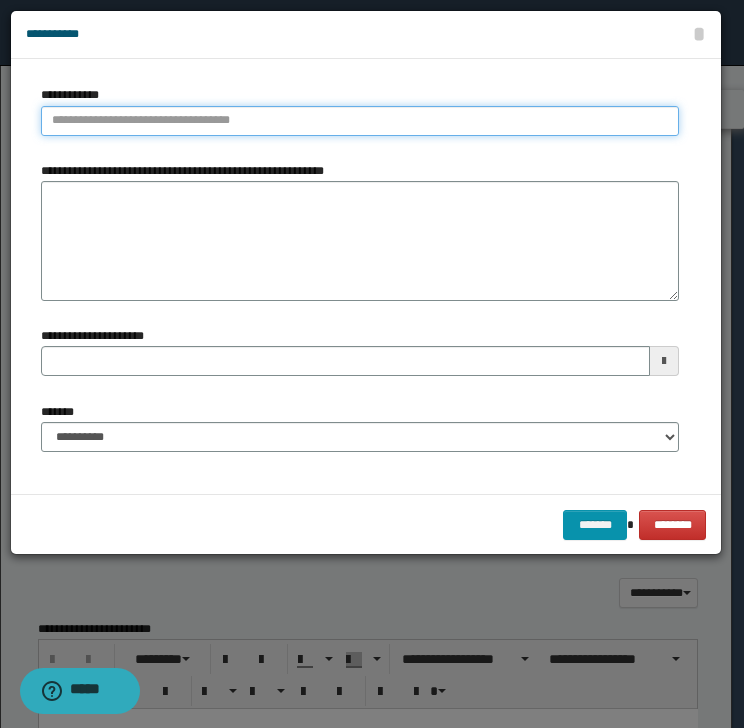 click on "**********" at bounding box center [360, 121] 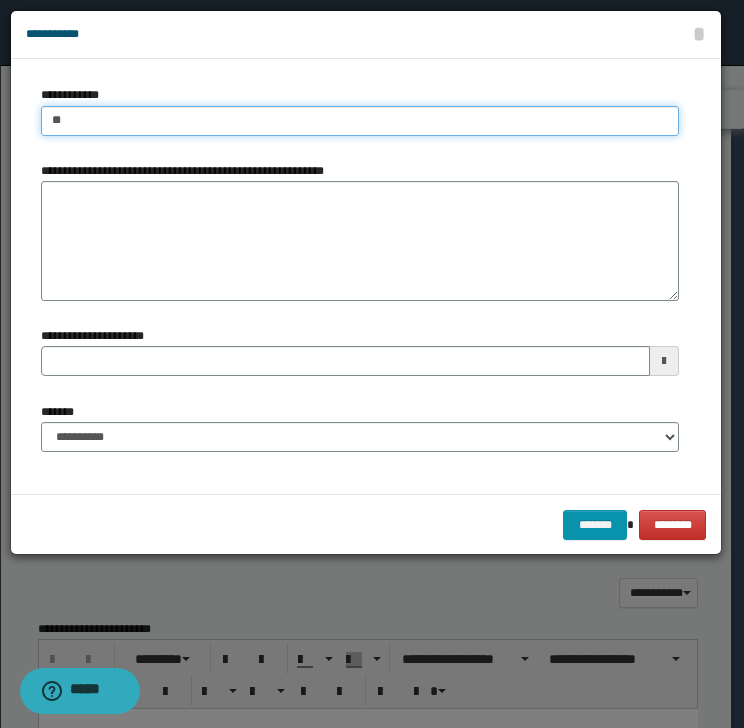 type on "***" 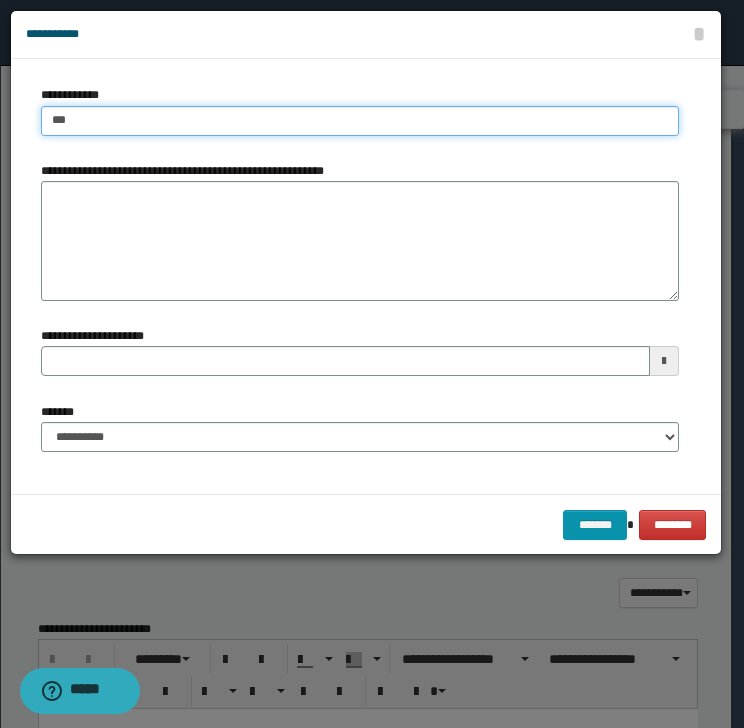 type on "***" 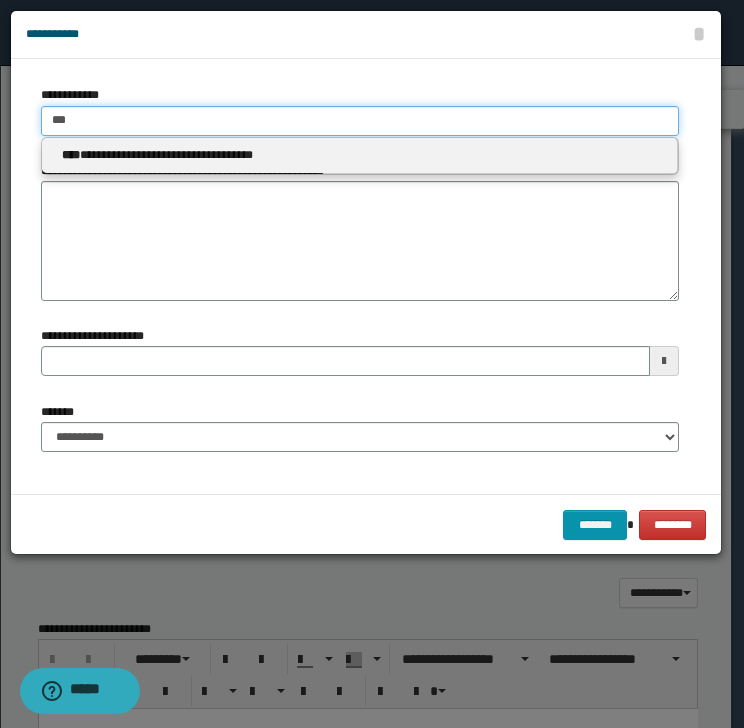type on "***" 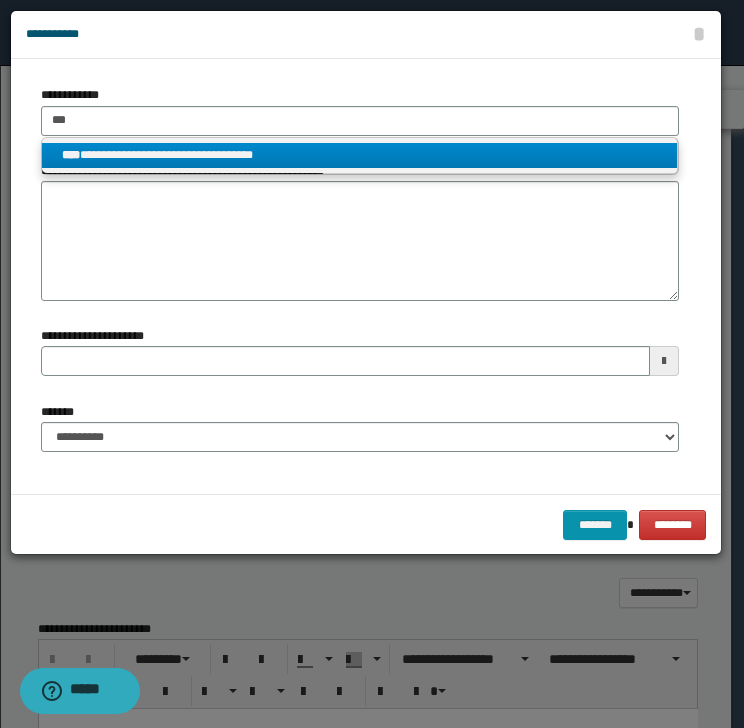 drag, startPoint x: 99, startPoint y: 151, endPoint x: 333, endPoint y: 326, distance: 292.2003 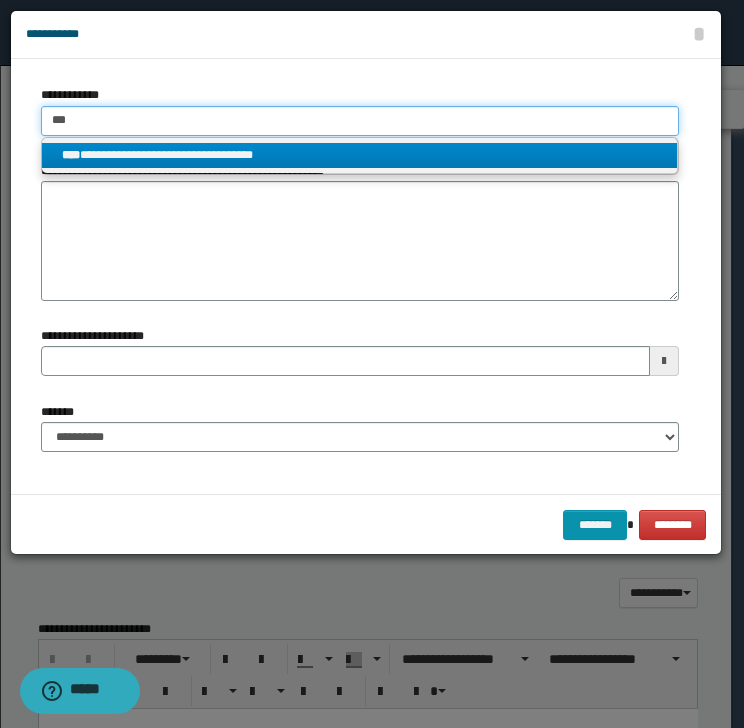 type 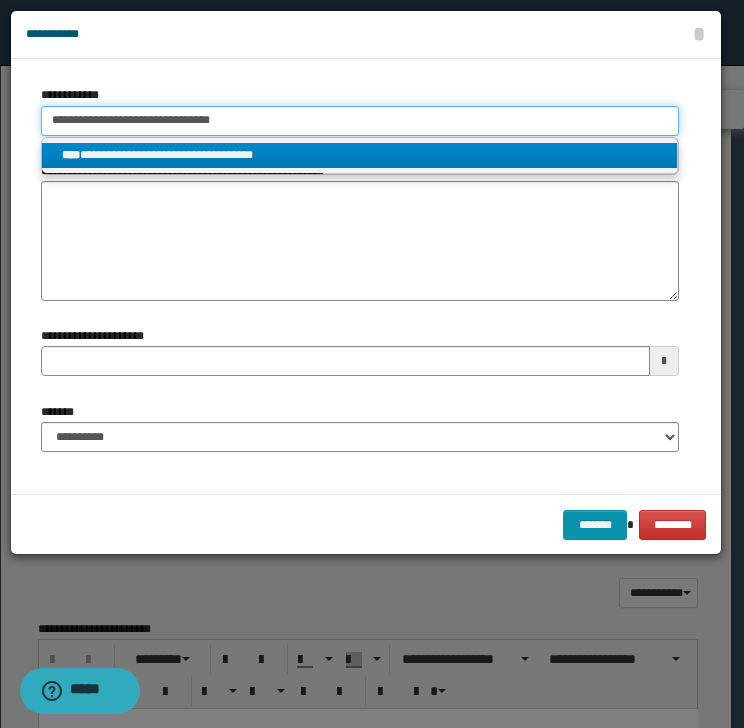 type 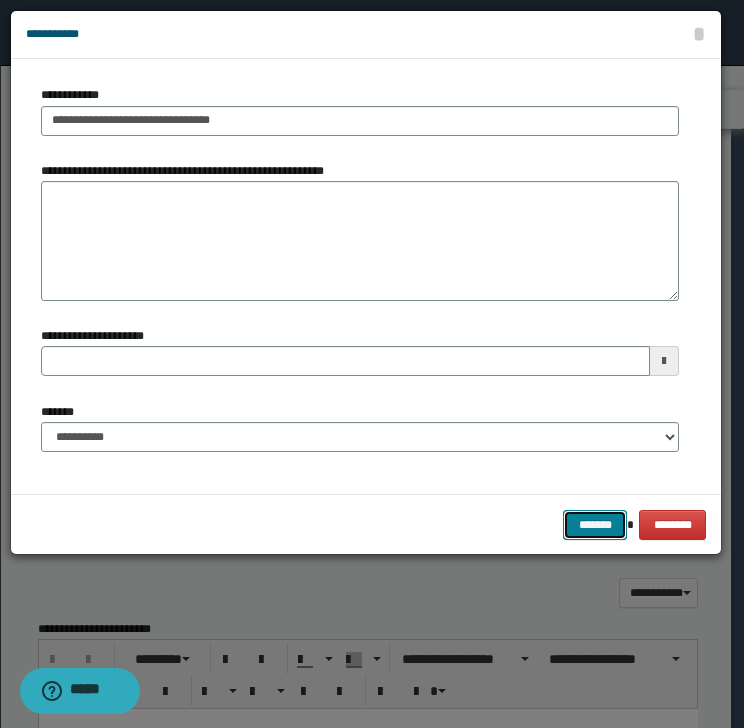 click on "*******" at bounding box center [595, 525] 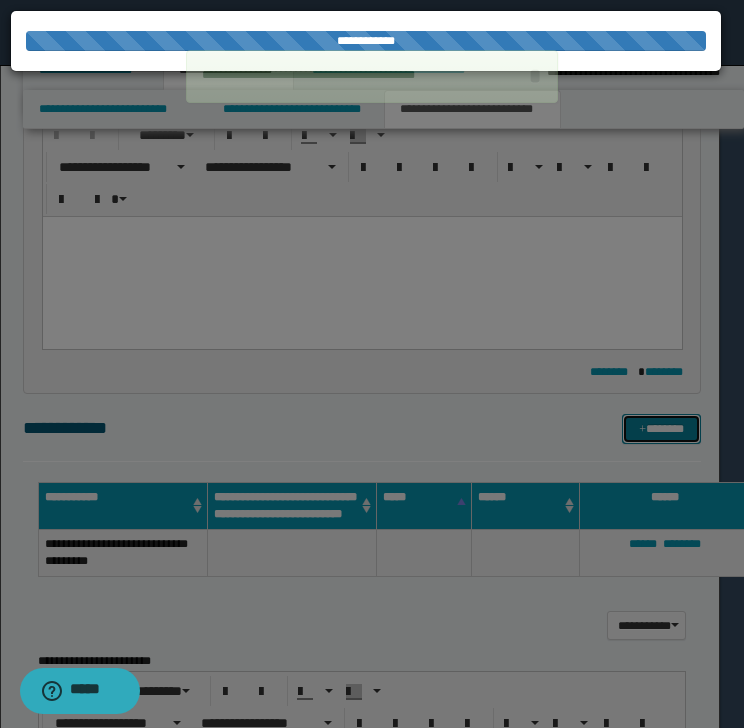 type 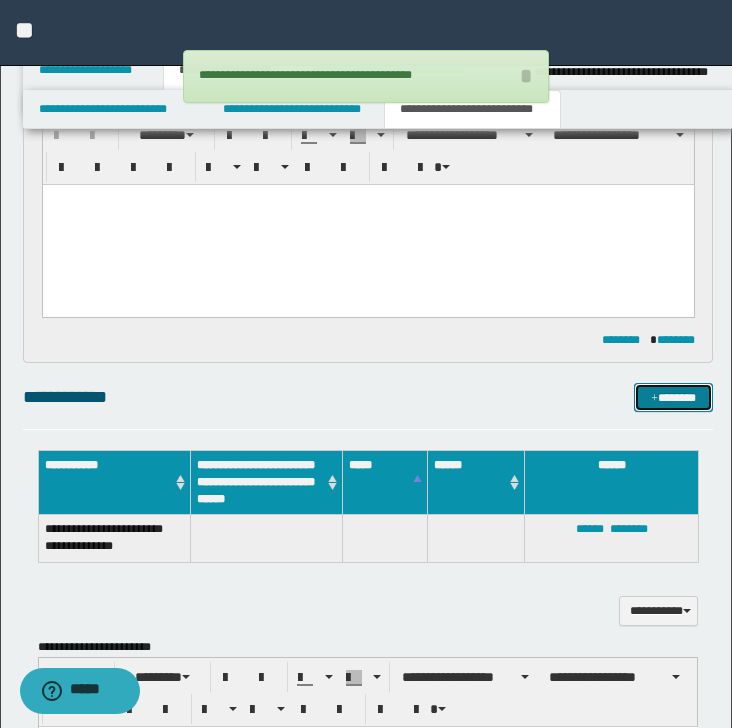 click on "*******" at bounding box center (673, 398) 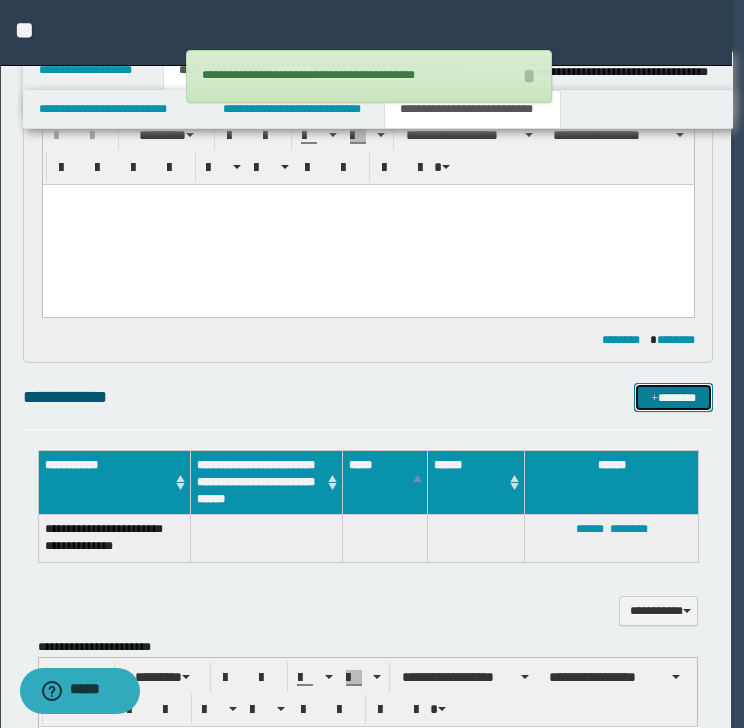 type 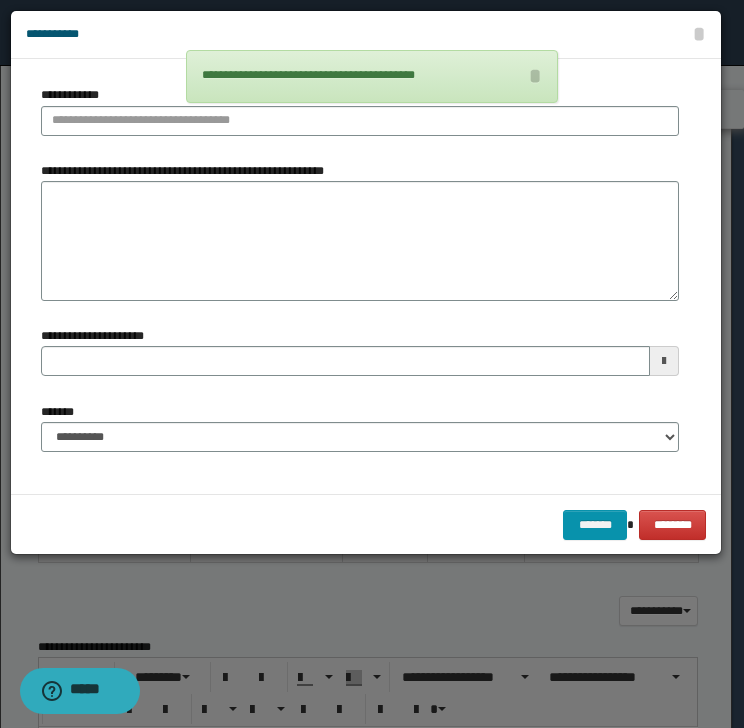 click on "**********" at bounding box center [360, 110] 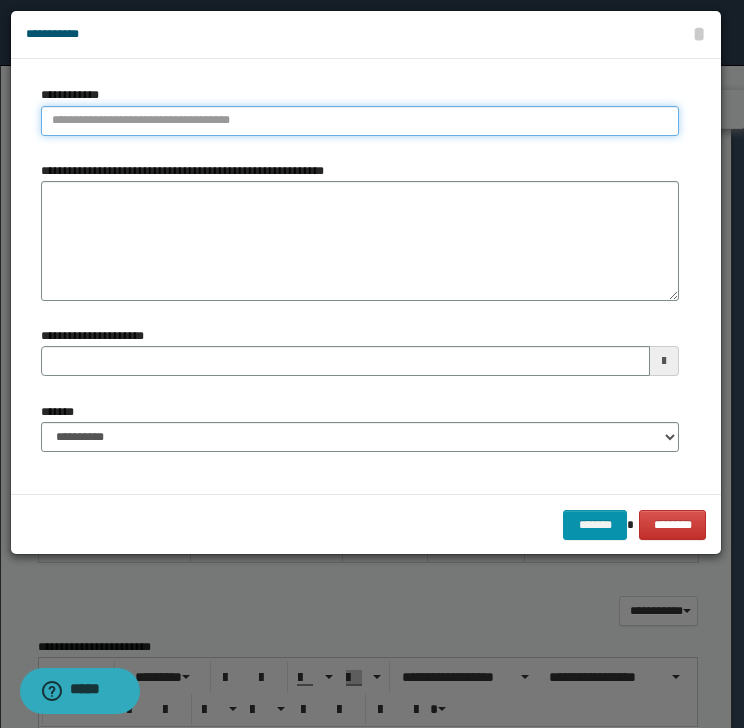 type on "**********" 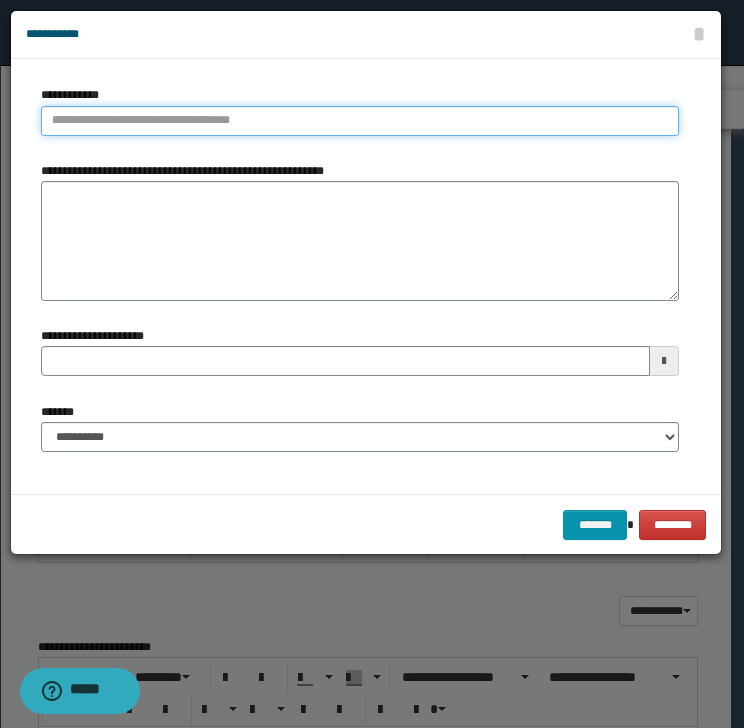 click on "**********" at bounding box center [360, 121] 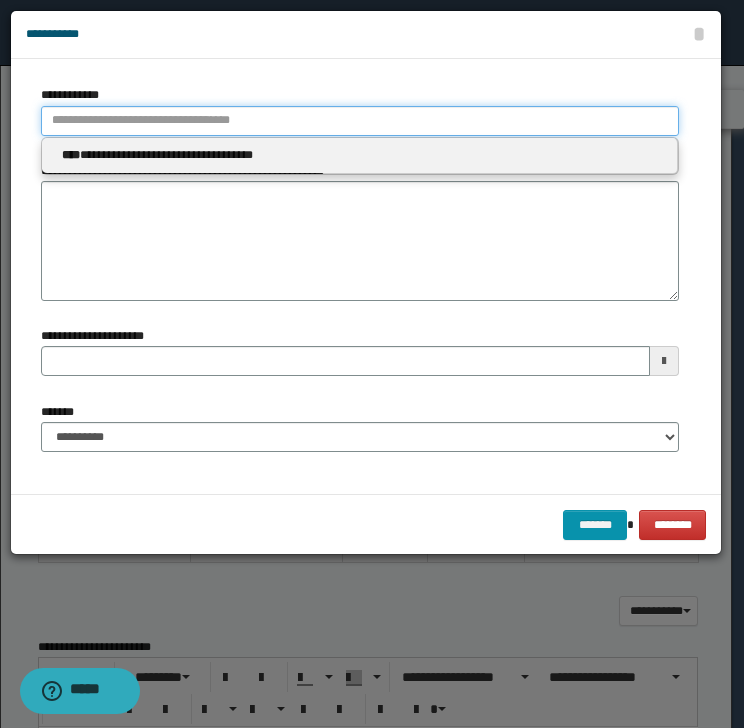 type 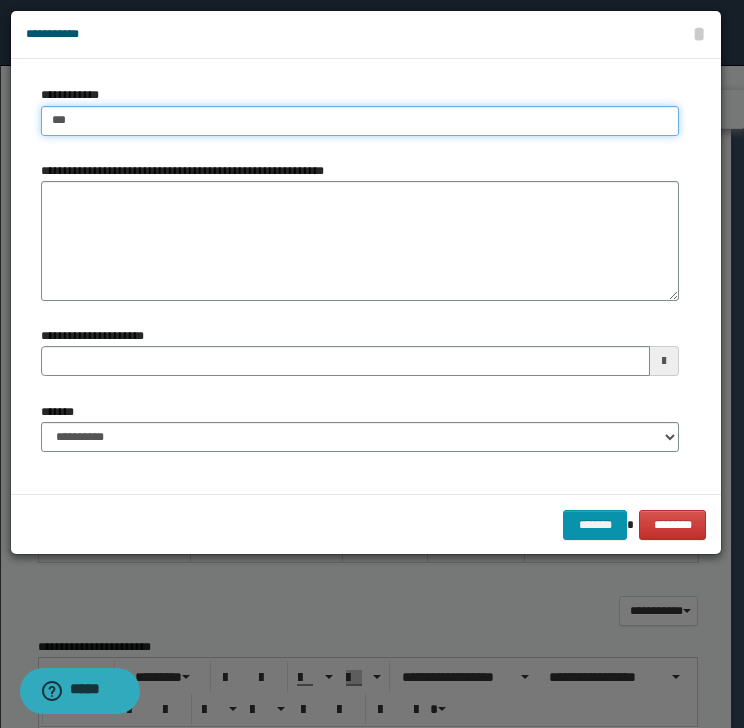 type on "****" 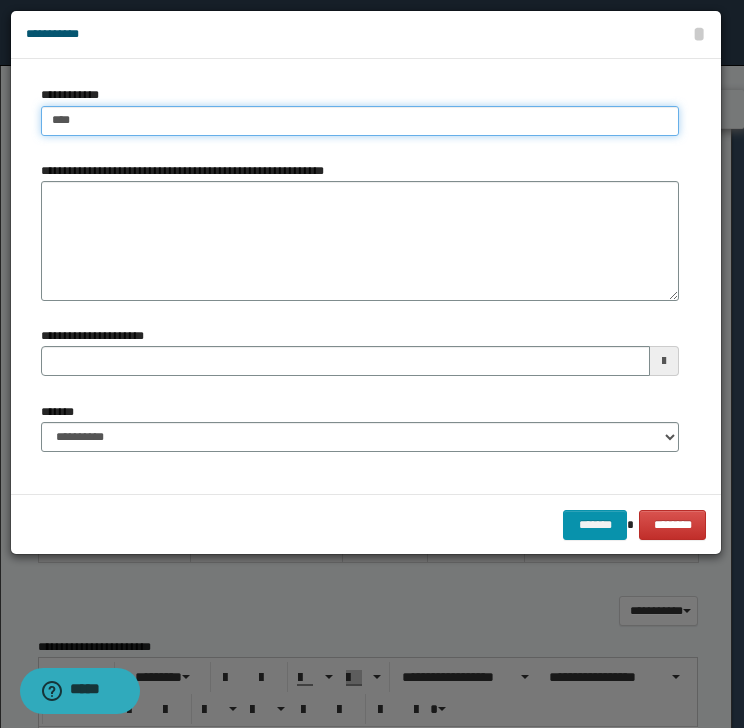 type on "****" 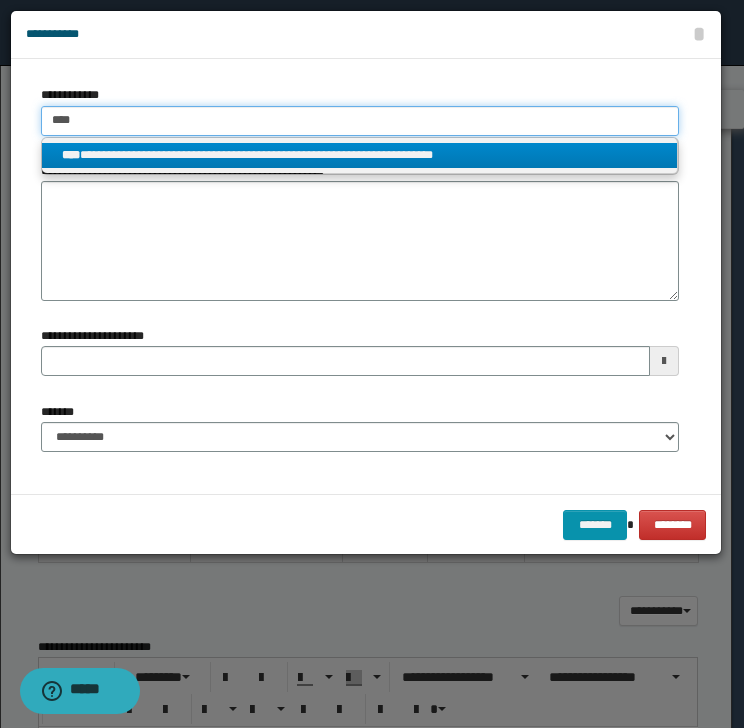 type on "****" 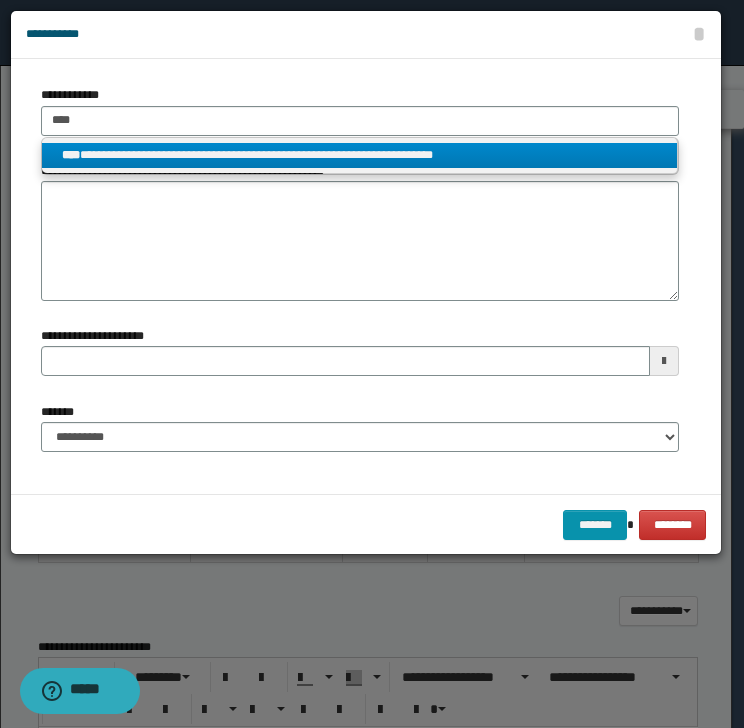 click on "**********" at bounding box center [360, 155] 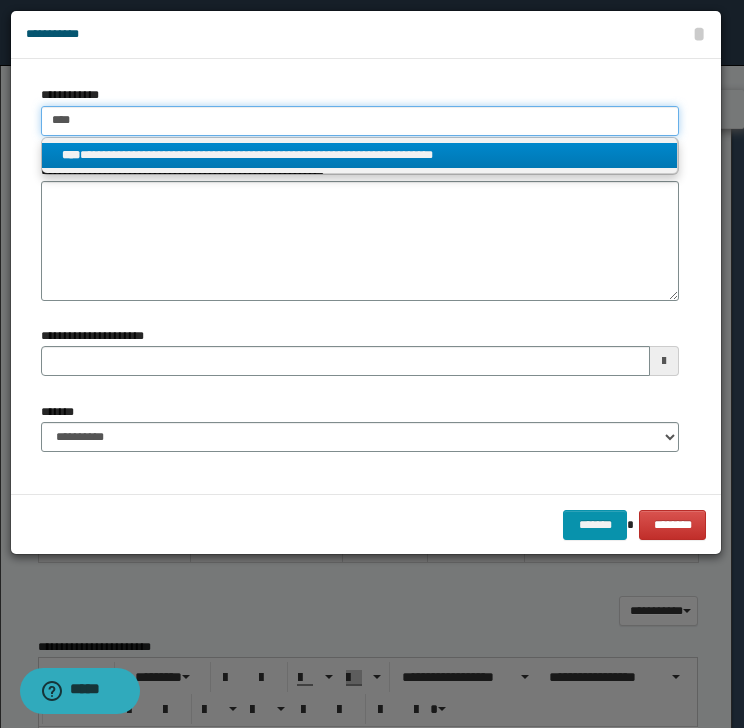 type 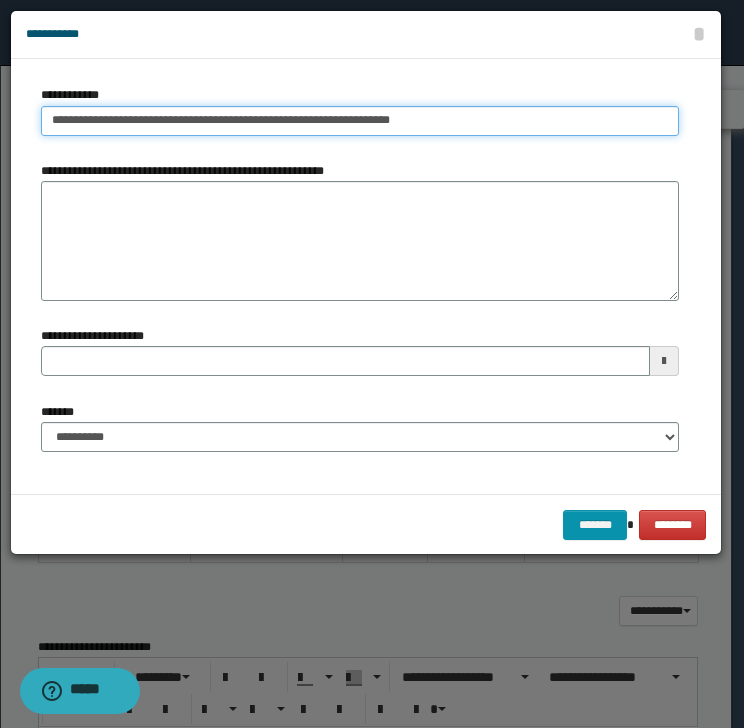 type 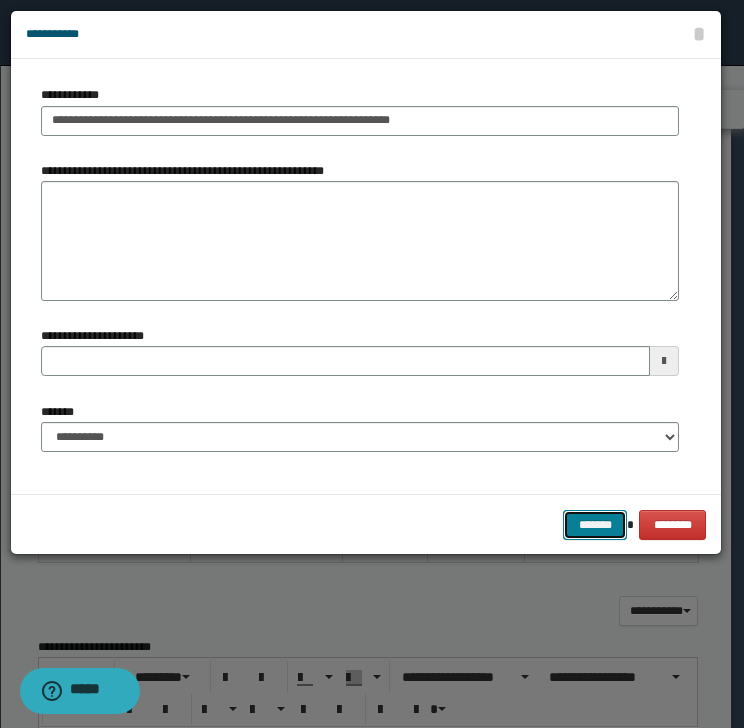 click on "*******" at bounding box center (595, 525) 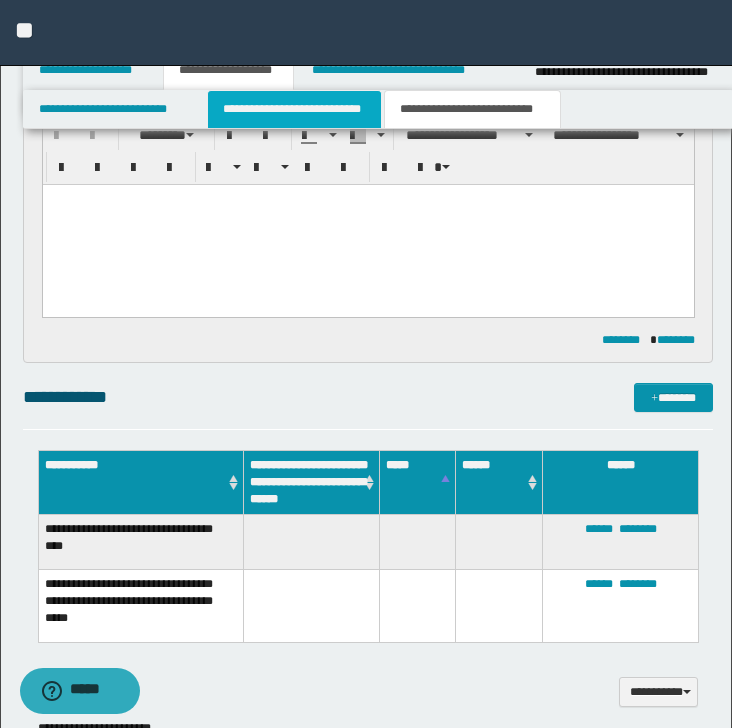 click on "**********" at bounding box center [294, 109] 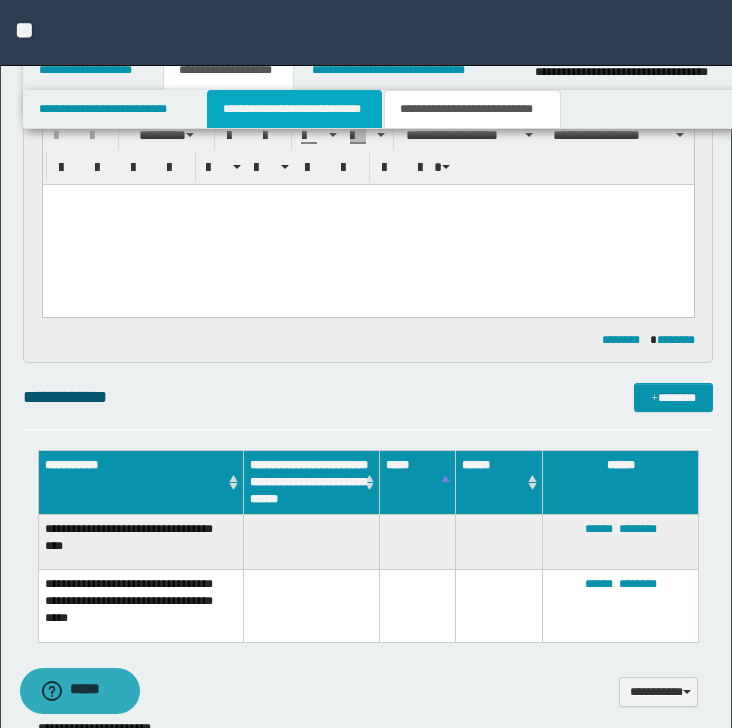 type 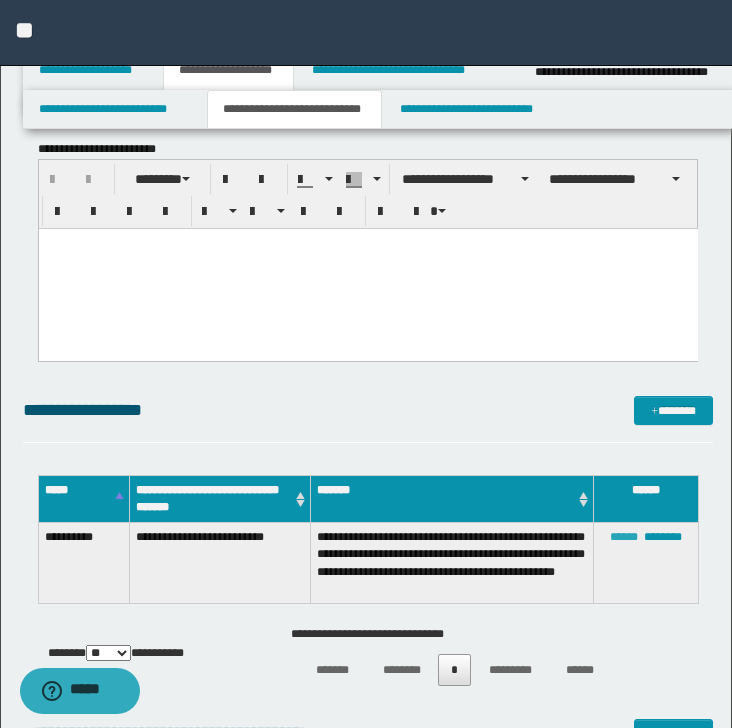 click on "******" at bounding box center (624, 537) 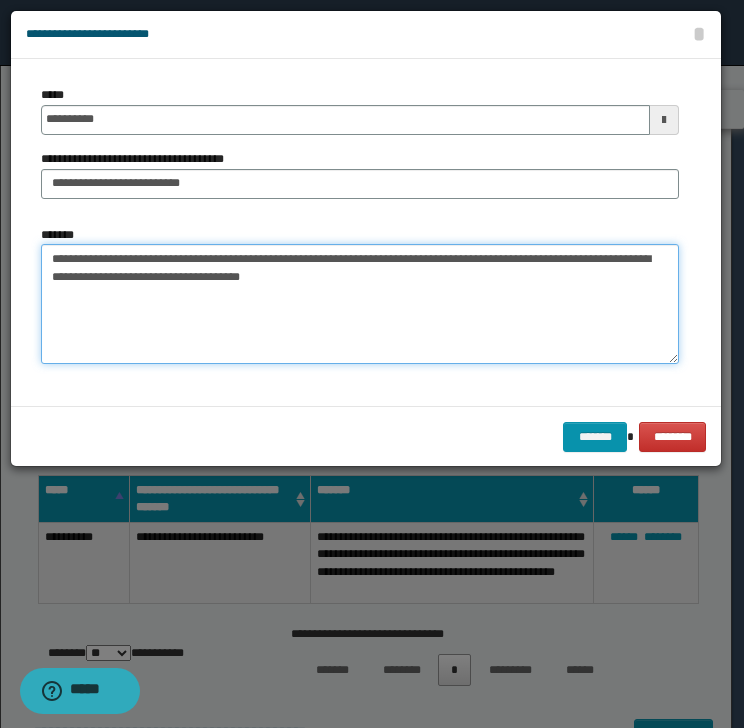 click on "**********" at bounding box center (360, 304) 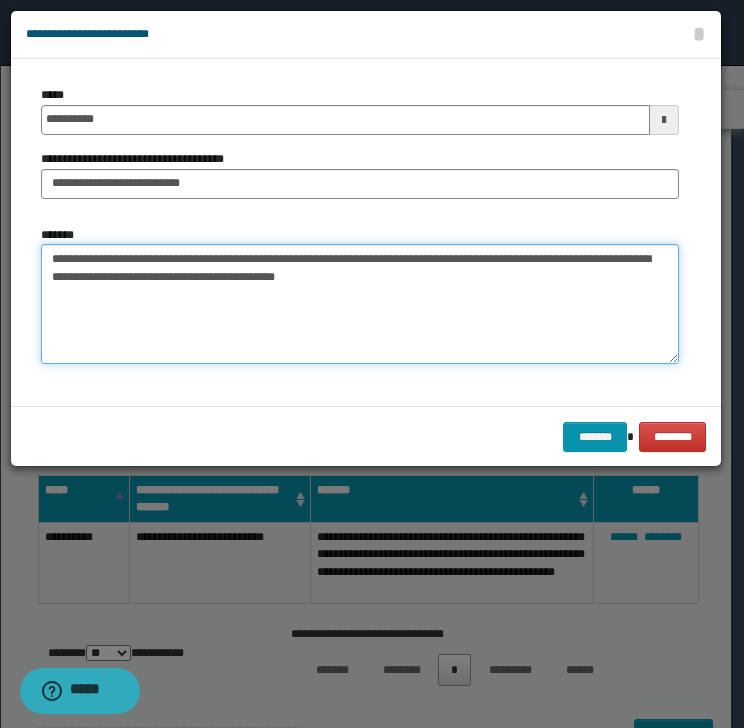 click on "**********" at bounding box center (360, 304) 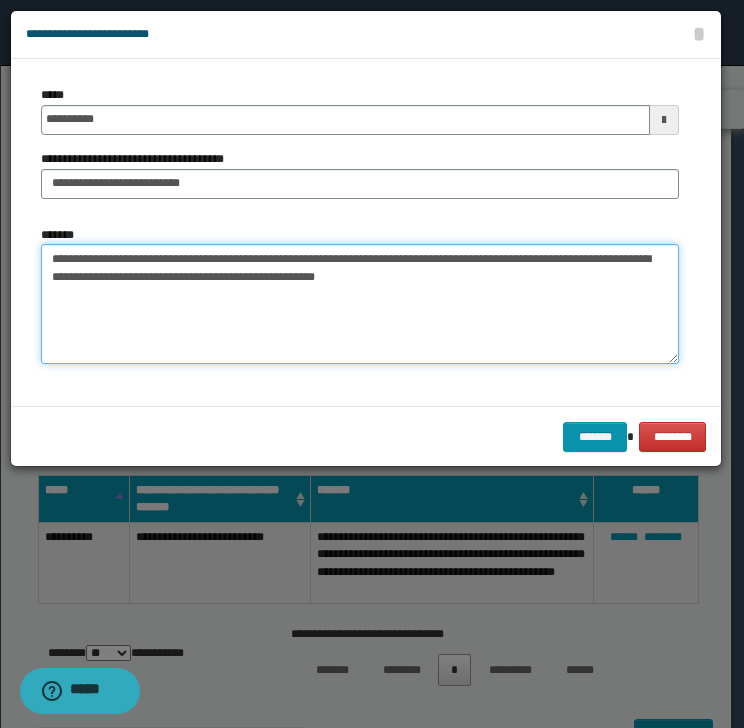 click on "**********" at bounding box center (360, 304) 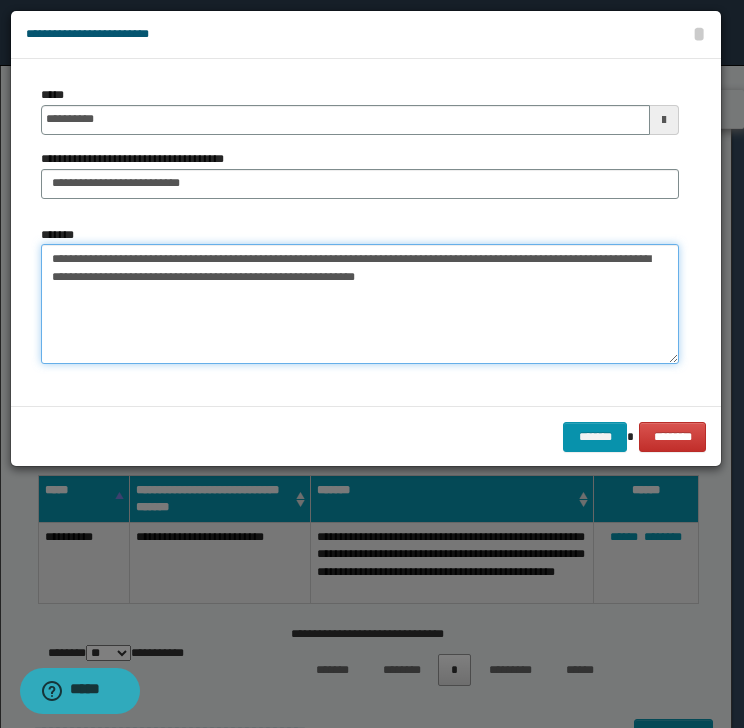 click on "**********" at bounding box center (360, 304) 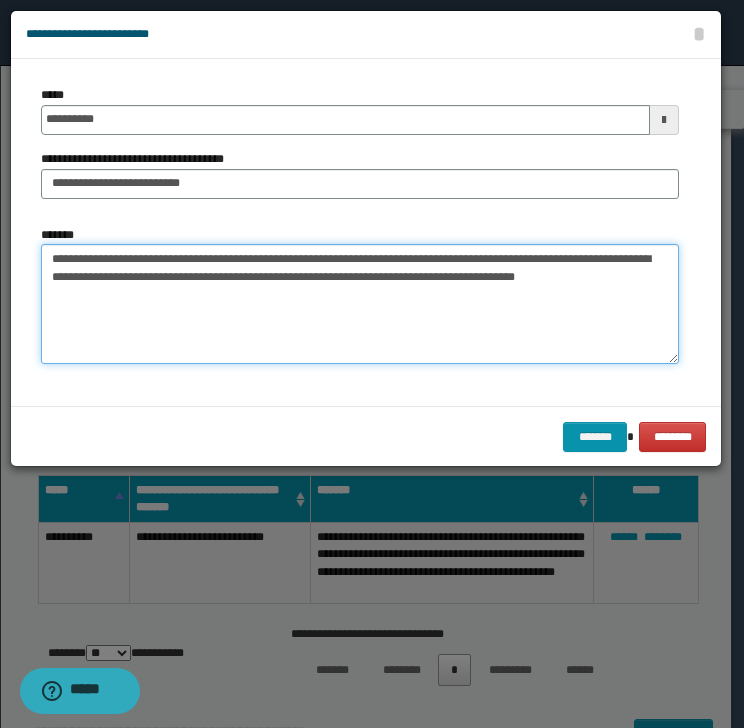 click on "**********" at bounding box center [360, 304] 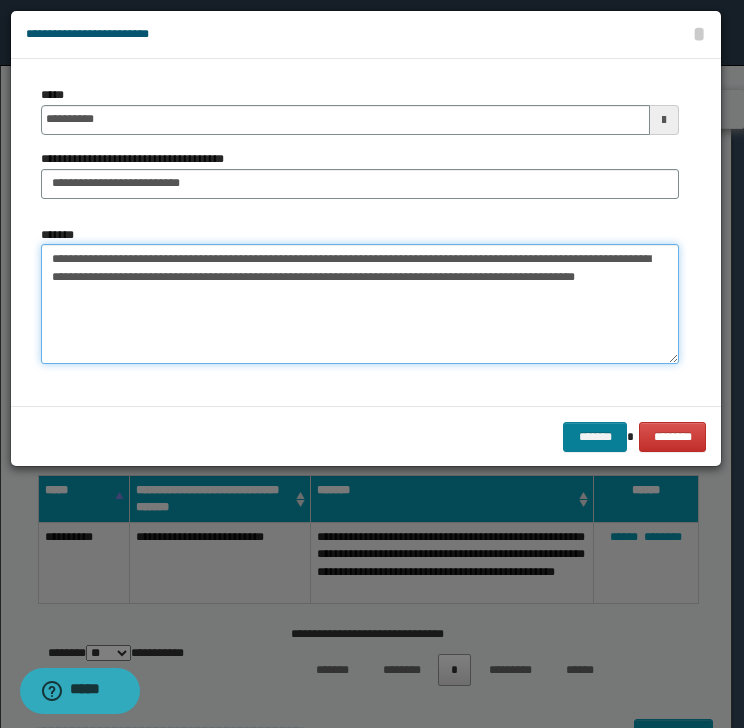 type on "**********" 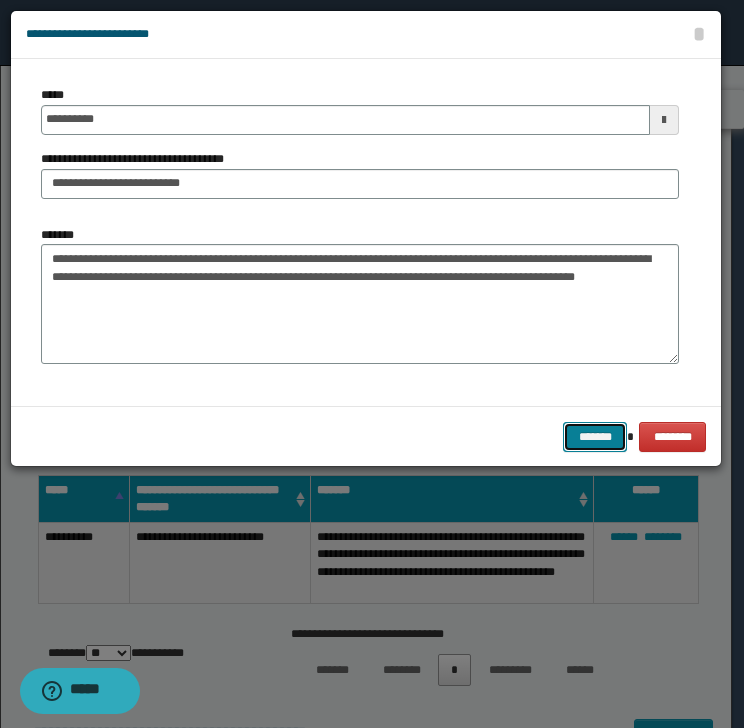 click on "*******" at bounding box center (595, 437) 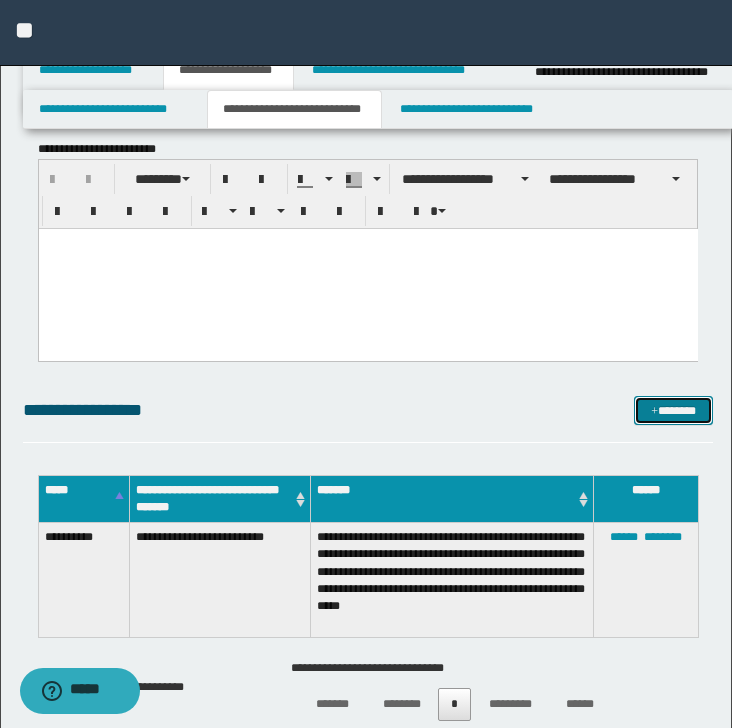 click on "*******" at bounding box center [673, 411] 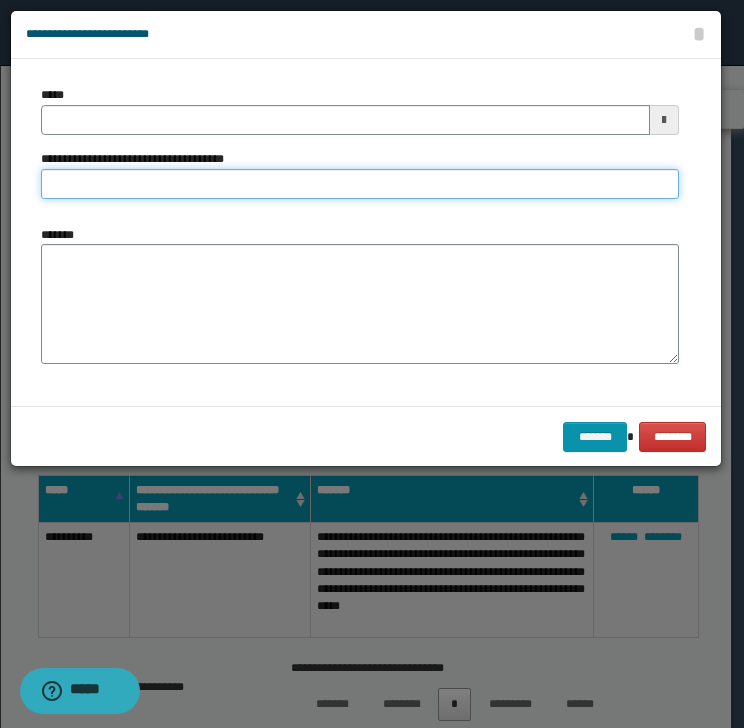 click on "**********" at bounding box center [360, 184] 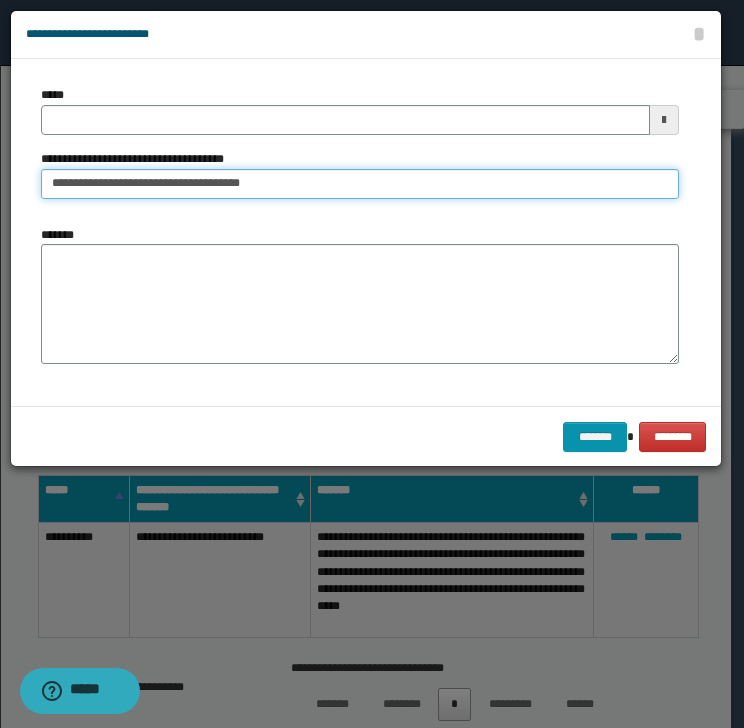 type on "**********" 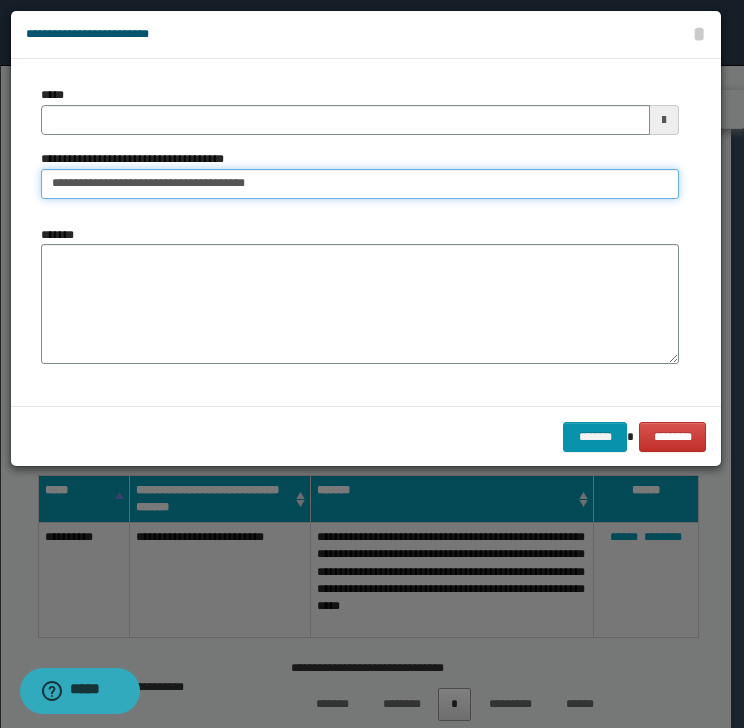 type 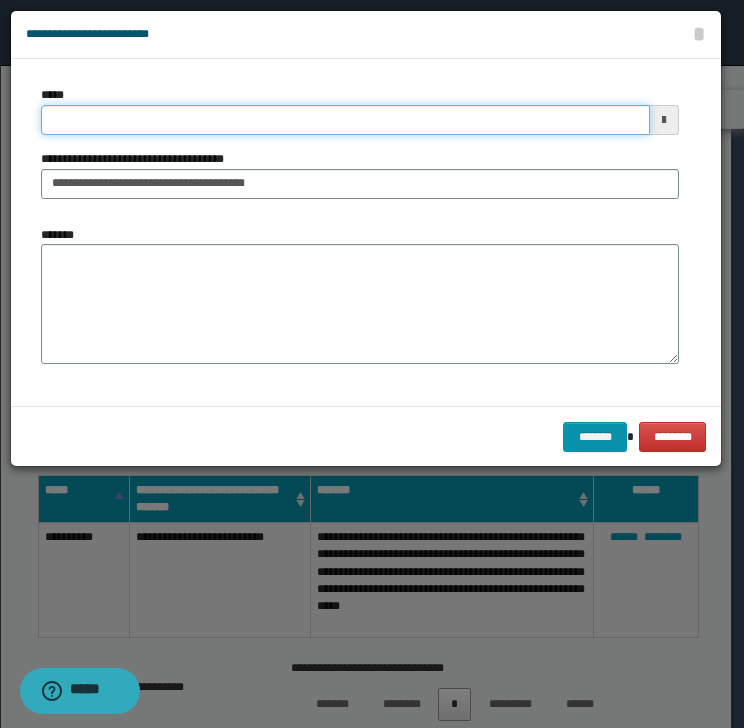 click on "*****" at bounding box center (345, 120) 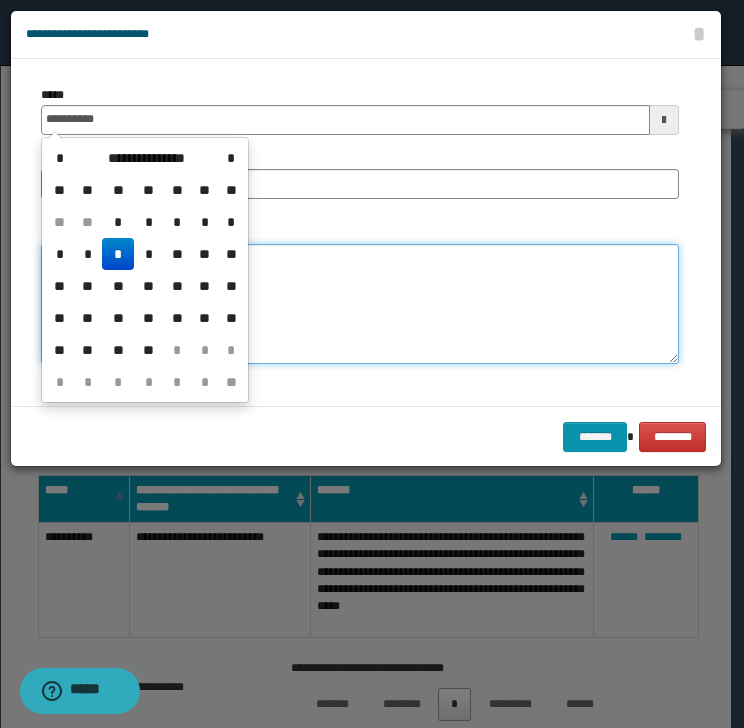 type on "**********" 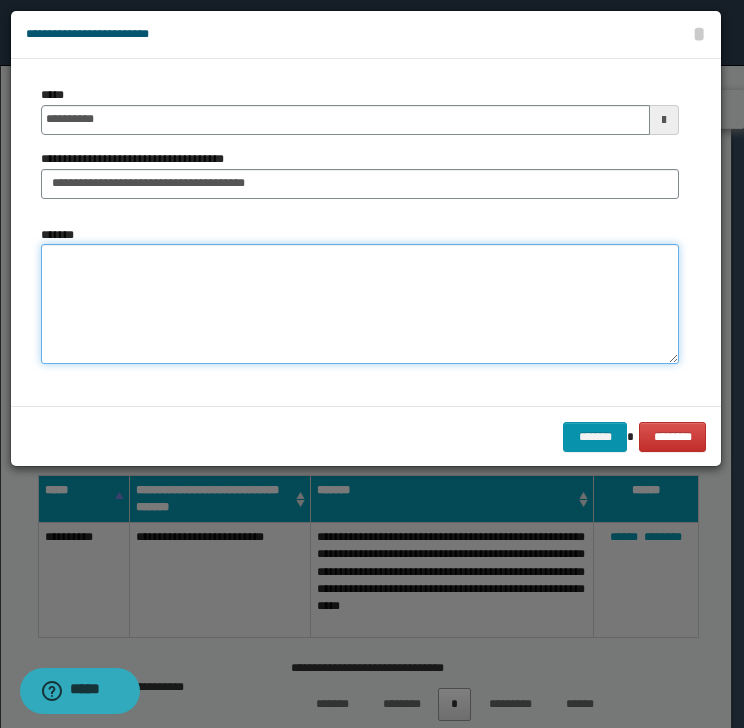 click on "*******" at bounding box center [360, 304] 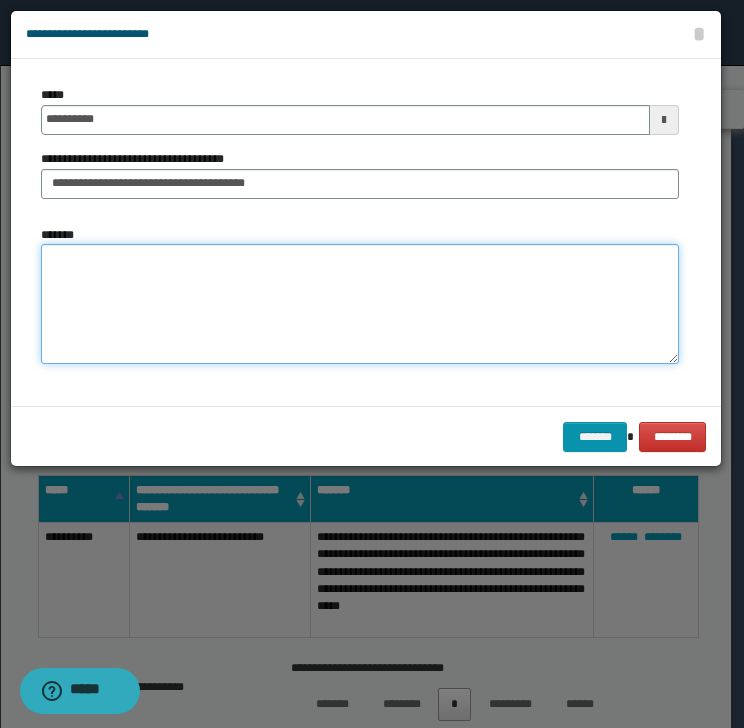 click on "*******" at bounding box center [360, 304] 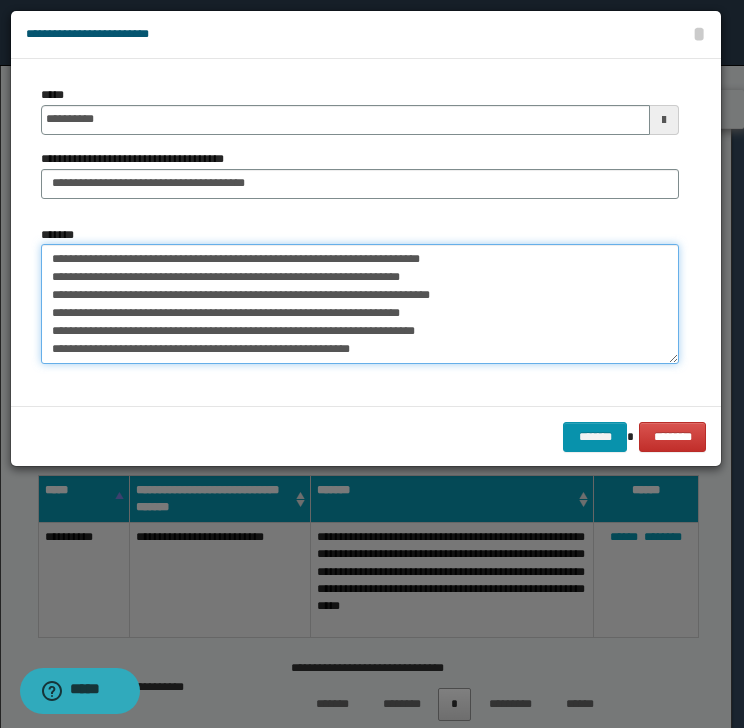 scroll, scrollTop: 0, scrollLeft: 0, axis: both 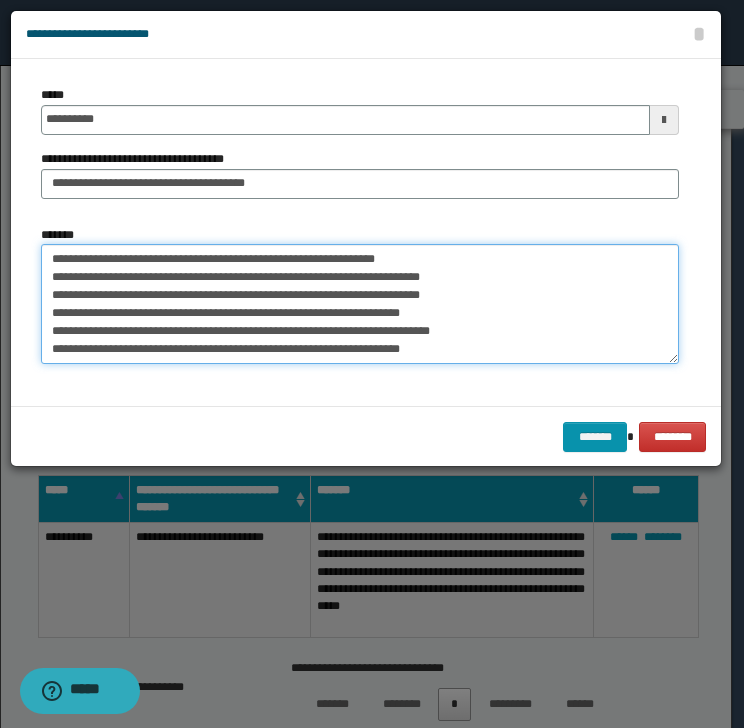 click on "**********" at bounding box center (360, 304) 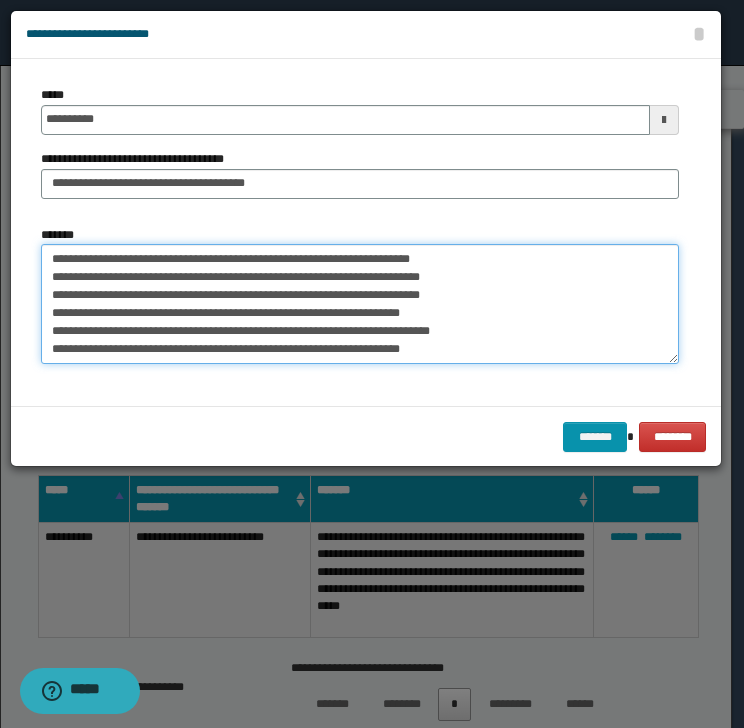 click on "**********" at bounding box center [360, 304] 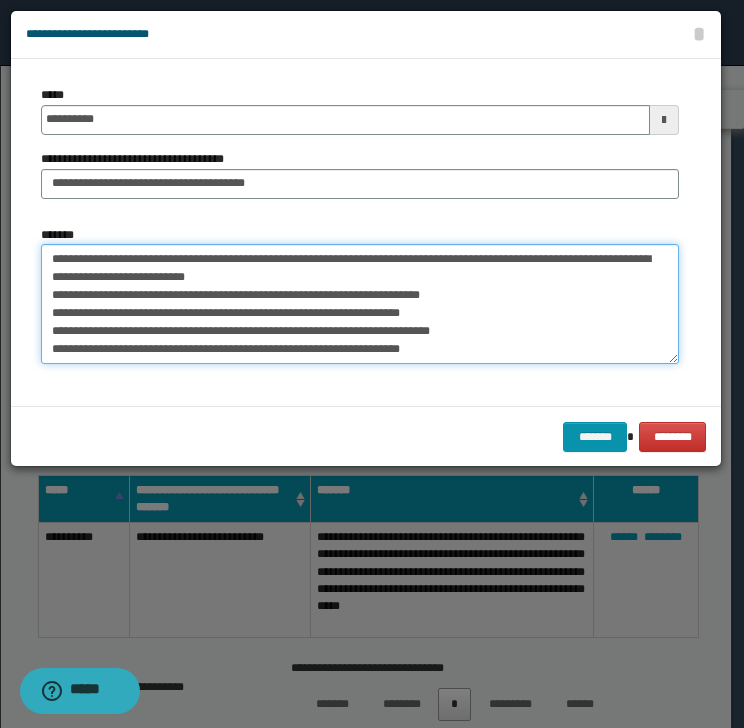 click on "**********" at bounding box center [360, 304] 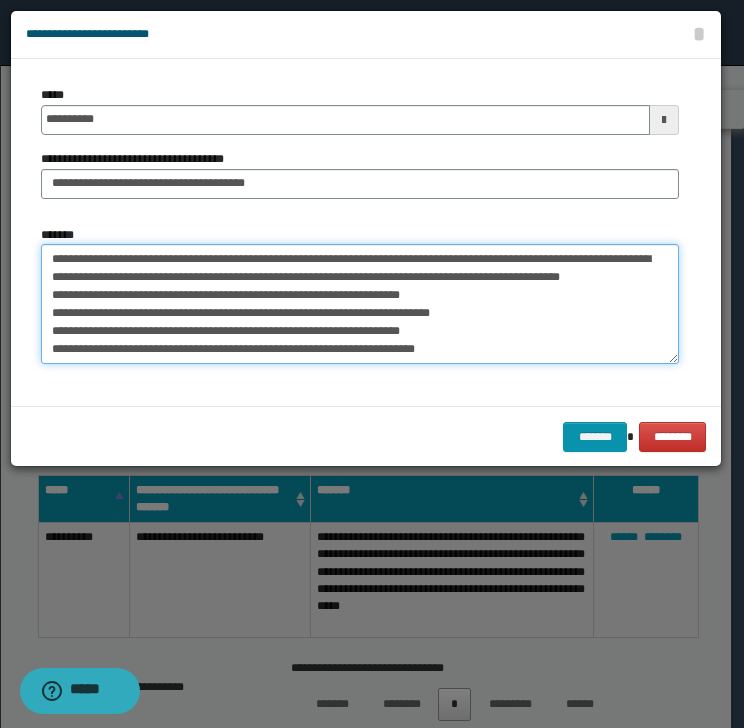 click on "**********" at bounding box center [360, 304] 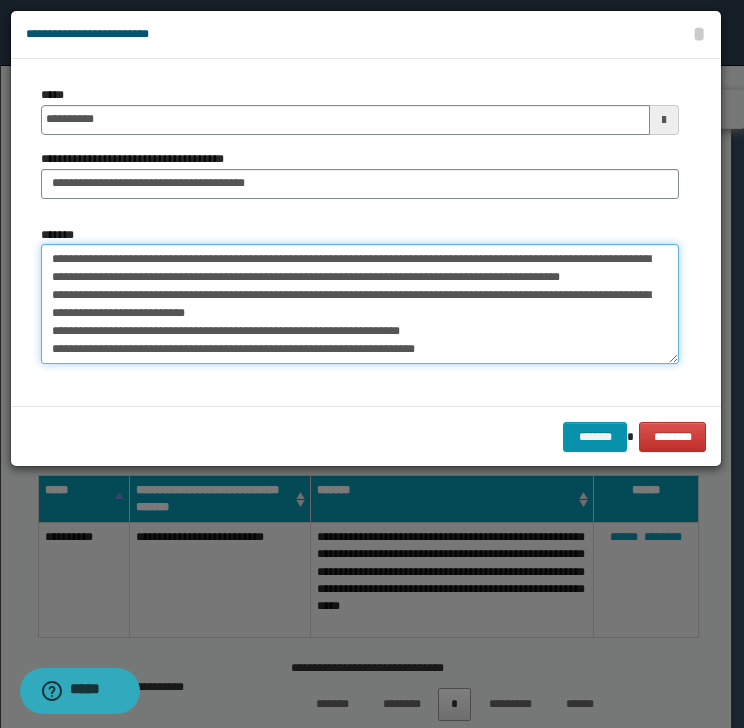 click on "**********" at bounding box center (360, 304) 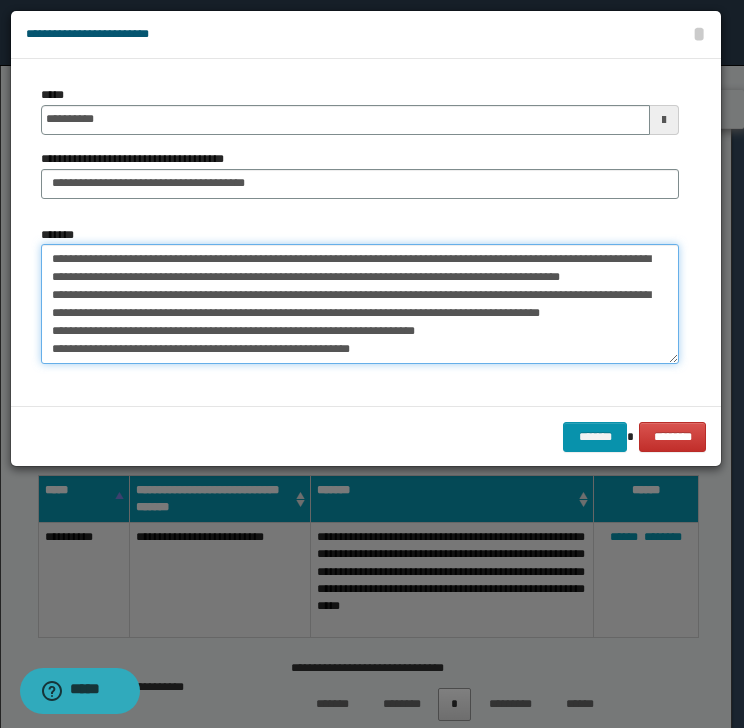 click on "**********" at bounding box center (360, 304) 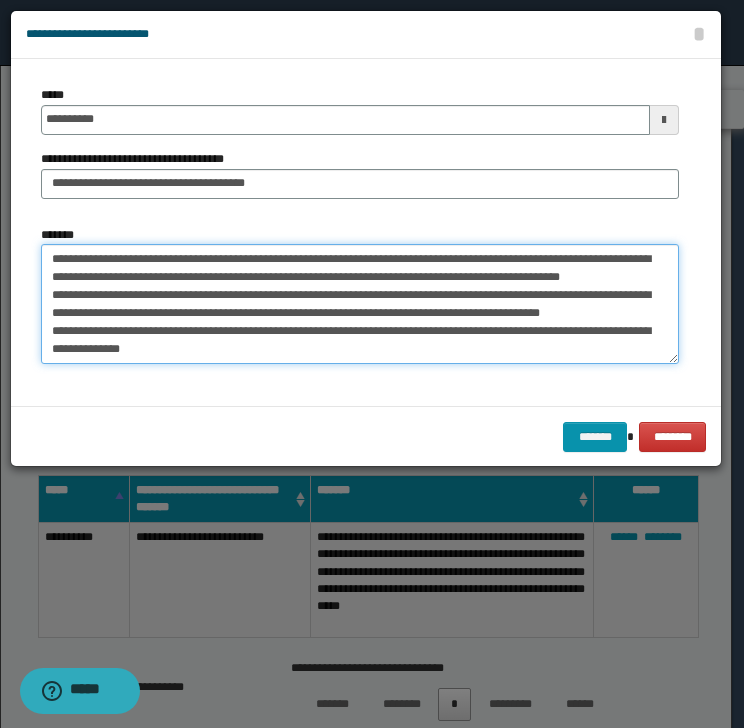 scroll, scrollTop: 89, scrollLeft: 0, axis: vertical 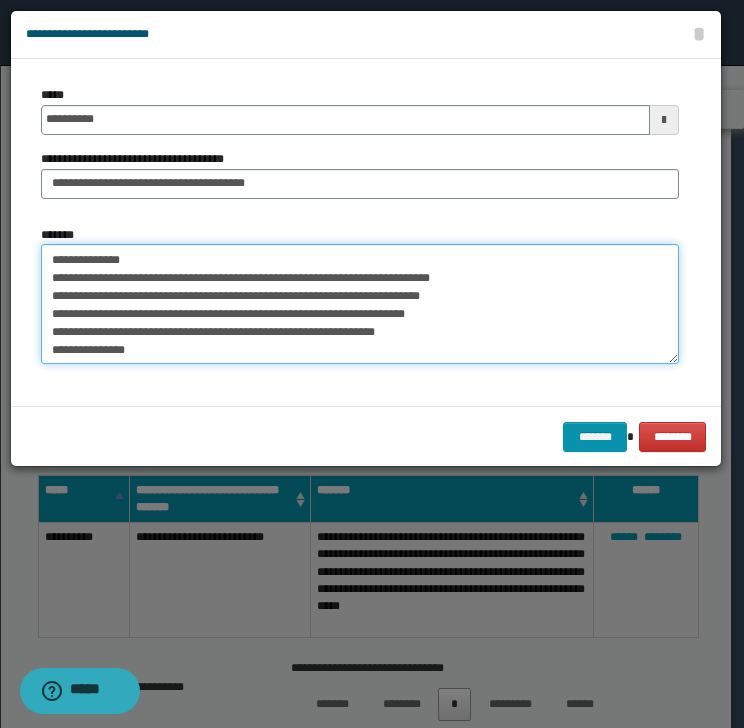 click on "**********" at bounding box center (360, 304) 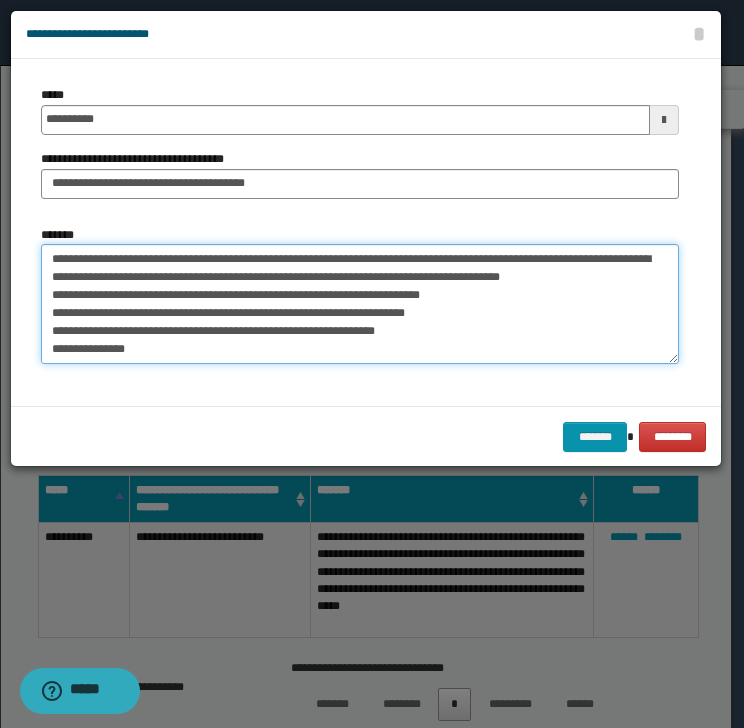 scroll, scrollTop: 72, scrollLeft: 0, axis: vertical 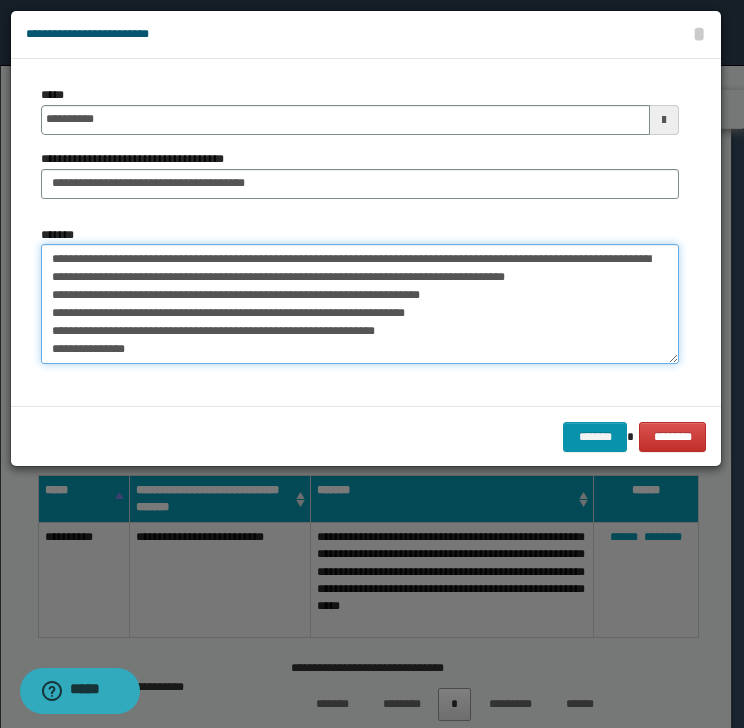 click on "**********" at bounding box center (360, 304) 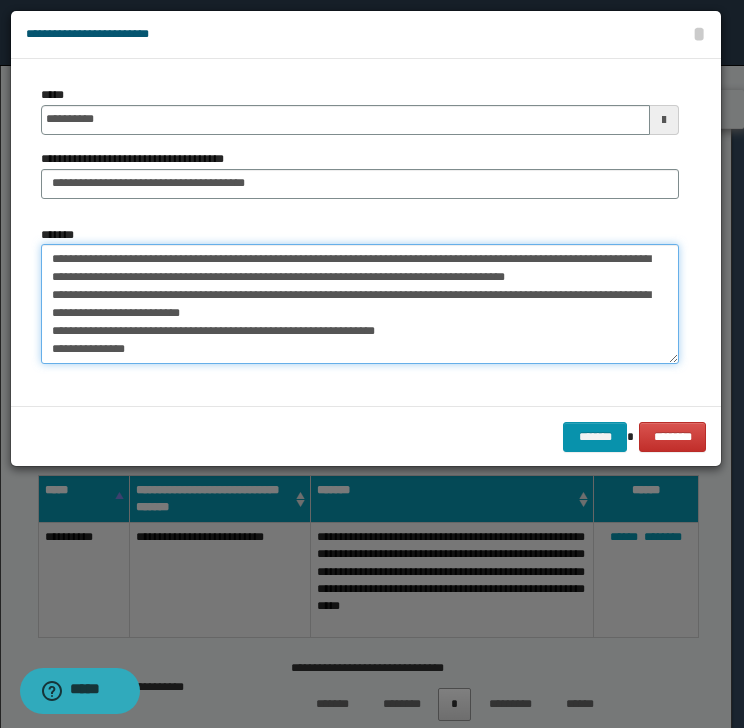 click on "**********" at bounding box center [360, 304] 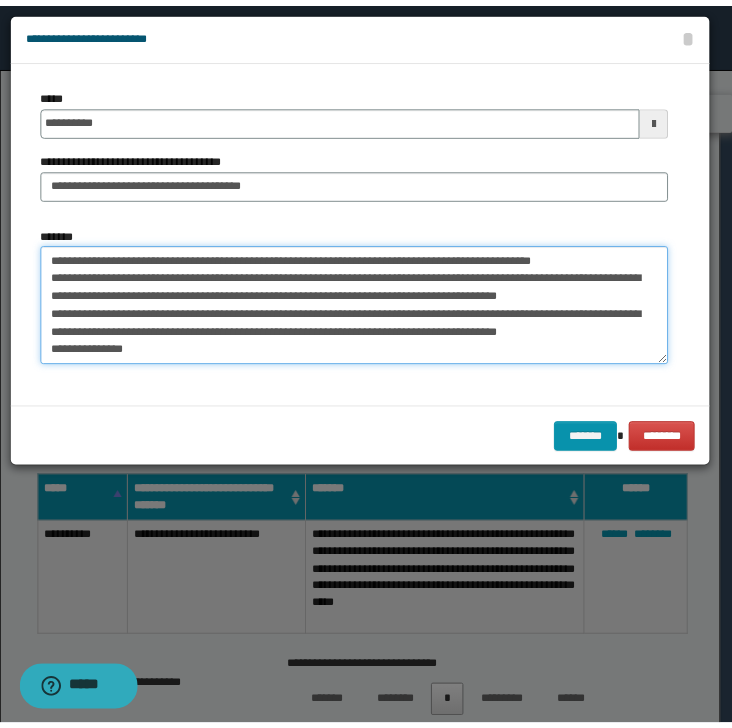 scroll, scrollTop: 53, scrollLeft: 0, axis: vertical 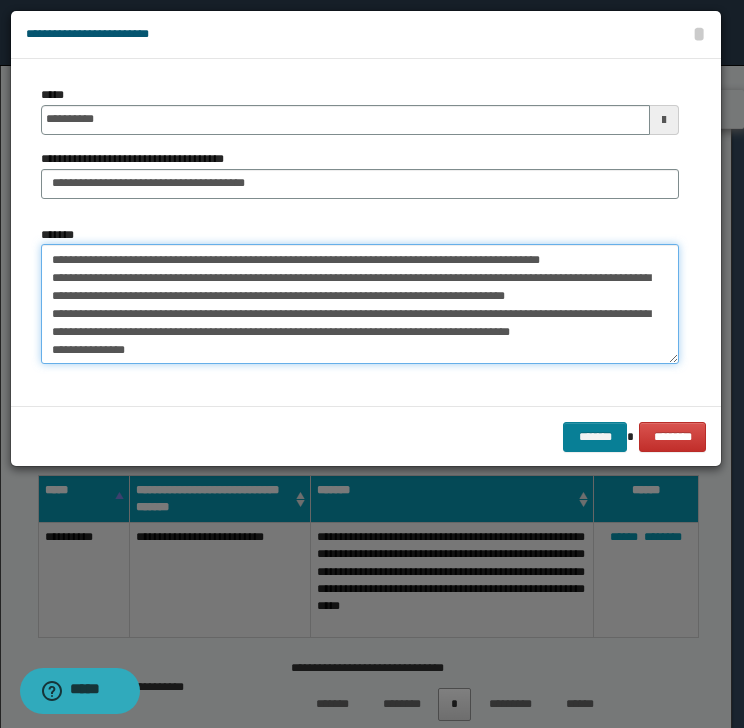 type on "**********" 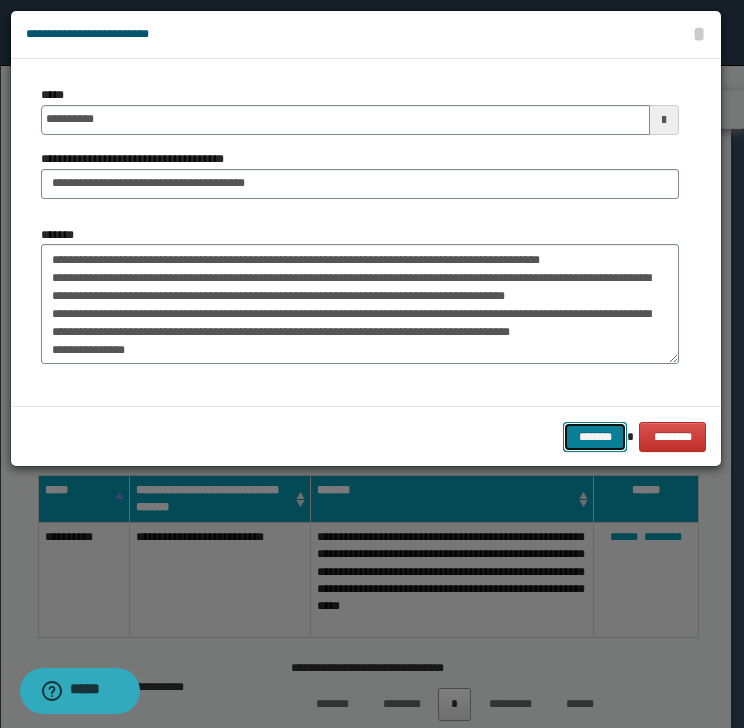 click on "*******" at bounding box center [595, 437] 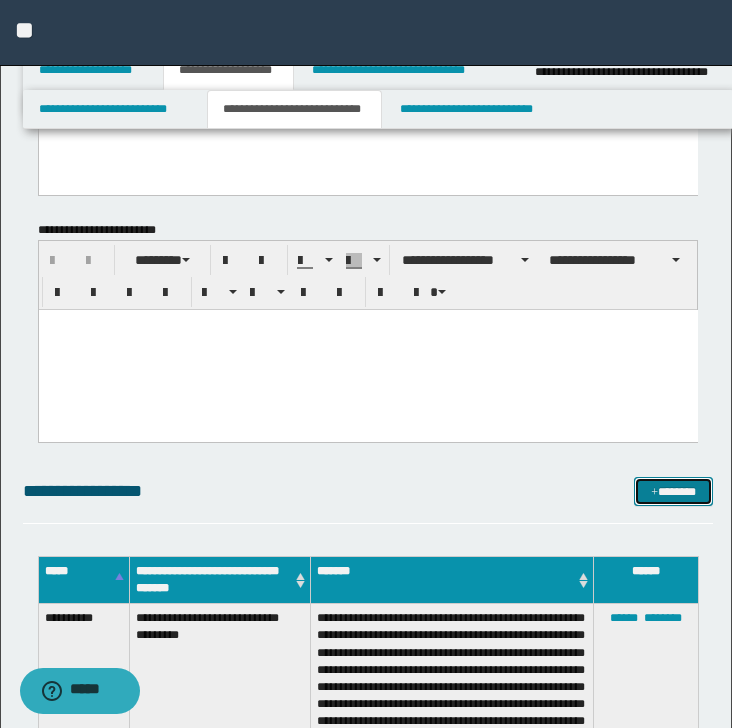 scroll, scrollTop: 133, scrollLeft: 0, axis: vertical 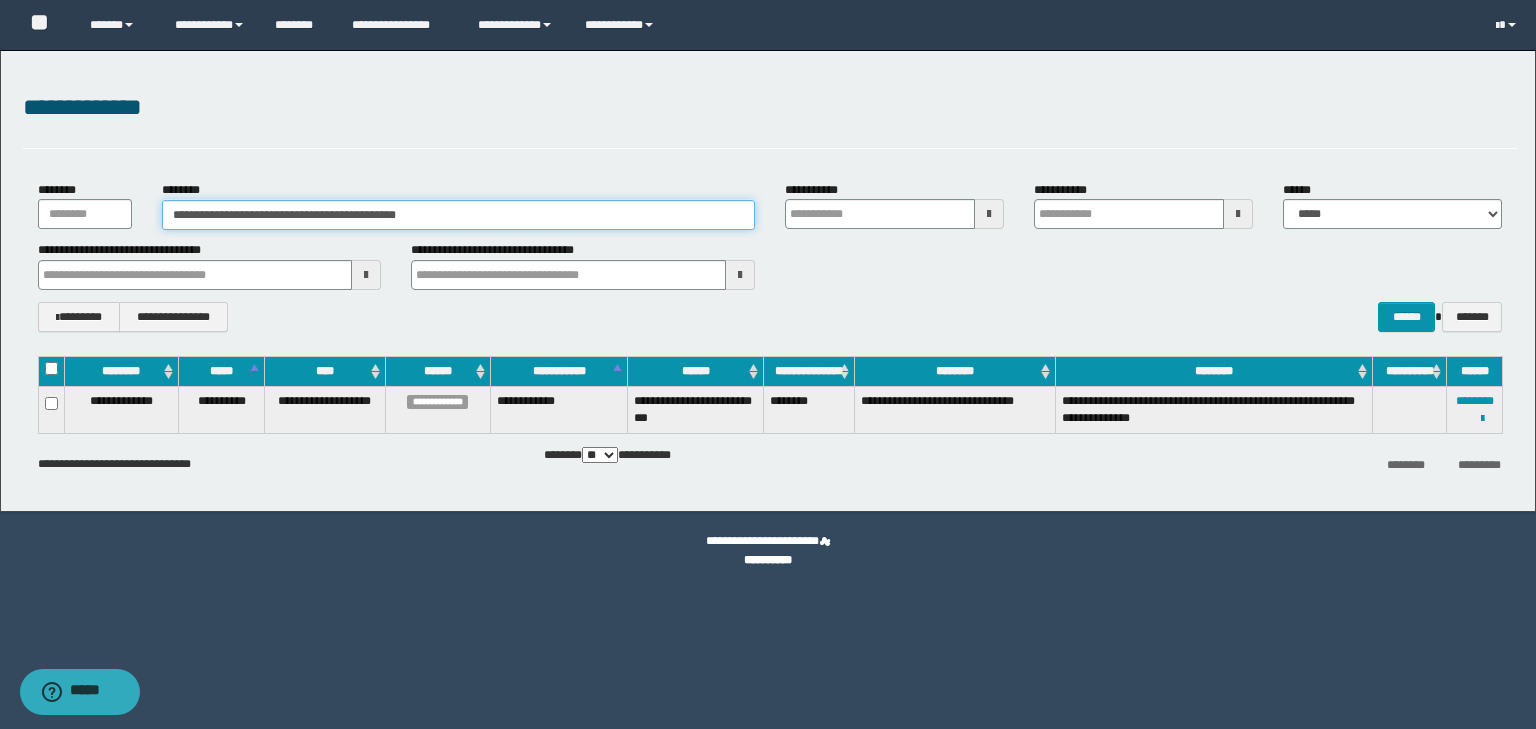 drag, startPoint x: 447, startPoint y: 216, endPoint x: 166, endPoint y: 232, distance: 281.45514 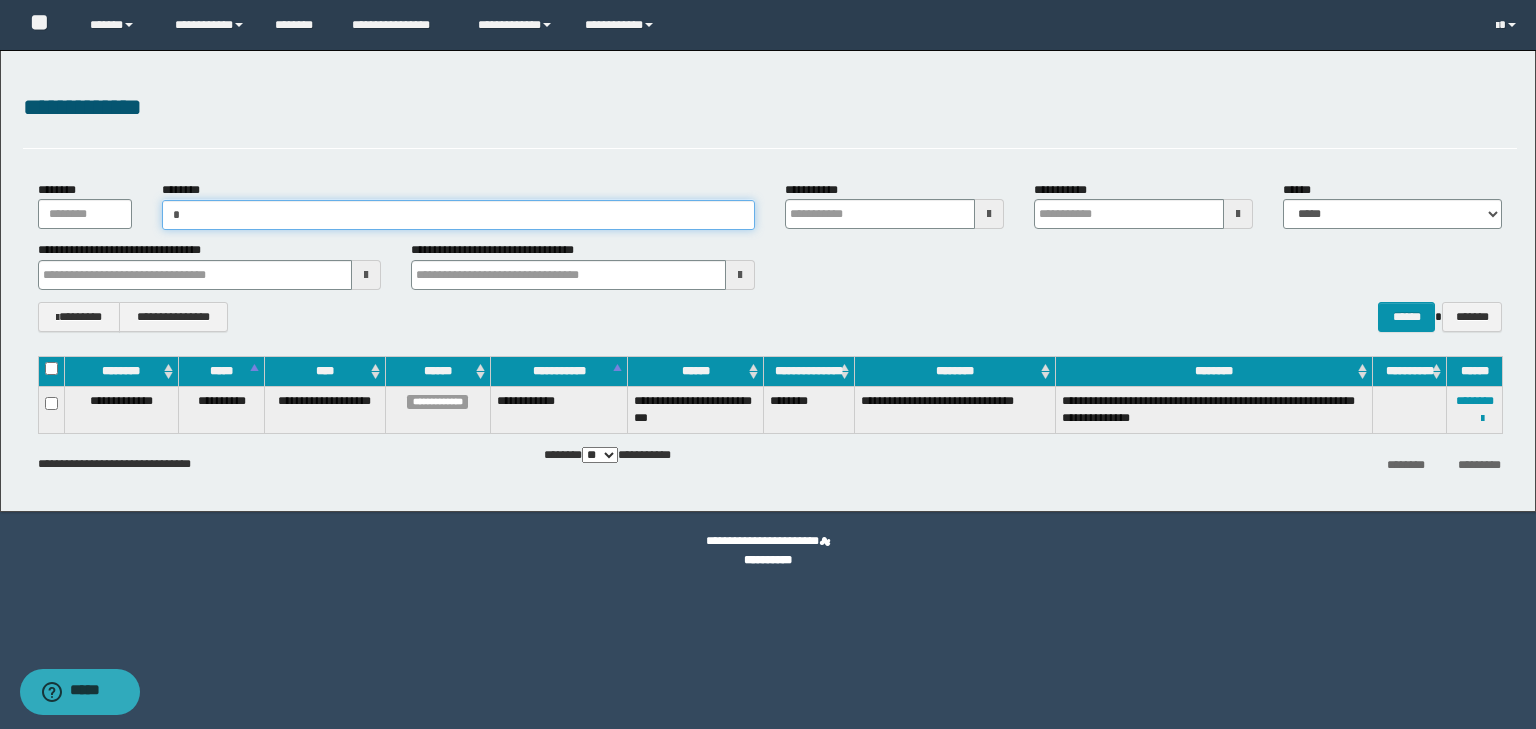 type on "**" 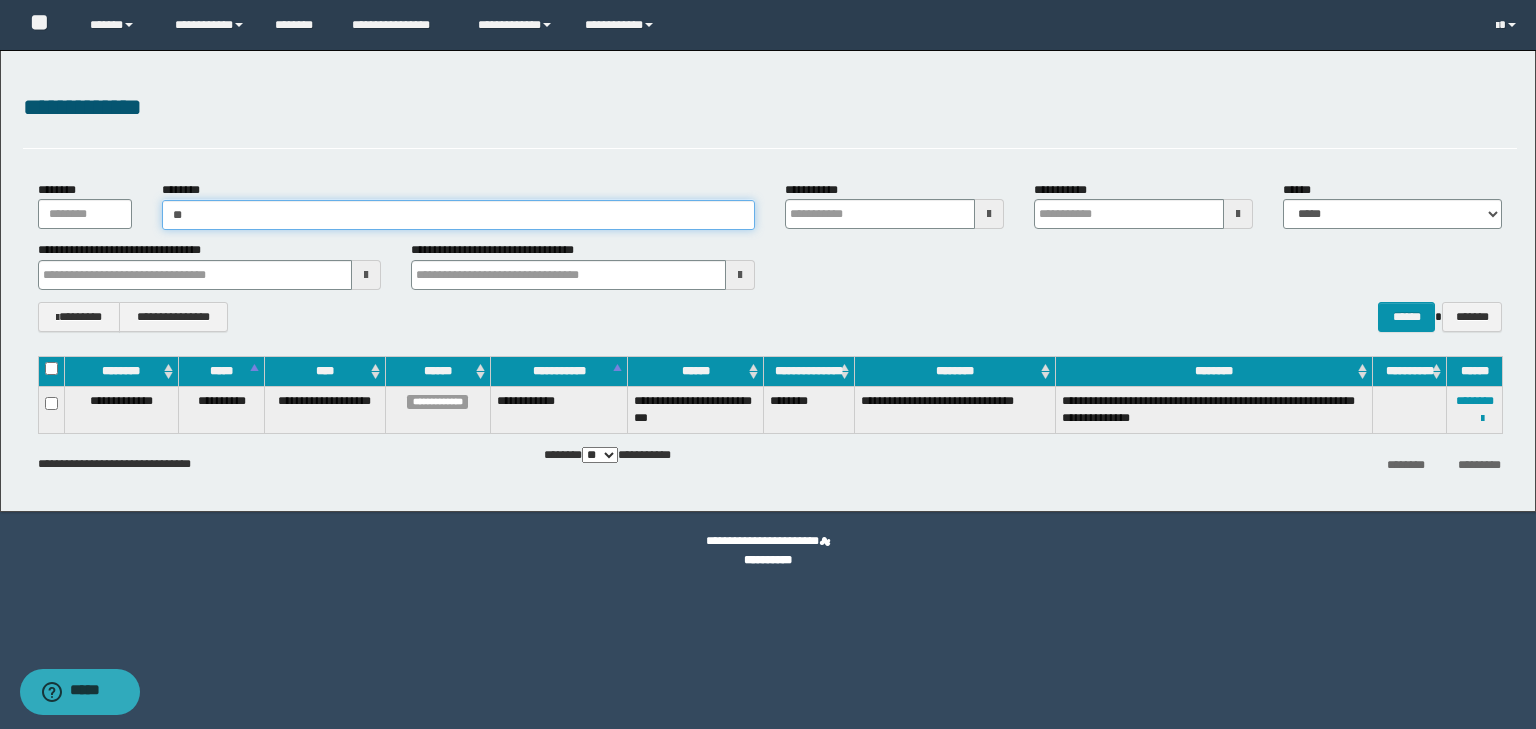type on "**" 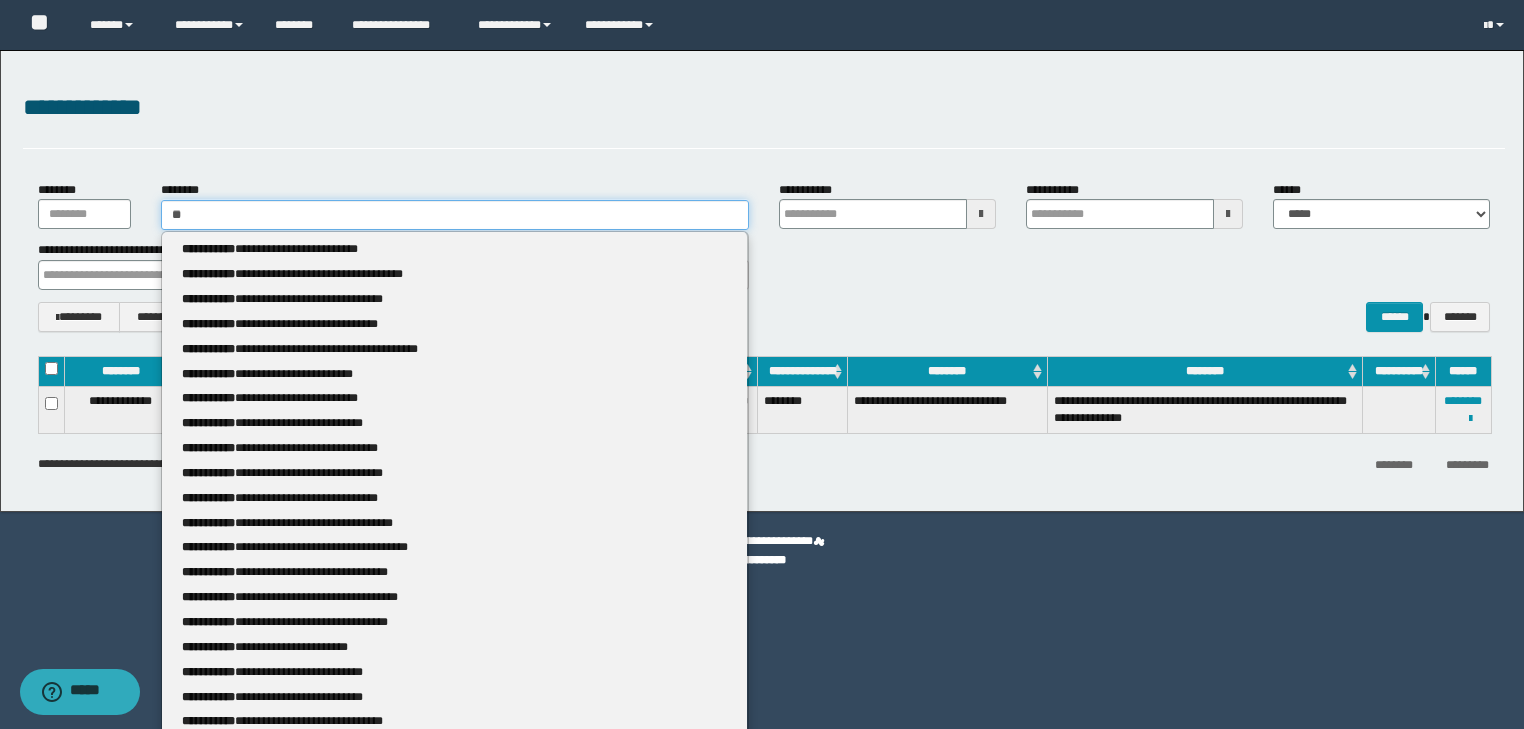 type 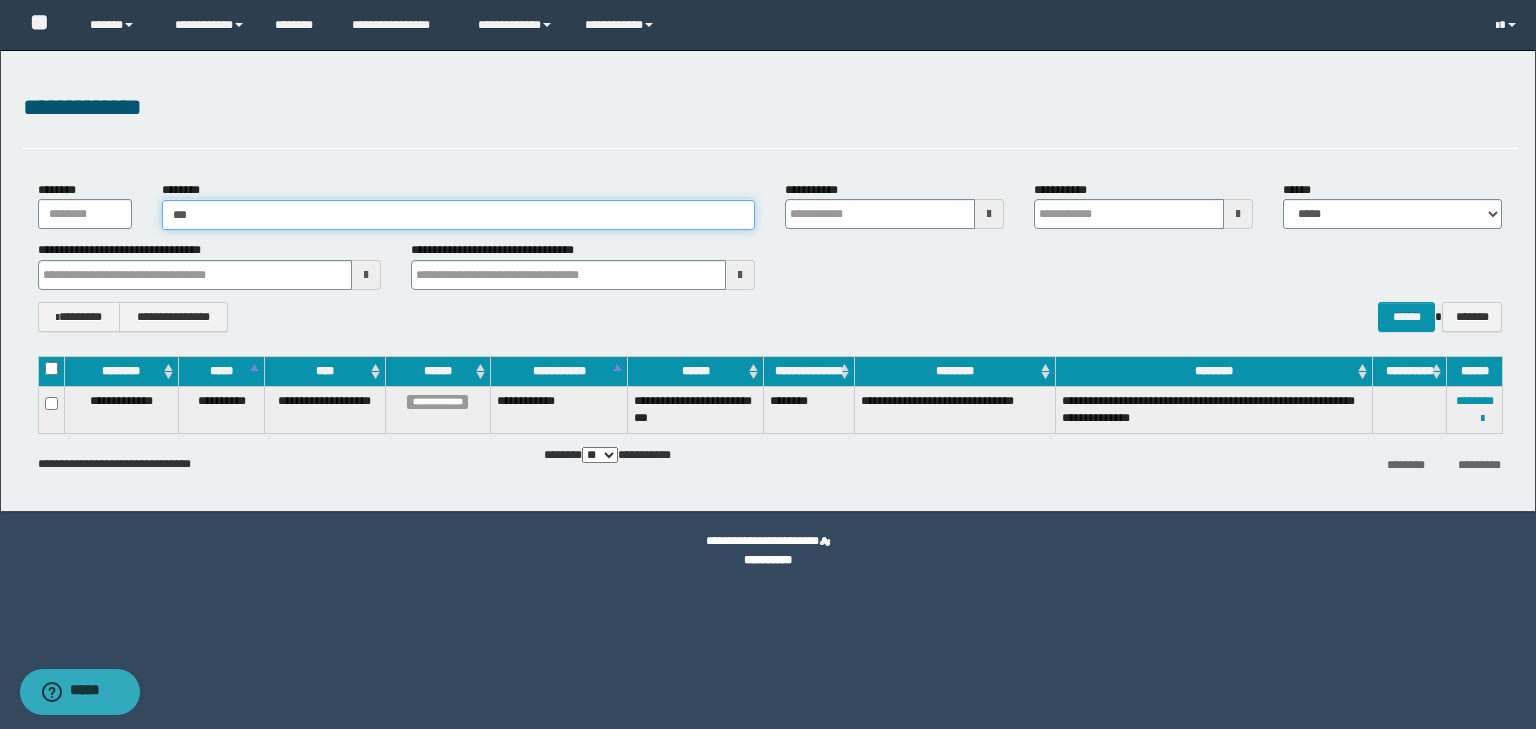 type on "****" 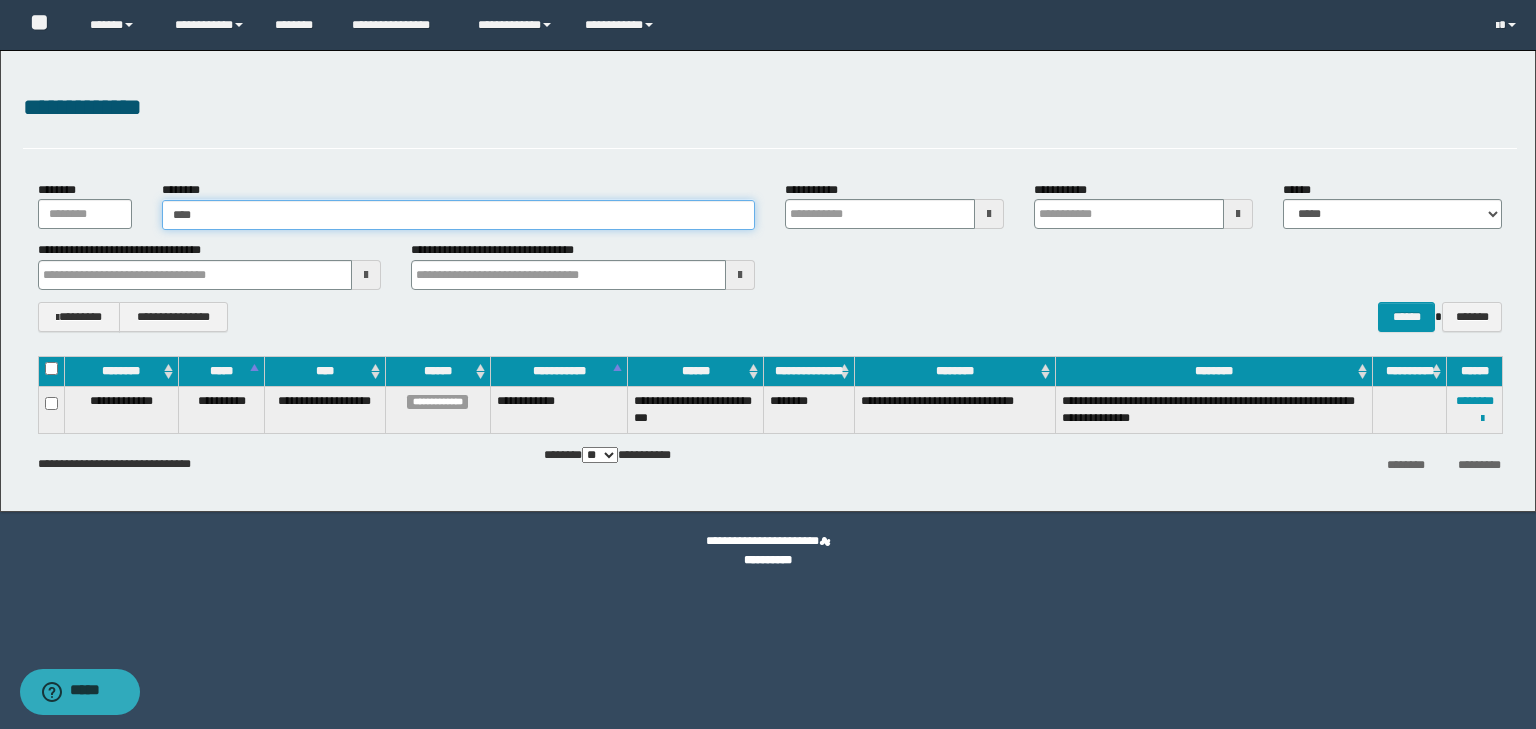 type 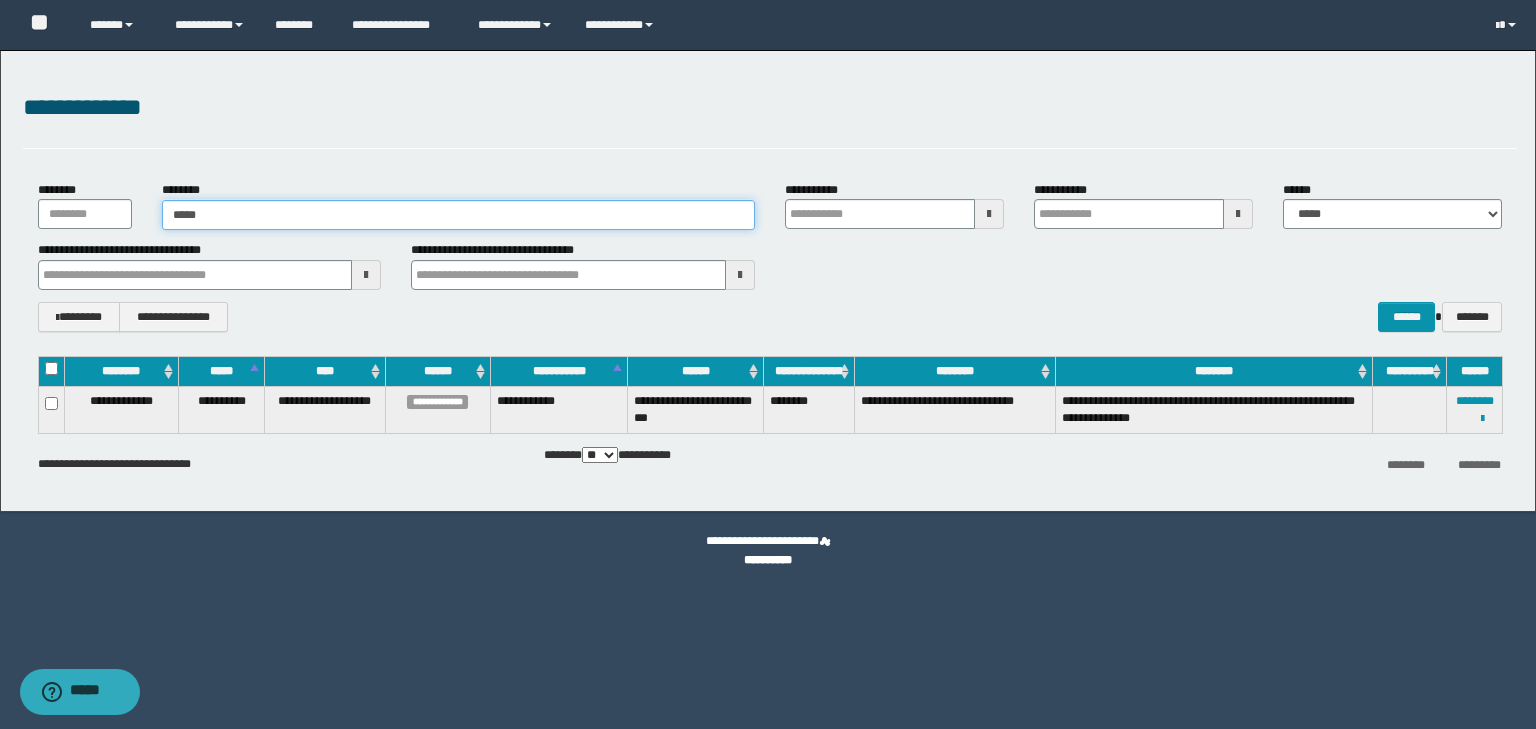 type on "*****" 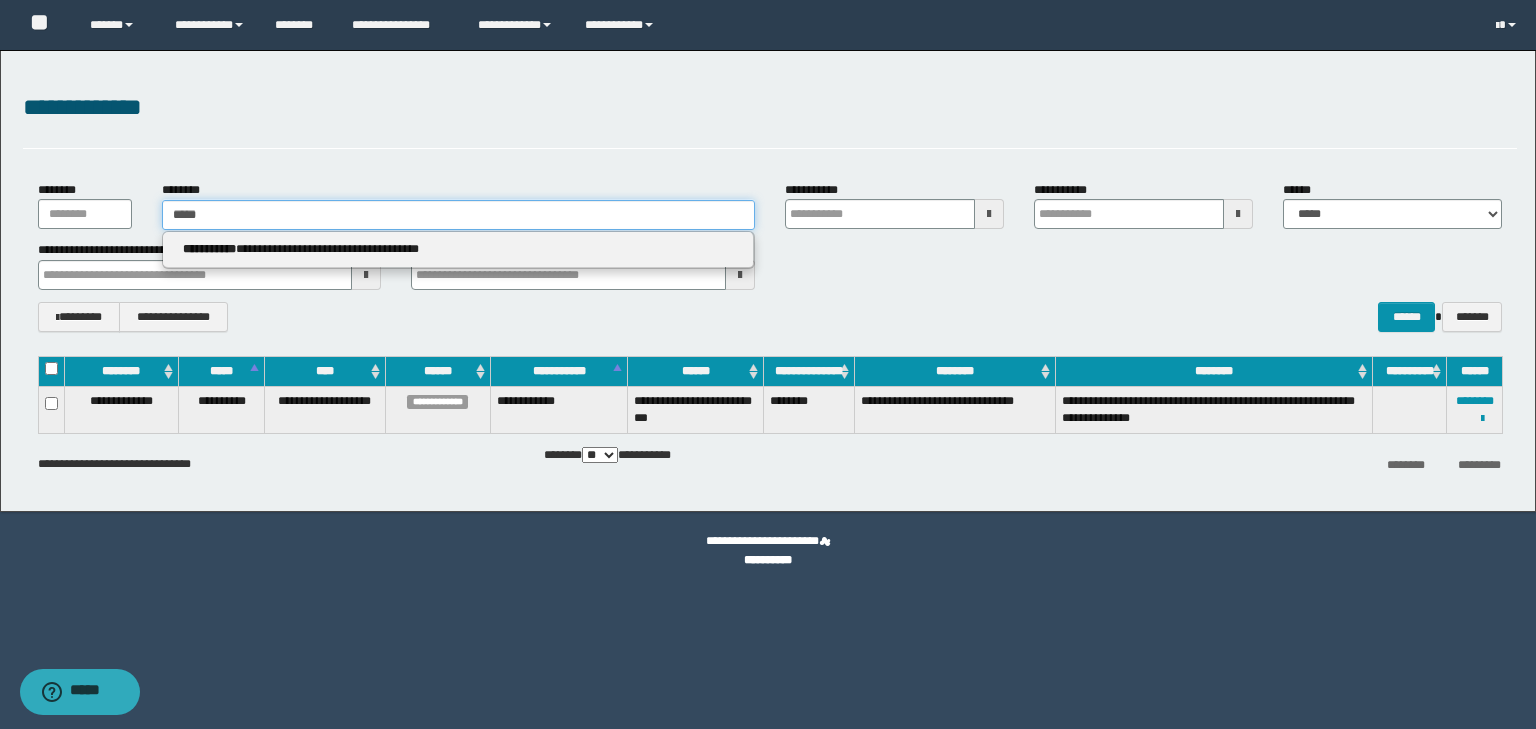 type 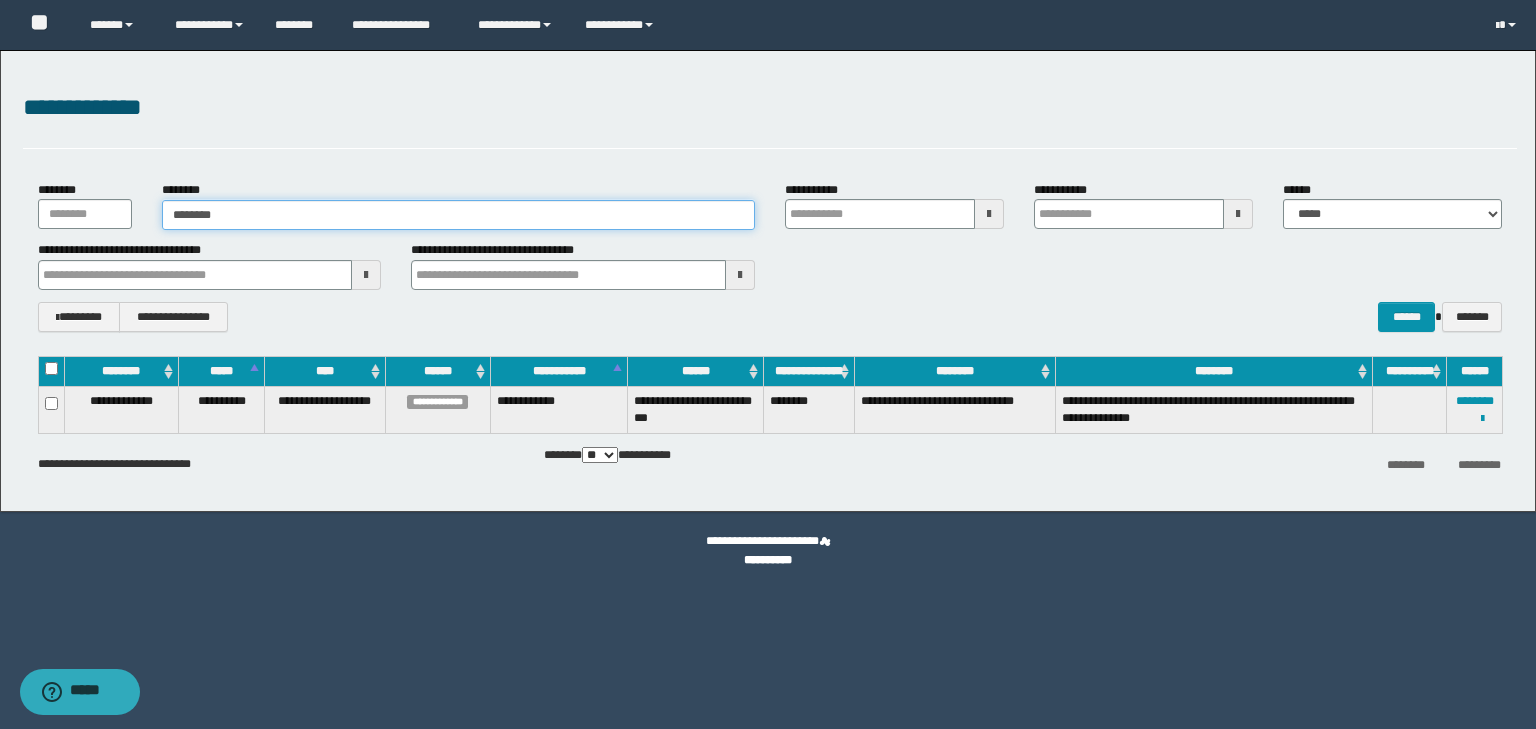 click on "********" at bounding box center [458, 215] 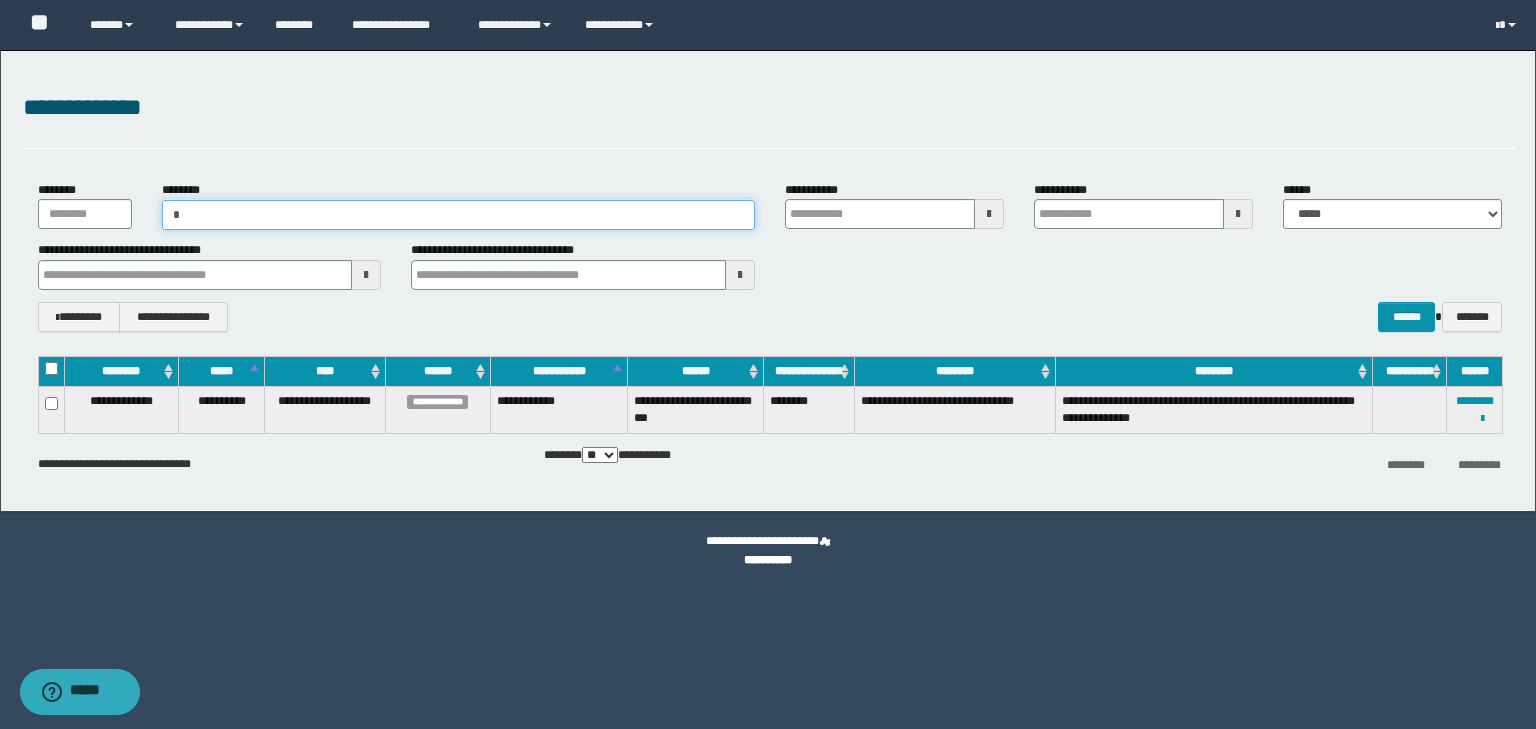 type on "**" 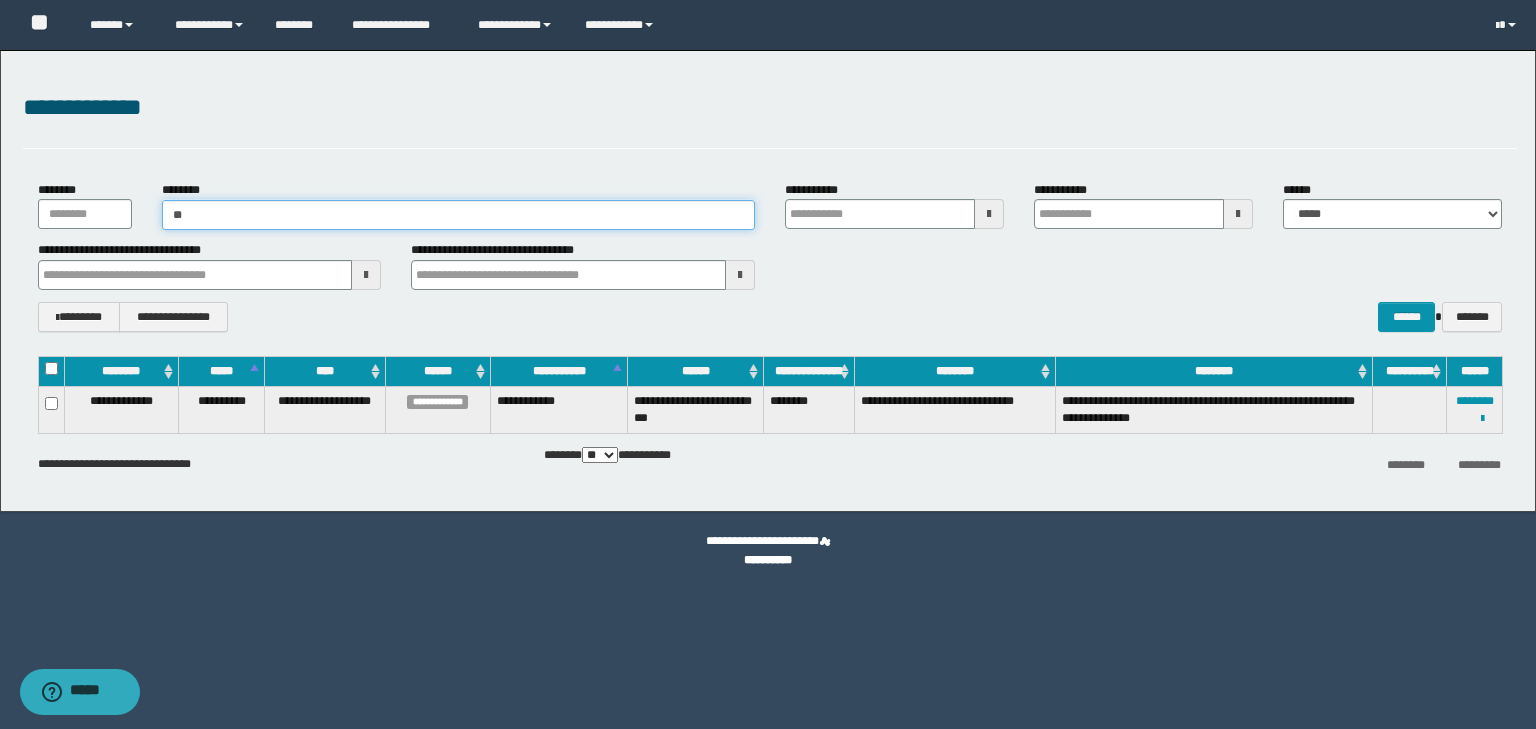 type on "**" 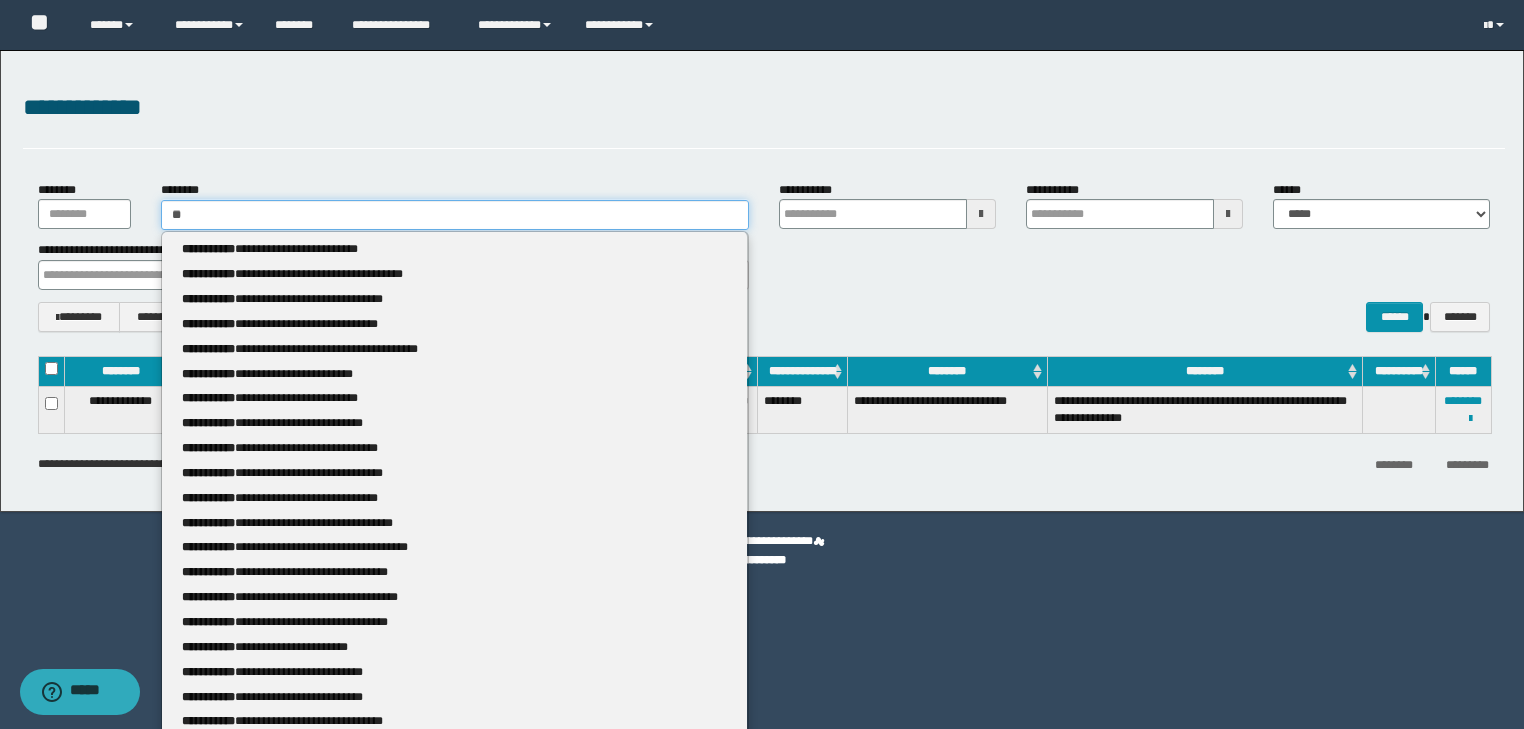 type 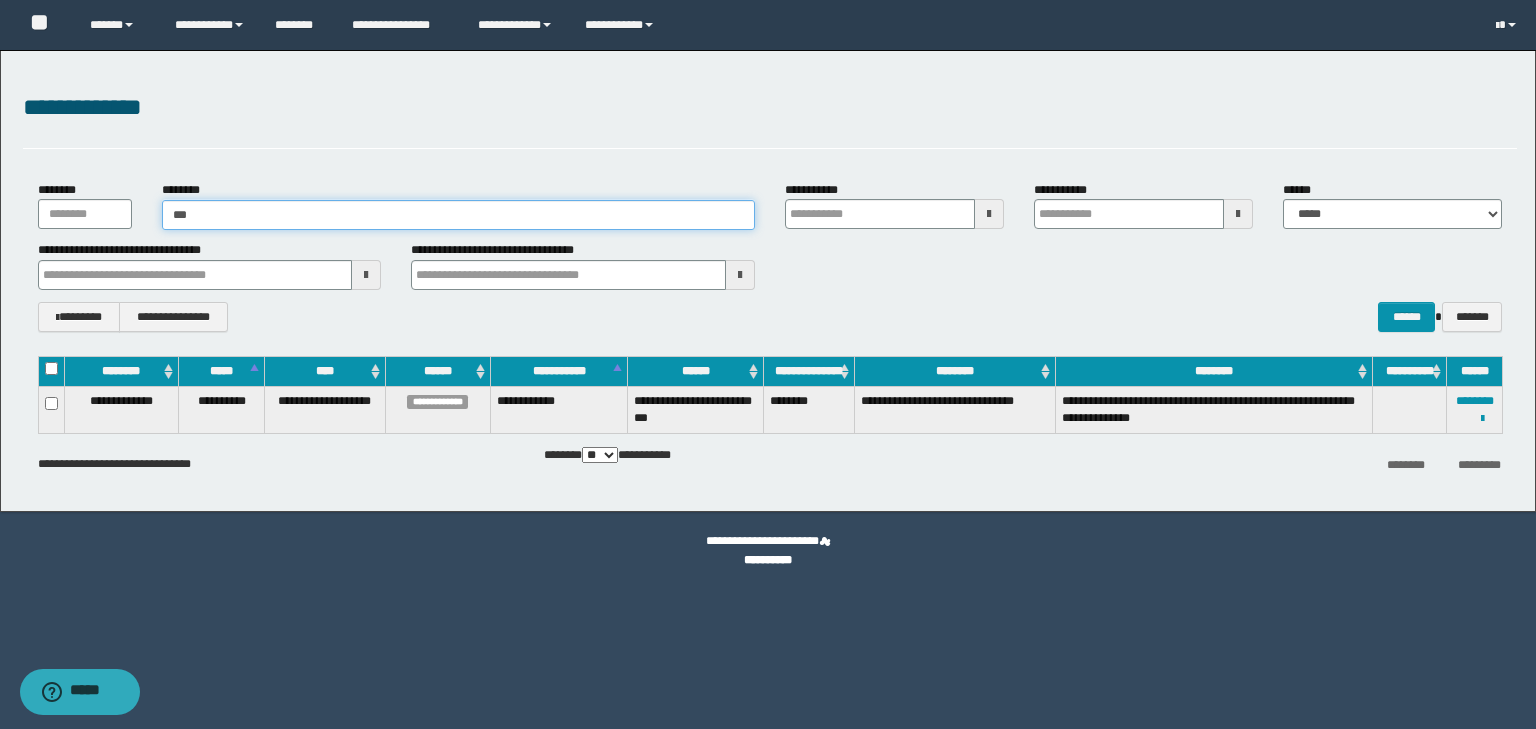 type on "***" 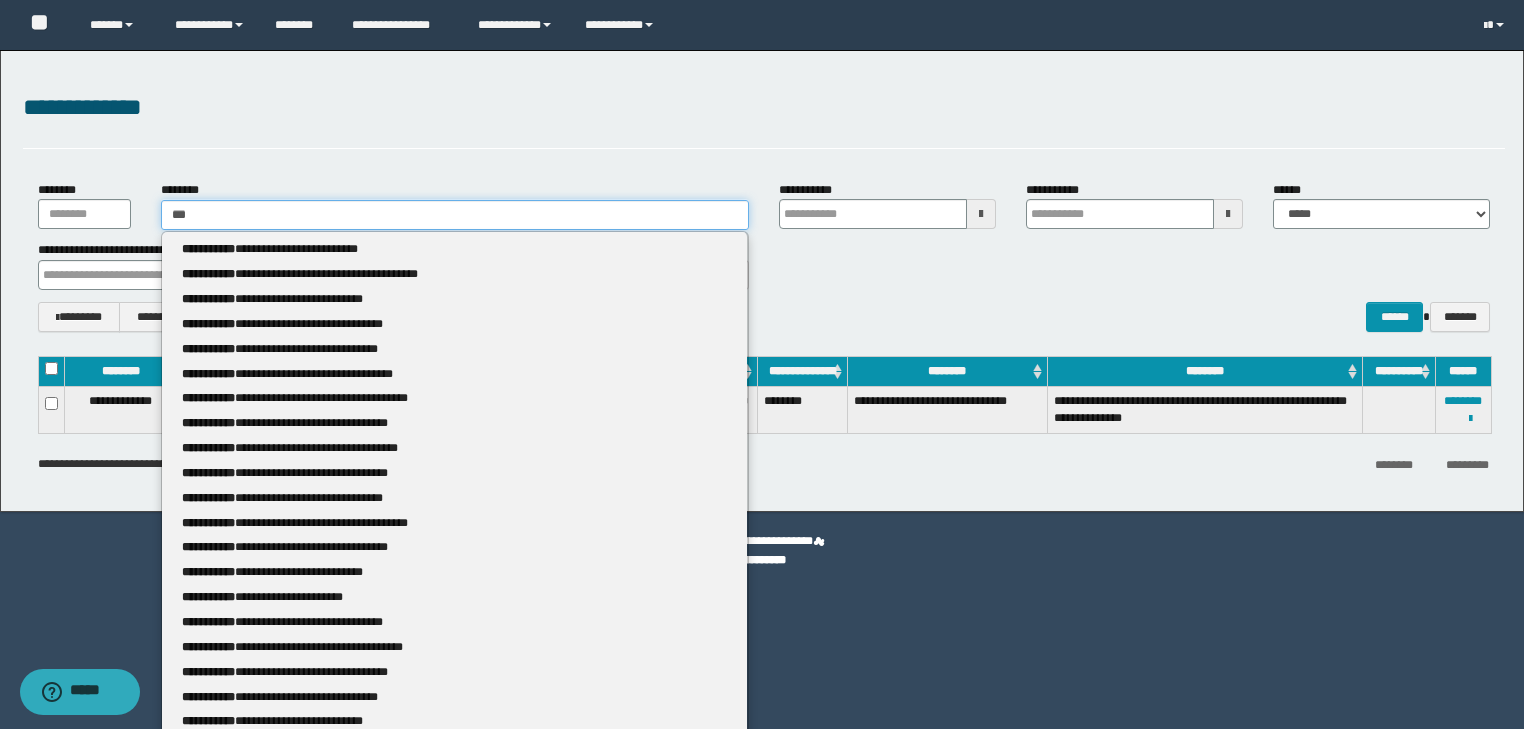 type 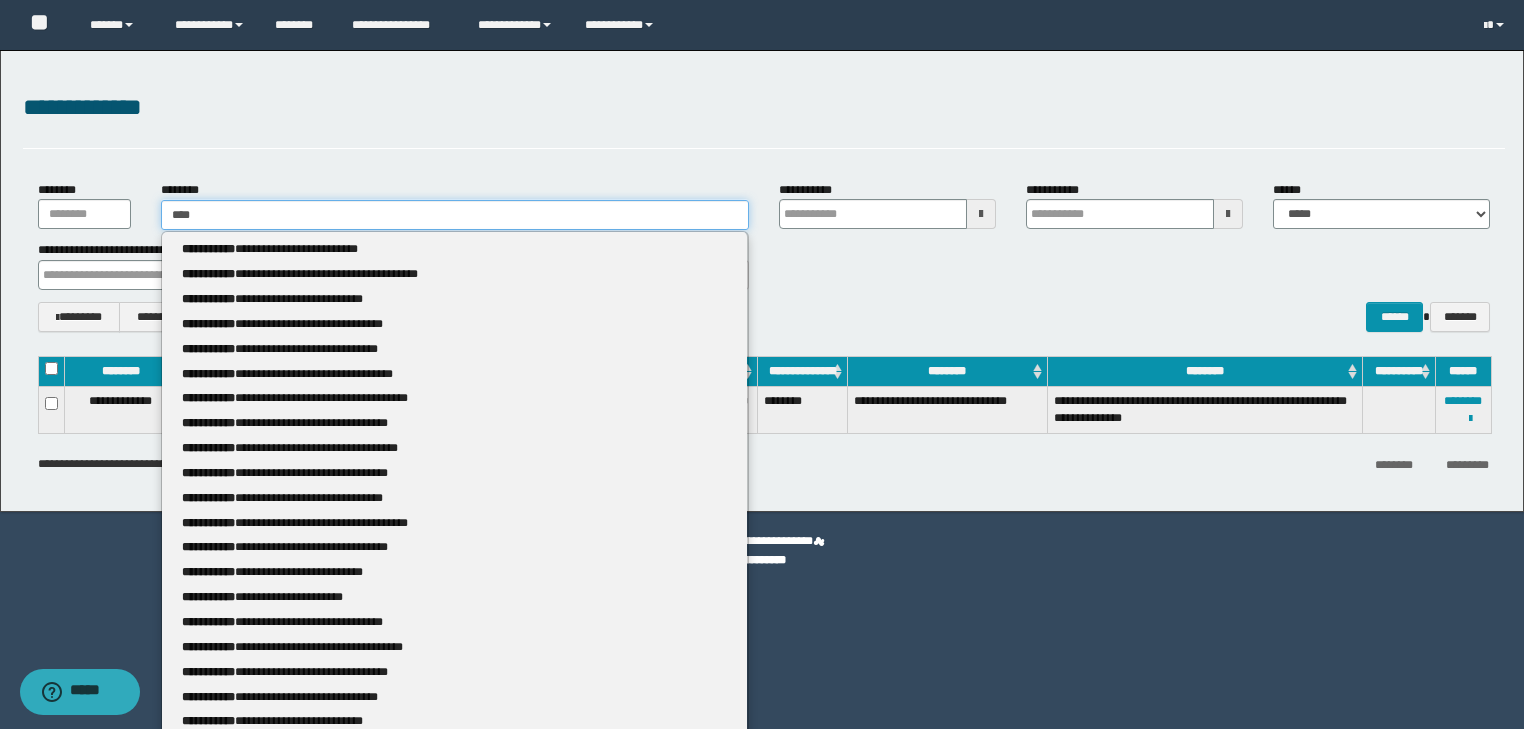 type on "****" 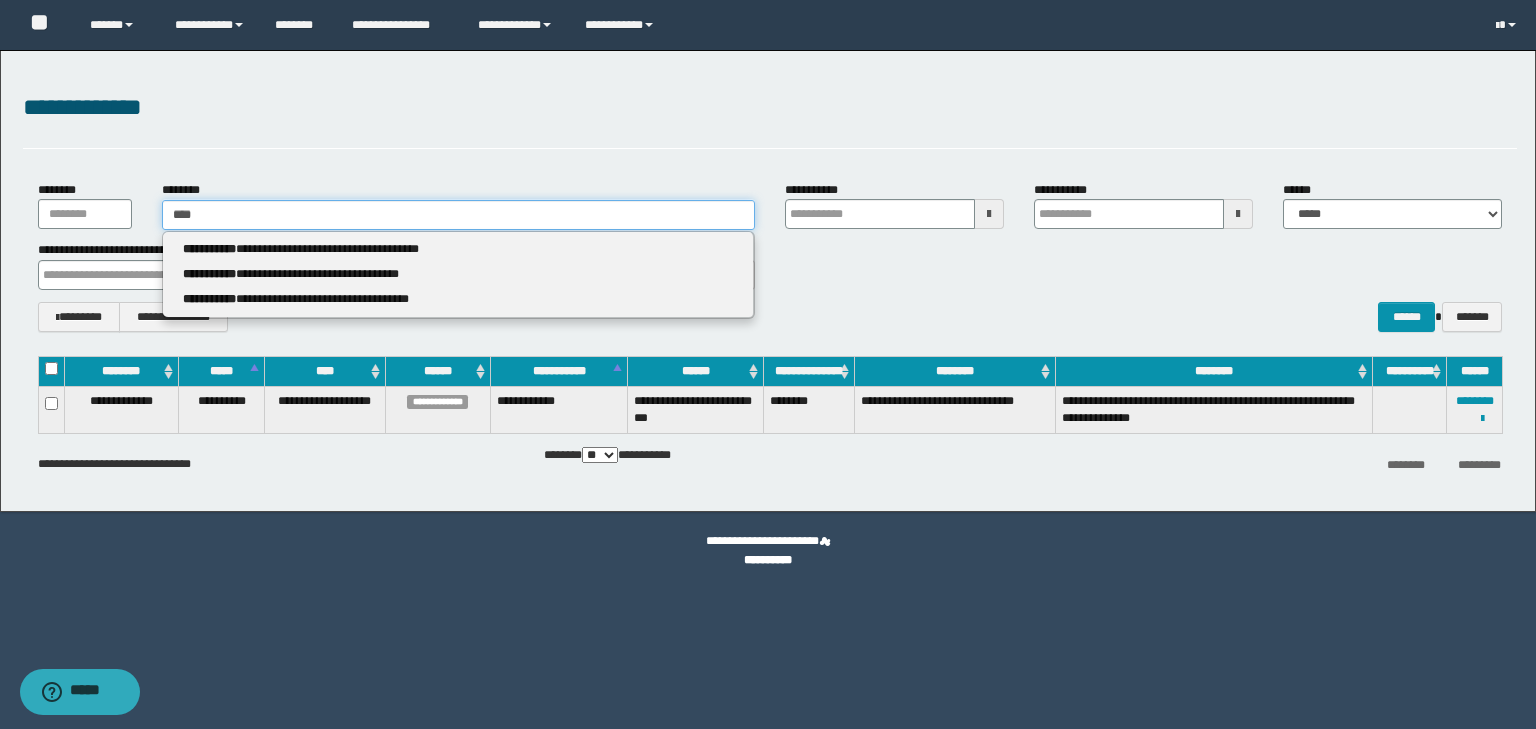 type 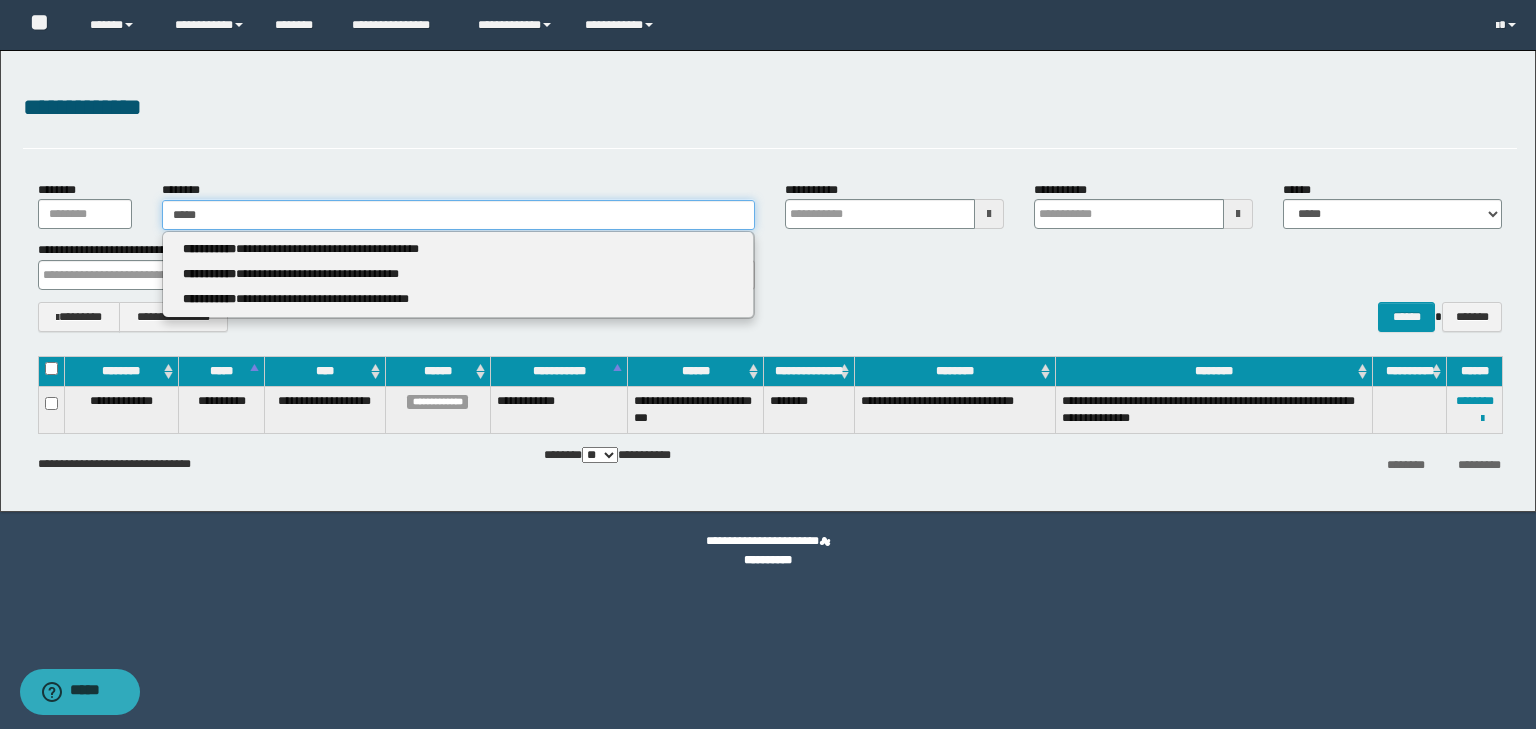 type on "*****" 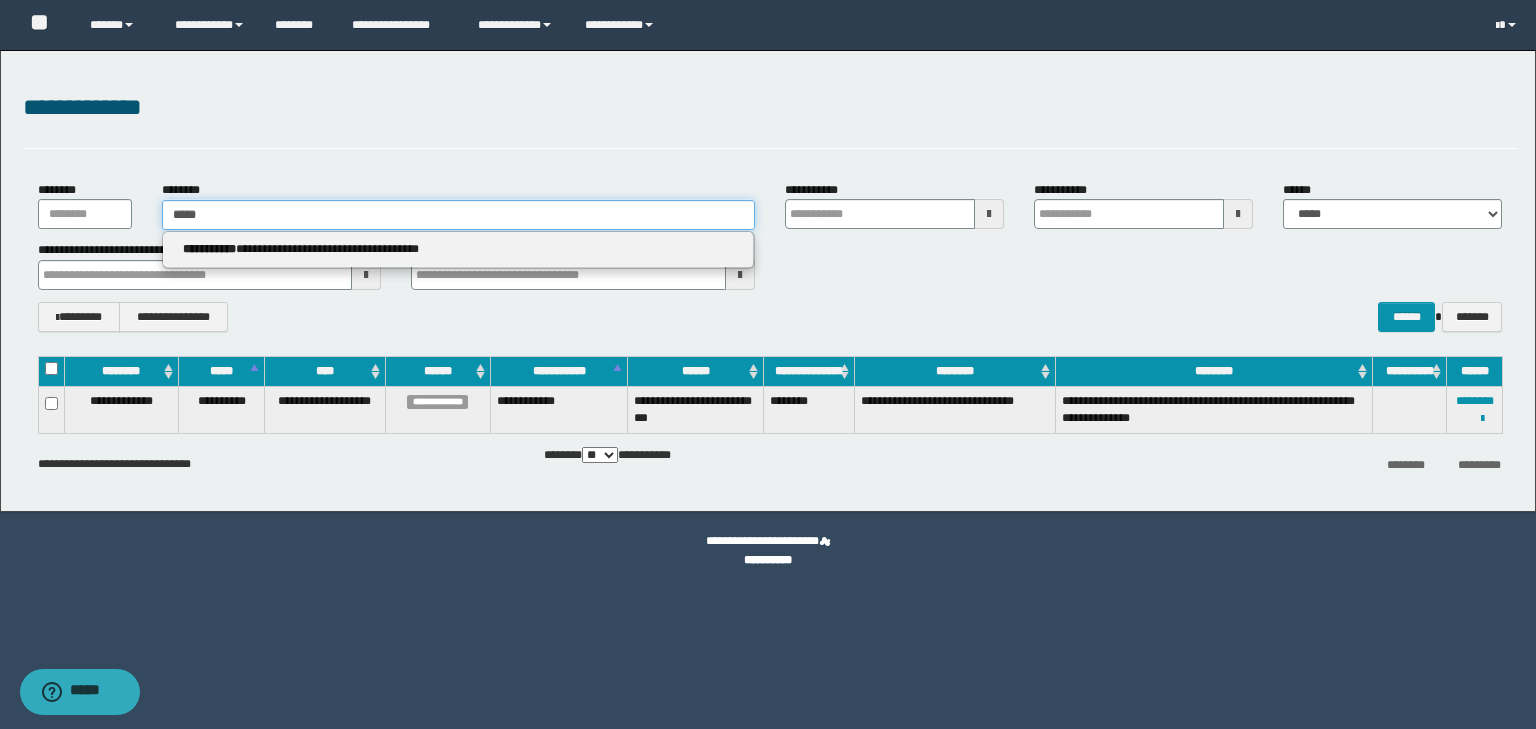 type 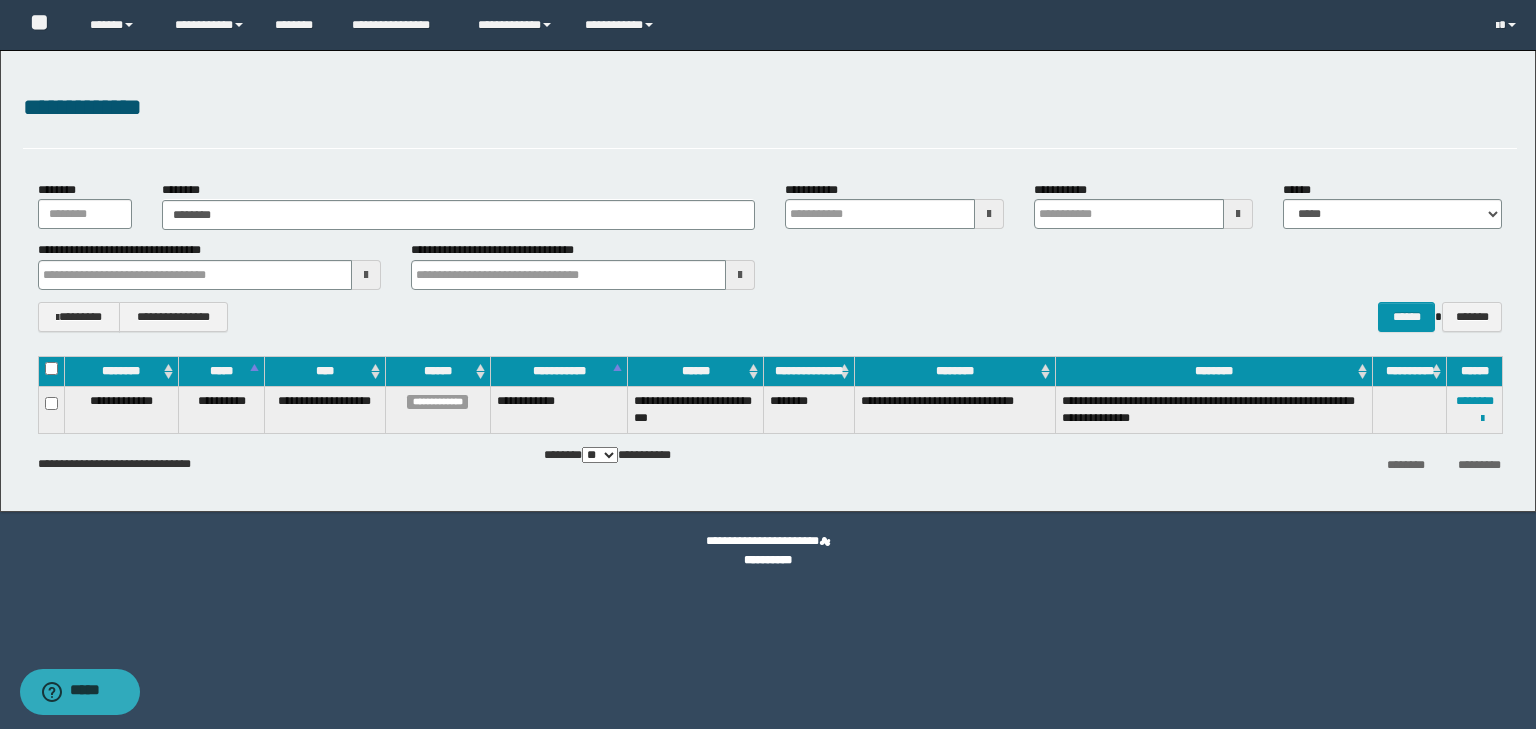 click on "**********" at bounding box center [770, 265] 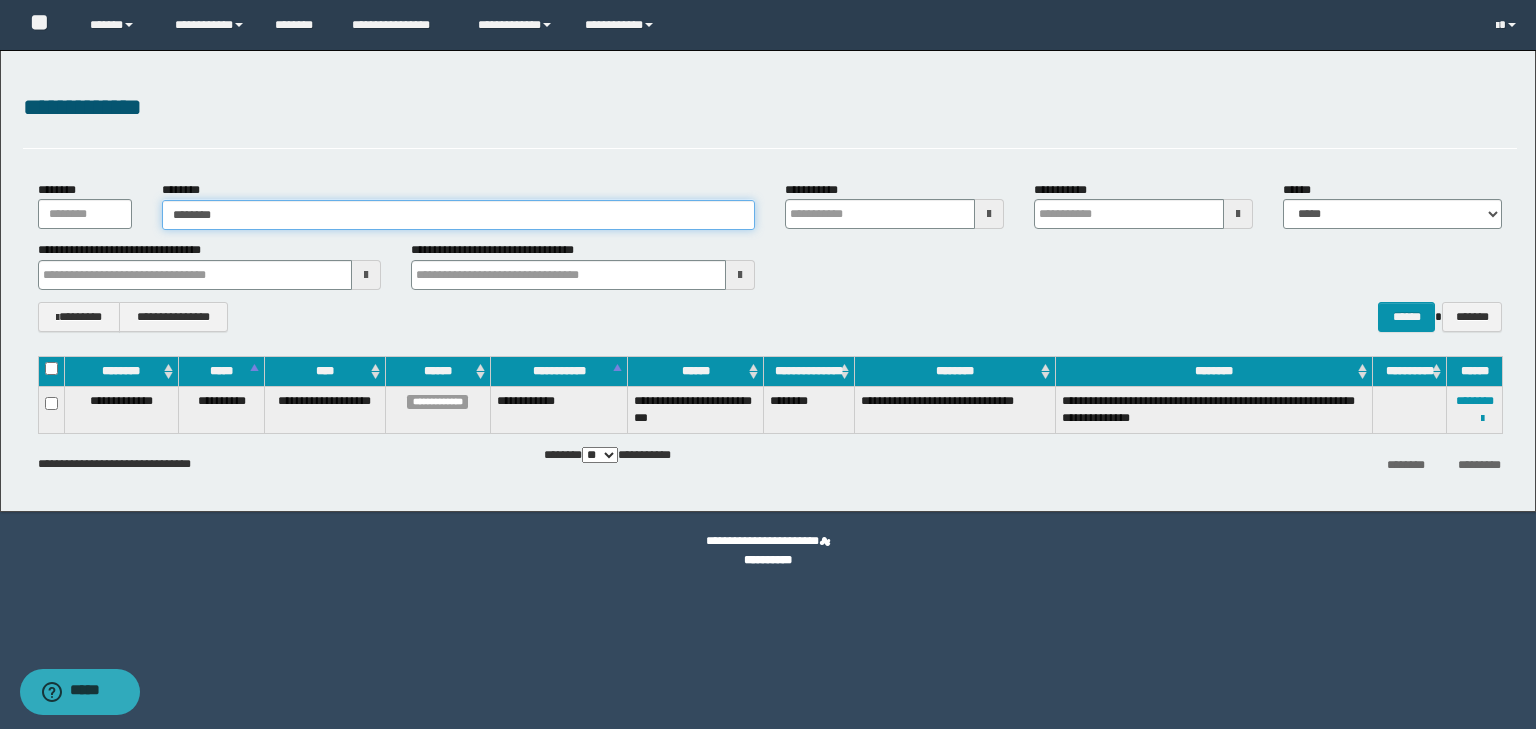 drag, startPoint x: 168, startPoint y: 214, endPoint x: 354, endPoint y: 196, distance: 186.86894 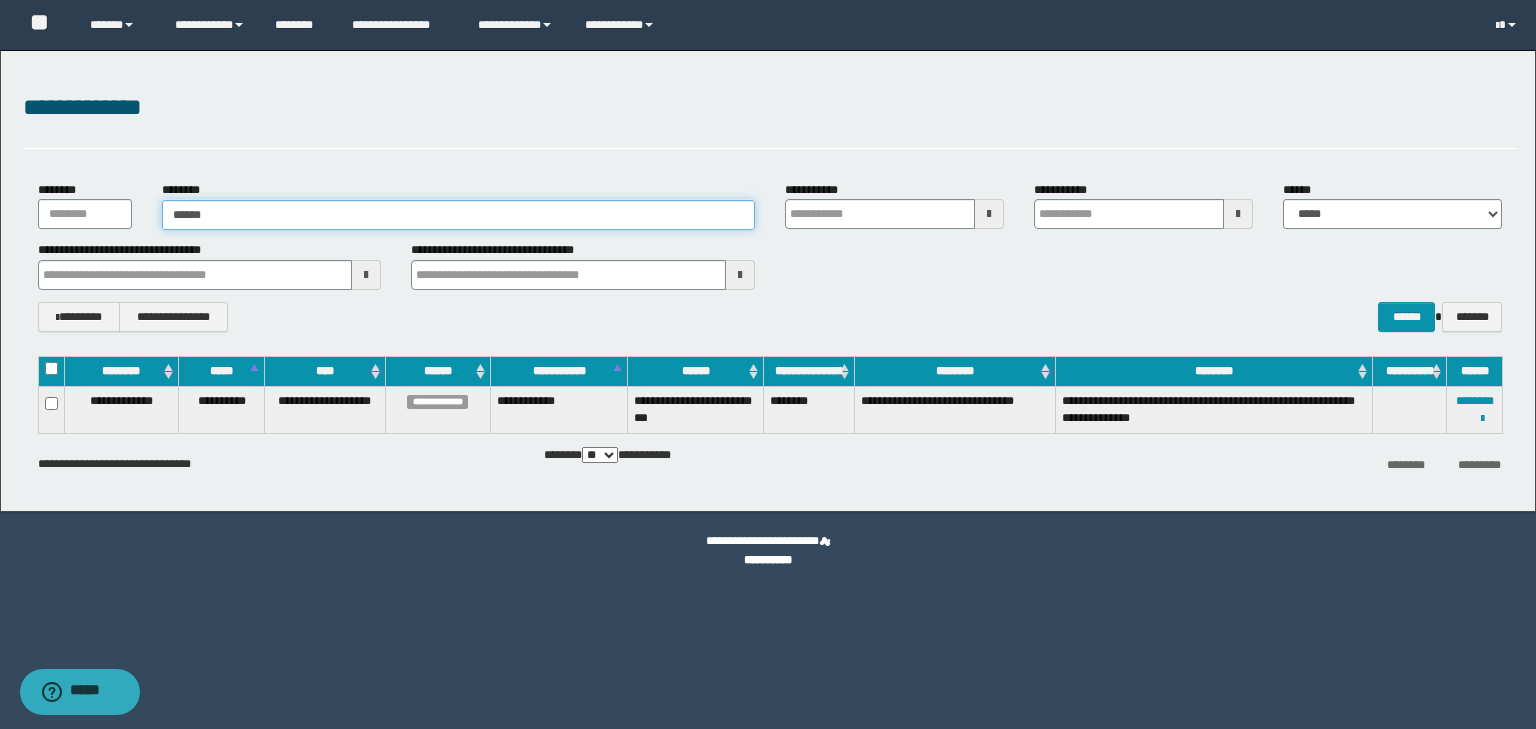 type on "*****" 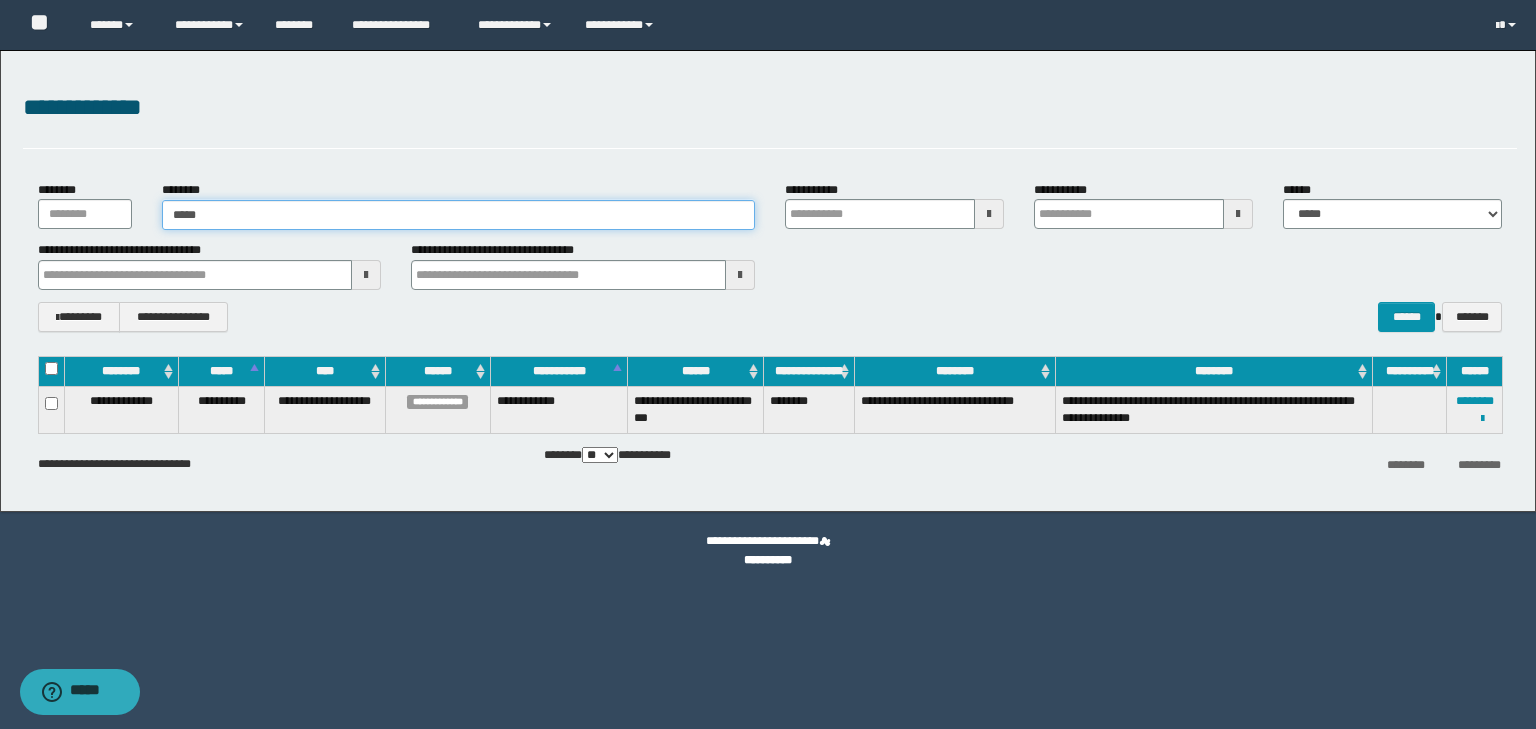 type on "*****" 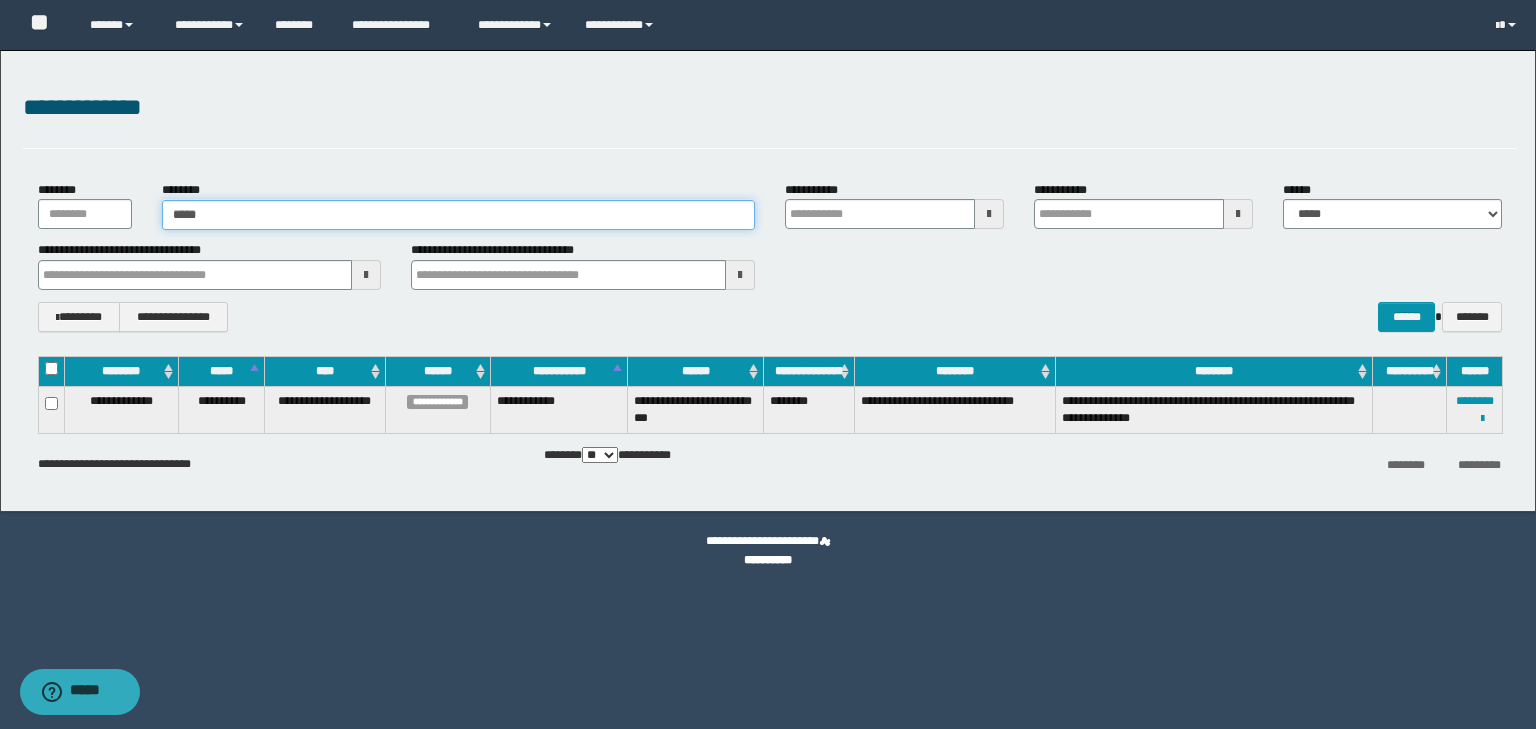 type 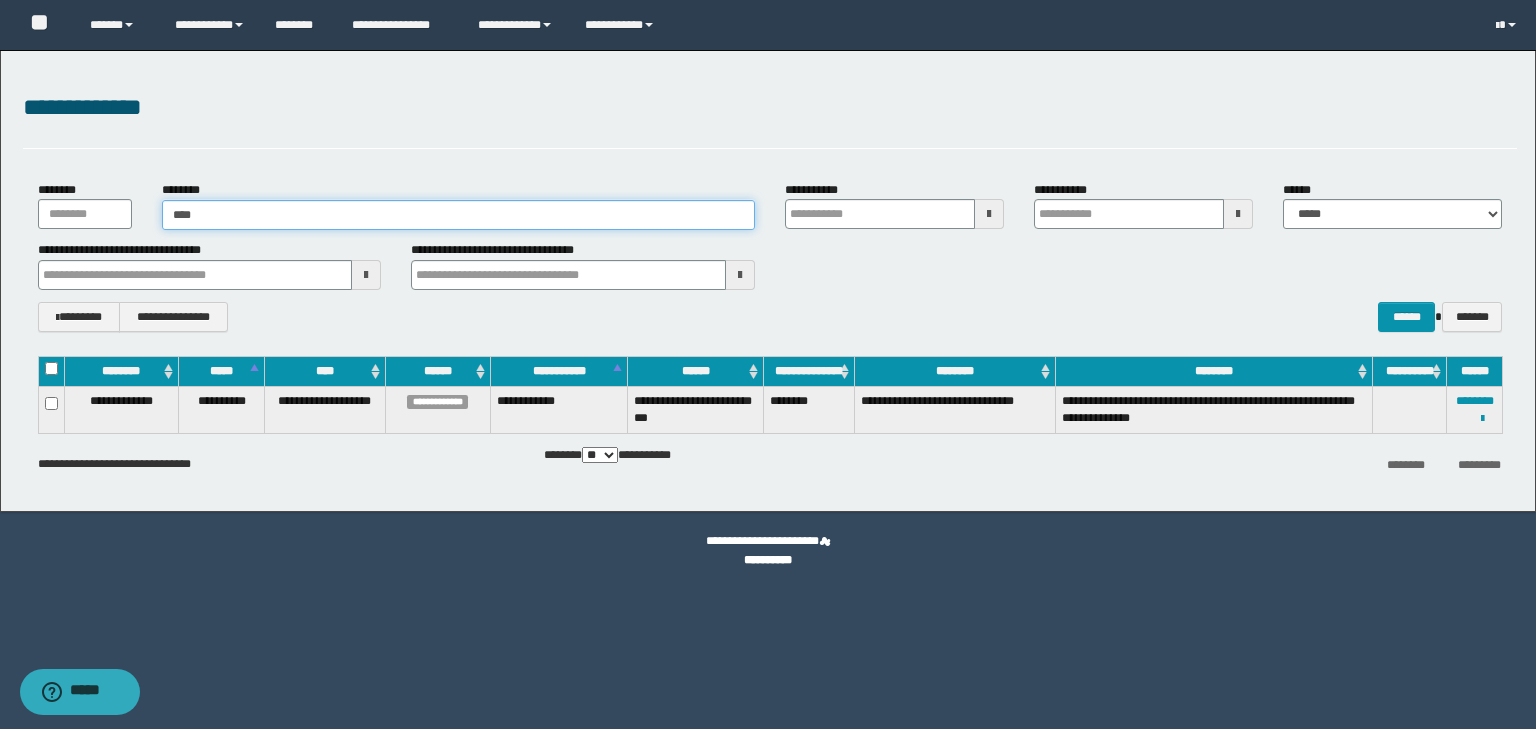 type on "****" 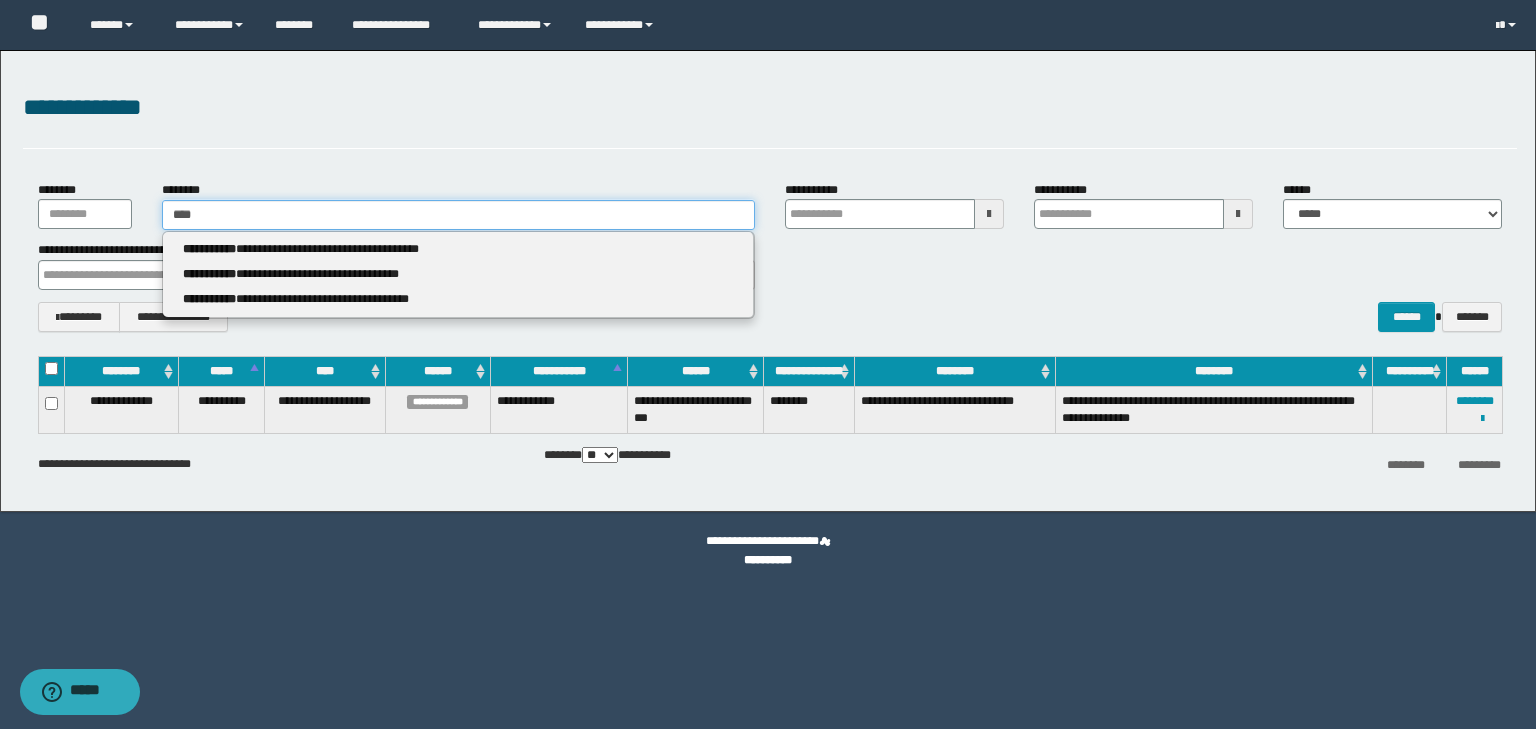 type 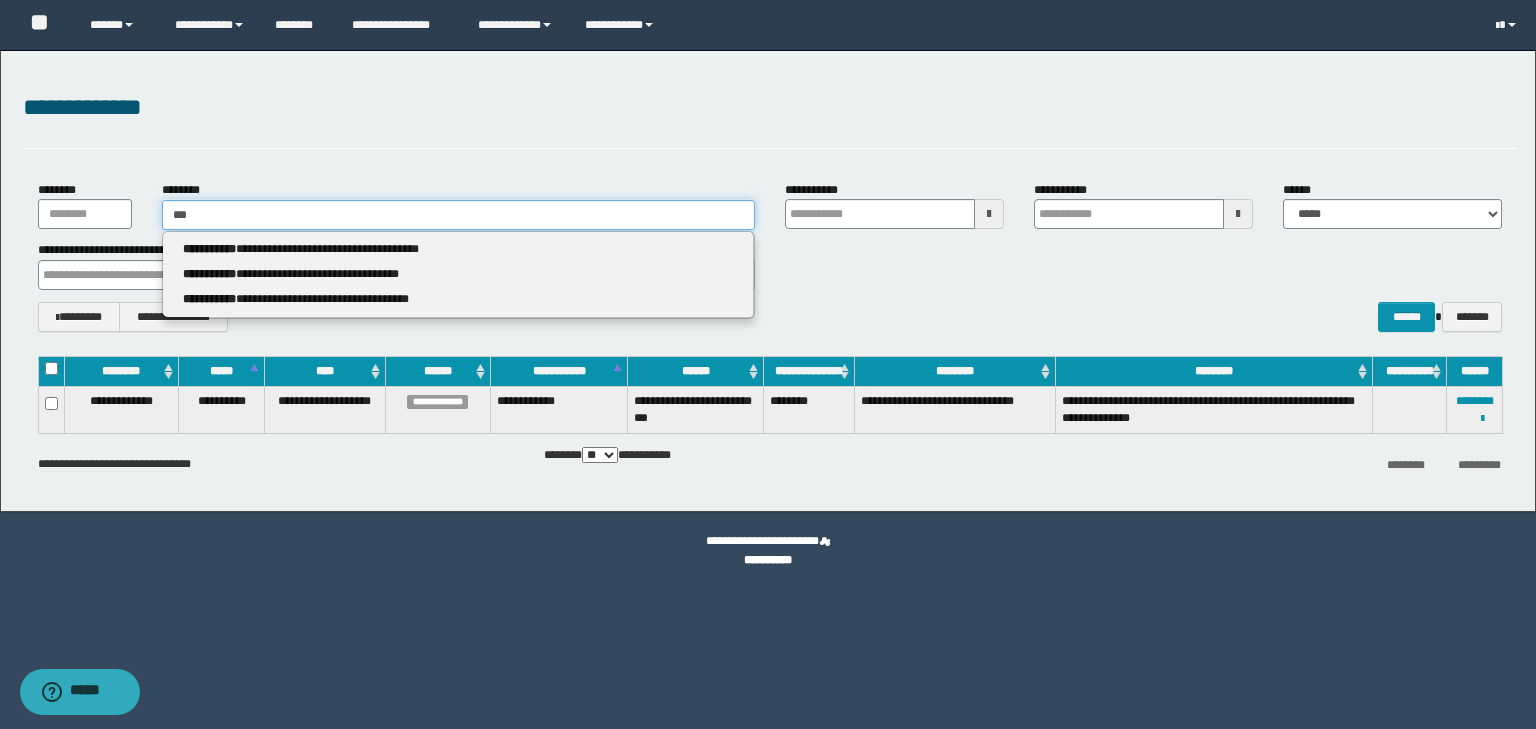 type on "***" 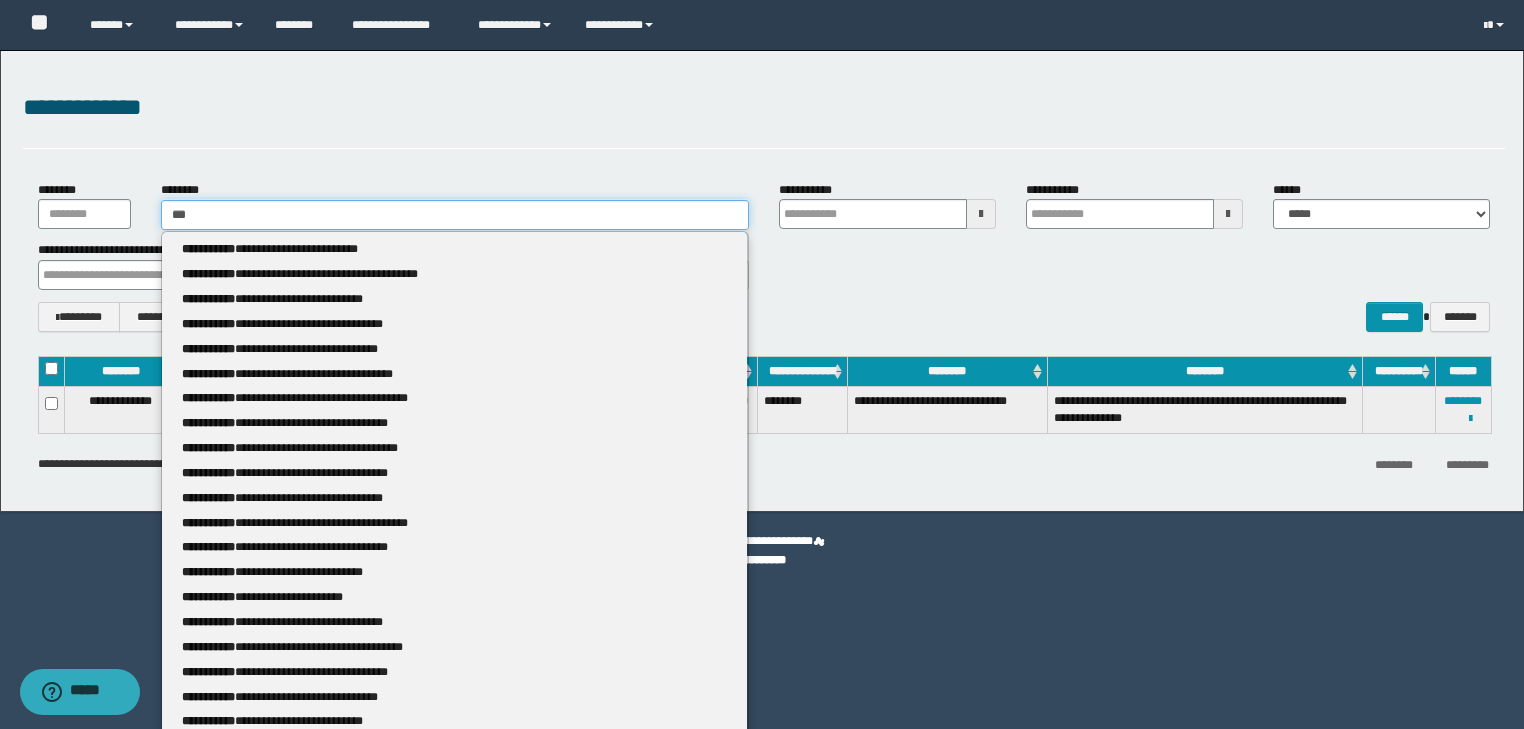 type 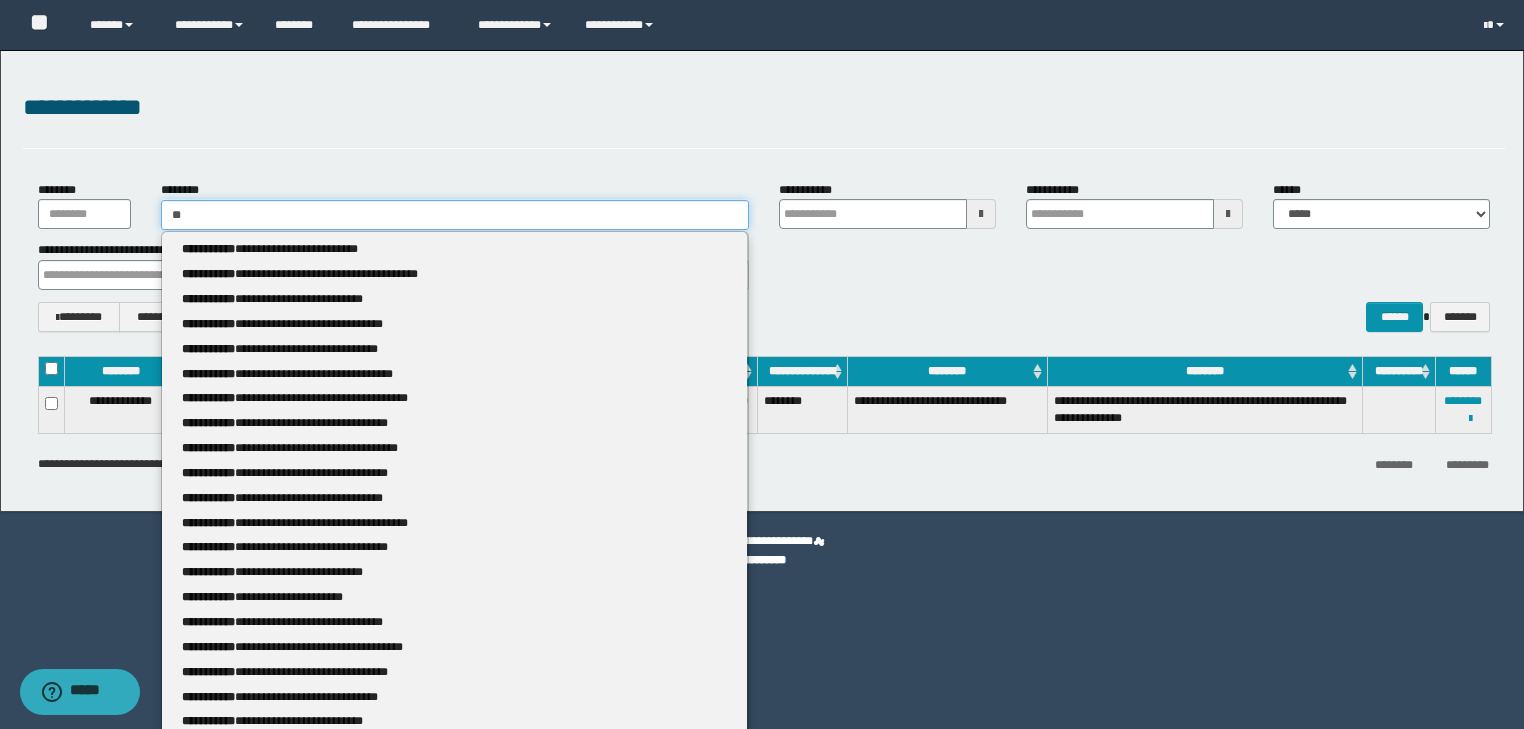 type on "**" 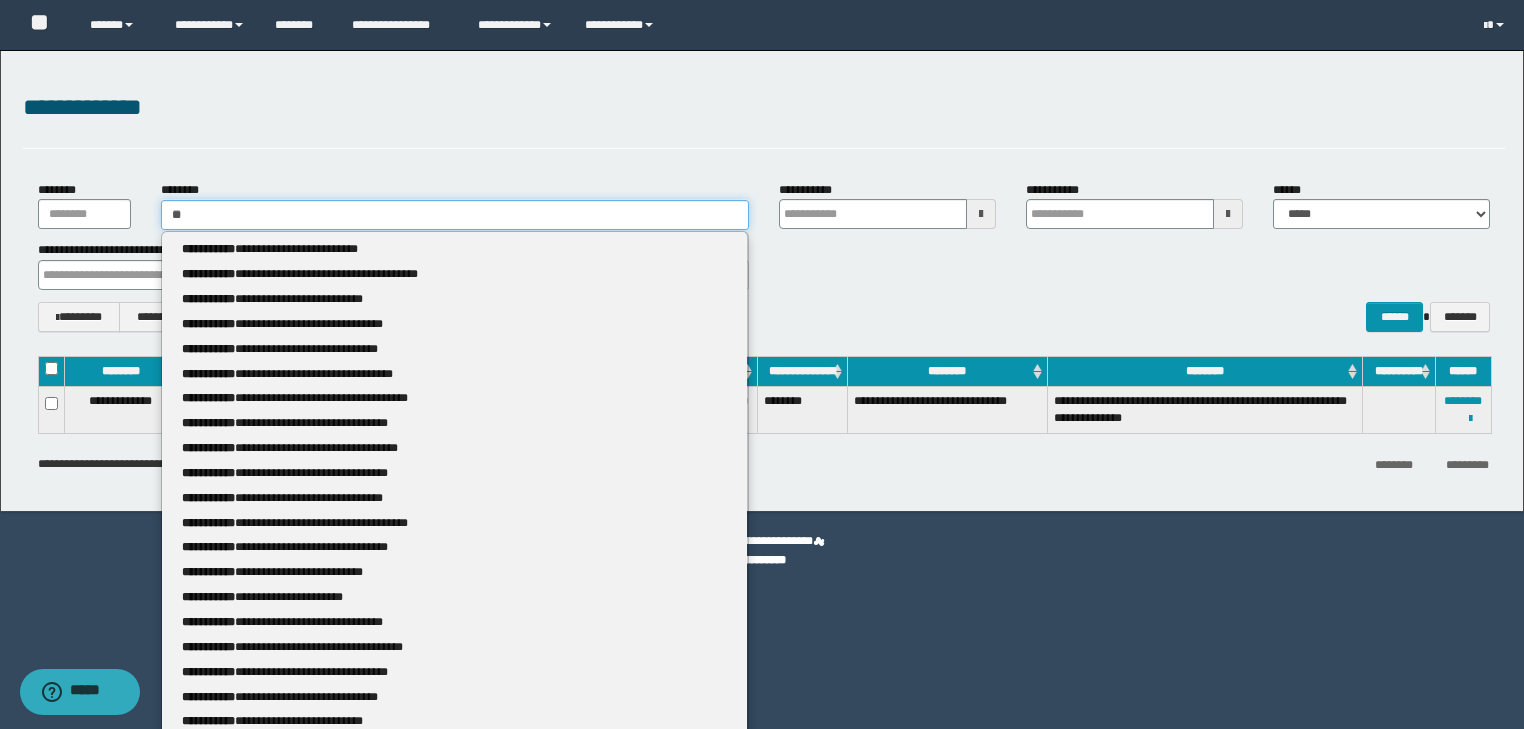 type 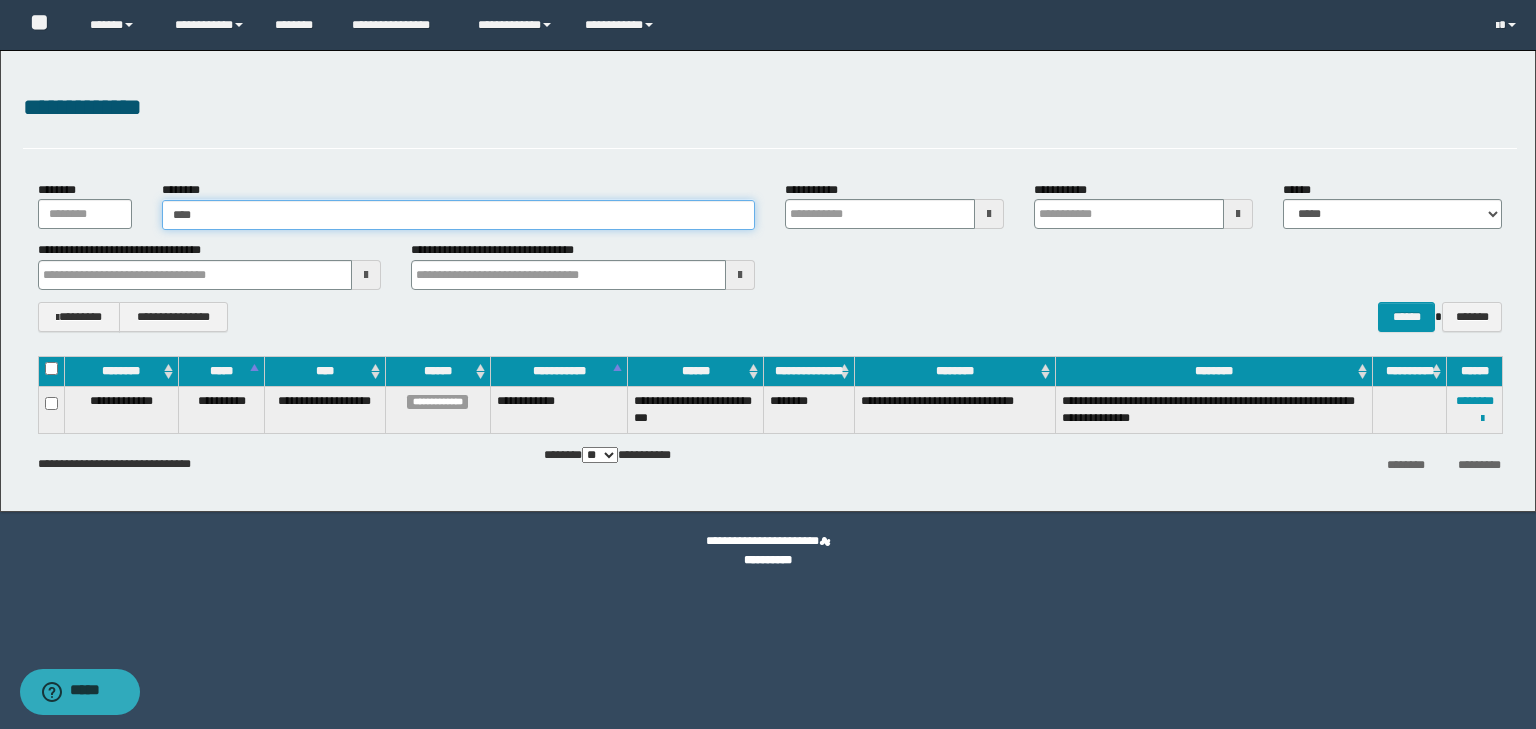 type on "*****" 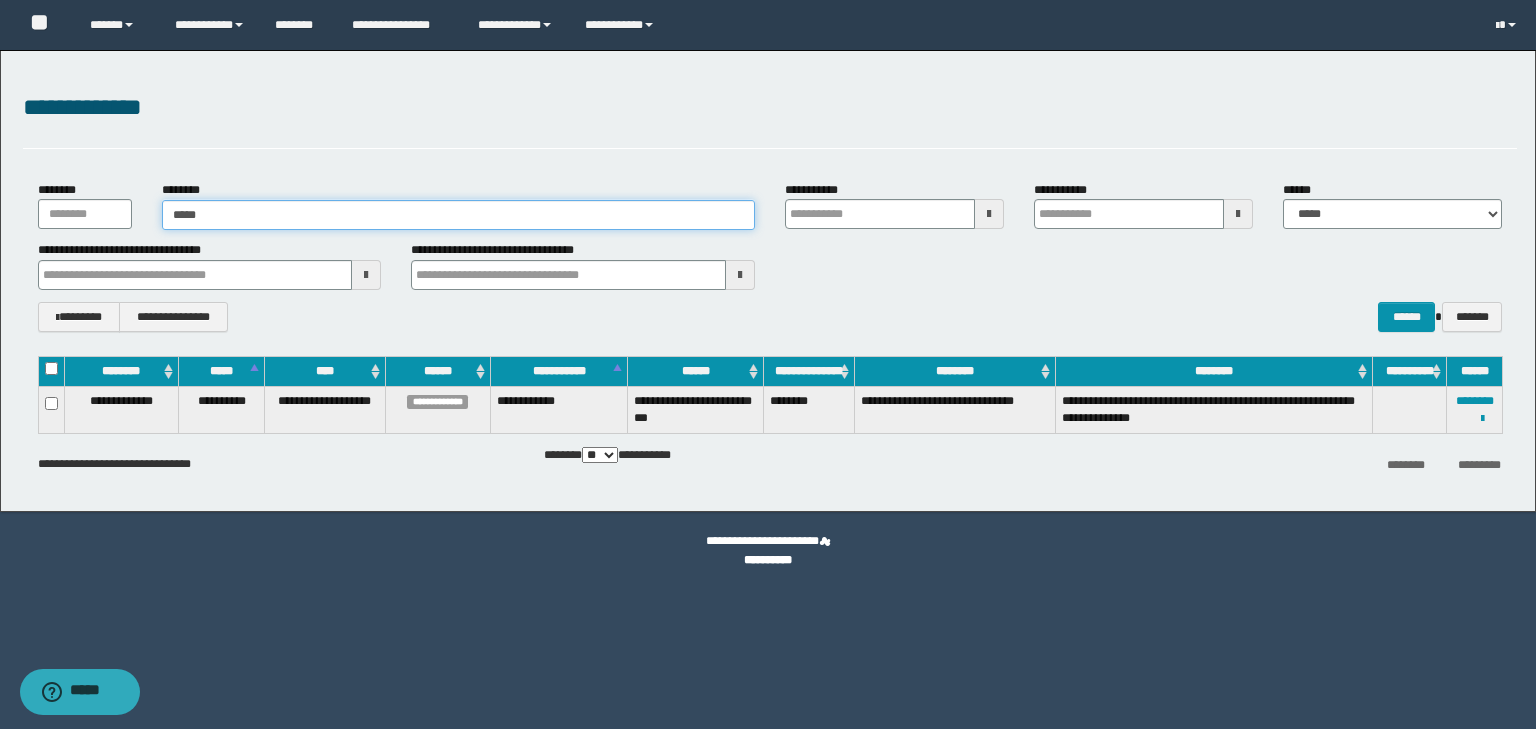 type on "*****" 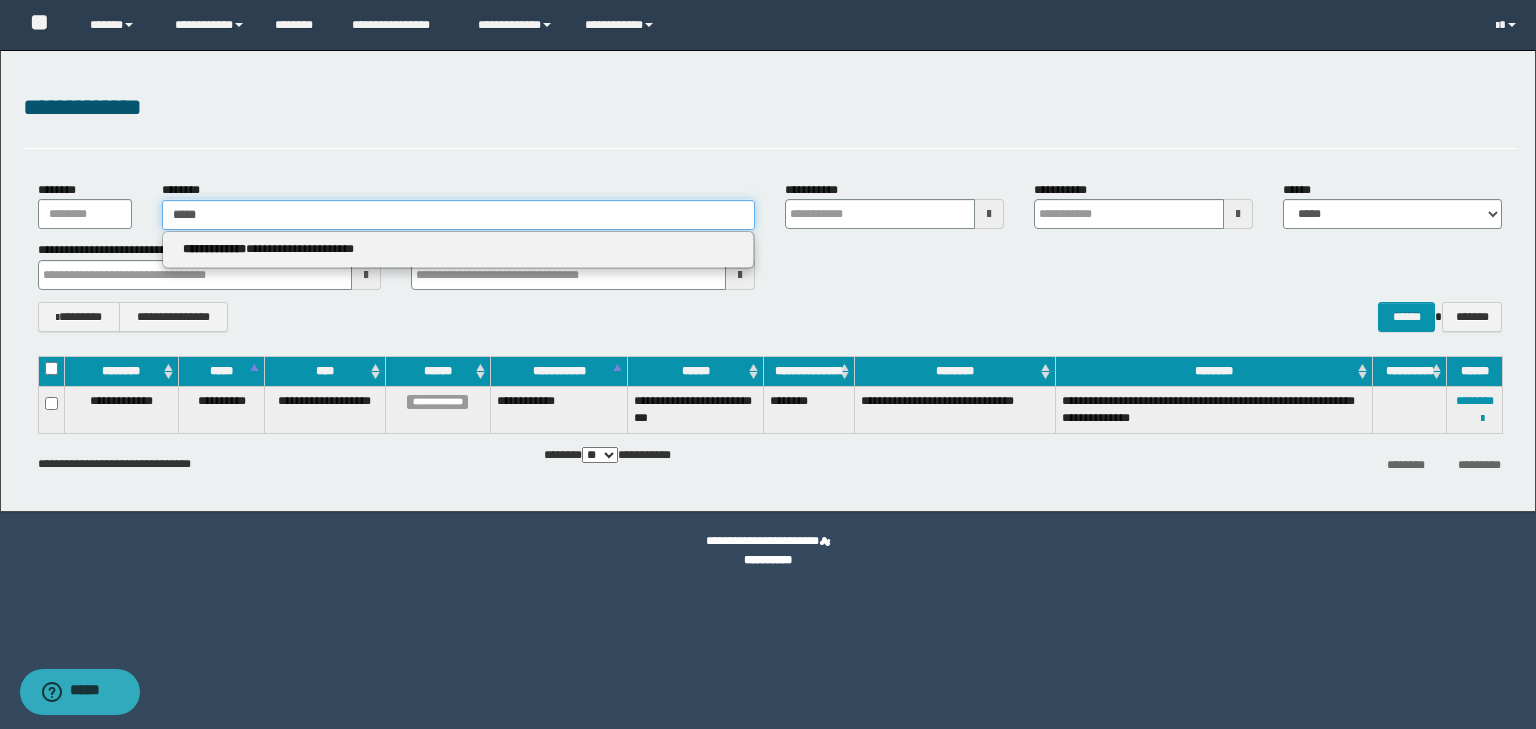 type 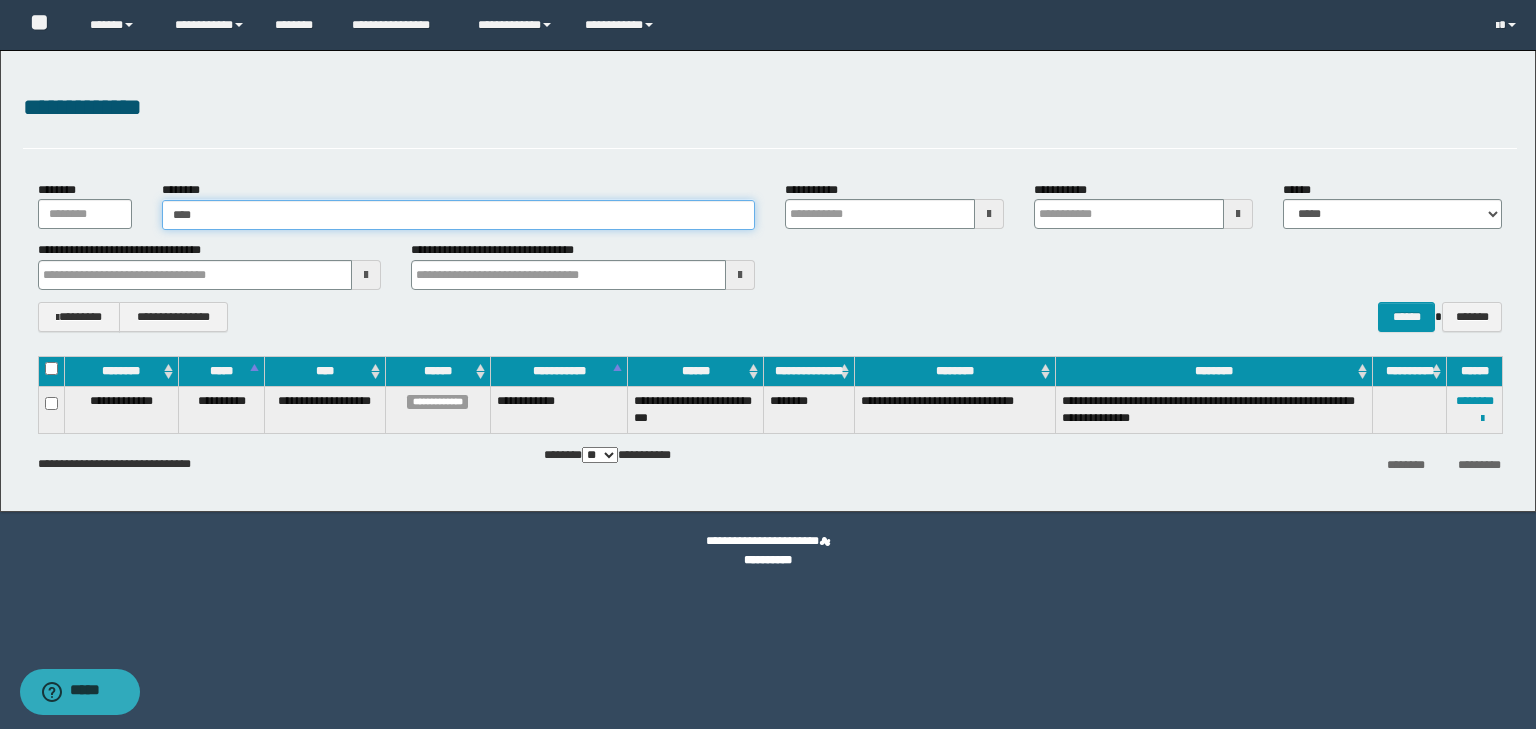 type on "****" 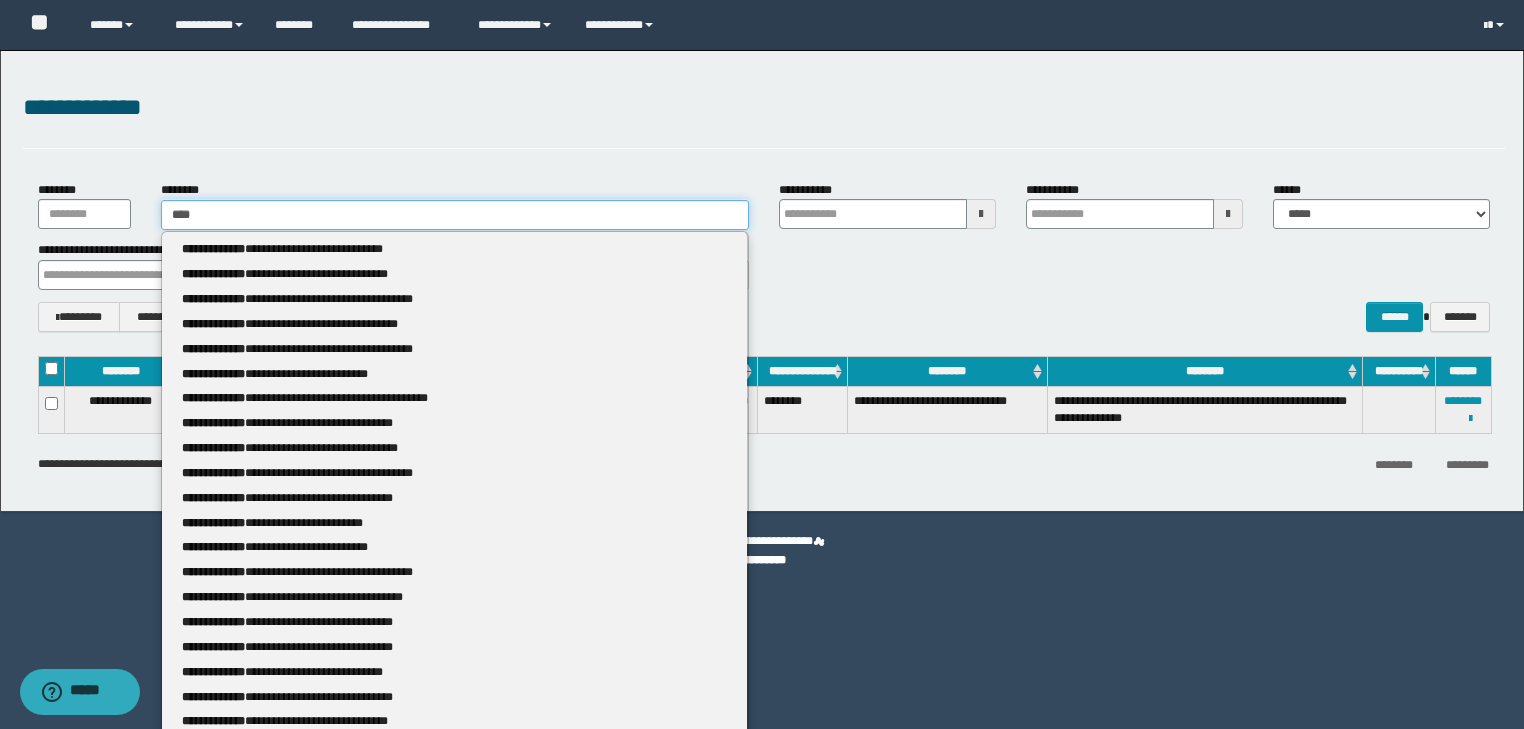 type 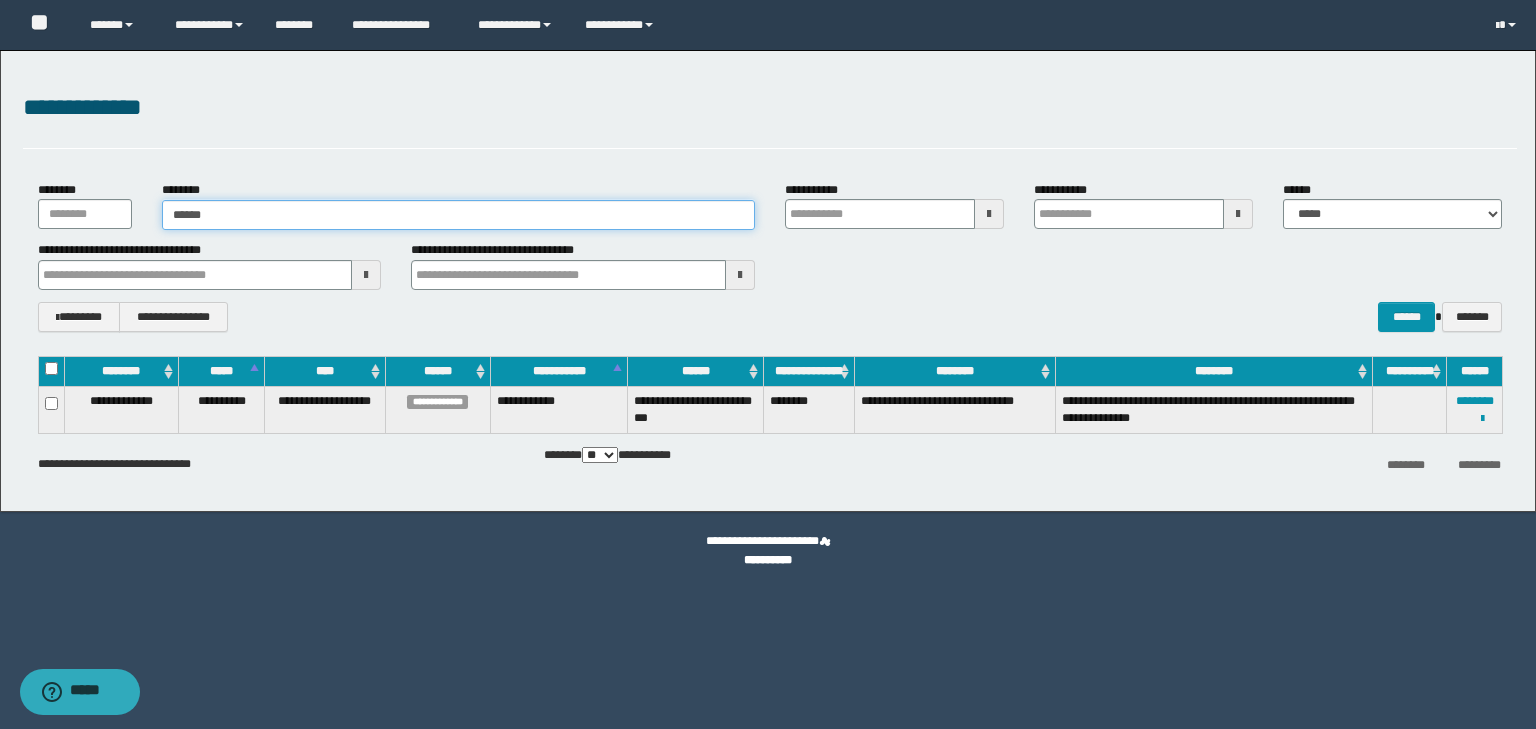 type on "*******" 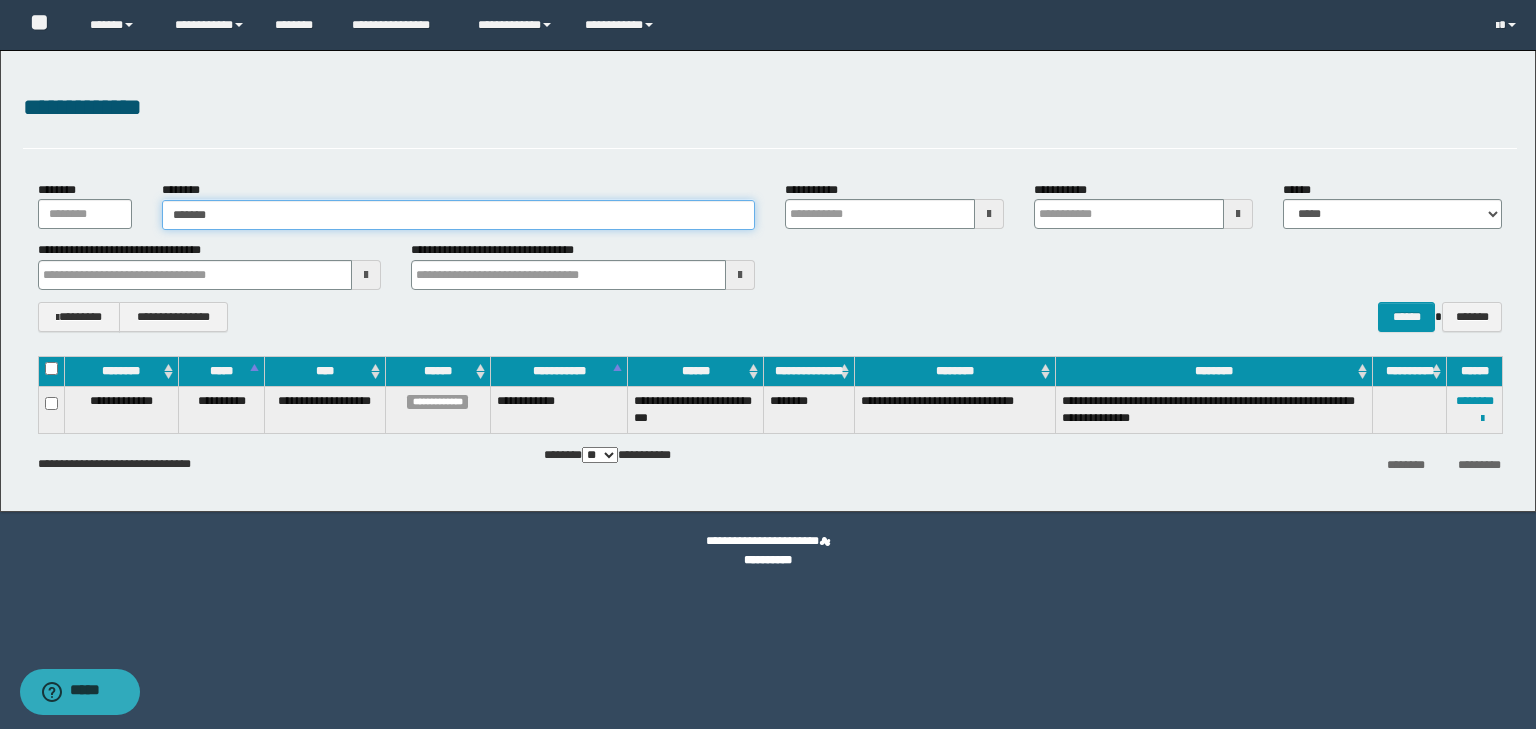 type on "*******" 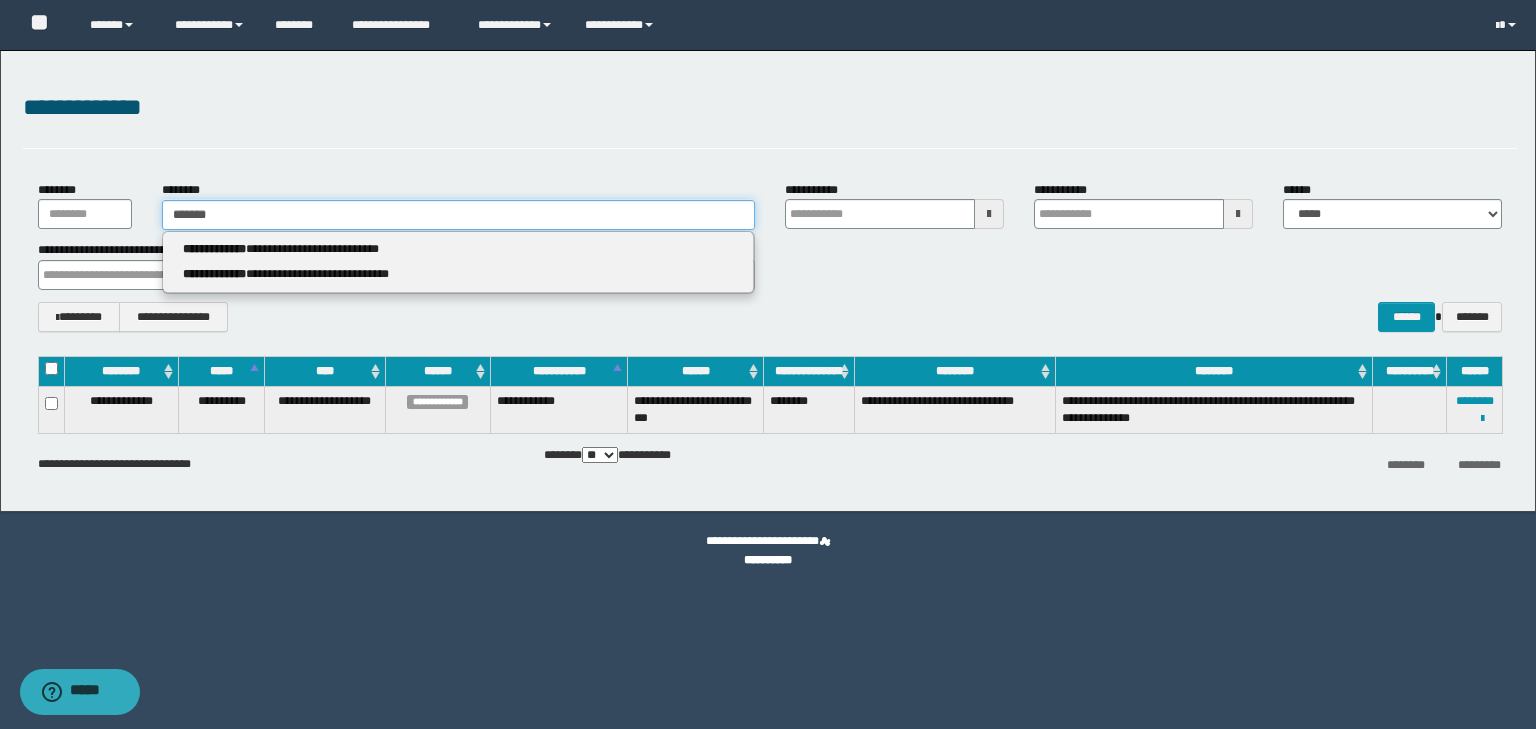 type 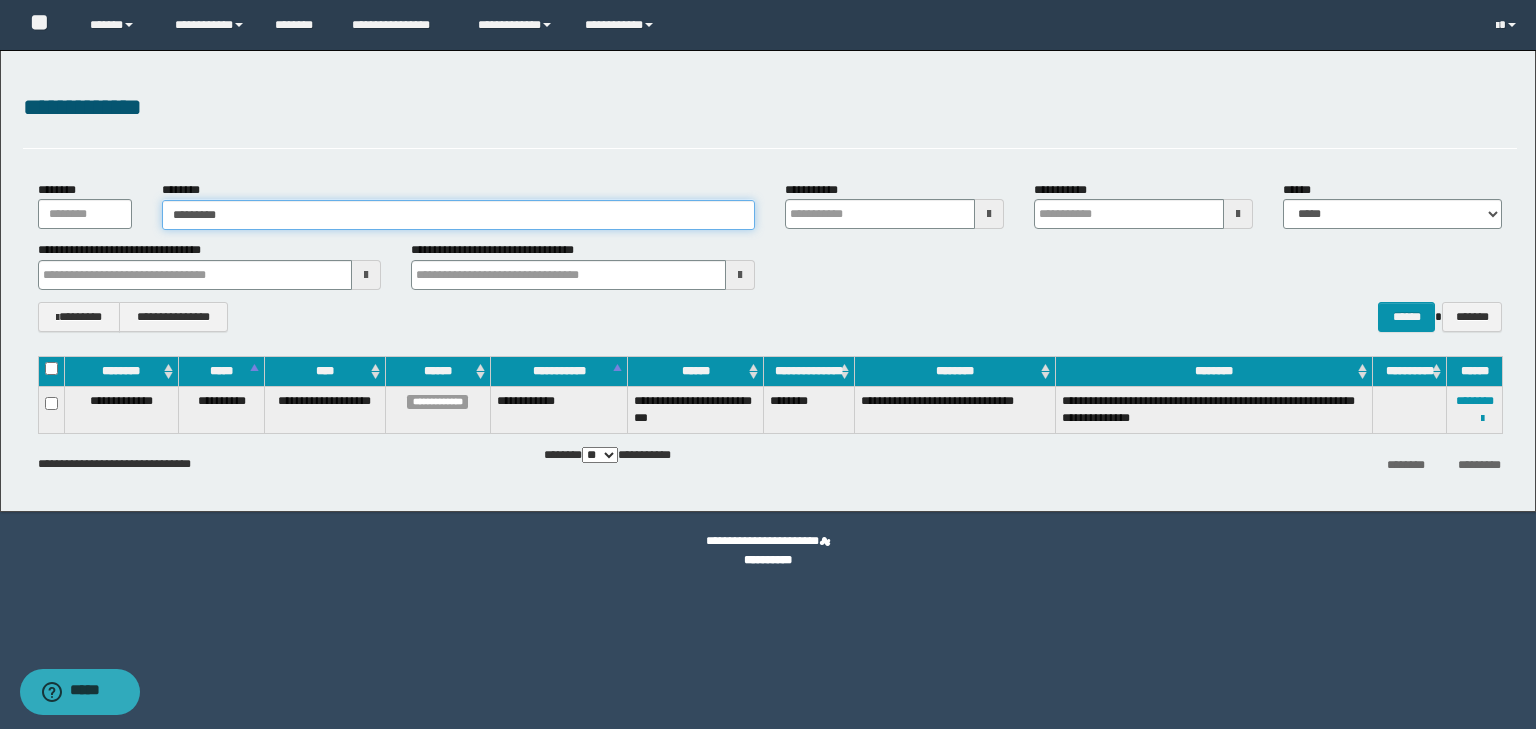 type on "**********" 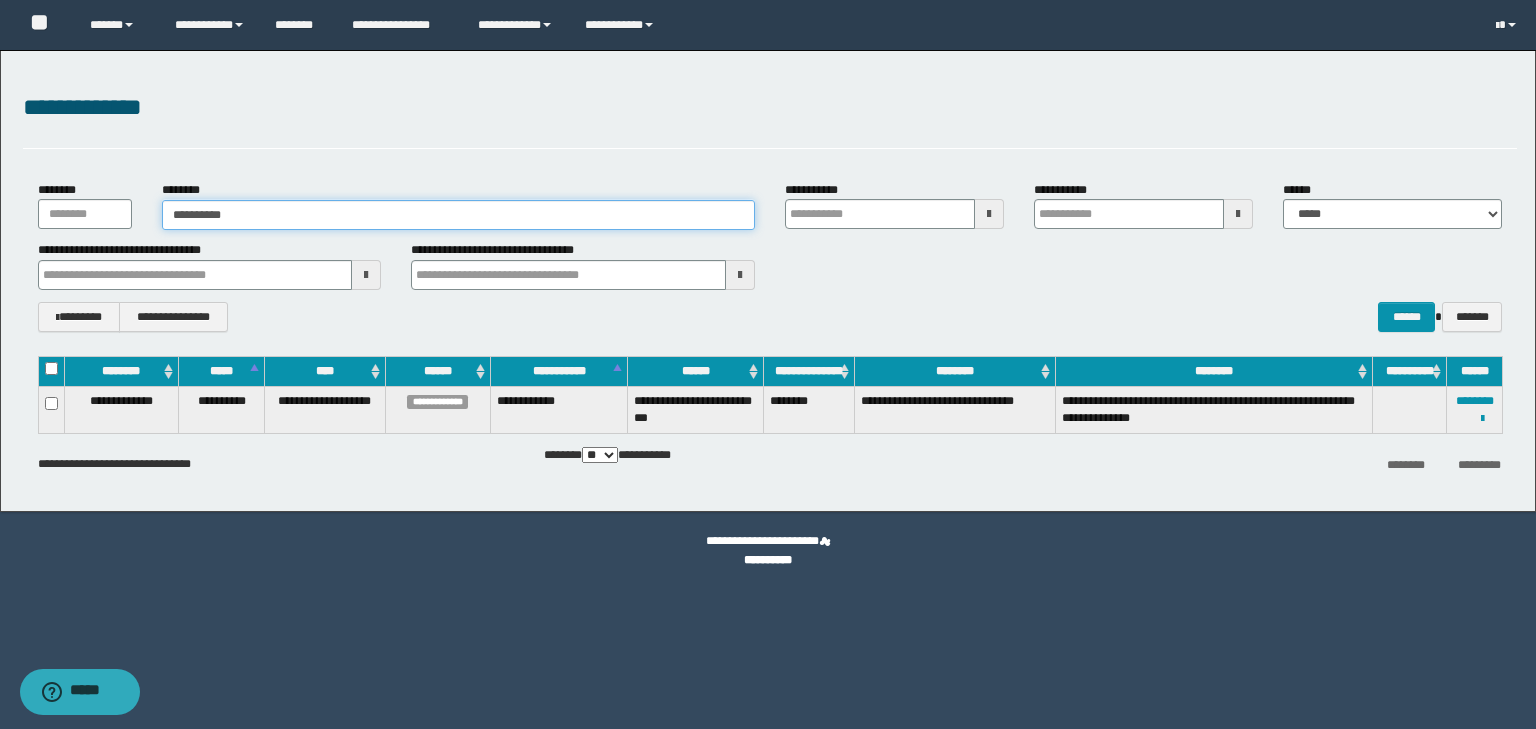 type on "**********" 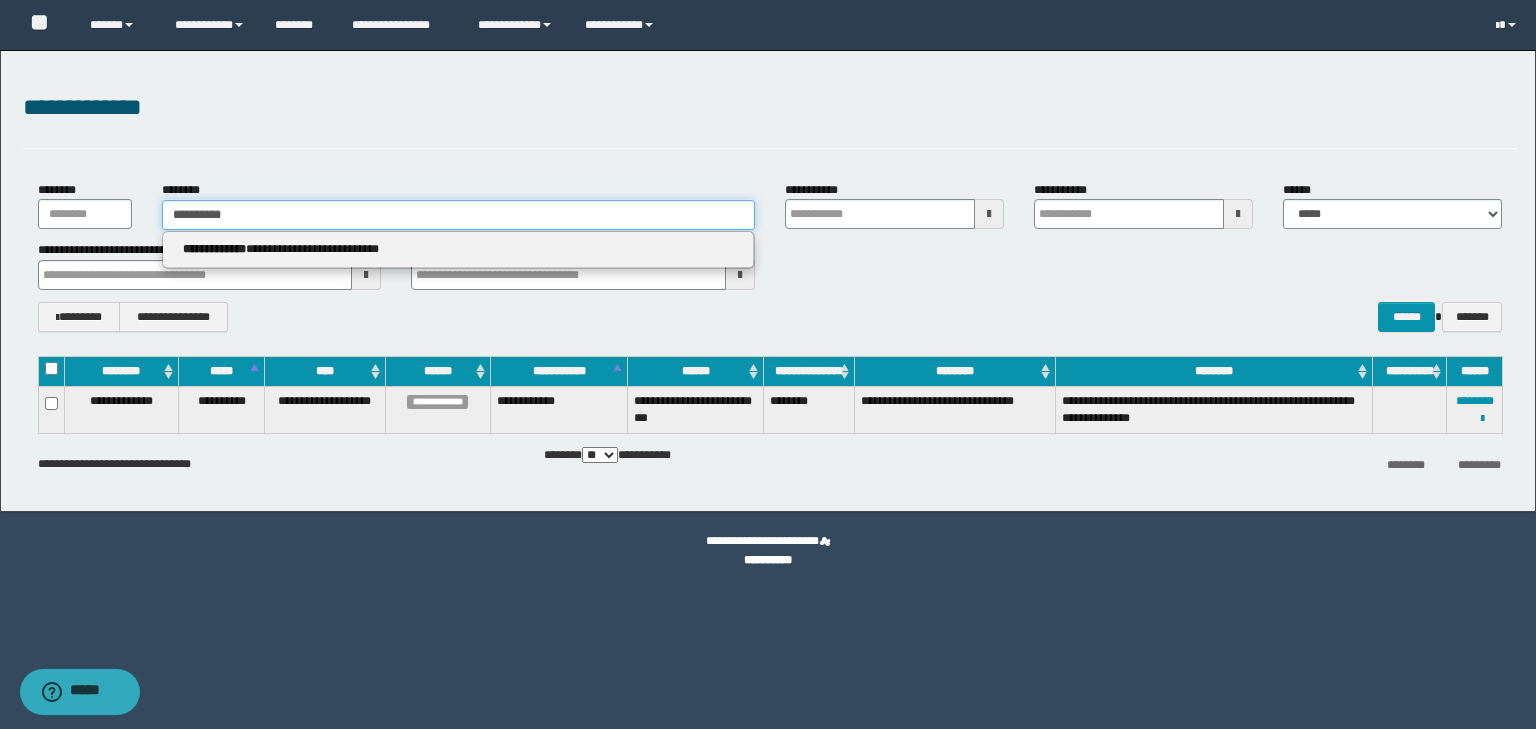 type 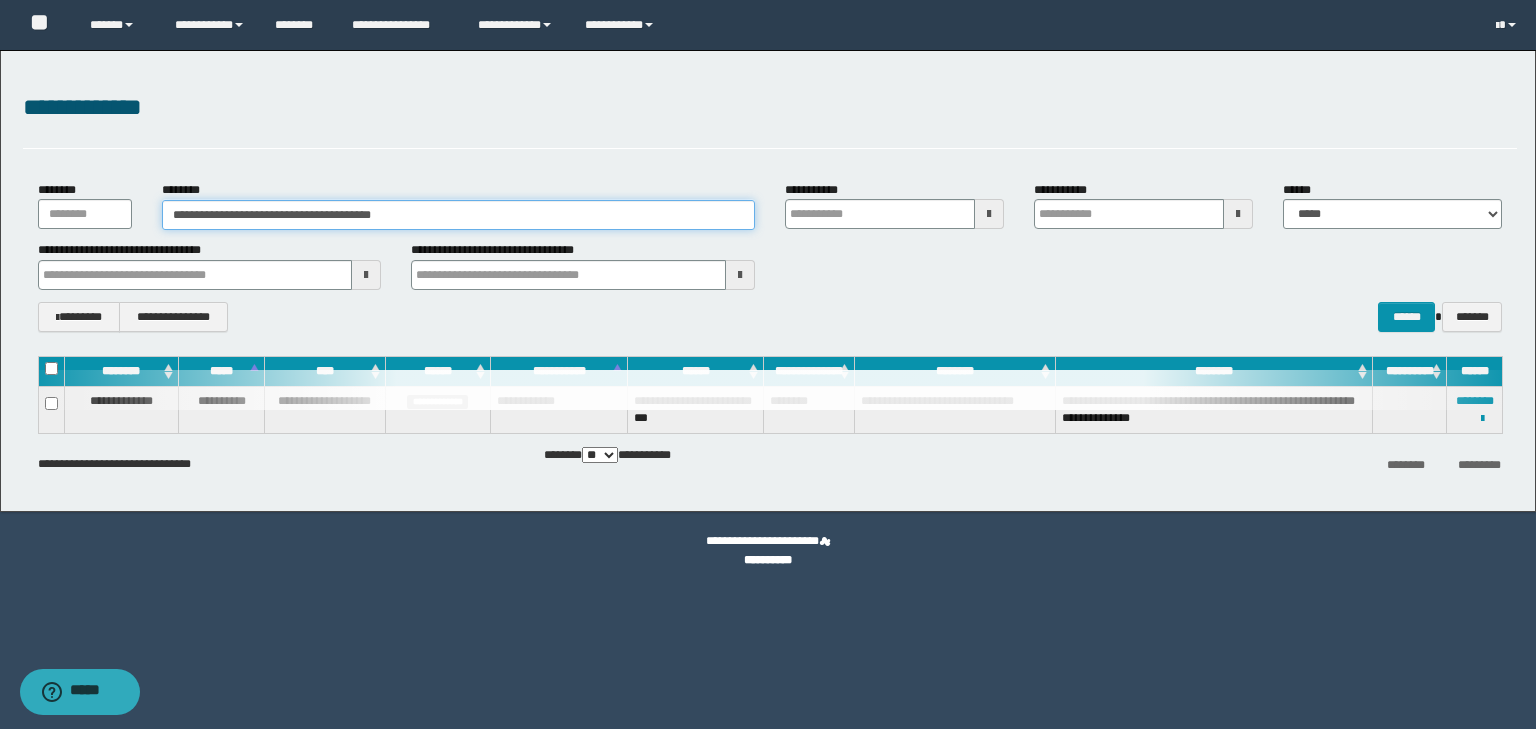 type on "**********" 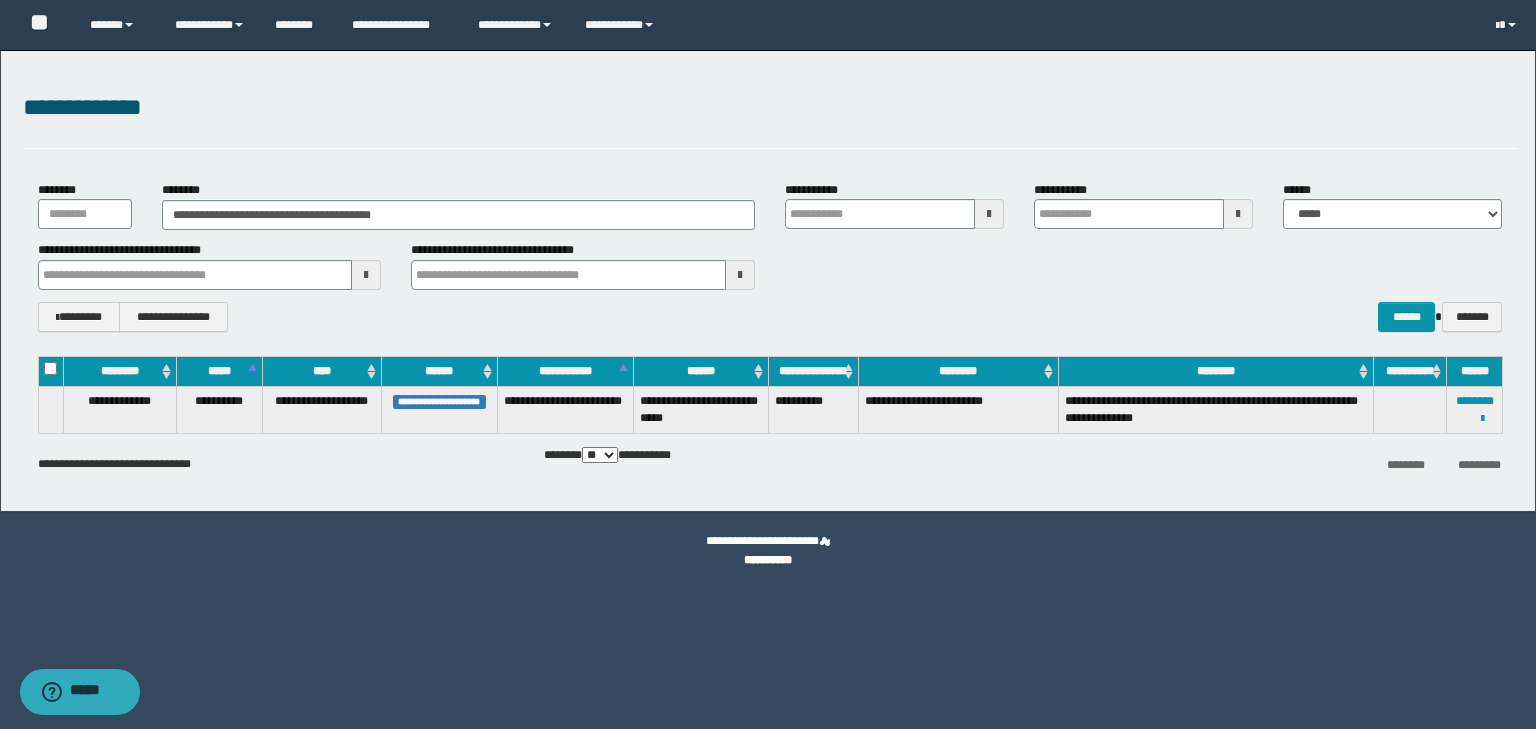 click on "******** *********" at bounding box center (1268, 463) 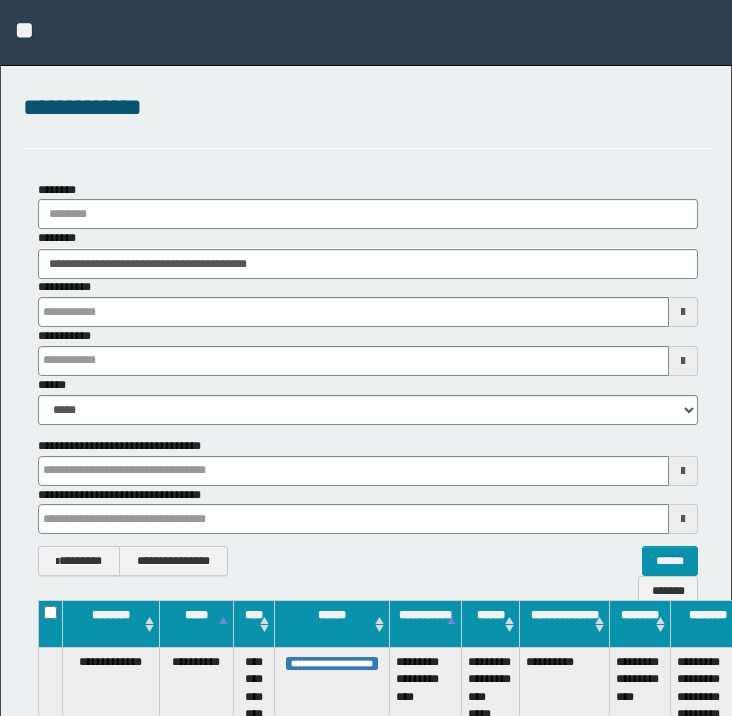 scroll, scrollTop: 0, scrollLeft: 0, axis: both 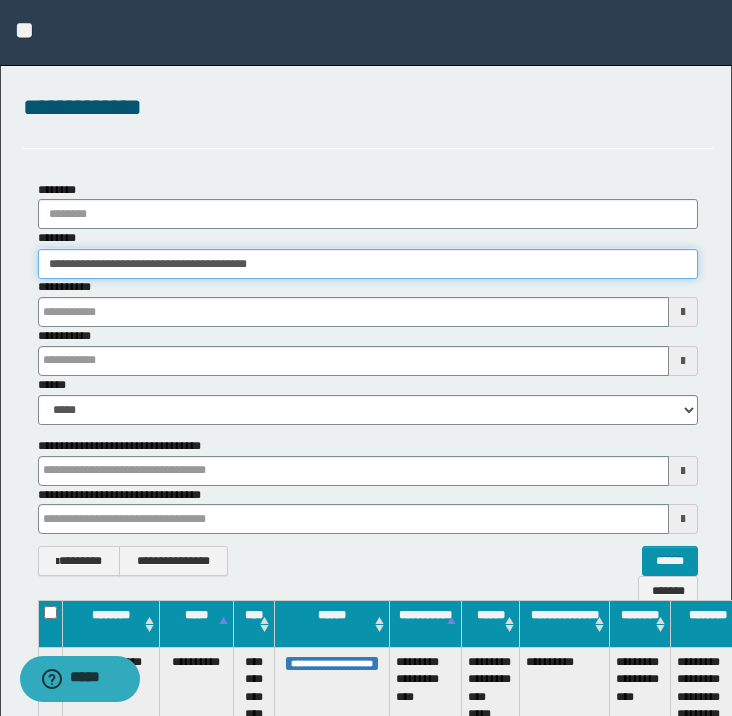 drag, startPoint x: 324, startPoint y: 265, endPoint x: -129, endPoint y: 294, distance: 453.9273 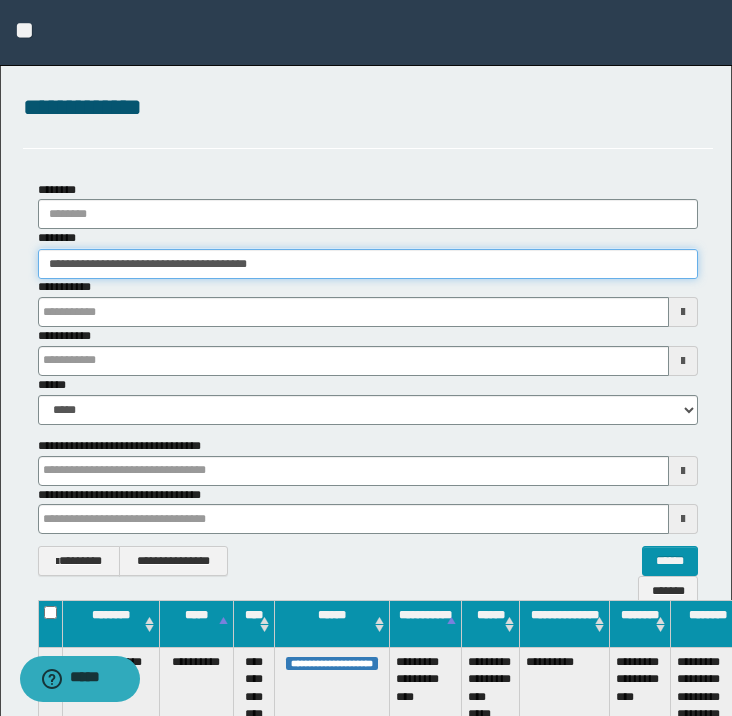 click on "**********" at bounding box center [366, 358] 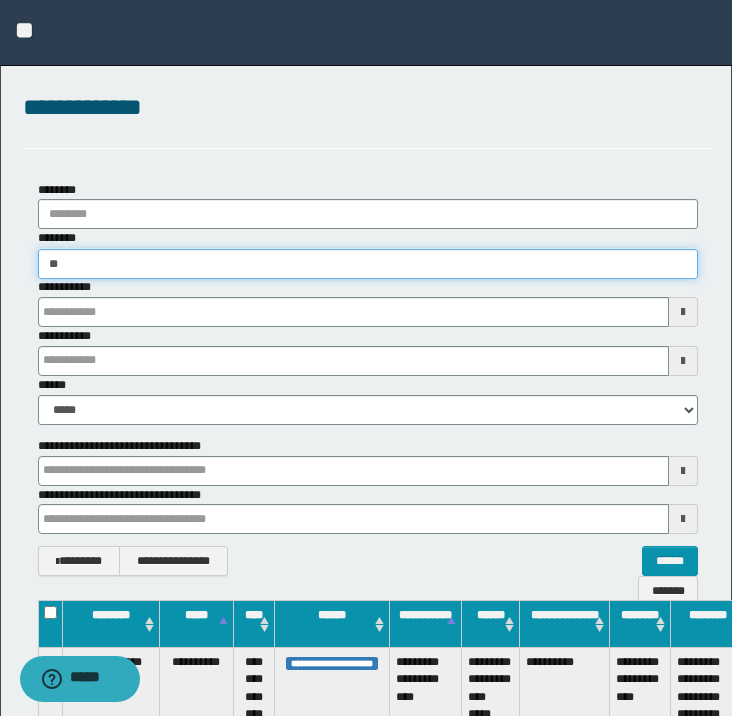 type on "***" 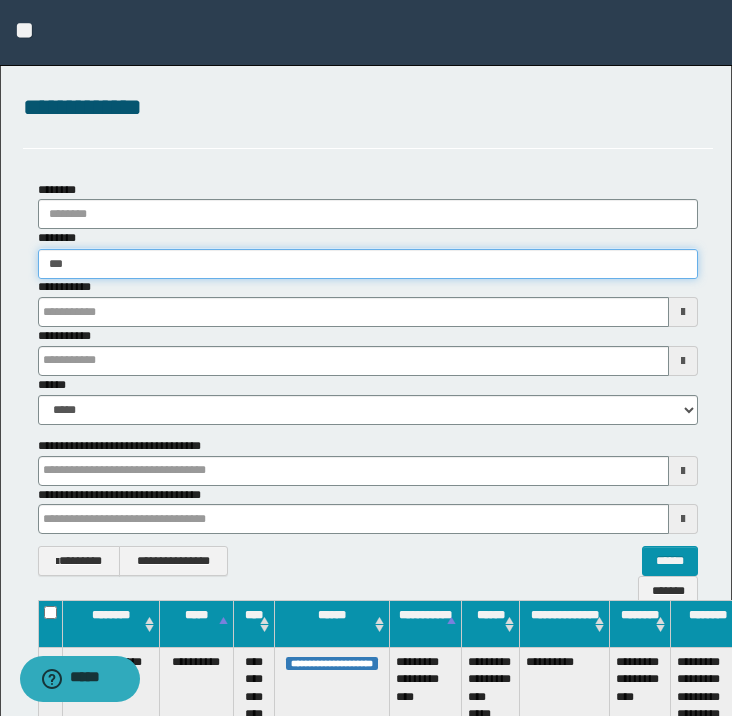 type on "***" 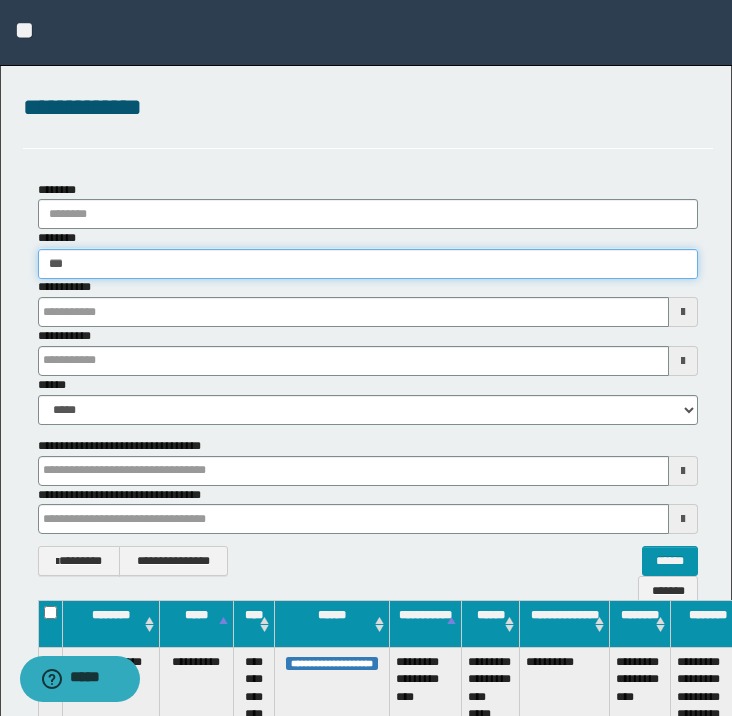 type 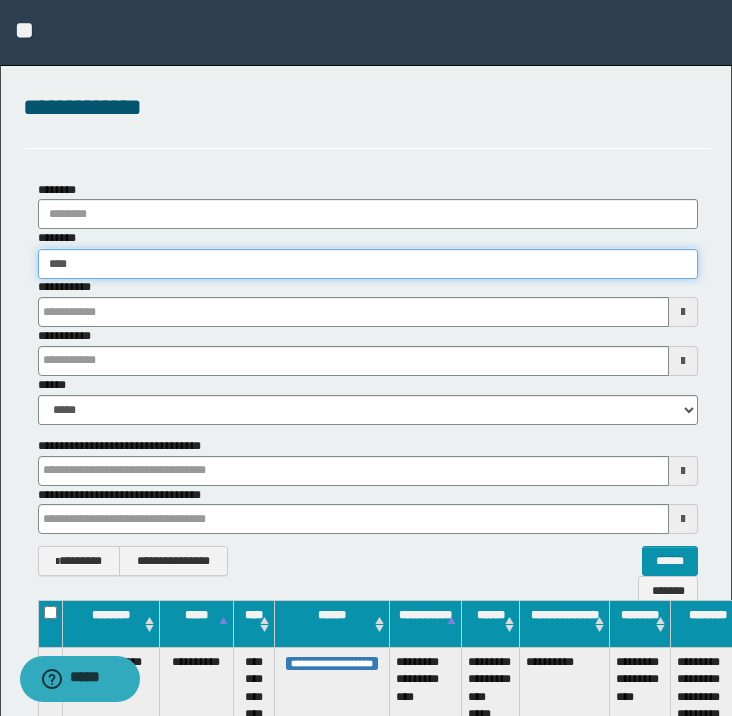 type on "*****" 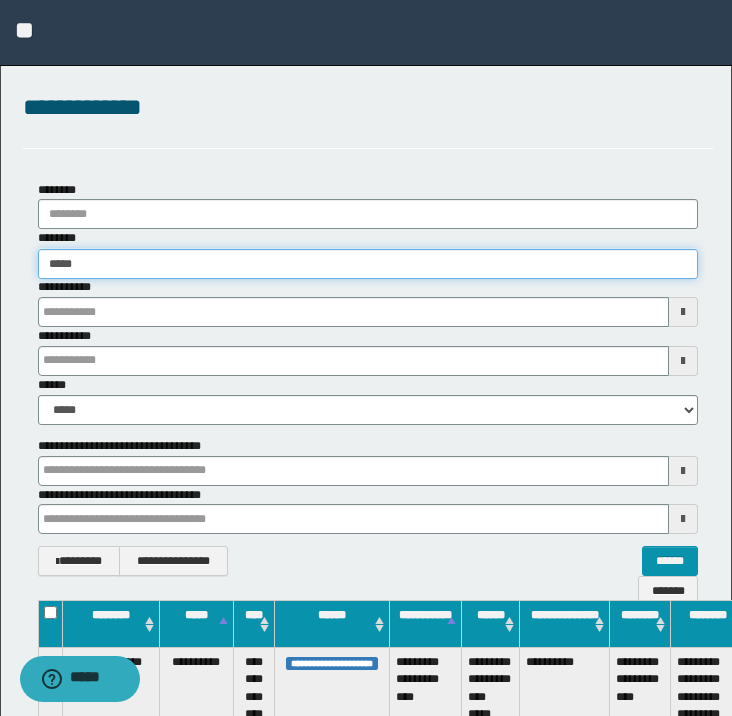 type on "*****" 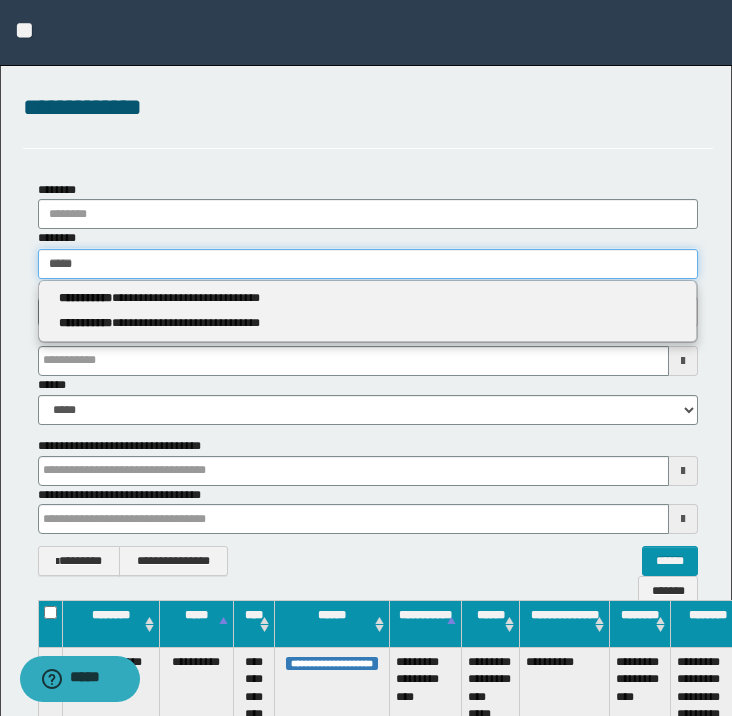 type 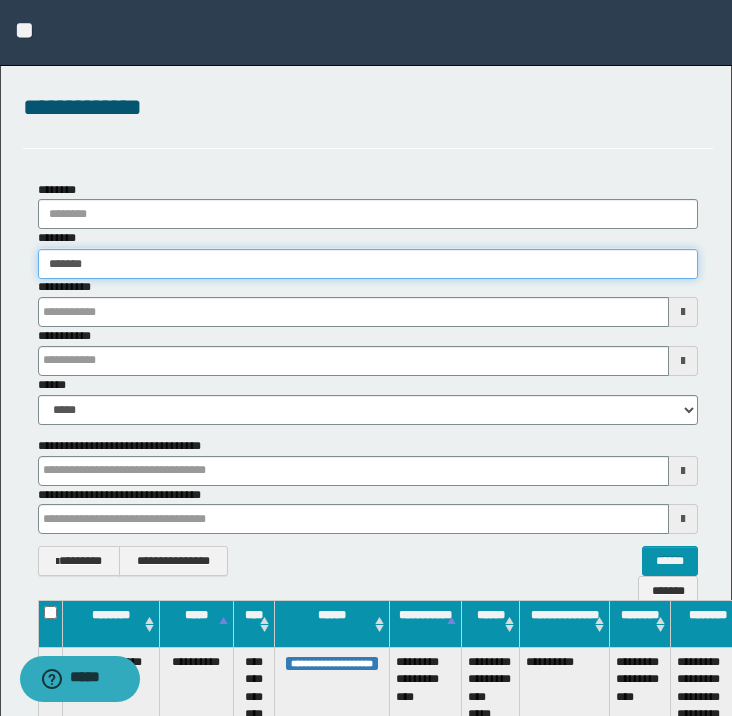 type on "********" 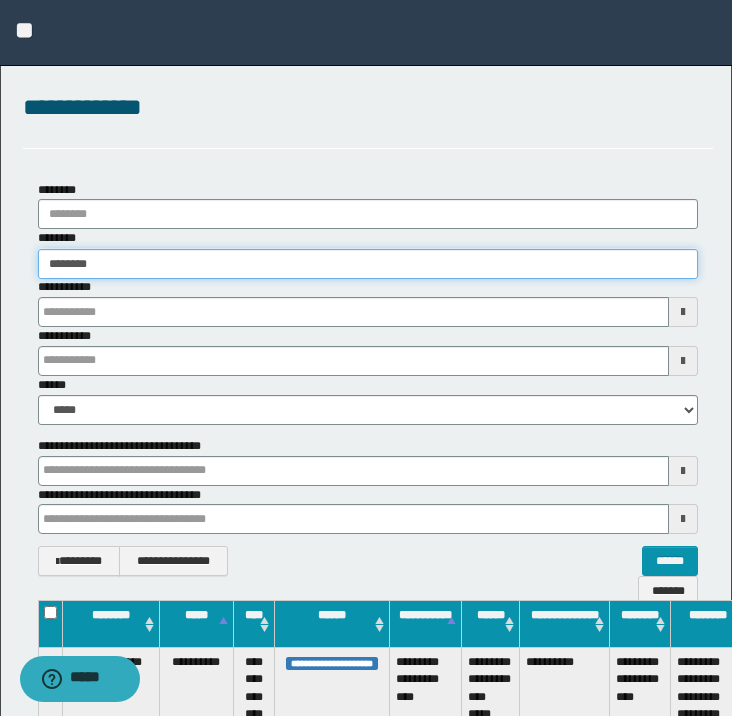 type on "********" 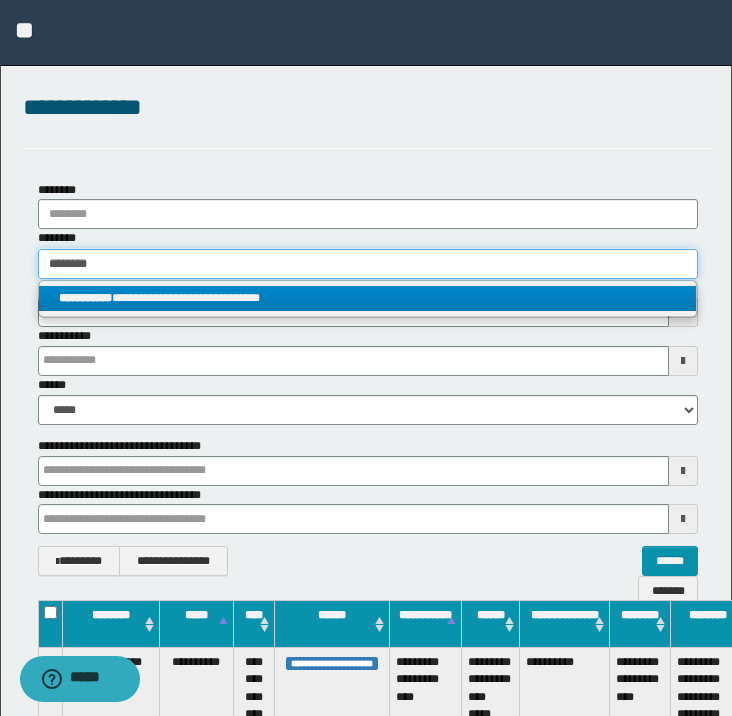 type on "********" 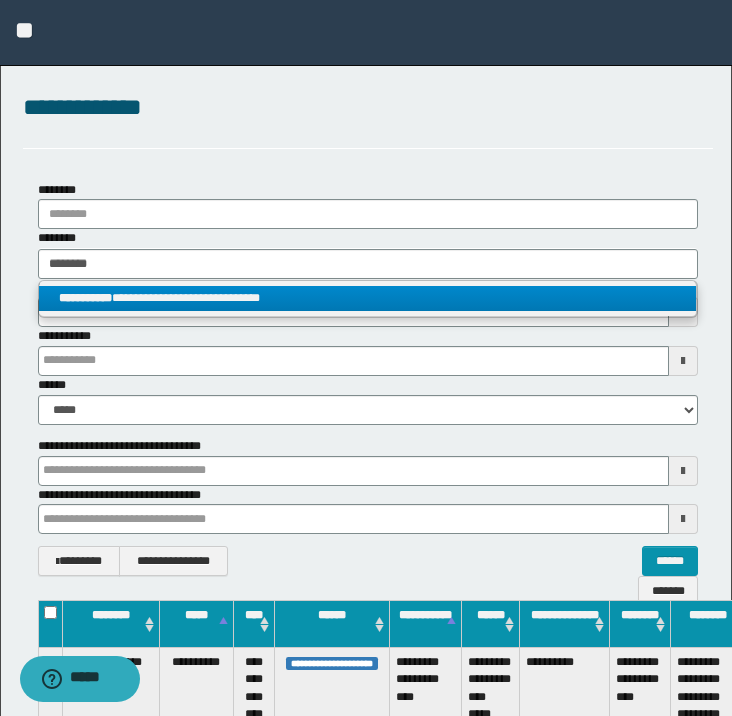 click on "**********" at bounding box center (368, 298) 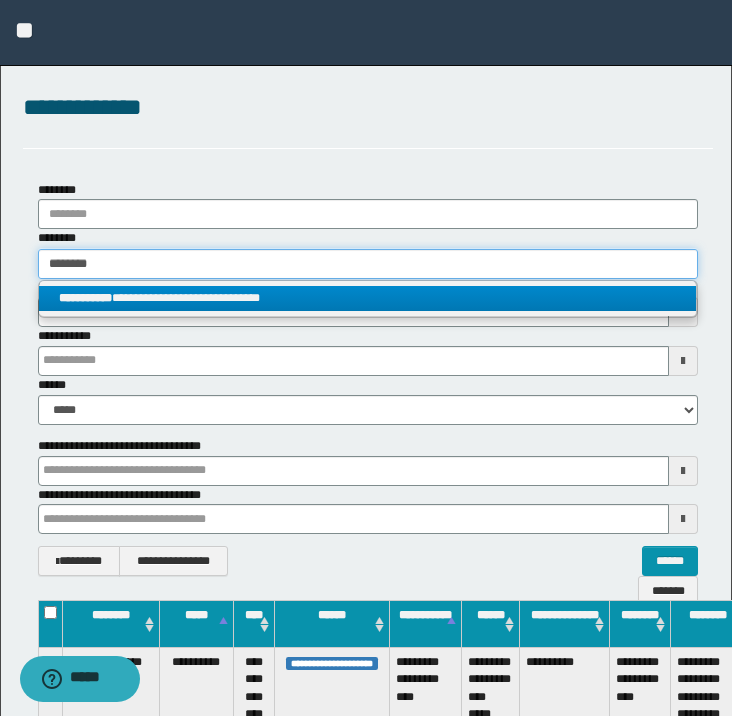 type 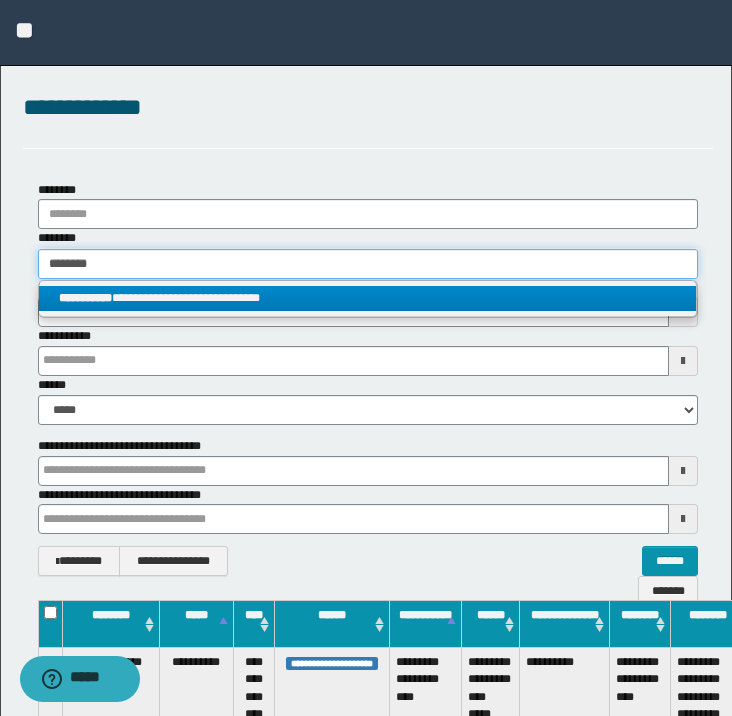 type on "**********" 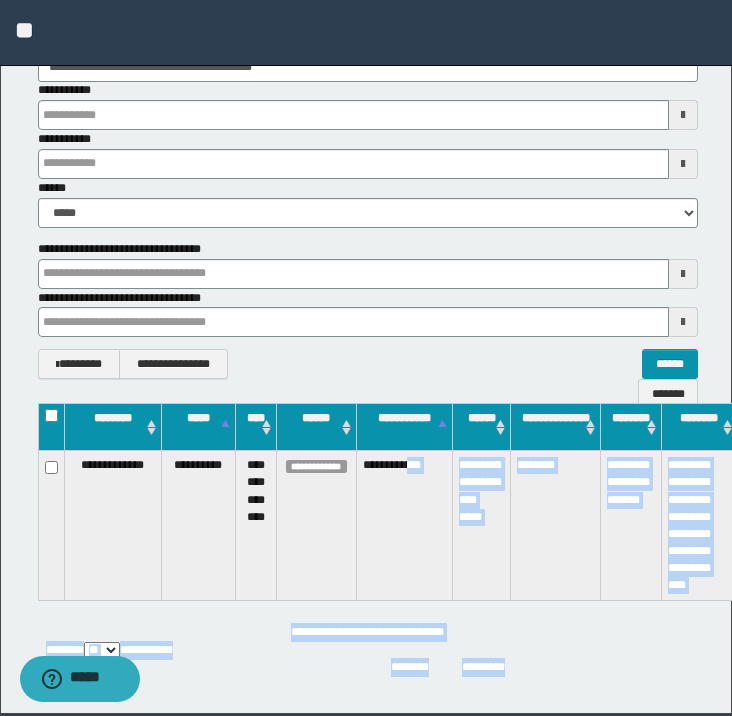 scroll, scrollTop: 272, scrollLeft: 0, axis: vertical 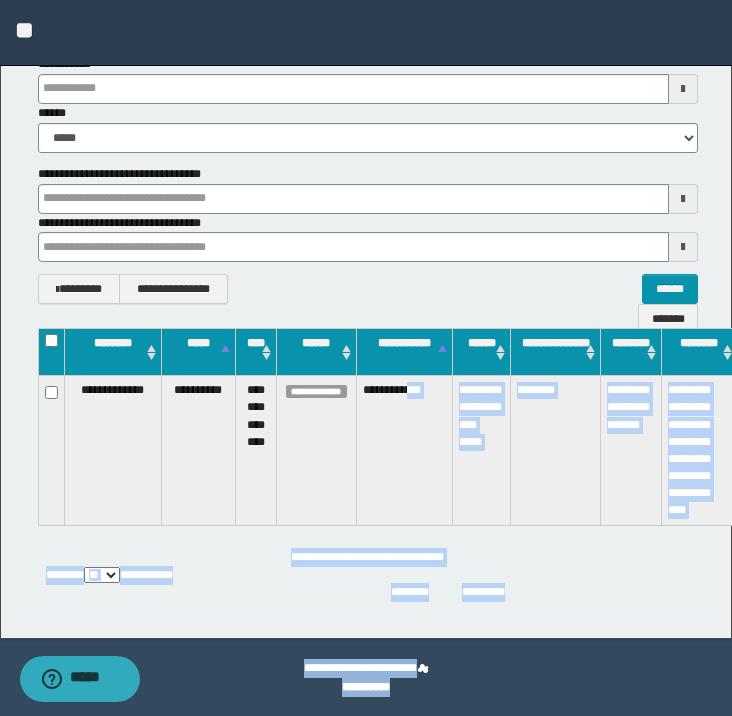 drag, startPoint x: 432, startPoint y: 716, endPoint x: 488, endPoint y: 712, distance: 56.142673 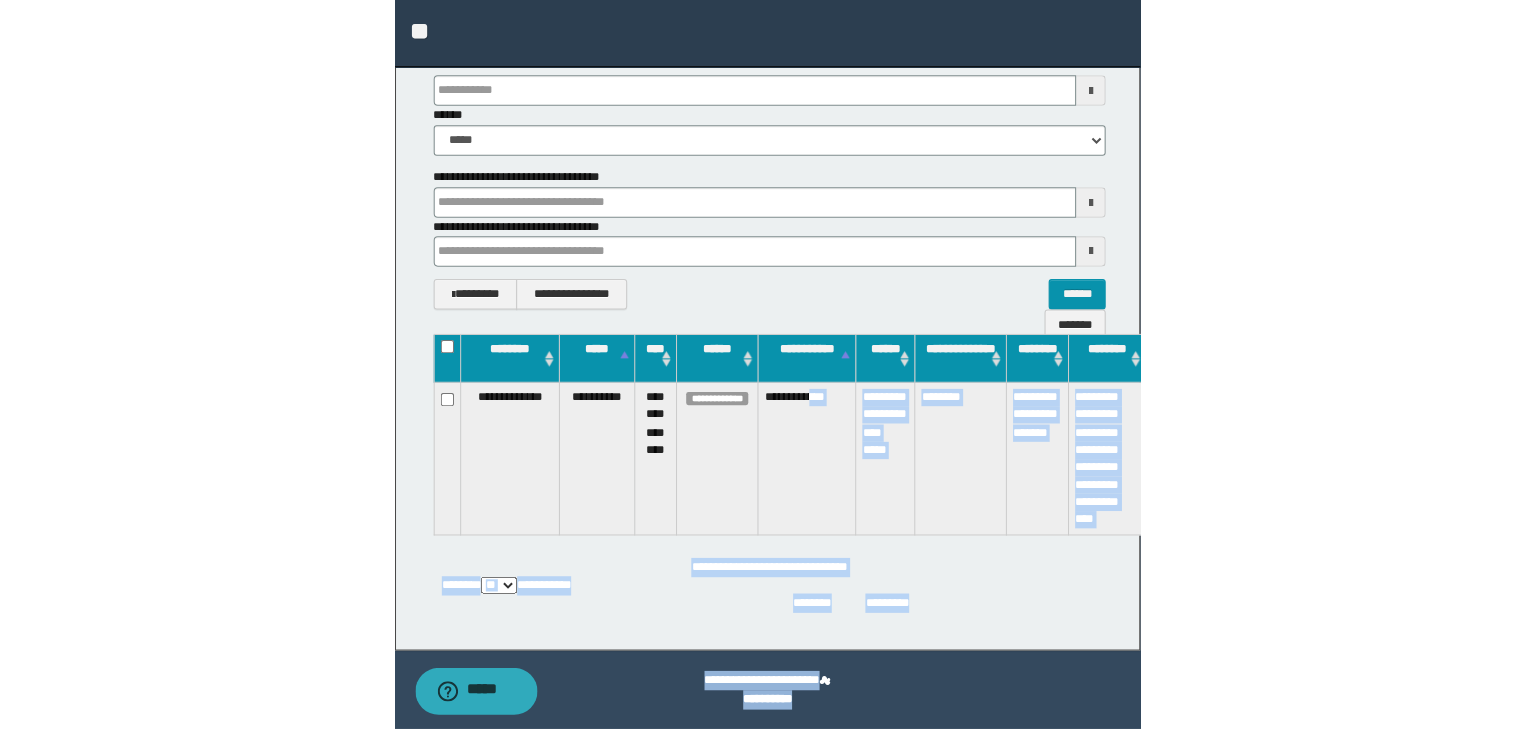 scroll, scrollTop: 0, scrollLeft: 0, axis: both 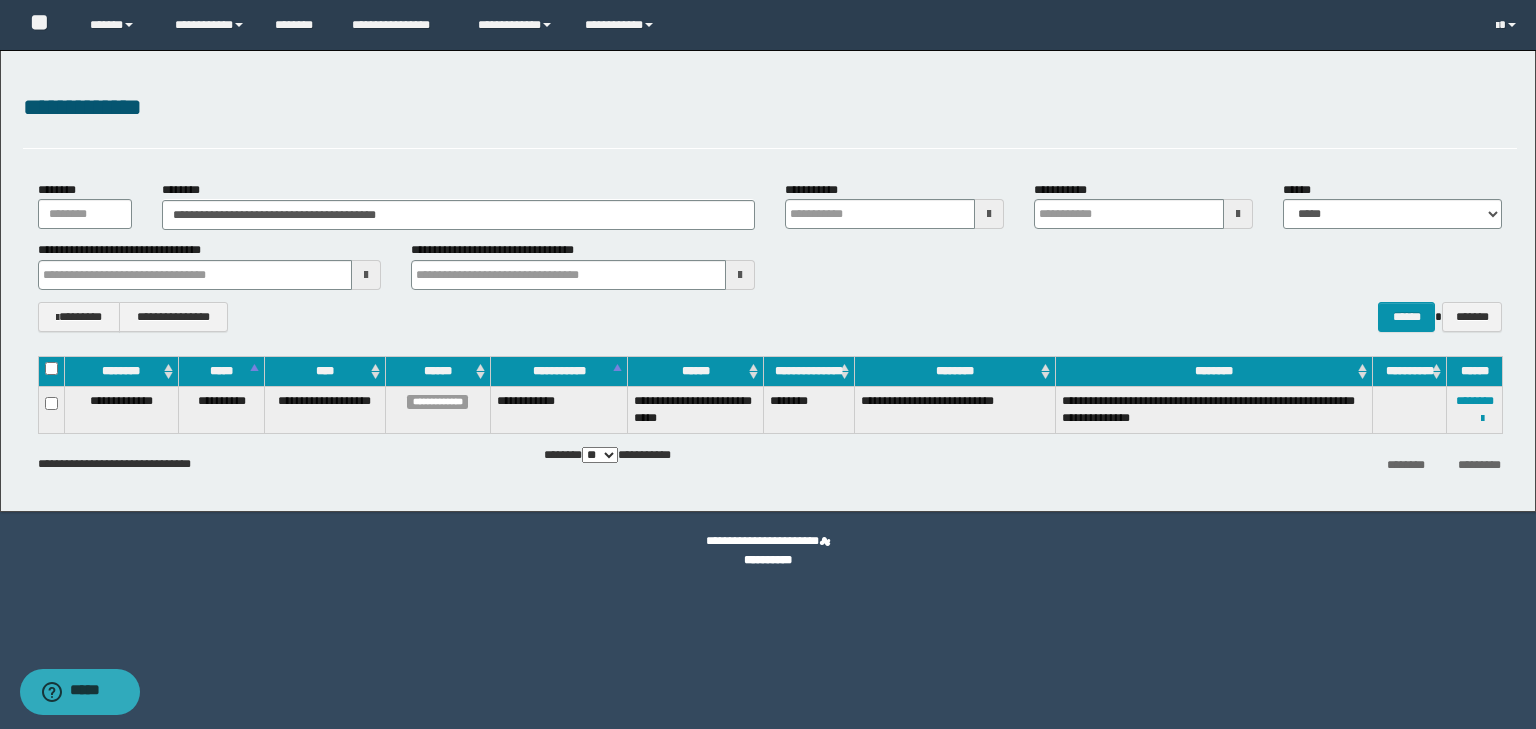 click on "**********" at bounding box center [437, 409] 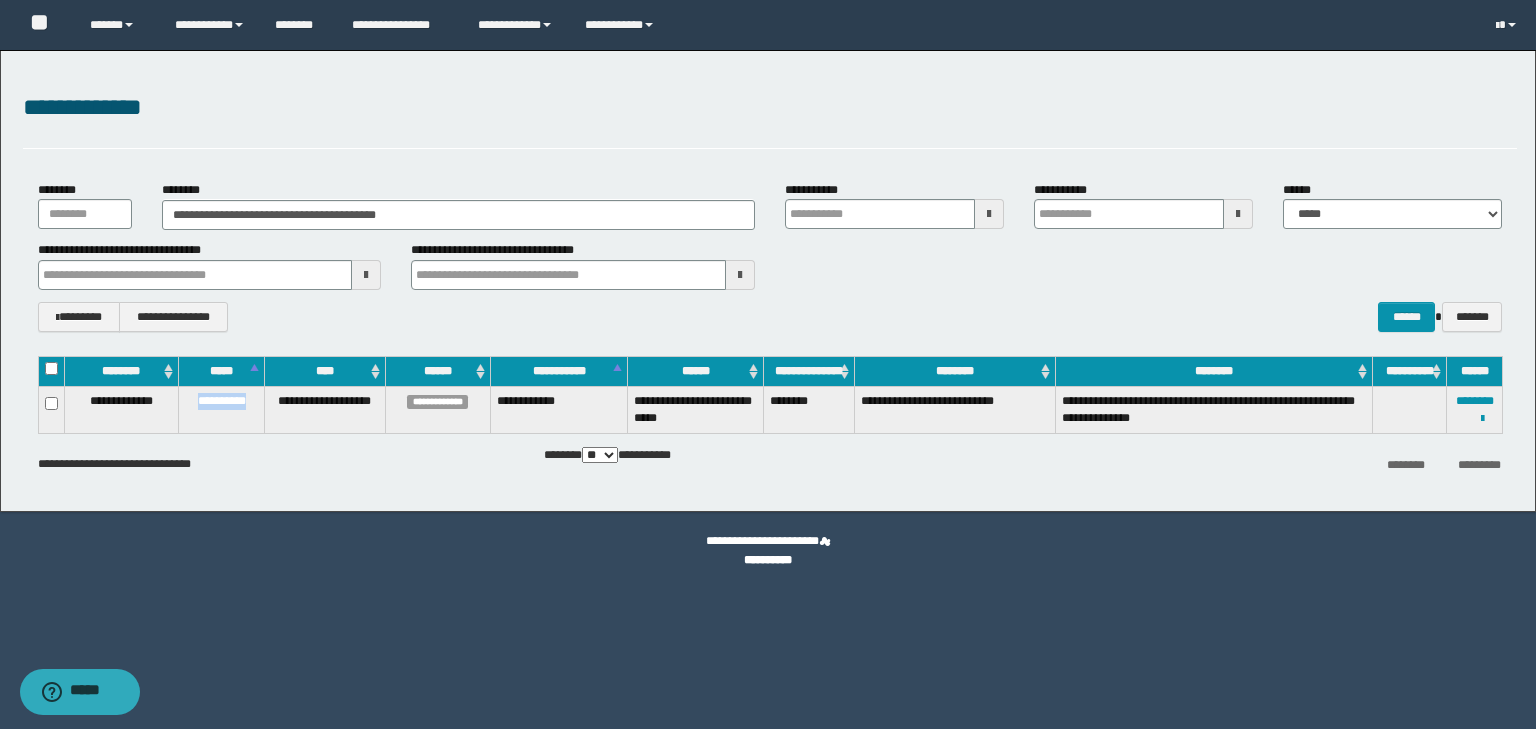 drag, startPoint x: 190, startPoint y: 398, endPoint x: 260, endPoint y: 393, distance: 70.178345 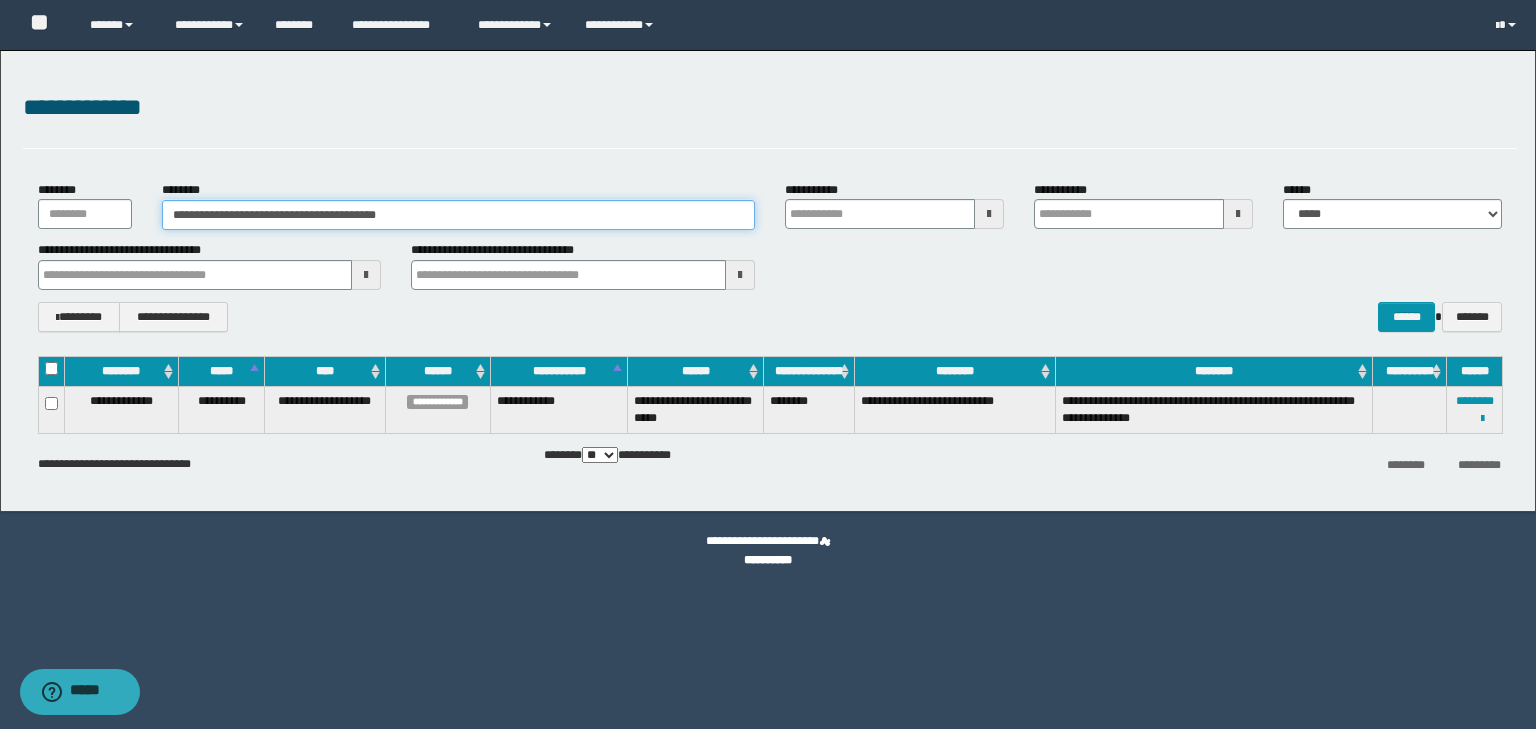 drag, startPoint x: 432, startPoint y: 212, endPoint x: 157, endPoint y: 220, distance: 275.11633 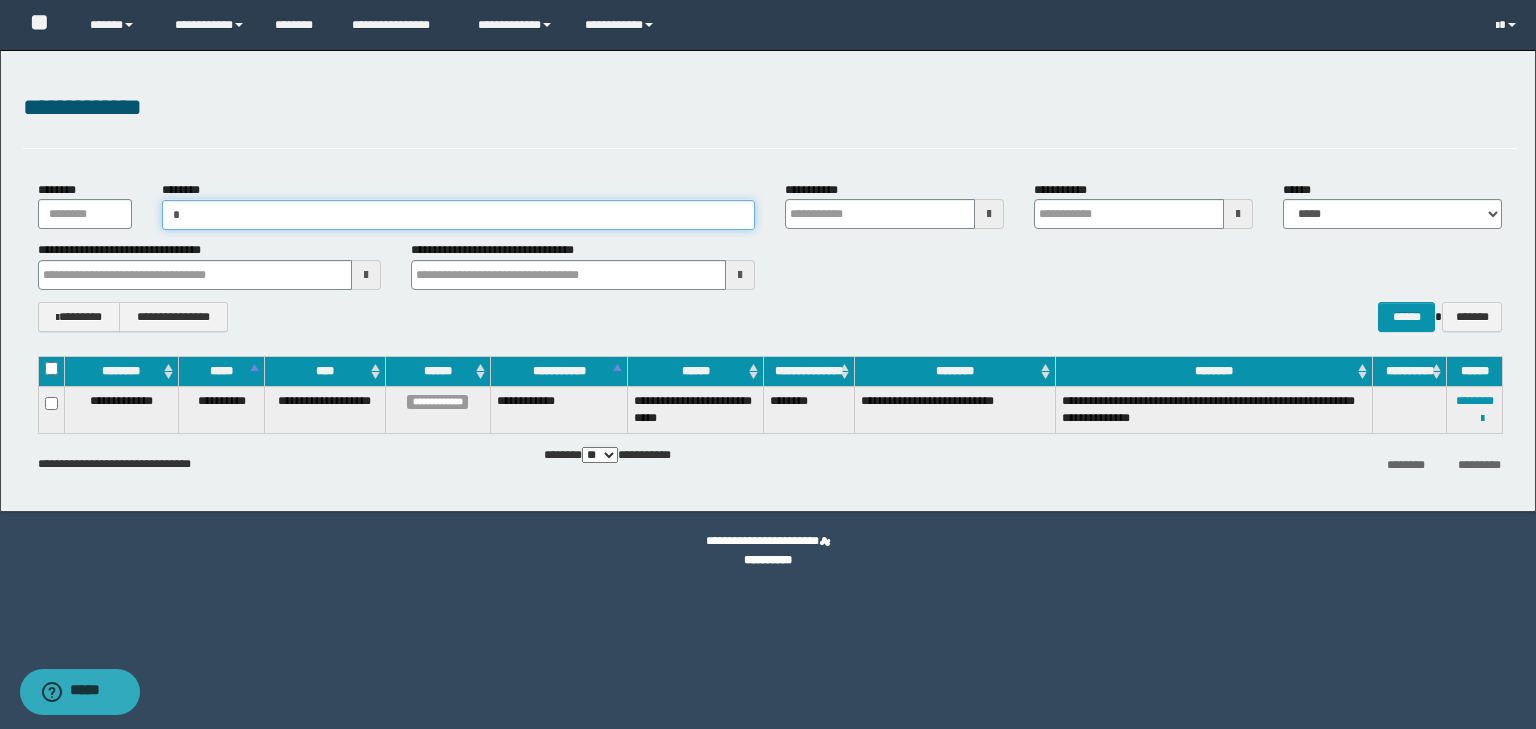 type on "**" 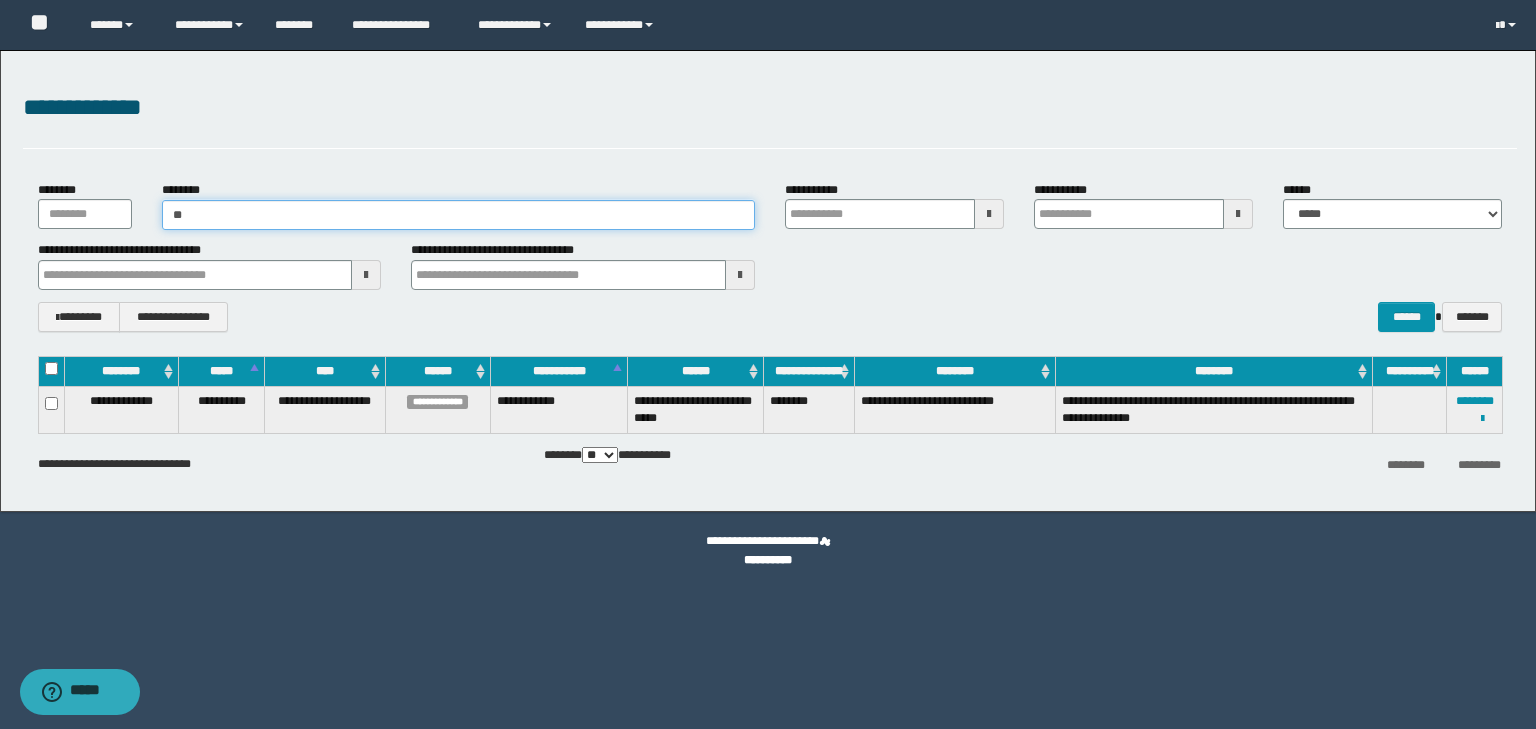 type on "**" 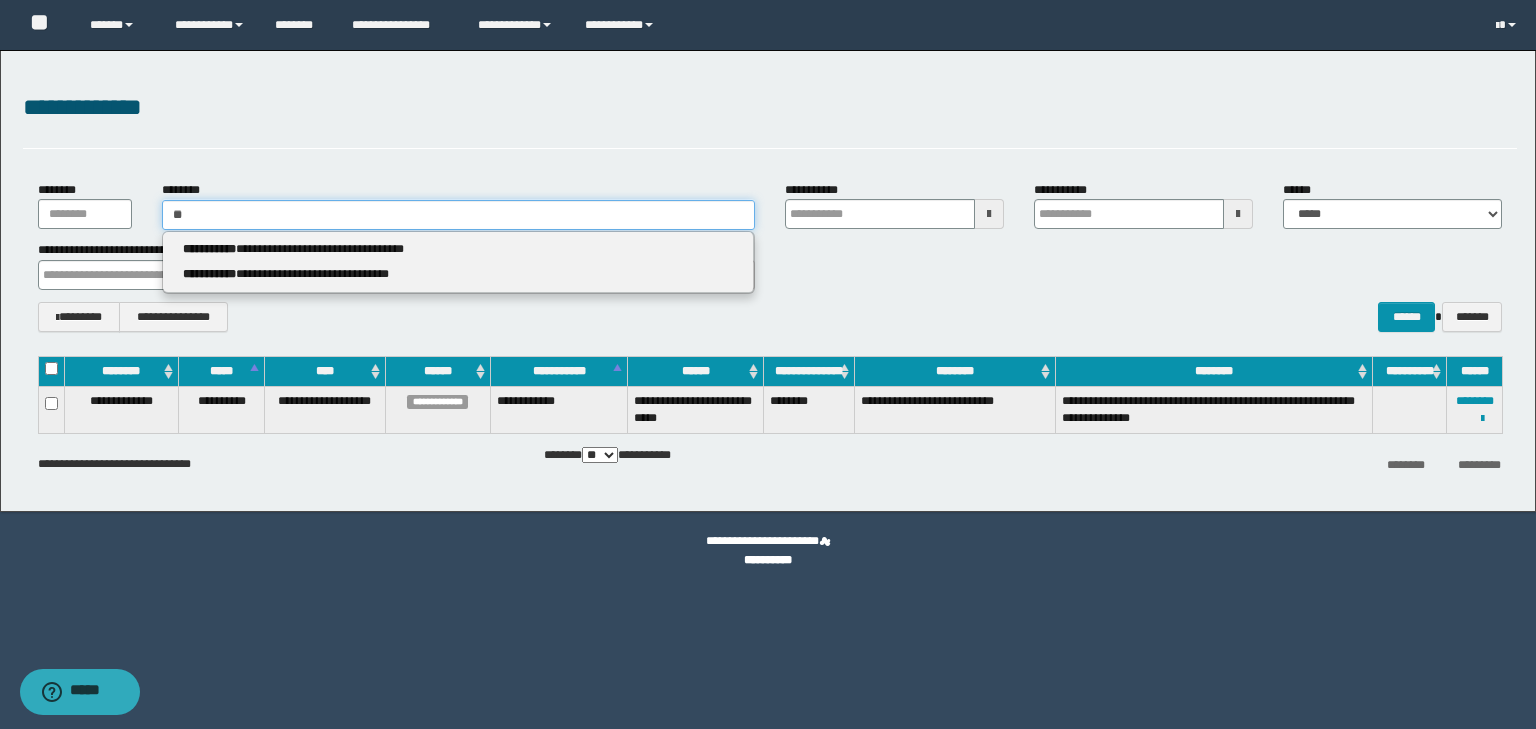 type 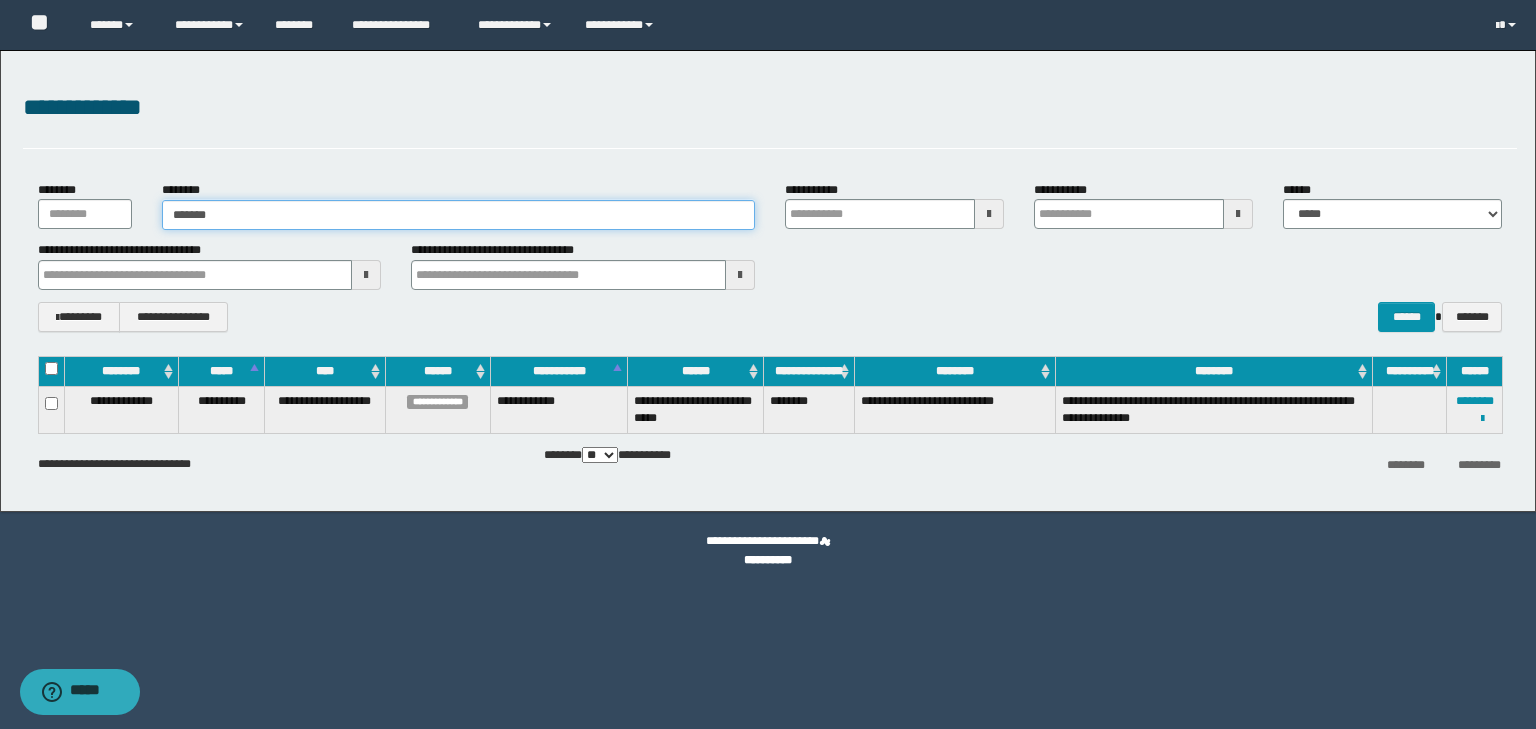 type on "********" 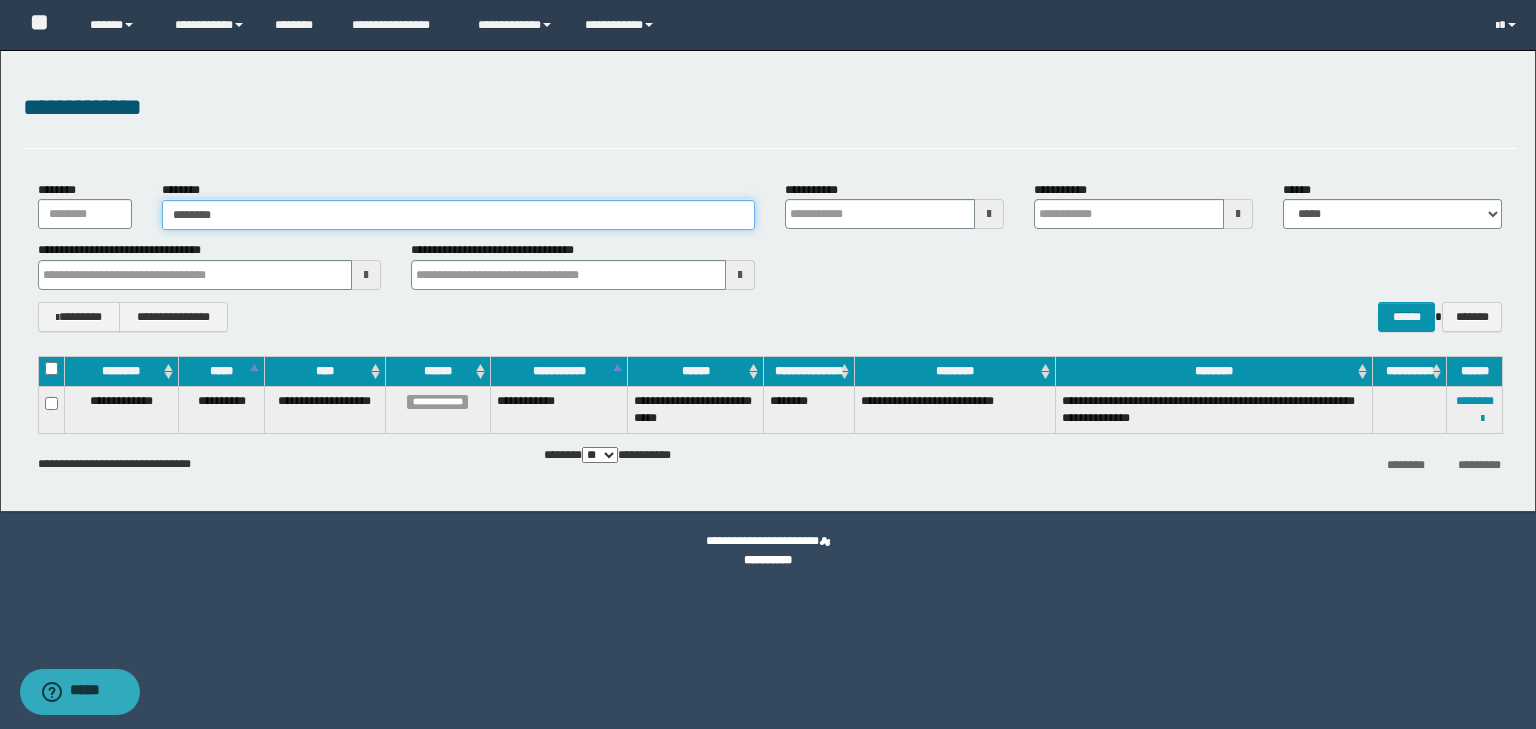click on "********" at bounding box center (458, 215) 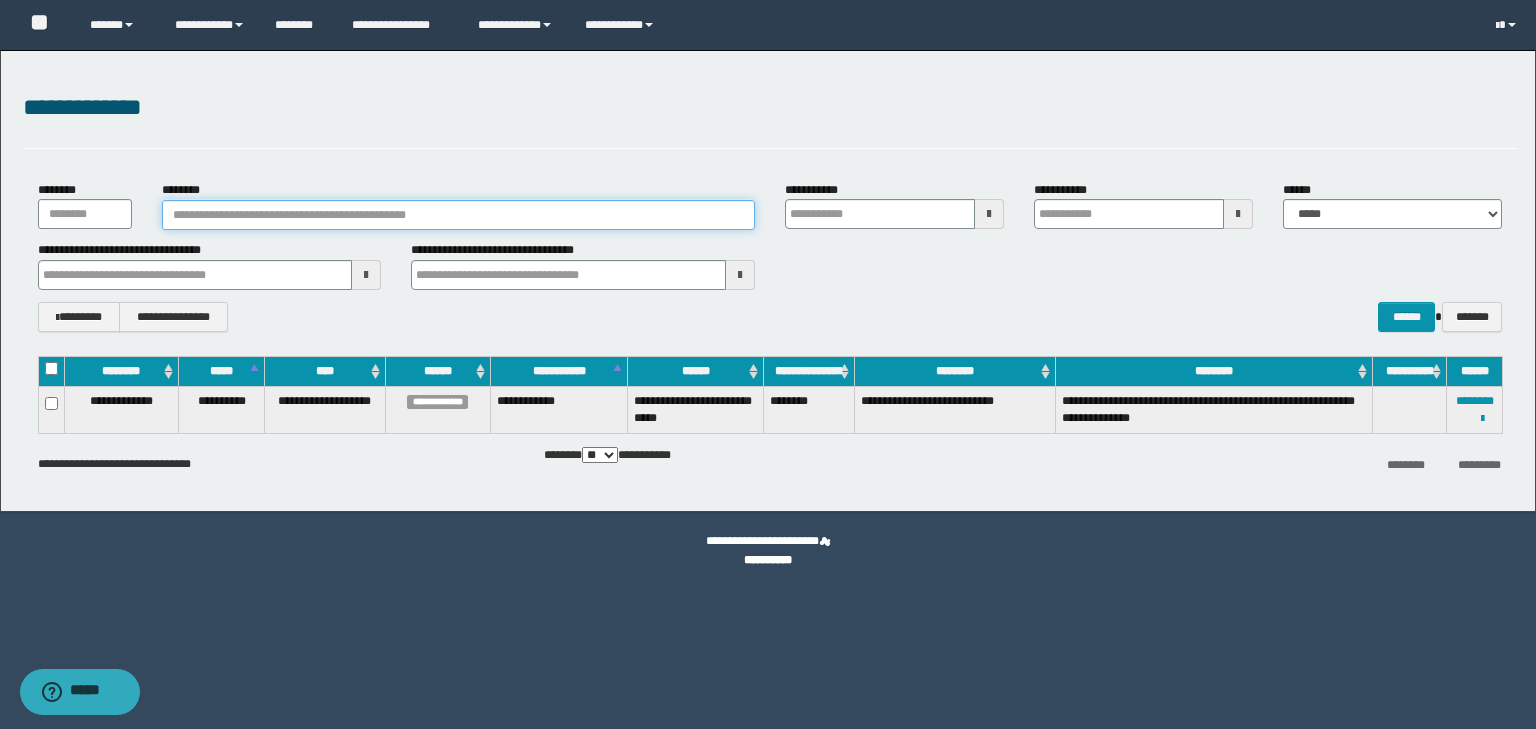 type 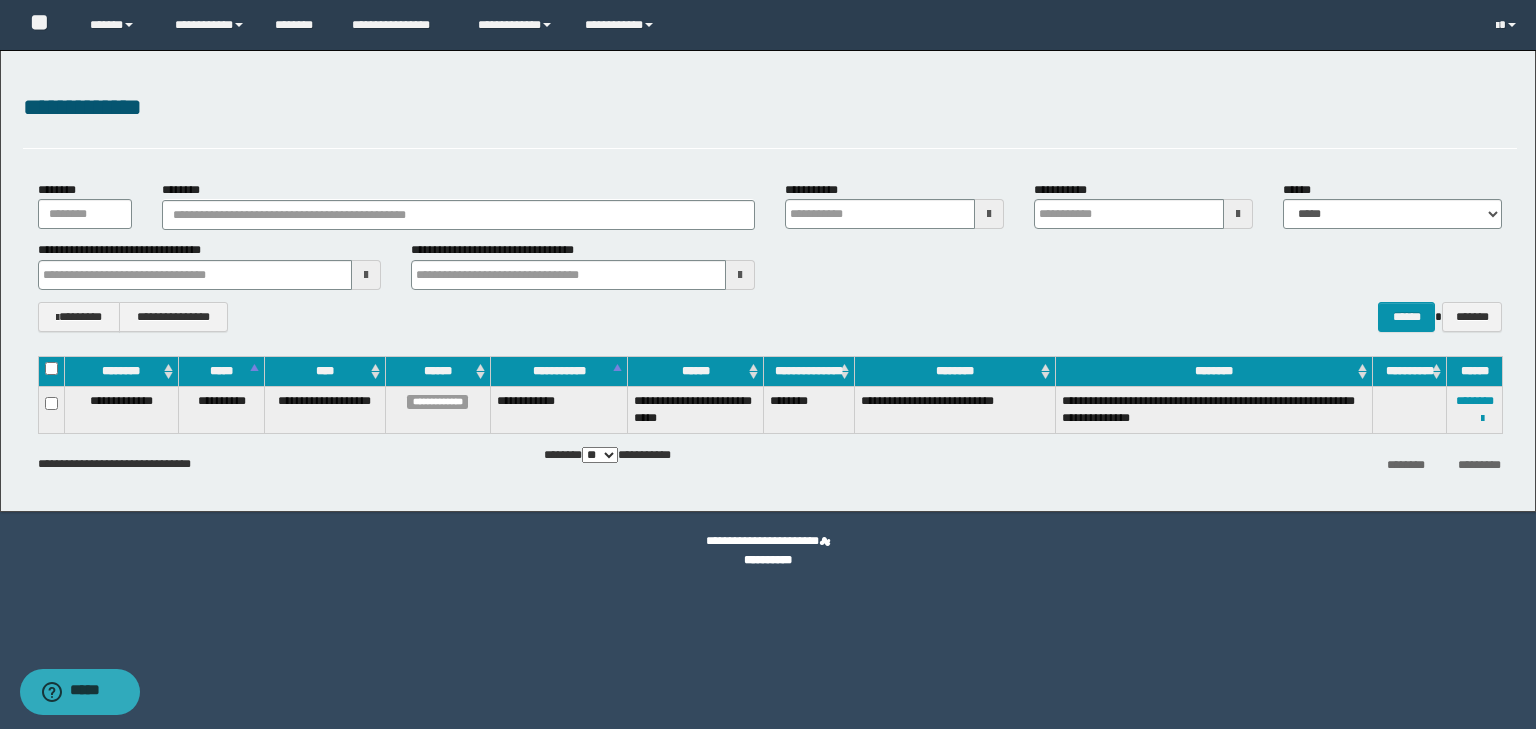 click on "**********" at bounding box center (770, 108) 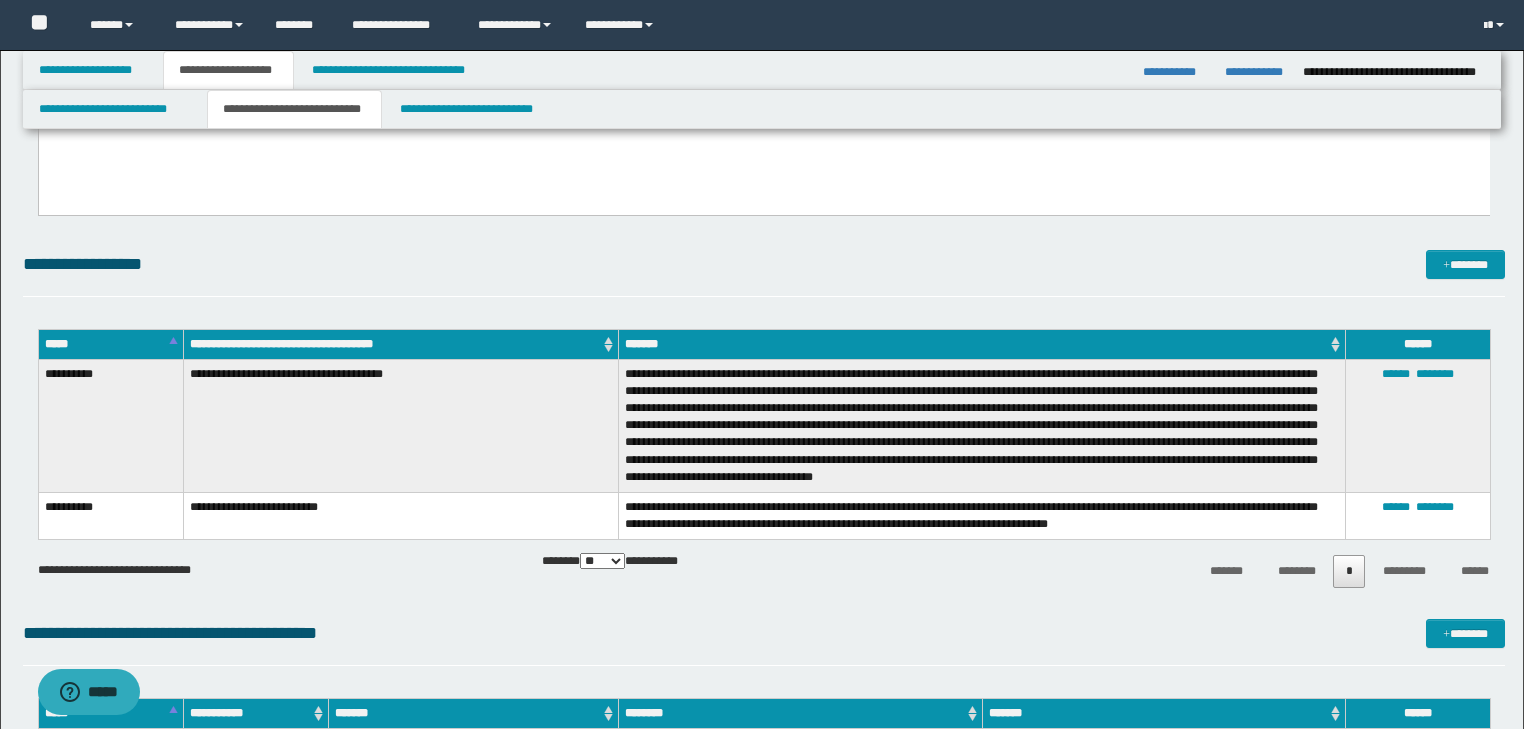 scroll, scrollTop: 0, scrollLeft: 0, axis: both 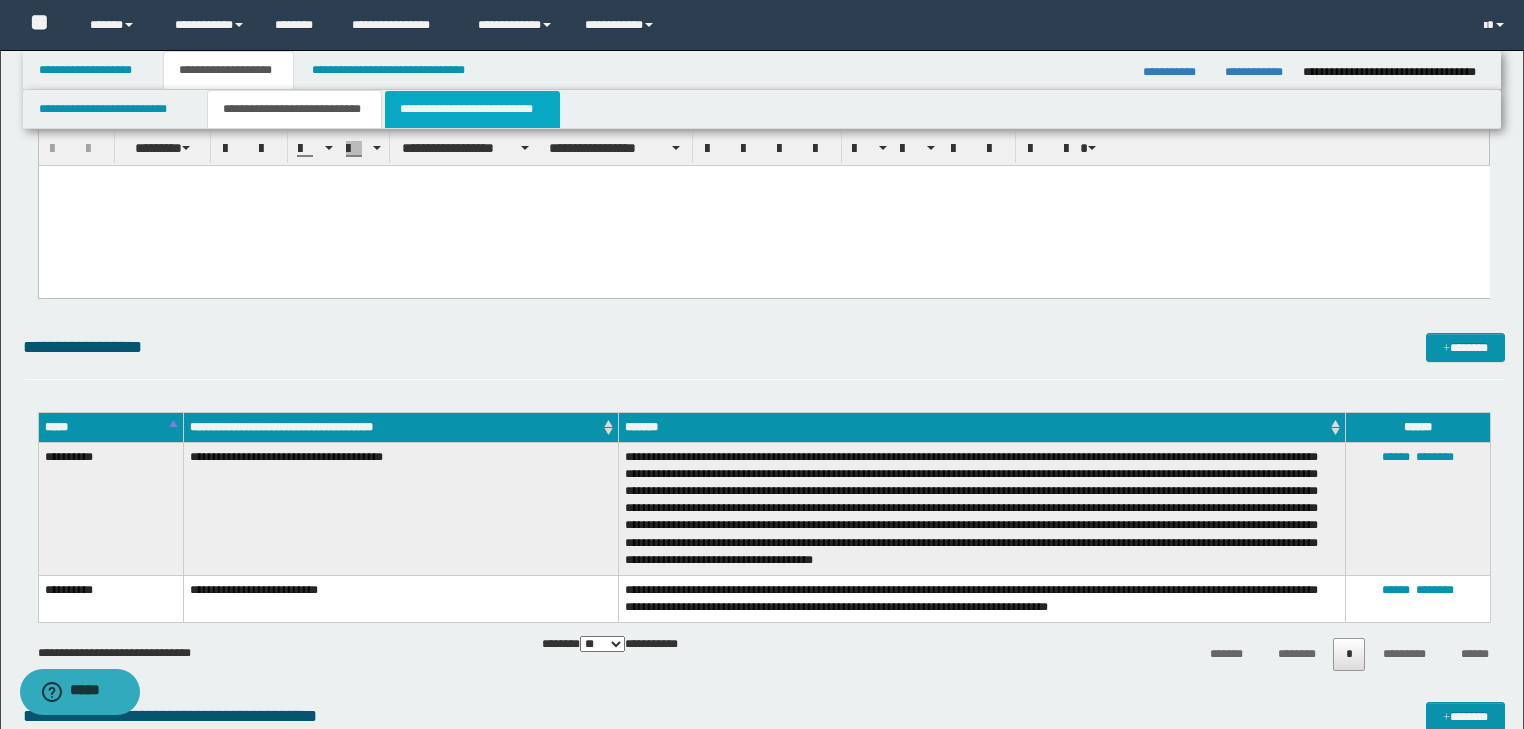click on "**********" at bounding box center (472, 109) 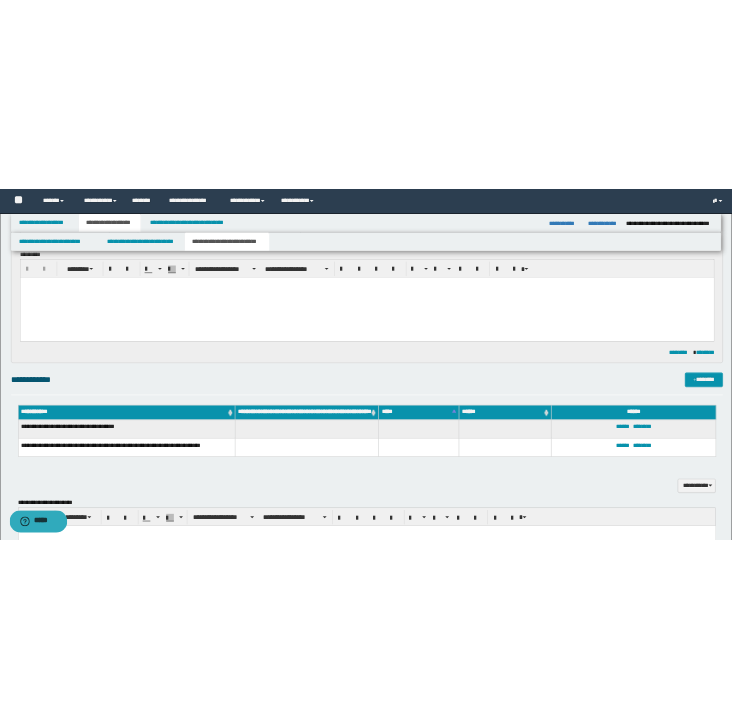 scroll, scrollTop: 133, scrollLeft: 0, axis: vertical 